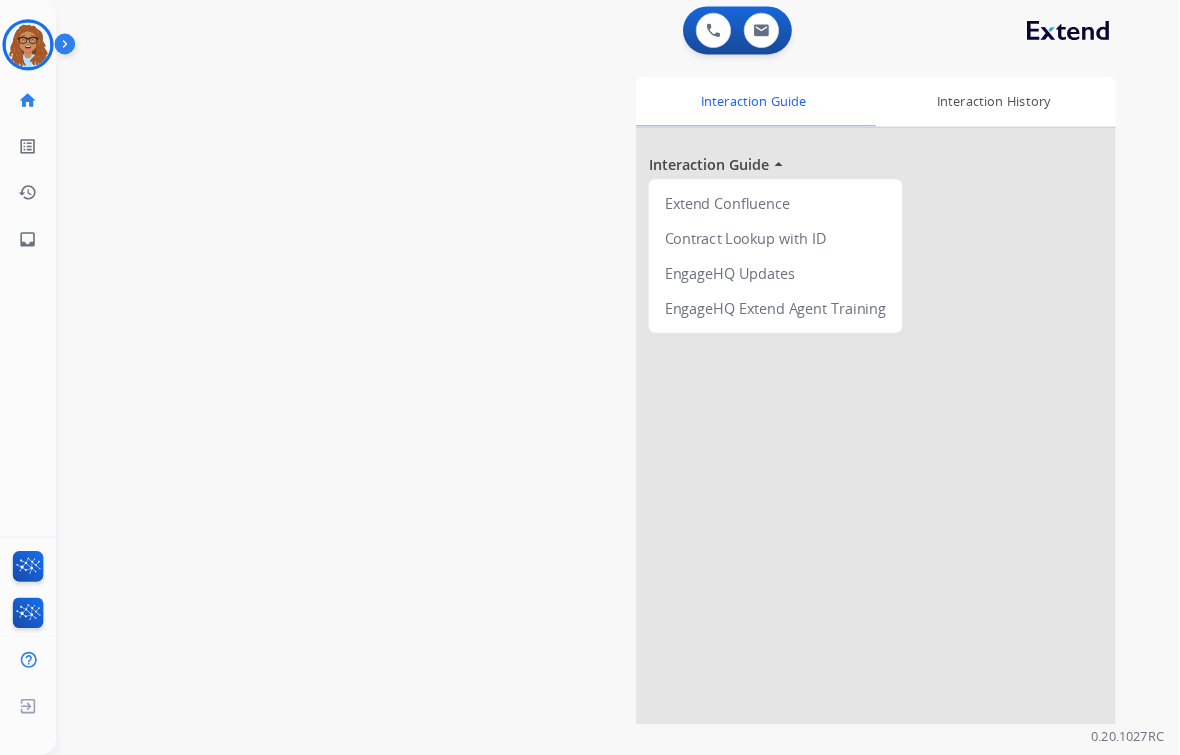 scroll, scrollTop: 0, scrollLeft: 0, axis: both 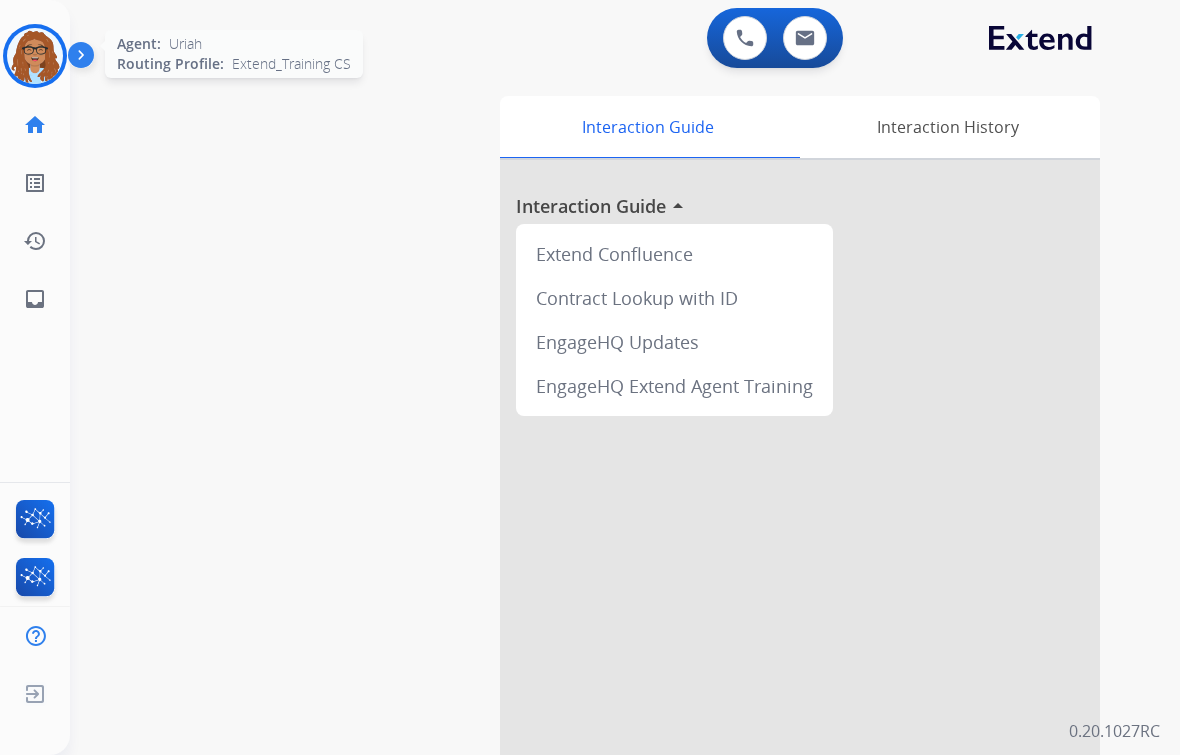 click at bounding box center (35, 56) 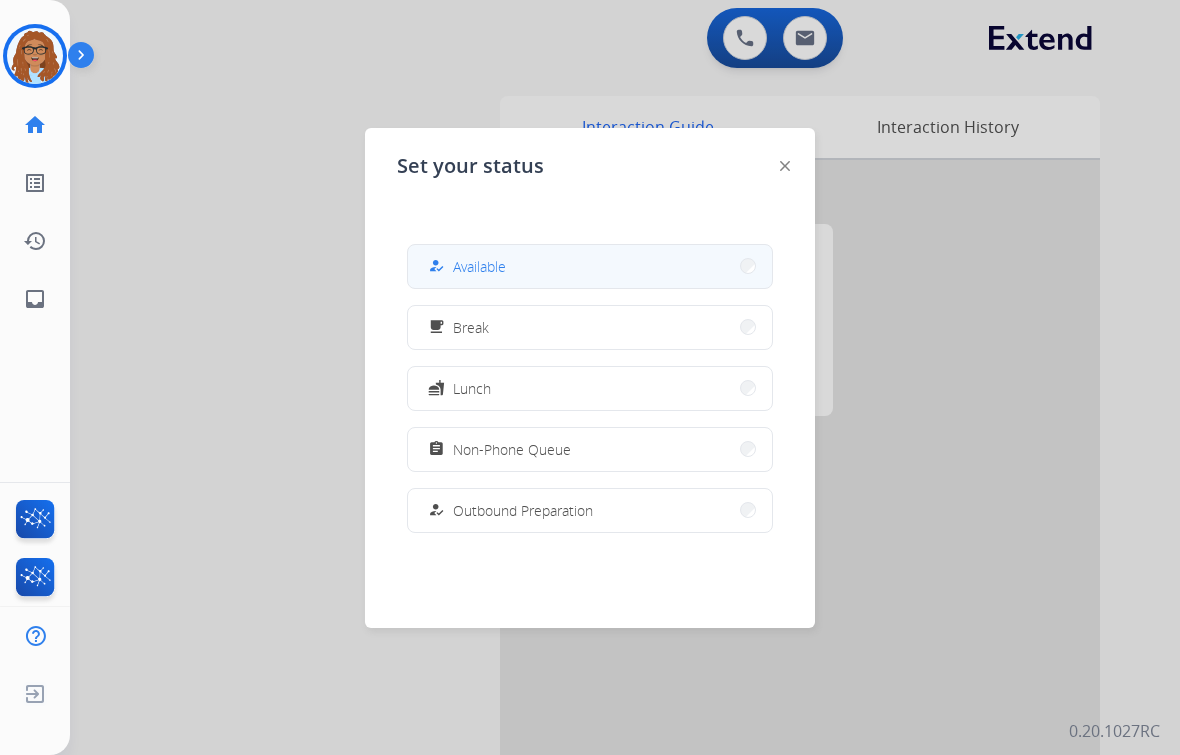 click on "Available" at bounding box center (479, 266) 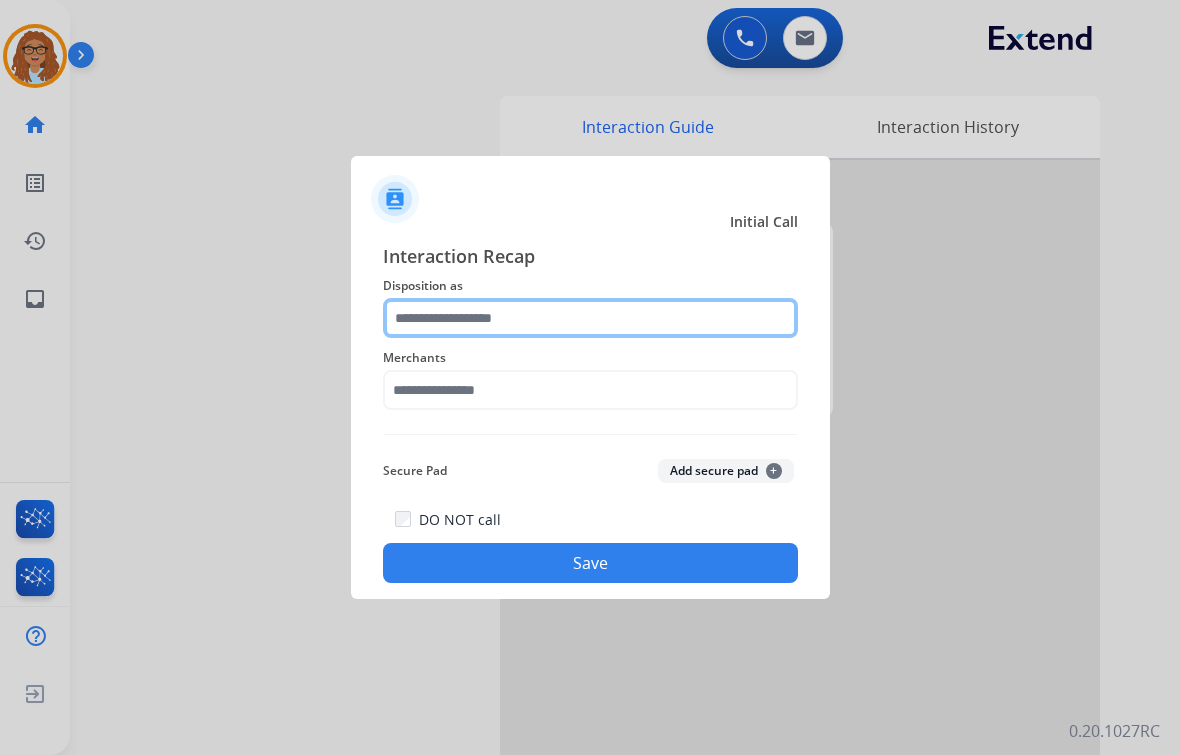 click 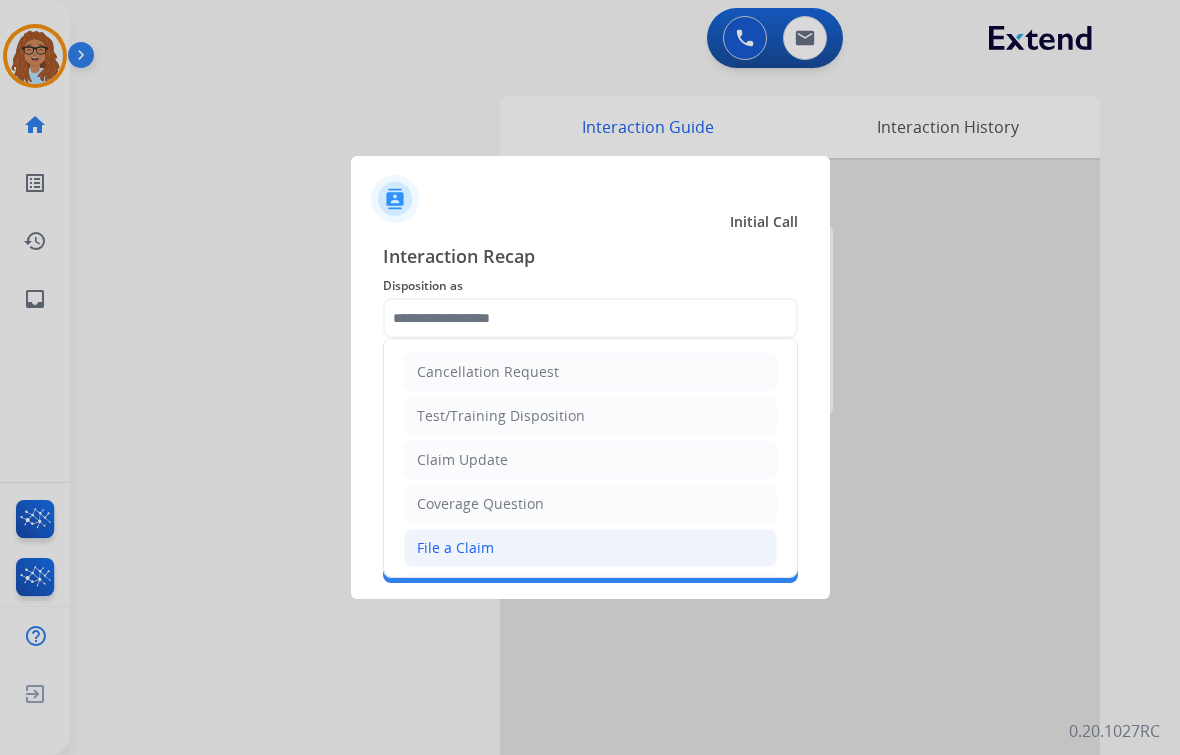 click on "File a Claim" 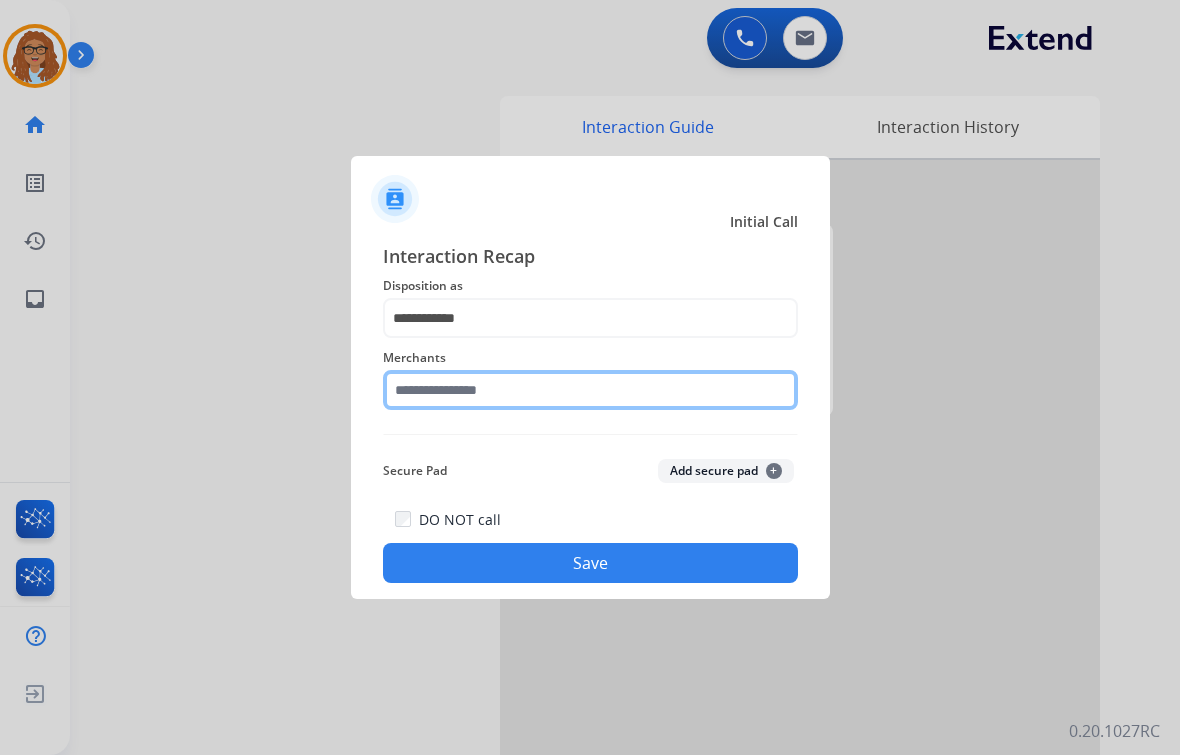 click 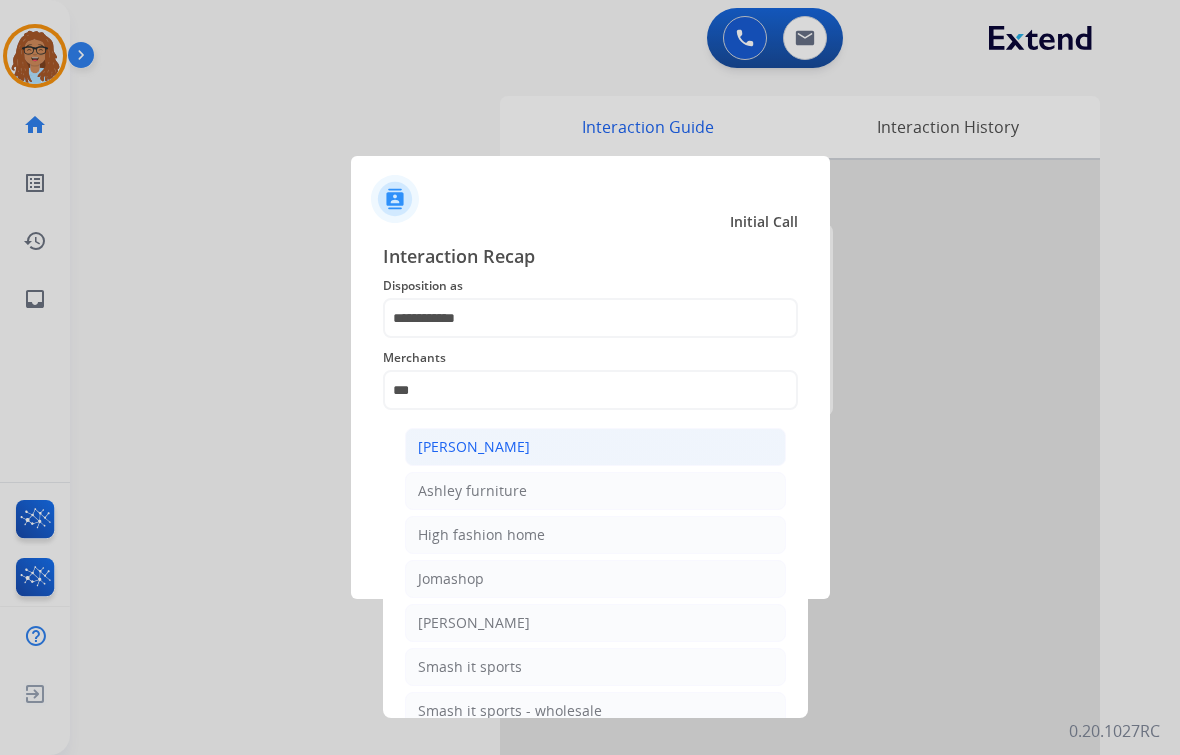click on "[PERSON_NAME]" 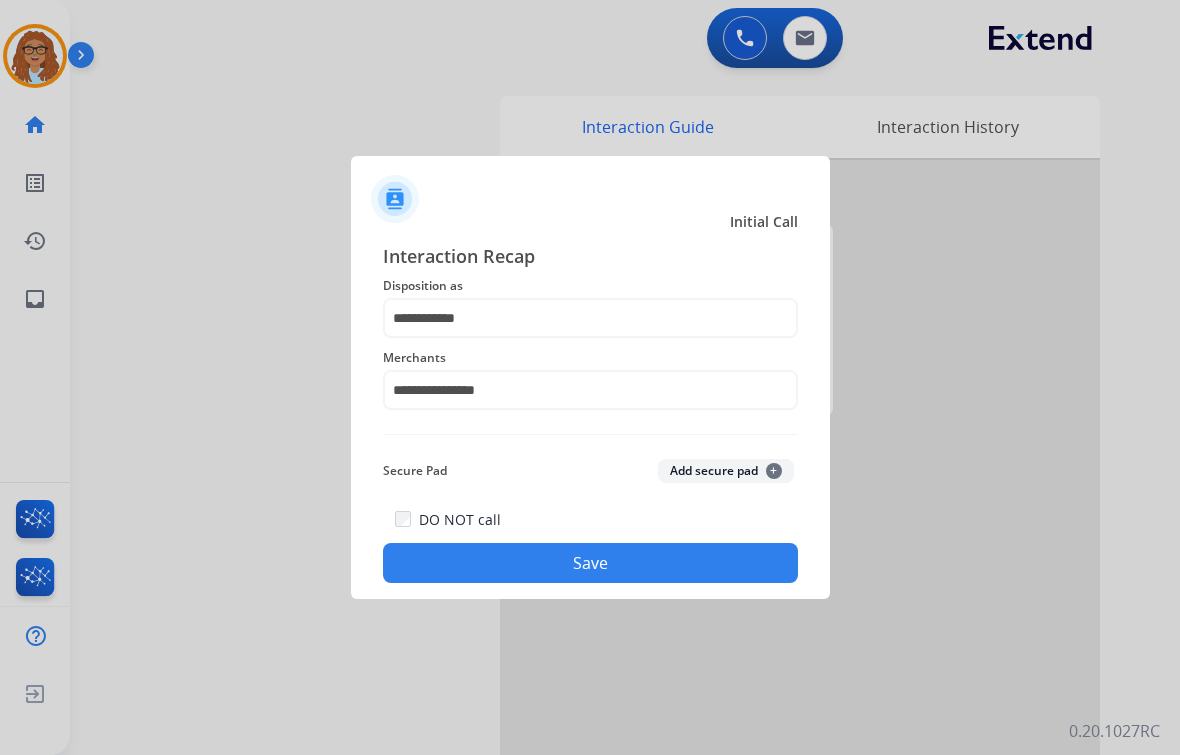 click on "Save" 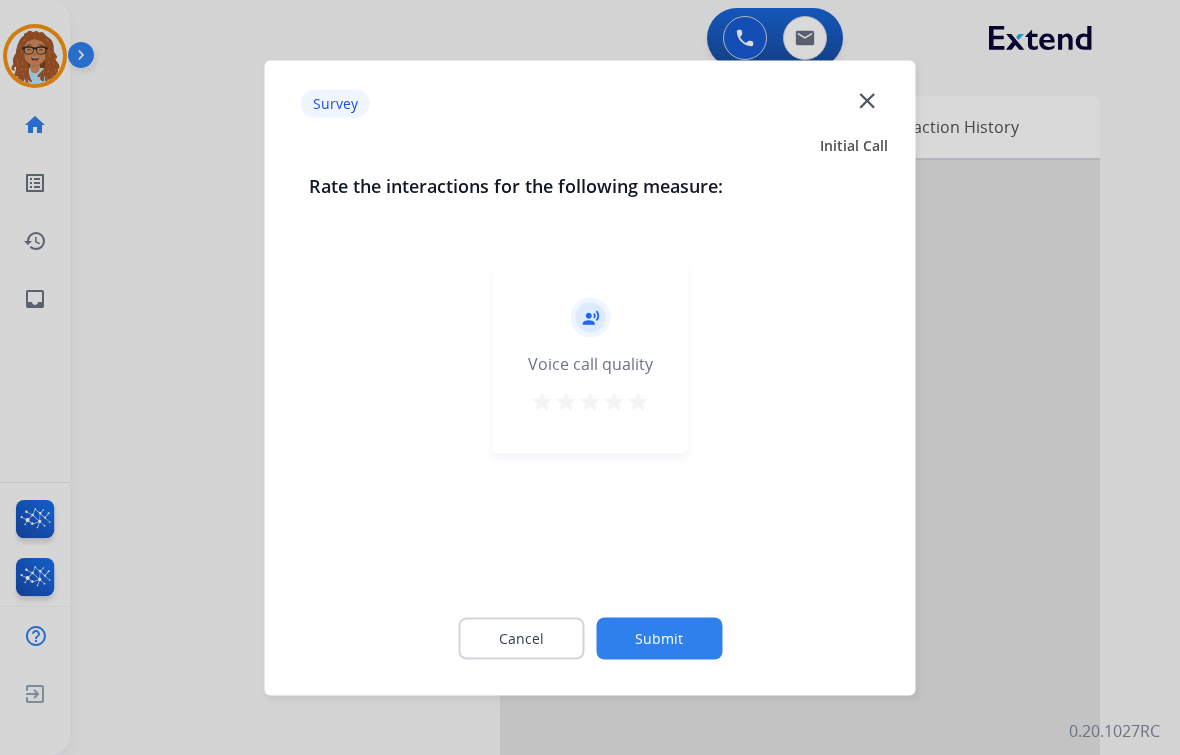 click on "close" 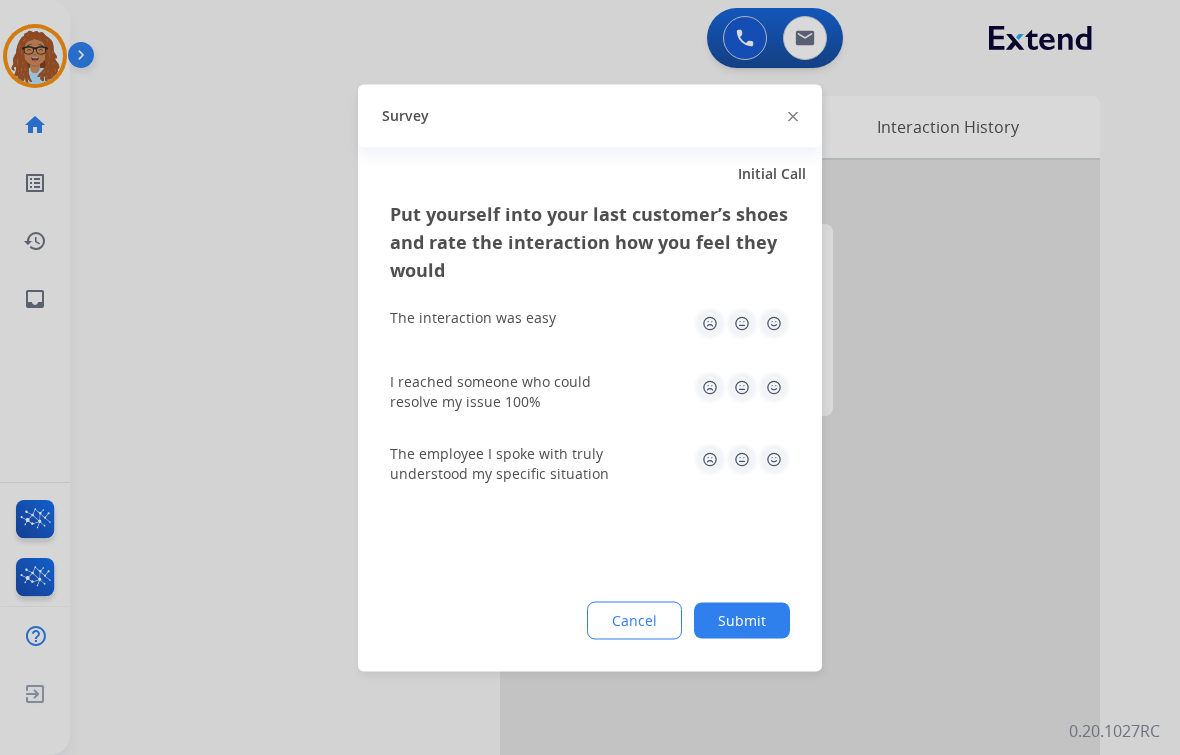 click 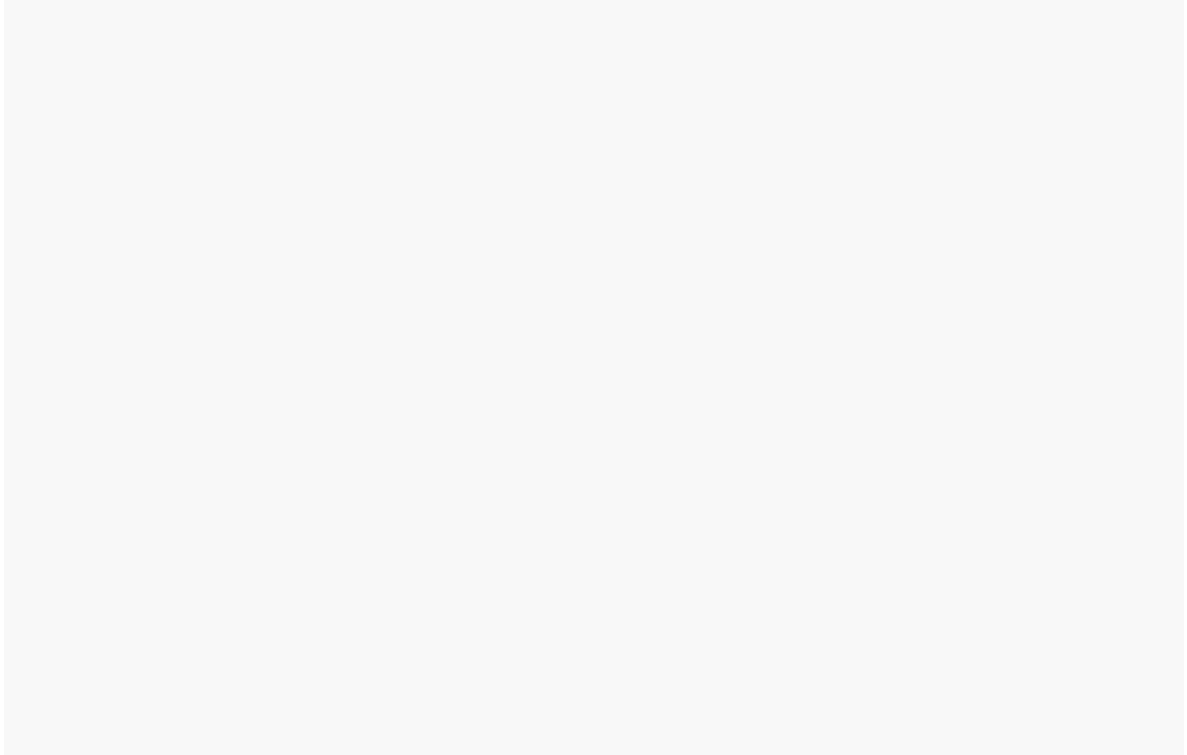 scroll, scrollTop: 0, scrollLeft: 0, axis: both 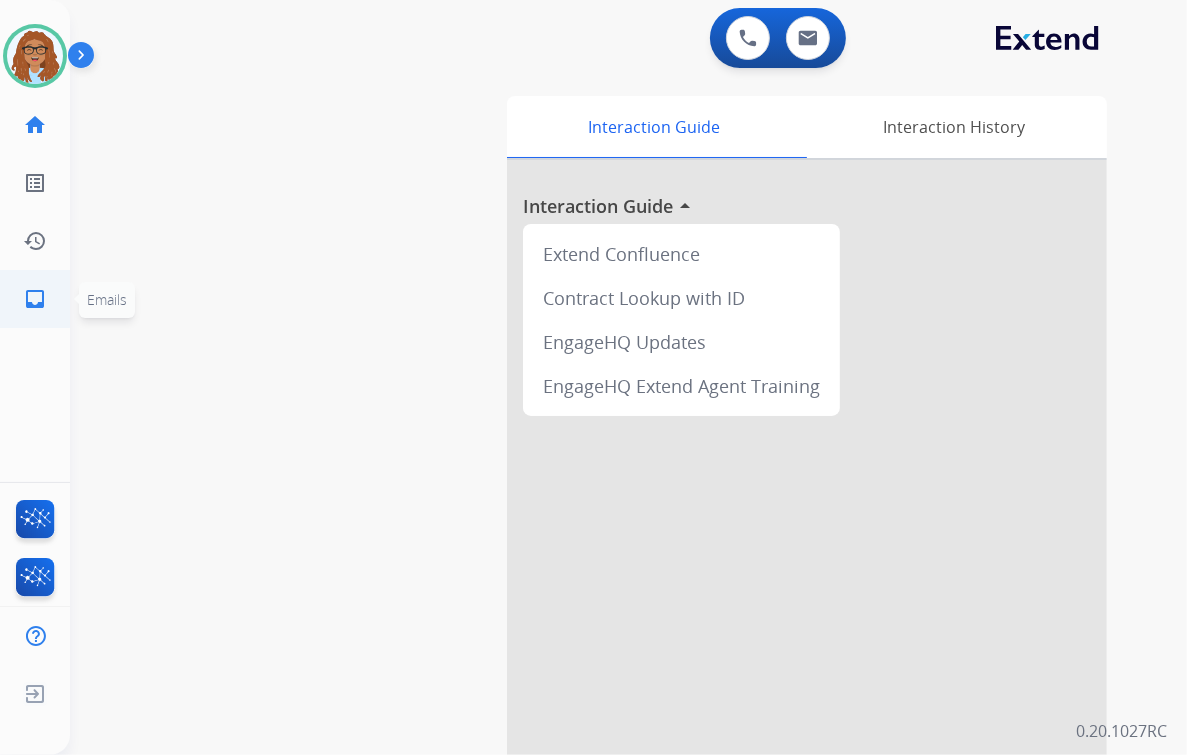 click on "inbox" 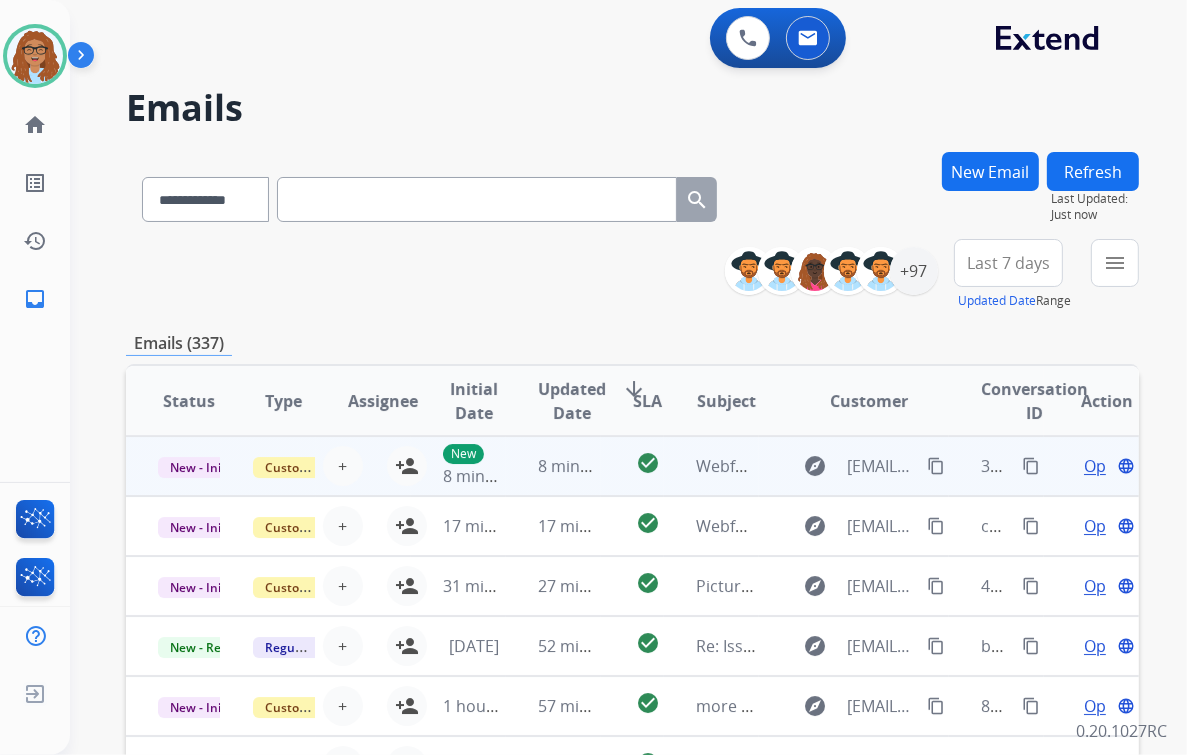 scroll, scrollTop: 1, scrollLeft: 0, axis: vertical 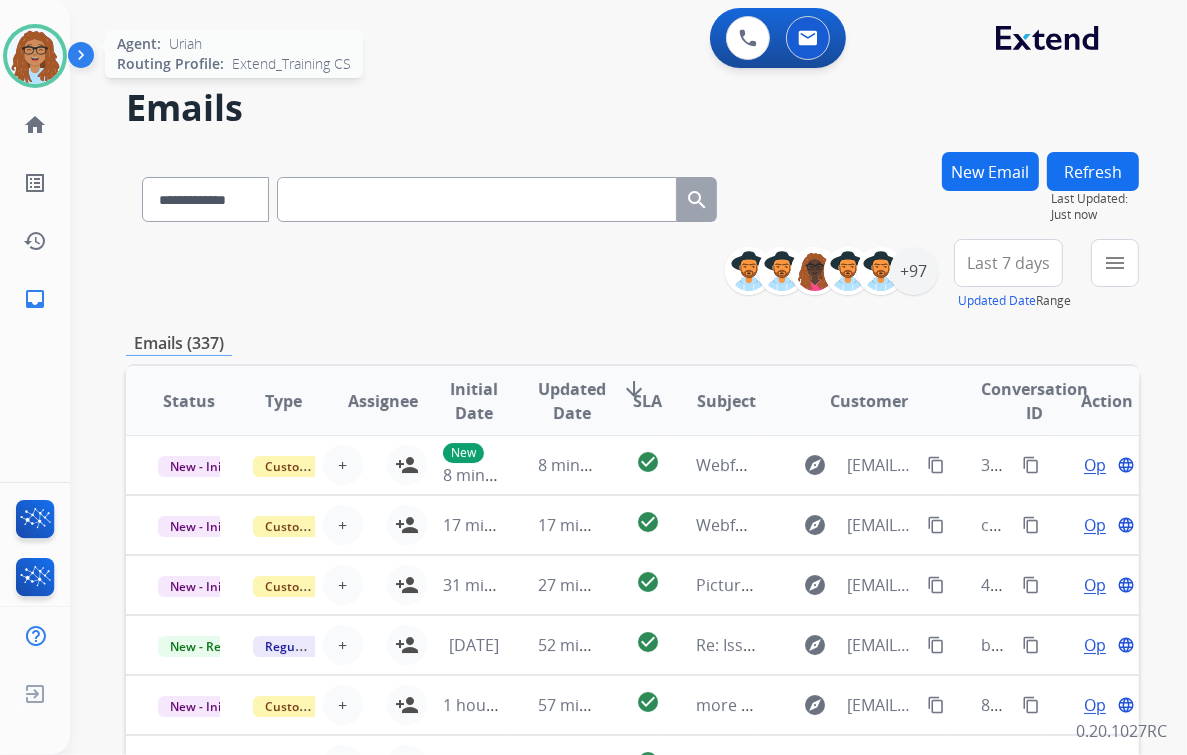click at bounding box center [35, 56] 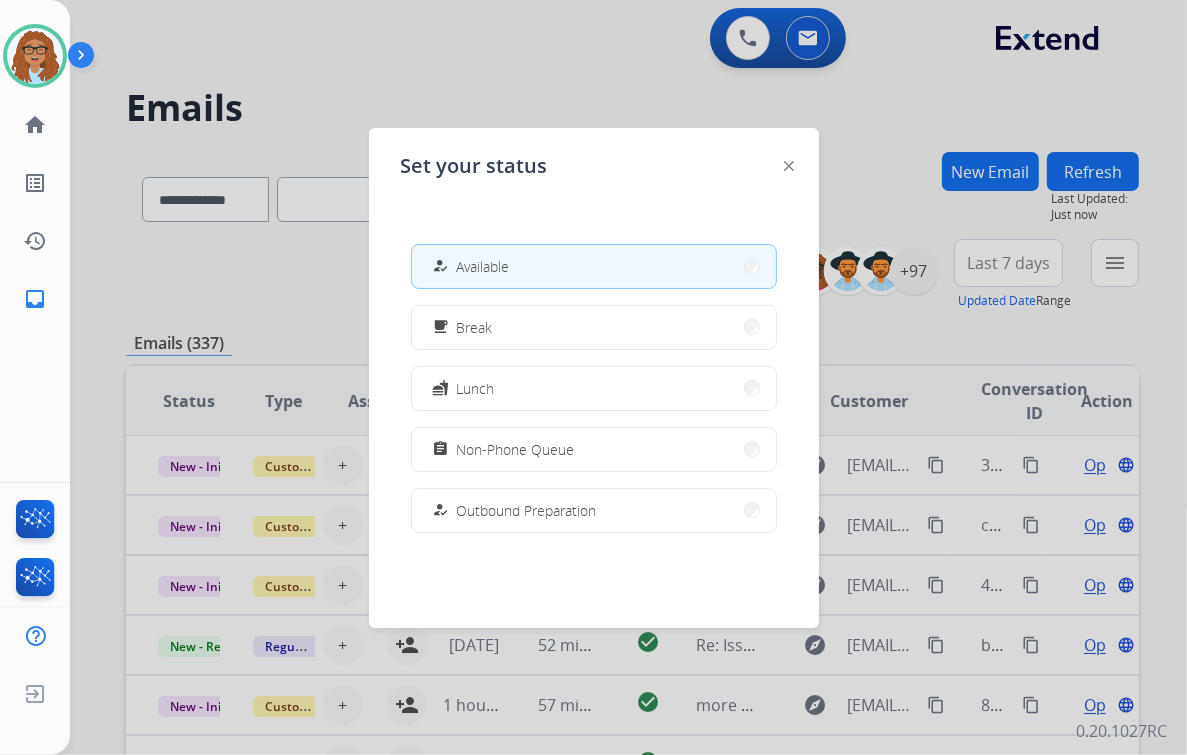 click on "how_to_reg" at bounding box center (439, 266) 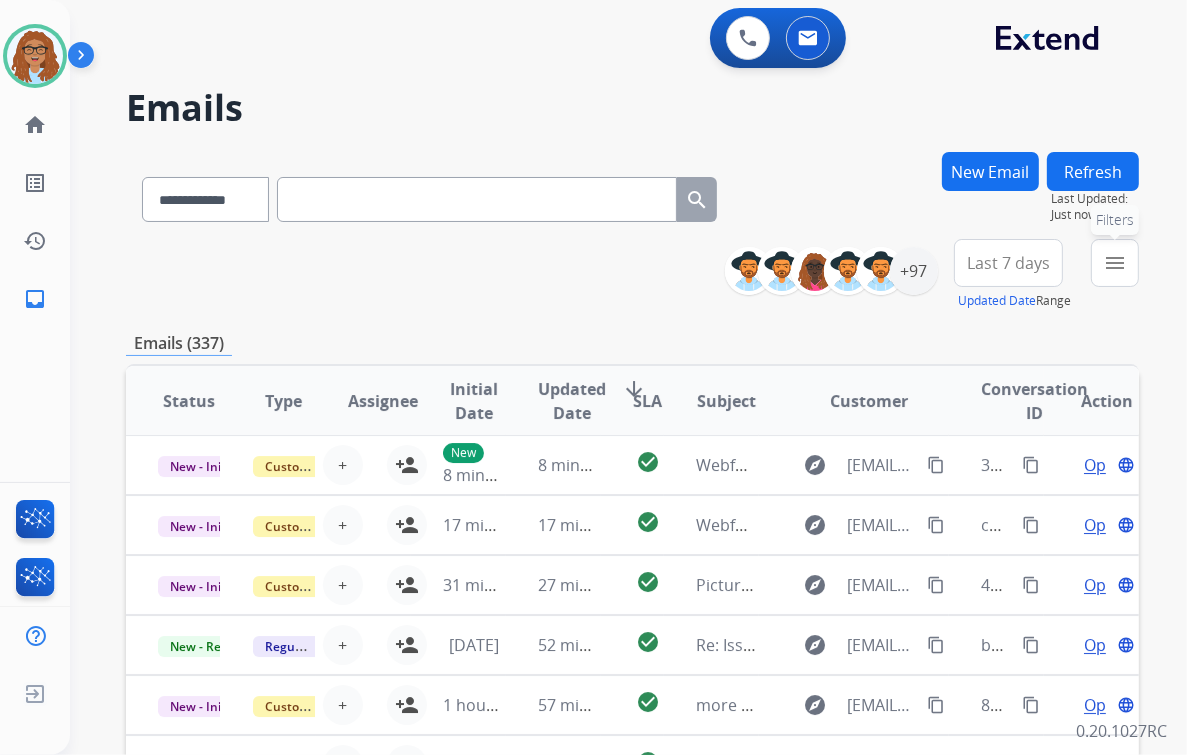 click on "menu  Filters" at bounding box center (1115, 263) 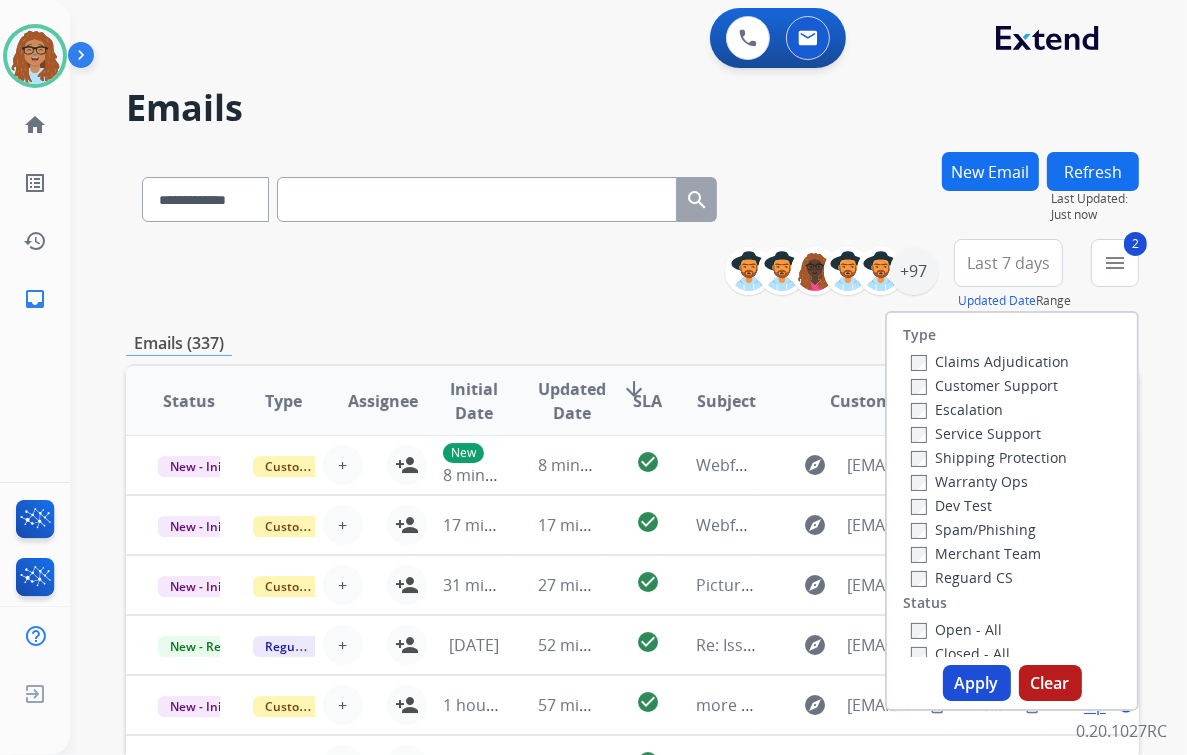 click on "Reguard CS" at bounding box center [962, 577] 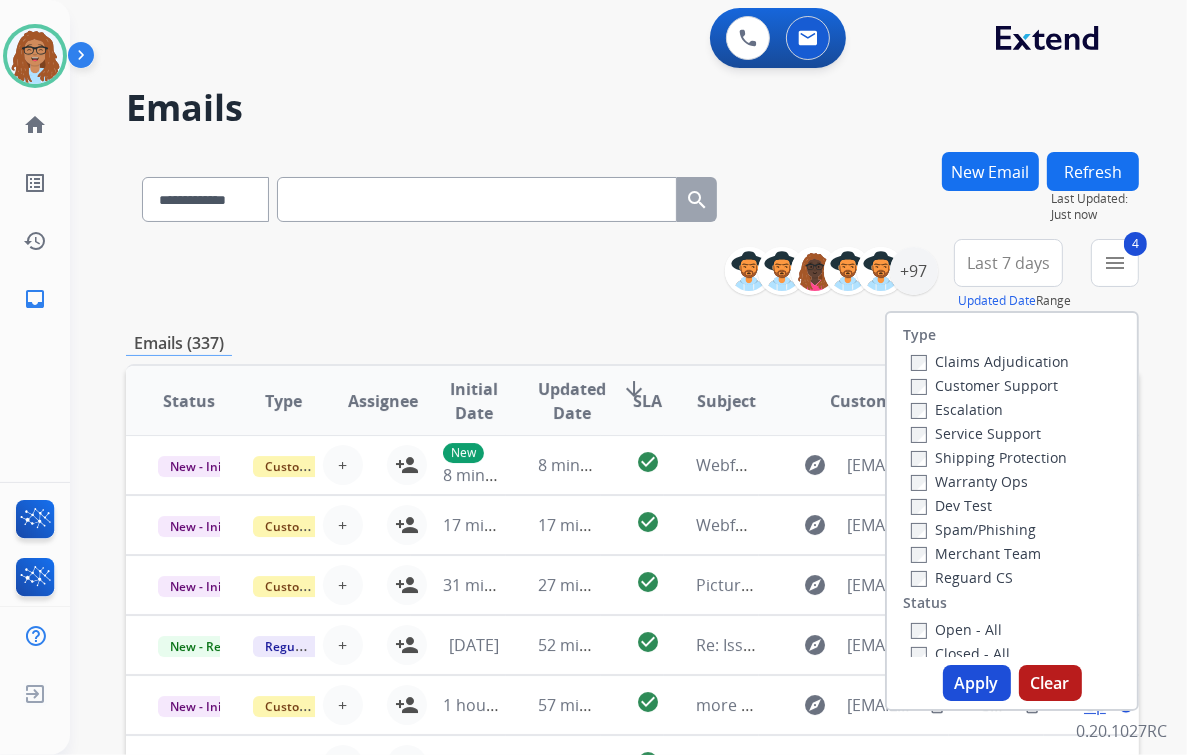 click on "Apply" at bounding box center (977, 683) 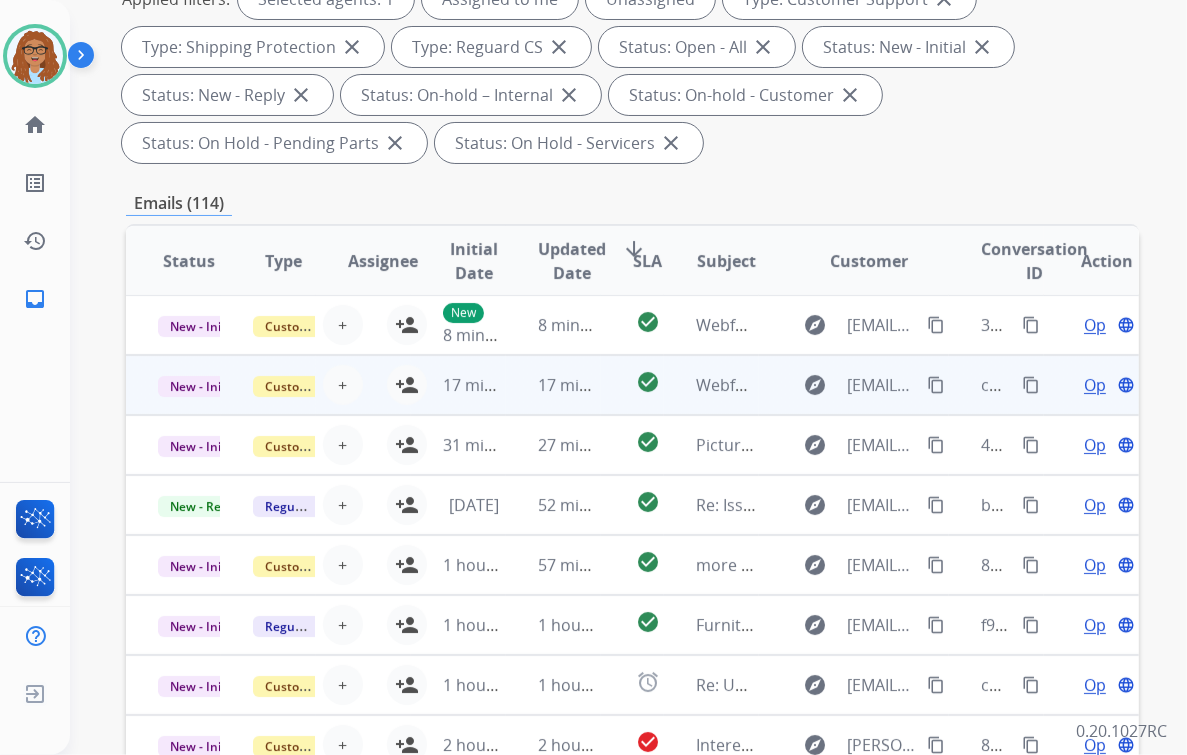 scroll, scrollTop: 320, scrollLeft: 0, axis: vertical 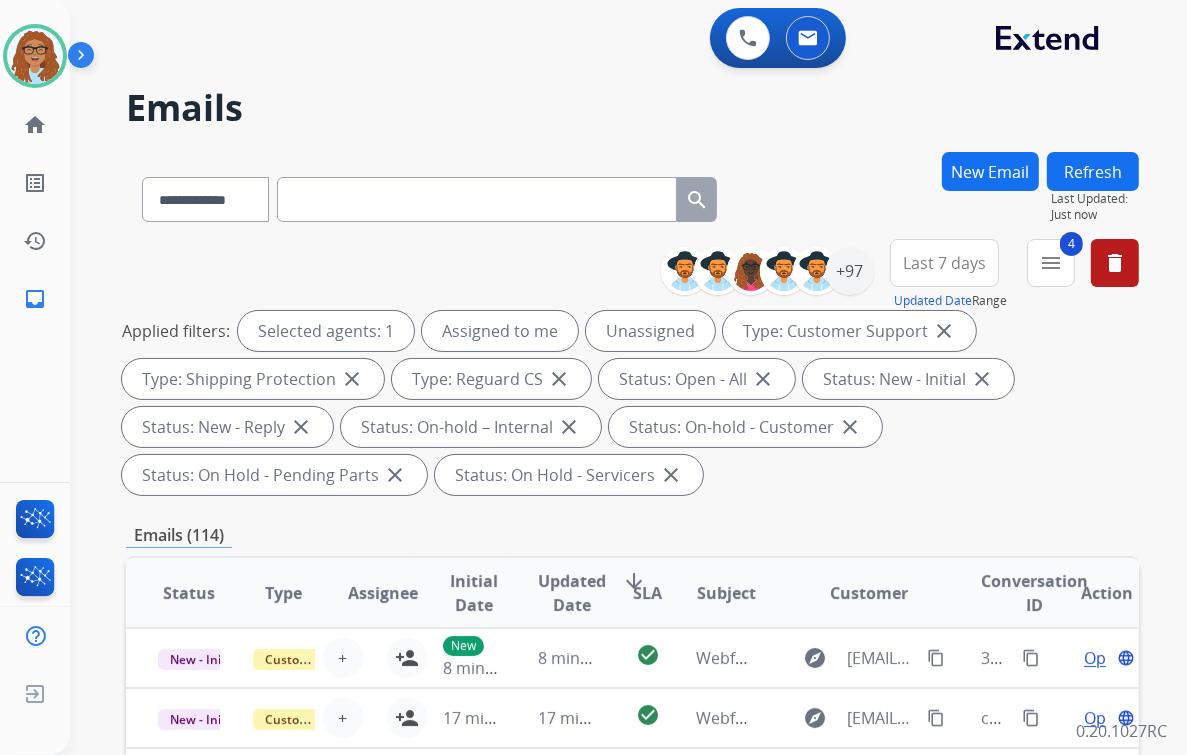 drag, startPoint x: 981, startPoint y: 272, endPoint x: 960, endPoint y: 299, distance: 34.20526 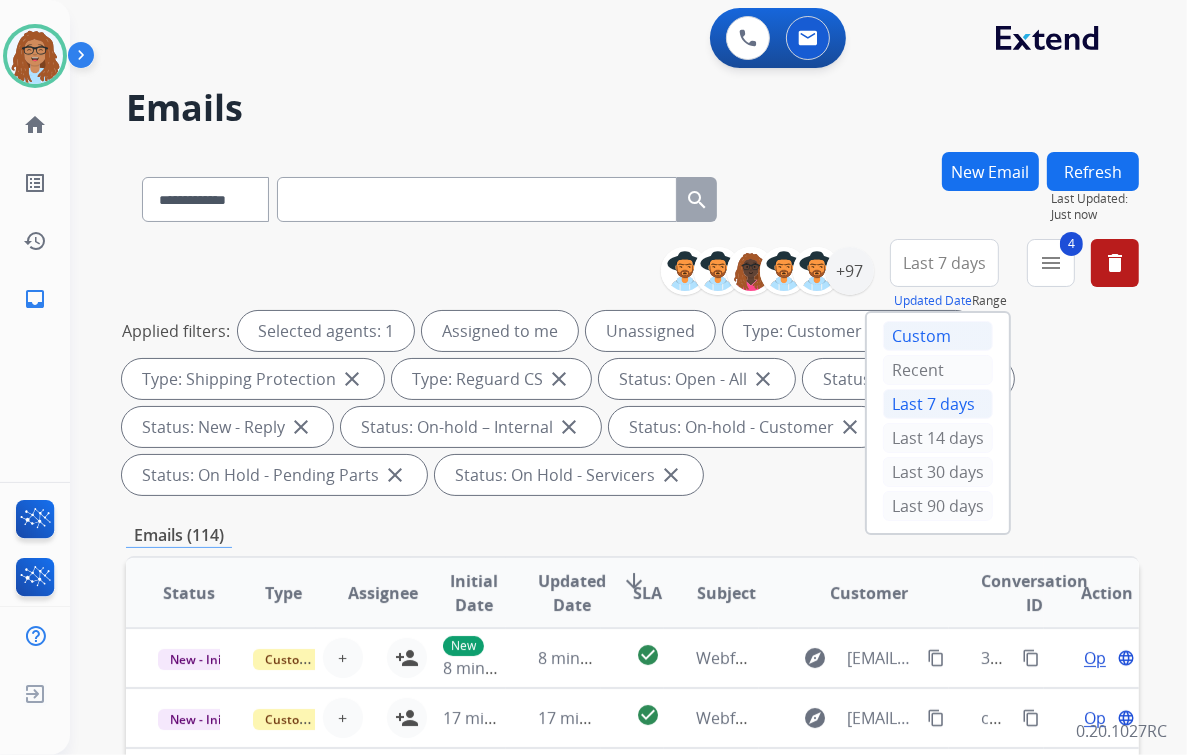 click on "Custom" at bounding box center [938, 336] 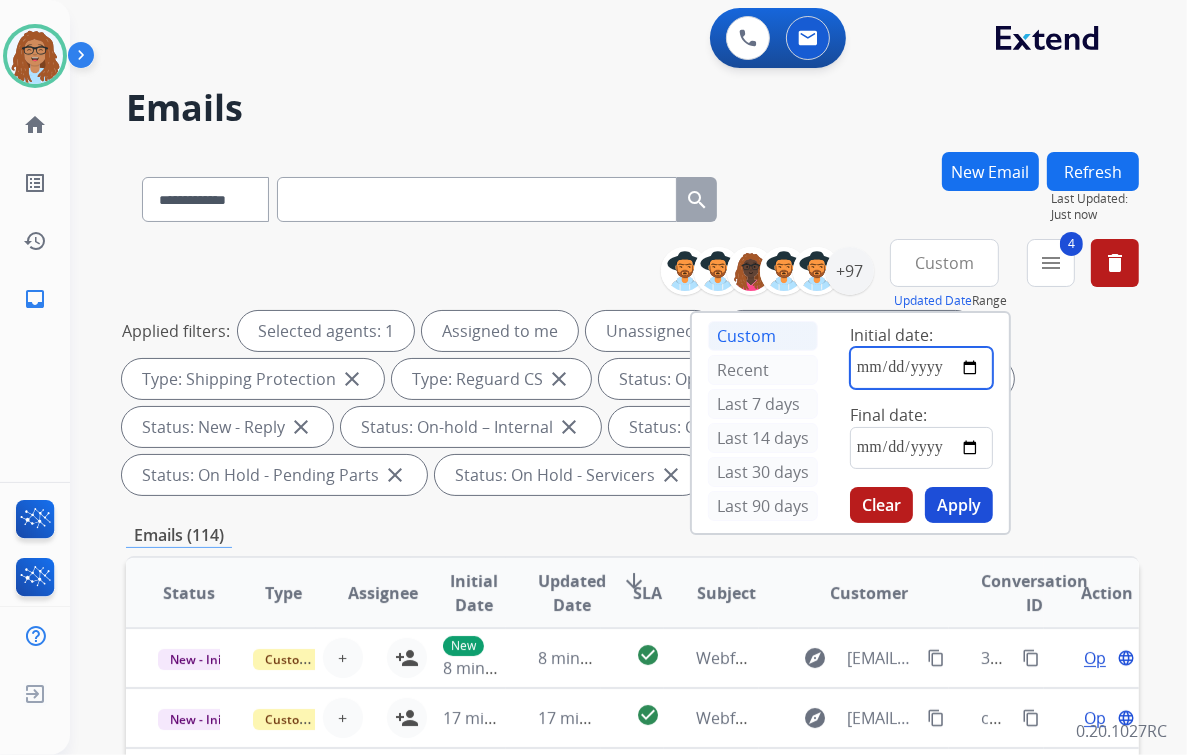 click at bounding box center [921, 368] 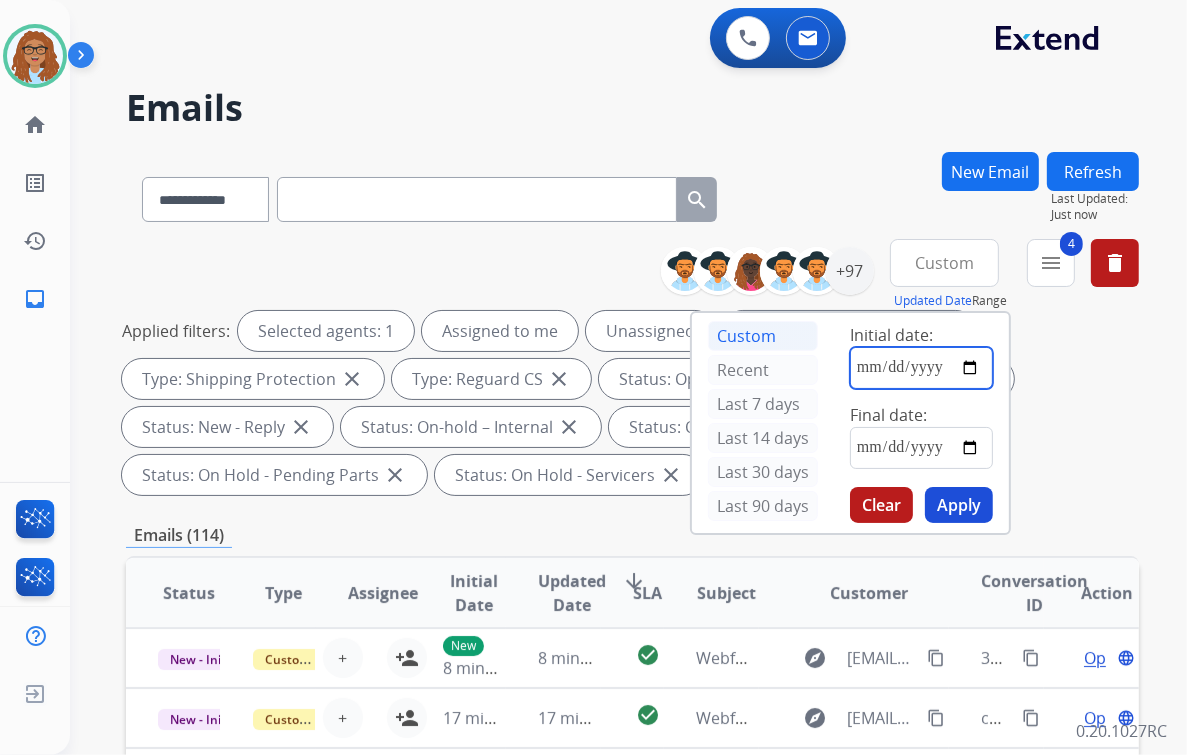 type on "**********" 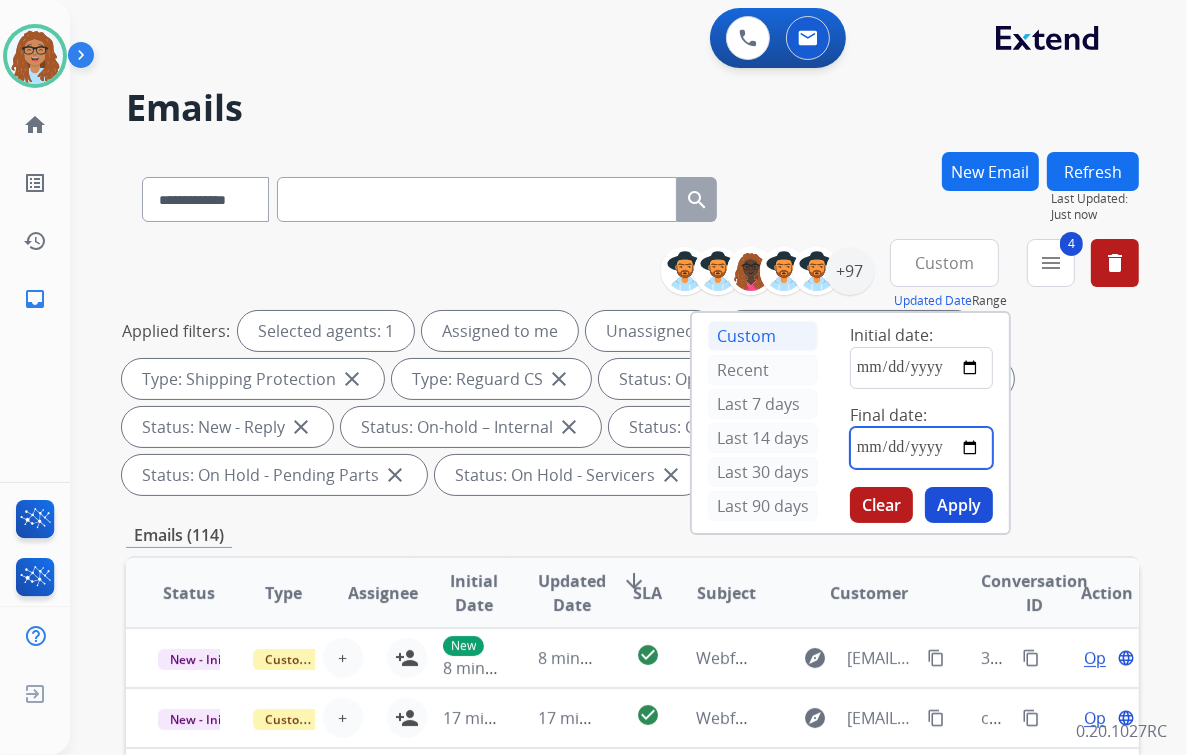 click at bounding box center (921, 448) 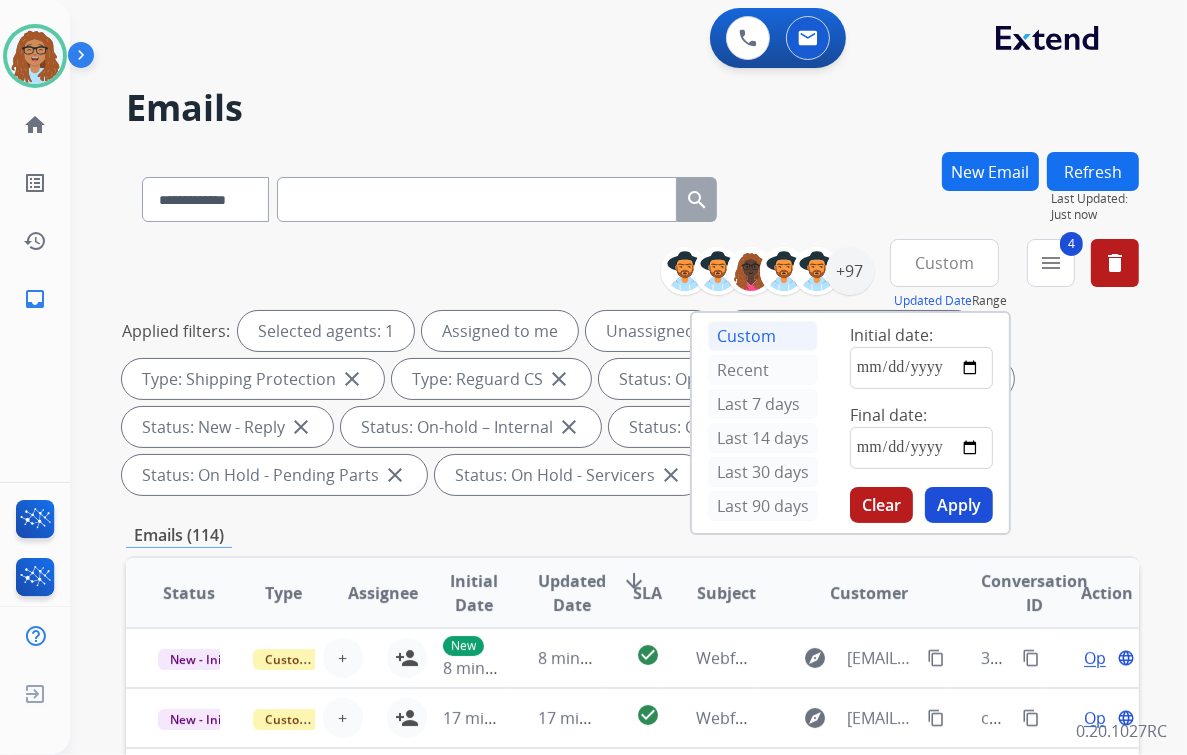 click on "Apply" at bounding box center (959, 505) 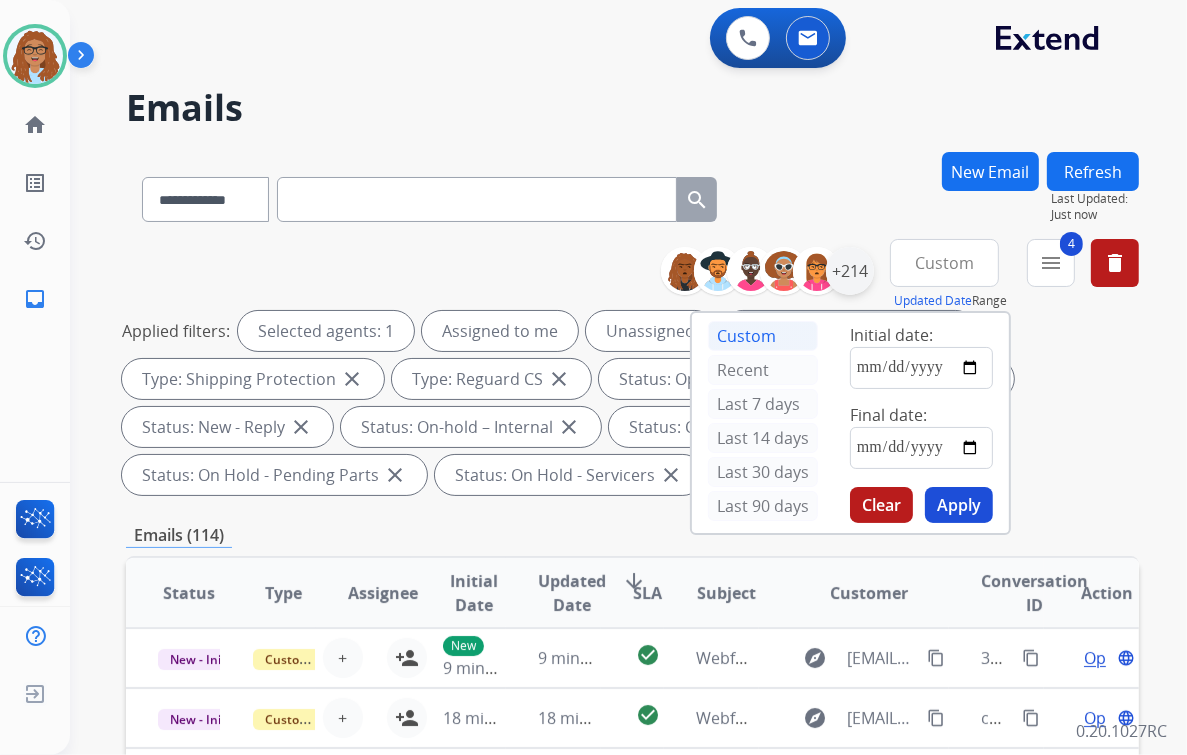click on "+214" at bounding box center (850, 271) 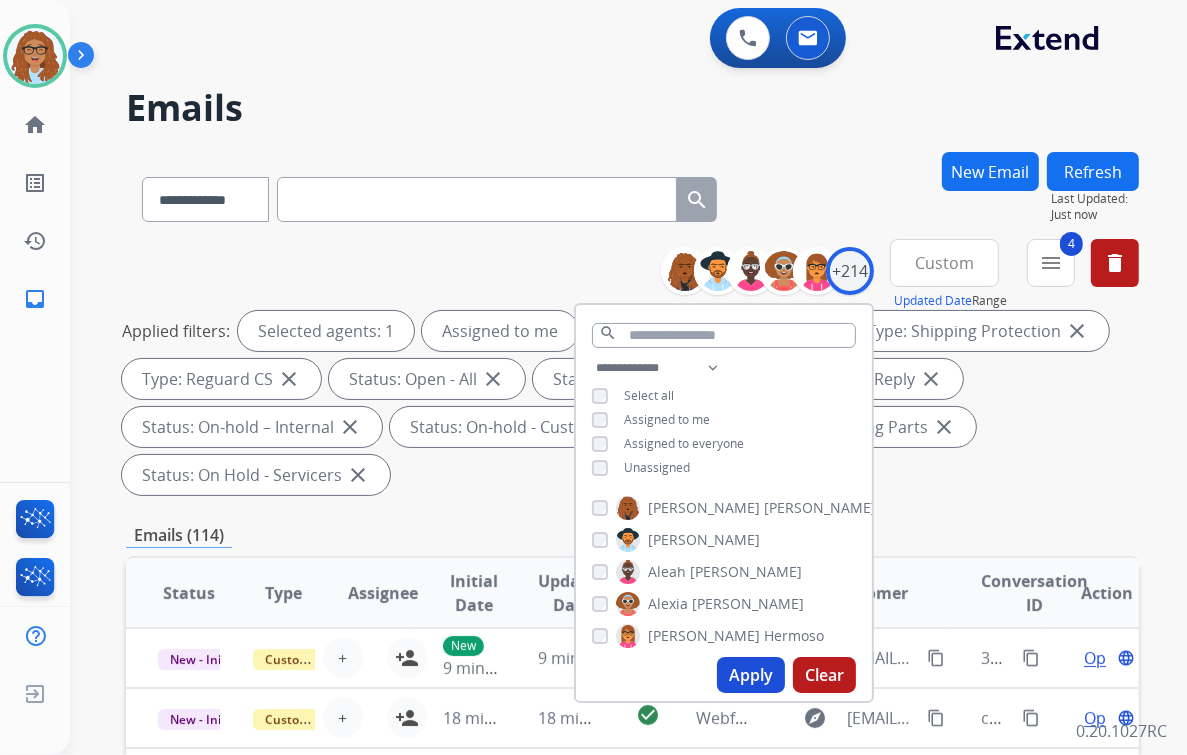click on "Apply" at bounding box center [751, 675] 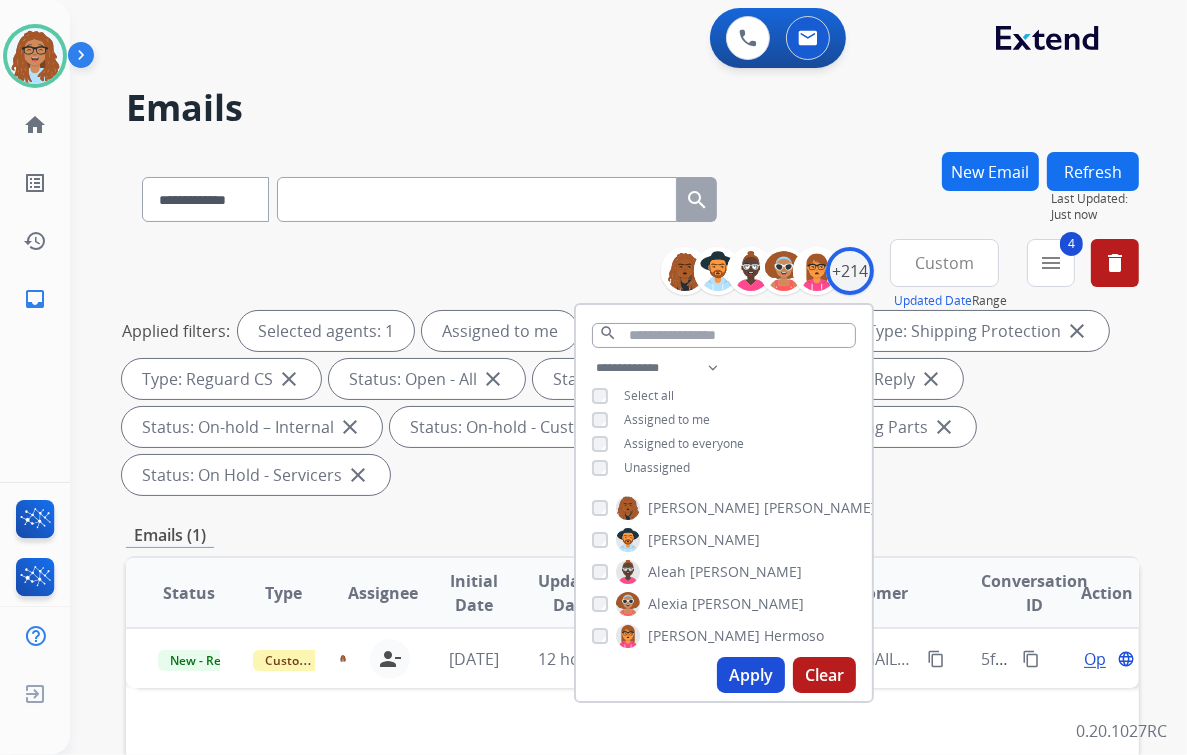 click on "**********" at bounding box center (632, 195) 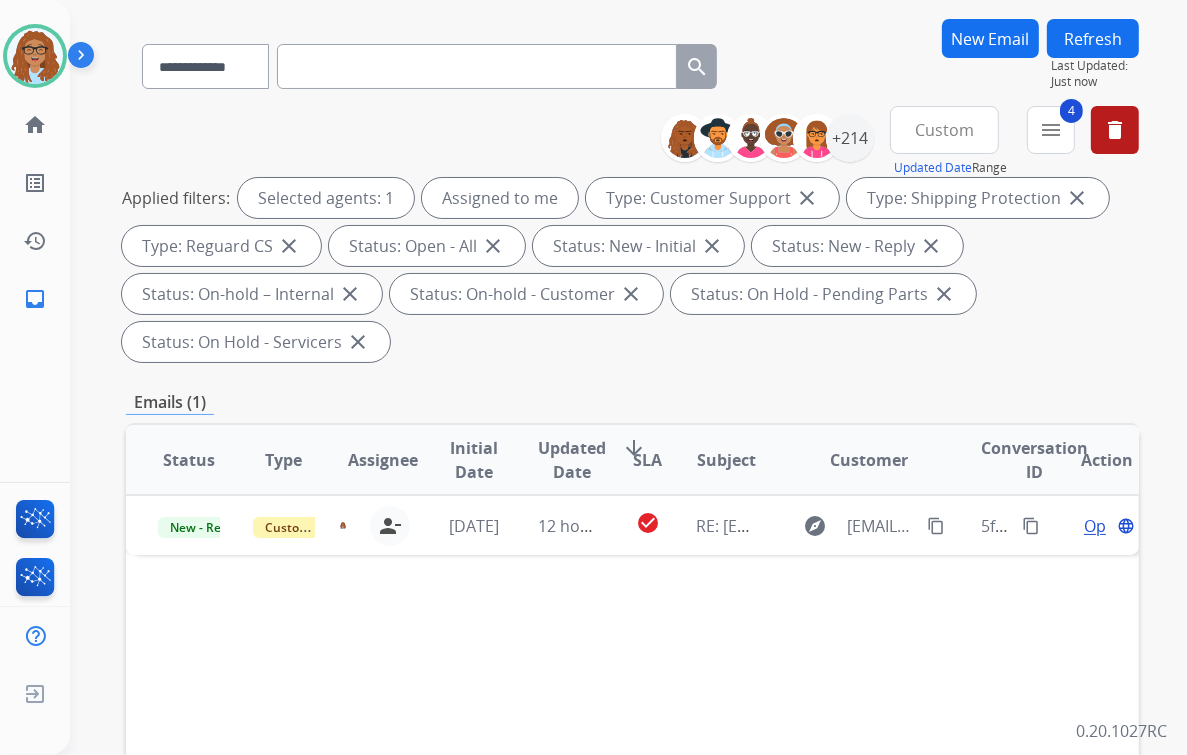 scroll, scrollTop: 320, scrollLeft: 0, axis: vertical 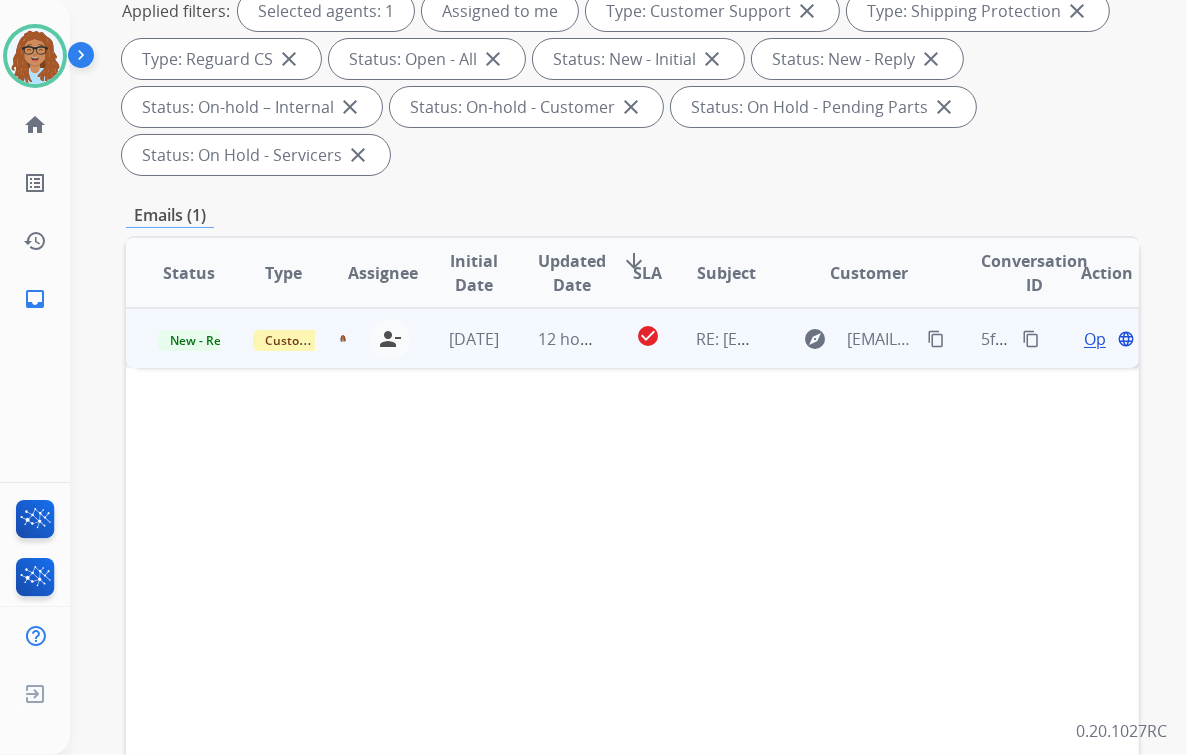 click on "content_copy" at bounding box center [1031, 339] 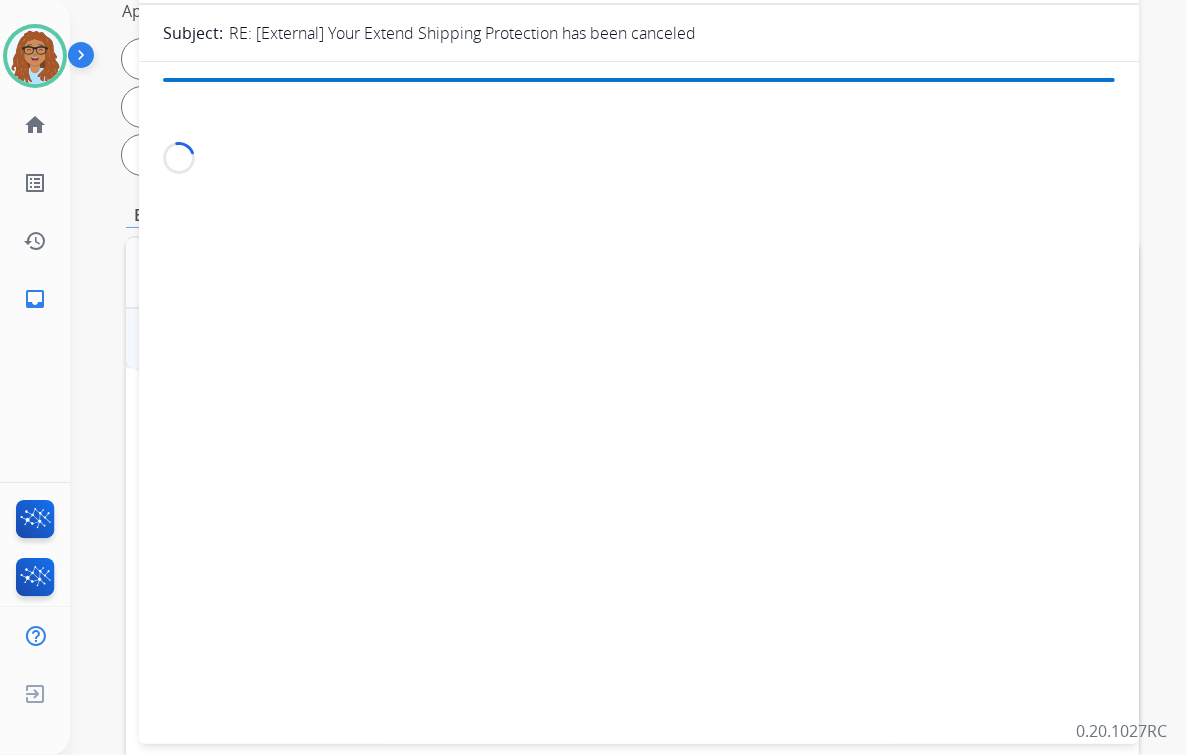 scroll, scrollTop: 321, scrollLeft: 0, axis: vertical 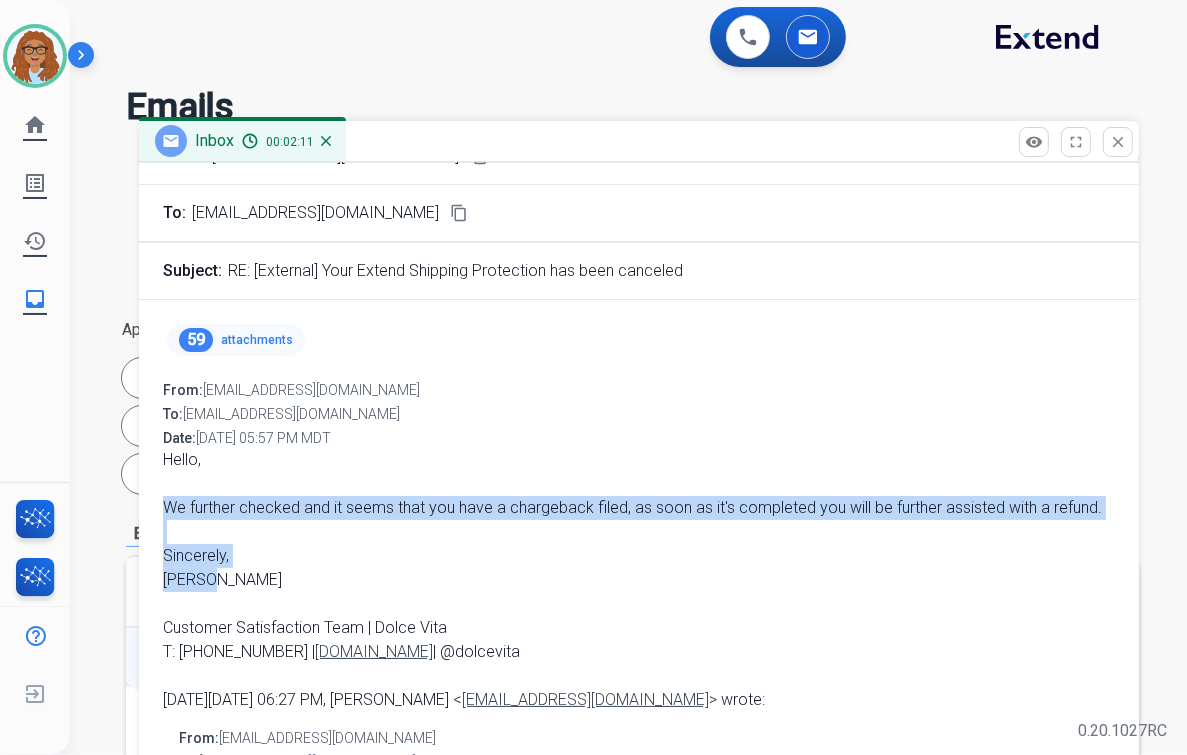 drag, startPoint x: 219, startPoint y: 577, endPoint x: 149, endPoint y: 515, distance: 93.50936 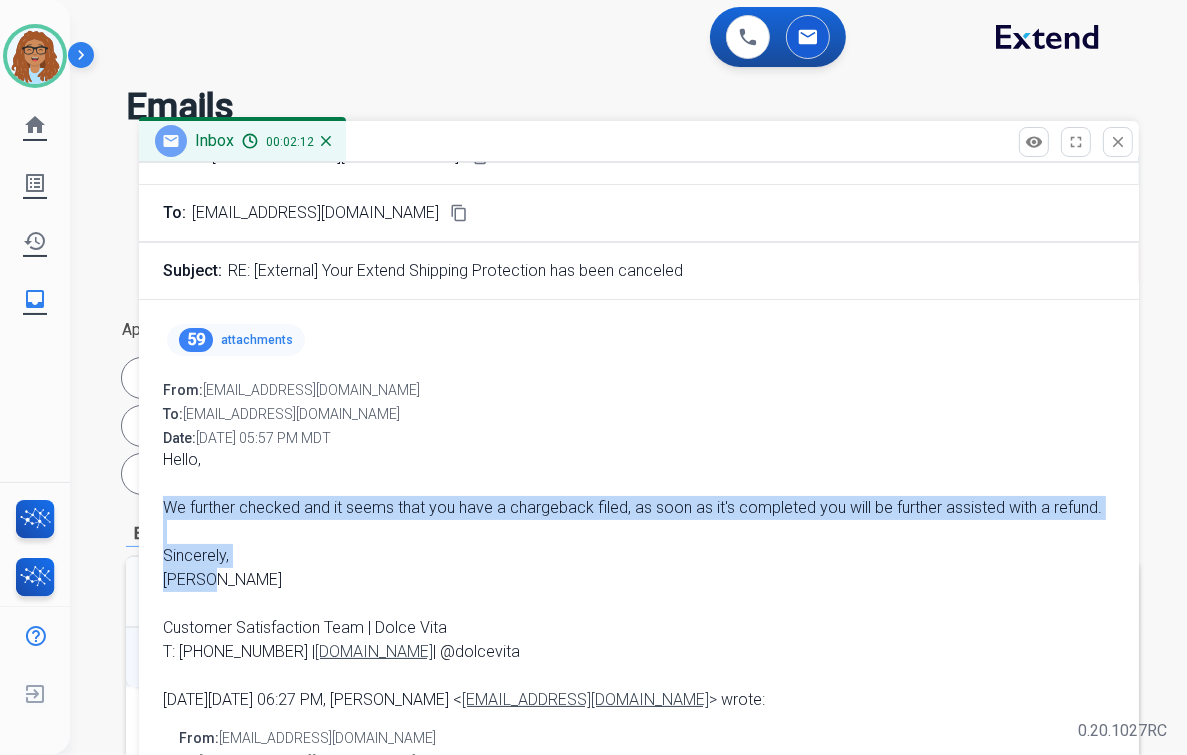 copy on "We further checked and it seems that you have a chargeback filed, as soon as it's completed you will be further assisted with a refund.
Sincerely,
[PERSON_NAME]" 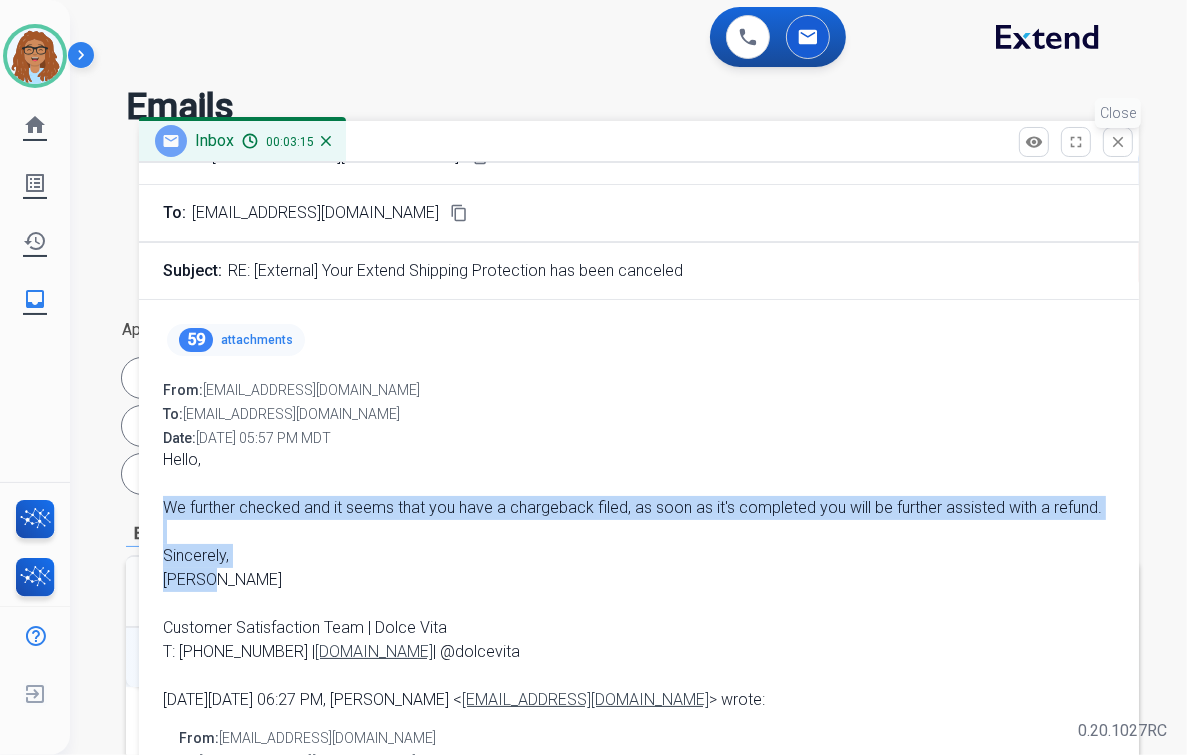 click on "close" at bounding box center [1118, 142] 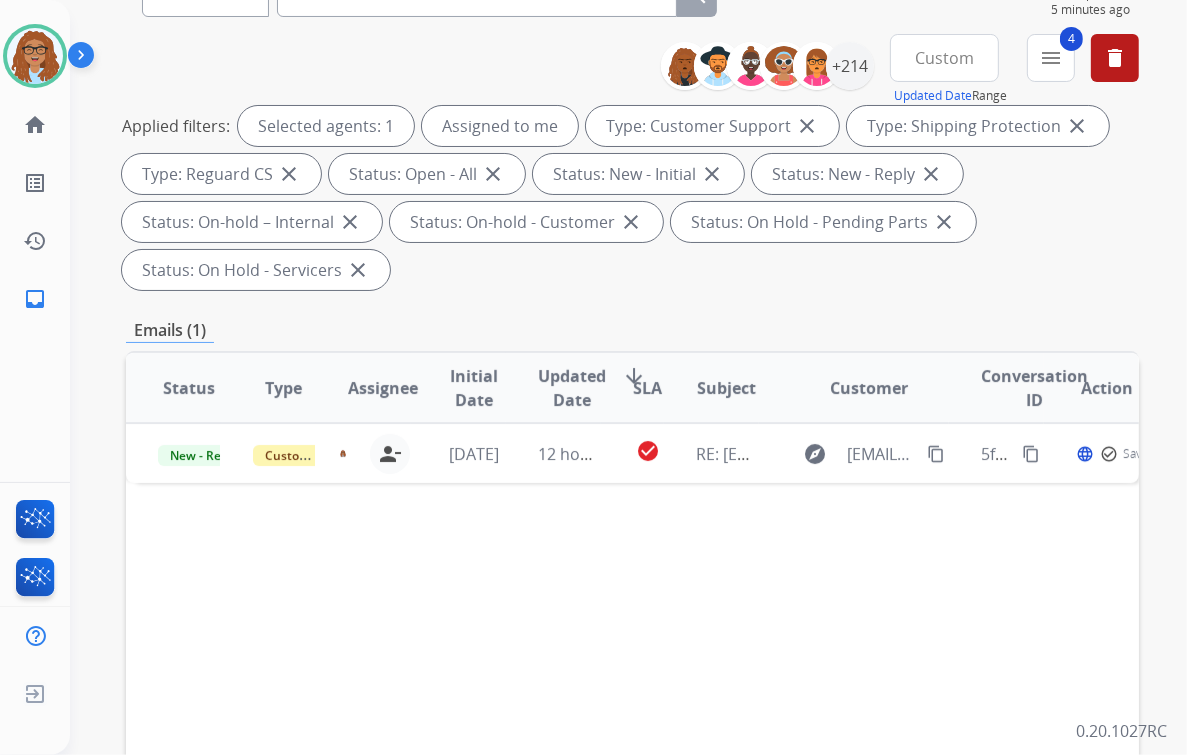 scroll, scrollTop: 241, scrollLeft: 0, axis: vertical 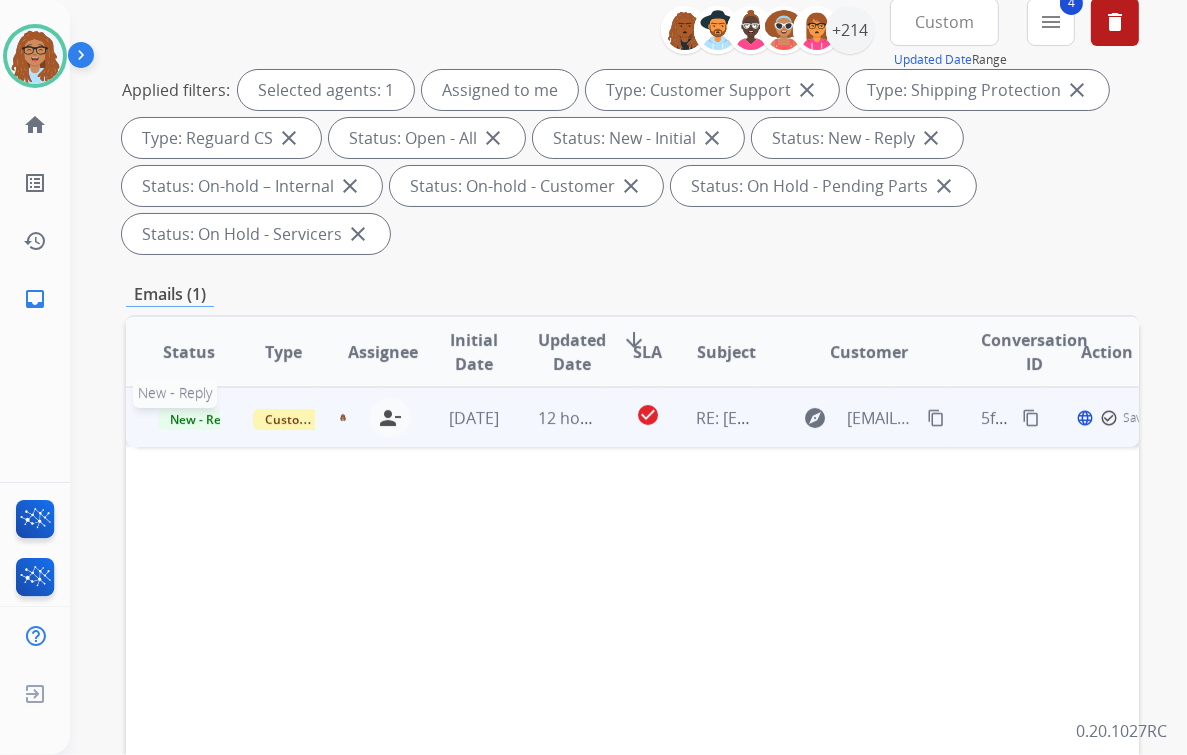 click on "New - Reply" at bounding box center [203, 419] 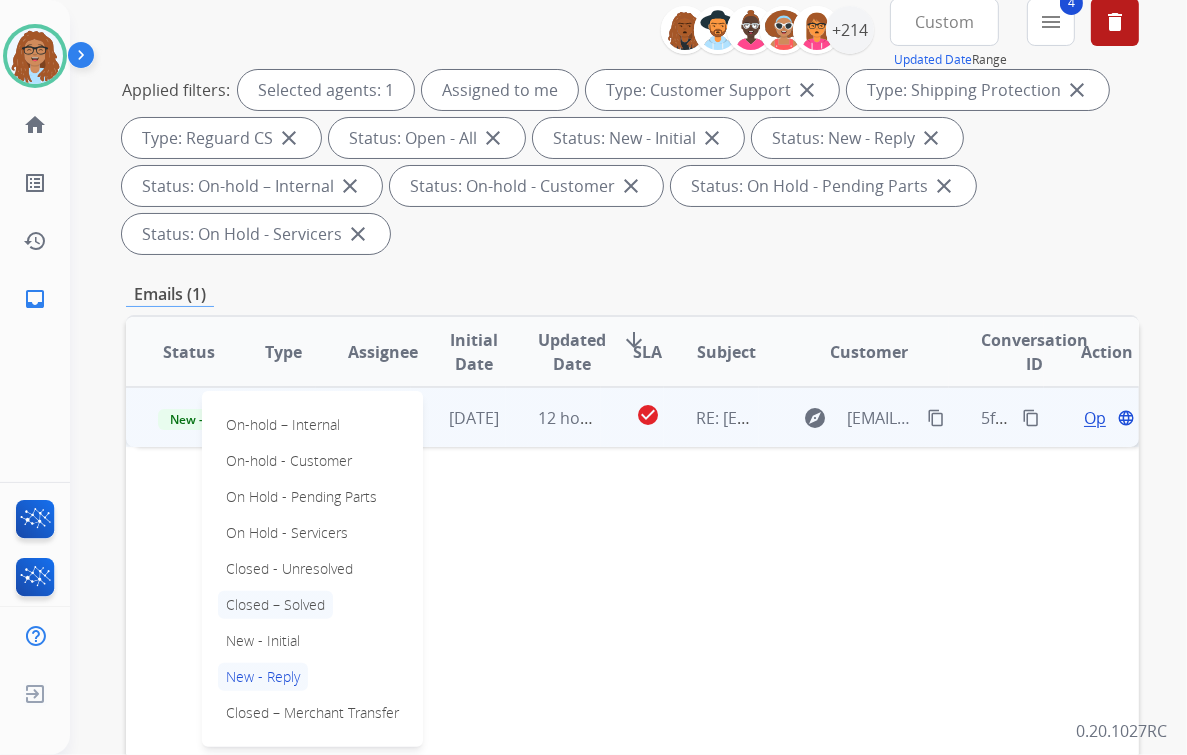click on "Closed – Solved" at bounding box center (275, 605) 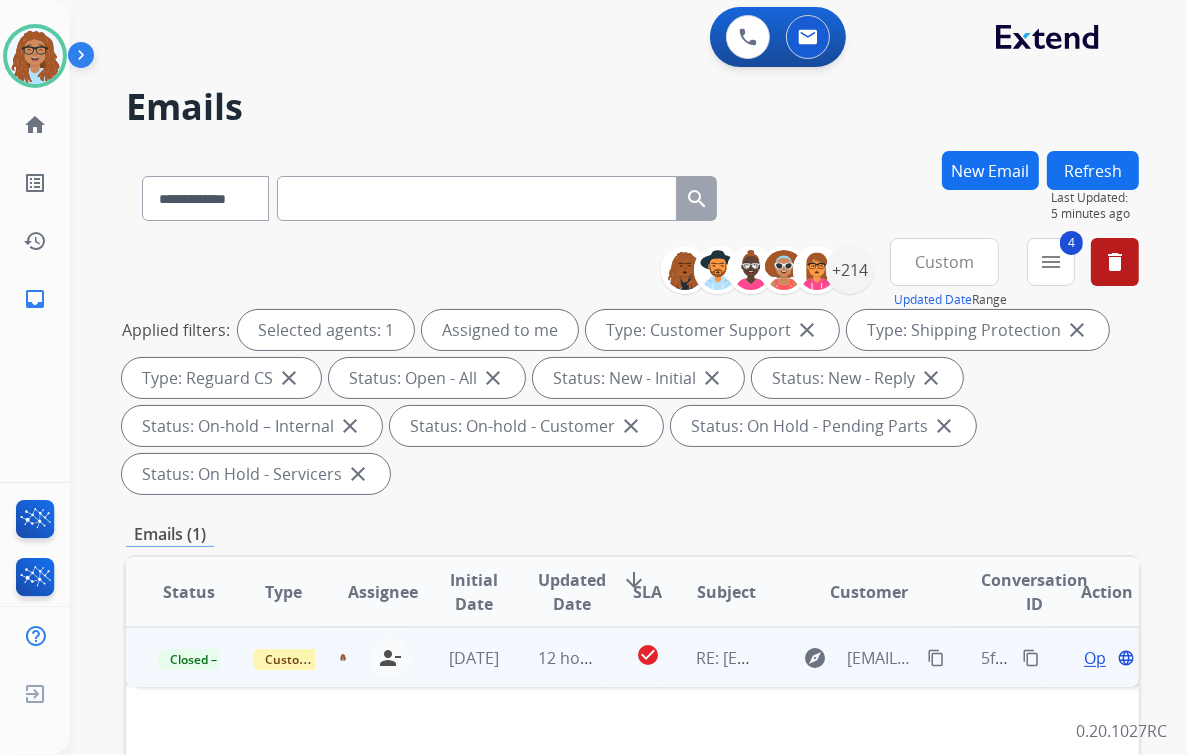 scroll, scrollTop: 0, scrollLeft: 0, axis: both 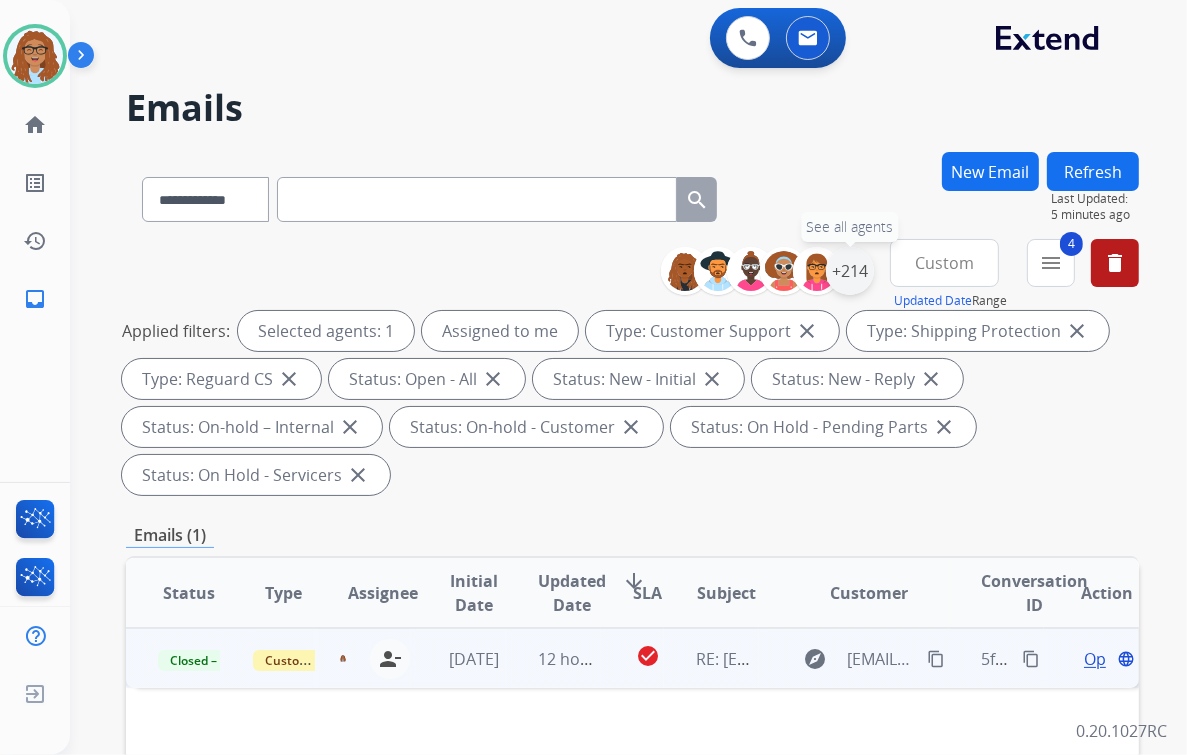 click on "+214" at bounding box center [850, 271] 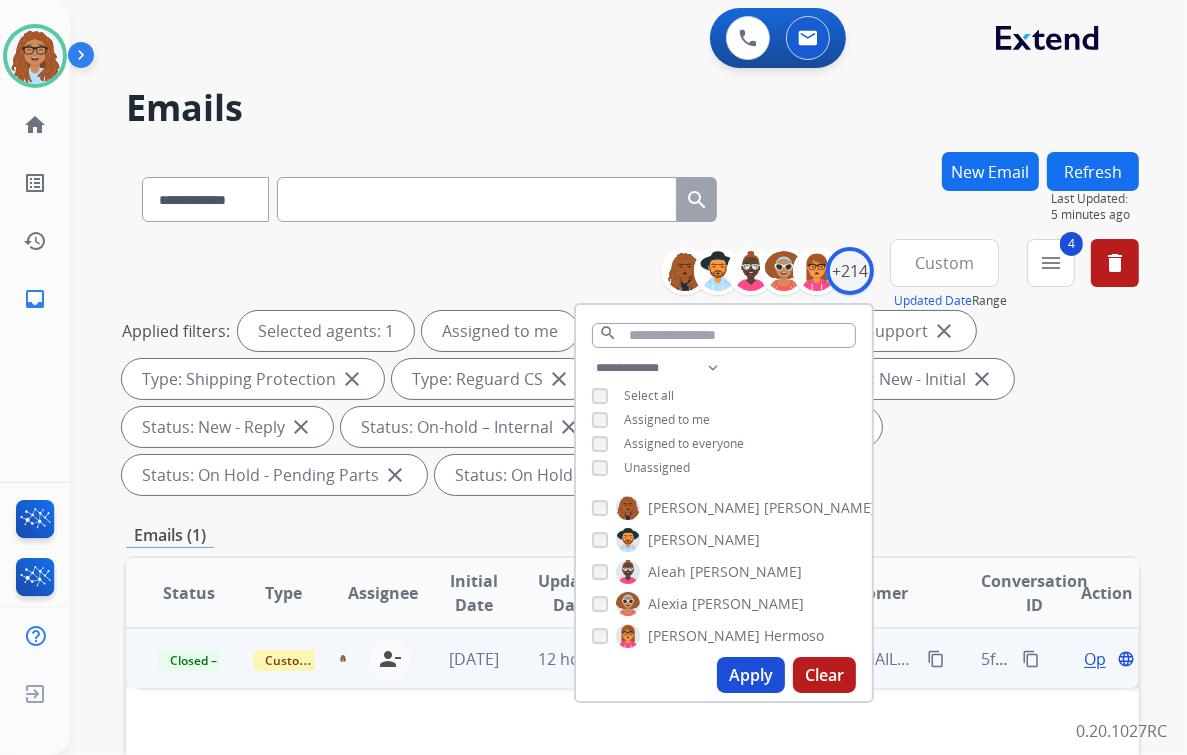 click on "Apply" at bounding box center (751, 675) 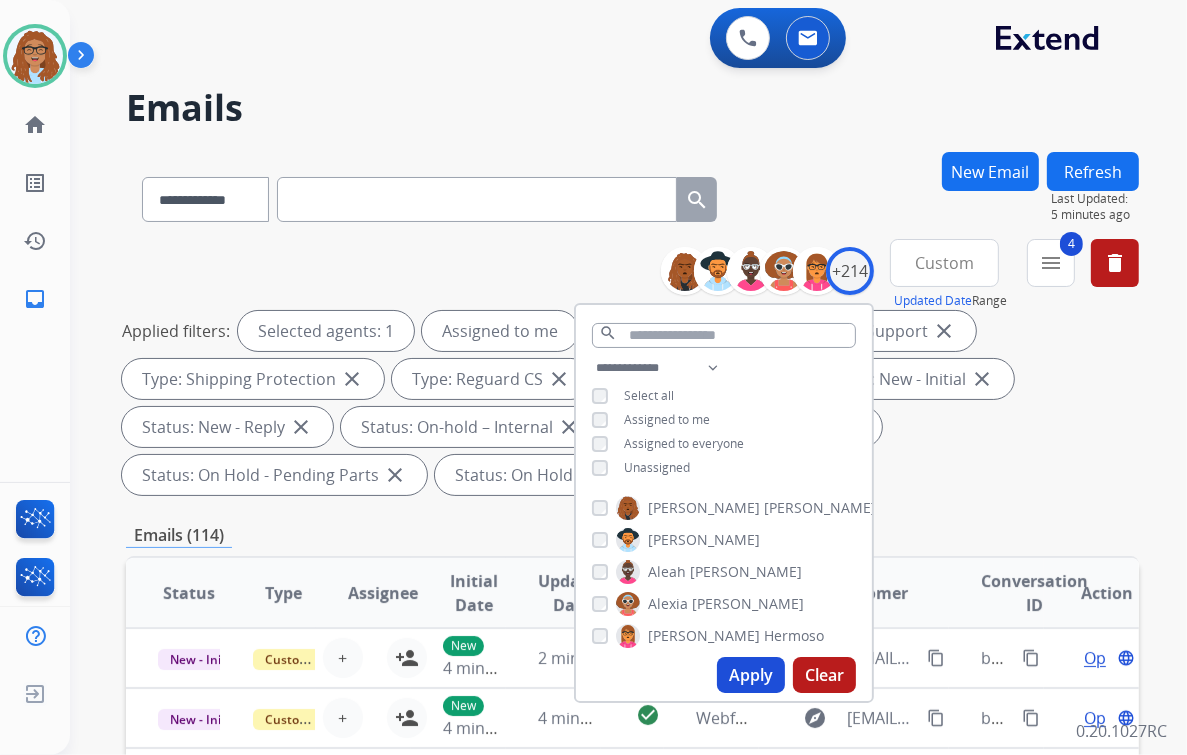 click on "**********" at bounding box center (632, 741) 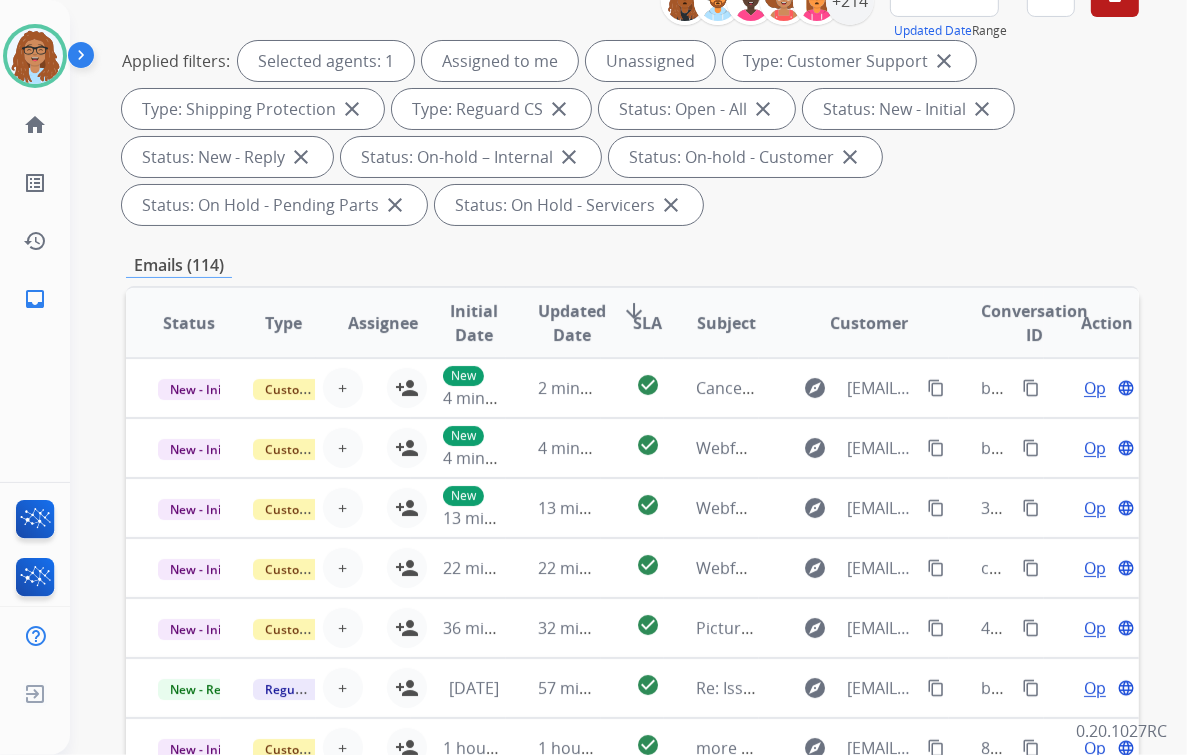 scroll, scrollTop: 320, scrollLeft: 0, axis: vertical 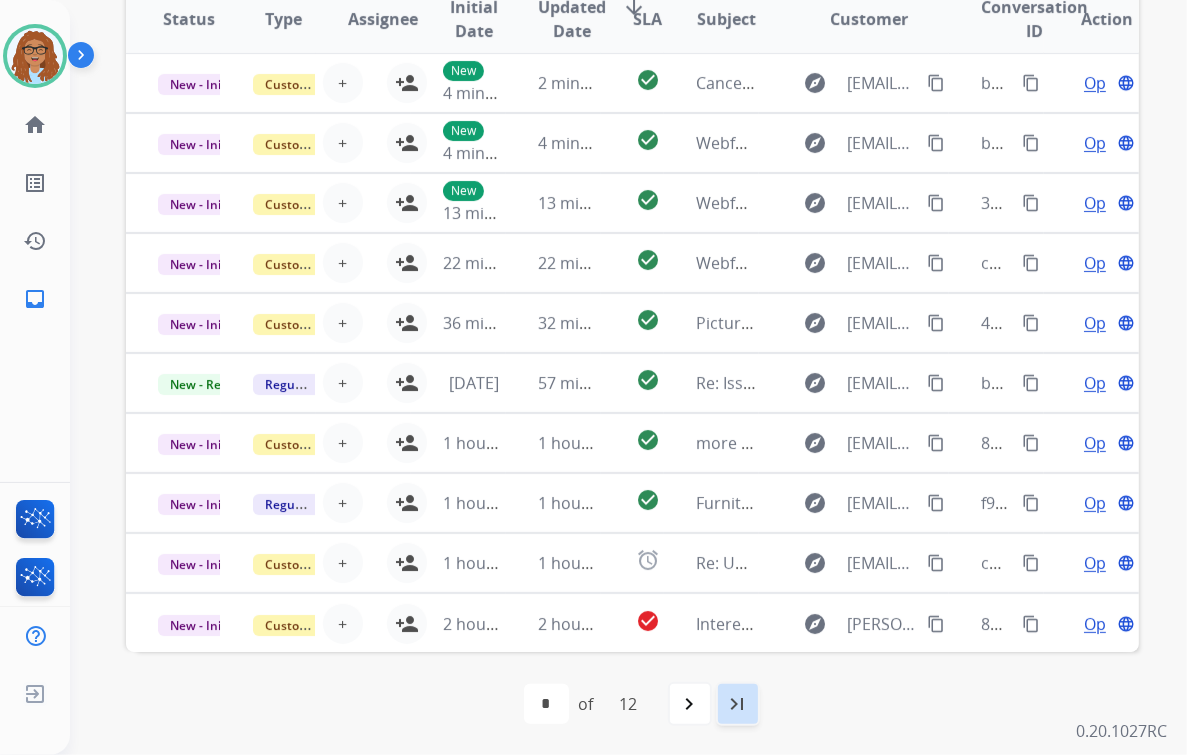 click on "last_page" at bounding box center (738, 704) 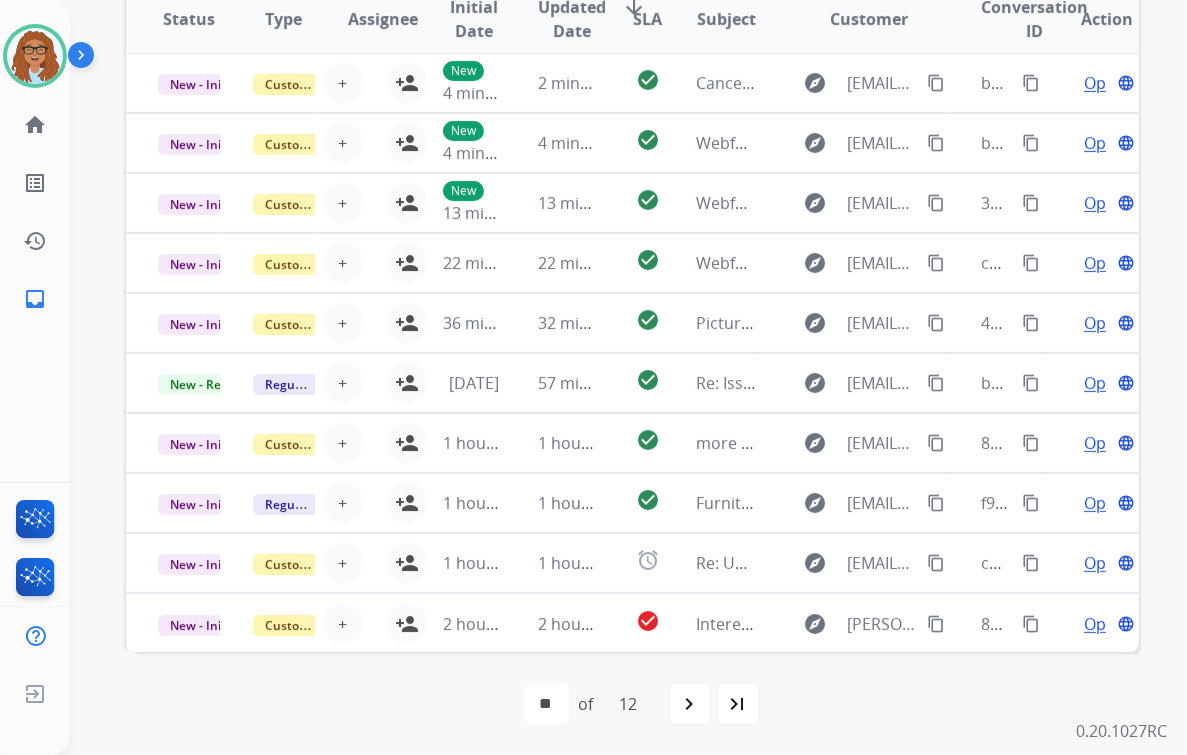 scroll, scrollTop: 0, scrollLeft: 0, axis: both 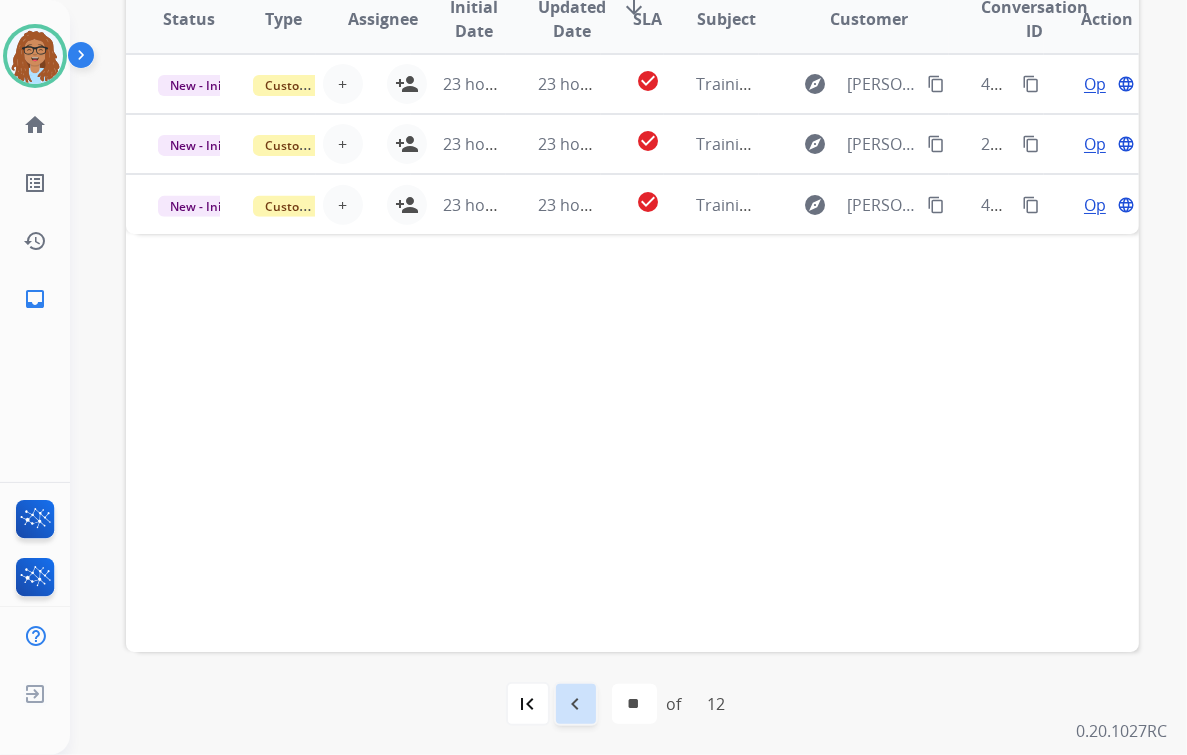 click on "navigate_before" at bounding box center (576, 704) 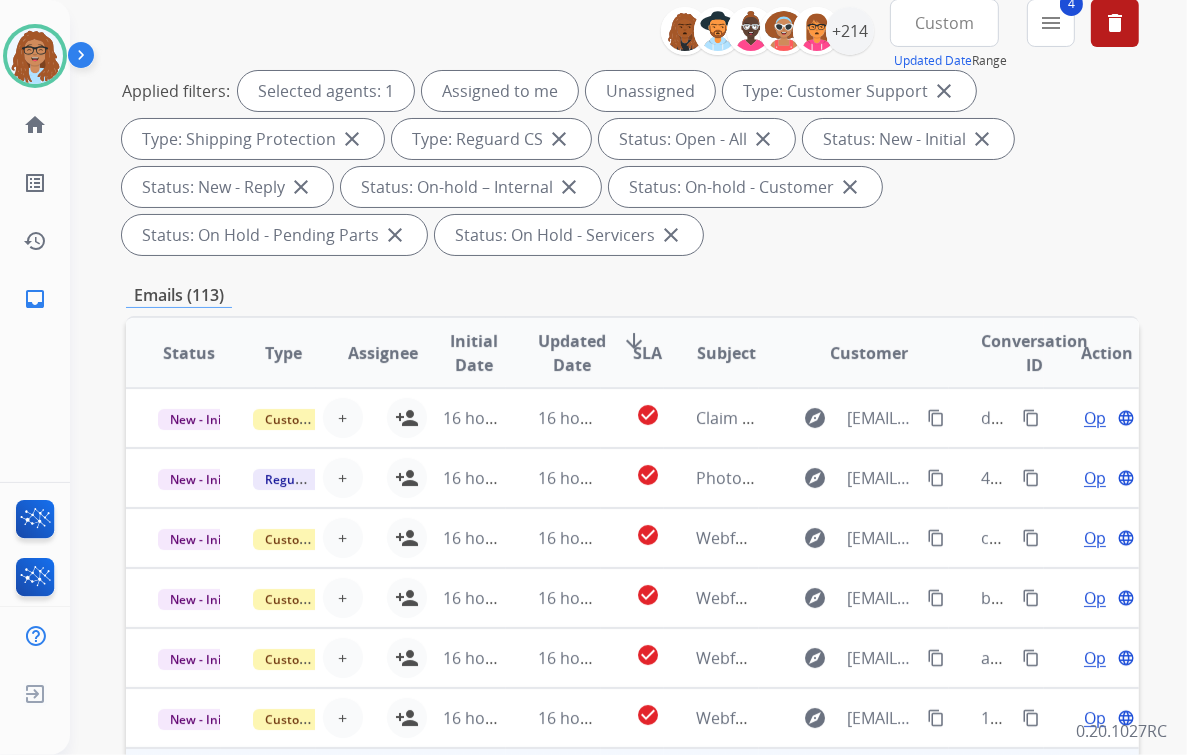 scroll, scrollTop: 560, scrollLeft: 0, axis: vertical 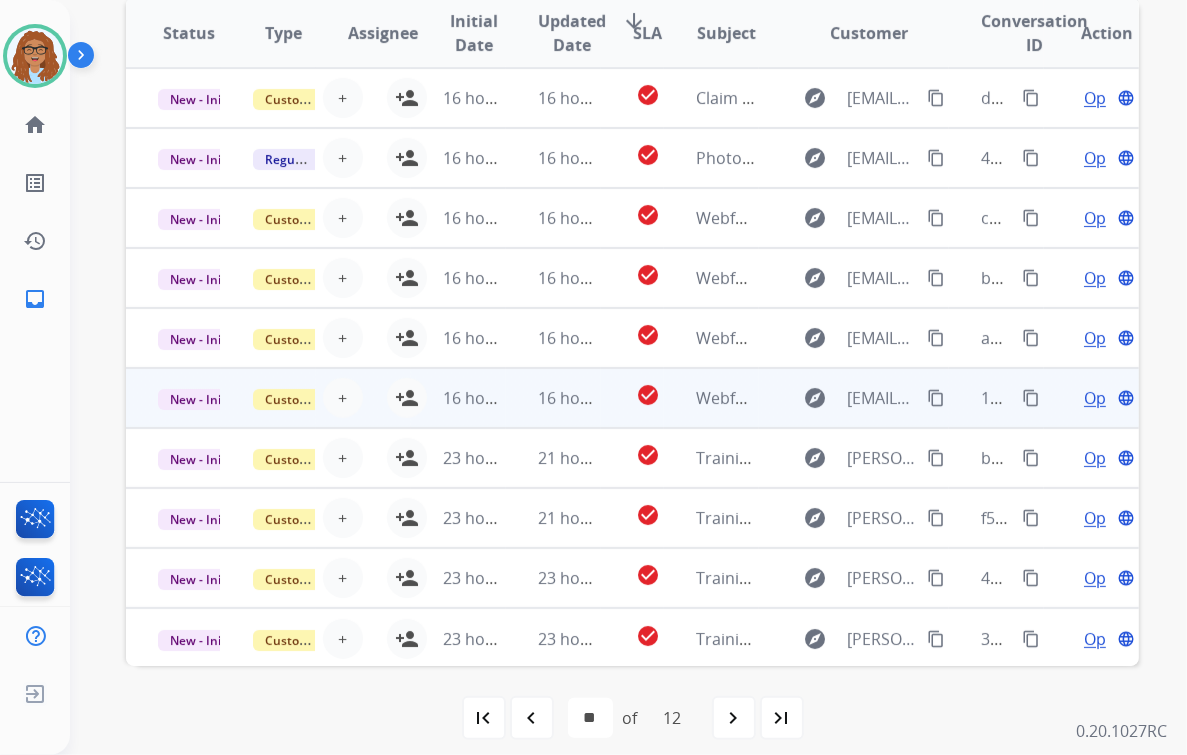 click on "Open" at bounding box center [1104, 398] 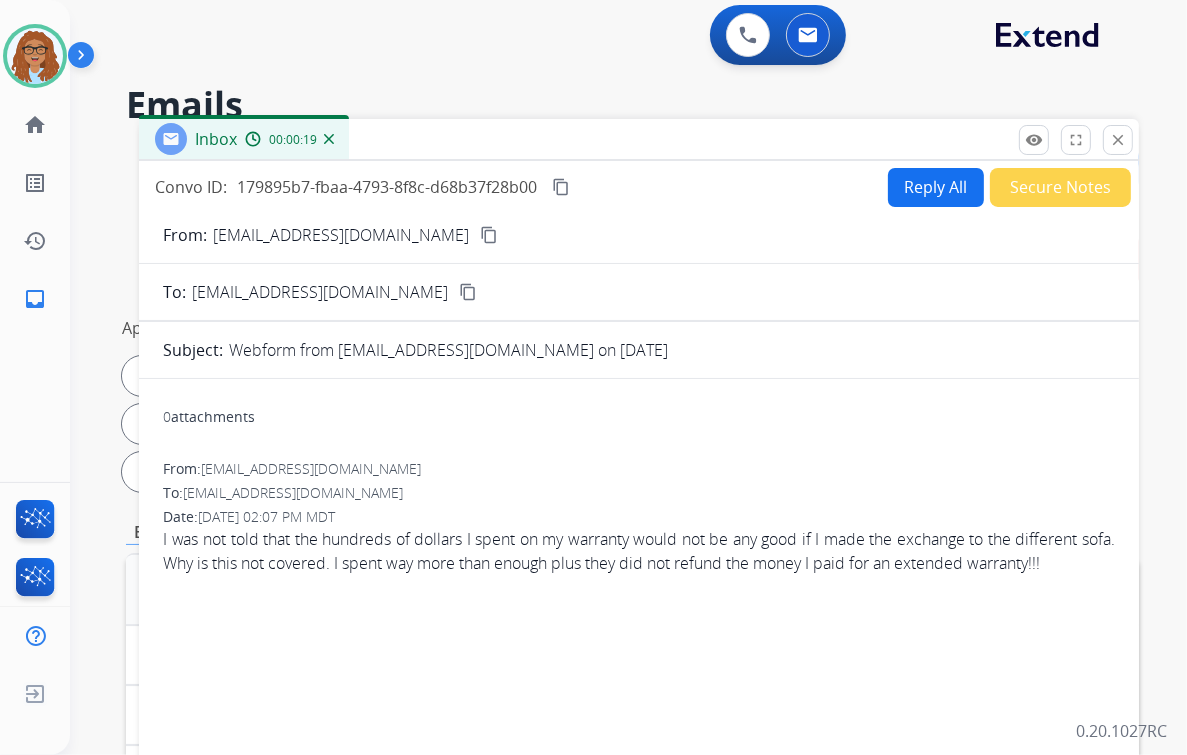 scroll, scrollTop: 0, scrollLeft: 0, axis: both 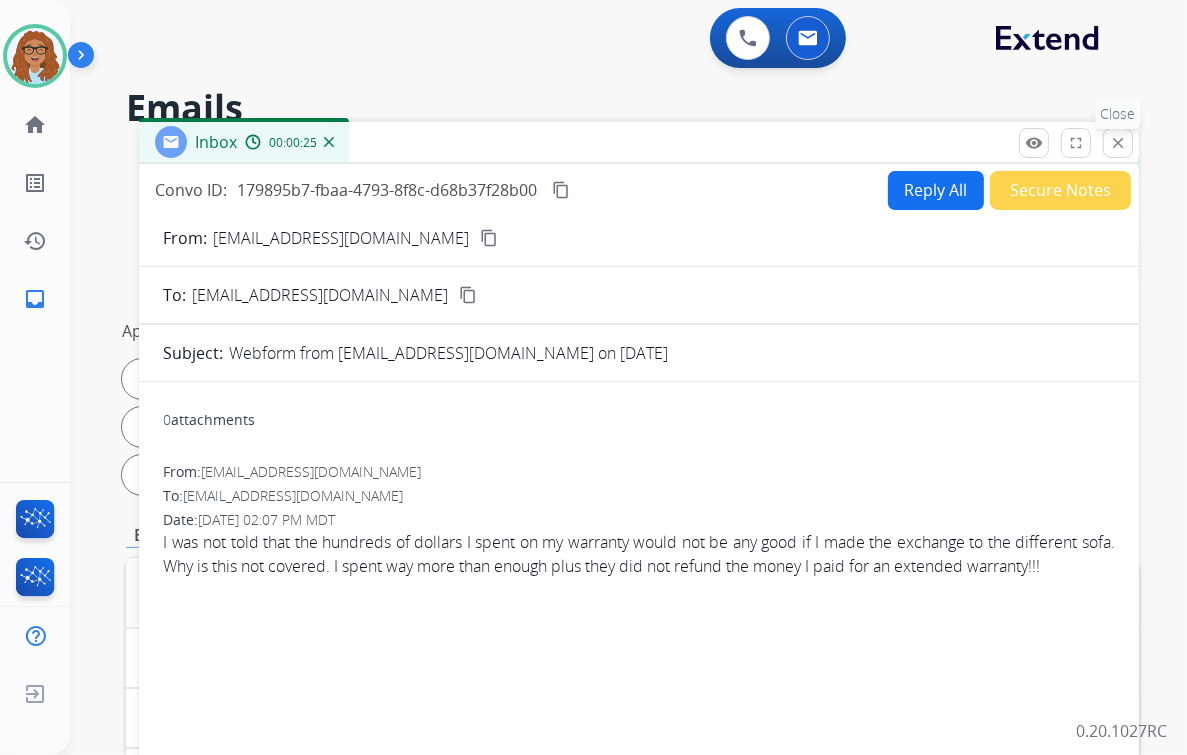 click on "close" at bounding box center [1118, 143] 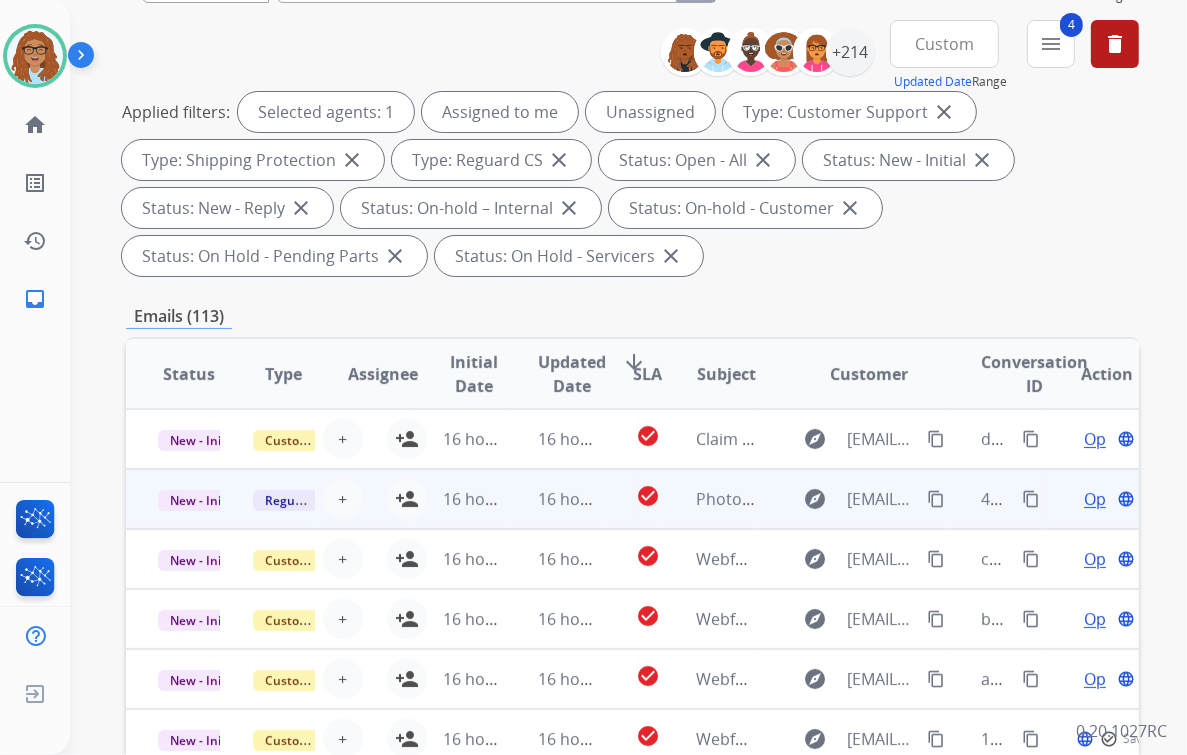 scroll, scrollTop: 240, scrollLeft: 0, axis: vertical 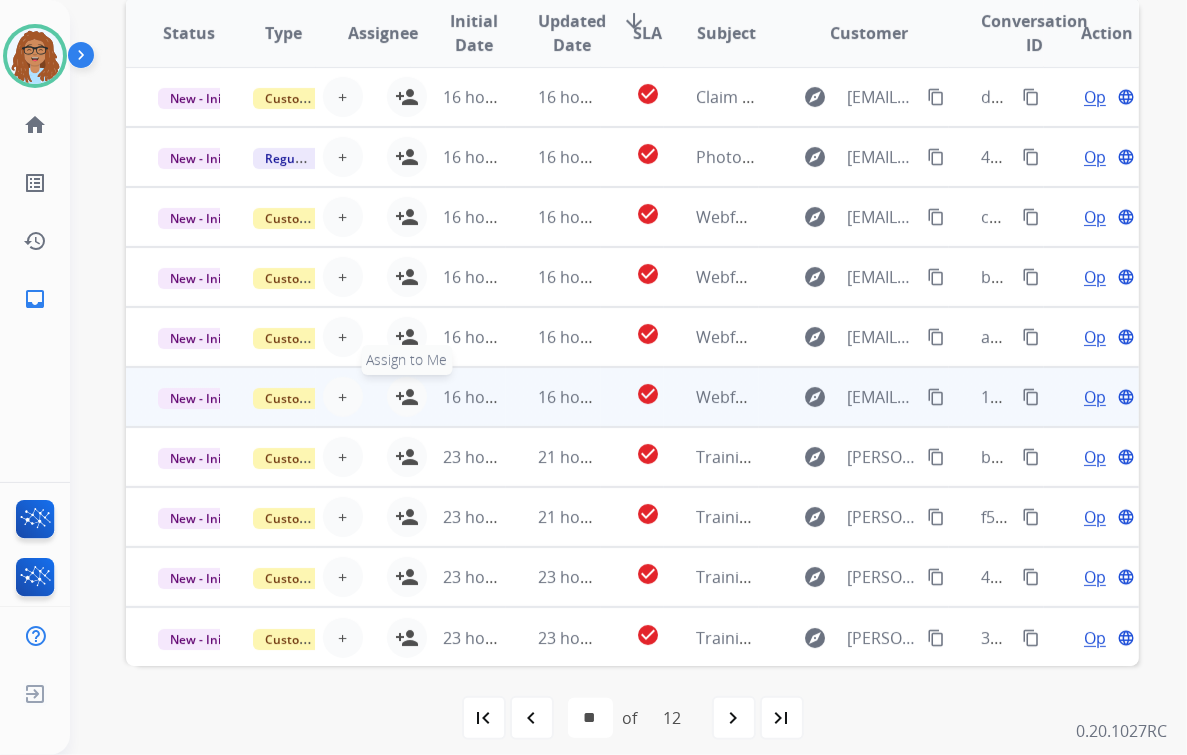 click on "person_add" at bounding box center [407, 397] 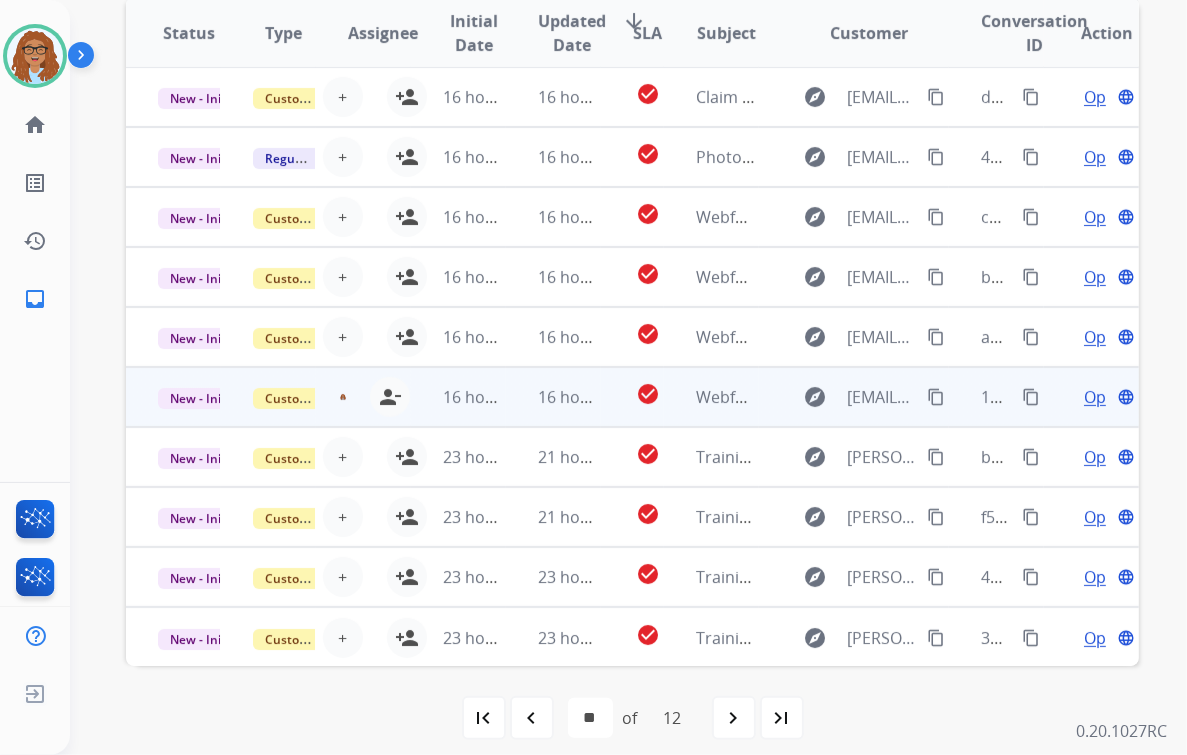 click on "content_copy" at bounding box center (1031, 397) 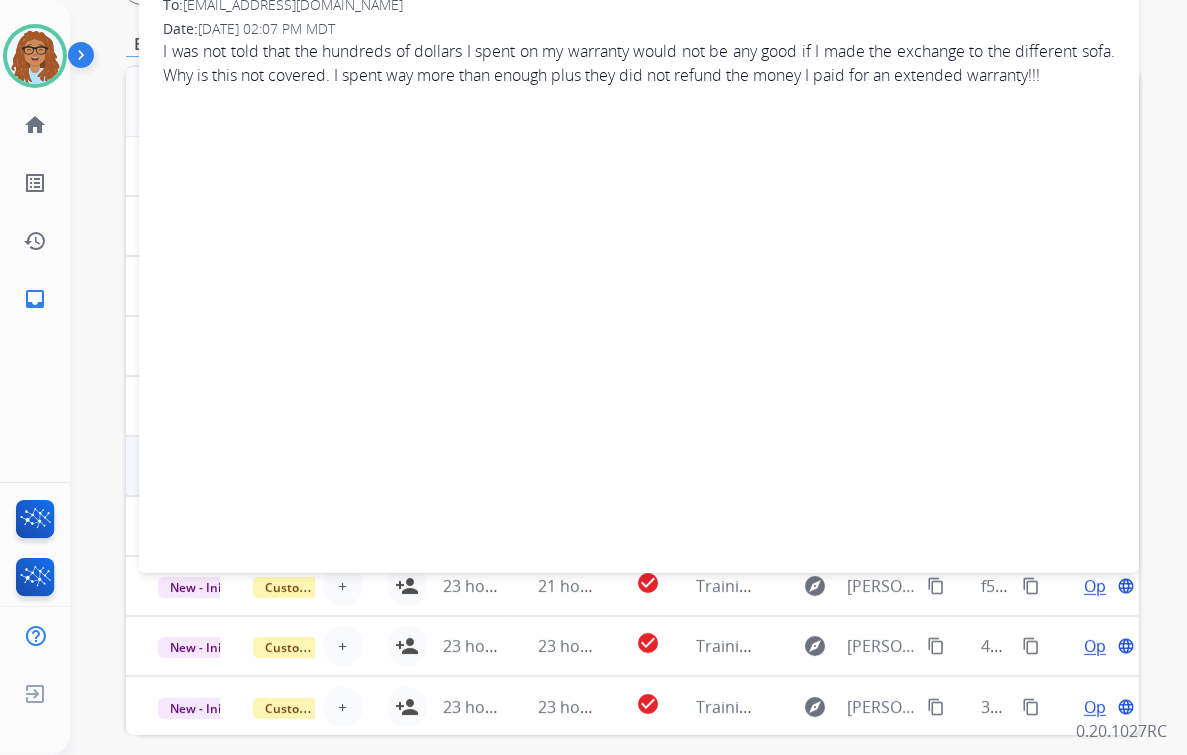 scroll, scrollTop: 400, scrollLeft: 0, axis: vertical 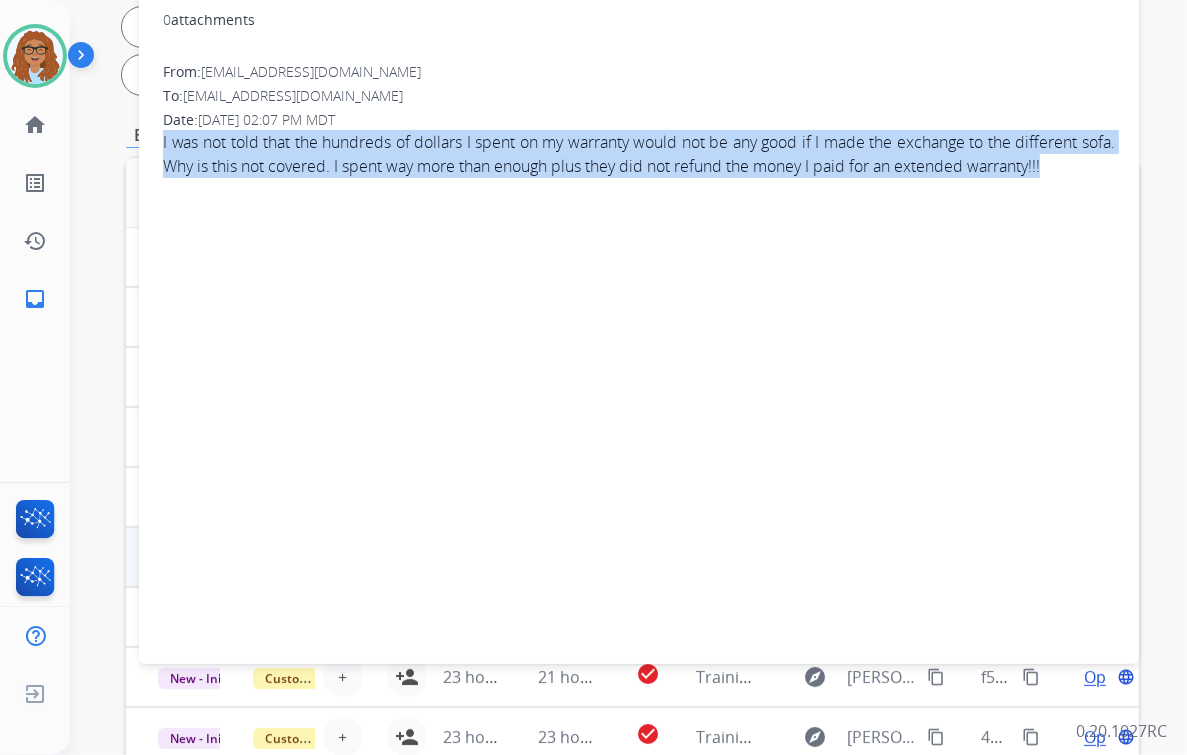 drag, startPoint x: 1076, startPoint y: 161, endPoint x: 159, endPoint y: 141, distance: 917.2181 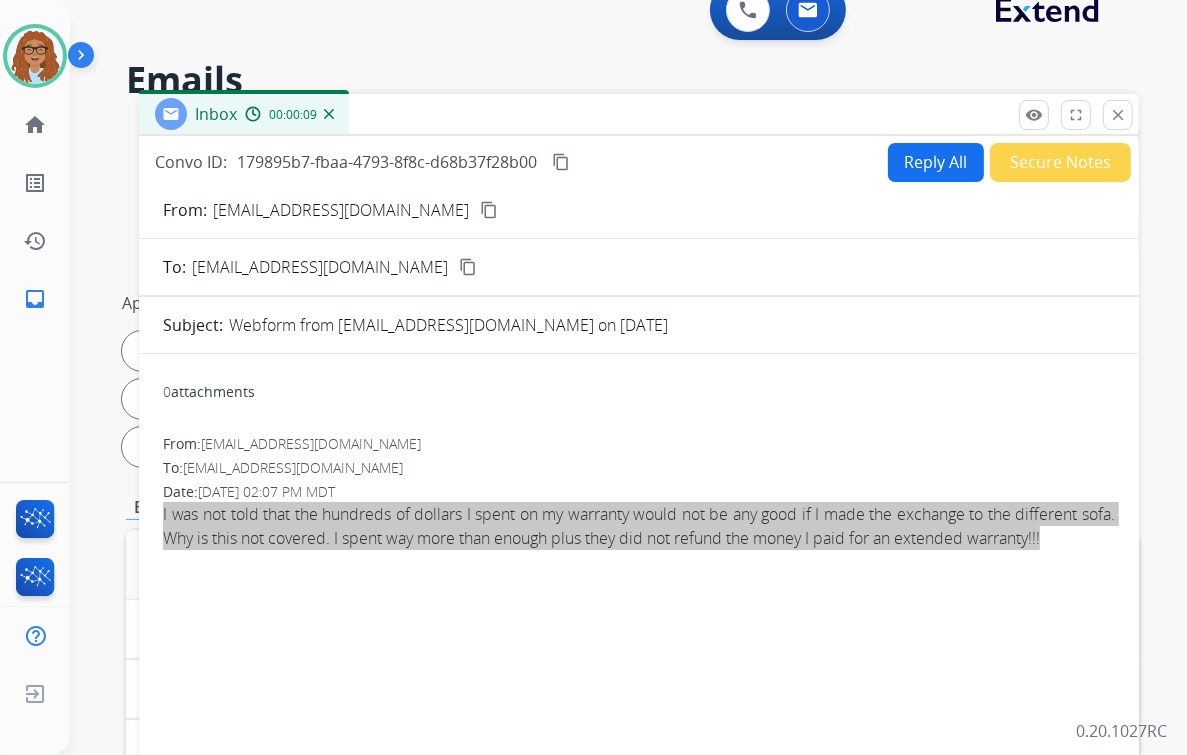 scroll, scrollTop: 0, scrollLeft: 0, axis: both 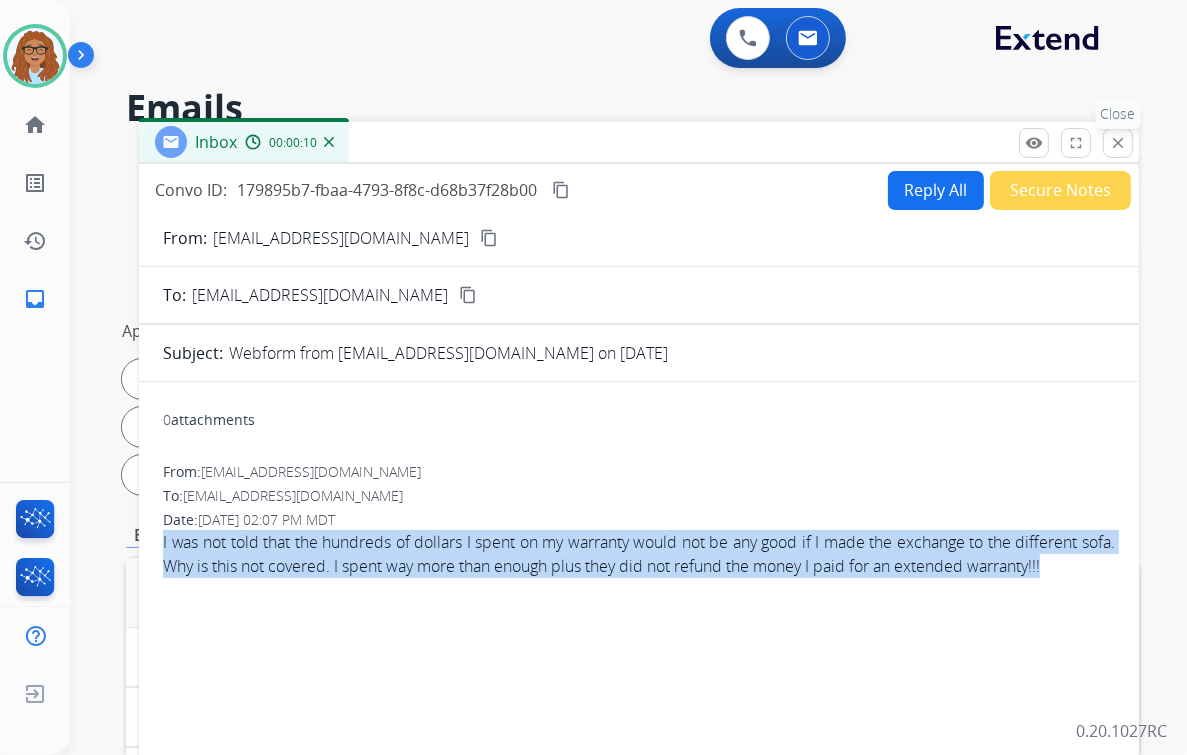 click on "close Close" at bounding box center (1118, 143) 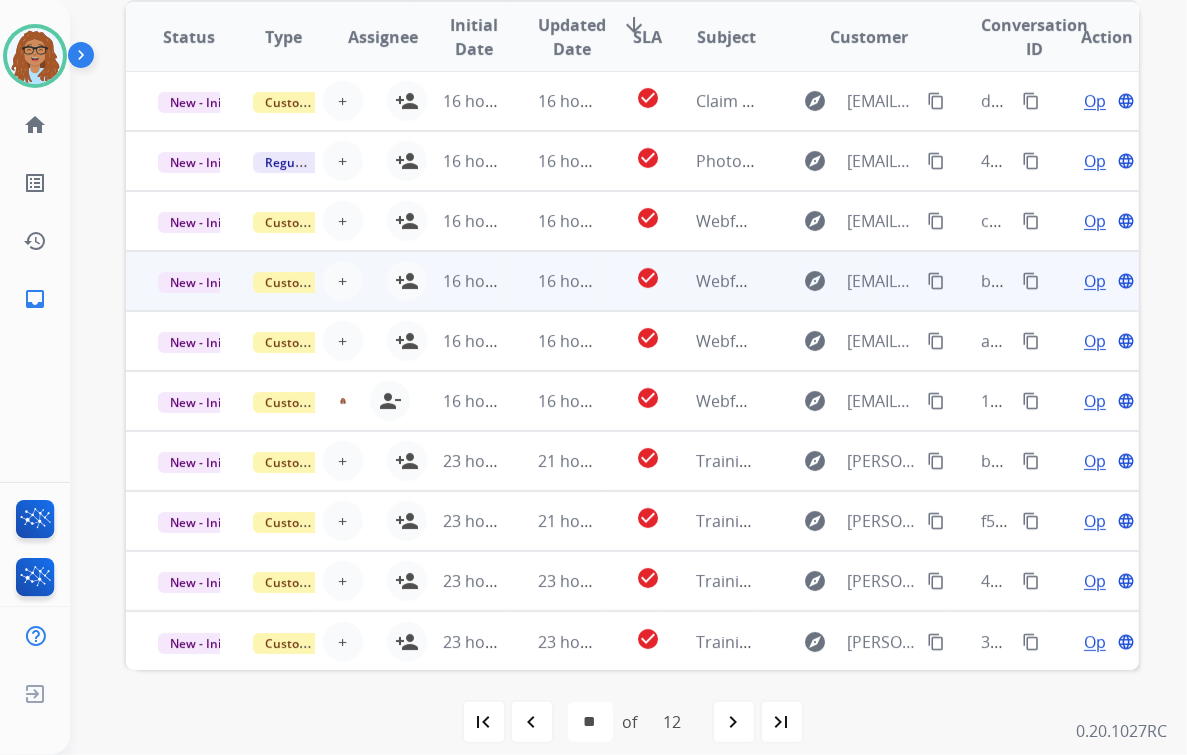 scroll, scrollTop: 574, scrollLeft: 0, axis: vertical 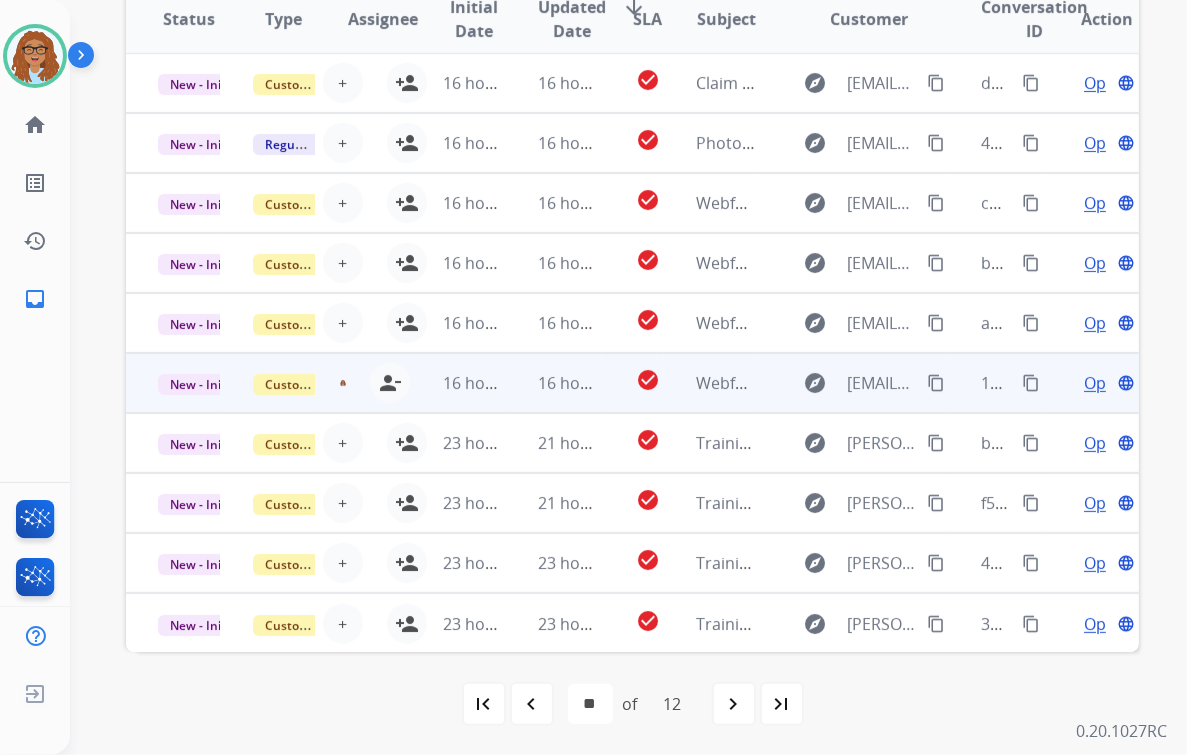 click on "Open" at bounding box center (1104, 383) 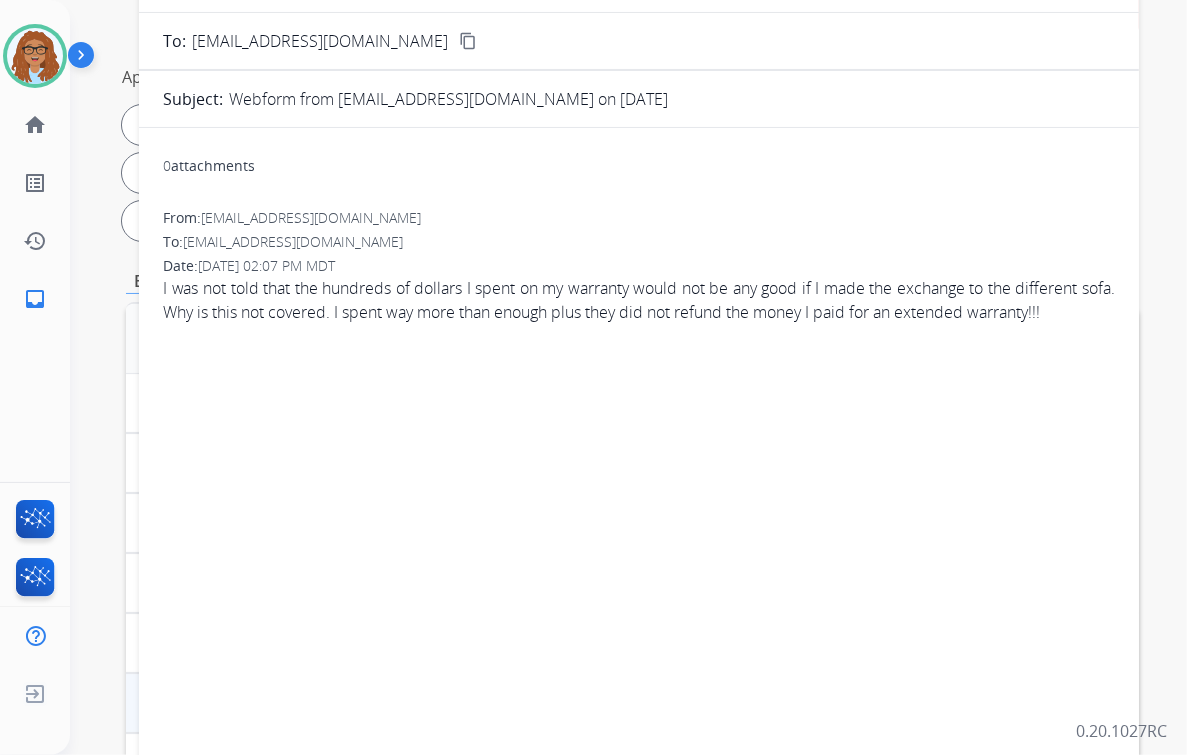 scroll, scrollTop: 0, scrollLeft: 0, axis: both 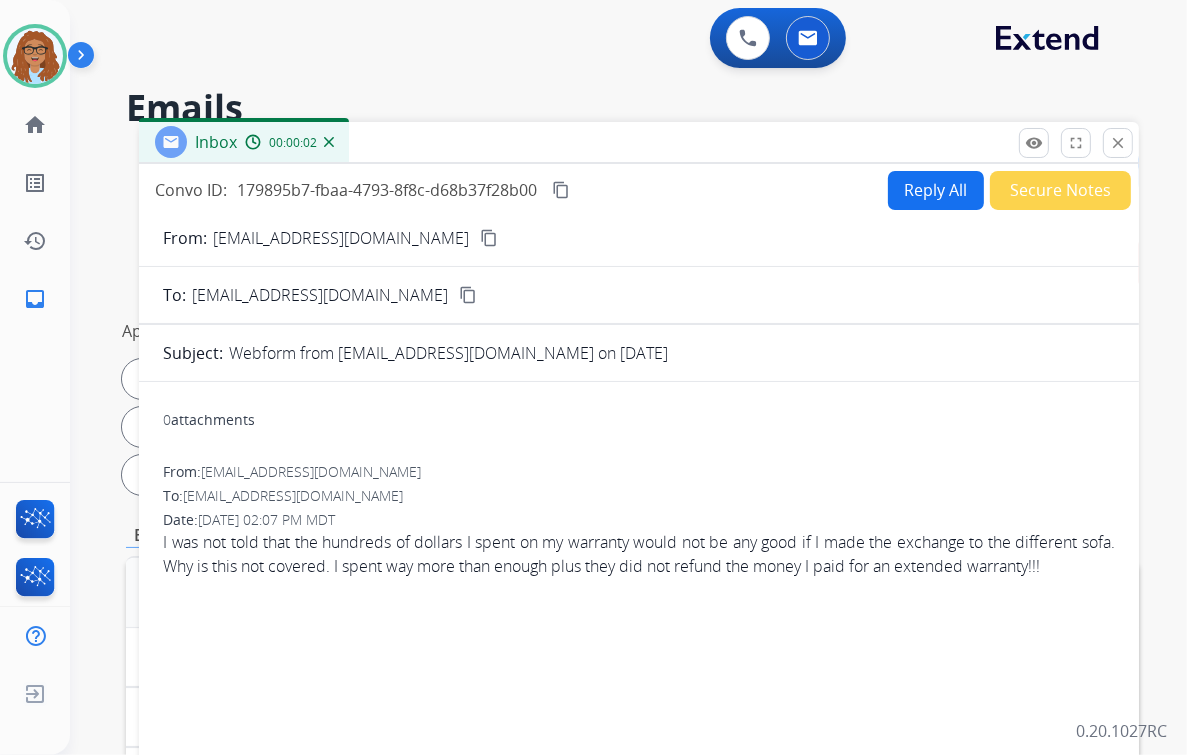 click on "Reply All" at bounding box center [936, 190] 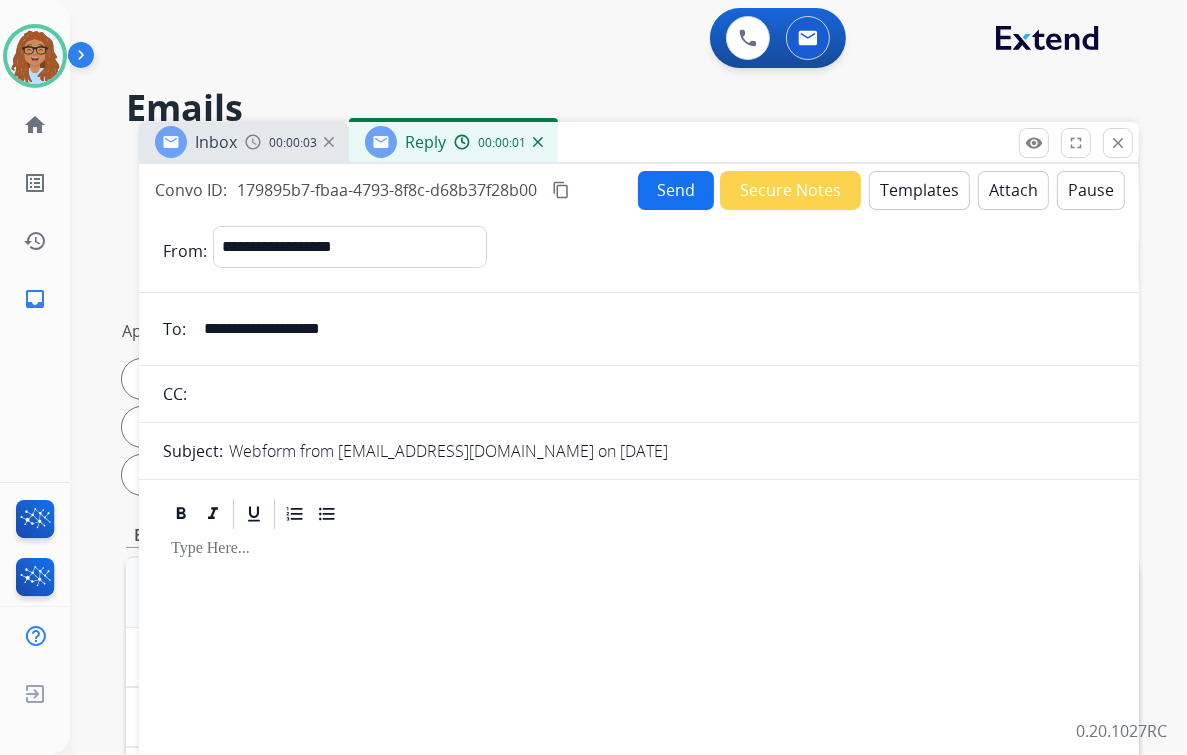 drag, startPoint x: 311, startPoint y: 332, endPoint x: 184, endPoint y: 334, distance: 127.01575 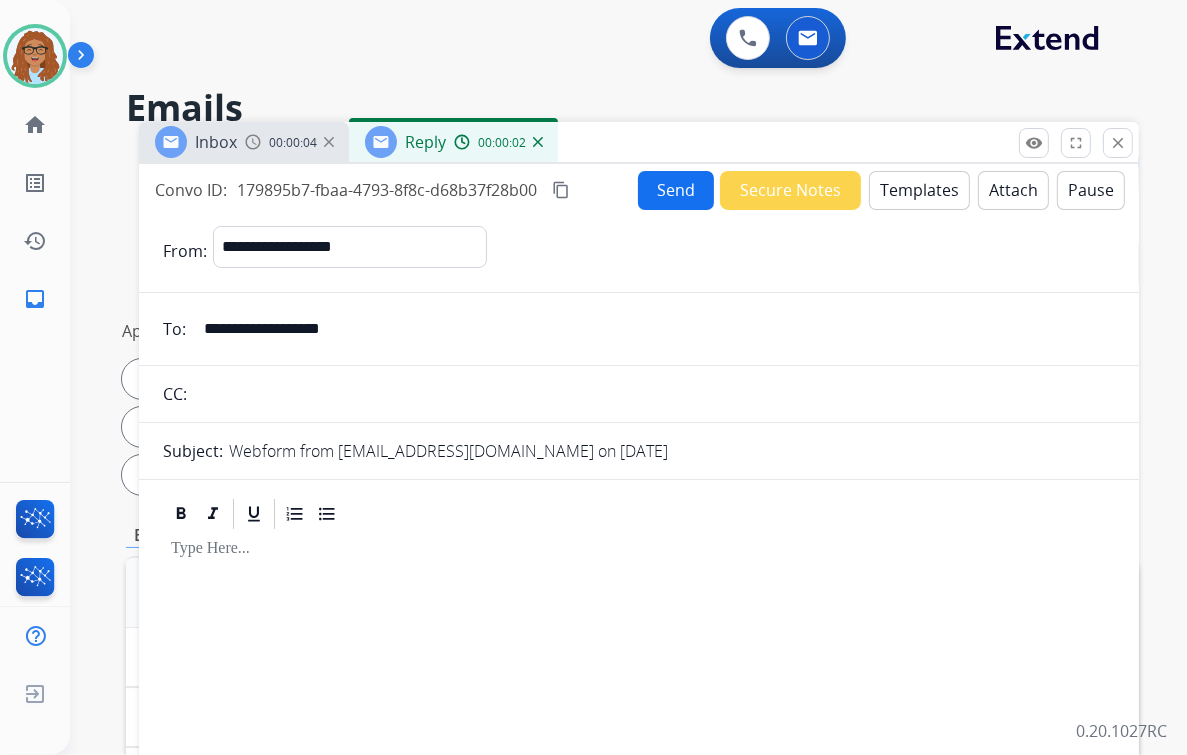 click at bounding box center [654, 394] 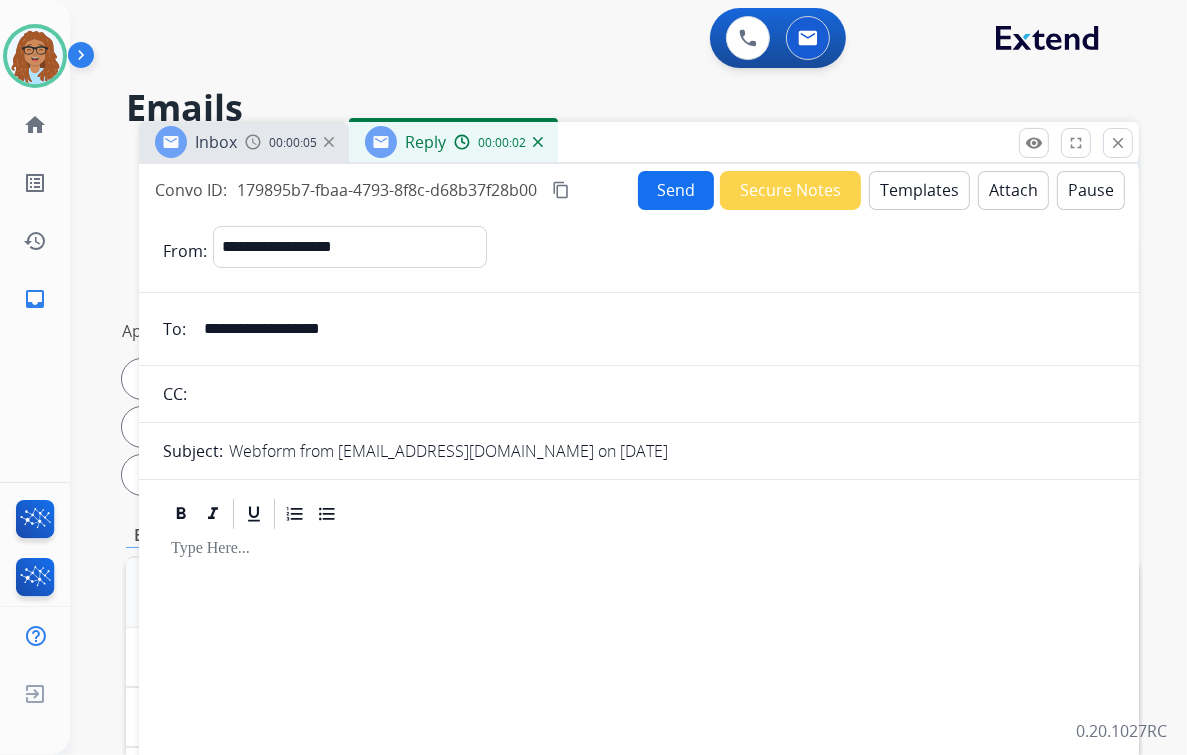 paste on "**********" 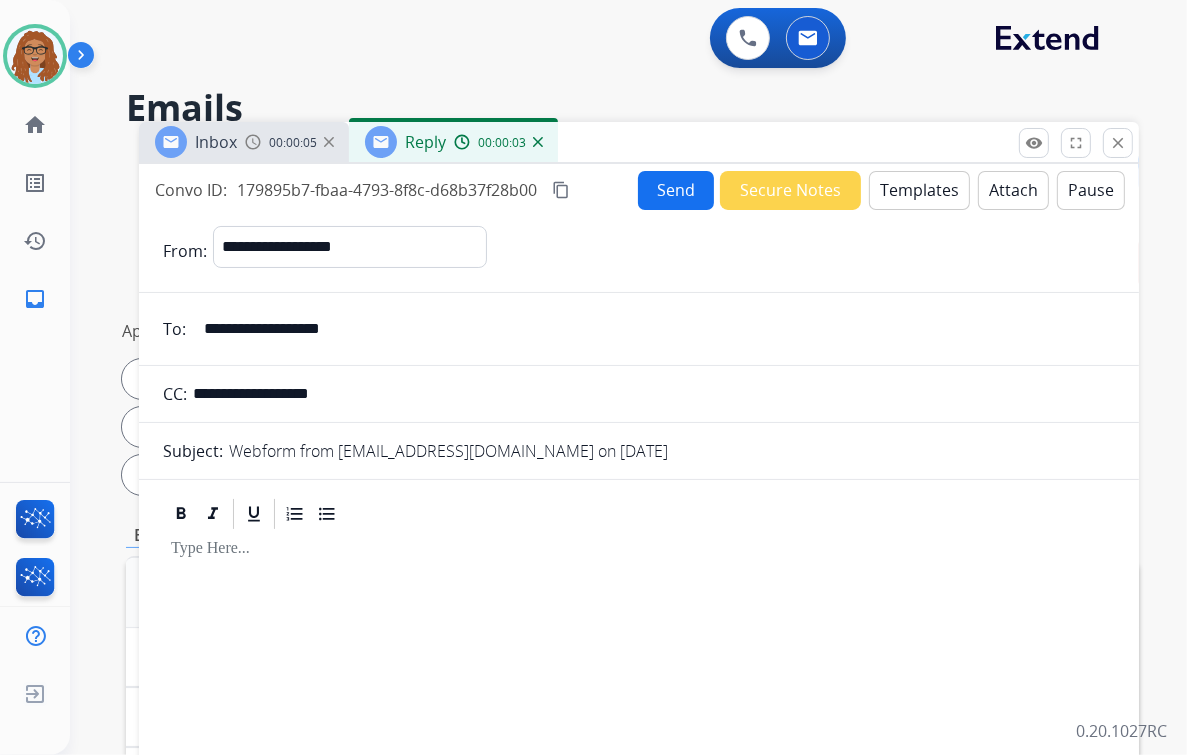 type on "**********" 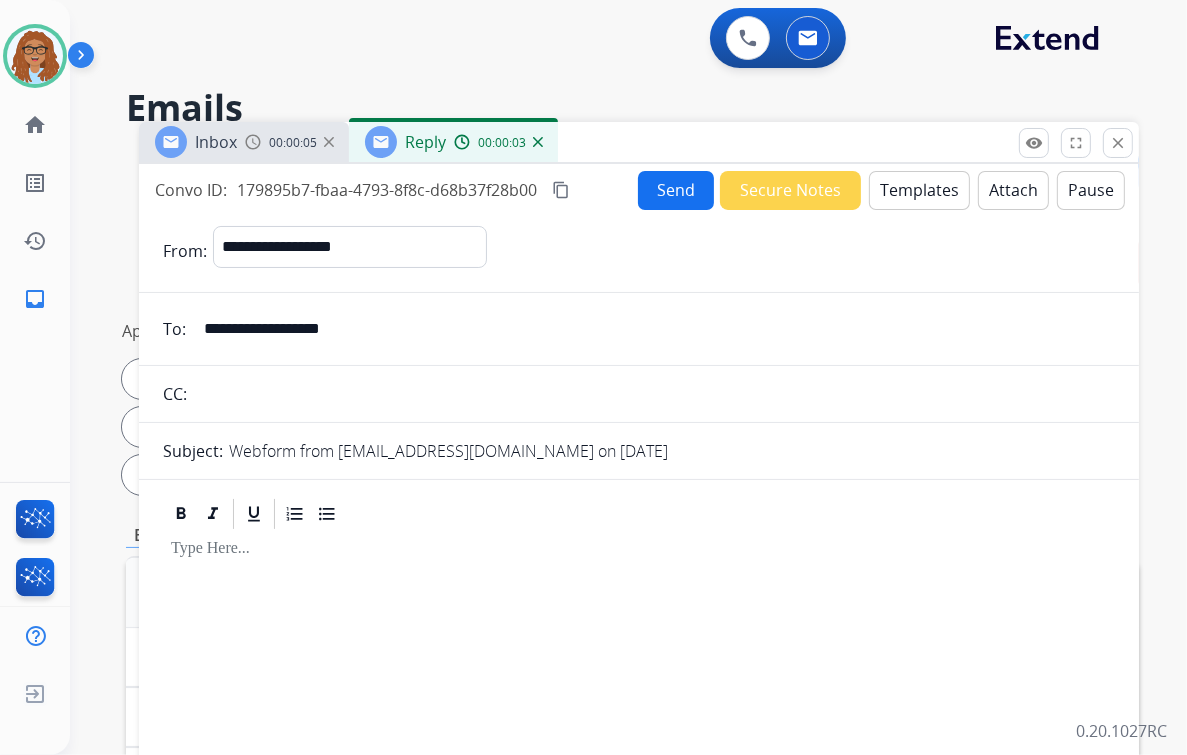 click on "Templates" at bounding box center [919, 190] 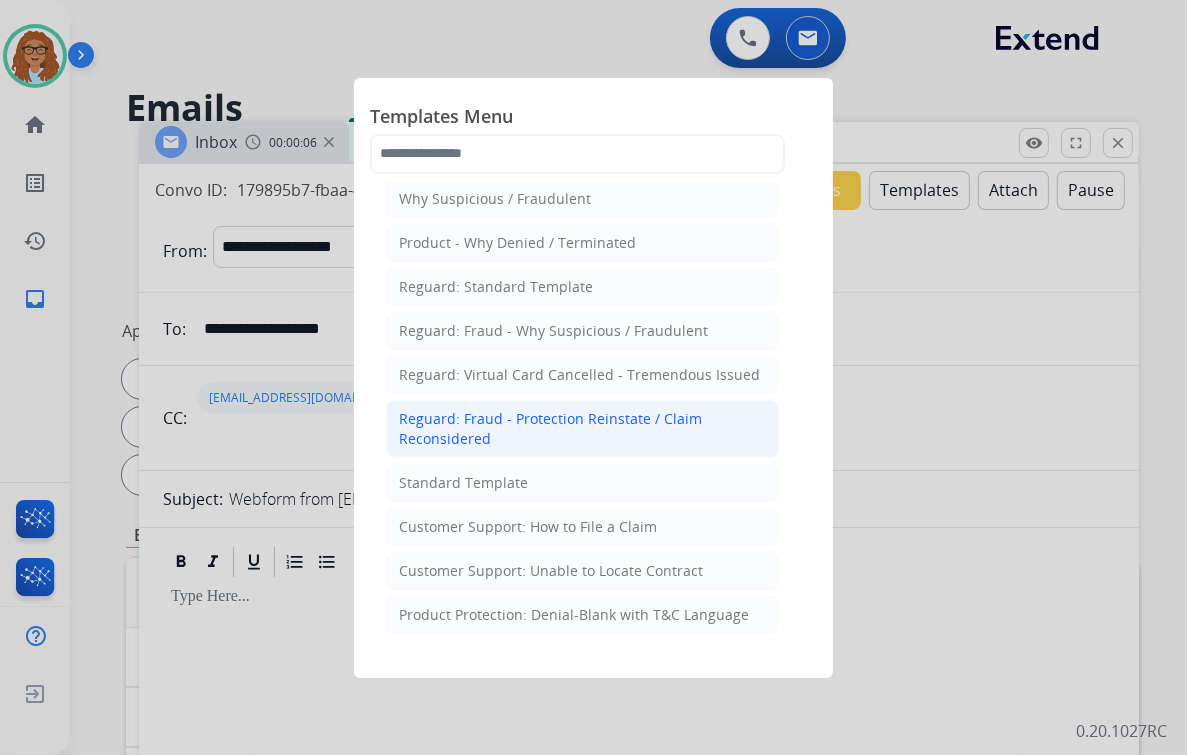 scroll, scrollTop: 80, scrollLeft: 0, axis: vertical 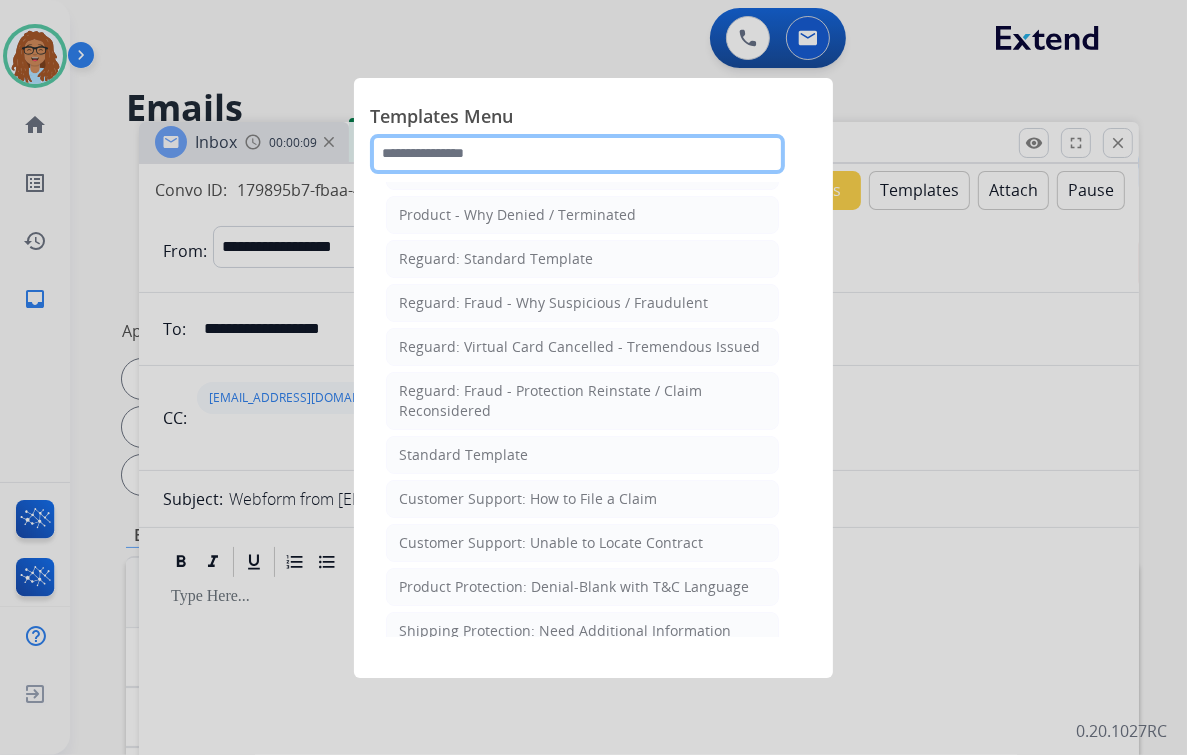 click 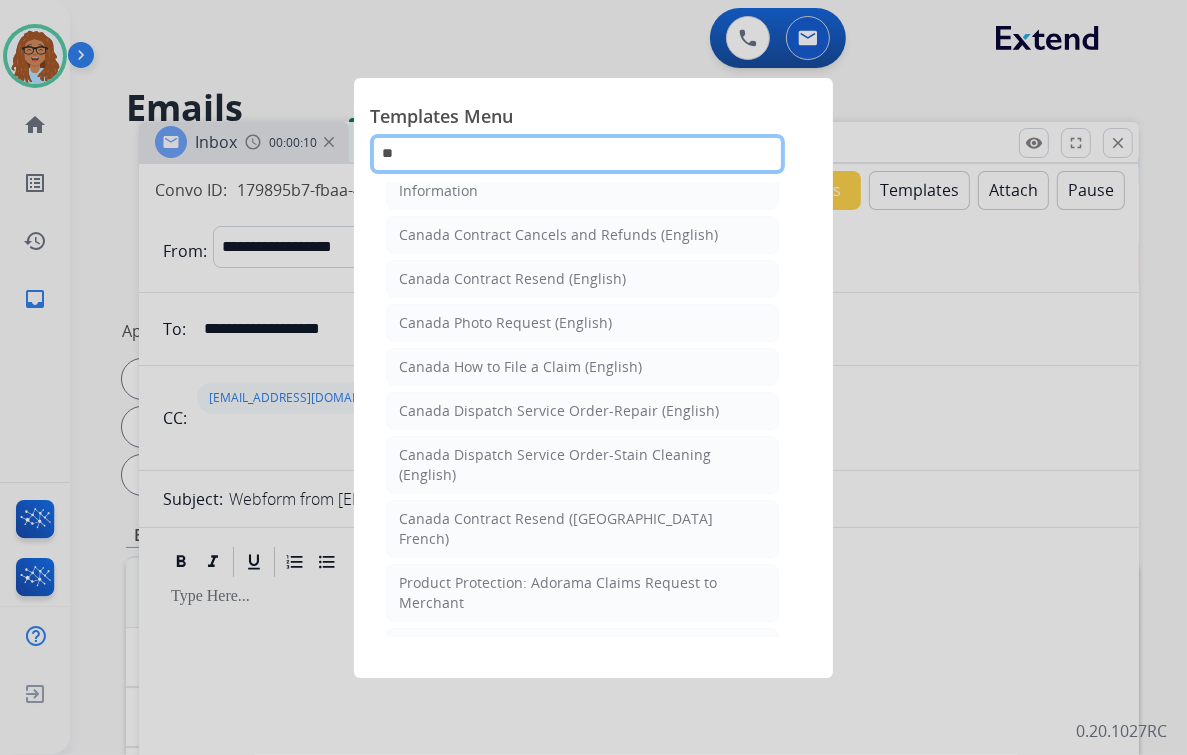 scroll, scrollTop: 0, scrollLeft: 0, axis: both 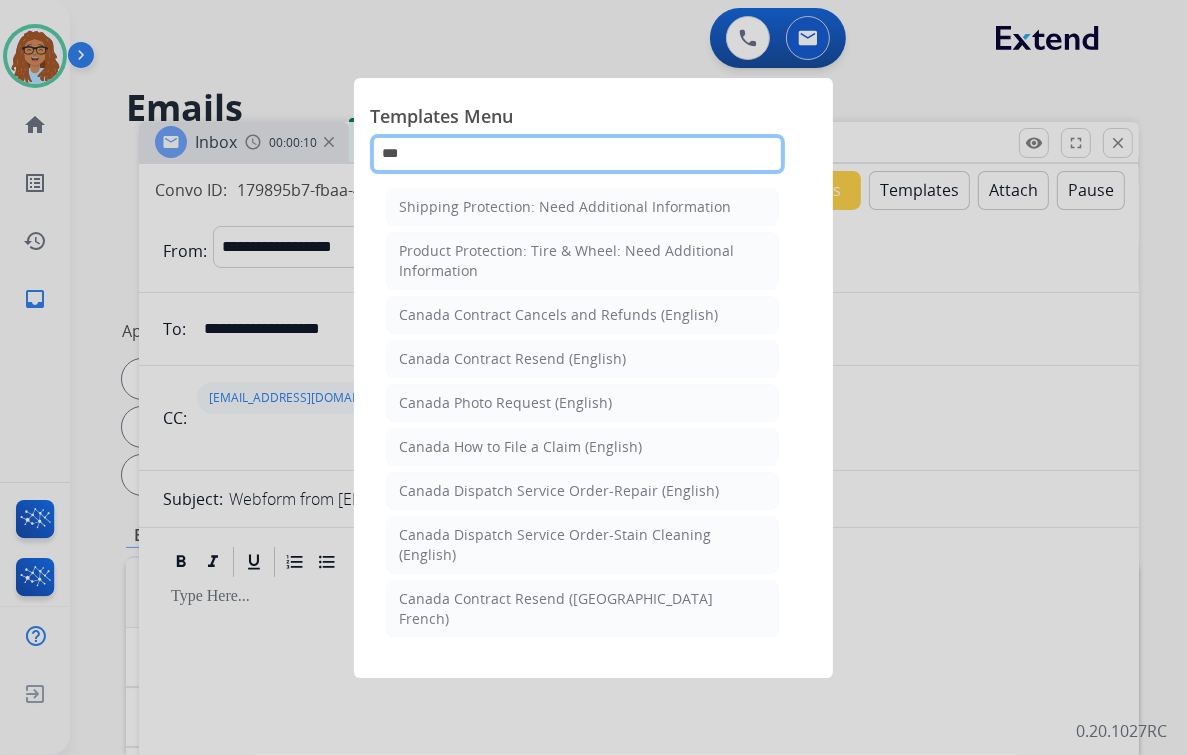 type on "****" 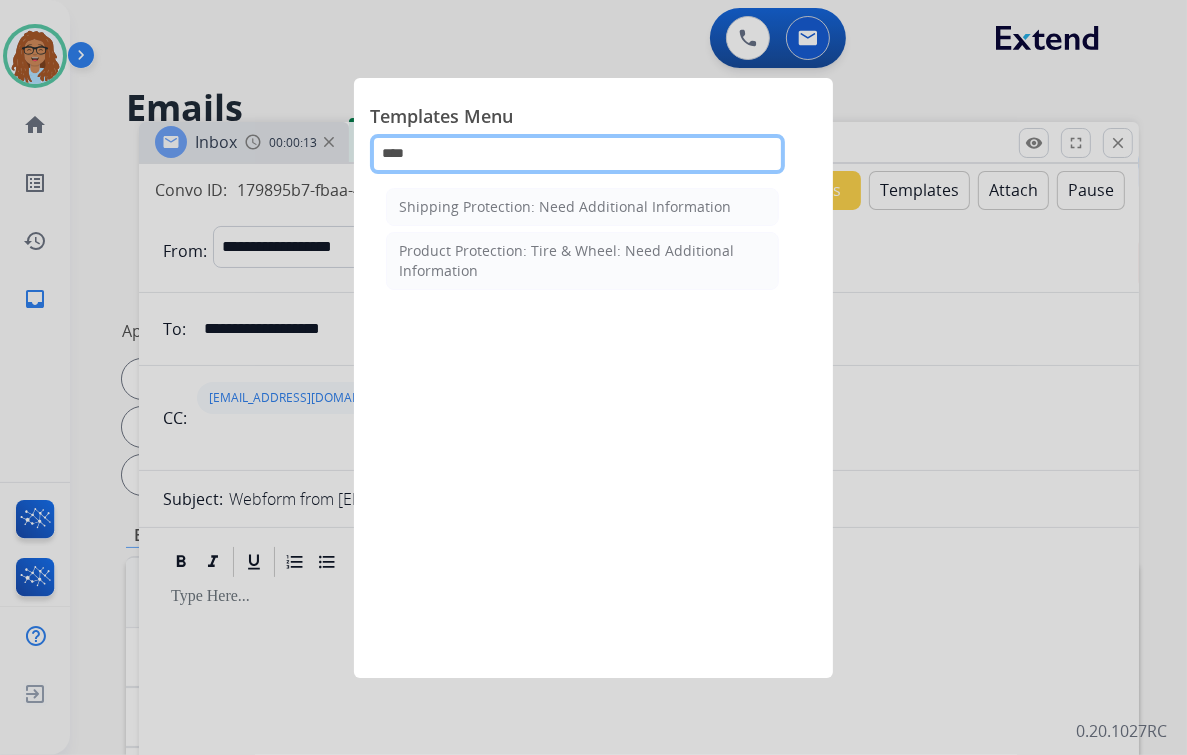 drag, startPoint x: 478, startPoint y: 158, endPoint x: 324, endPoint y: 148, distance: 154.32434 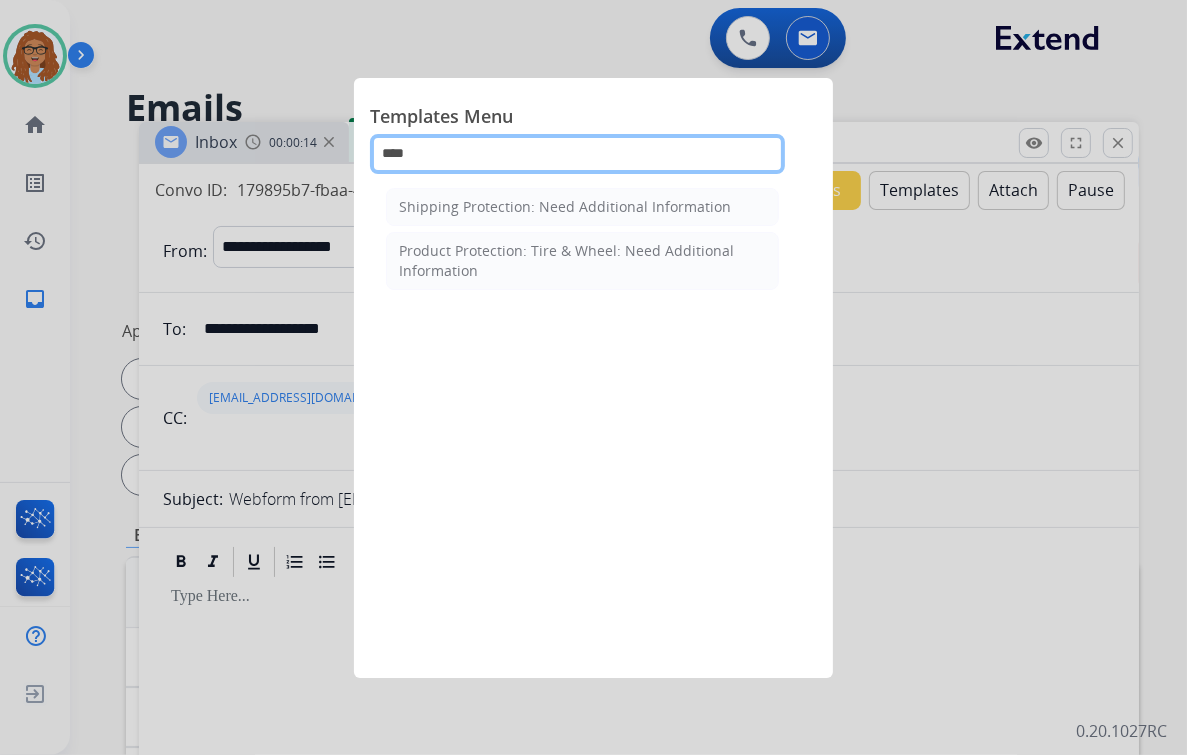 type 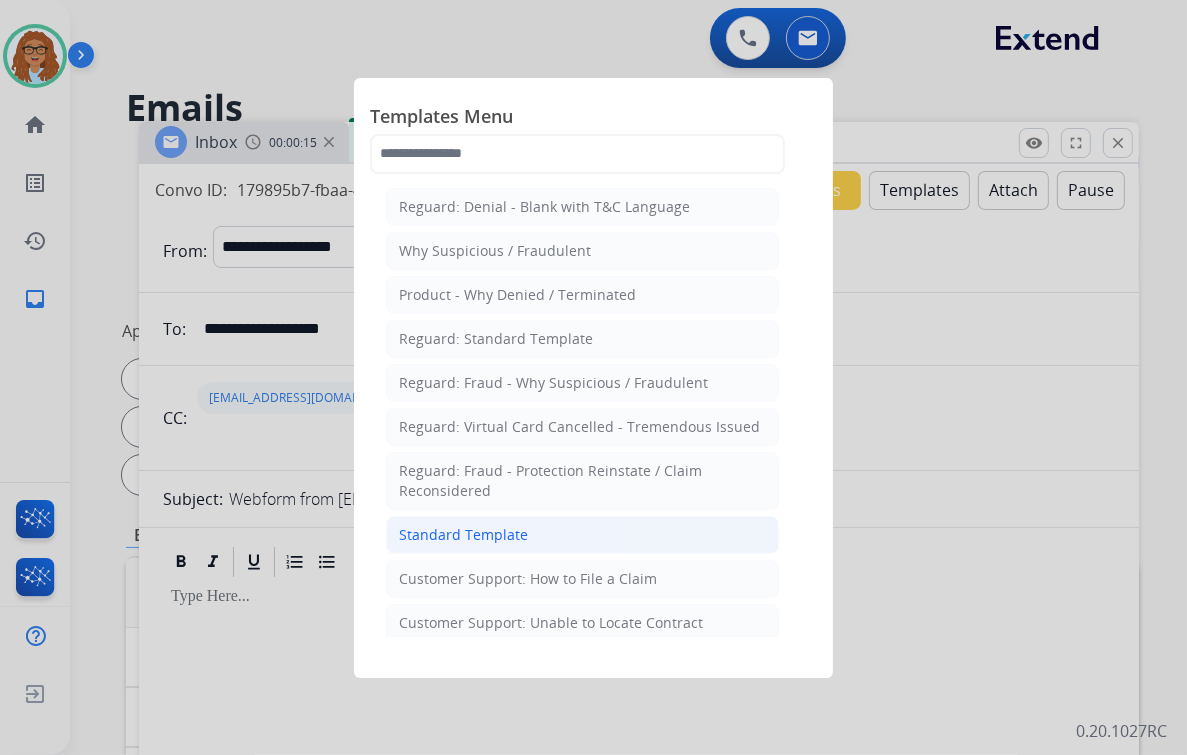 click on "Standard Template" 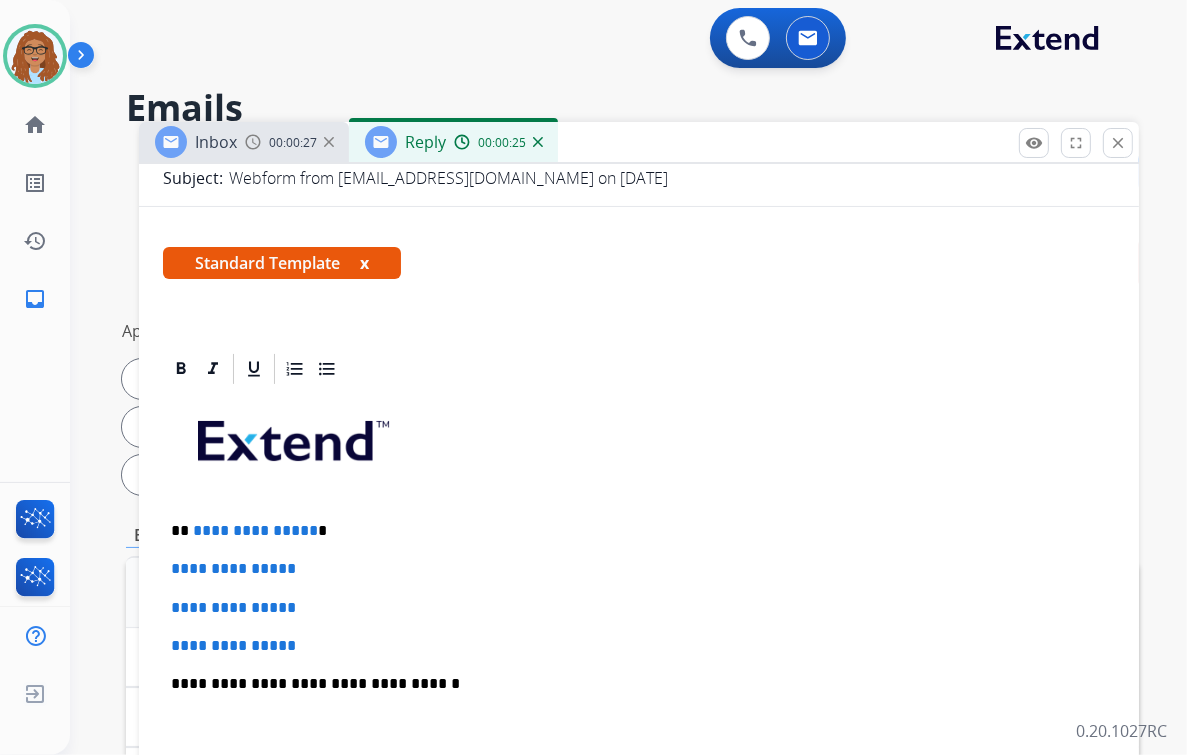 scroll, scrollTop: 400, scrollLeft: 0, axis: vertical 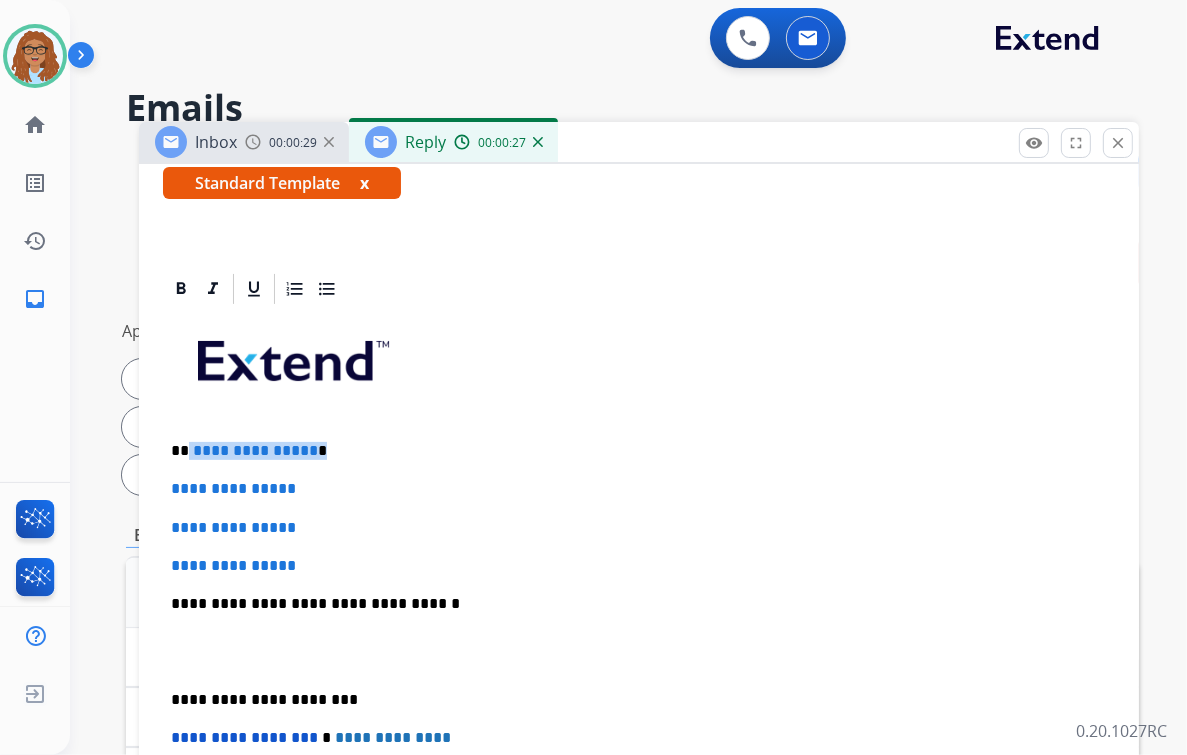 drag, startPoint x: 312, startPoint y: 449, endPoint x: 187, endPoint y: 450, distance: 125.004 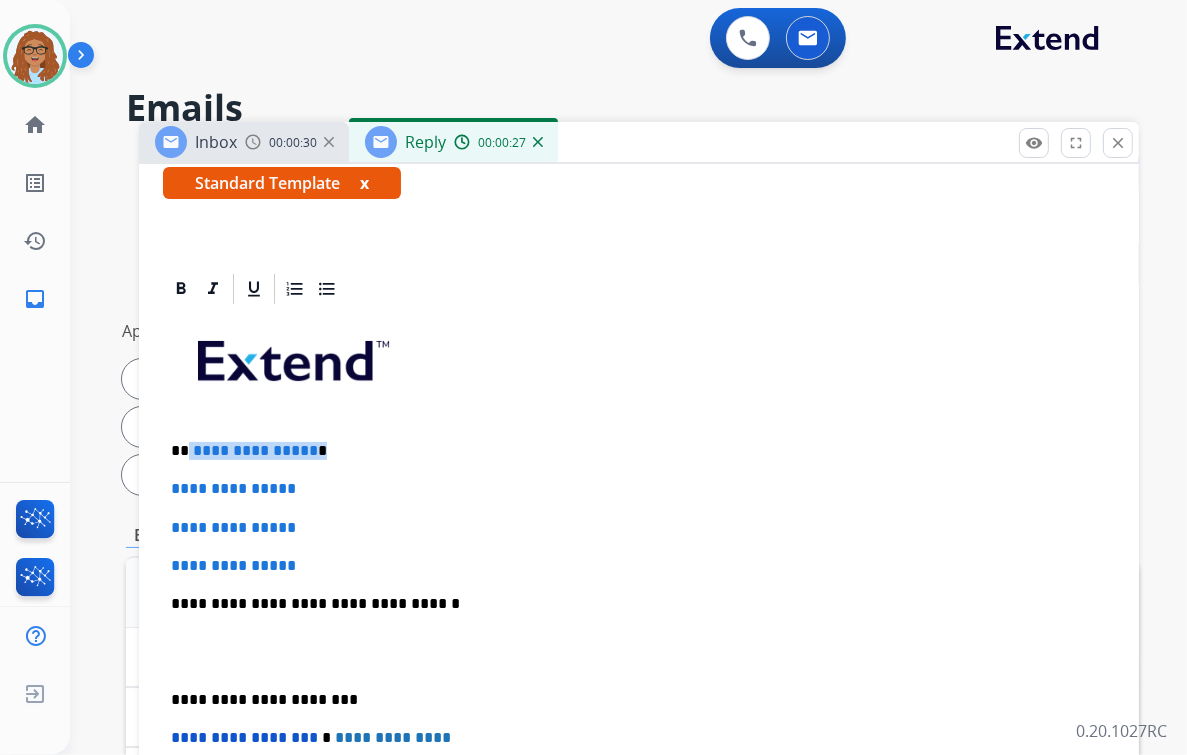 paste 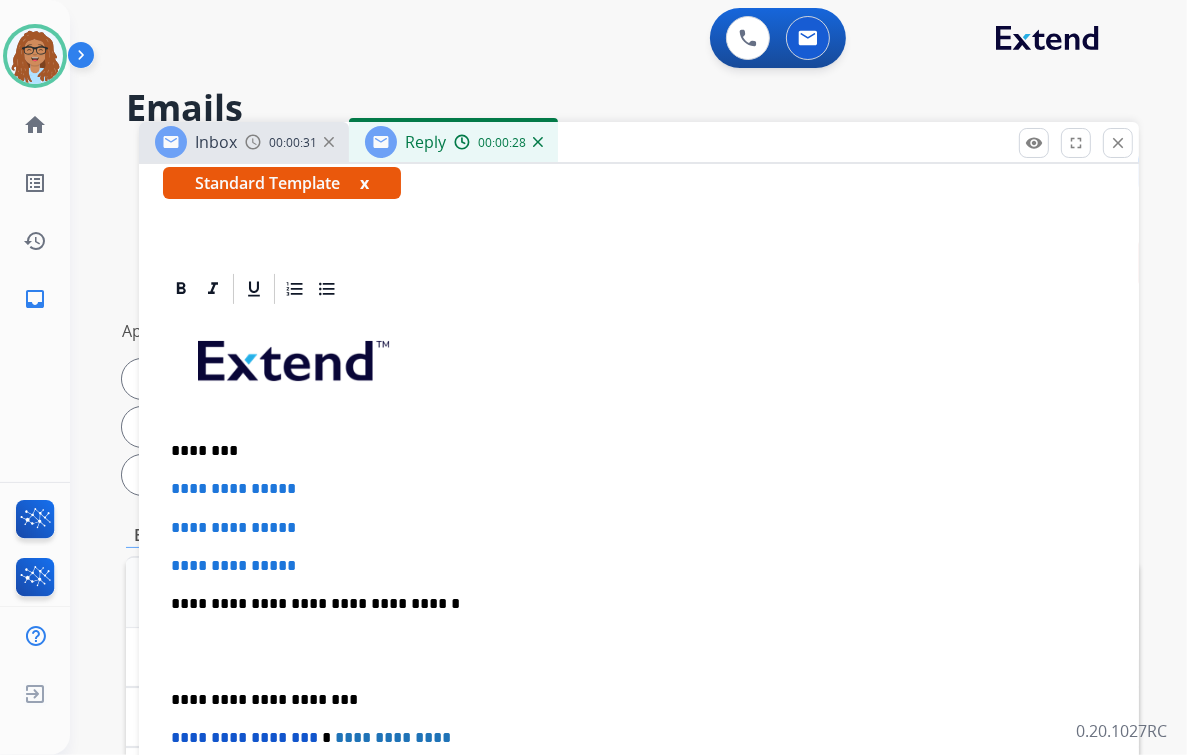 click on "********" at bounding box center [631, 451] 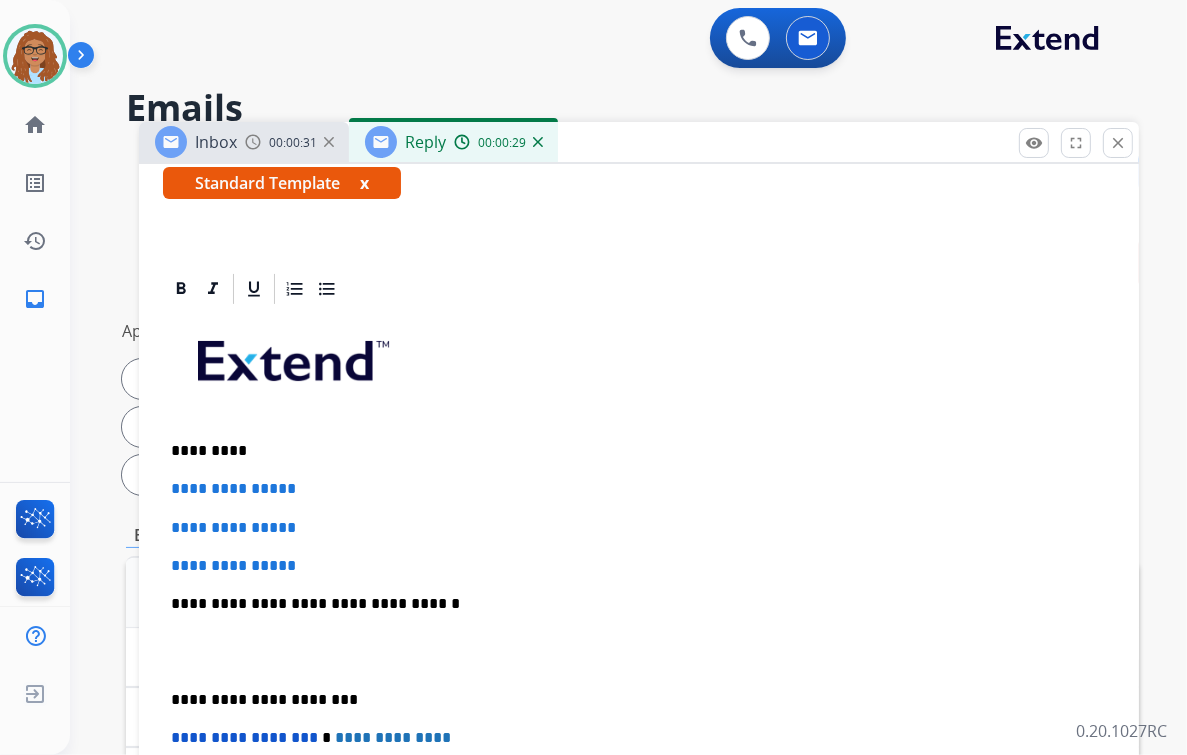 click on "*********" at bounding box center [631, 451] 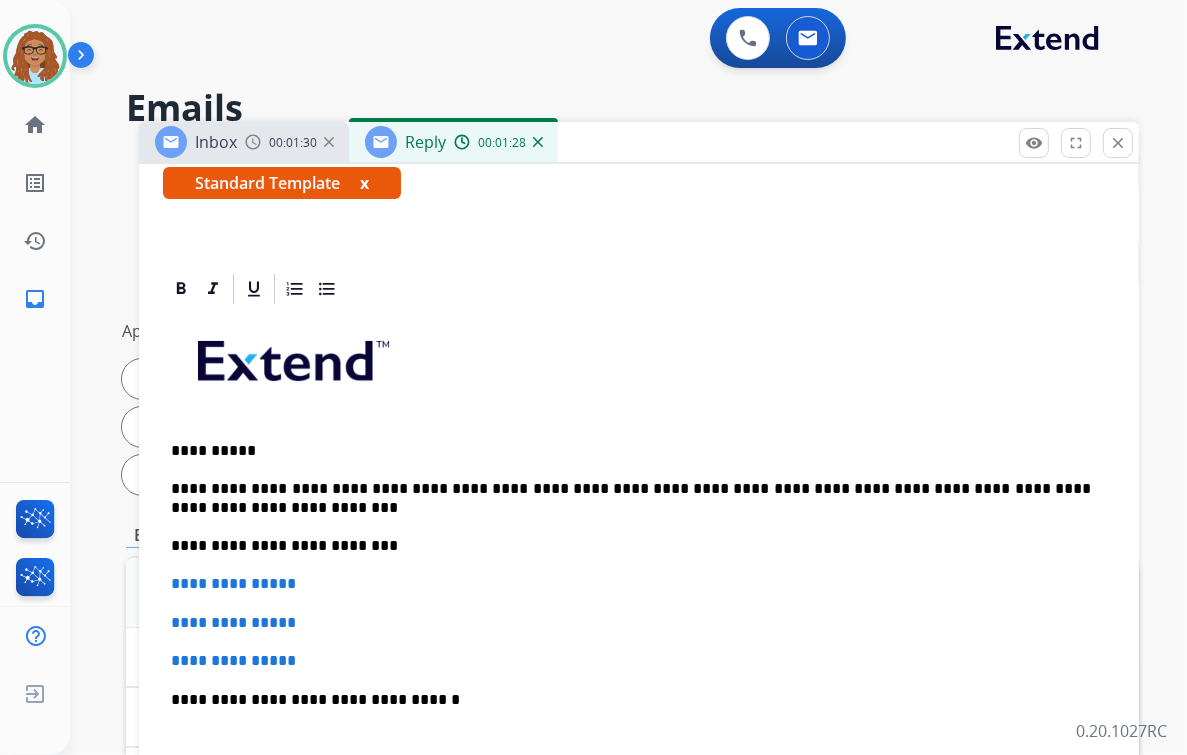 click on "**********" at bounding box center (631, 546) 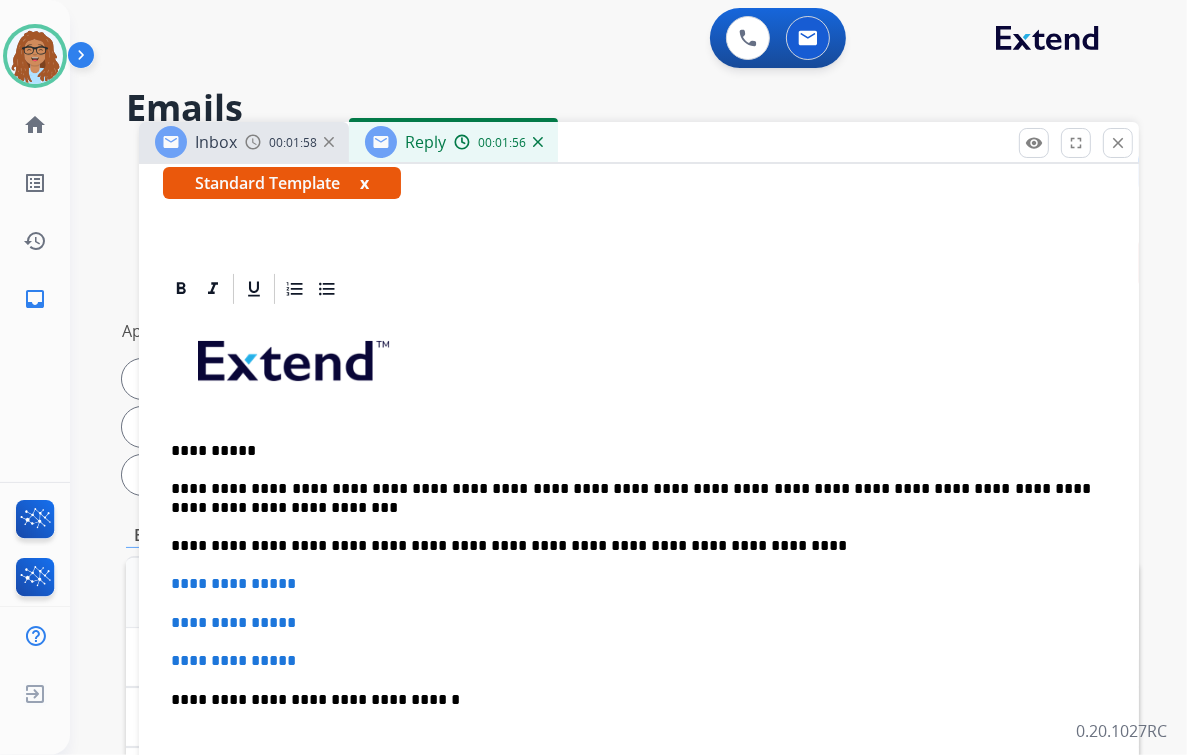 click on "**********" at bounding box center [631, 546] 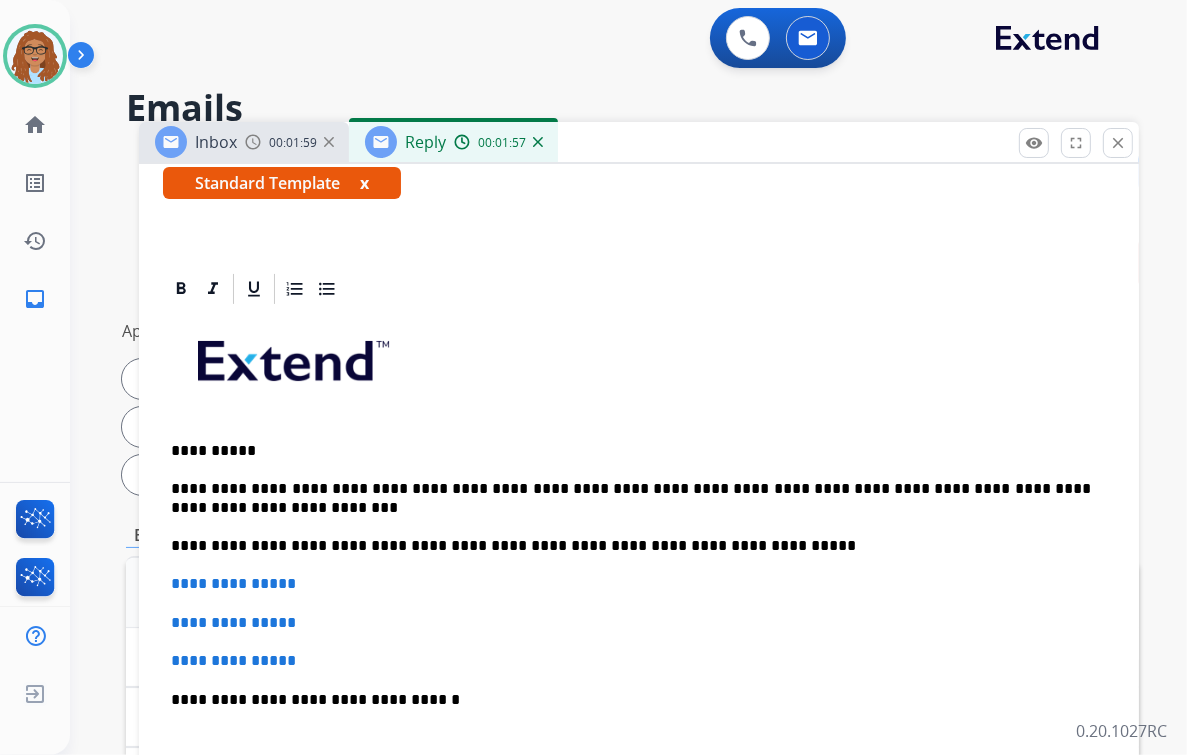 click on "**********" at bounding box center [631, 546] 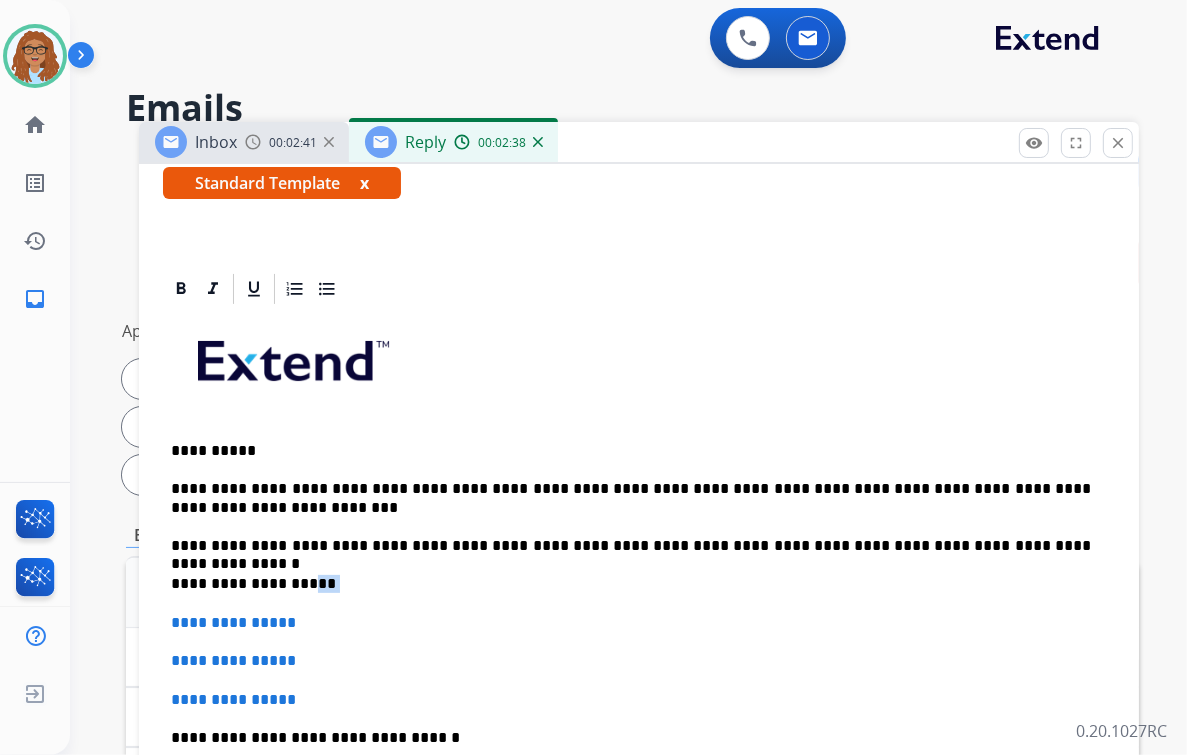 drag, startPoint x: 308, startPoint y: 581, endPoint x: 292, endPoint y: 584, distance: 16.27882 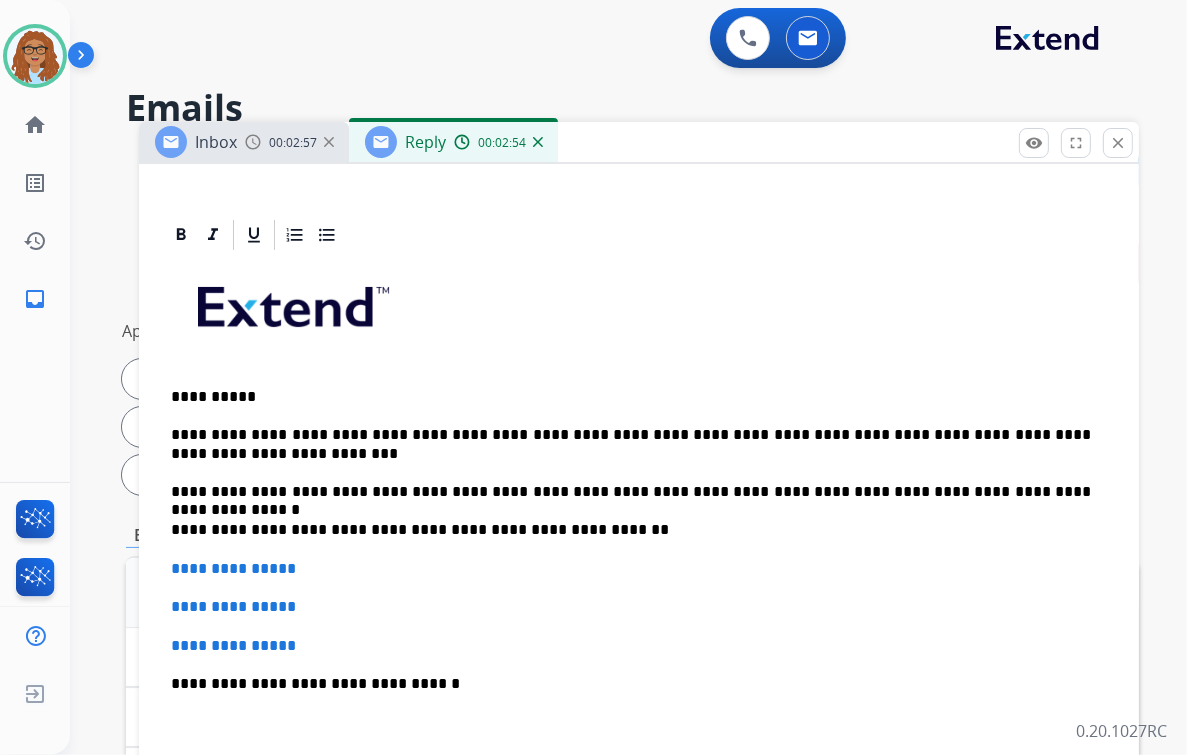 scroll, scrollTop: 480, scrollLeft: 0, axis: vertical 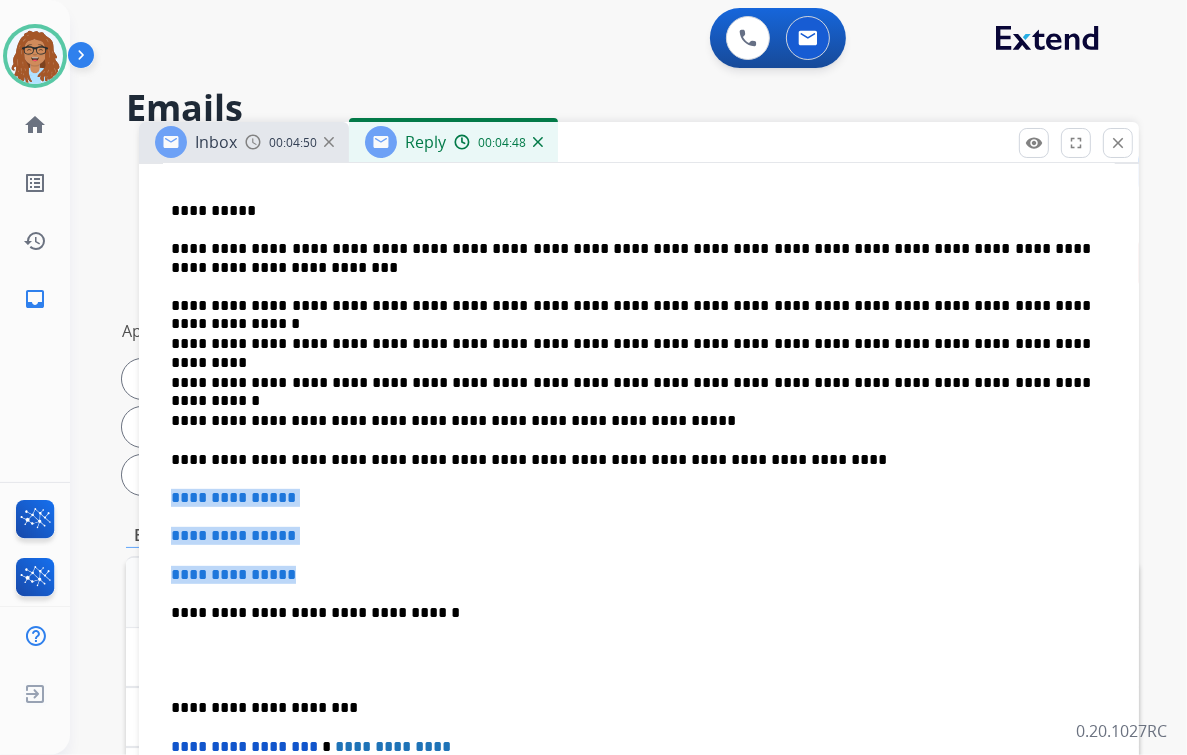 drag, startPoint x: 319, startPoint y: 575, endPoint x: 170, endPoint y: 496, distance: 168.64757 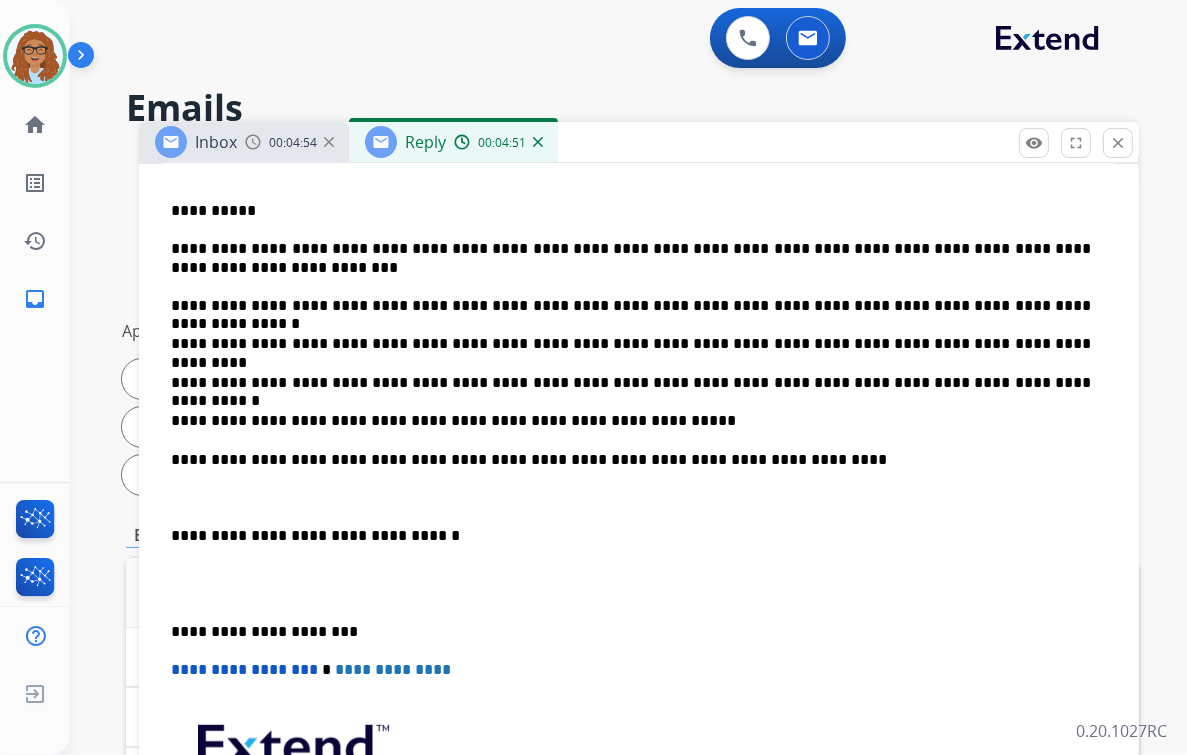 click on "**********" at bounding box center [631, 421] 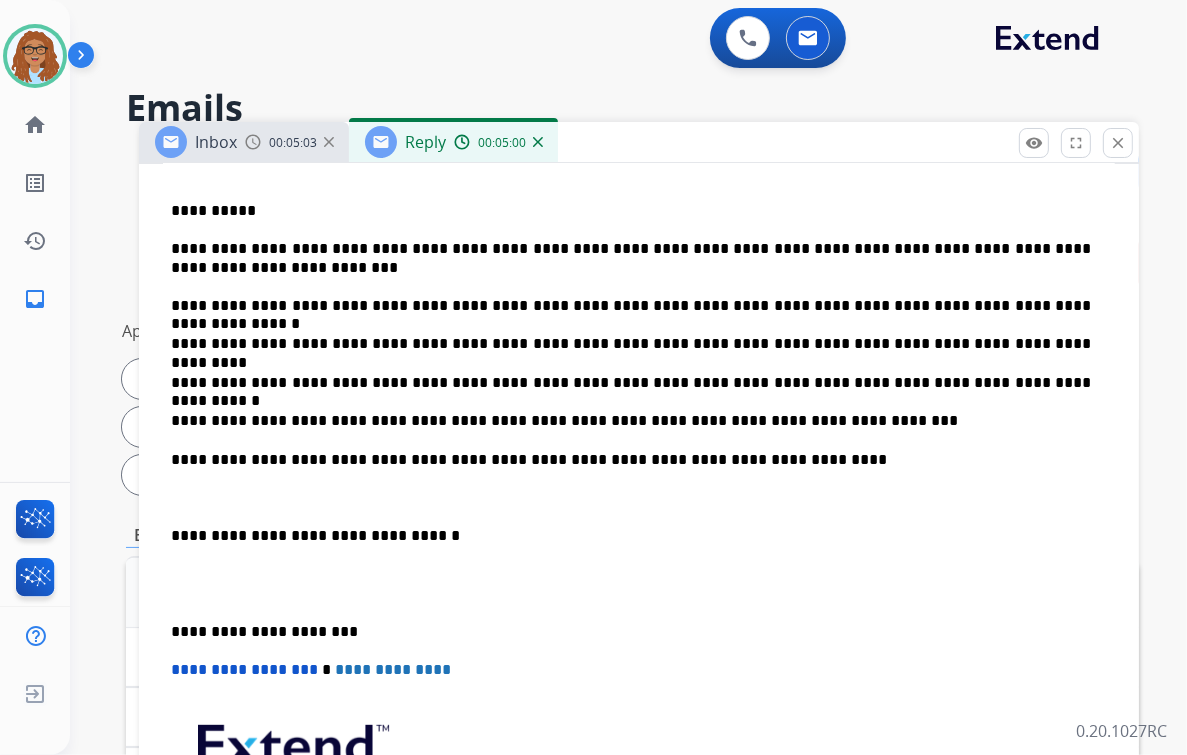 click on "**********" at bounding box center [639, 497] 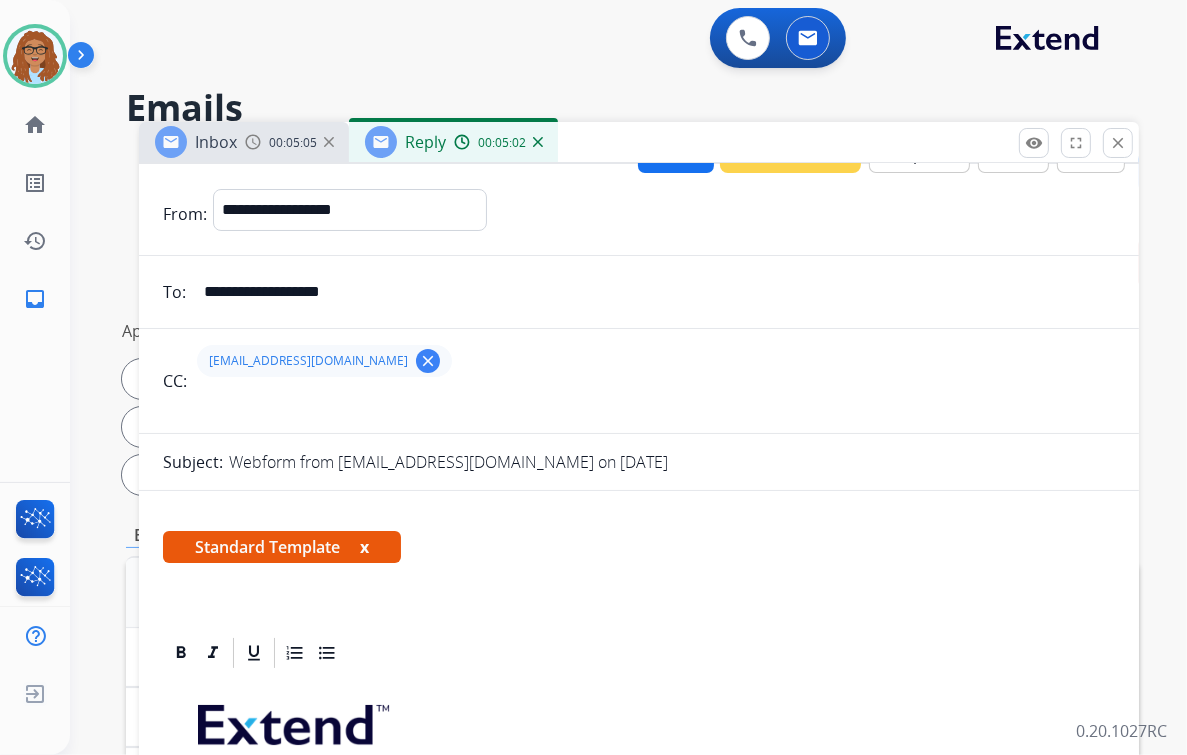 scroll, scrollTop: 0, scrollLeft: 0, axis: both 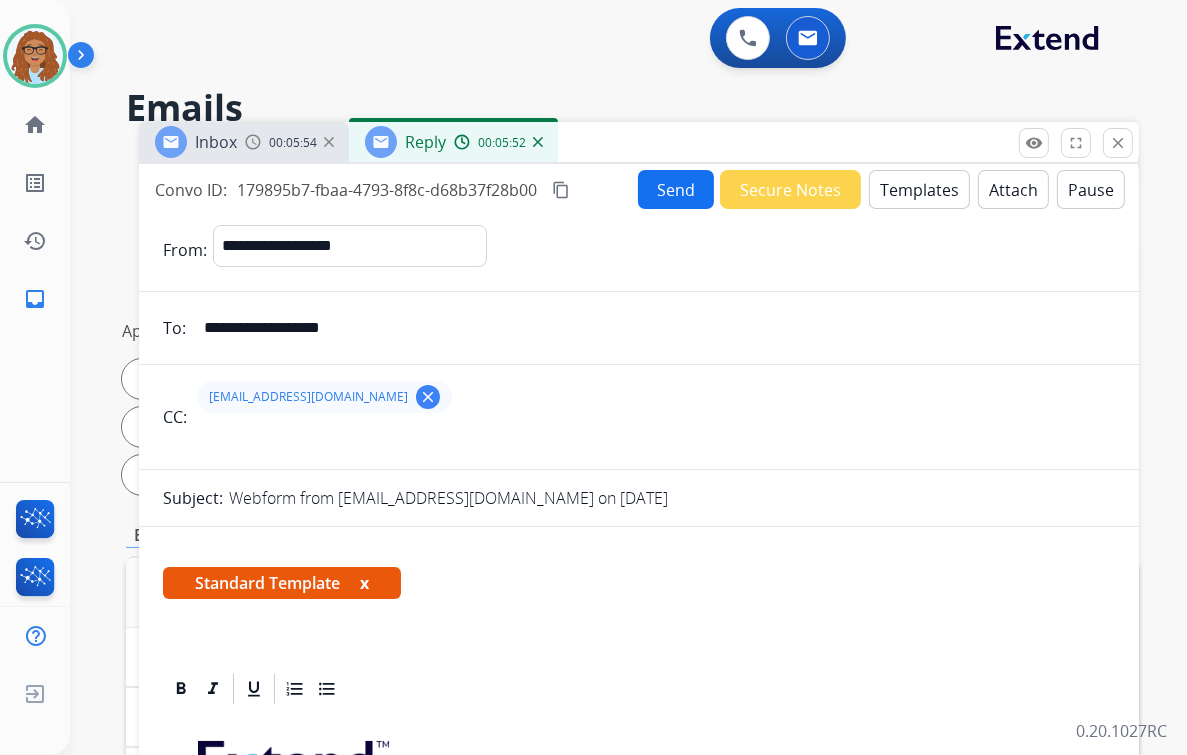click on "Attach" at bounding box center [1013, 189] 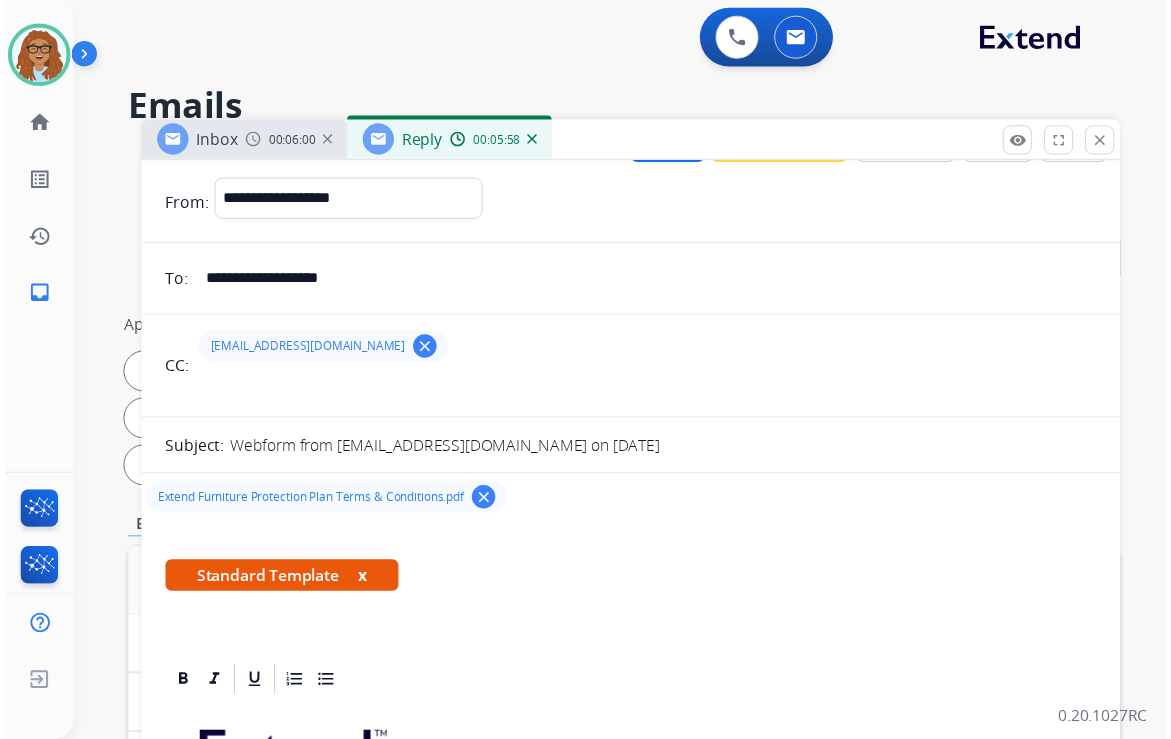 scroll, scrollTop: 0, scrollLeft: 0, axis: both 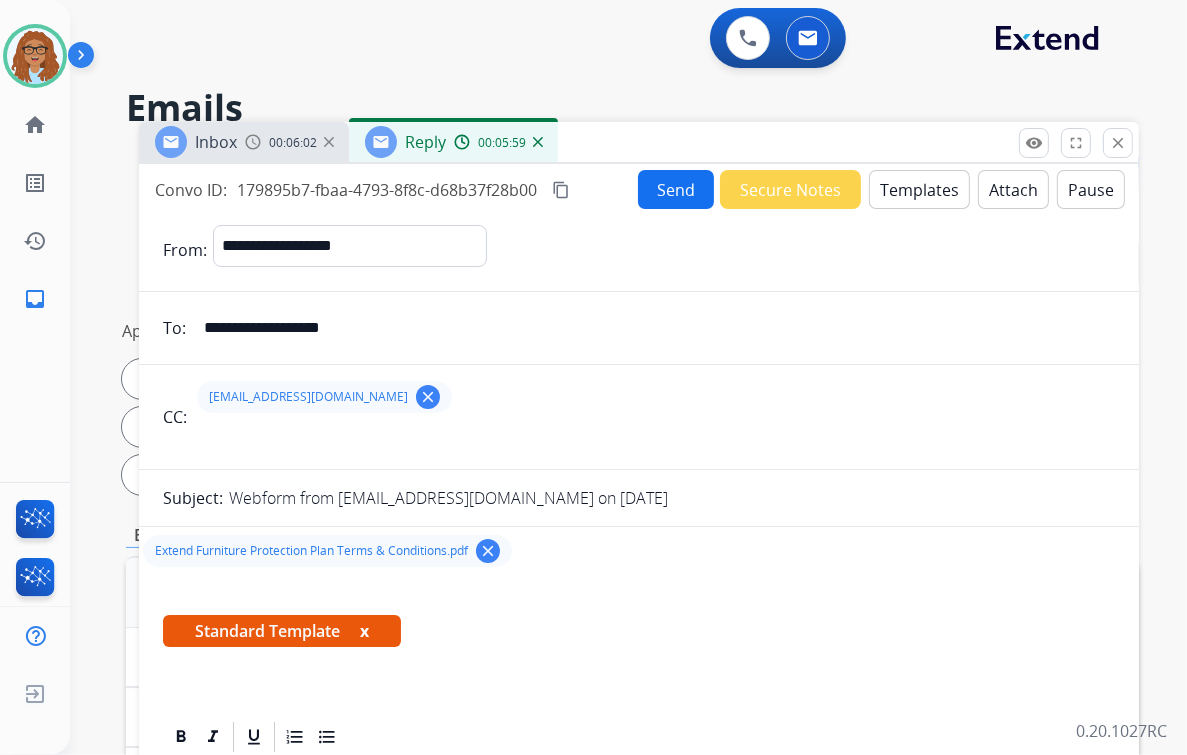 click on "Send" at bounding box center (676, 189) 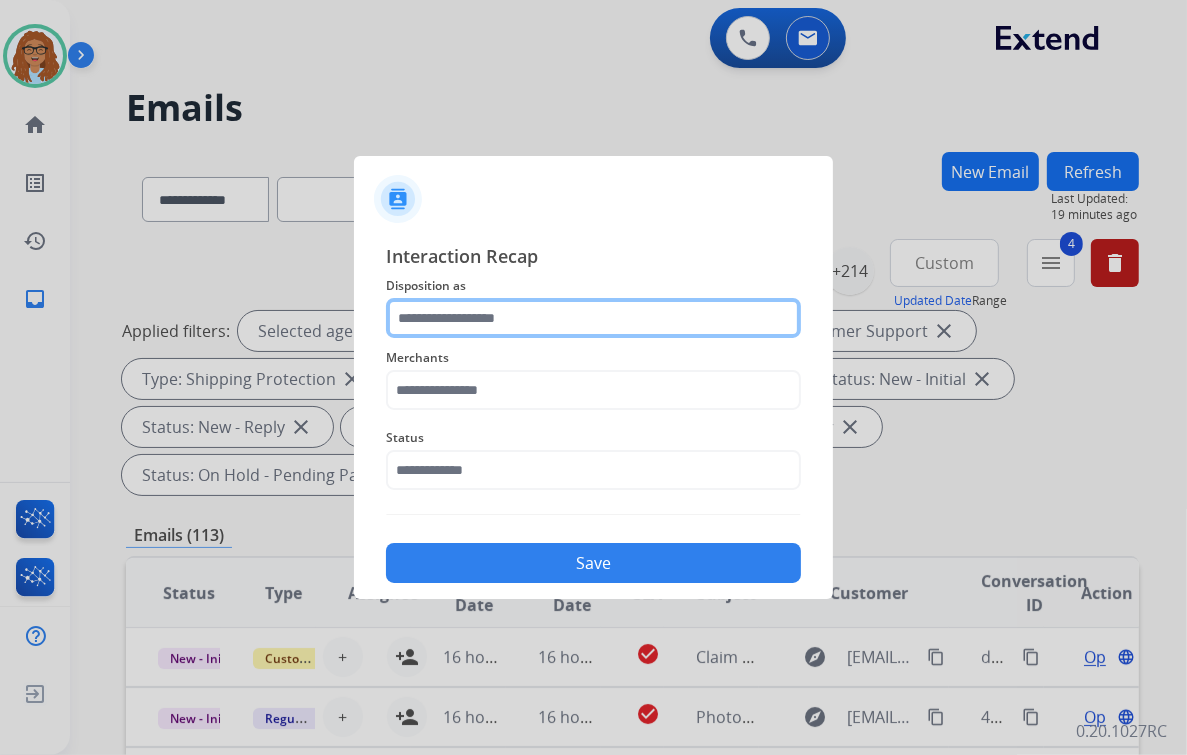 click 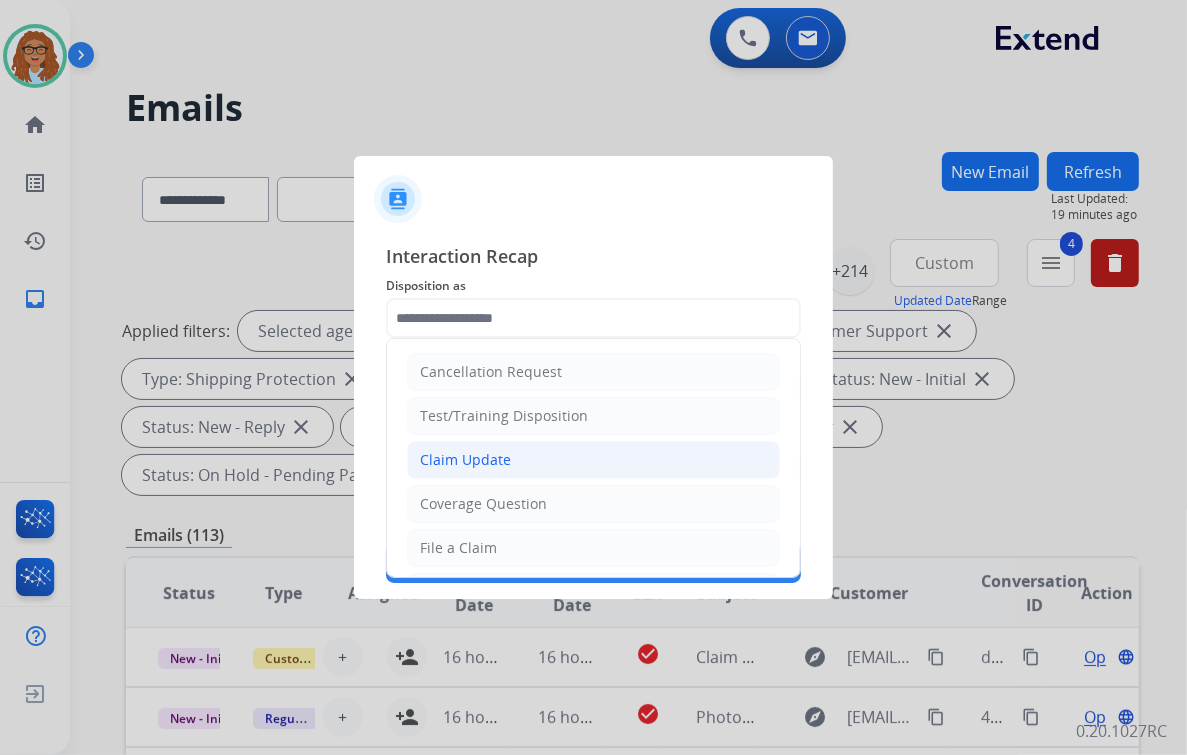 click on "Claim Update" 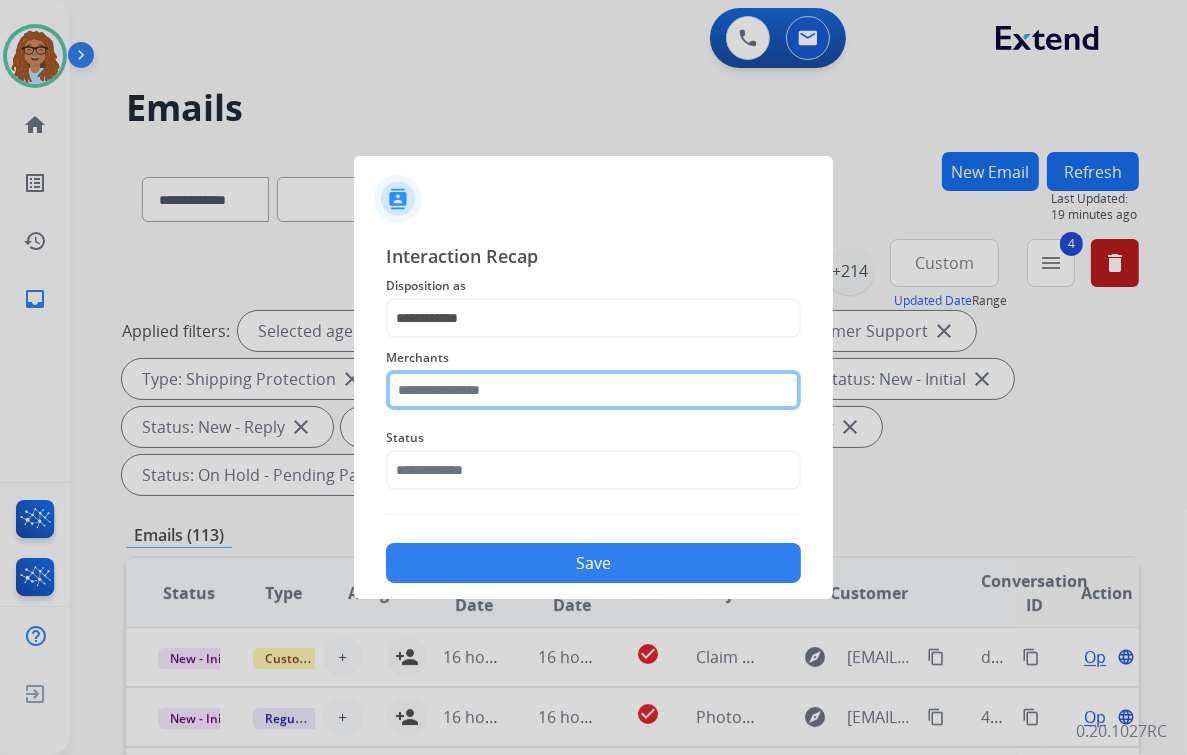 click 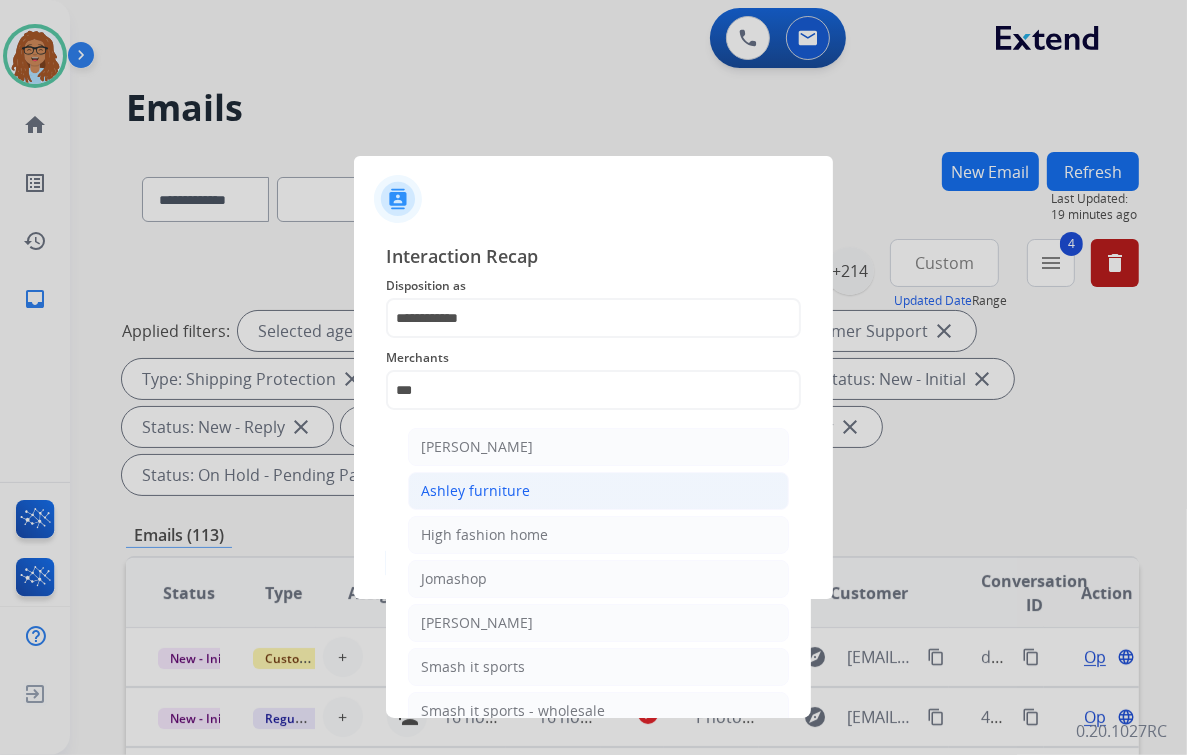 click on "Ashley furniture" 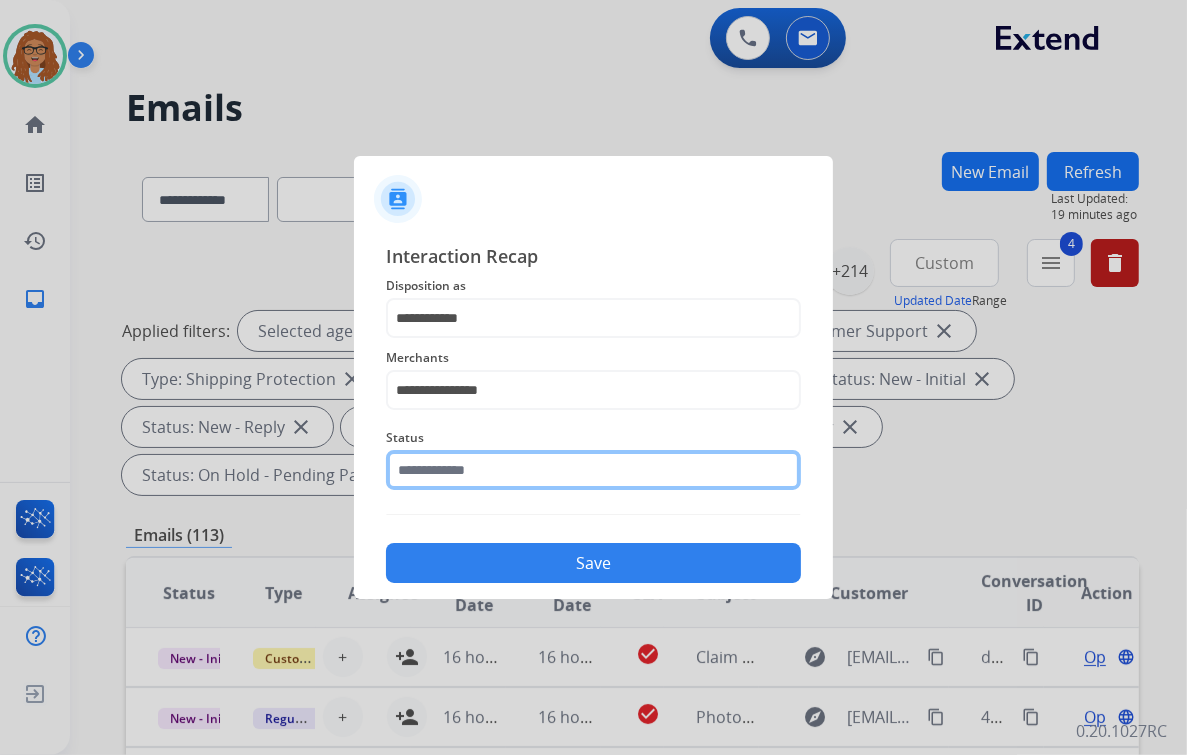 click on "Status" 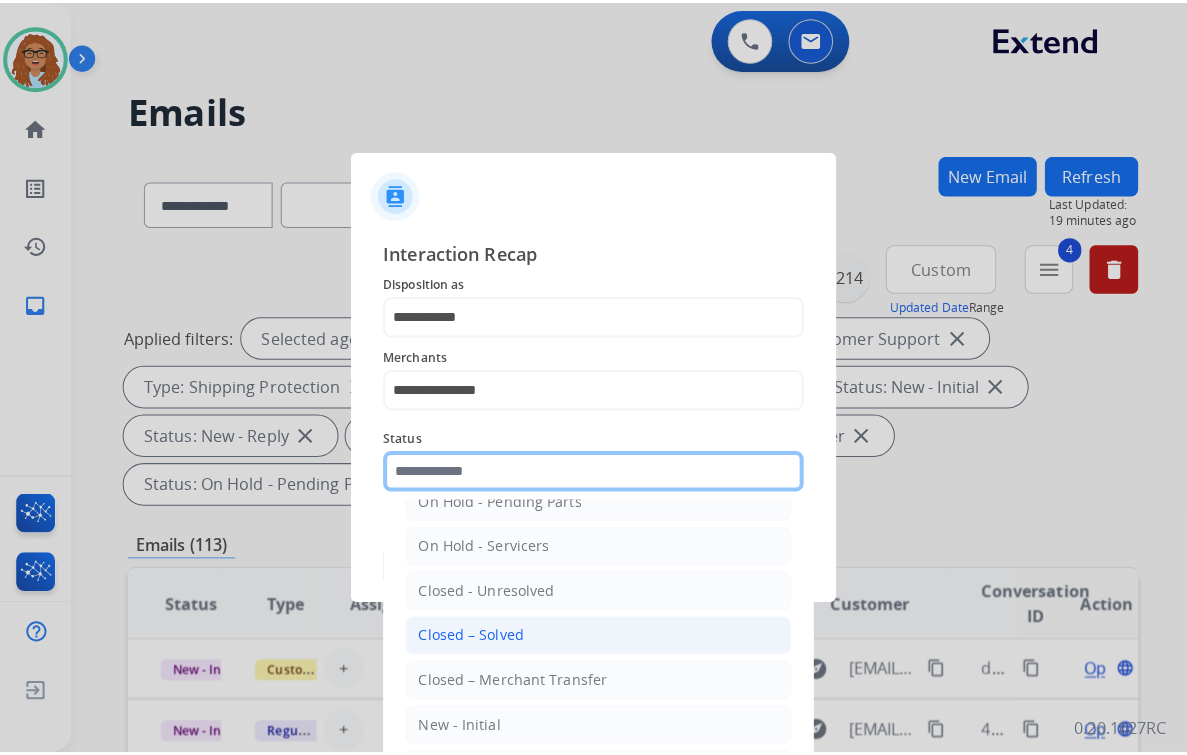 scroll, scrollTop: 116, scrollLeft: 0, axis: vertical 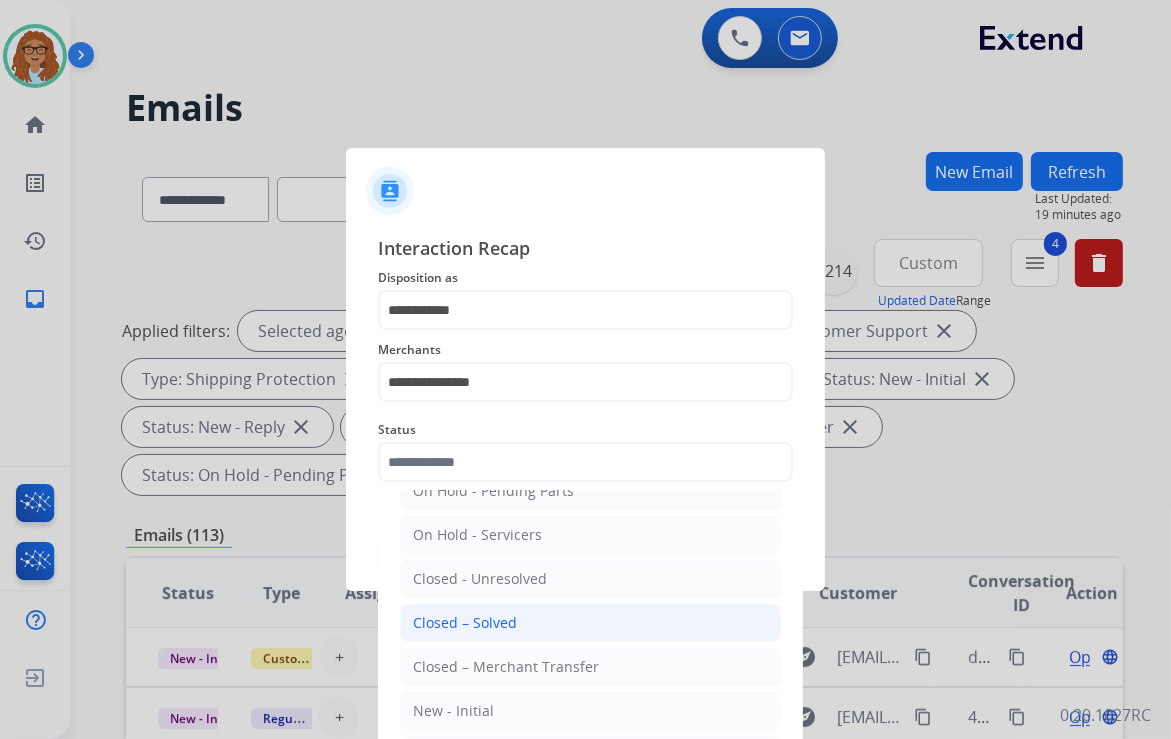 click on "Closed – Solved" 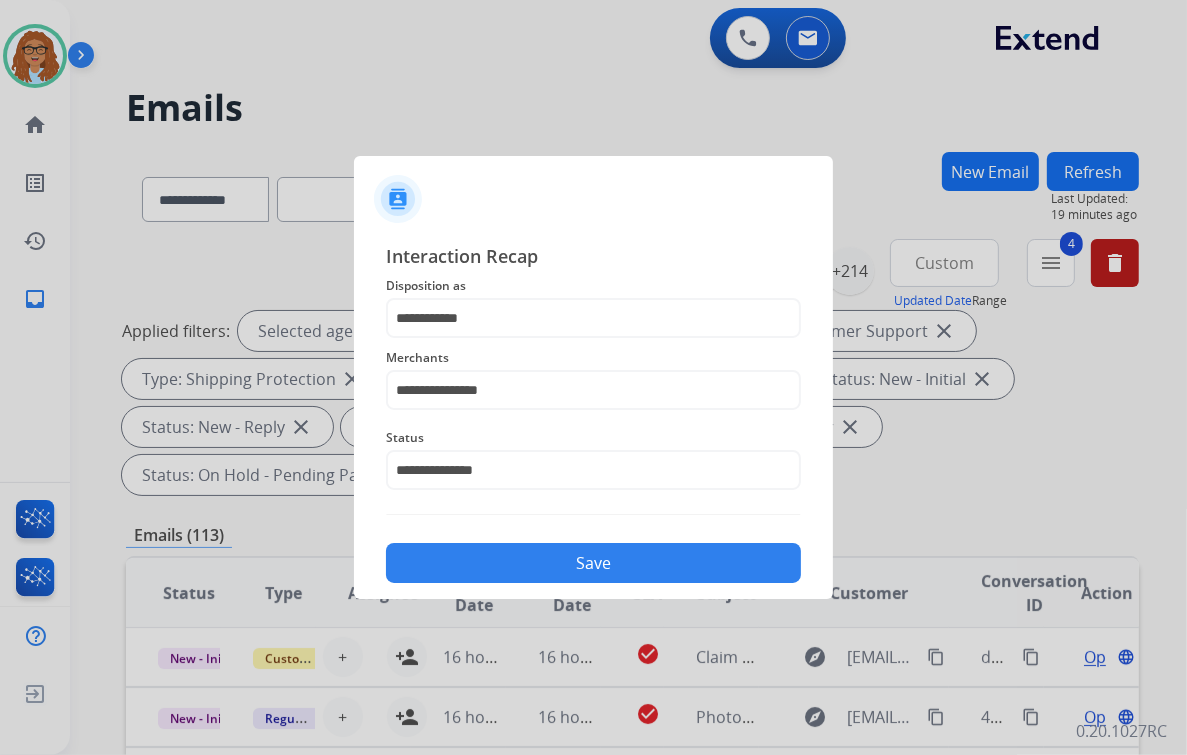 click on "Save" 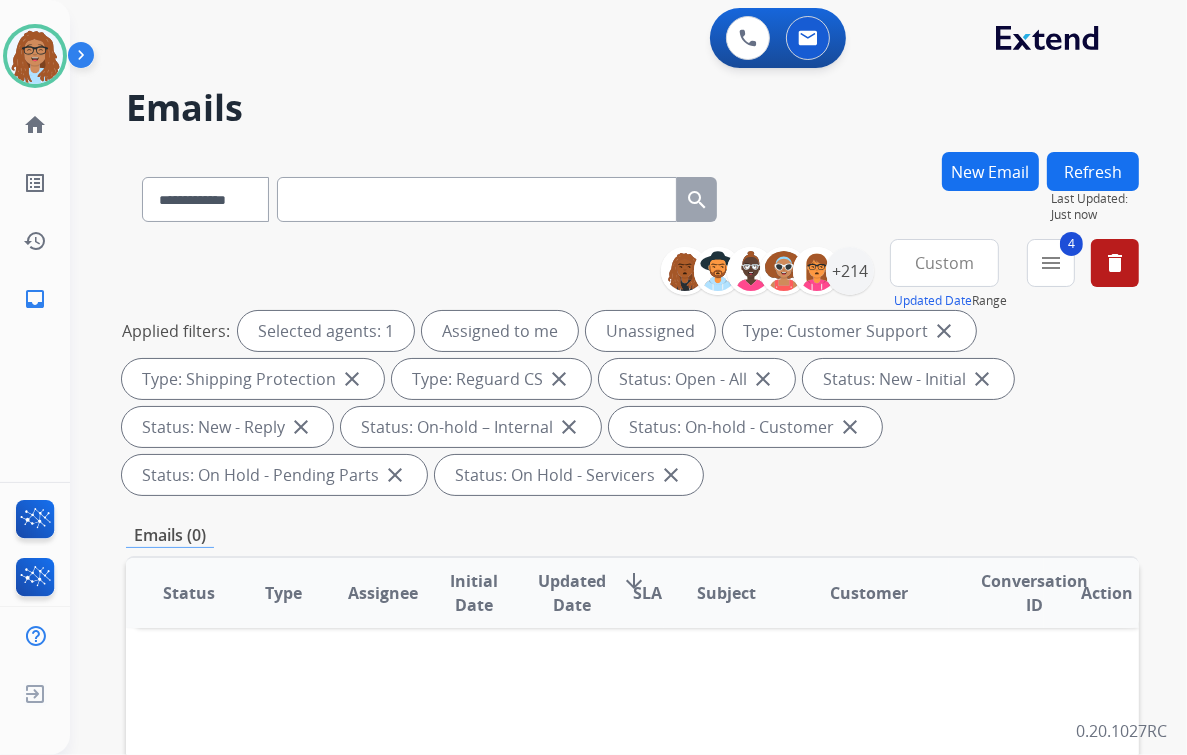 scroll, scrollTop: 0, scrollLeft: 0, axis: both 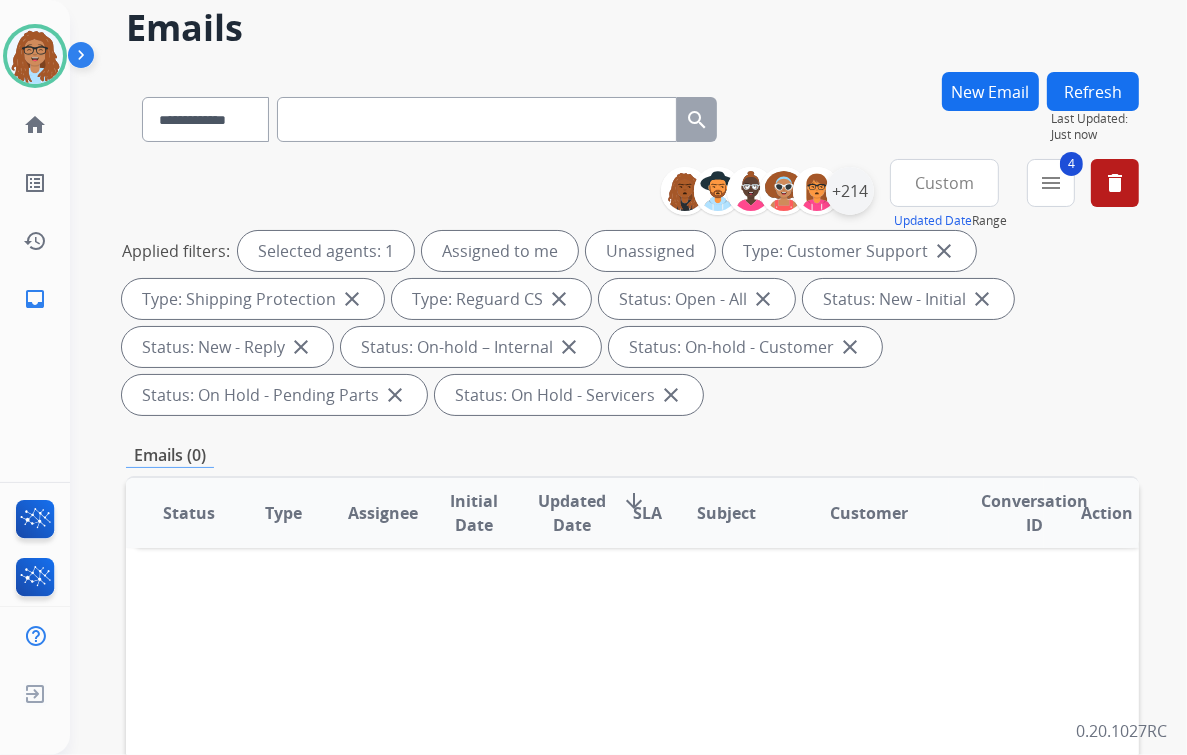 click on "**********" at bounding box center (907, 195) 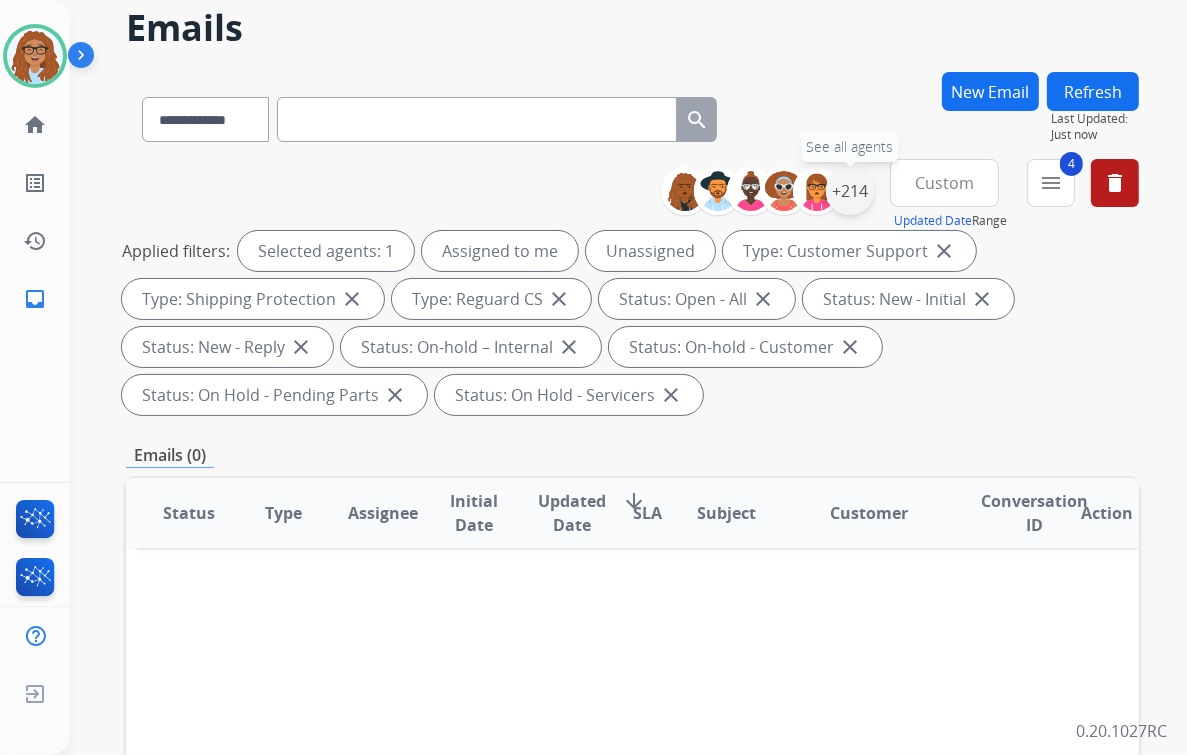 click on "+214" at bounding box center [850, 191] 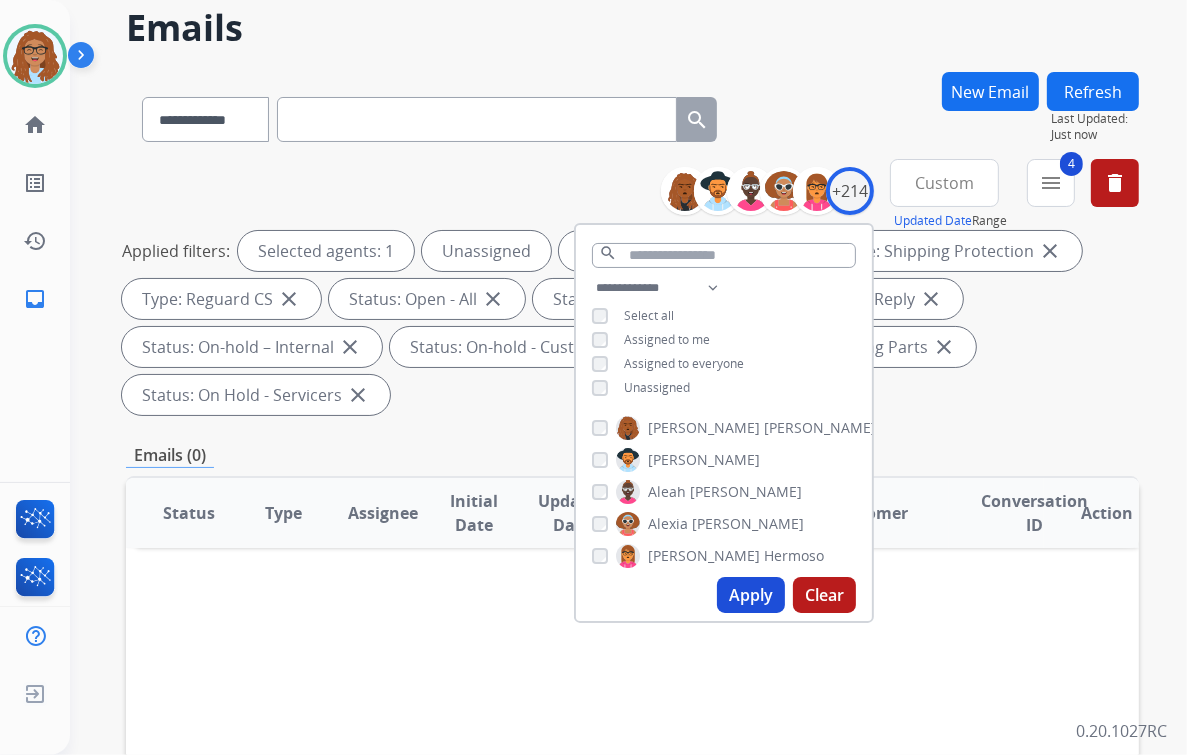 click on "Apply" at bounding box center (751, 595) 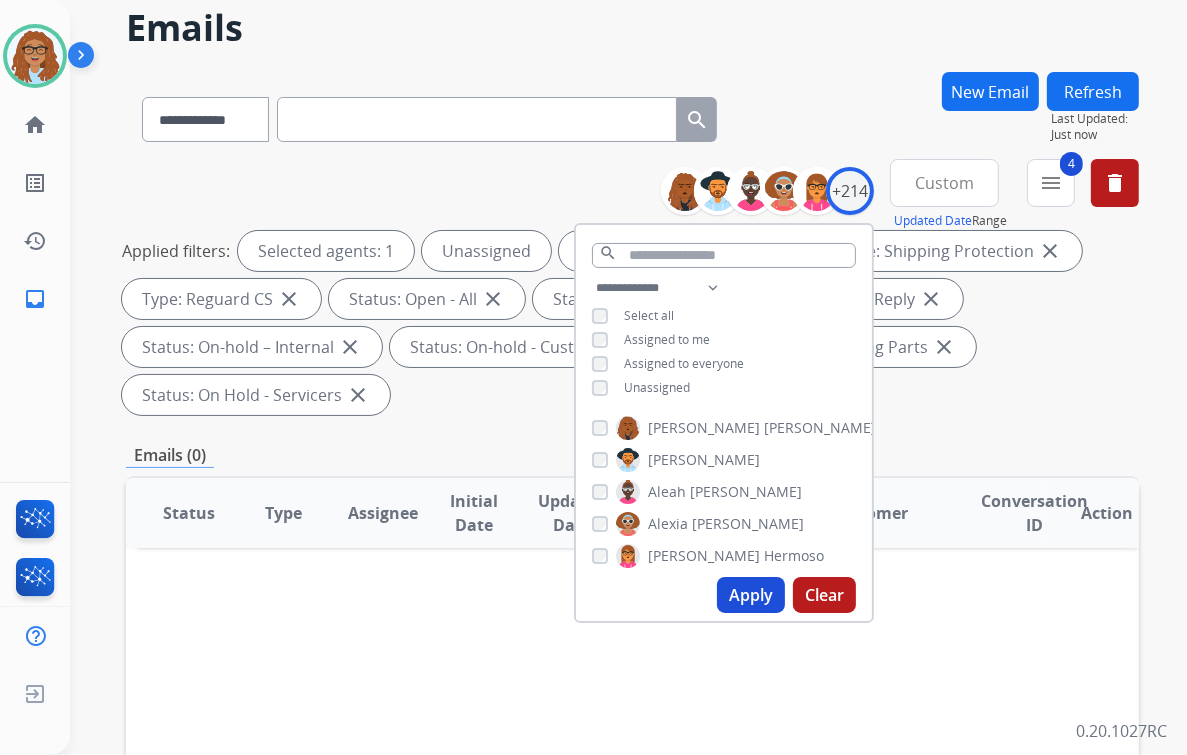scroll, scrollTop: 0, scrollLeft: 0, axis: both 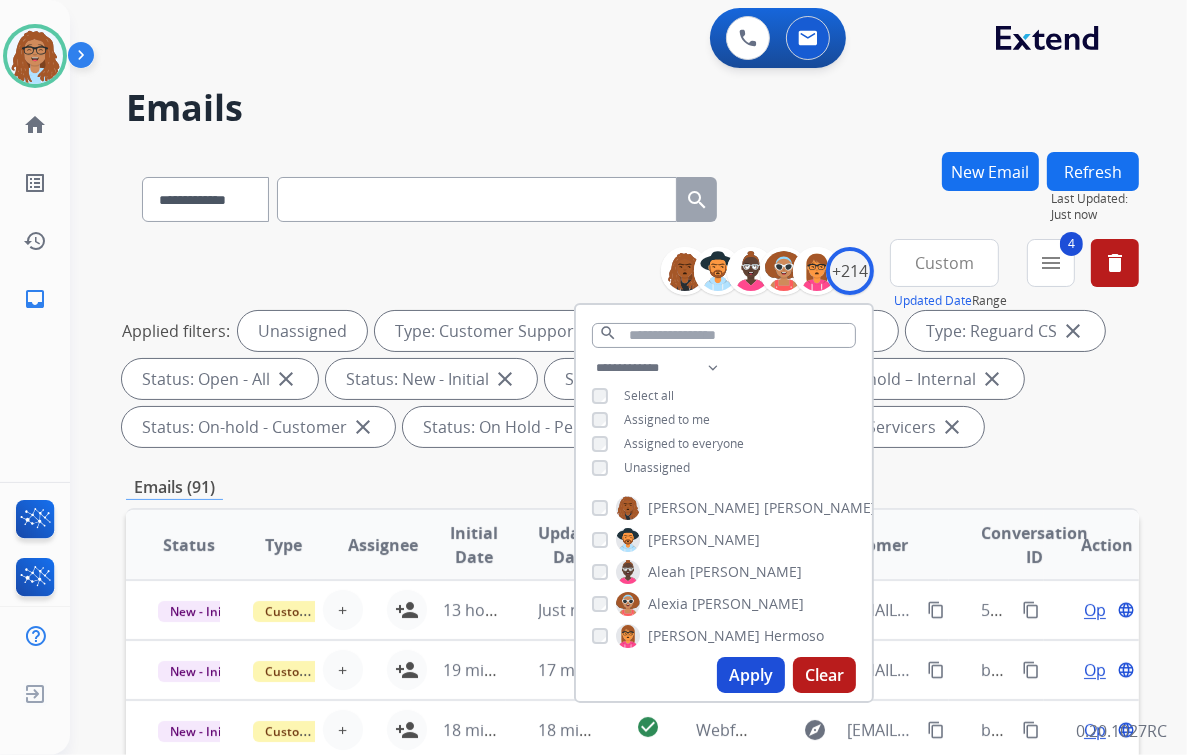 click on "**********" at bounding box center [632, 717] 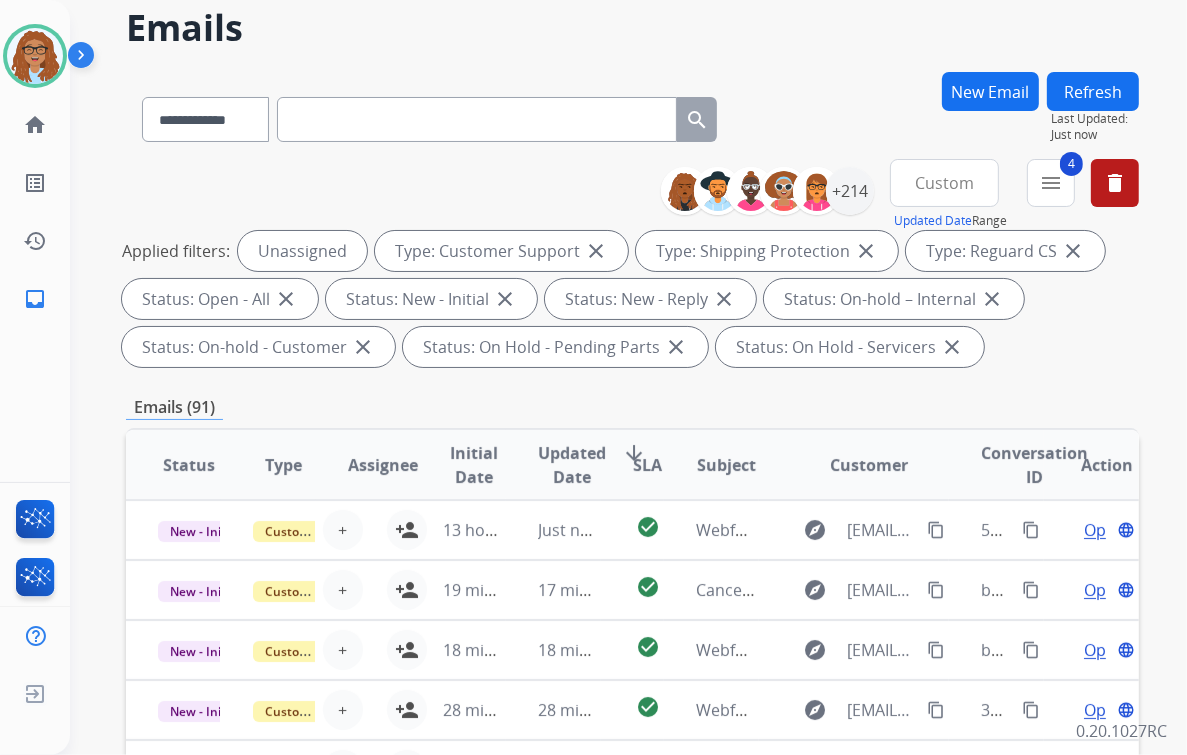 scroll, scrollTop: 480, scrollLeft: 0, axis: vertical 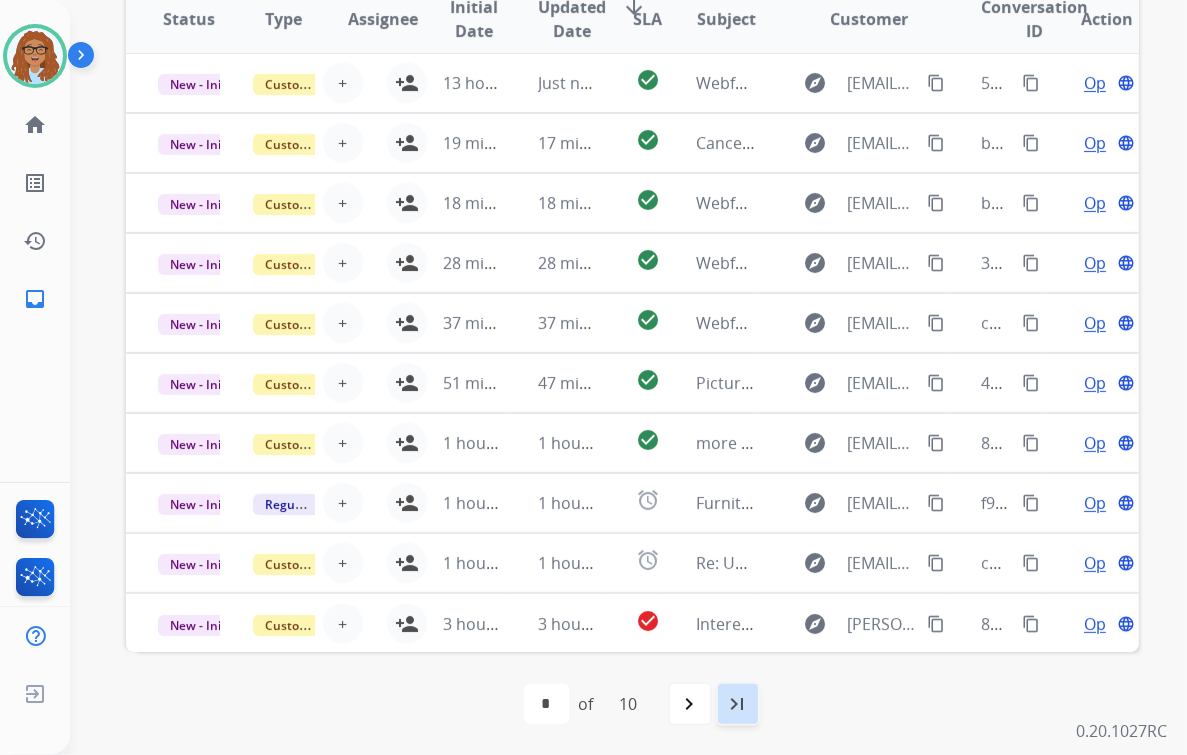 click on "last_page" at bounding box center [738, 704] 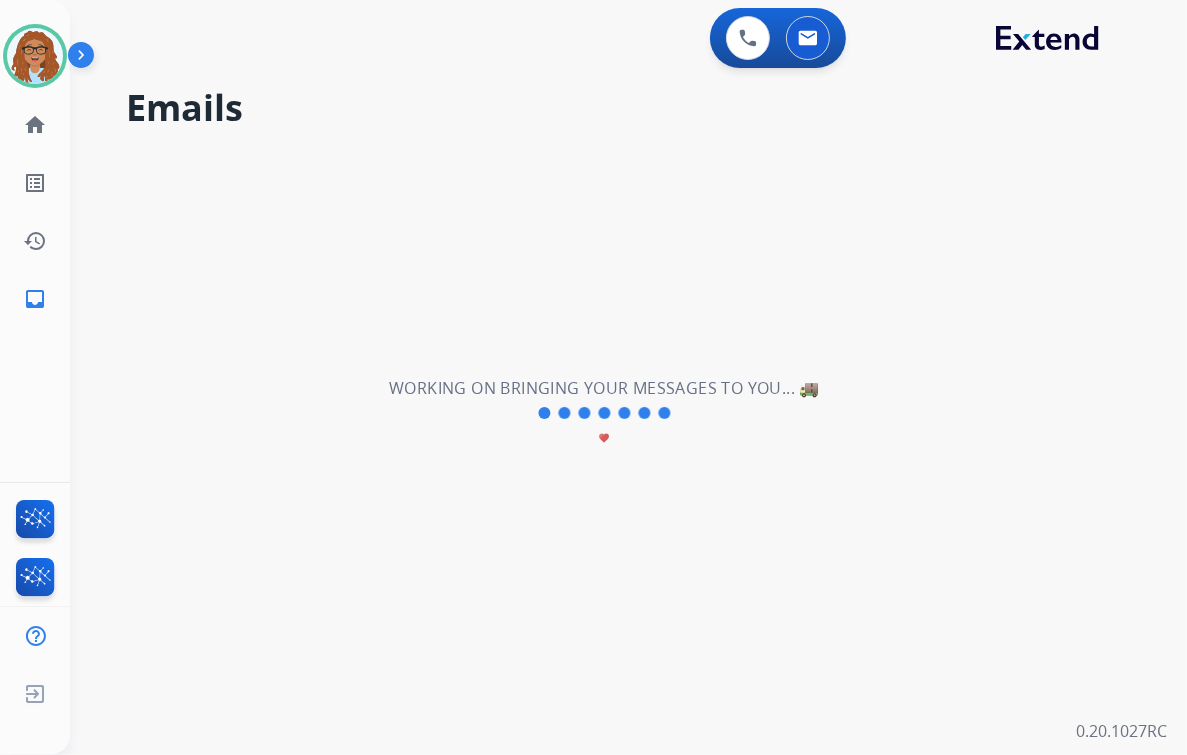 scroll, scrollTop: 0, scrollLeft: 0, axis: both 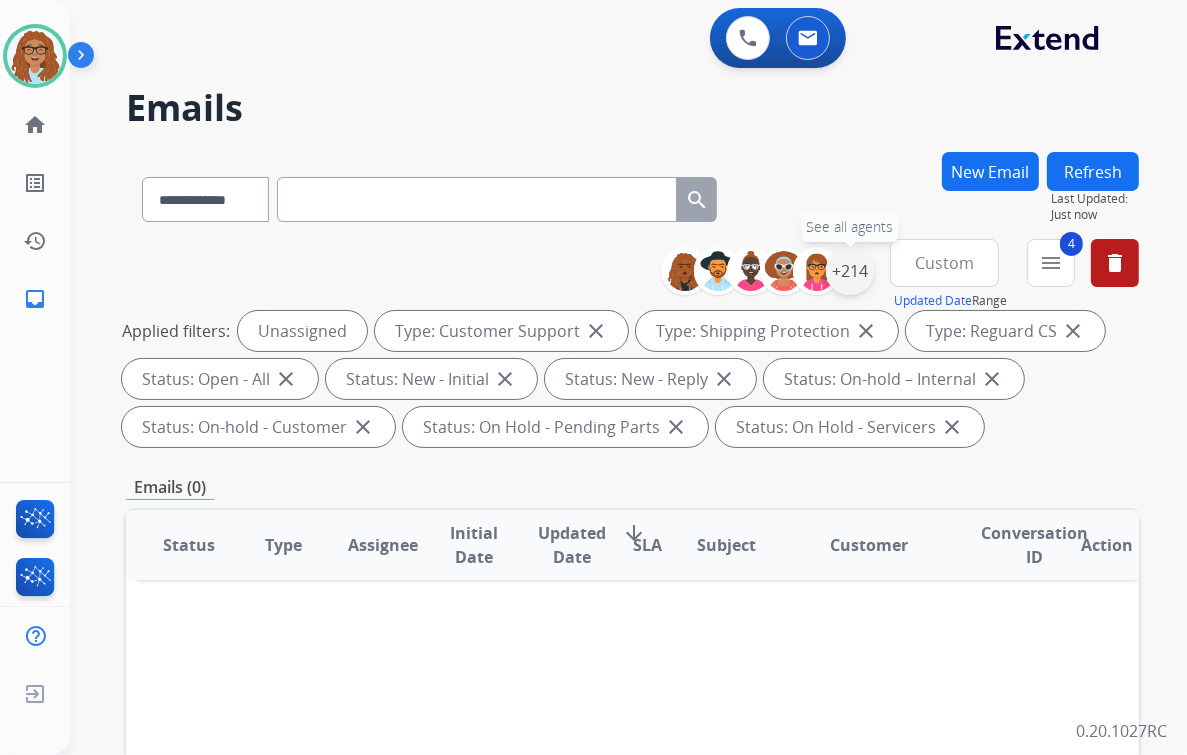 click on "+214" at bounding box center (850, 271) 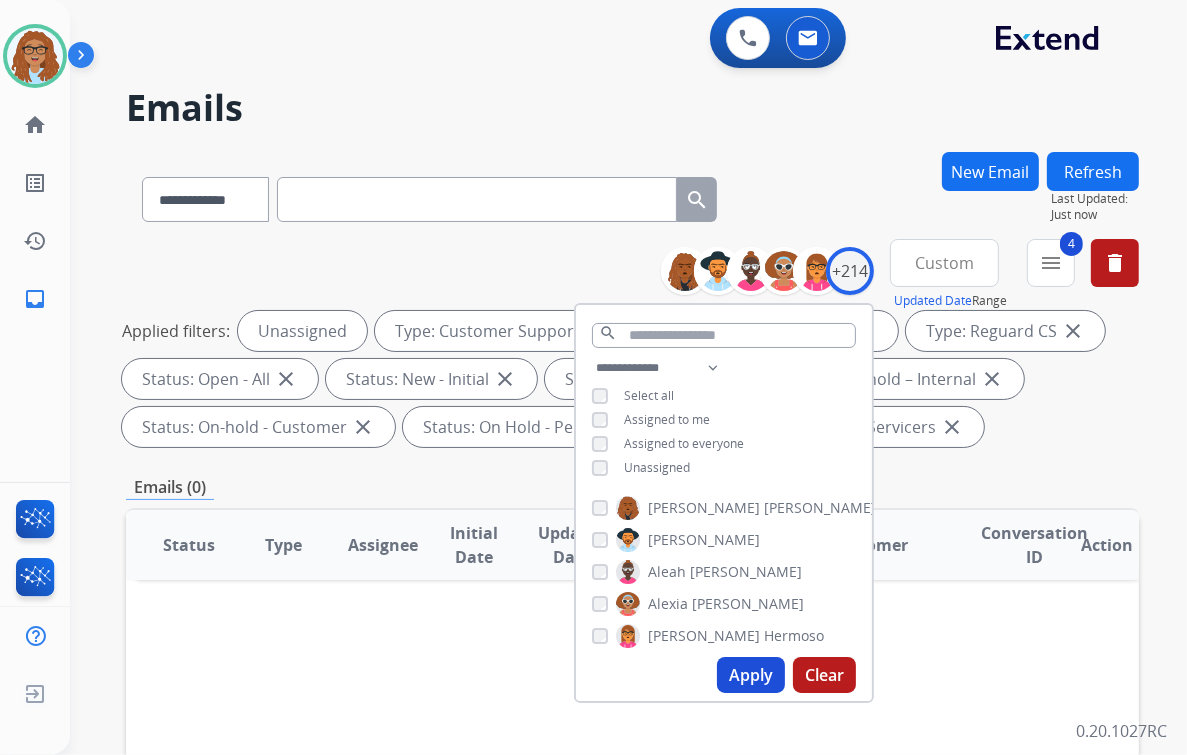 click on "**********" at bounding box center (632, 347) 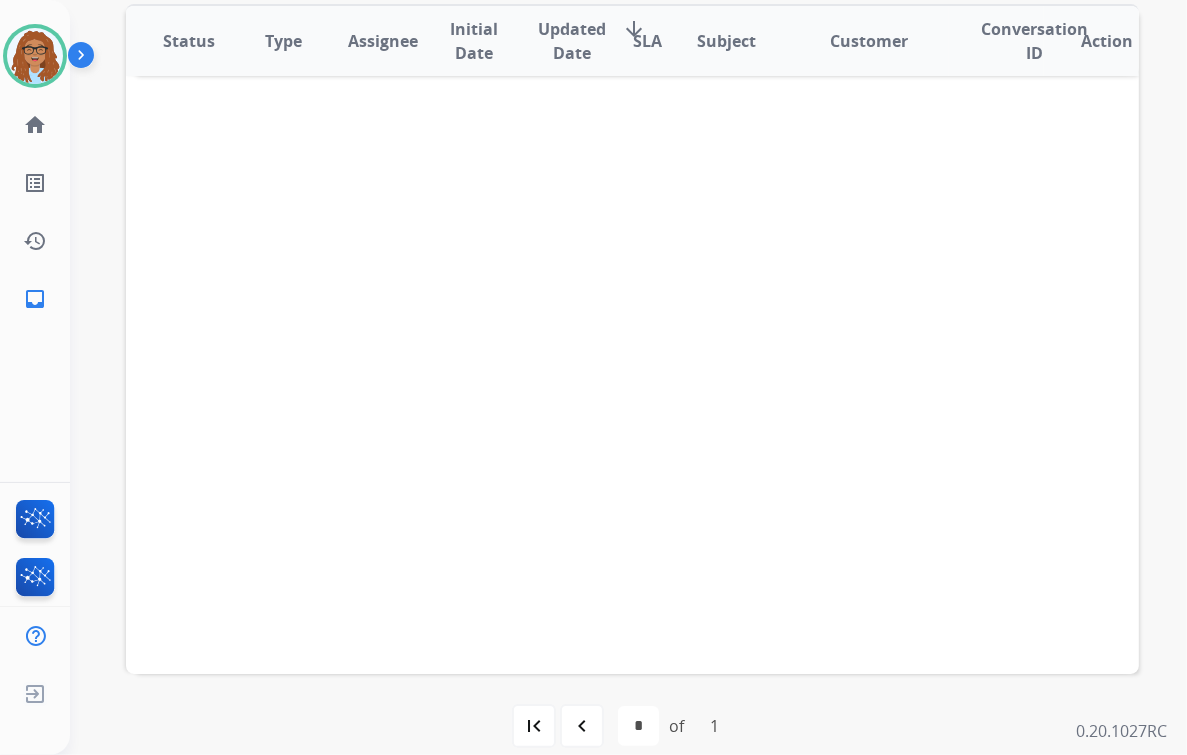scroll, scrollTop: 526, scrollLeft: 0, axis: vertical 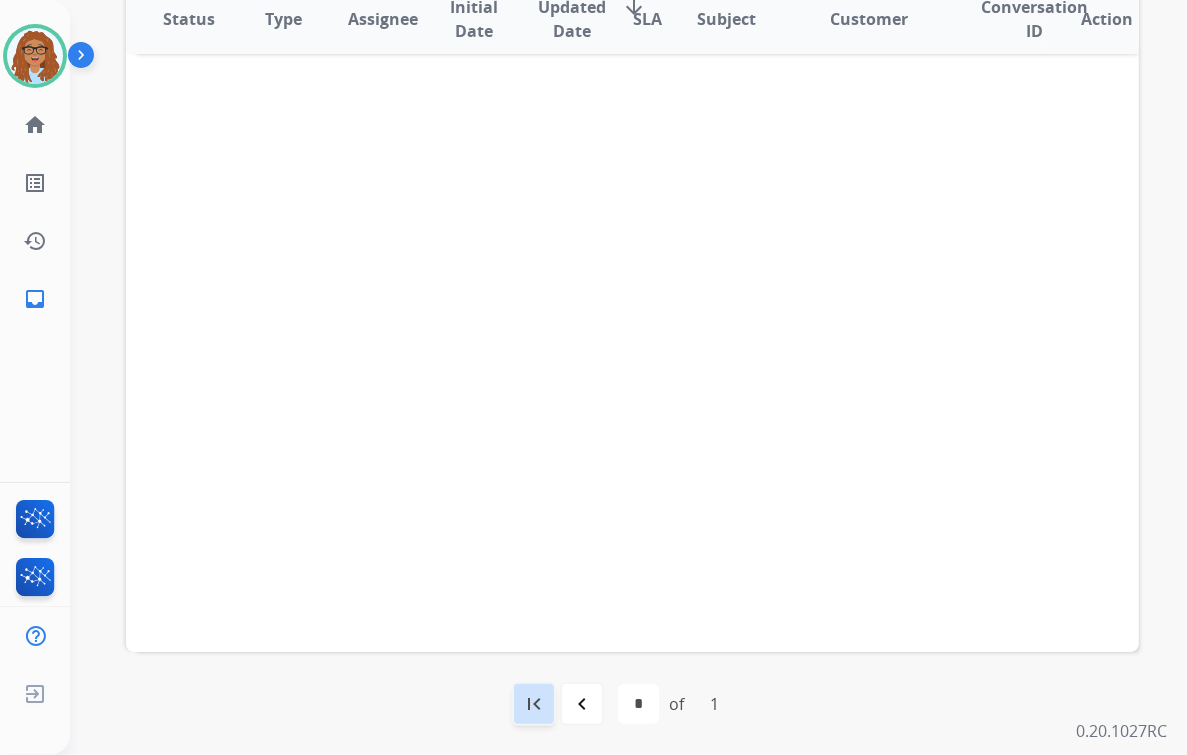 click on "first_page" at bounding box center (534, 704) 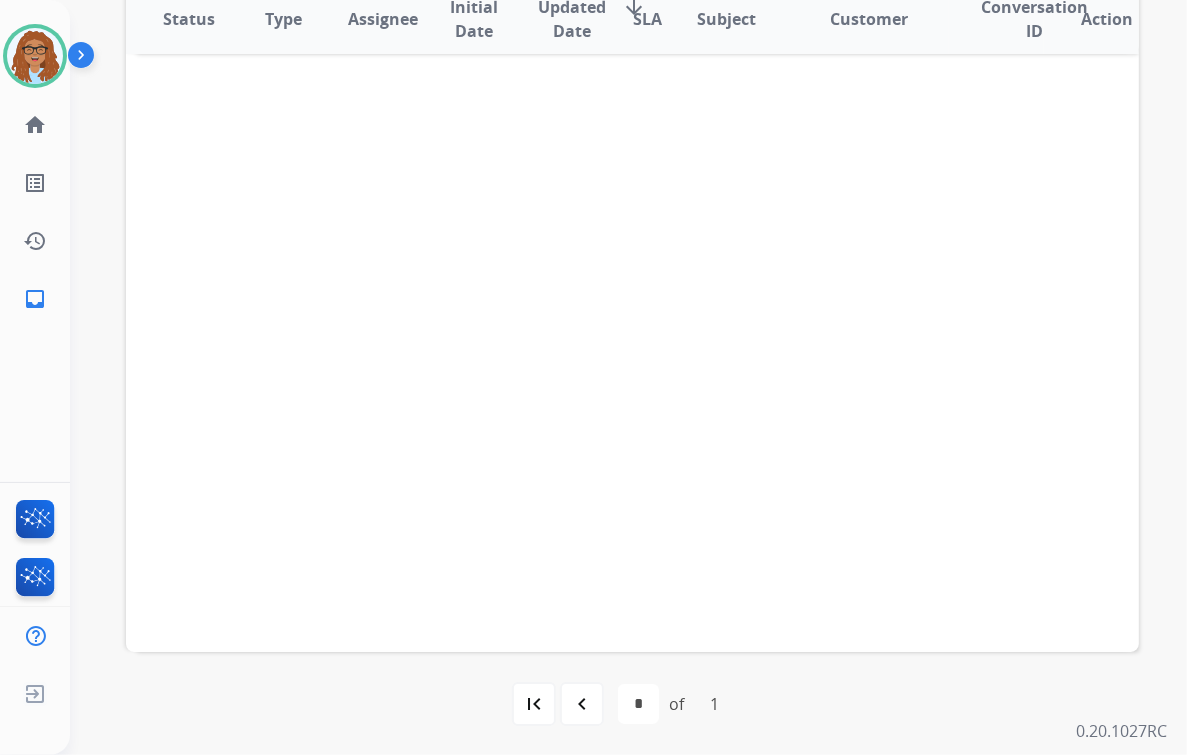 scroll, scrollTop: 0, scrollLeft: 0, axis: both 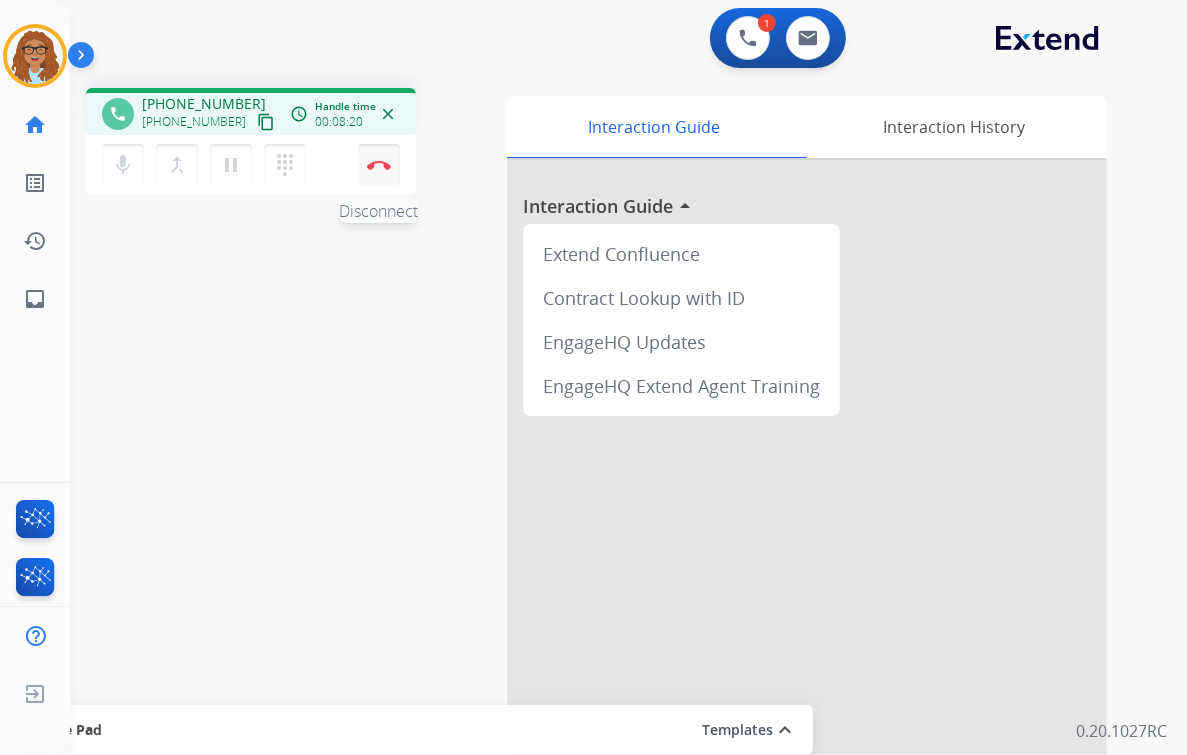 click on "Disconnect" at bounding box center [379, 165] 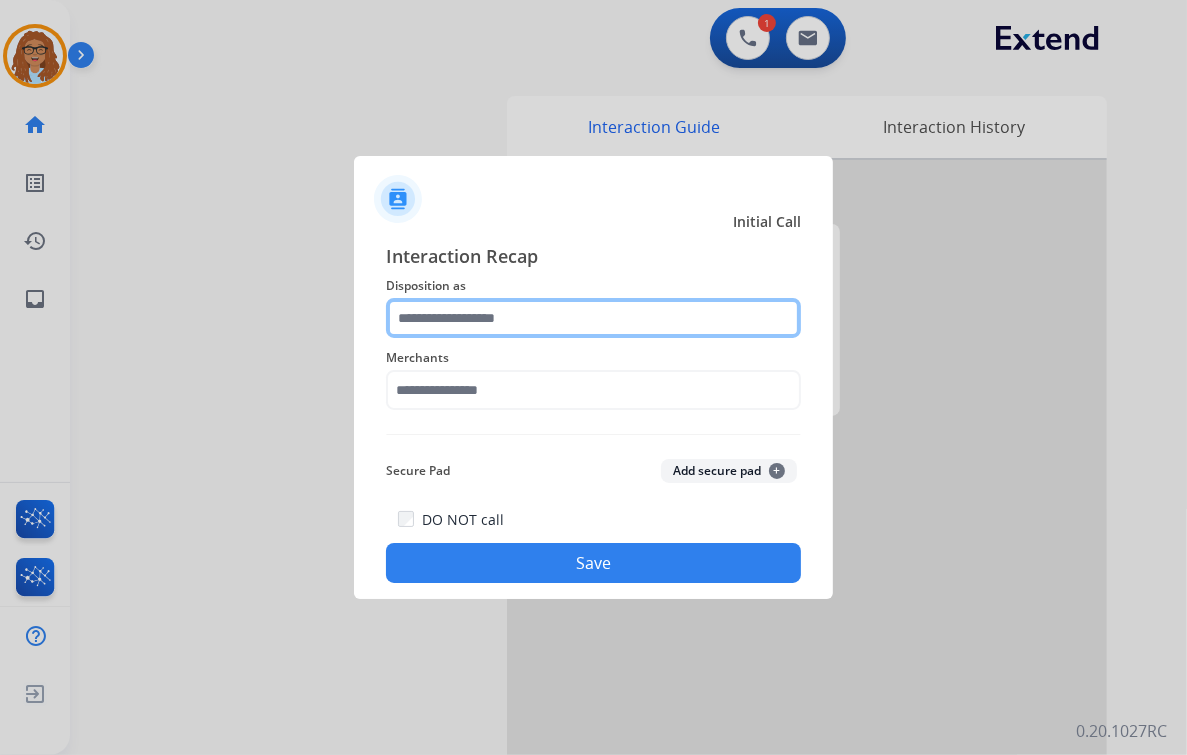 click 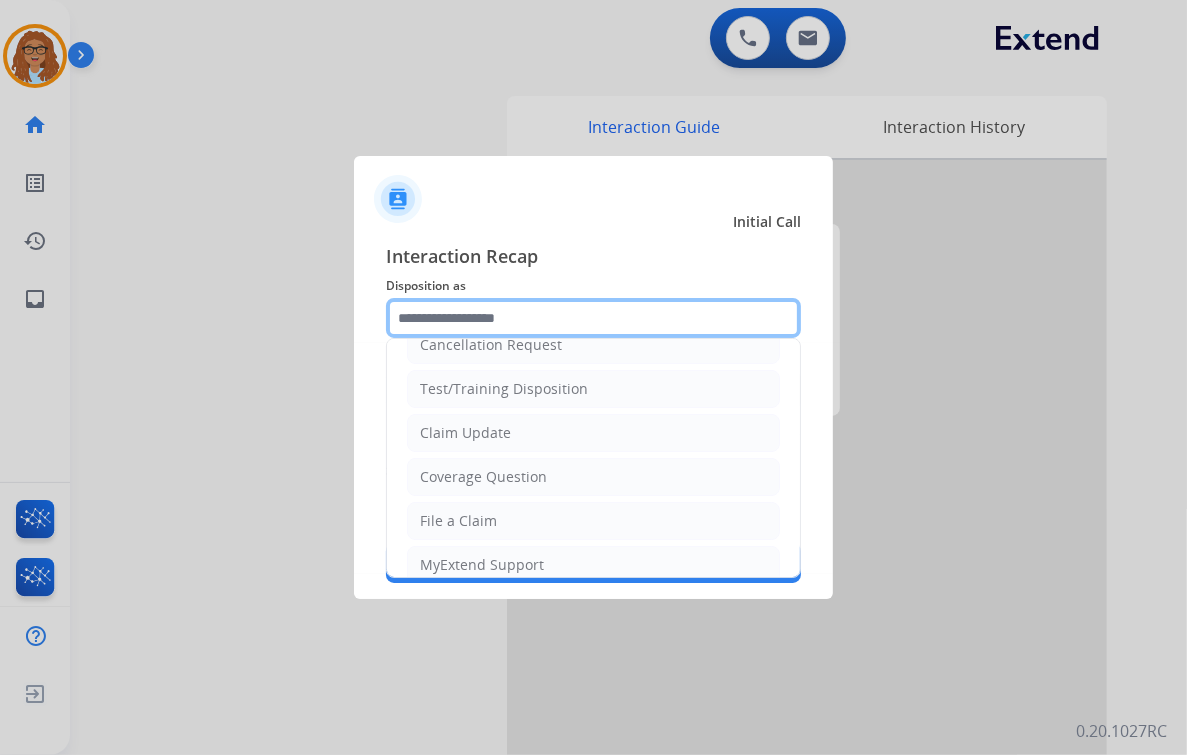 scroll, scrollTop: 0, scrollLeft: 0, axis: both 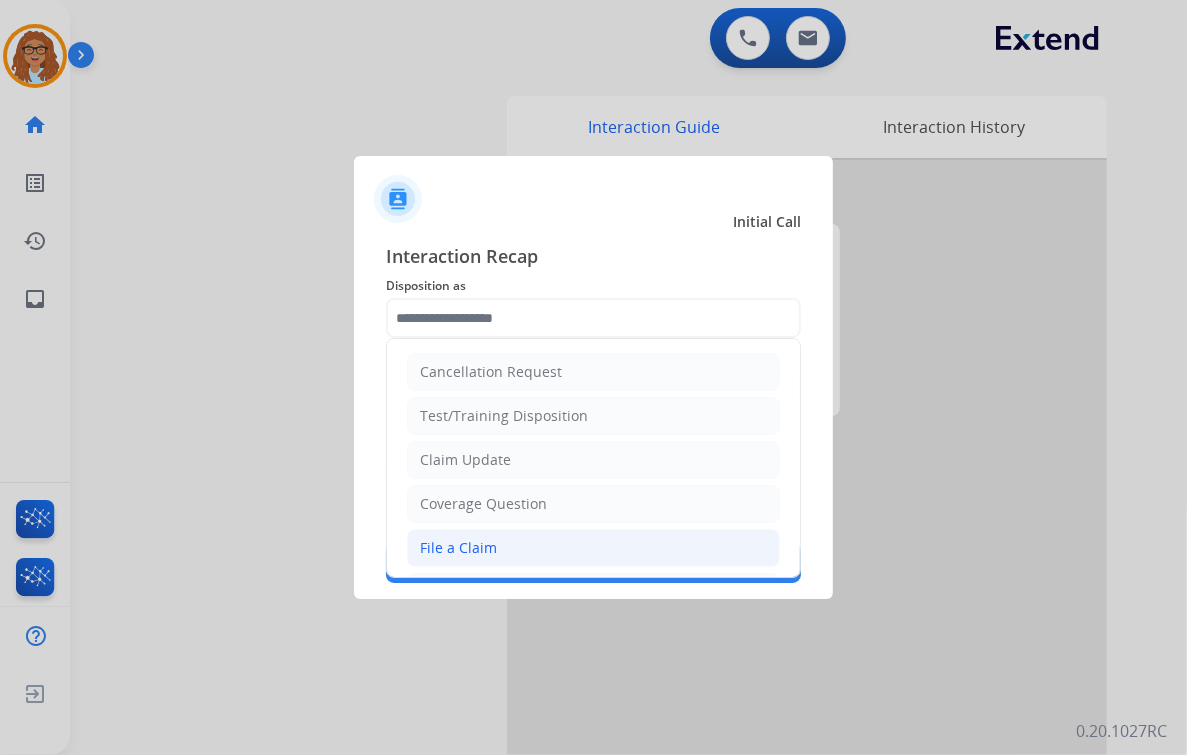 click on "File a Claim" 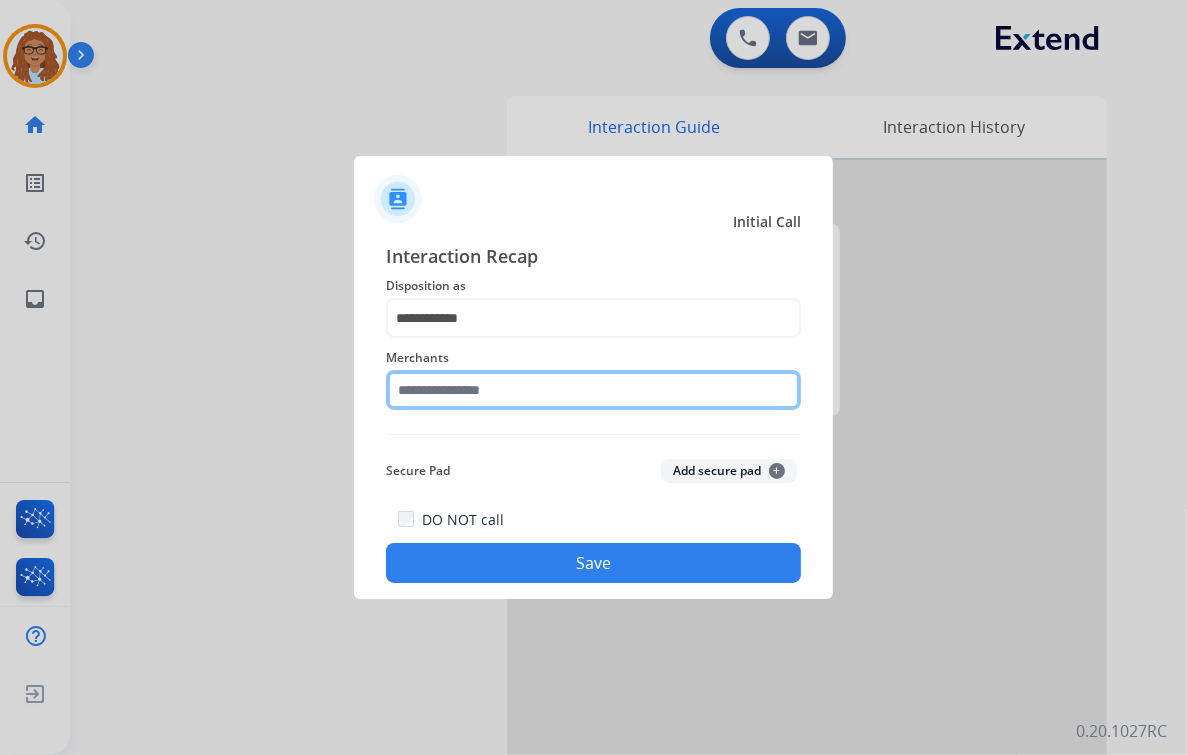 click 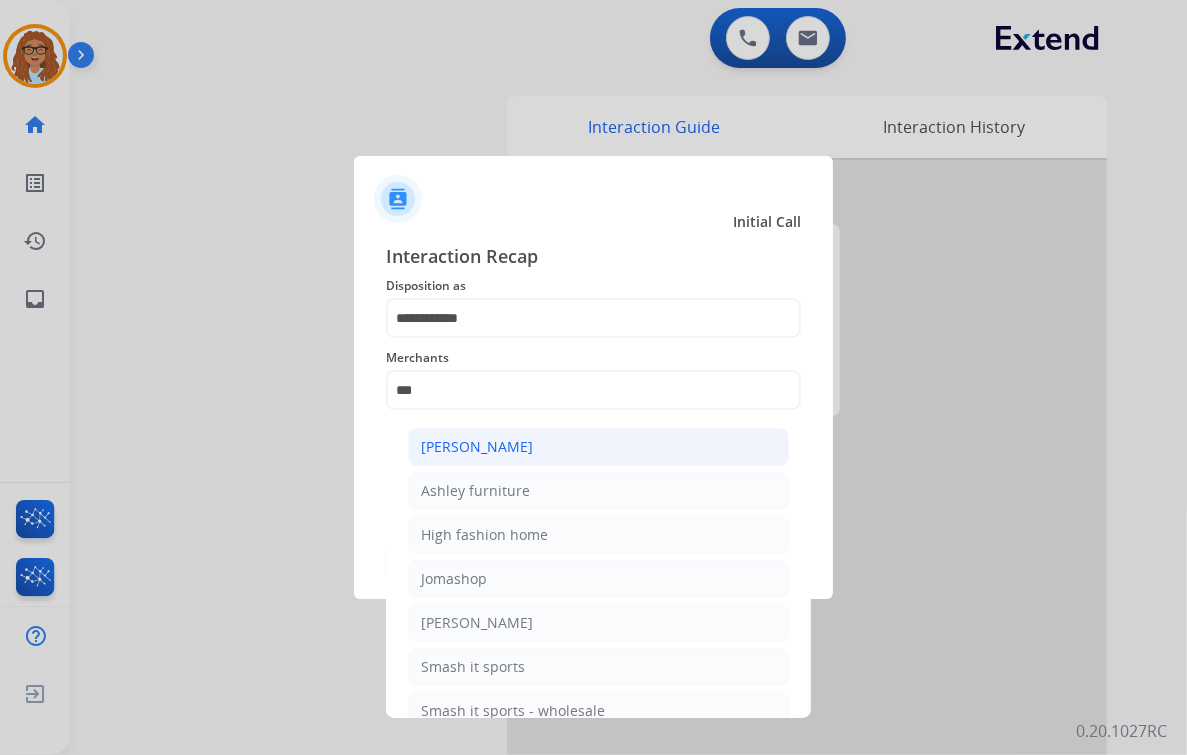 click on "[PERSON_NAME]" 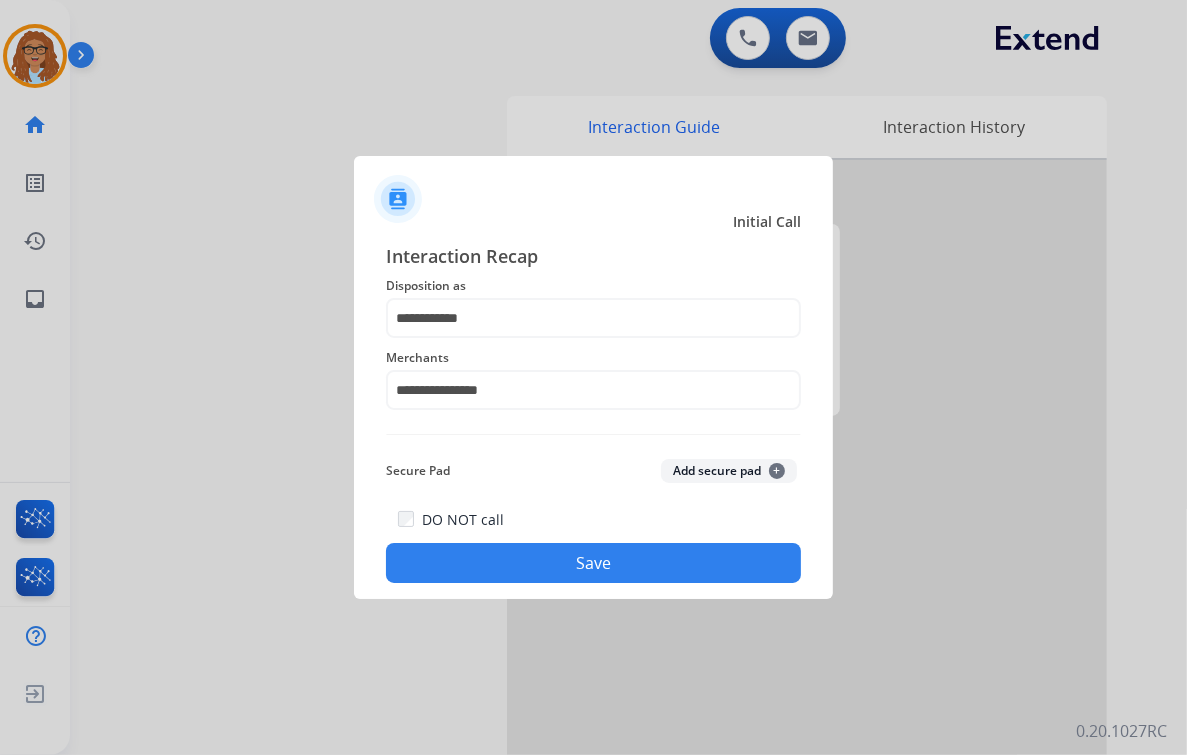 click on "Save" 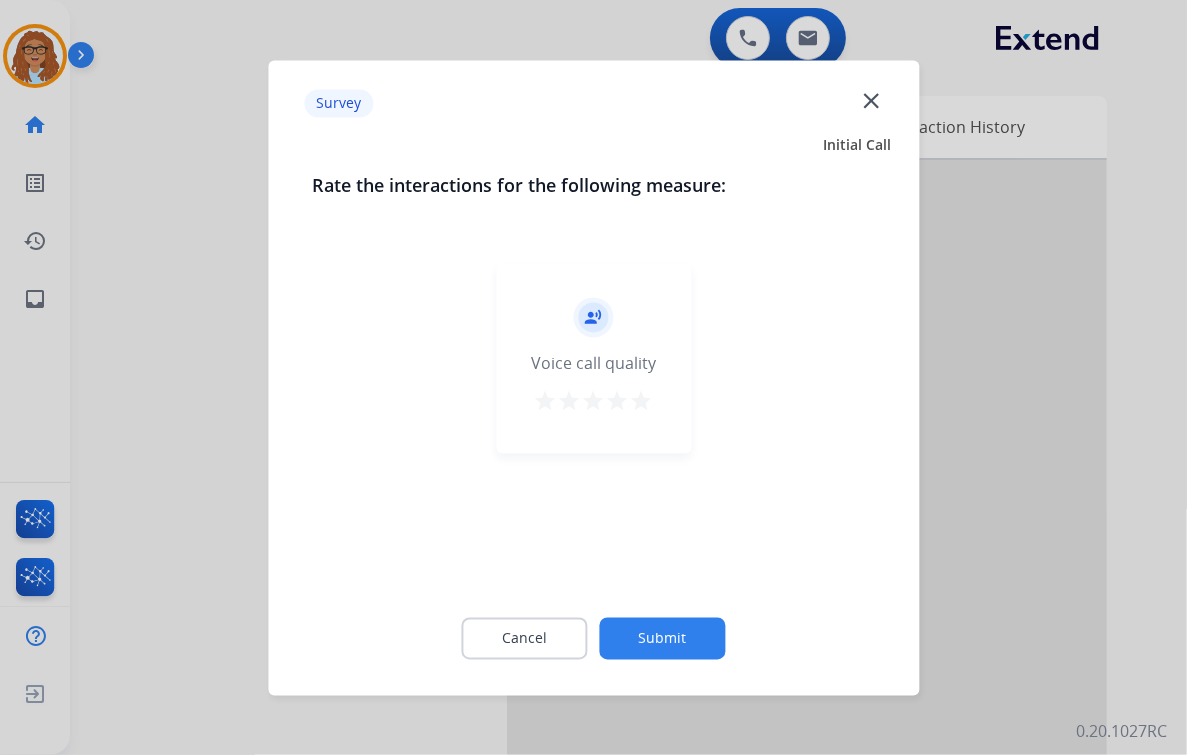 click on "close" 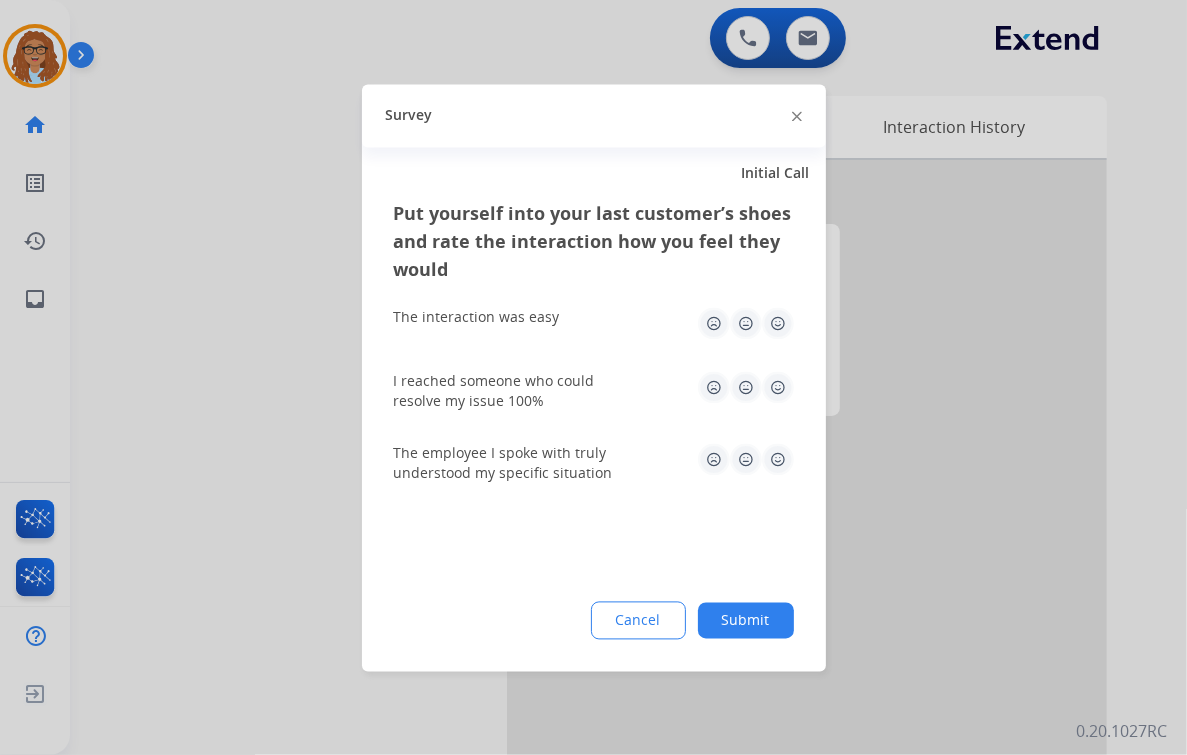click 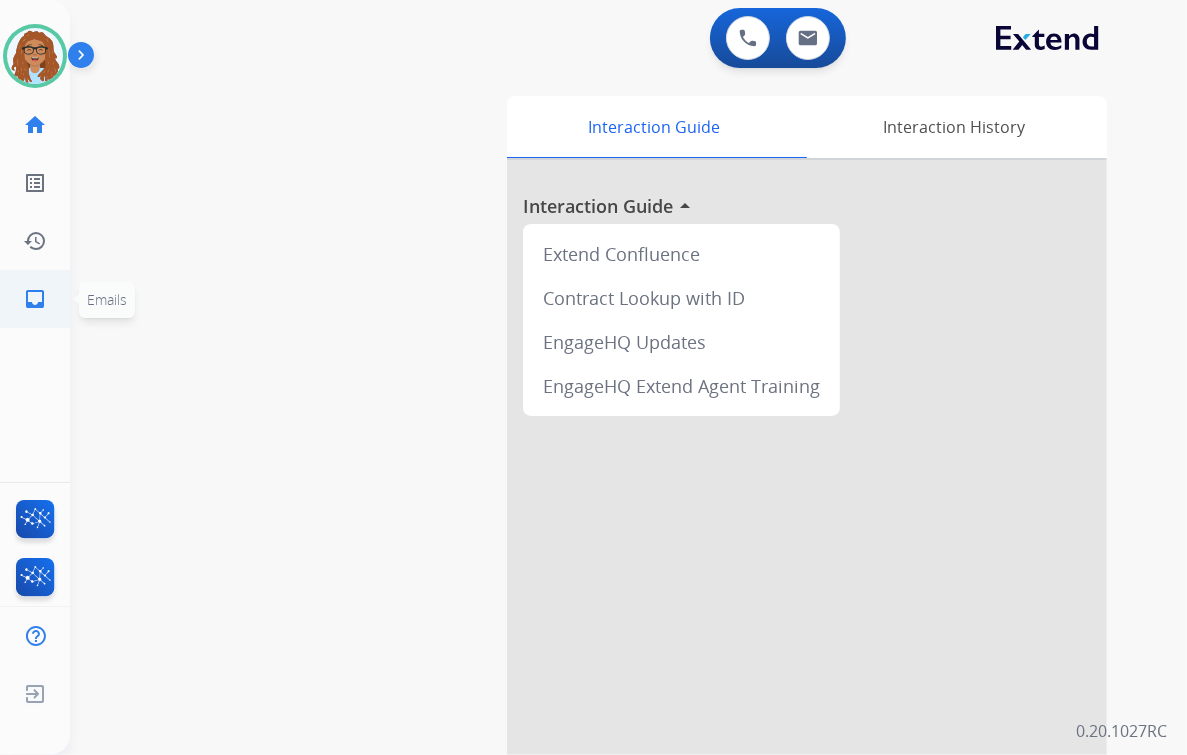 click on "inbox" 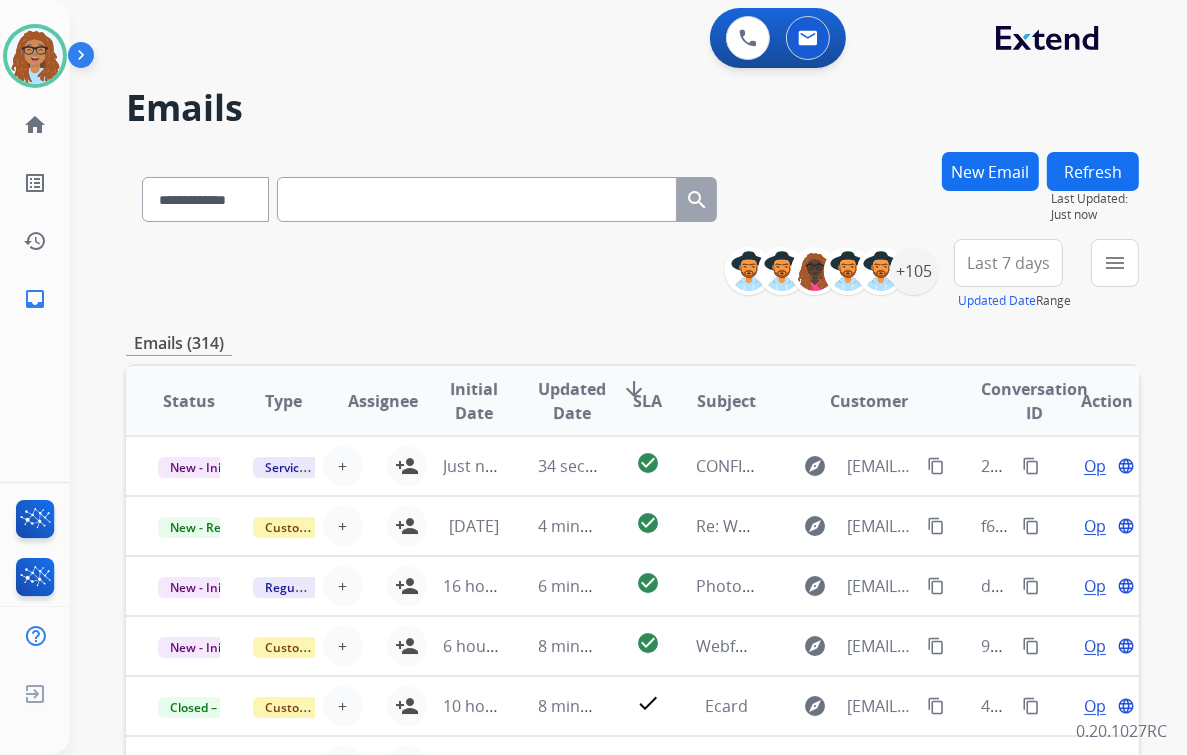 click on "**********" at bounding box center [632, 645] 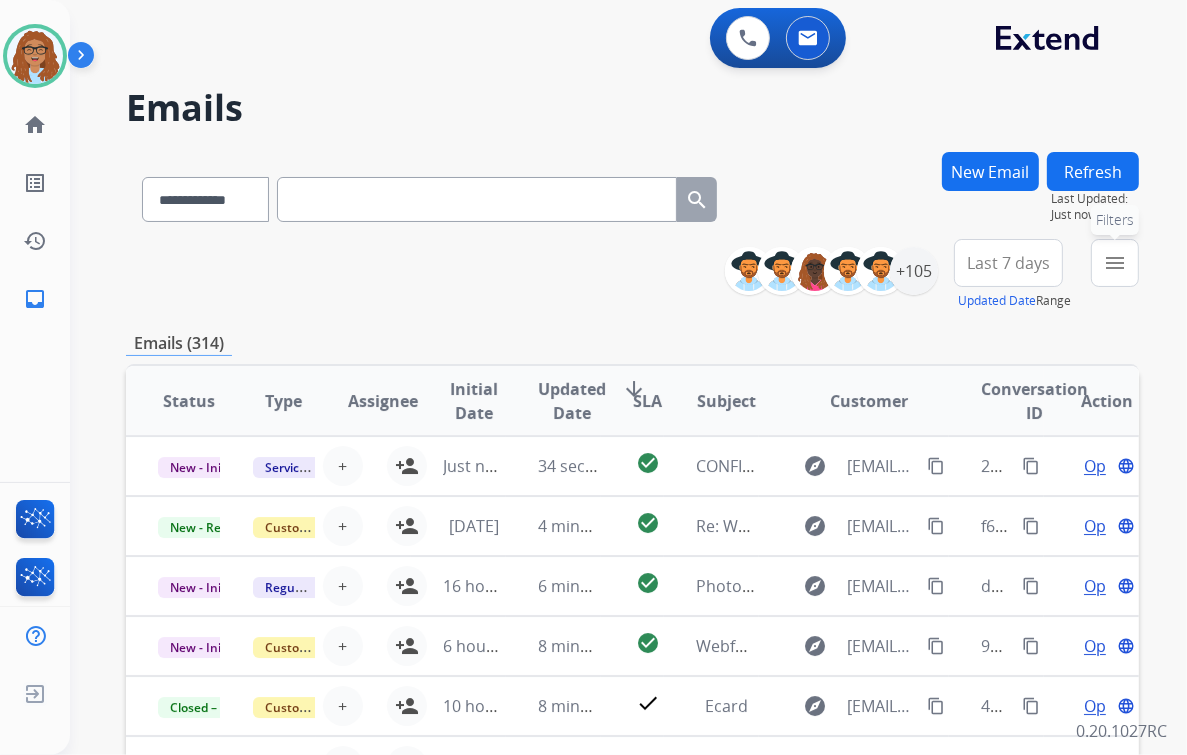 click on "menu" at bounding box center (1115, 263) 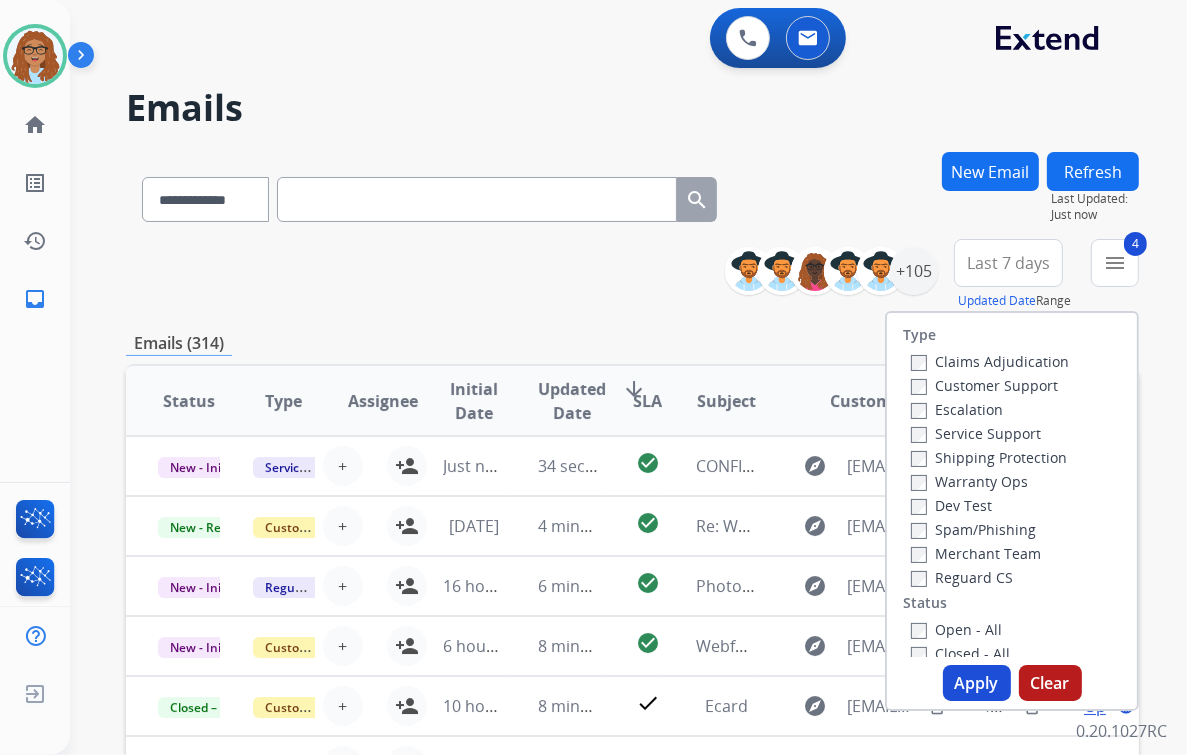 click on "Apply" at bounding box center (977, 683) 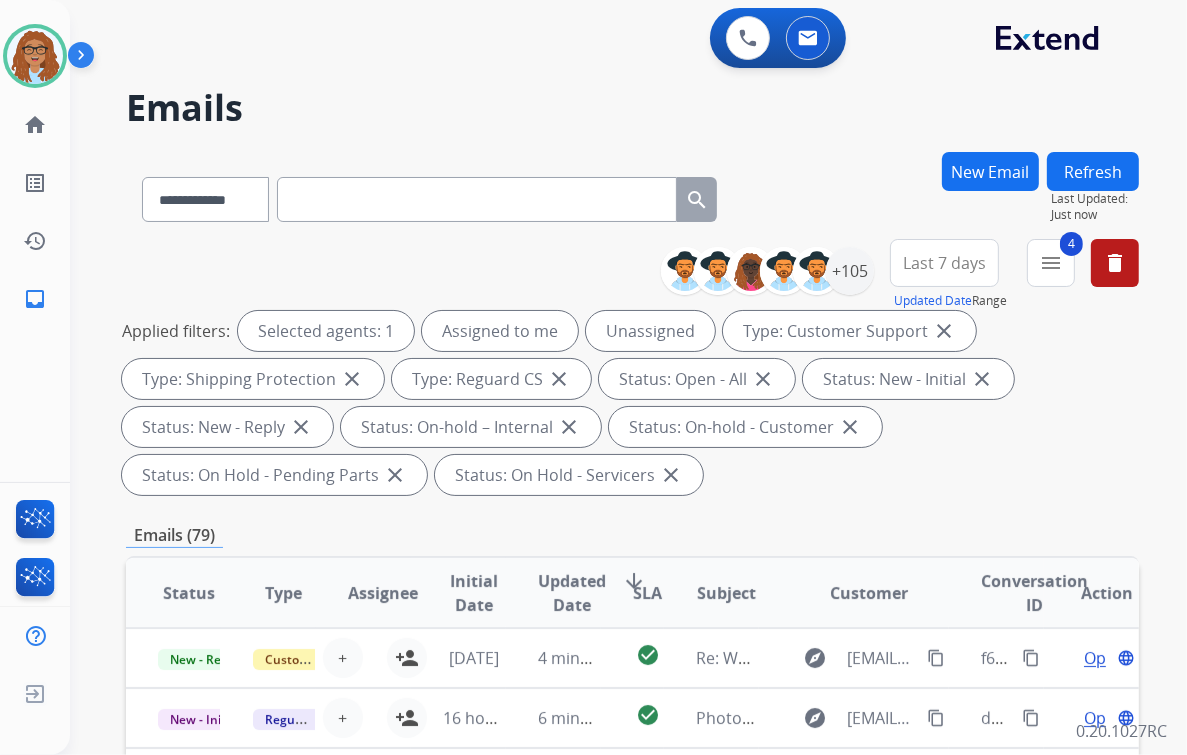 click on "Last 7 days" at bounding box center (944, 263) 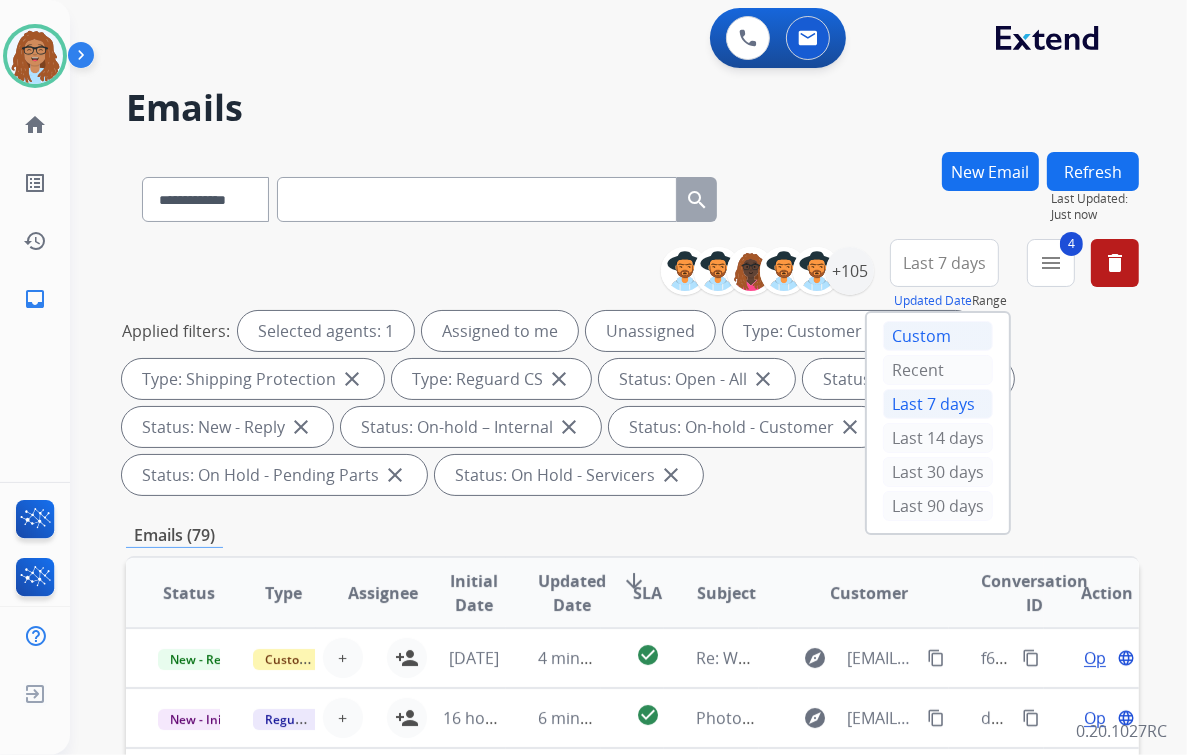 click on "Custom" at bounding box center [938, 336] 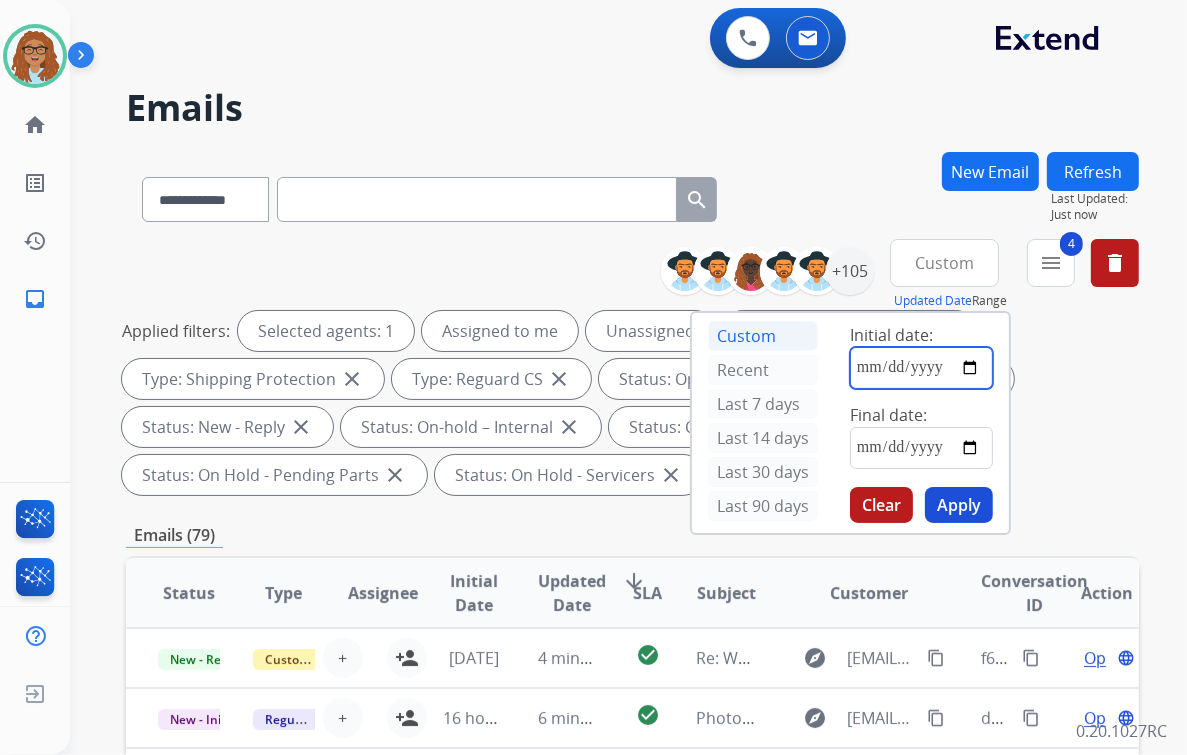click at bounding box center [921, 368] 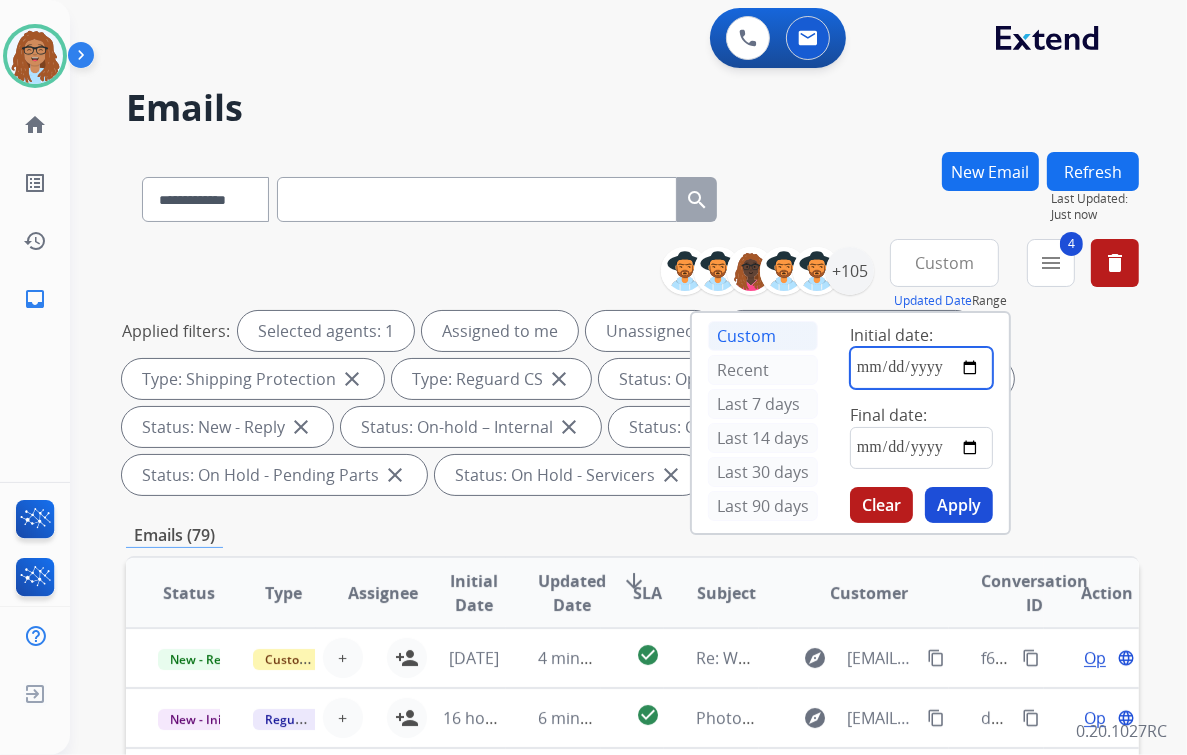 type on "**********" 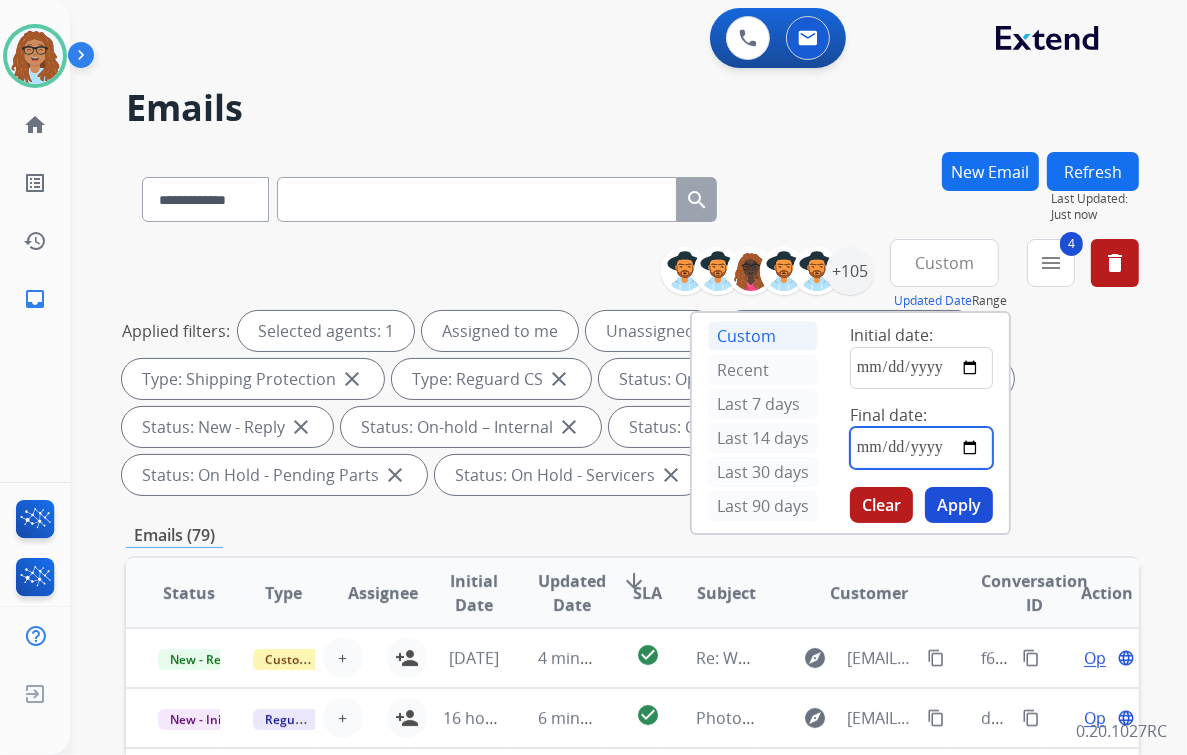 click at bounding box center [921, 448] 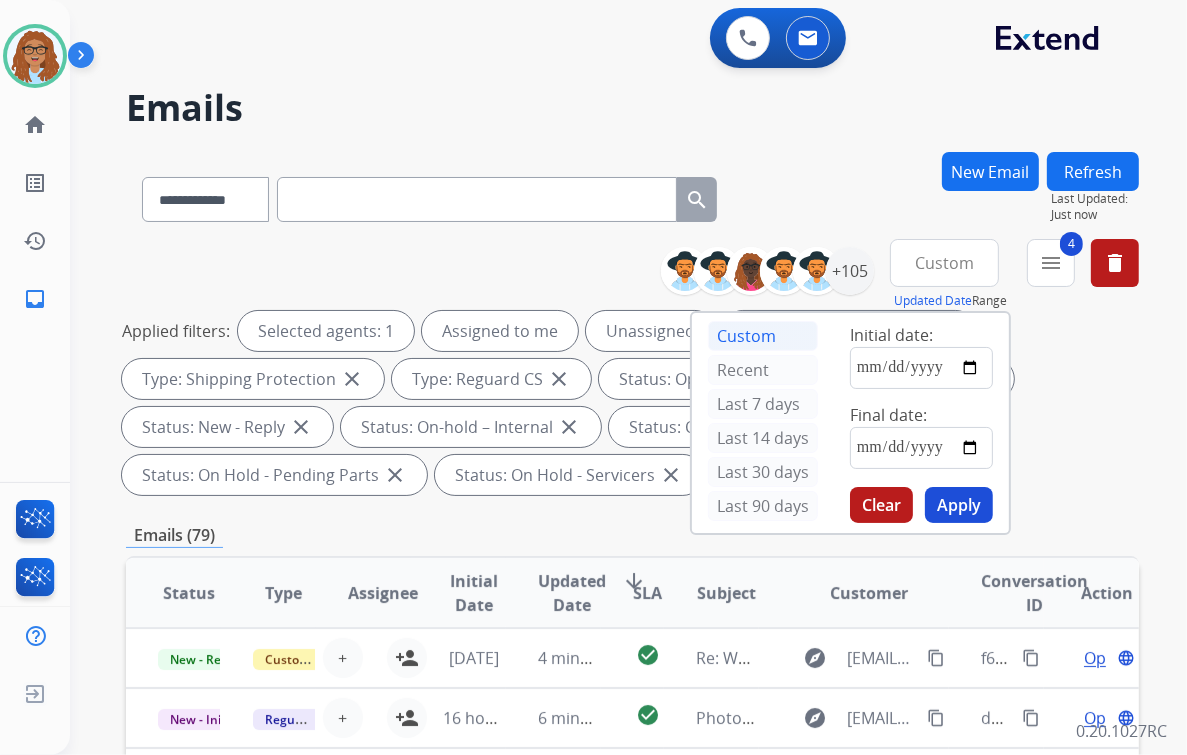 click on "Apply" at bounding box center [959, 505] 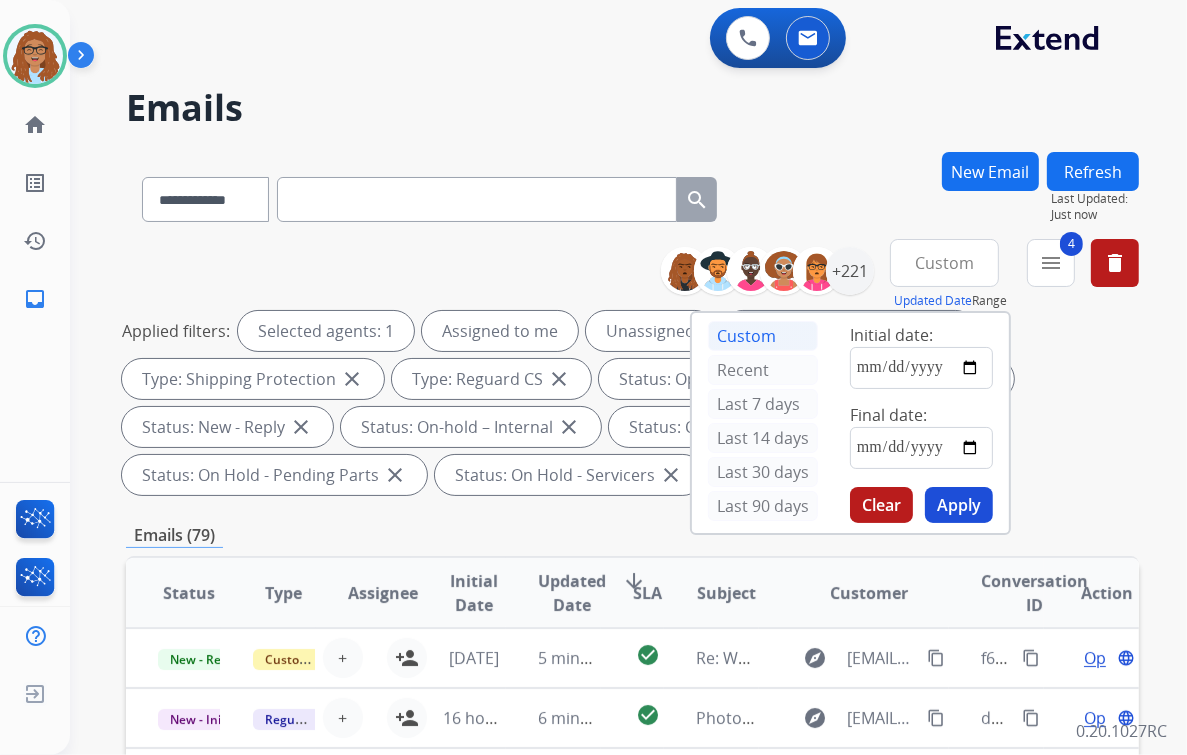 click on "**********" at bounding box center [632, 195] 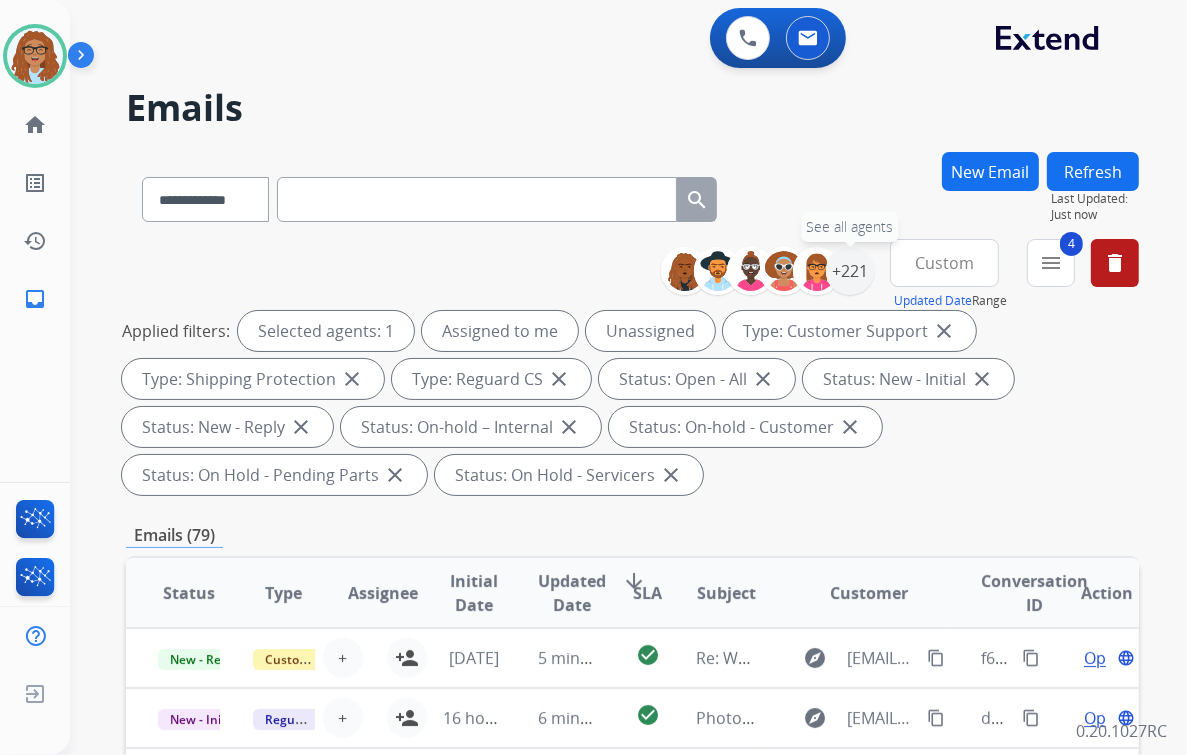 click on "+221   See all agents" at bounding box center [775, 271] 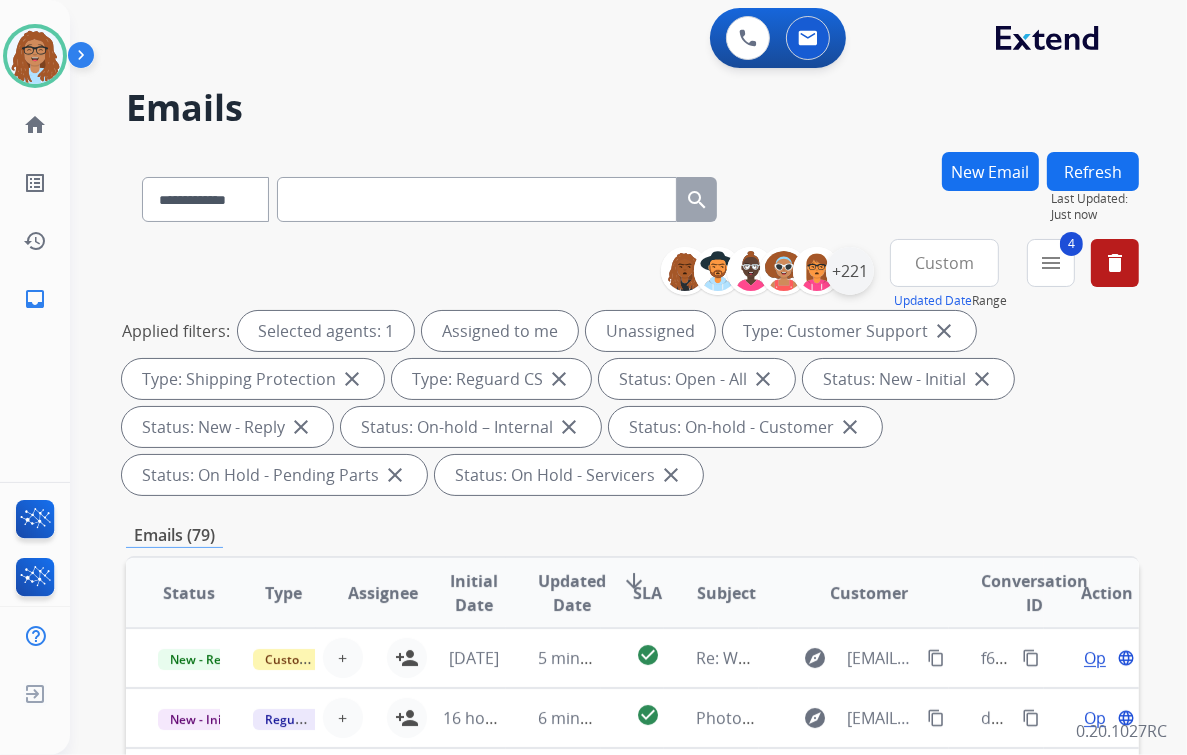 click on "+221" at bounding box center [850, 271] 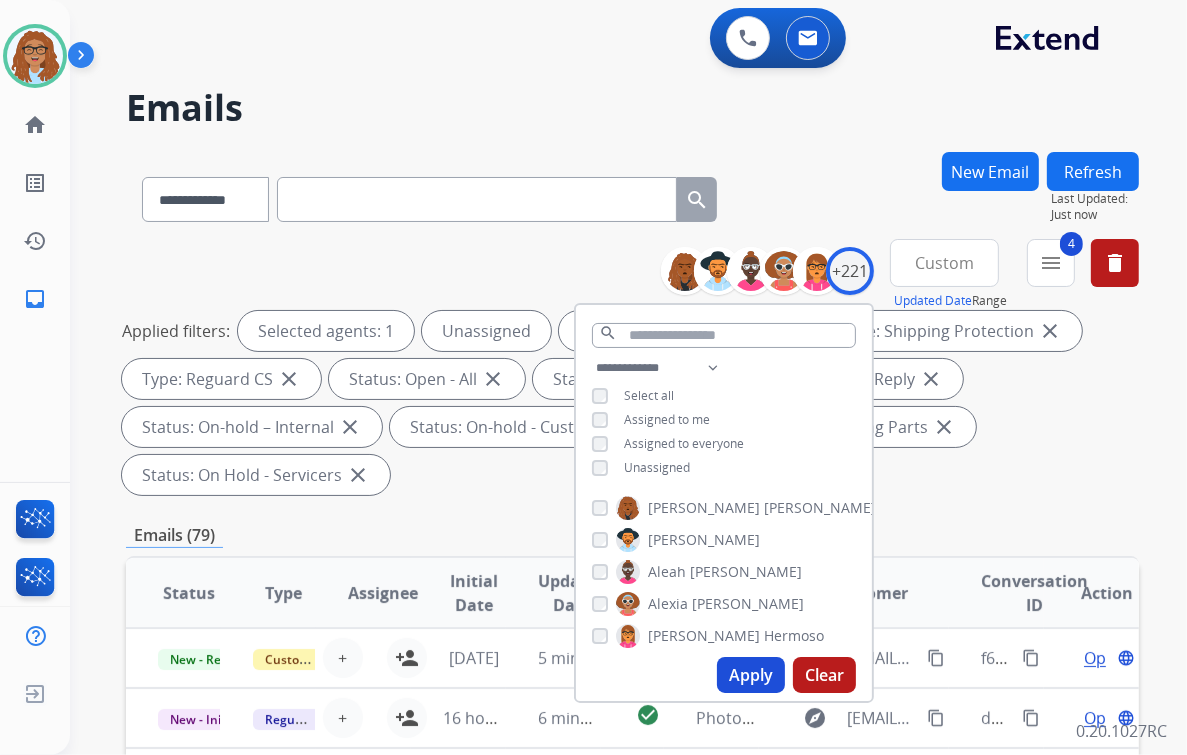 click on "Apply" at bounding box center (751, 675) 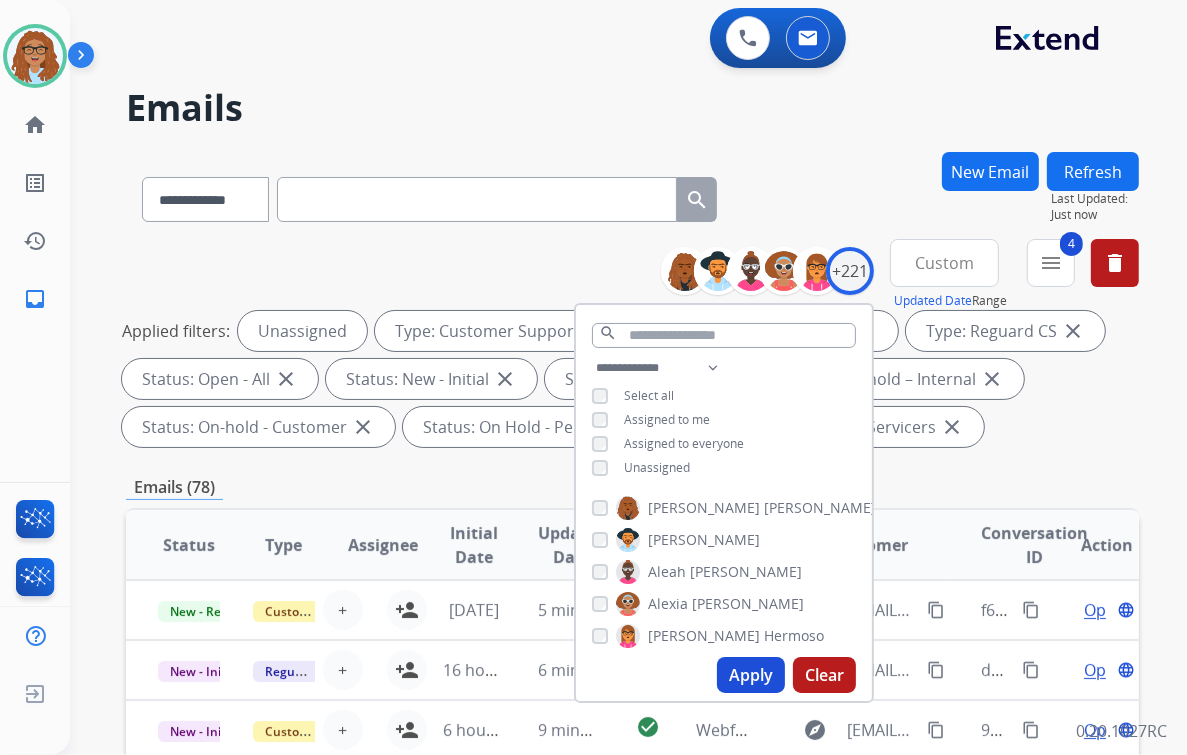 click on "**********" at bounding box center (604, 449) 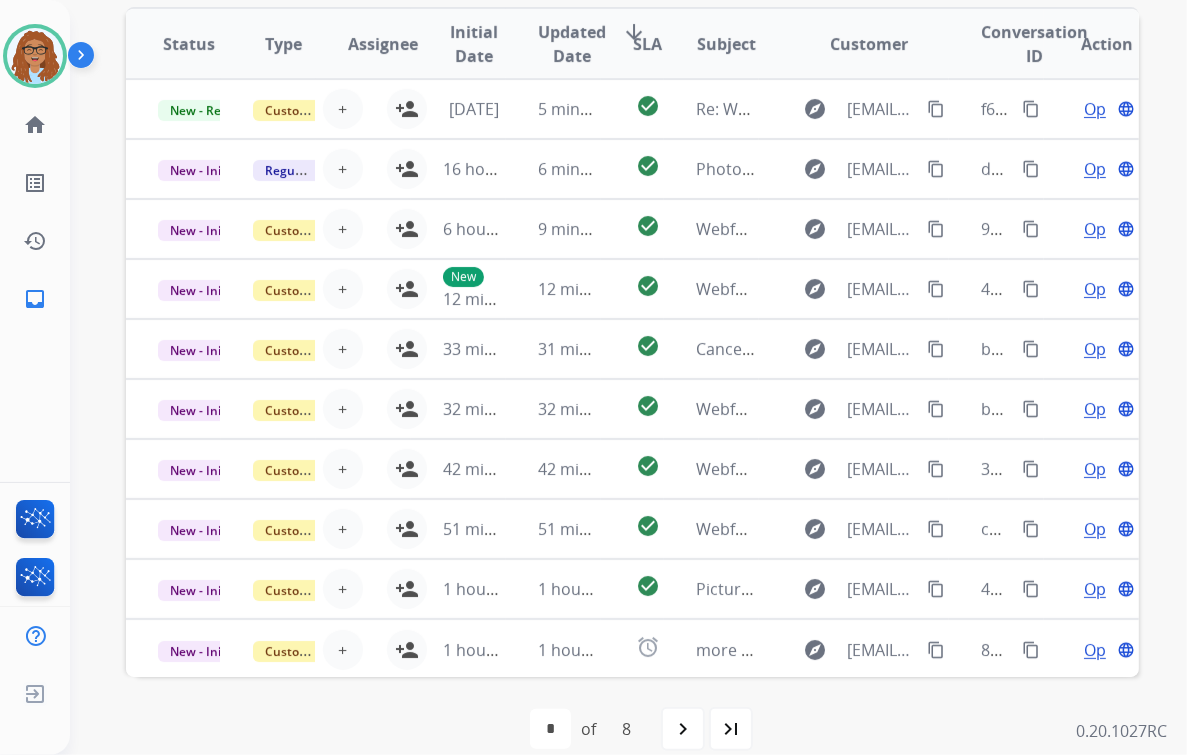 scroll, scrollTop: 526, scrollLeft: 0, axis: vertical 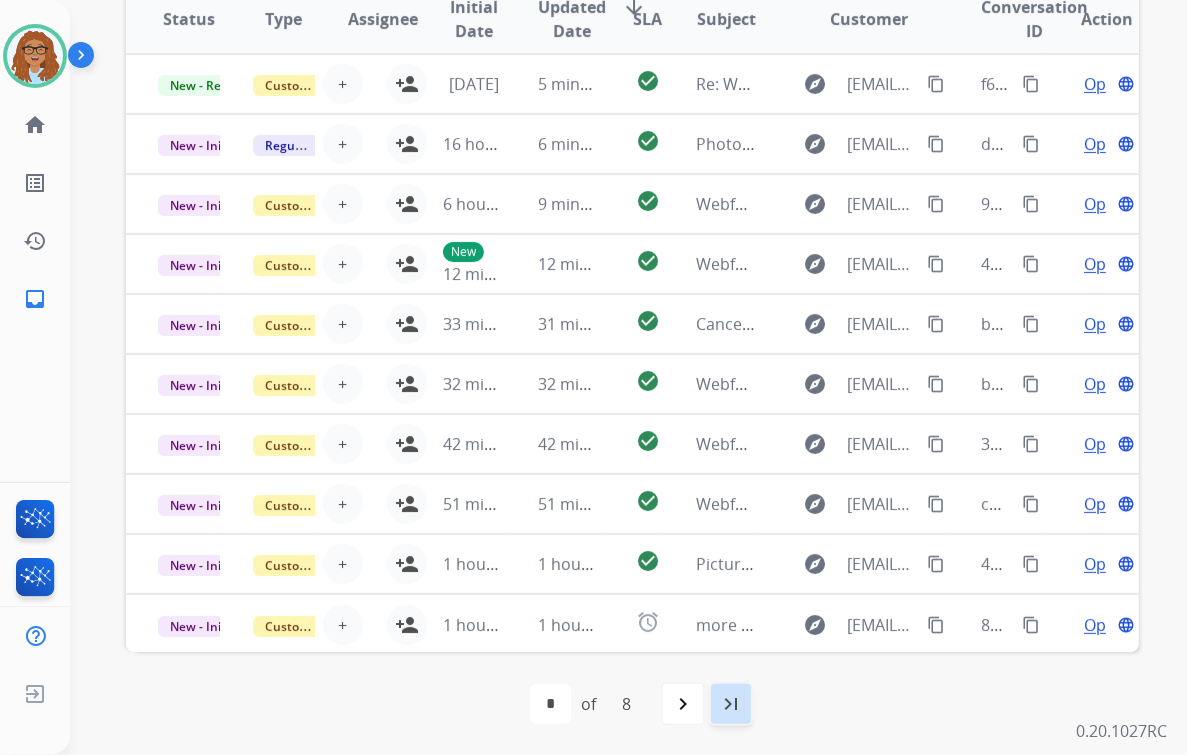 click on "last_page" at bounding box center (731, 704) 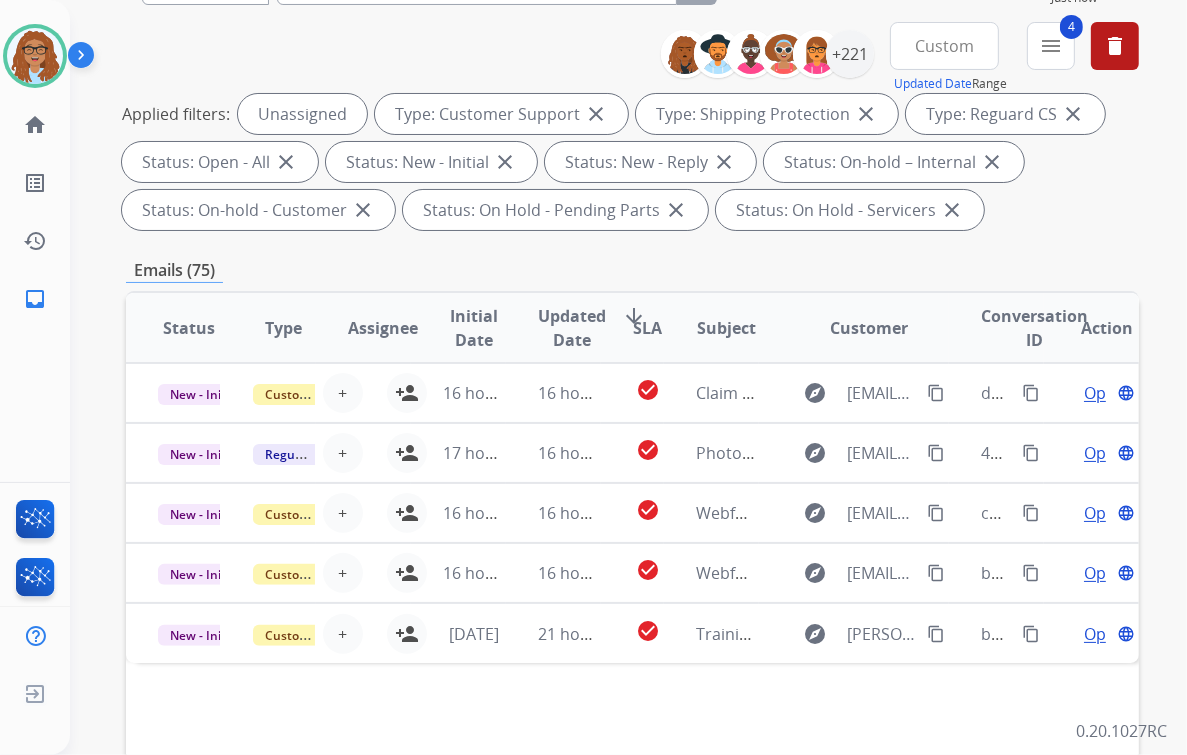 scroll, scrollTop: 240, scrollLeft: 0, axis: vertical 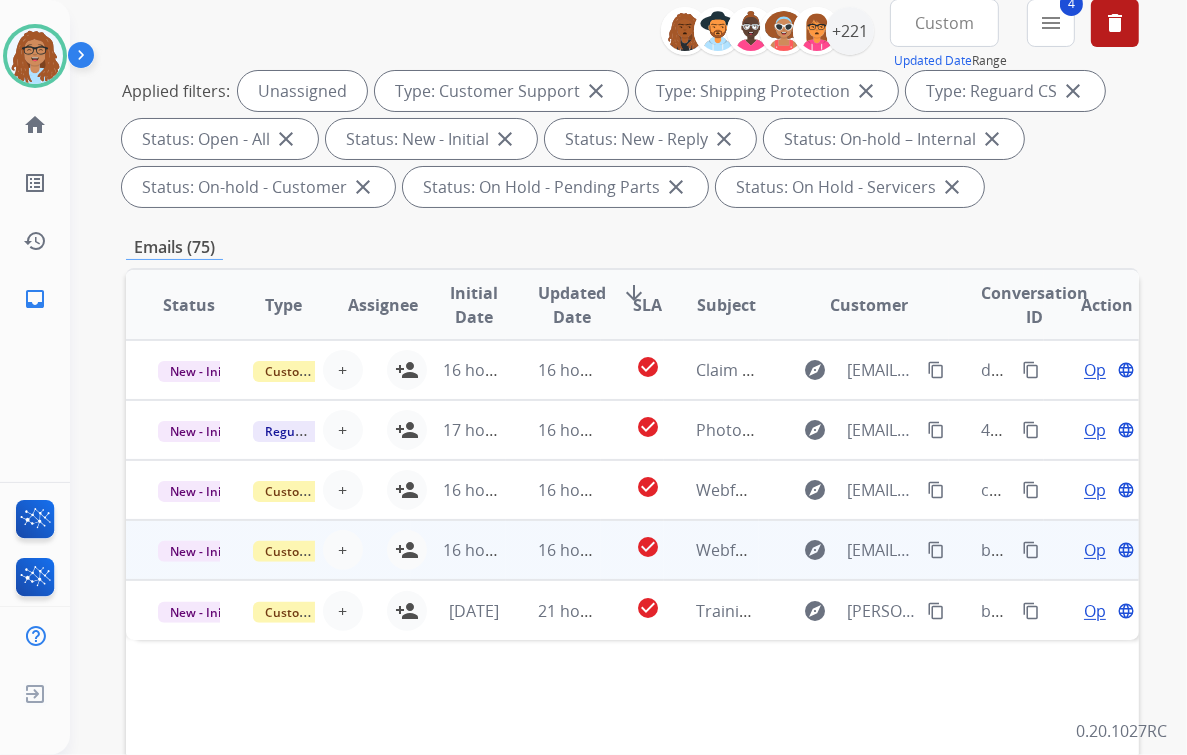 click on "Open" at bounding box center [1104, 550] 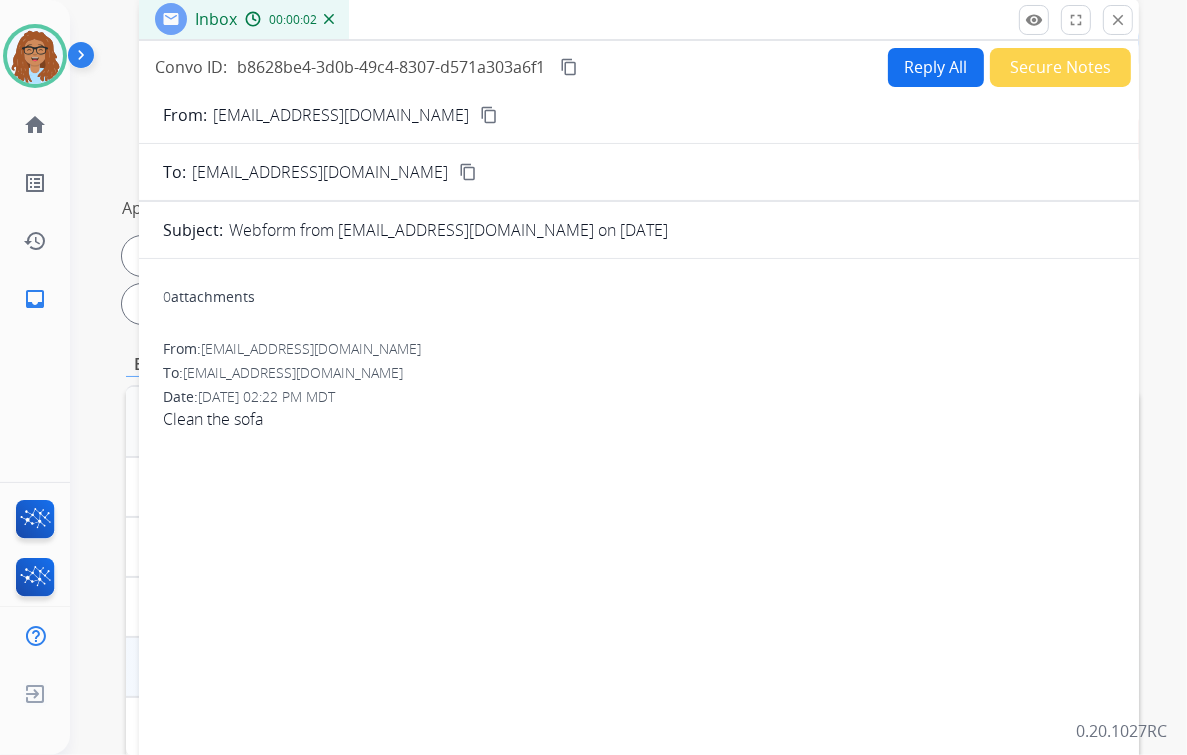 scroll, scrollTop: 0, scrollLeft: 0, axis: both 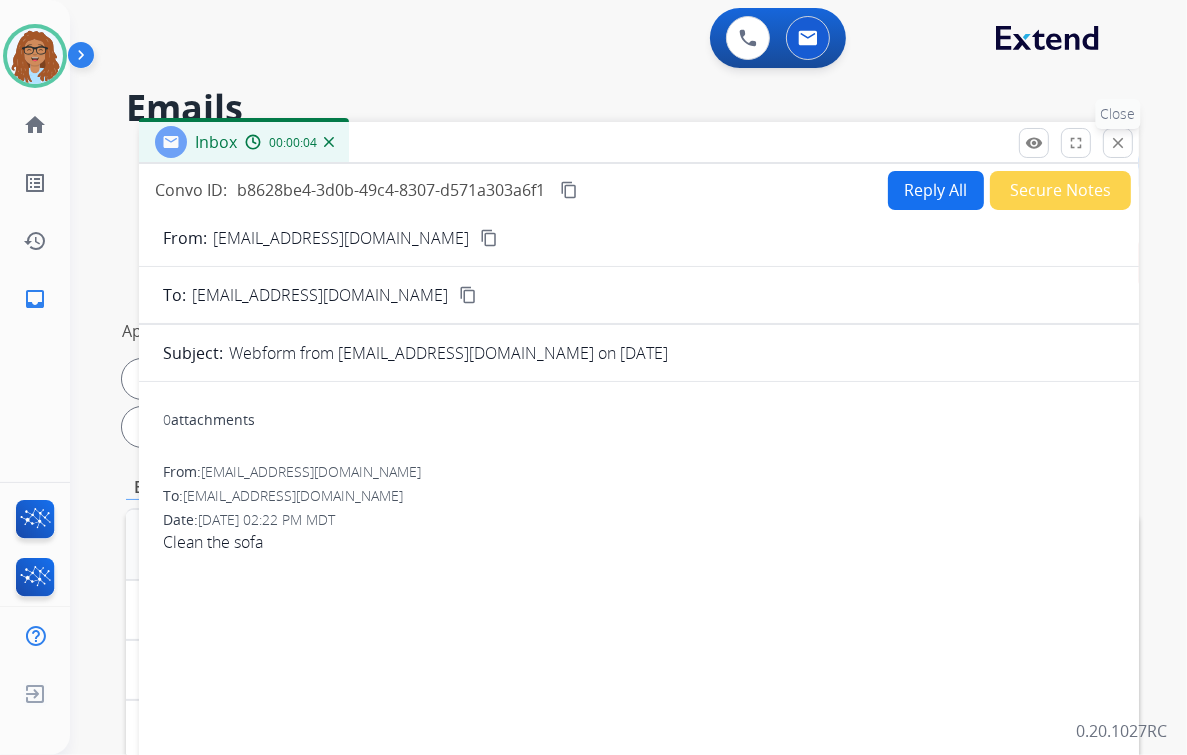 click on "close" at bounding box center [1118, 143] 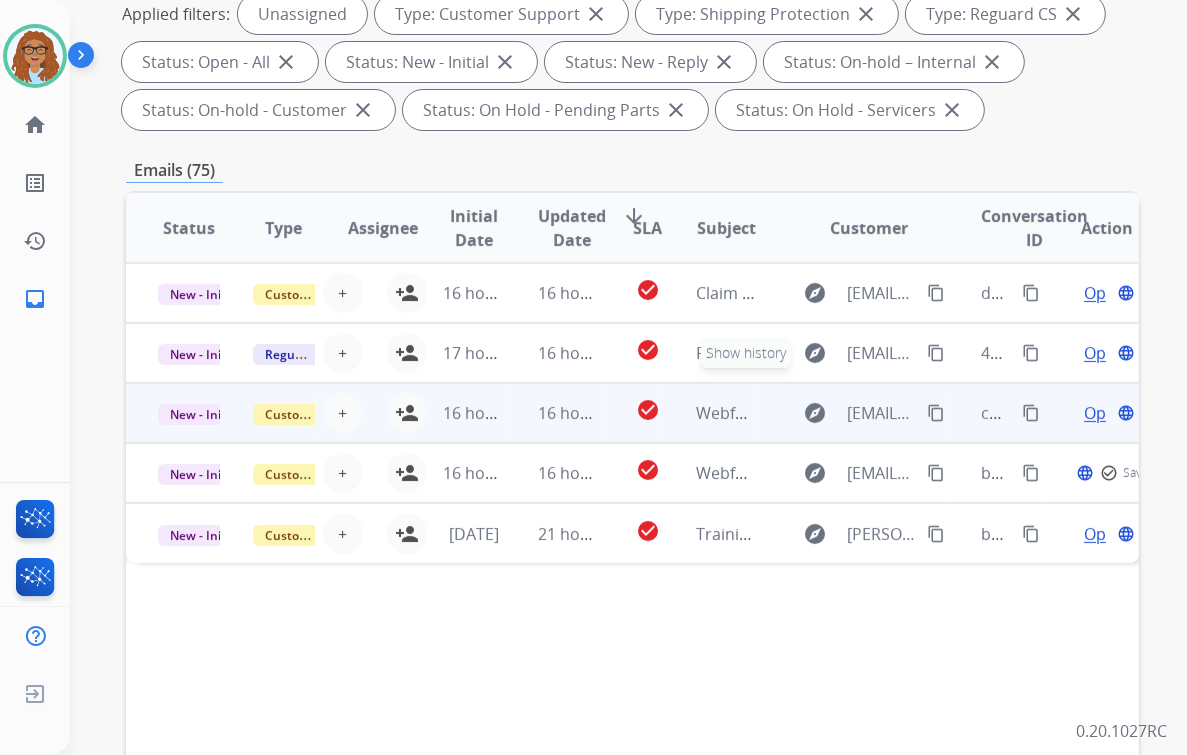 scroll, scrollTop: 320, scrollLeft: 0, axis: vertical 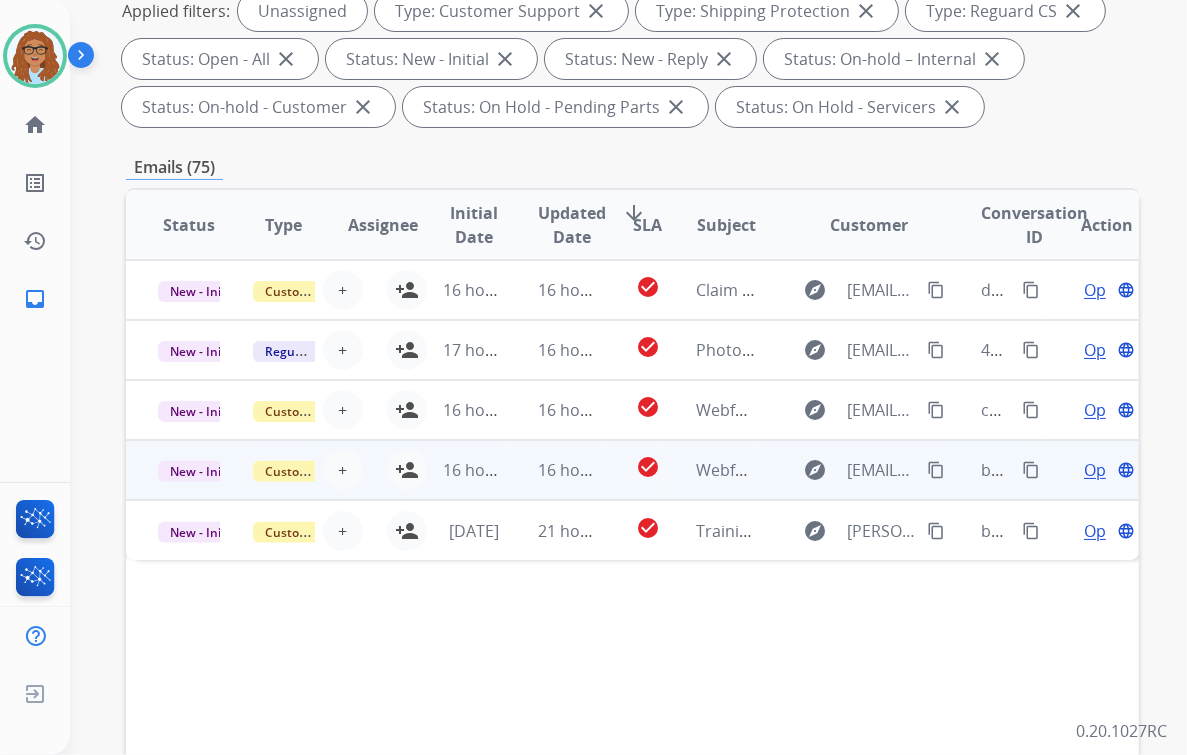 click on "16 hours ago" at bounding box center [458, 470] 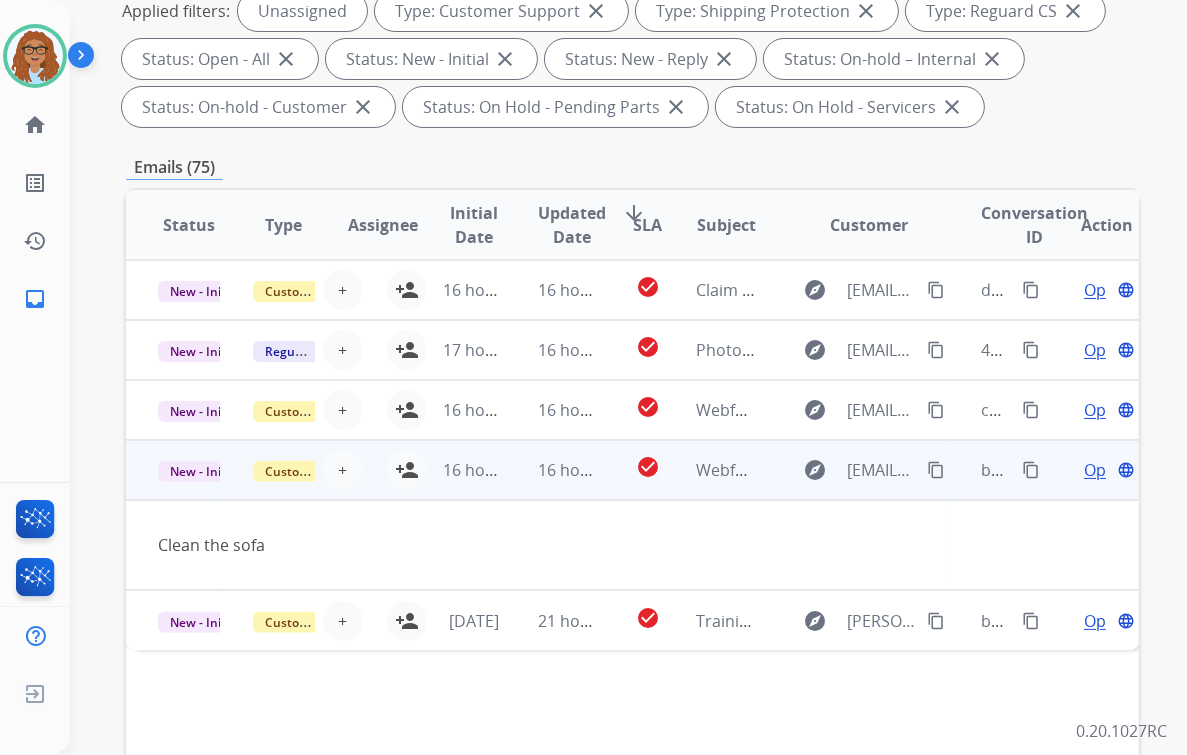 click on "16 hours ago" at bounding box center [458, 470] 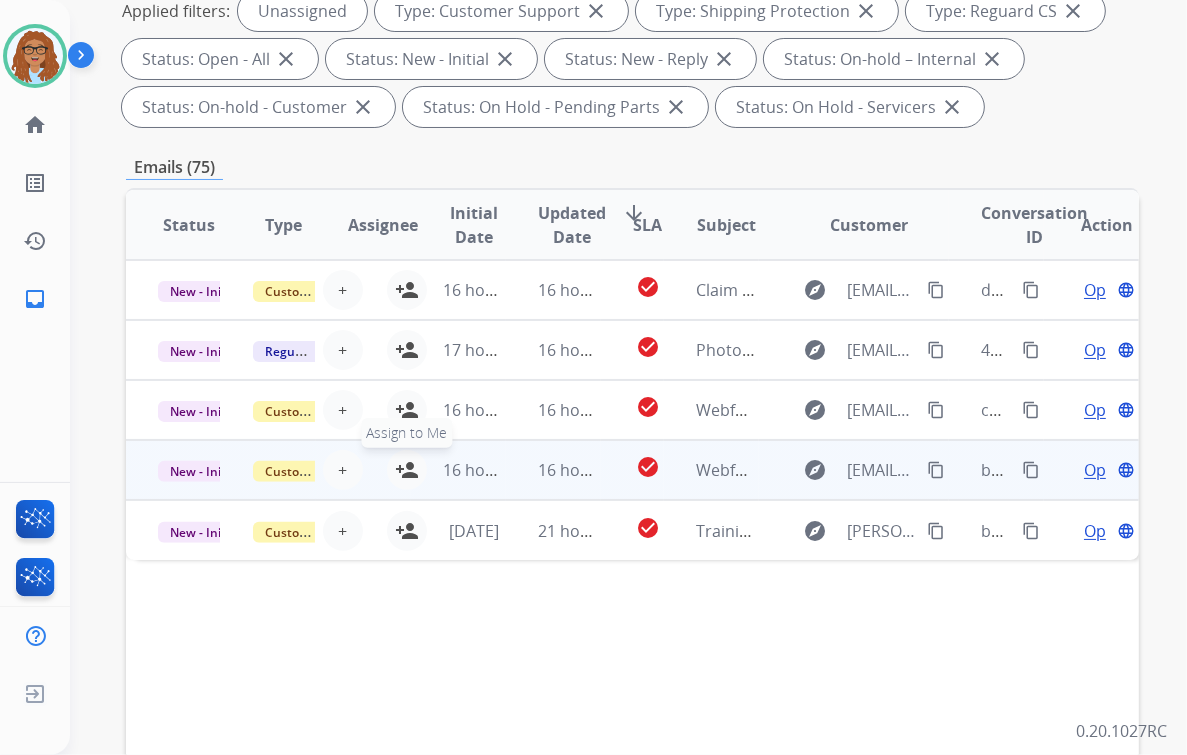 click on "person_add" at bounding box center (407, 470) 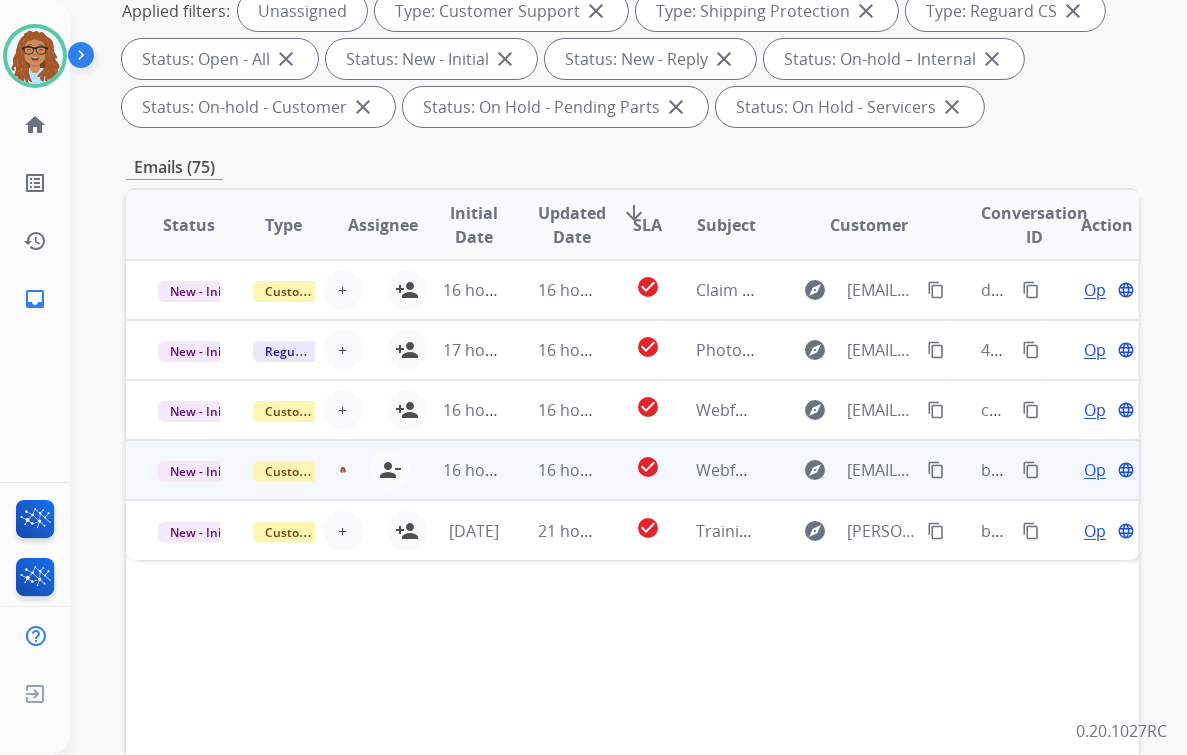 click on "content_copy" at bounding box center (1031, 470) 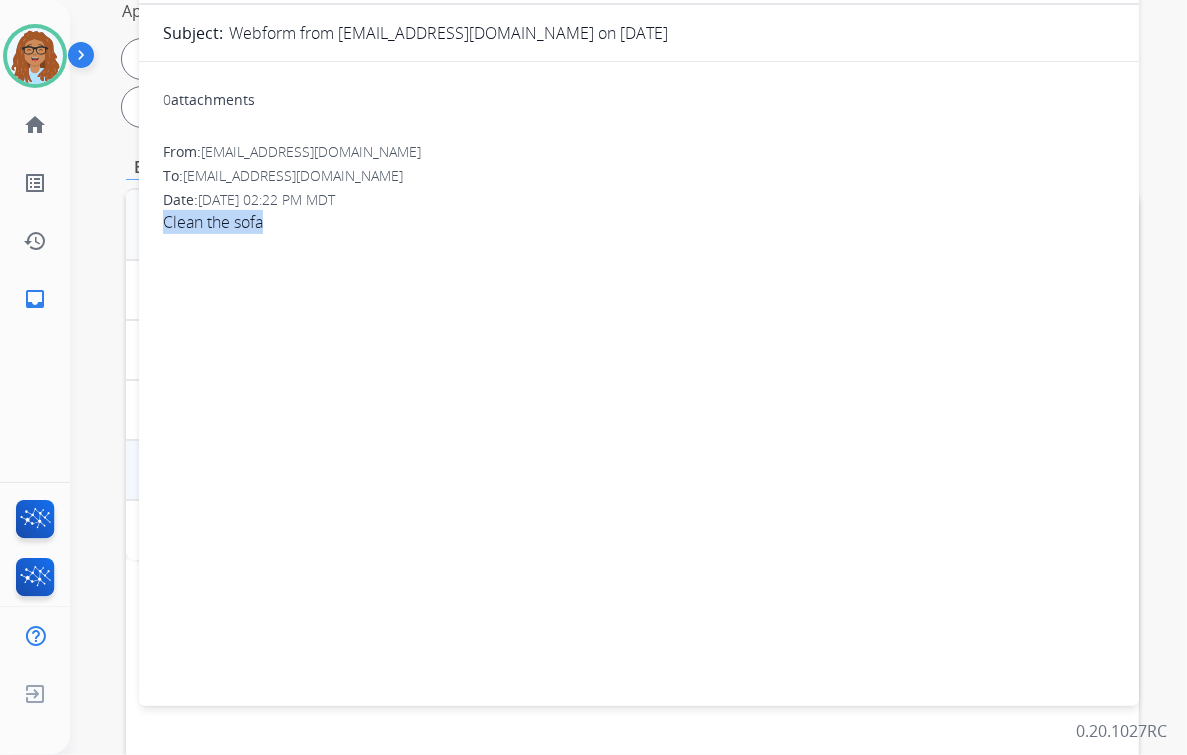 drag, startPoint x: 278, startPoint y: 217, endPoint x: 165, endPoint y: 226, distance: 113.35784 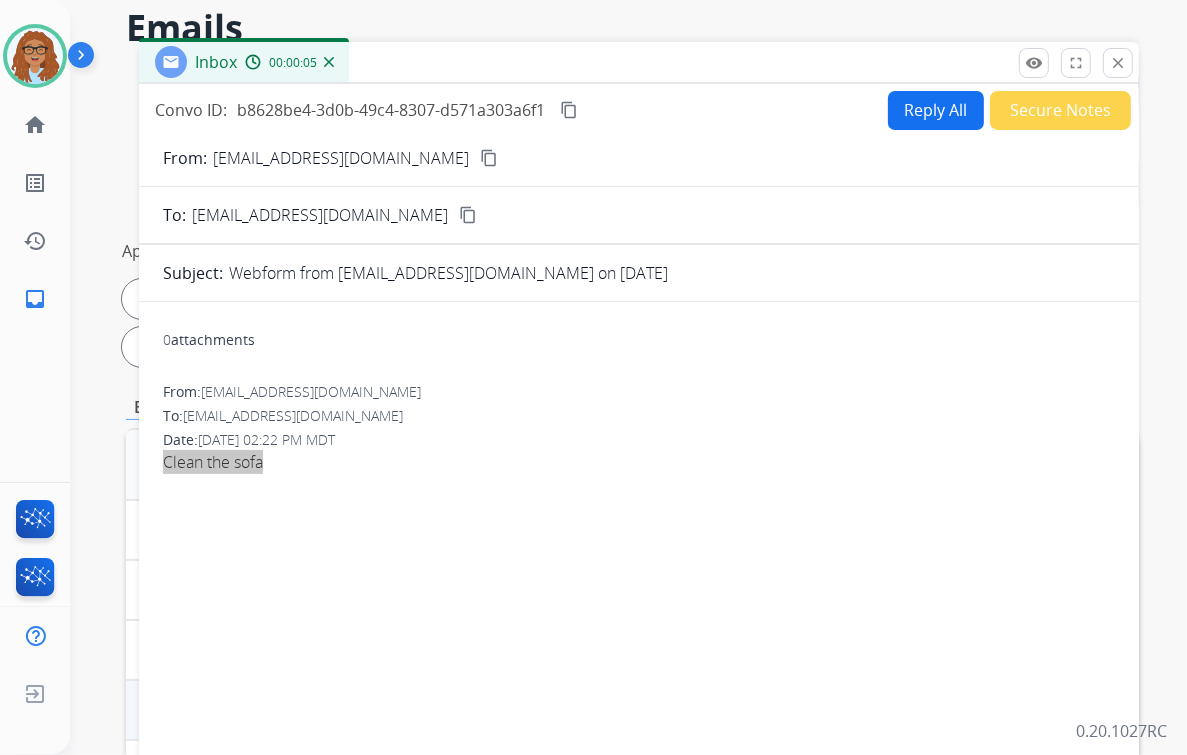 scroll, scrollTop: 80, scrollLeft: 0, axis: vertical 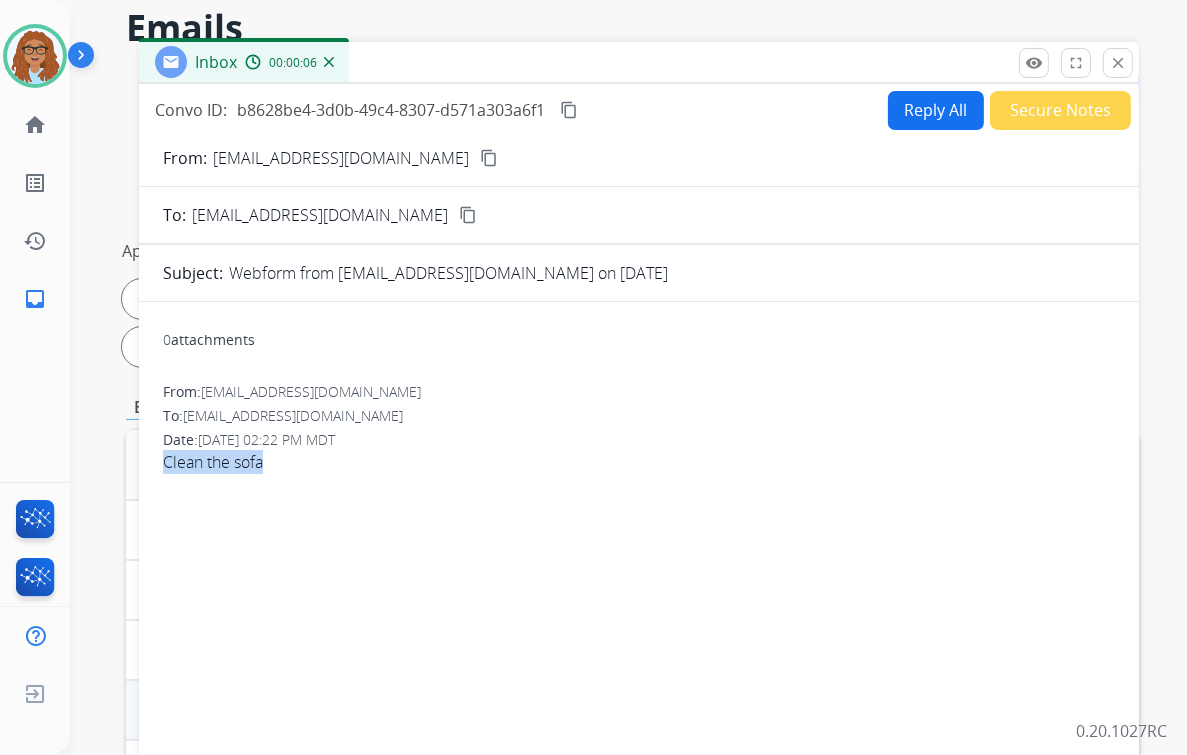 drag, startPoint x: 1124, startPoint y: 56, endPoint x: 1079, endPoint y: 80, distance: 51 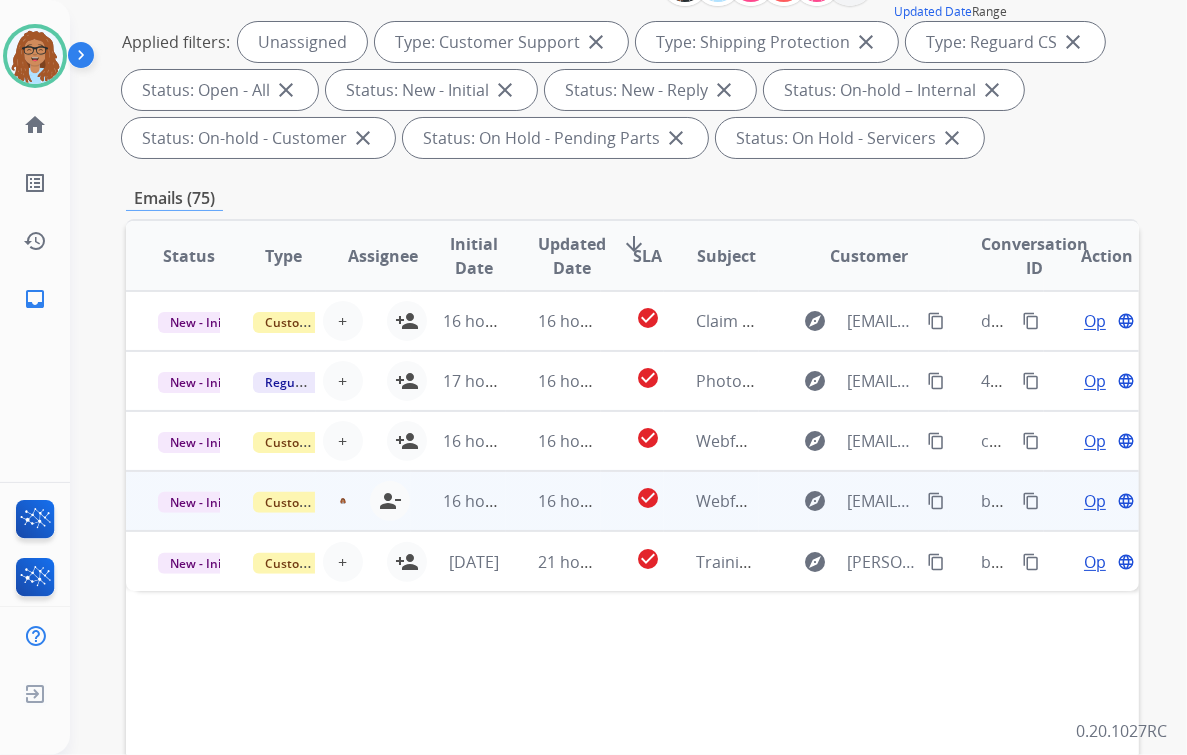 scroll, scrollTop: 320, scrollLeft: 0, axis: vertical 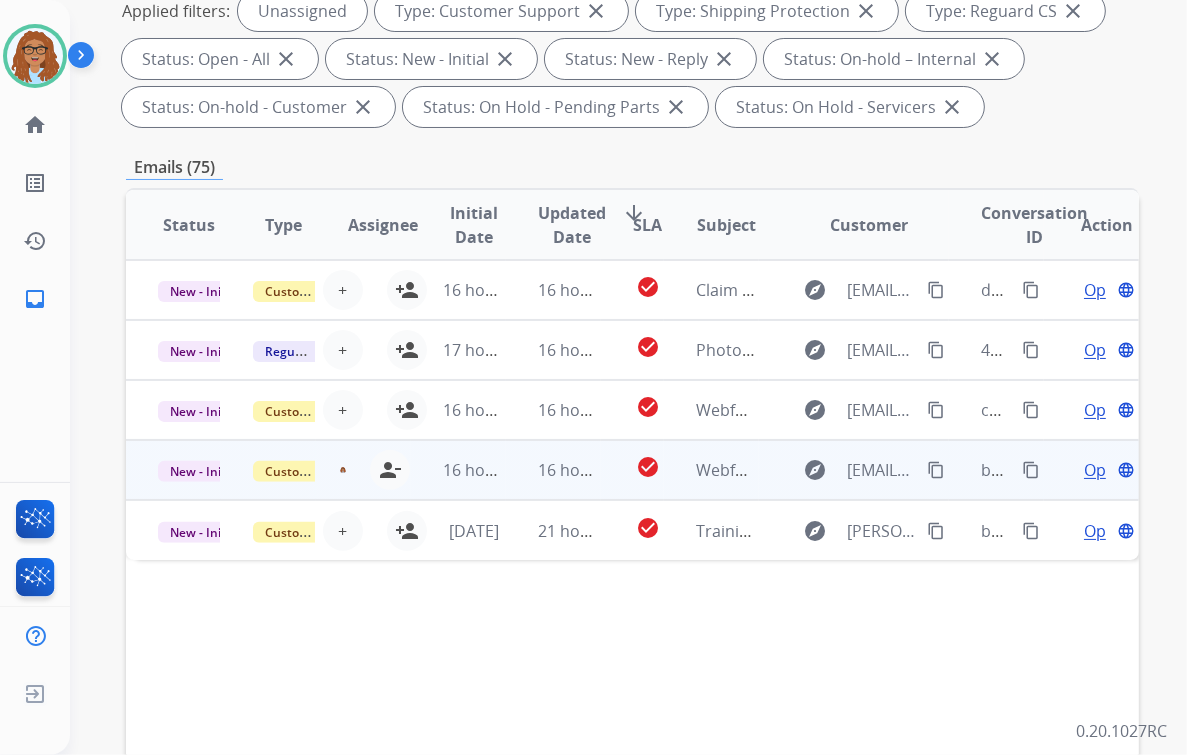 click on "Open" at bounding box center [1104, 470] 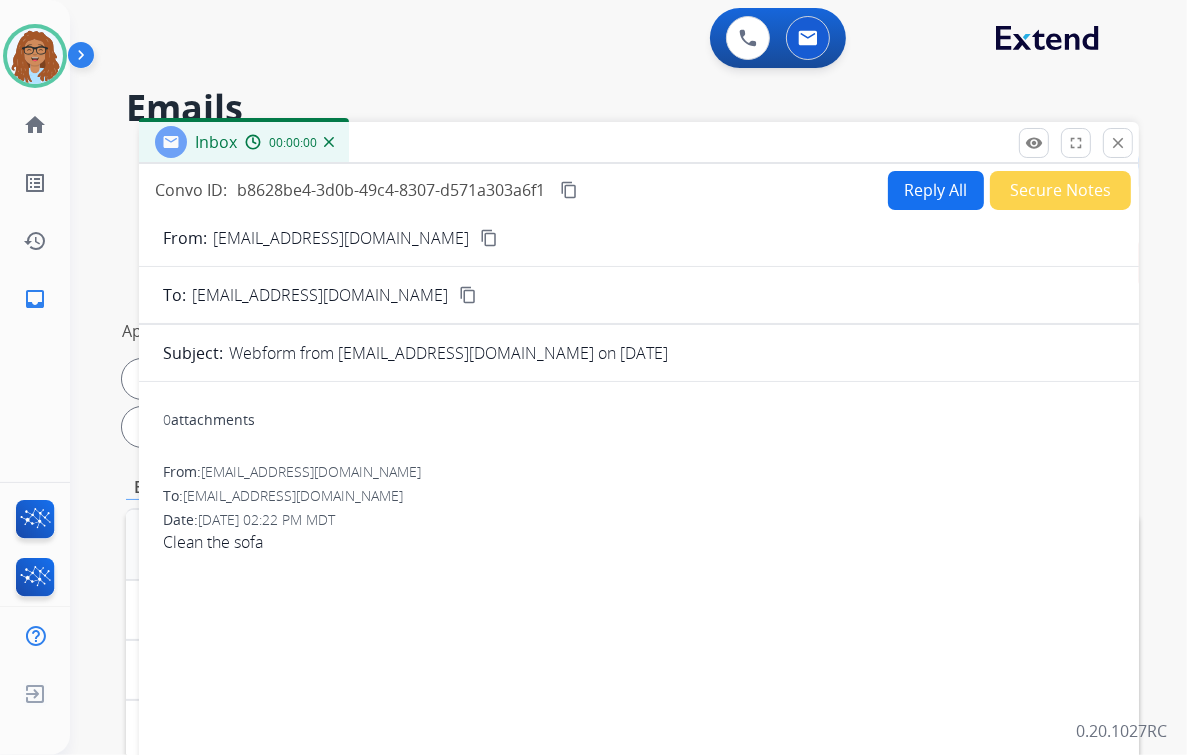 scroll, scrollTop: 0, scrollLeft: 0, axis: both 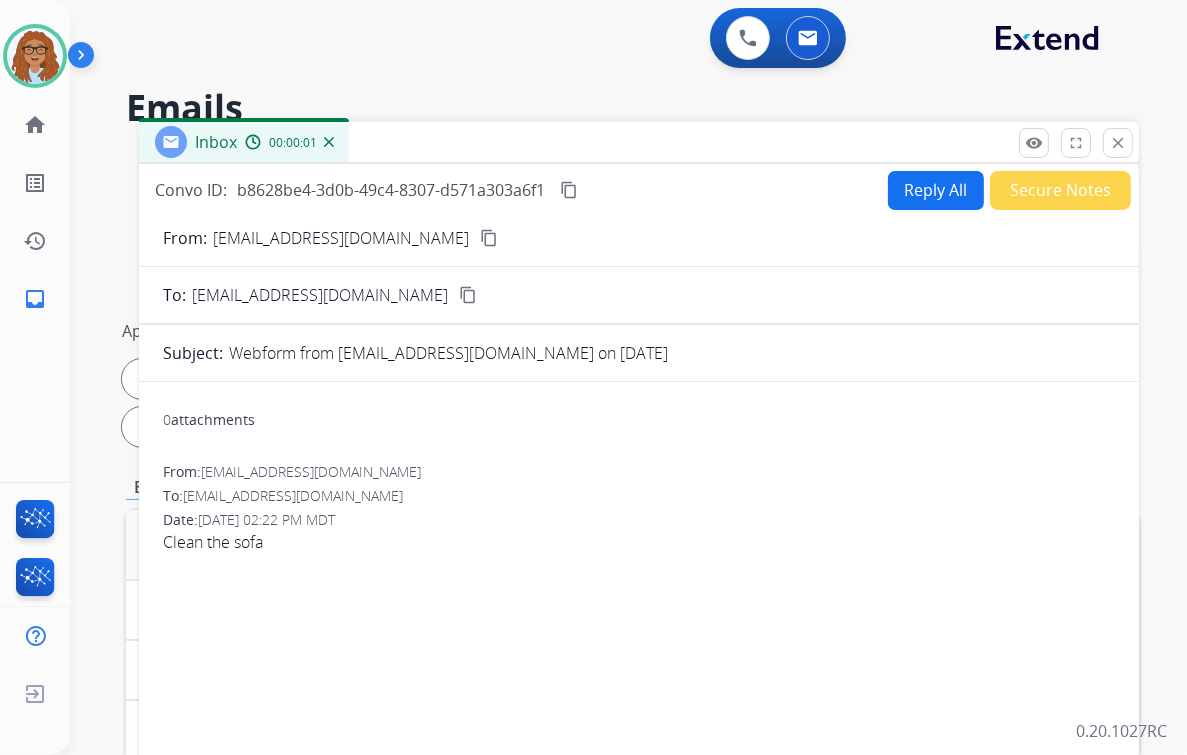 click on "Reply All" at bounding box center [936, 190] 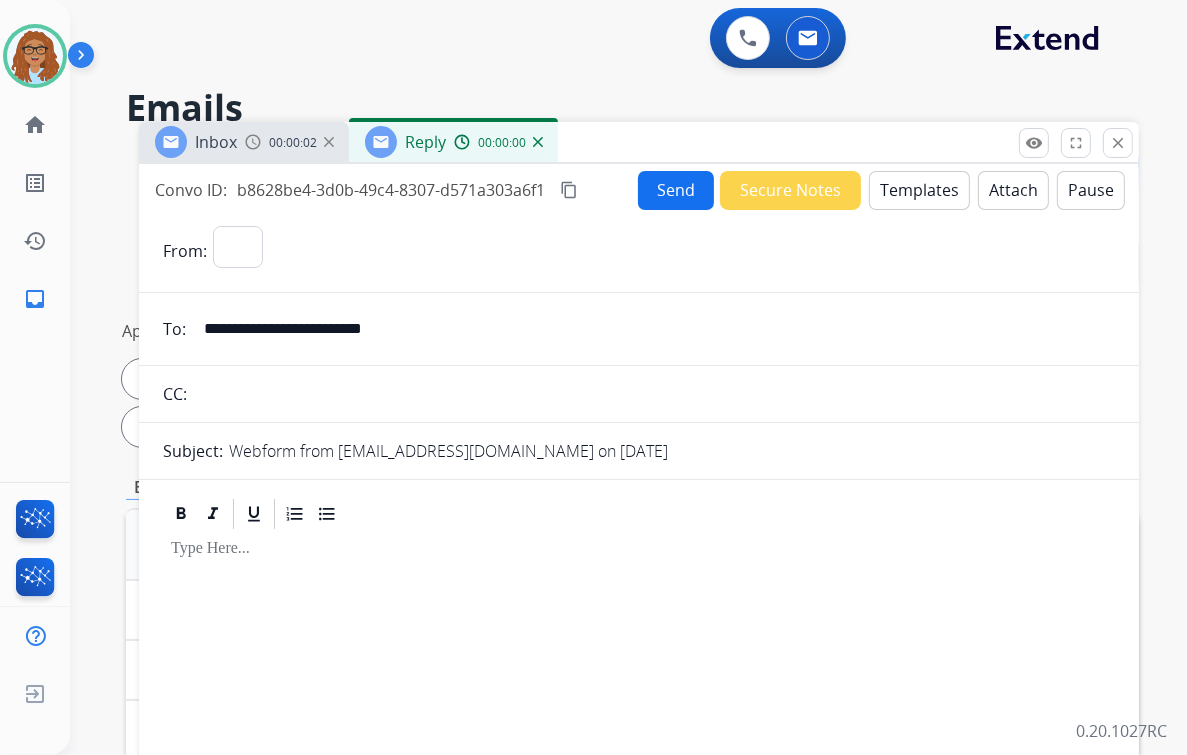 select on "**********" 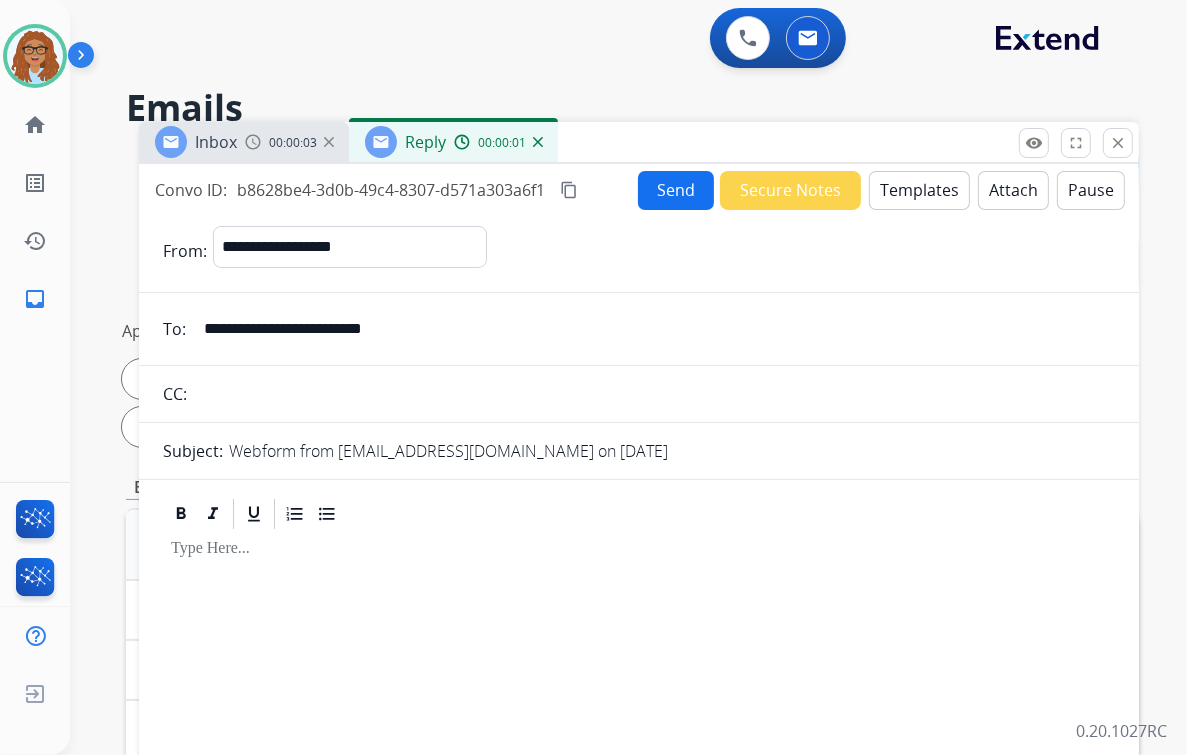 drag, startPoint x: 435, startPoint y: 332, endPoint x: 197, endPoint y: 332, distance: 238 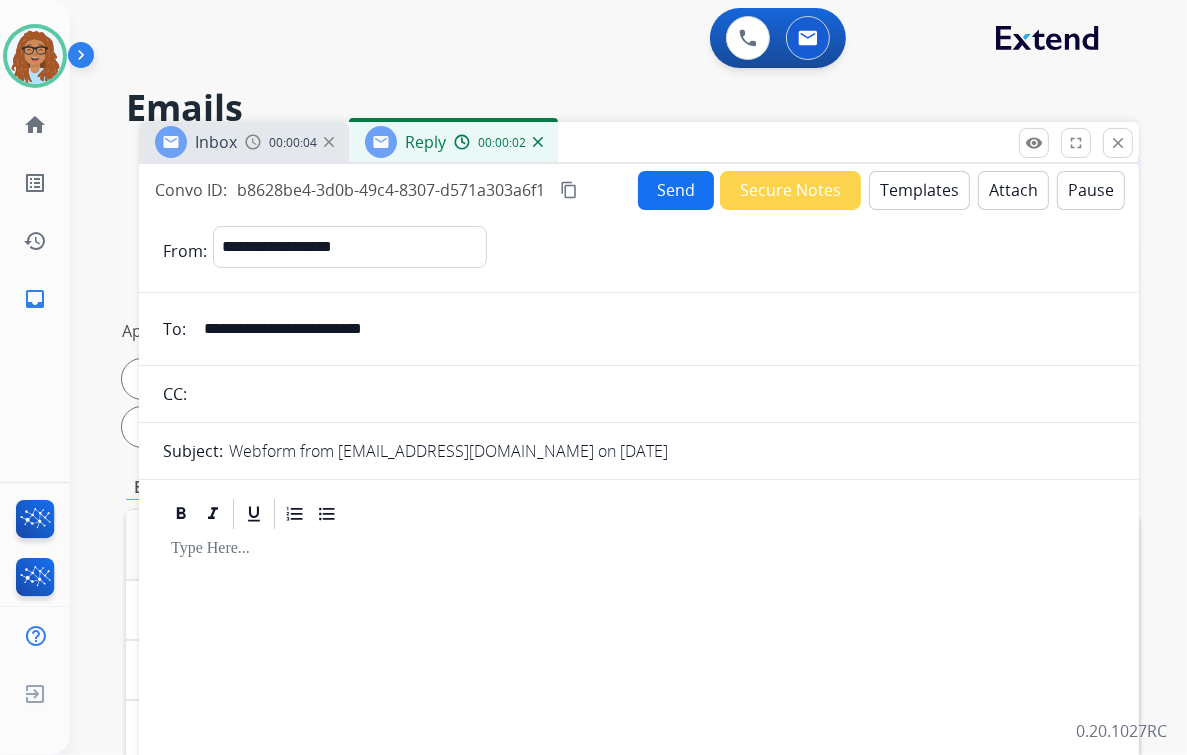 click at bounding box center (654, 394) 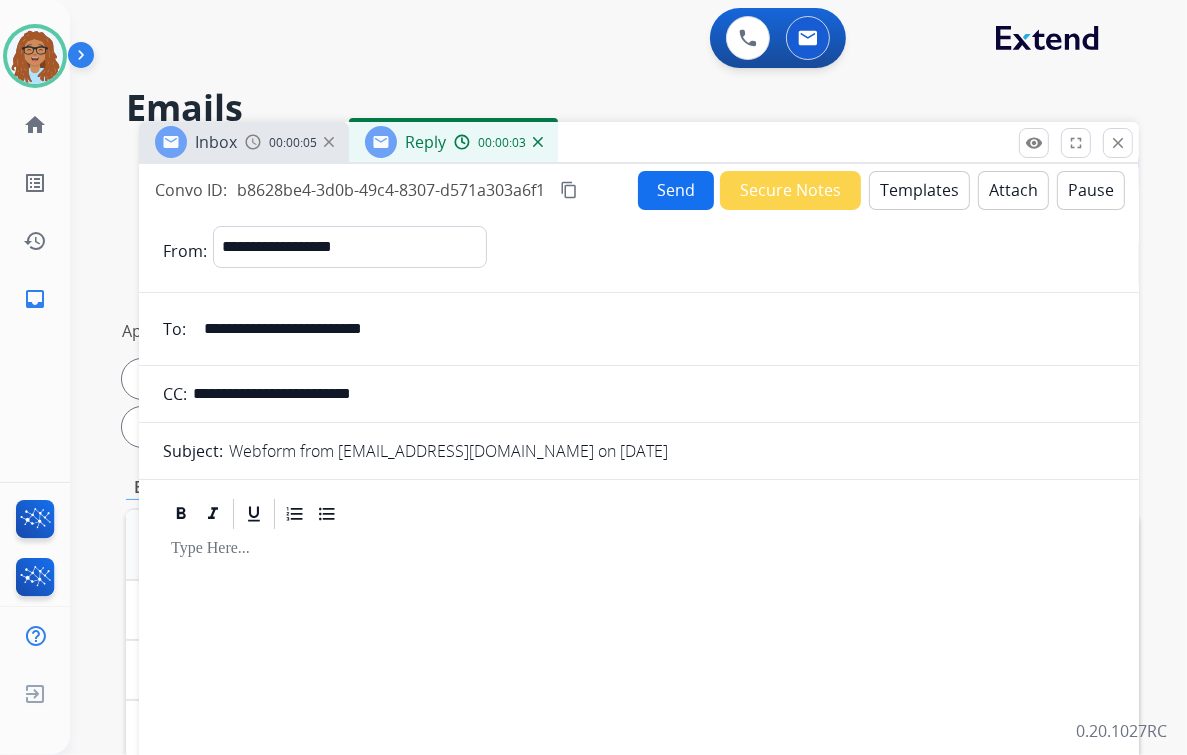 type on "**********" 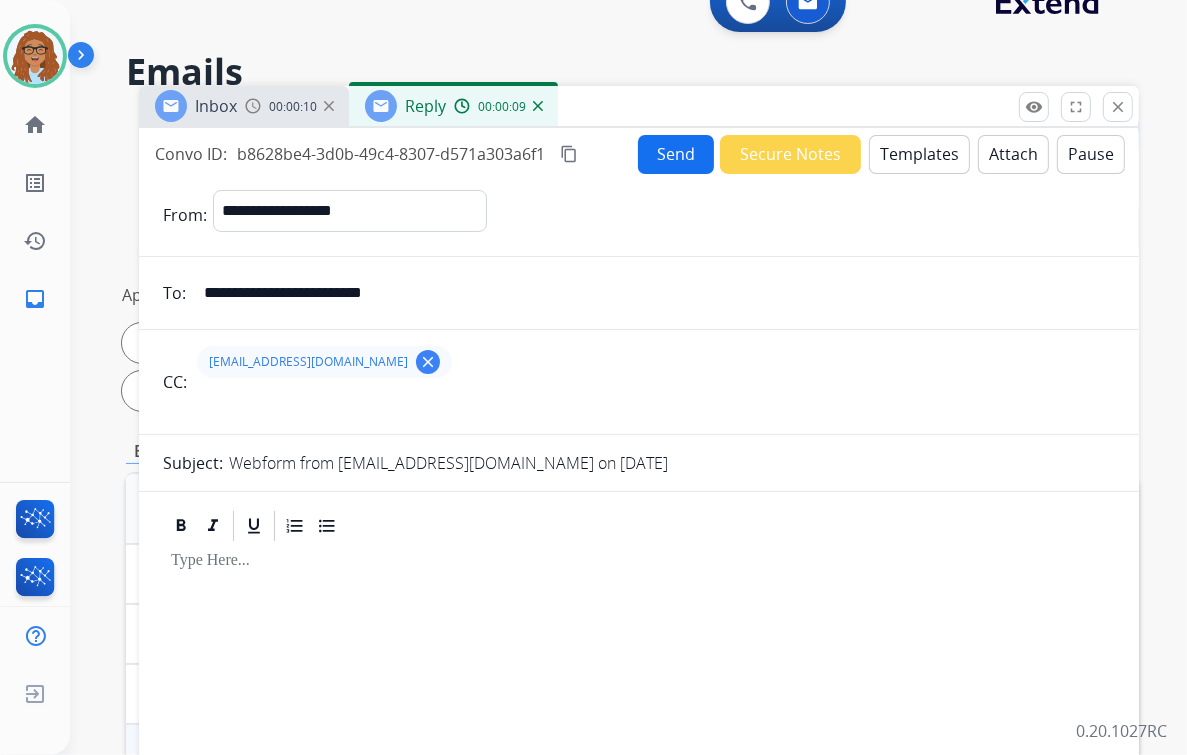scroll, scrollTop: 0, scrollLeft: 0, axis: both 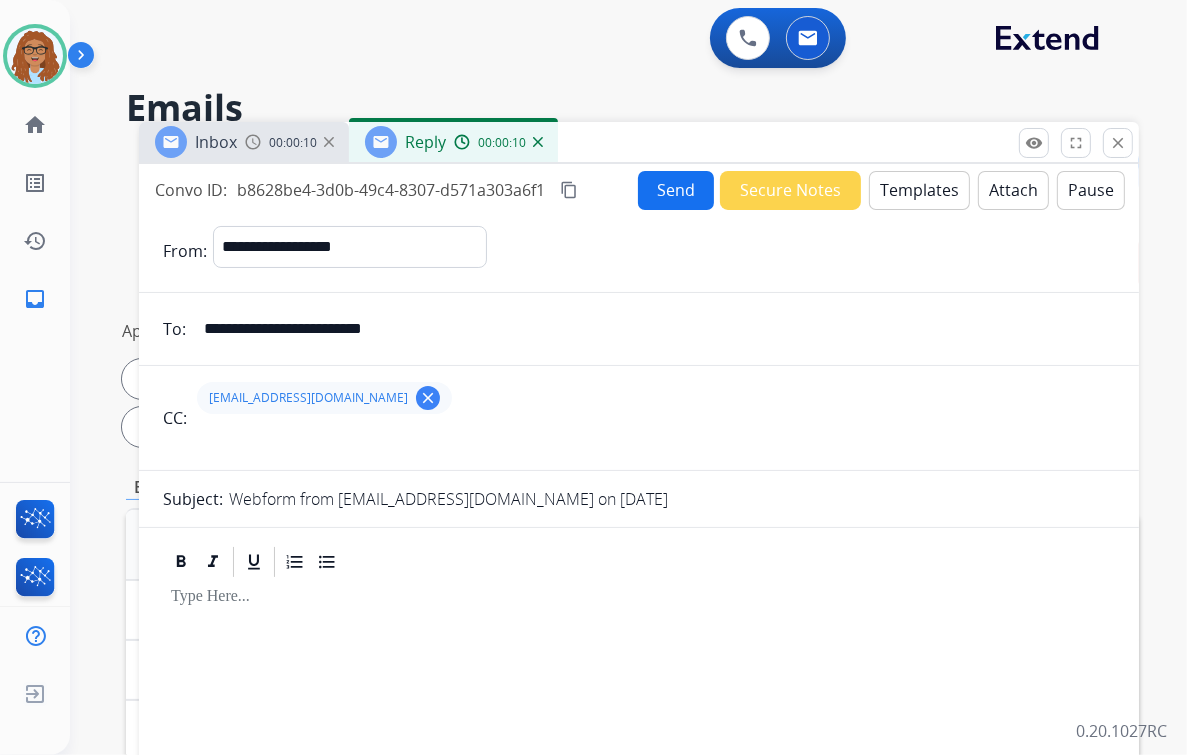 click on "Templates" at bounding box center [919, 190] 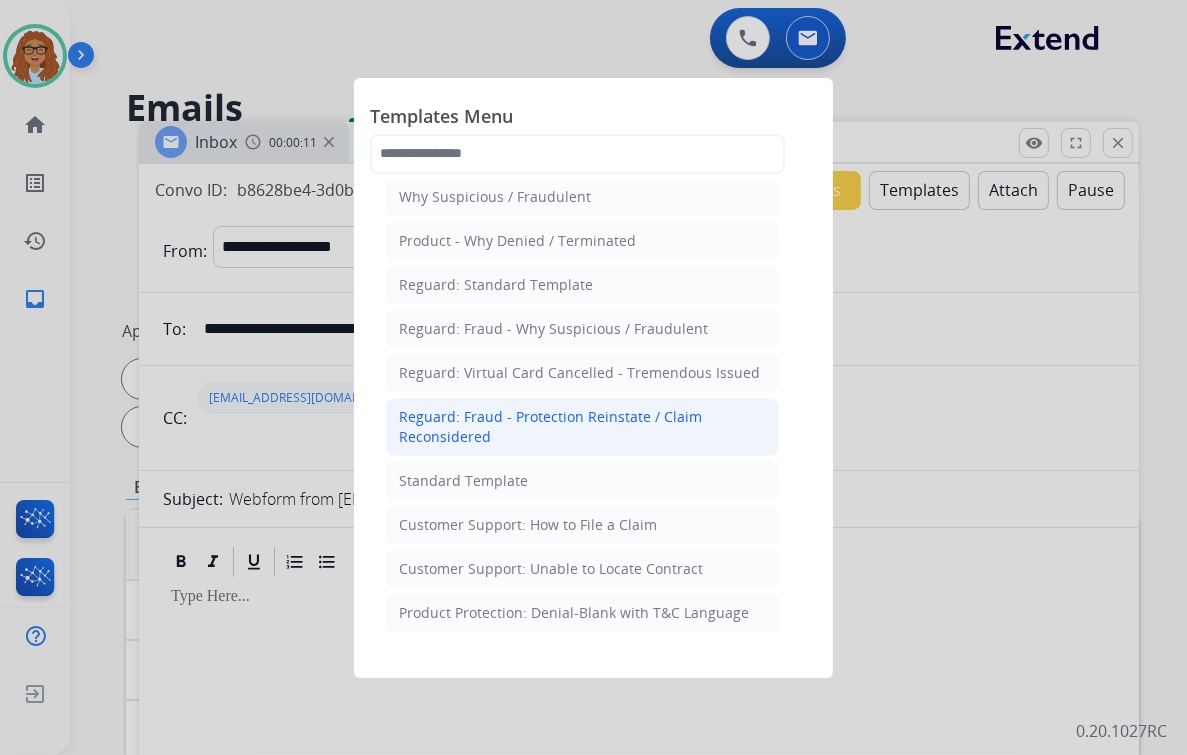 scroll, scrollTop: 80, scrollLeft: 0, axis: vertical 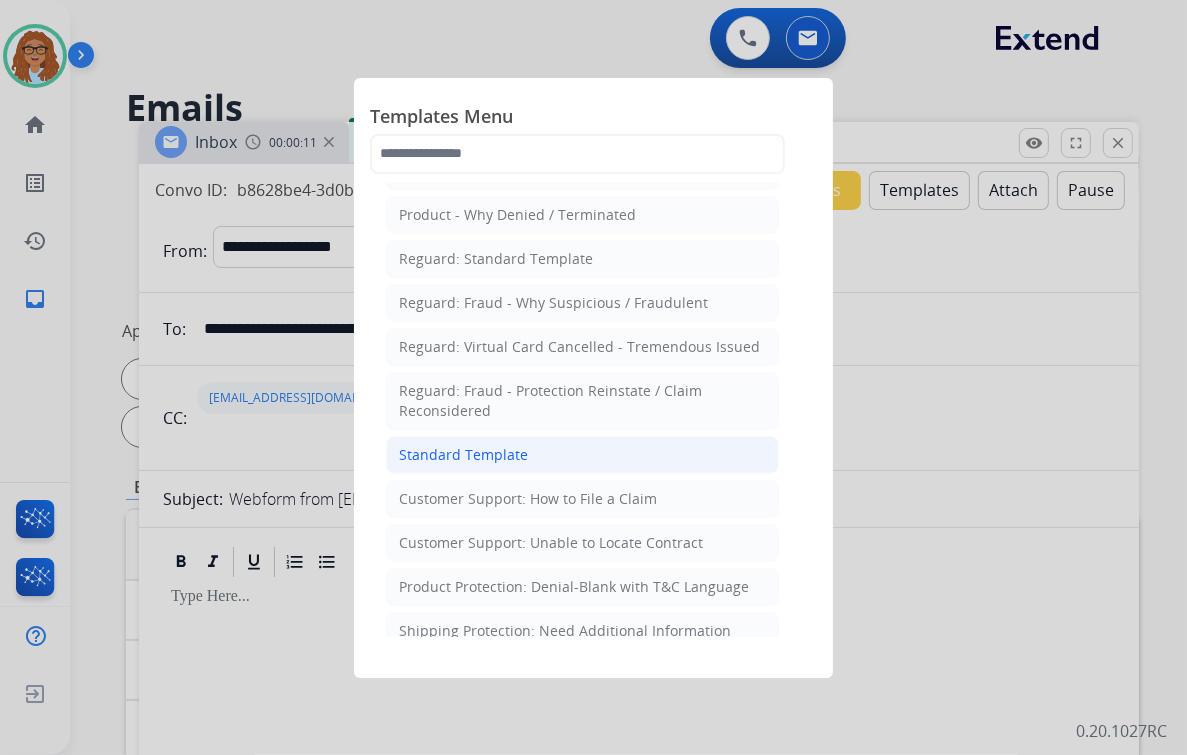 click on "Standard Template" 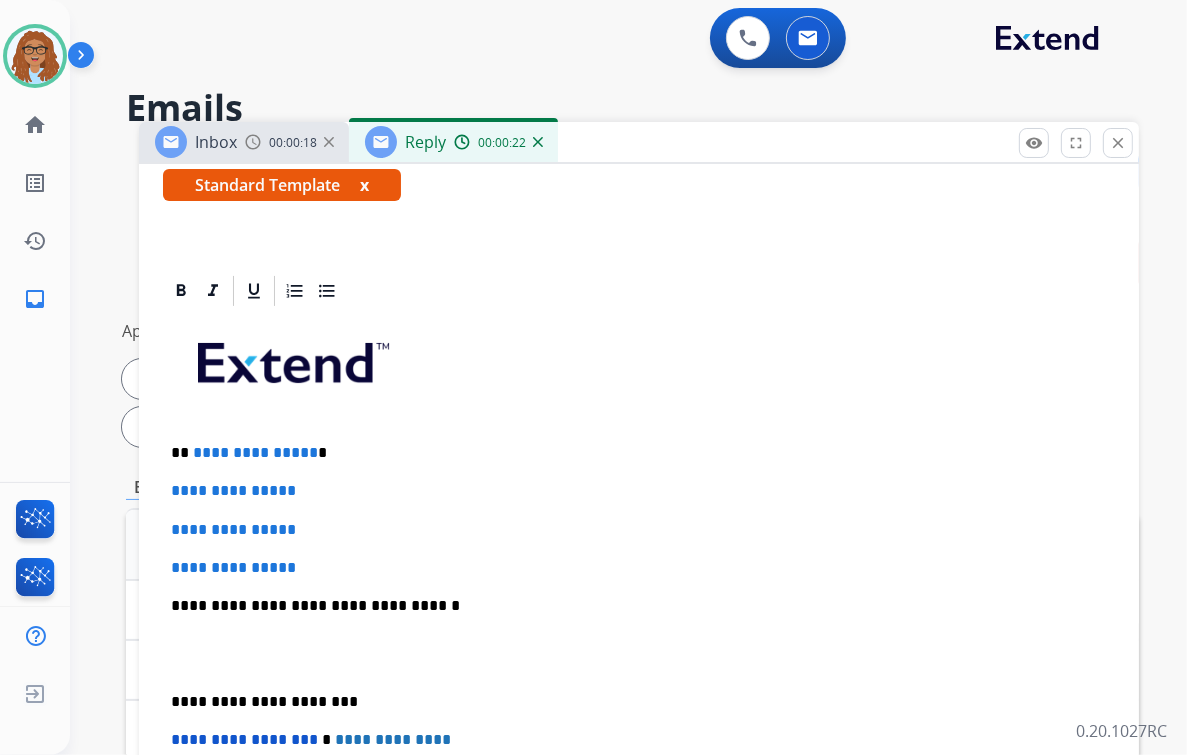 scroll, scrollTop: 484, scrollLeft: 0, axis: vertical 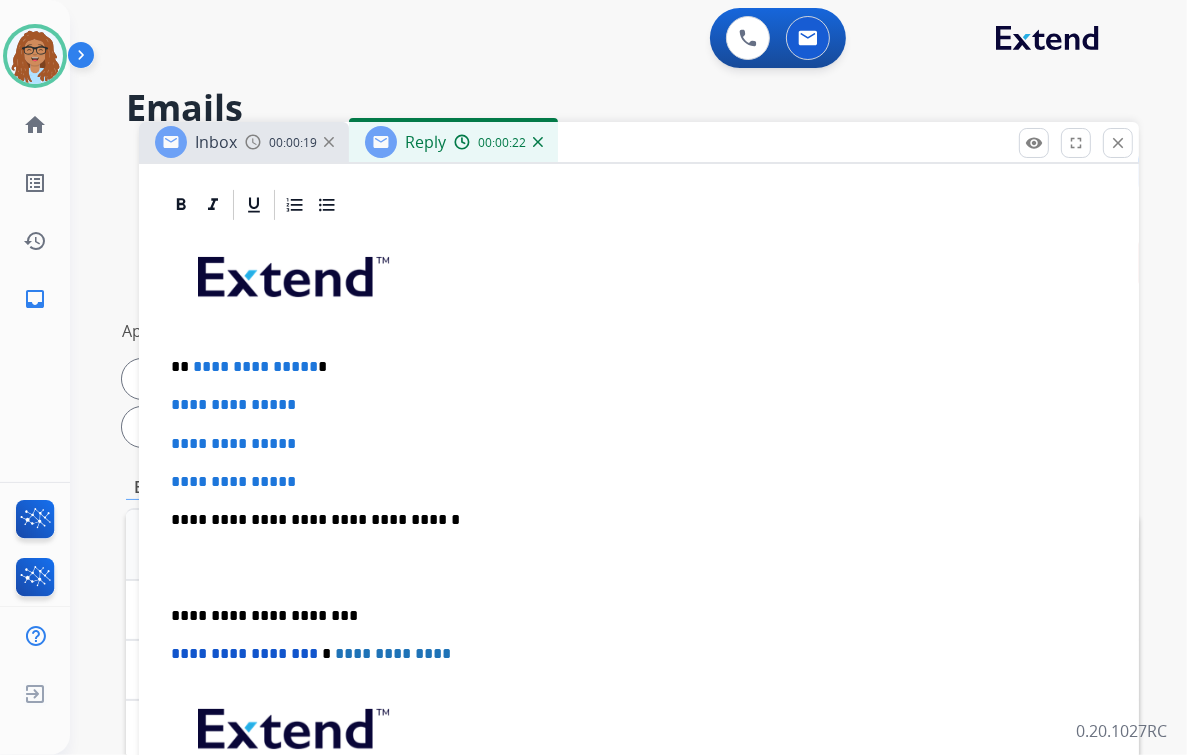 click on "**********" at bounding box center (631, 367) 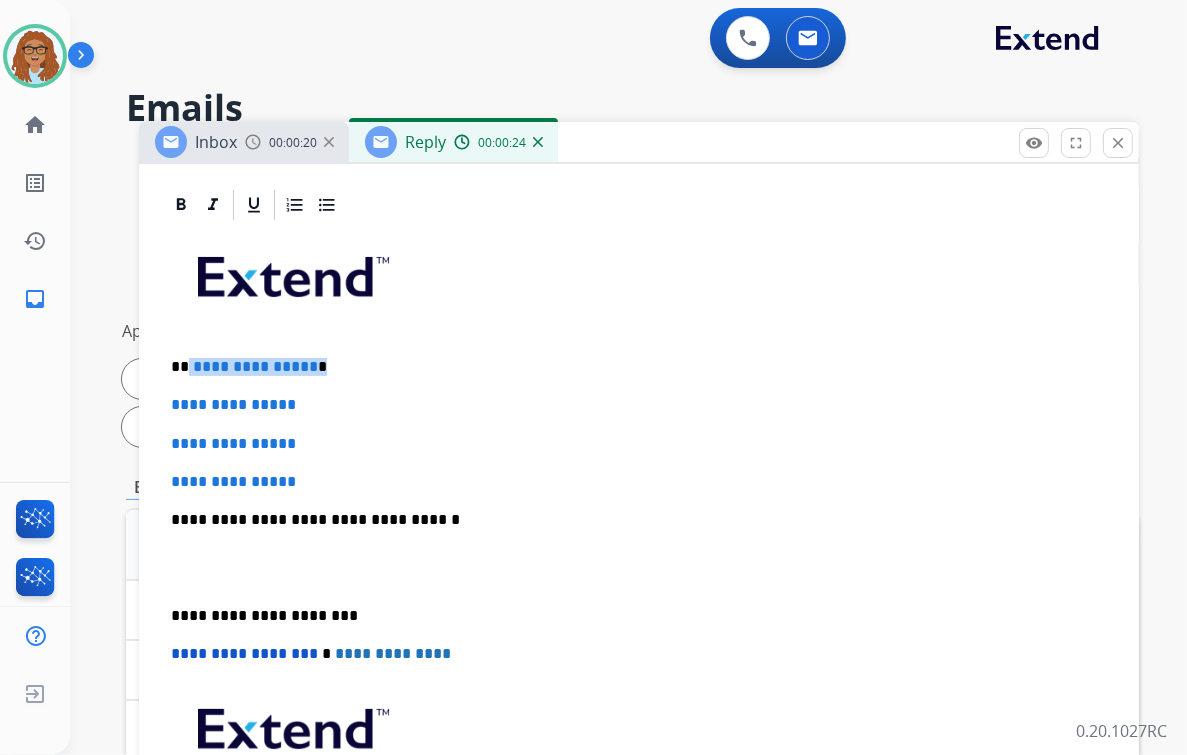 drag, startPoint x: 320, startPoint y: 368, endPoint x: 186, endPoint y: 368, distance: 134 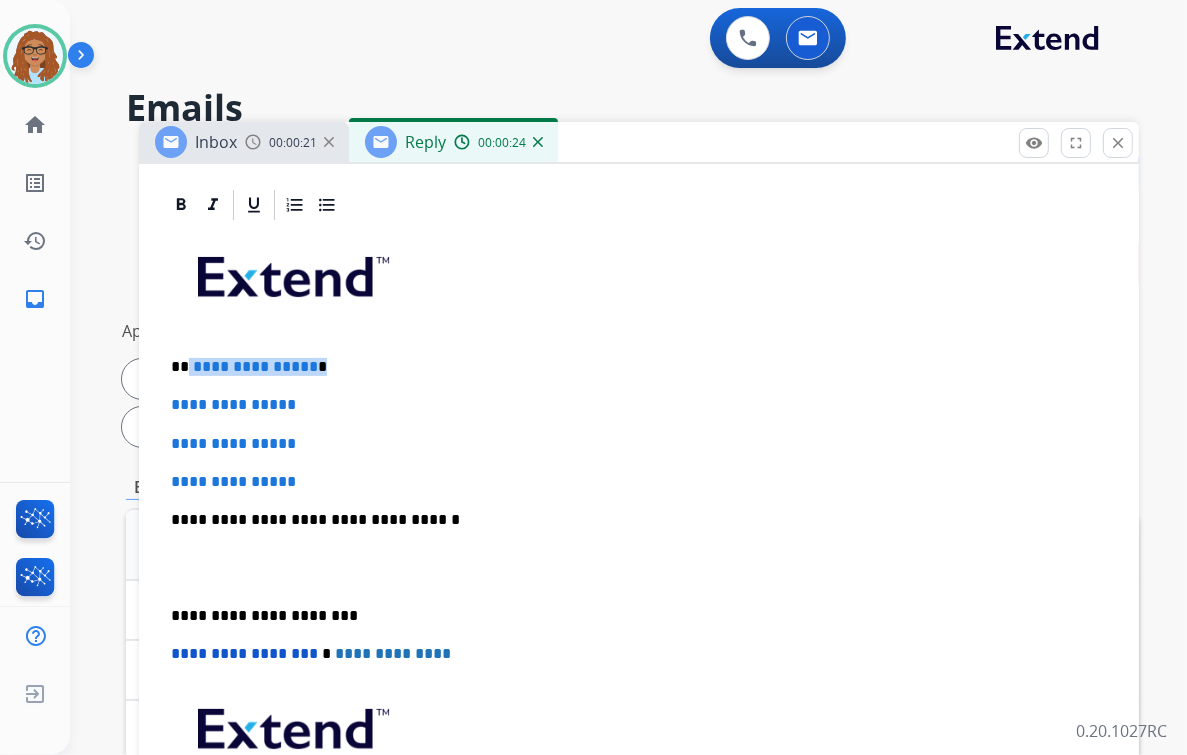 paste 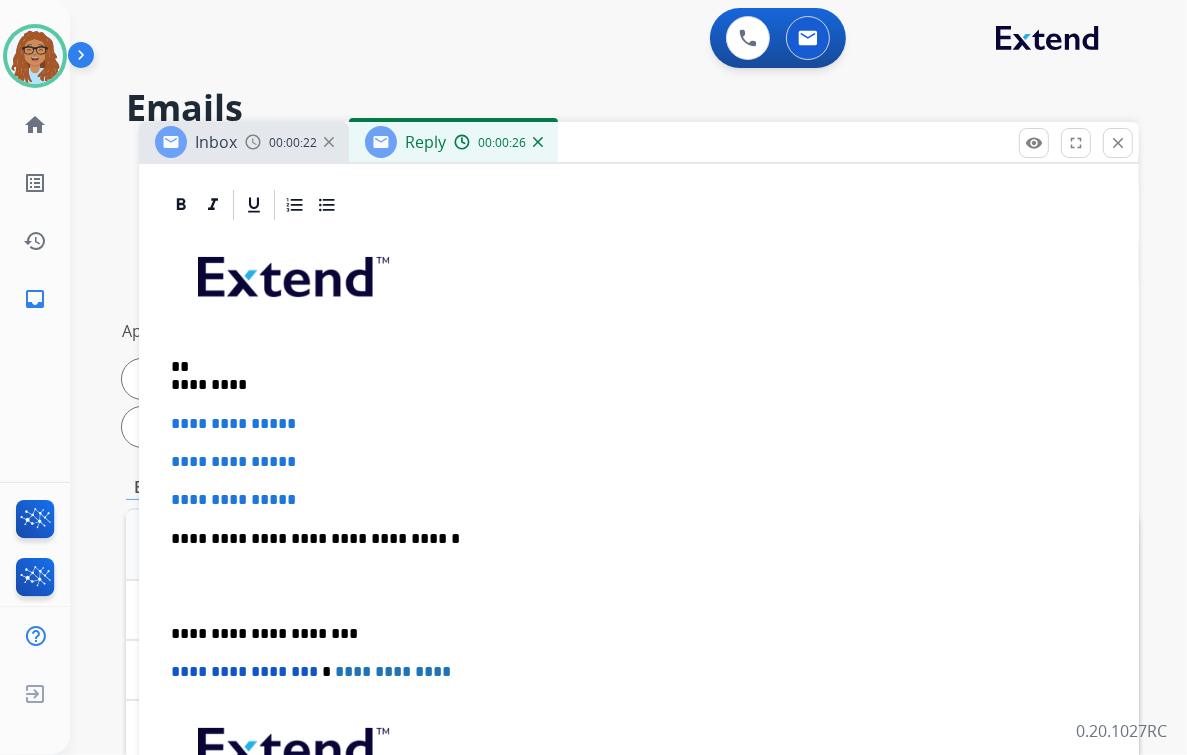 click on "**********" at bounding box center (639, 576) 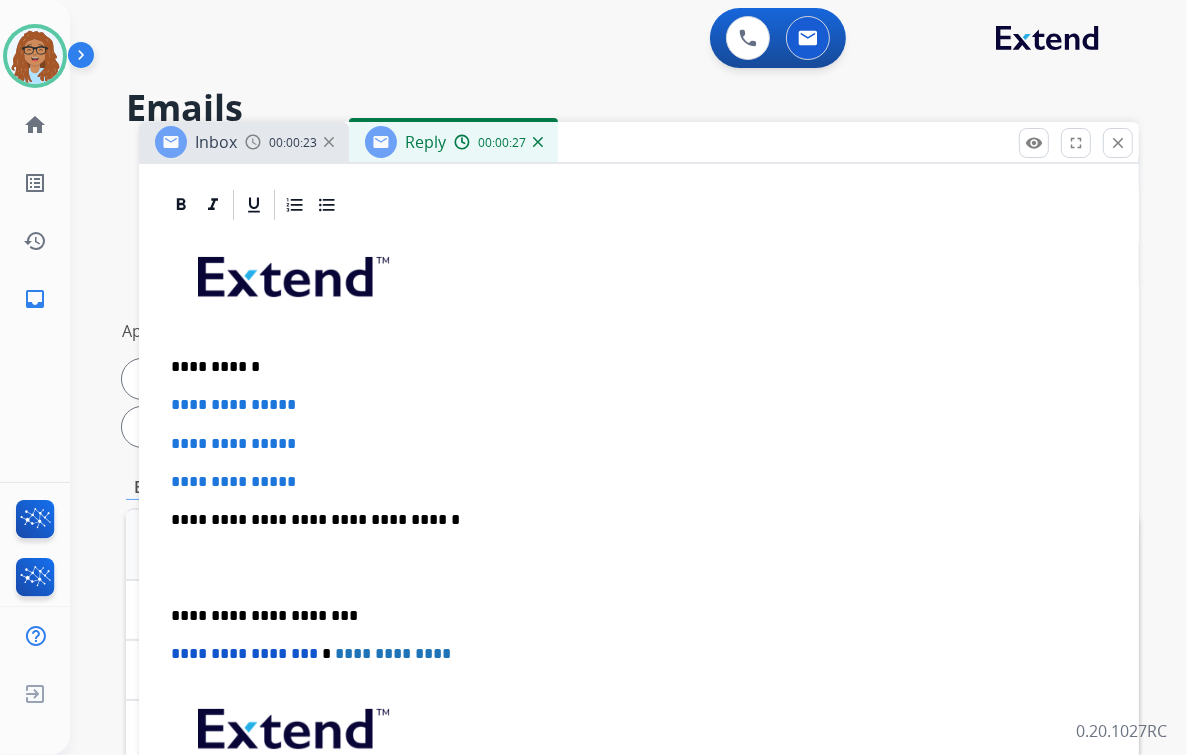 type 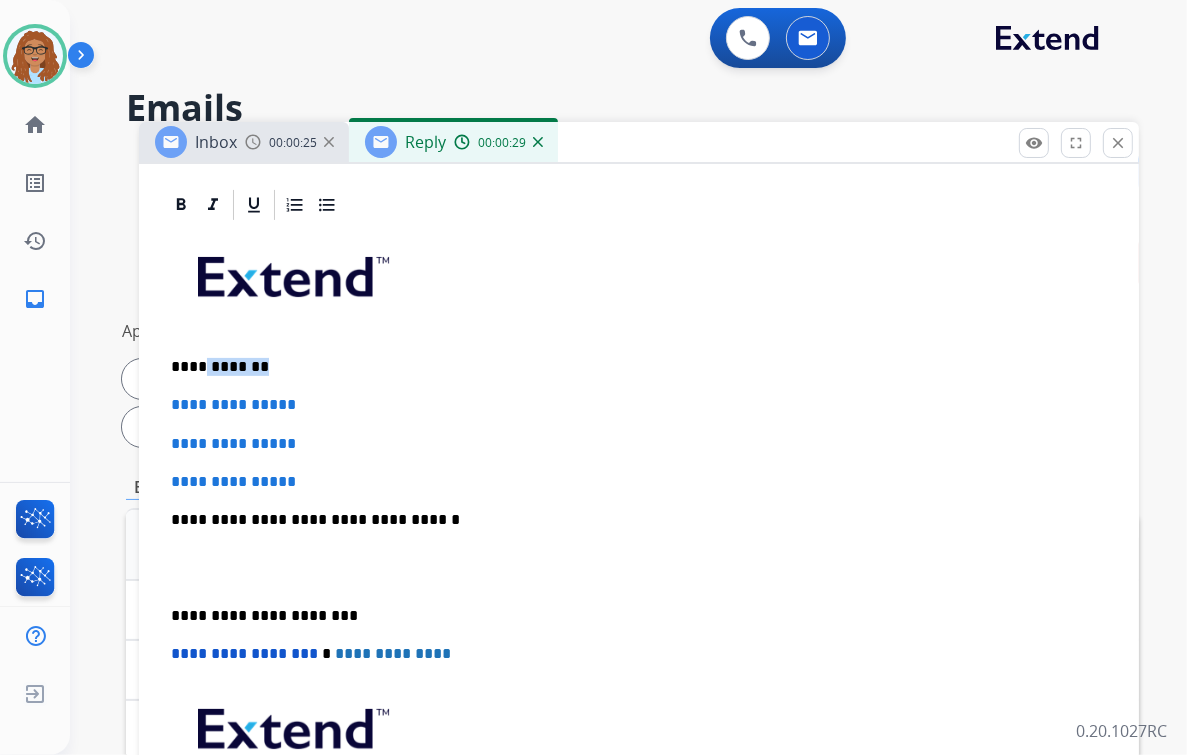 drag, startPoint x: 288, startPoint y: 366, endPoint x: 200, endPoint y: 368, distance: 88.02273 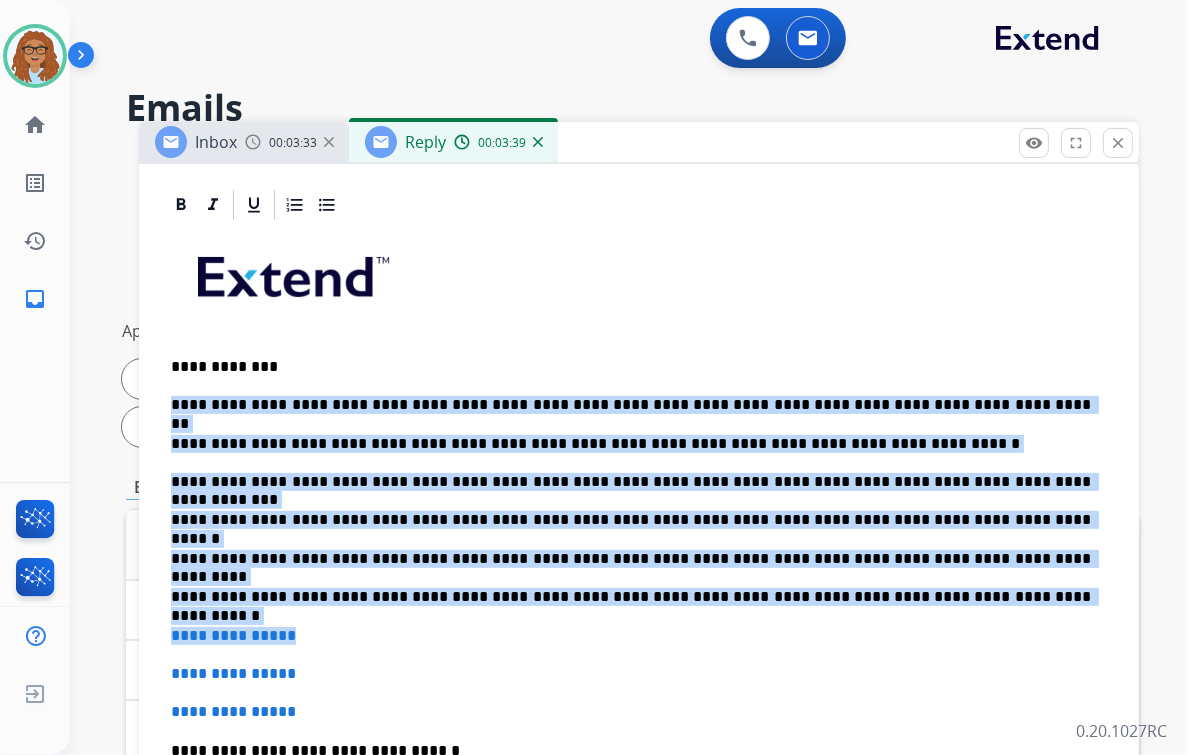 drag, startPoint x: 971, startPoint y: 604, endPoint x: 169, endPoint y: 400, distance: 827.5385 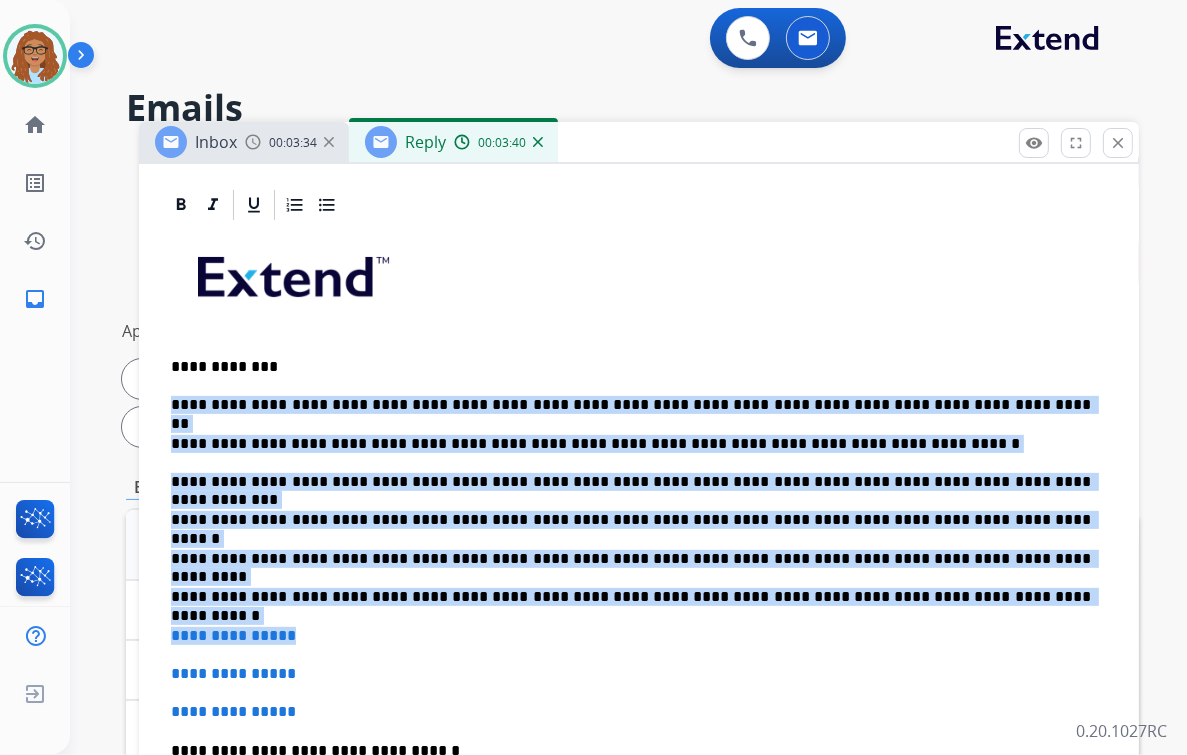 copy on "**********" 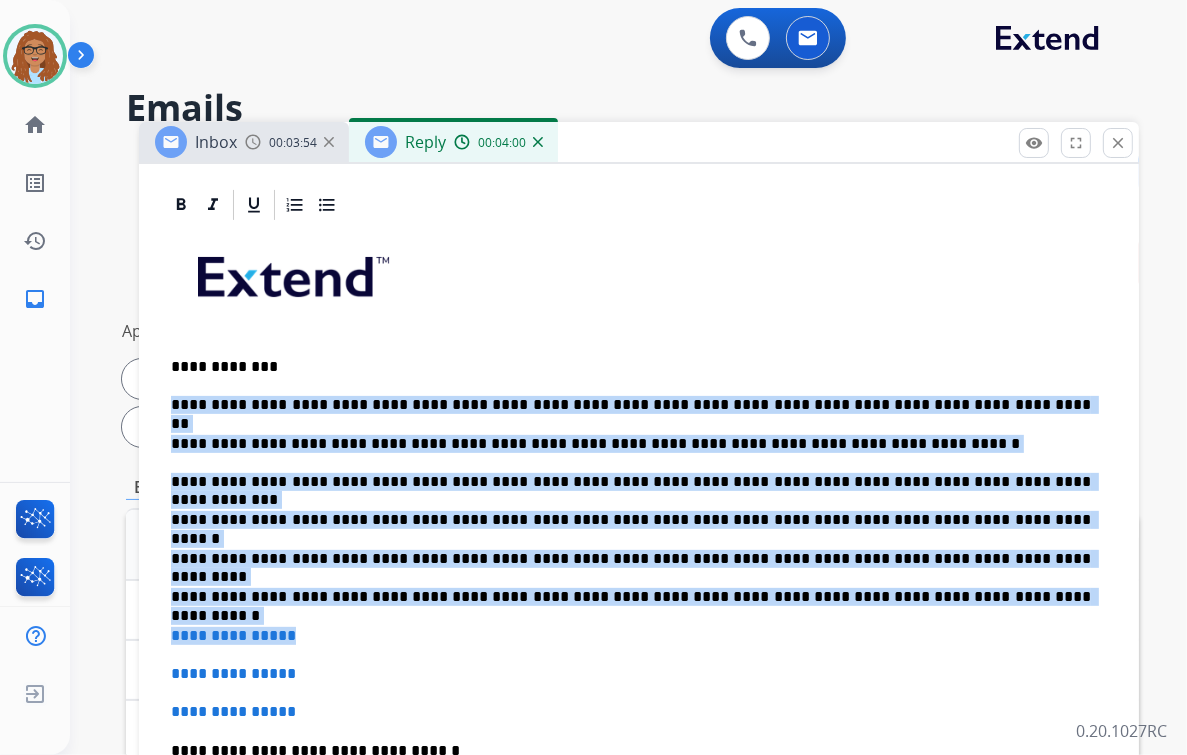 scroll, scrollTop: 564, scrollLeft: 0, axis: vertical 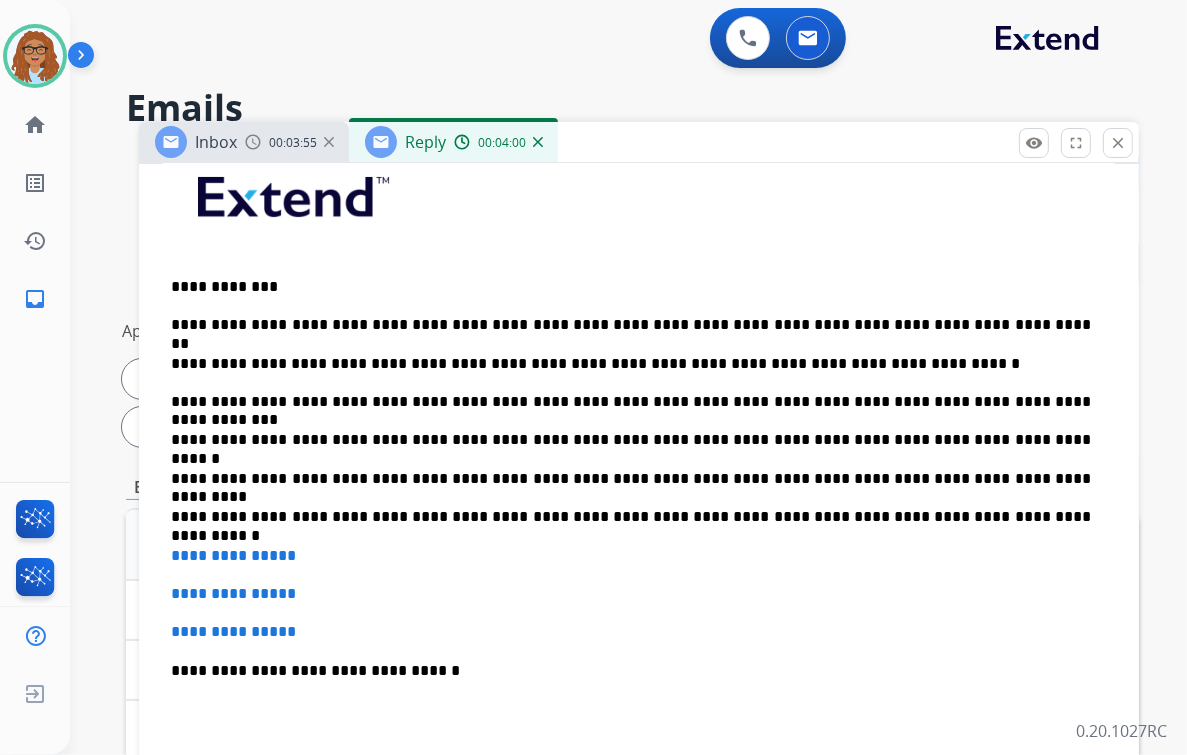 click on "**********" at bounding box center (233, 631) 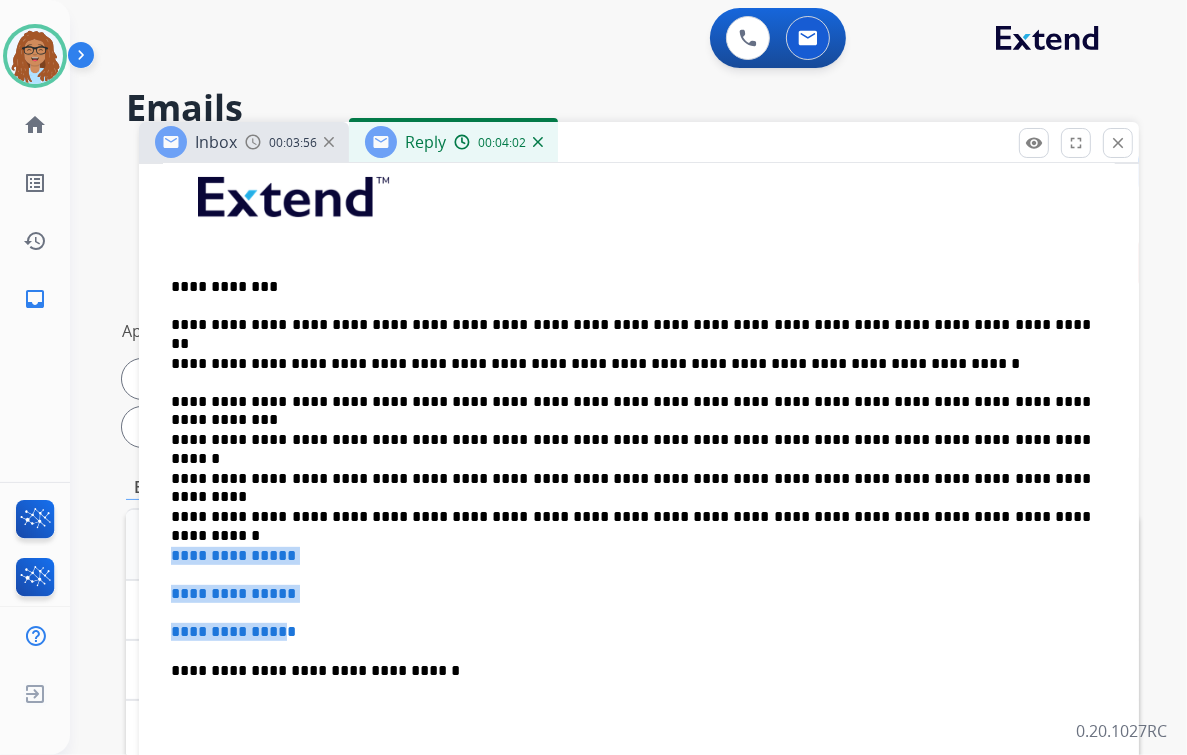 drag, startPoint x: 234, startPoint y: 622, endPoint x: 164, endPoint y: 553, distance: 98.29038 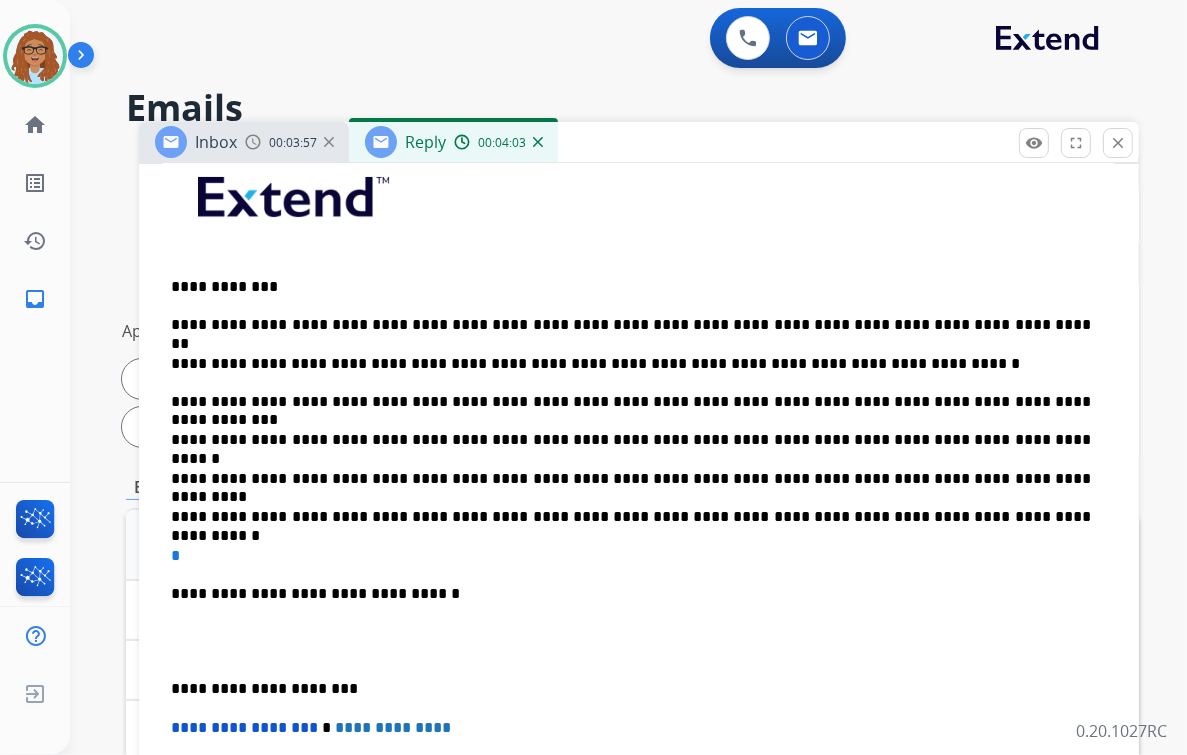 click on "**********" at bounding box center (631, 594) 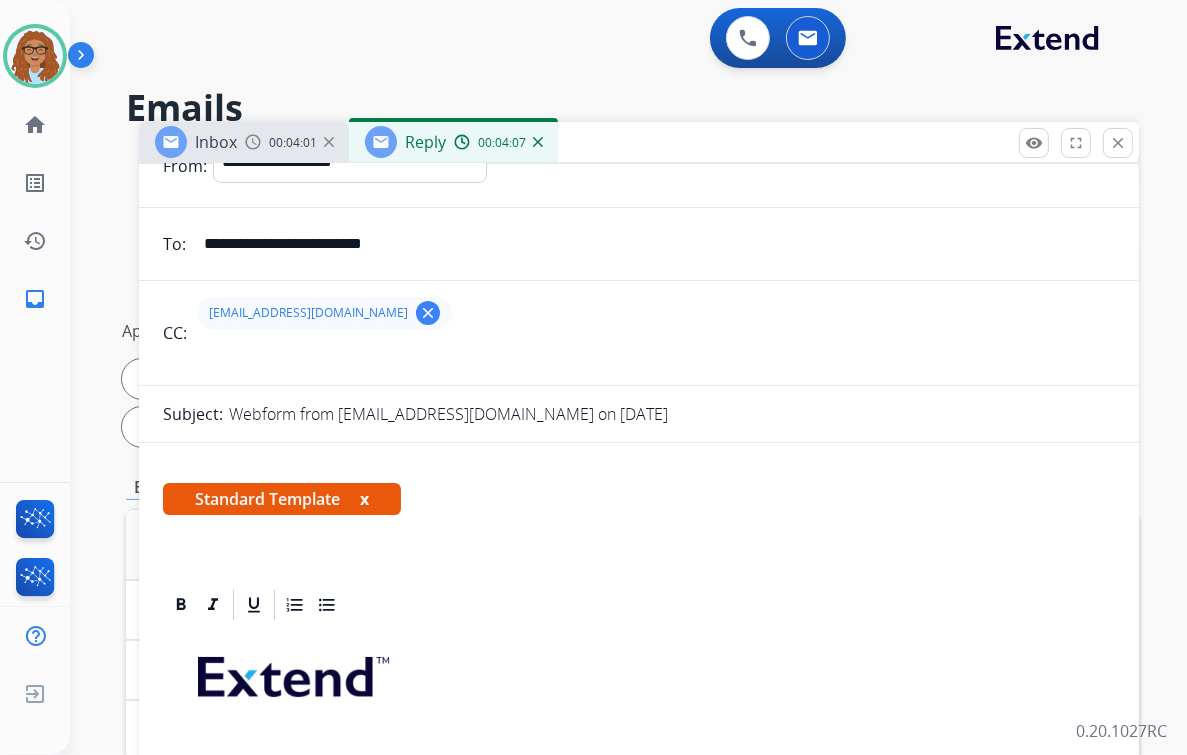 scroll, scrollTop: 0, scrollLeft: 0, axis: both 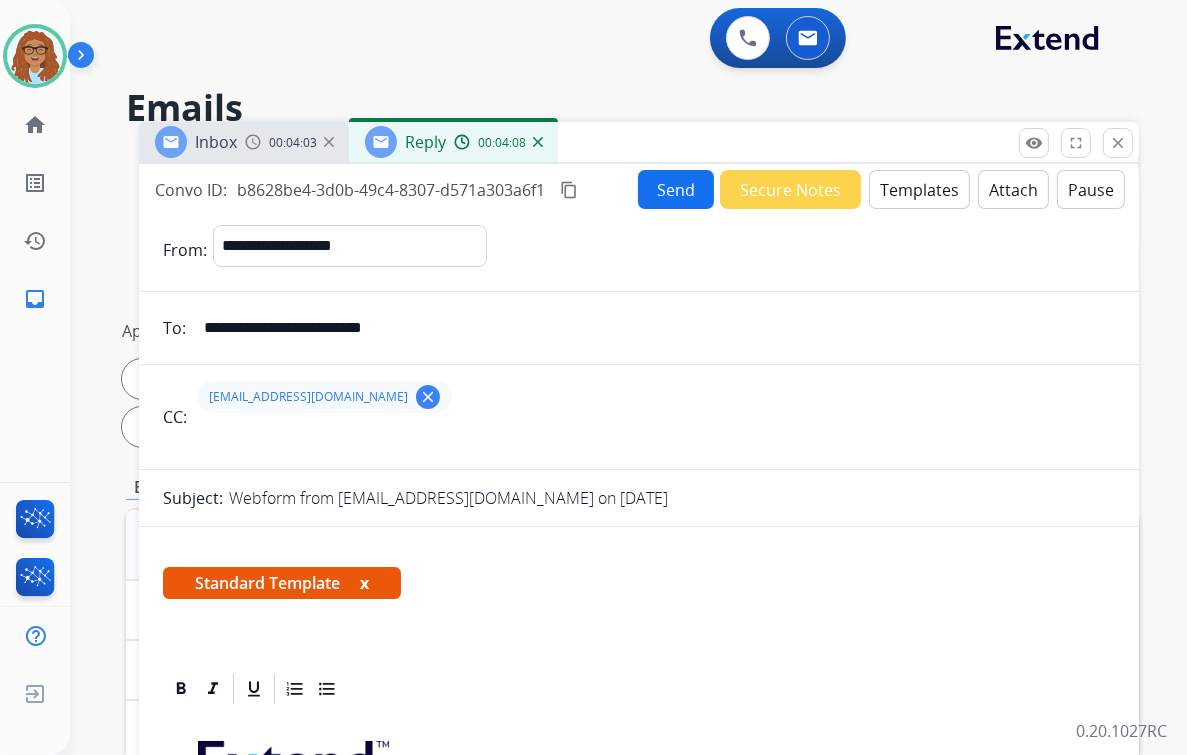 click on "Send" at bounding box center [676, 189] 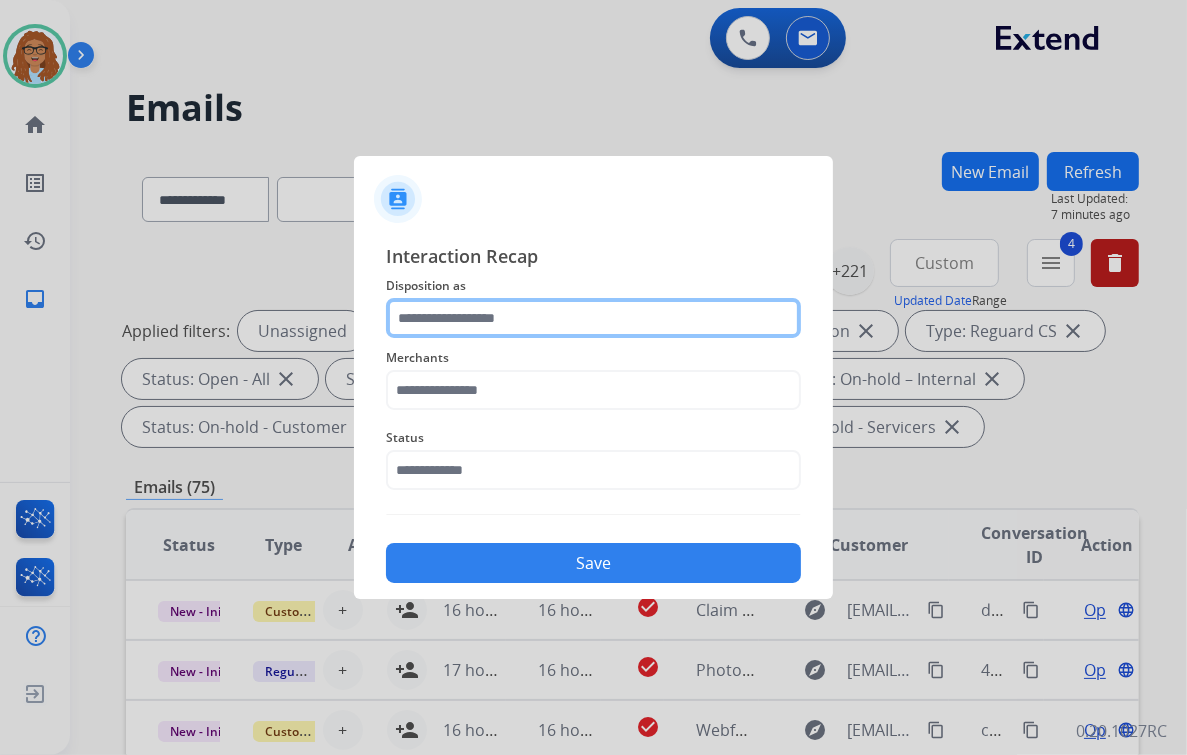 click 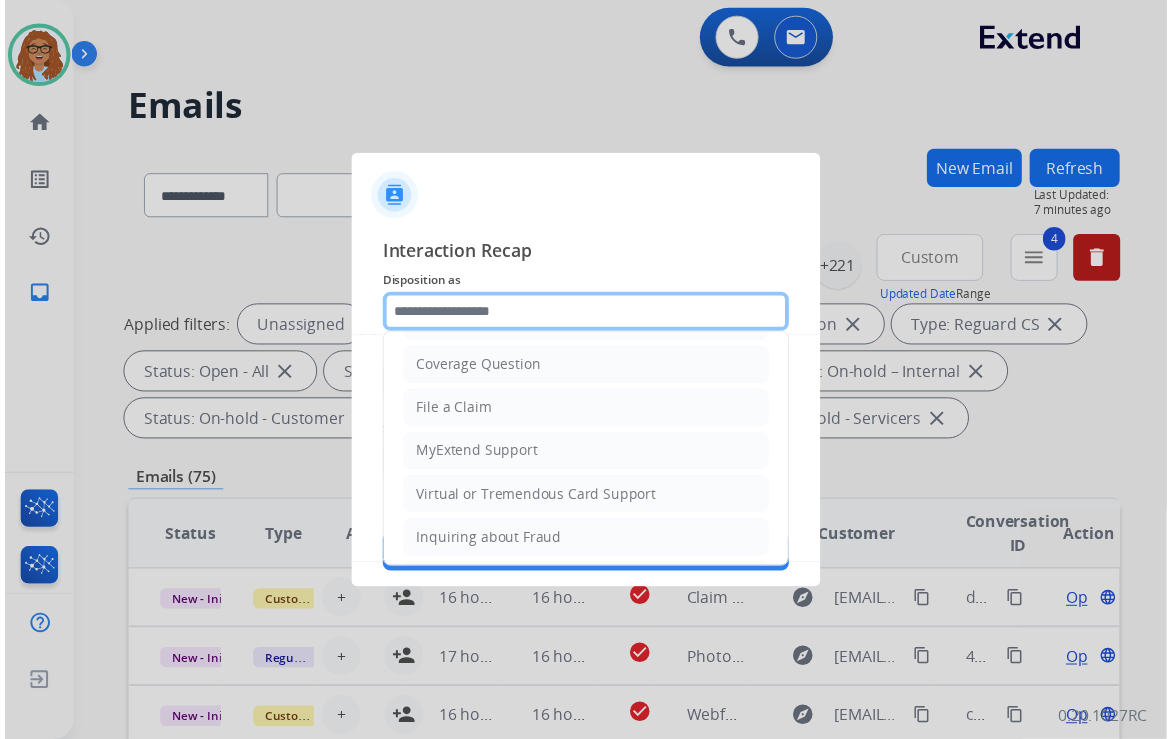 scroll, scrollTop: 306, scrollLeft: 0, axis: vertical 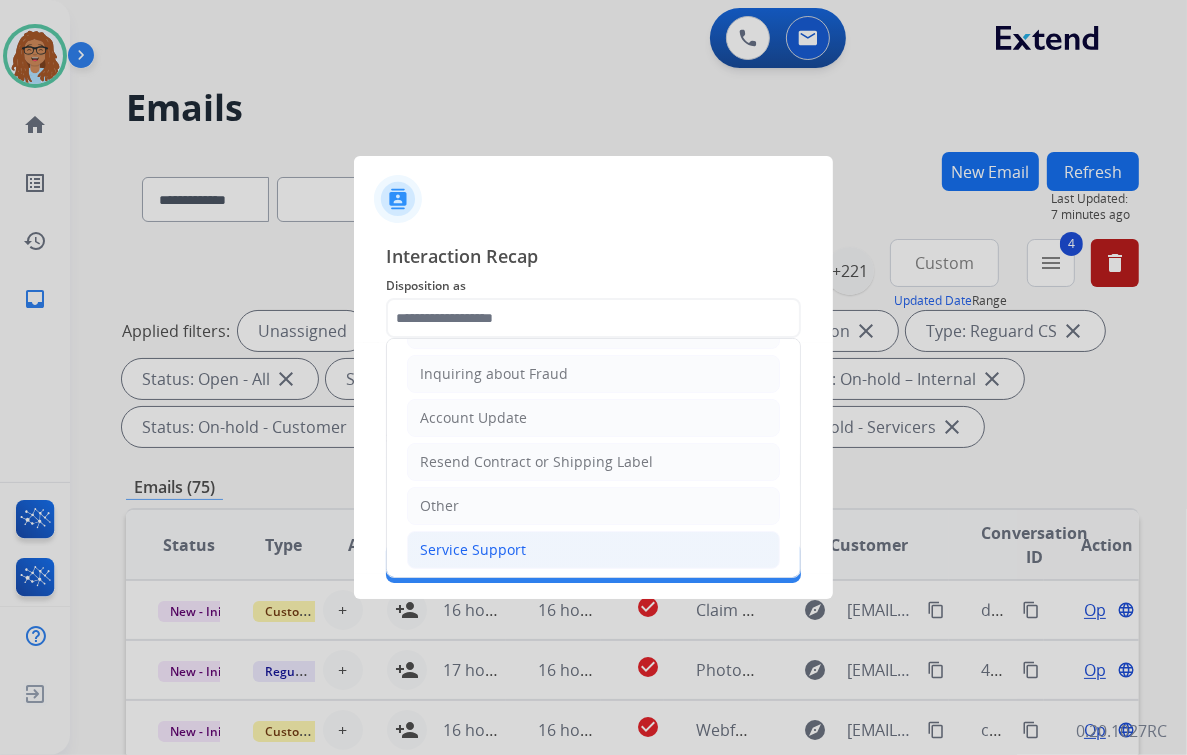 click on "Service Support" 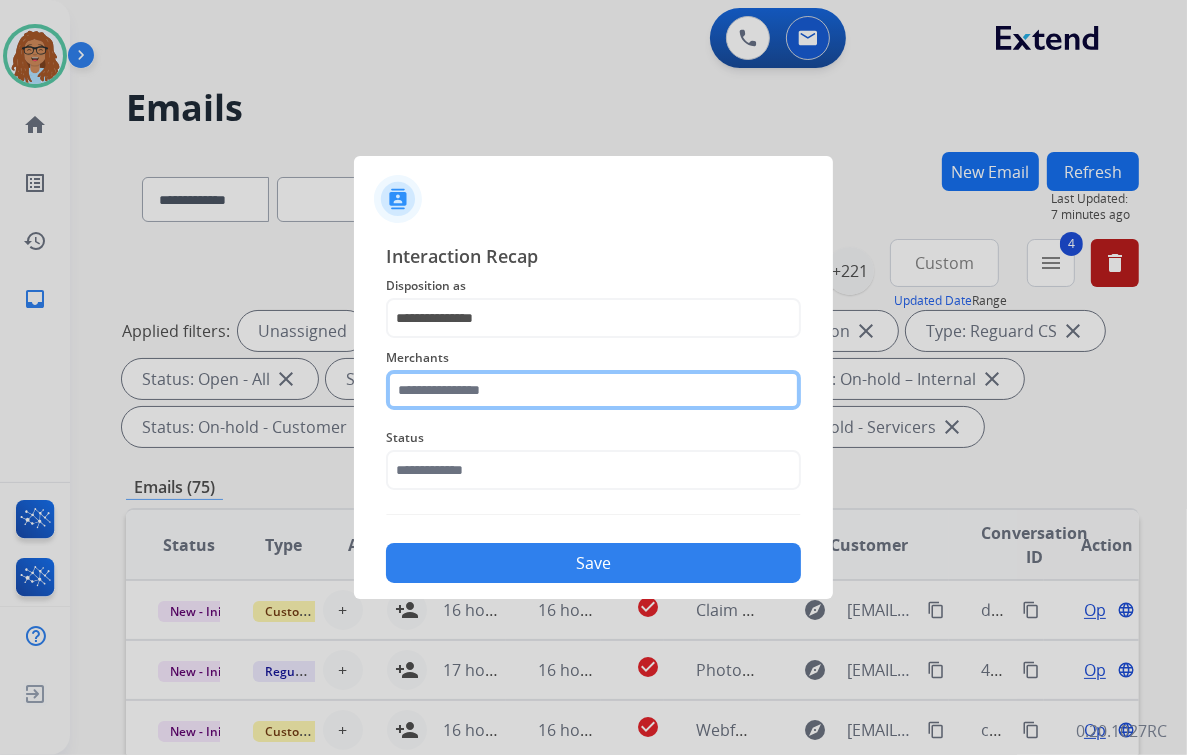 click 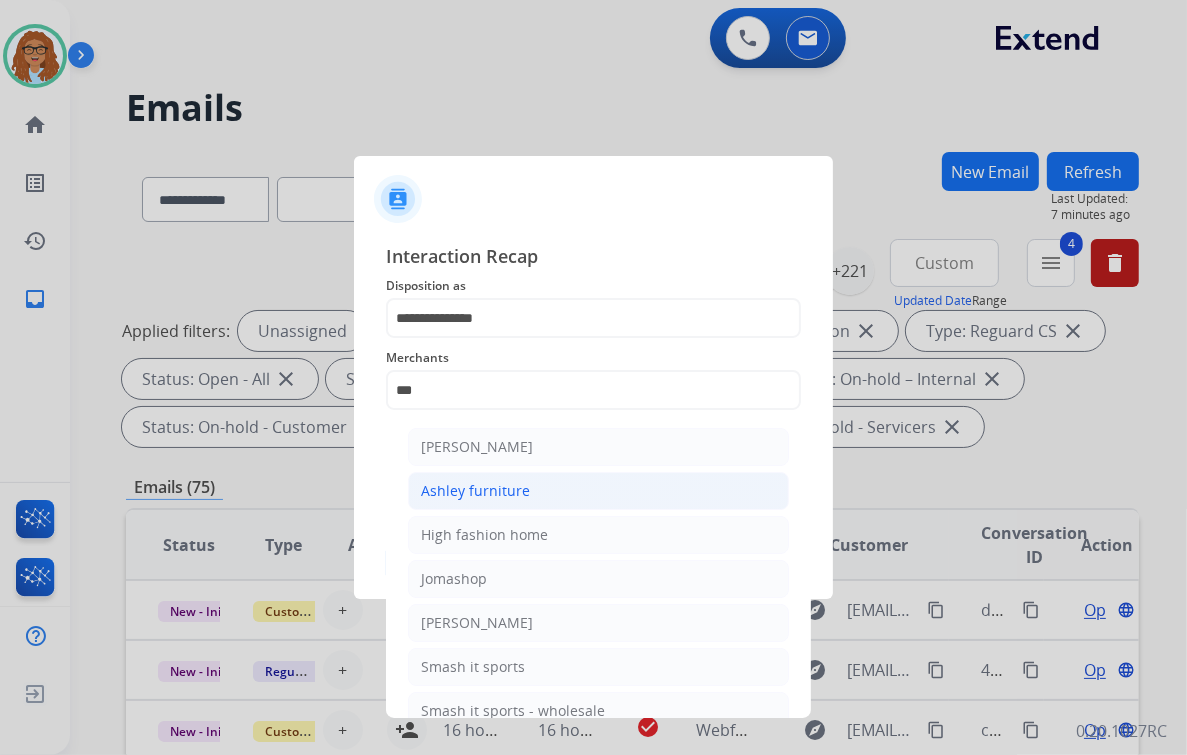 click on "Ashley furniture" 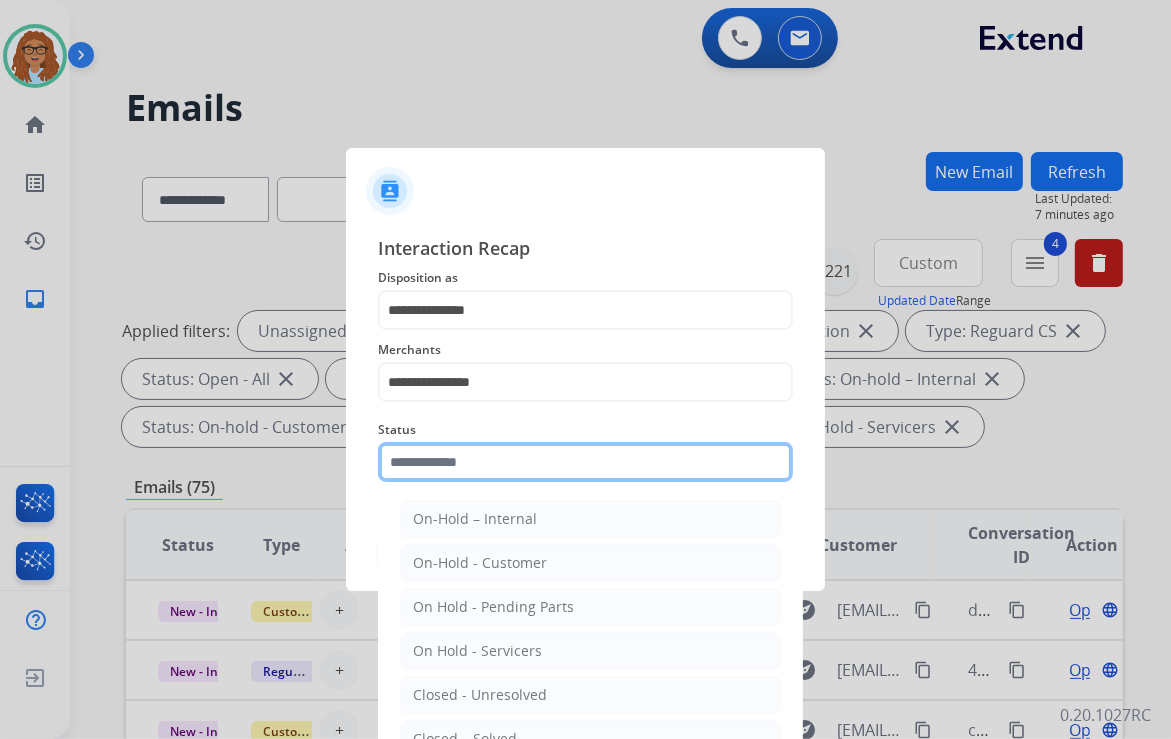 click 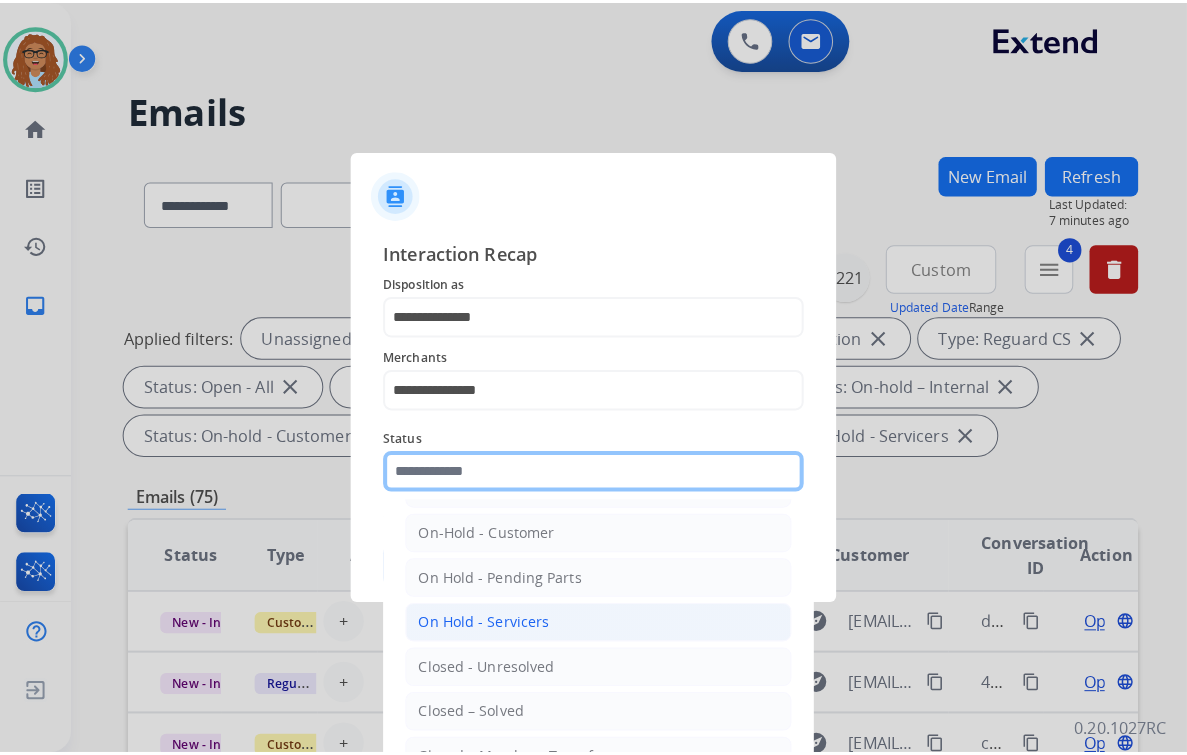 scroll, scrollTop: 116, scrollLeft: 0, axis: vertical 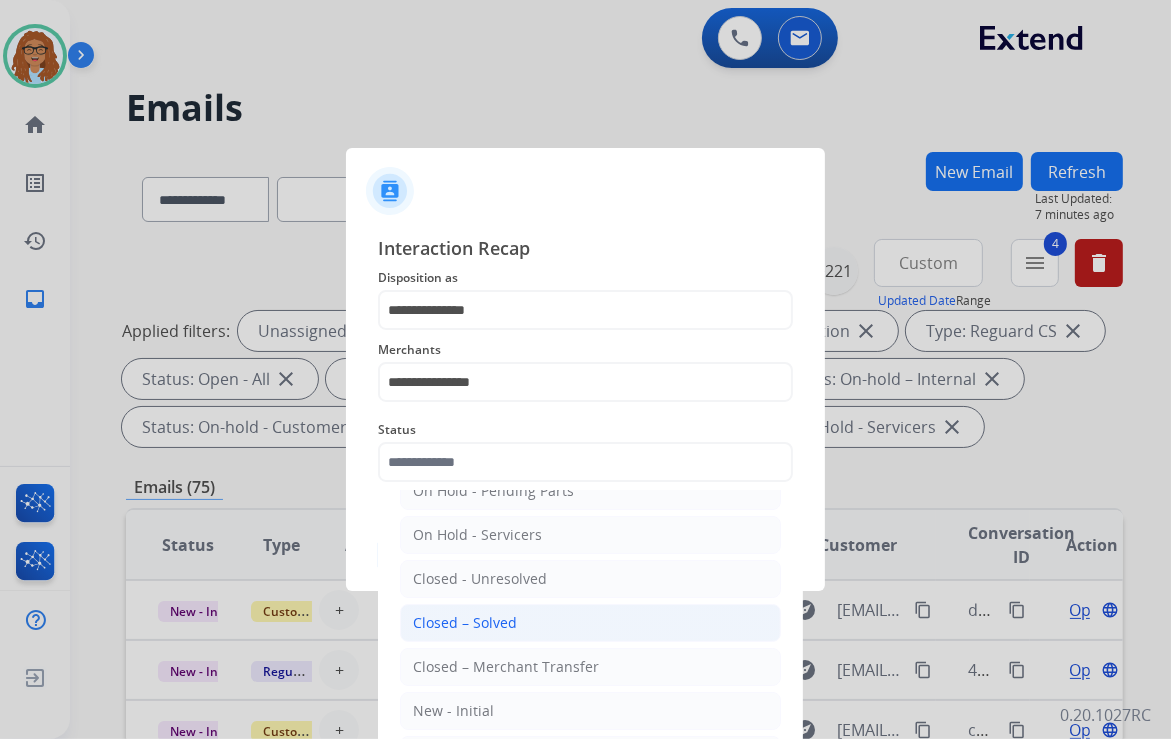 click on "Closed – Solved" 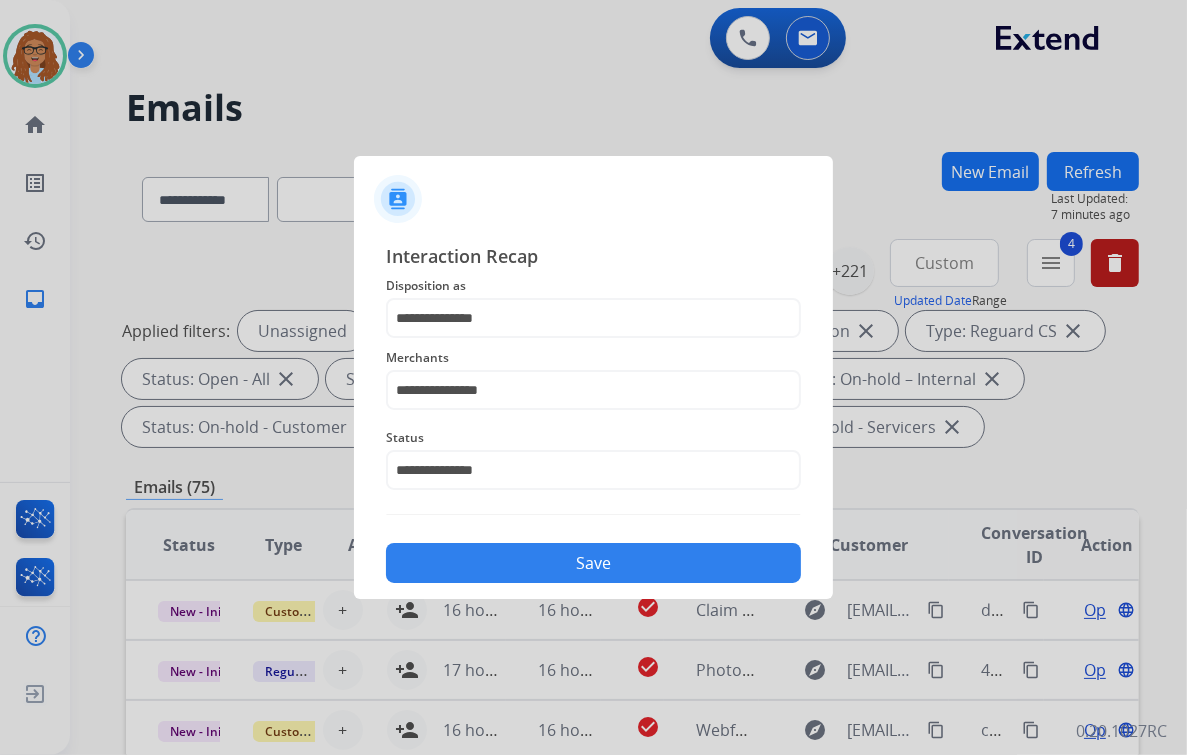 click on "Save" 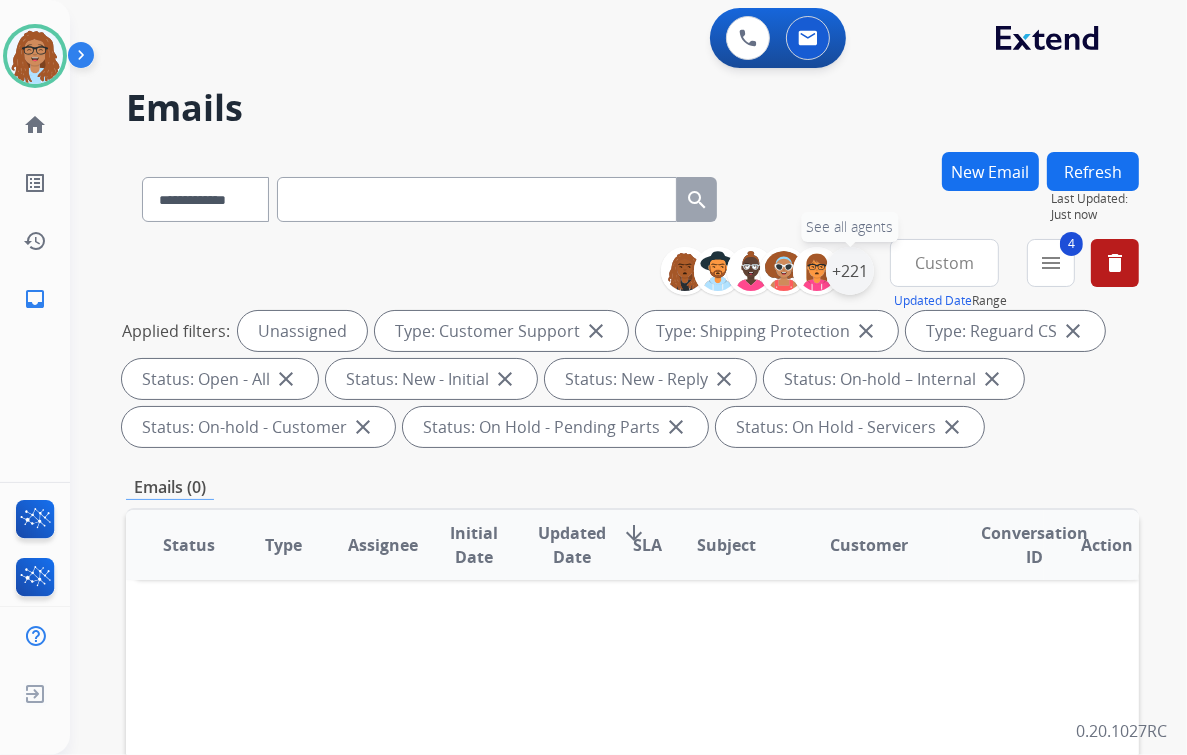 click on "+221" at bounding box center (850, 271) 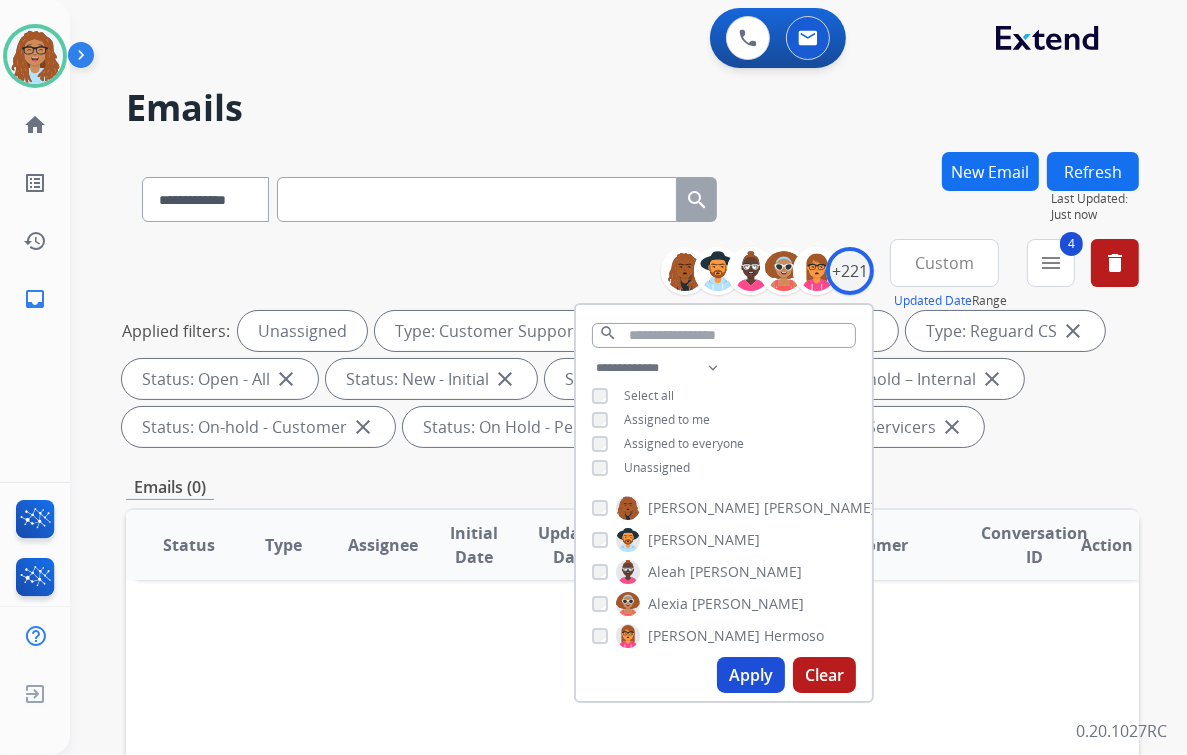 click on "Apply" at bounding box center (751, 675) 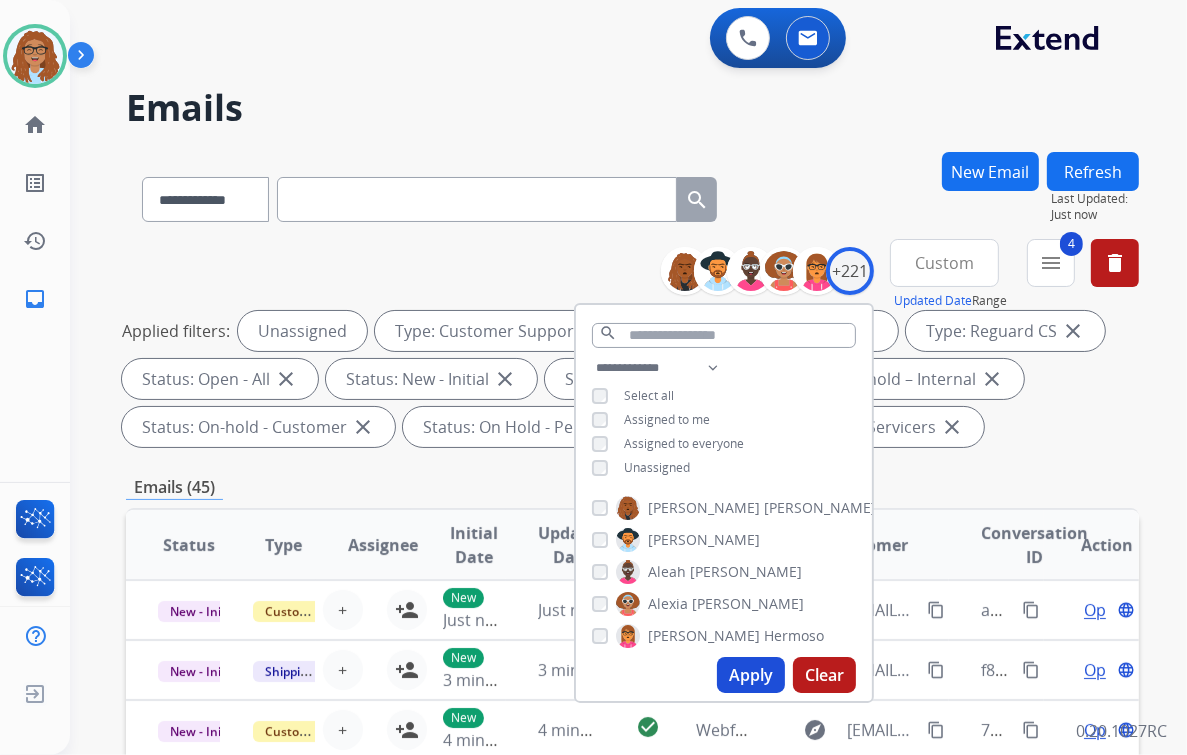 click on "Applied filters: Unassigned  Type: Customer Support  close  Type: Shipping Protection  close  Type: Reguard CS  close  Status: Open - All  close  Status: New - Initial  close  Status: New - Reply  close  Status: On-hold – Internal  close  Status: On-hold - Customer  close  Status: On Hold - Pending Parts  close  Status: On Hold - Servicers  close" at bounding box center (628, 379) 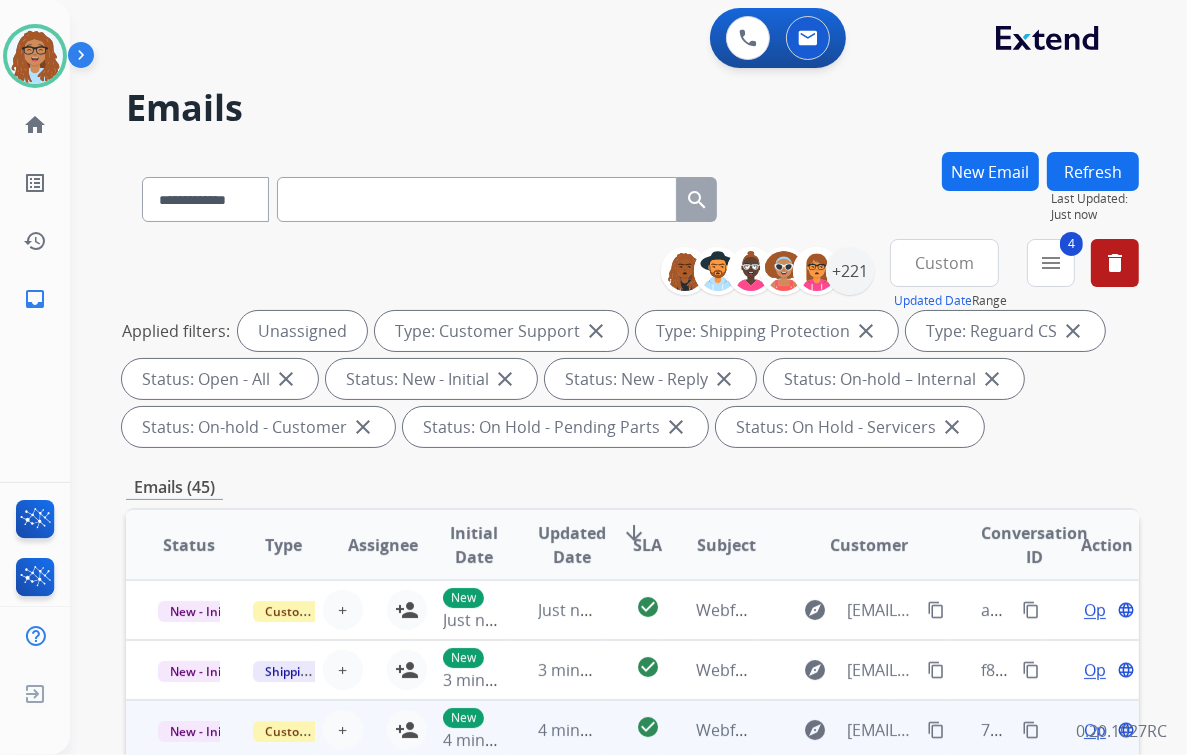 scroll, scrollTop: 1, scrollLeft: 0, axis: vertical 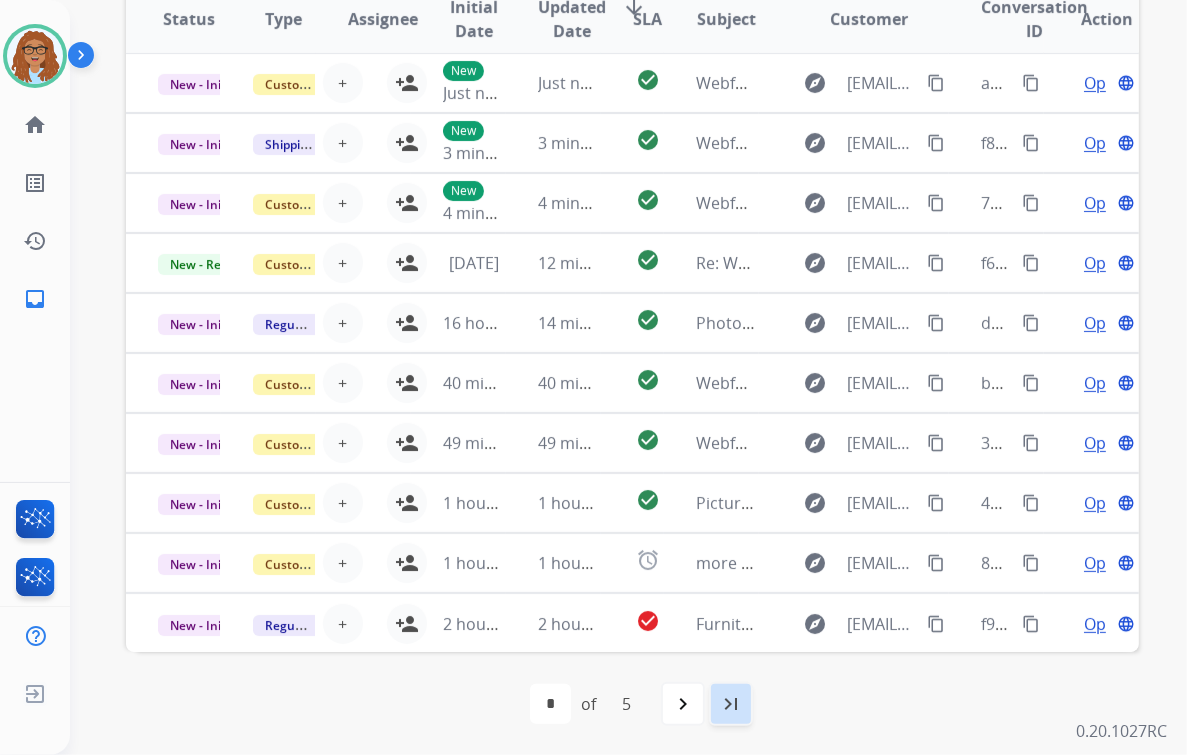 click on "last_page" at bounding box center [731, 704] 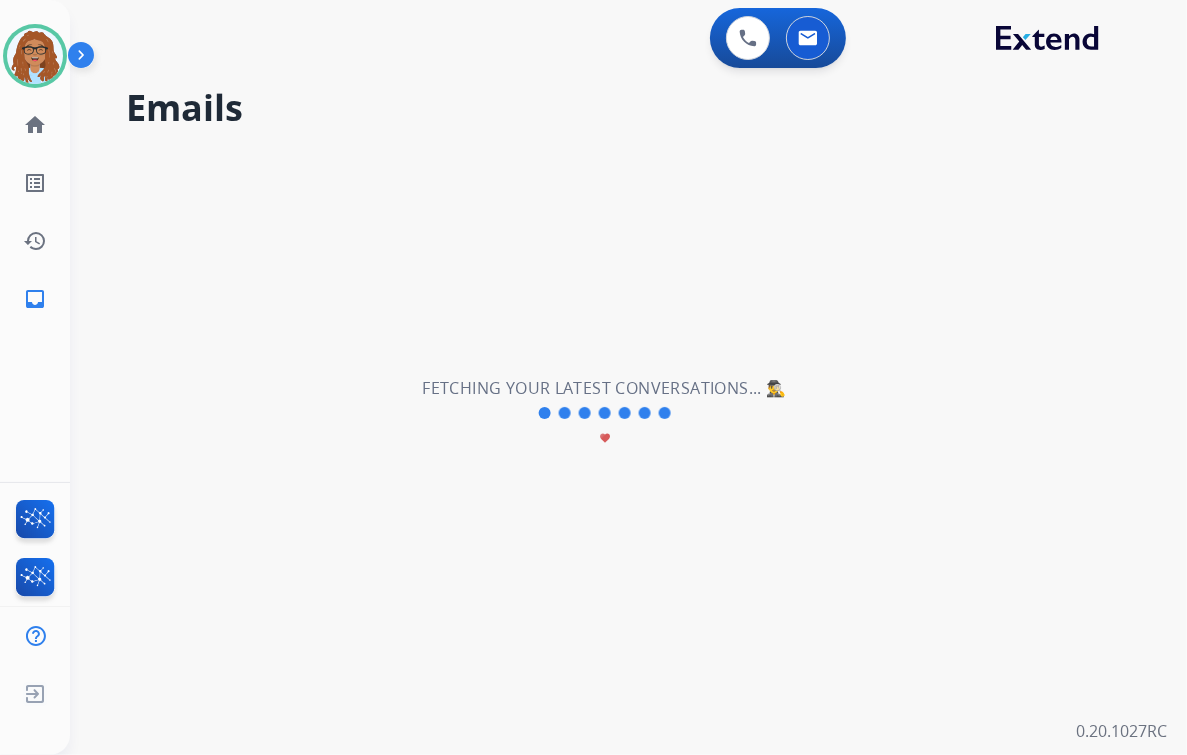 scroll, scrollTop: 0, scrollLeft: 0, axis: both 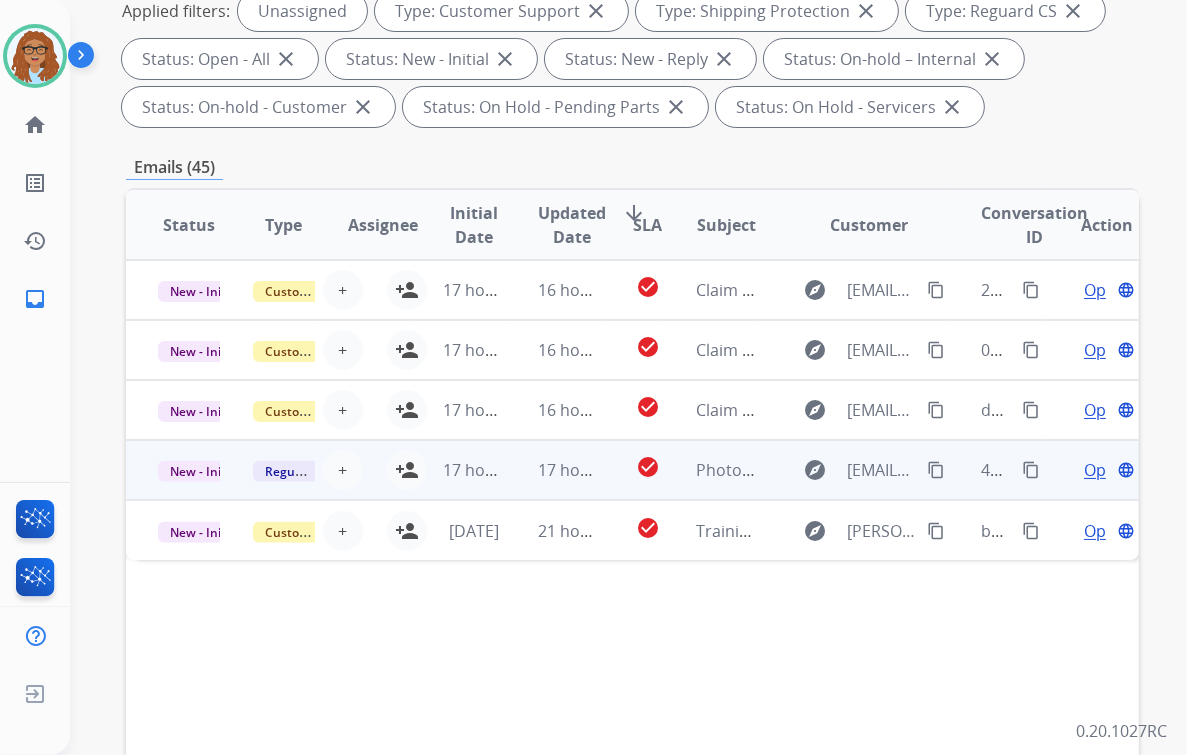 click on "Open" at bounding box center (1104, 470) 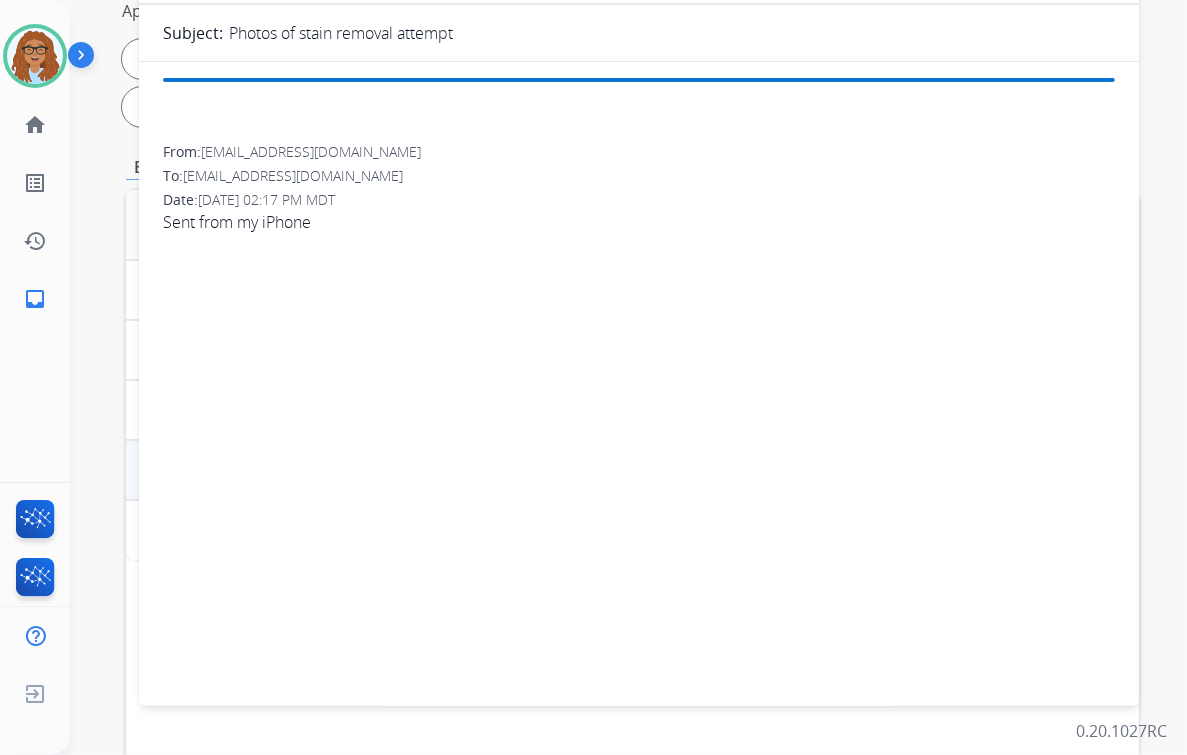 scroll, scrollTop: 160, scrollLeft: 0, axis: vertical 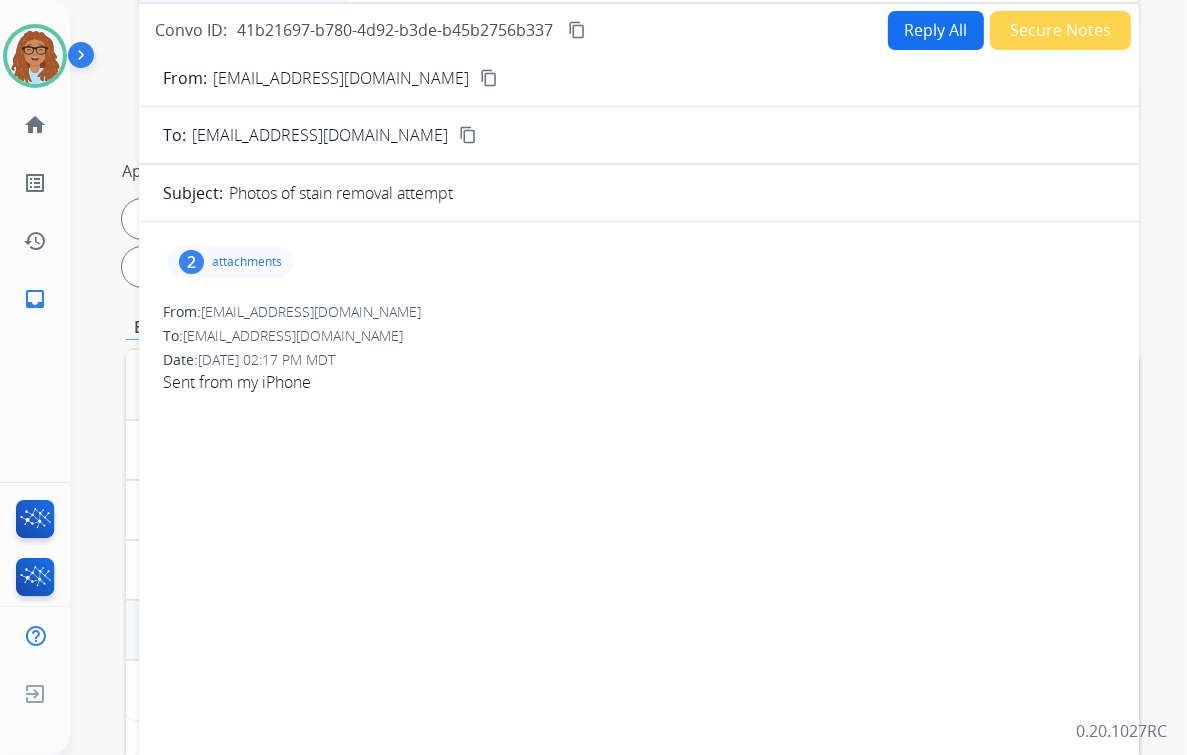 click on "2 attachments" at bounding box center (230, 262) 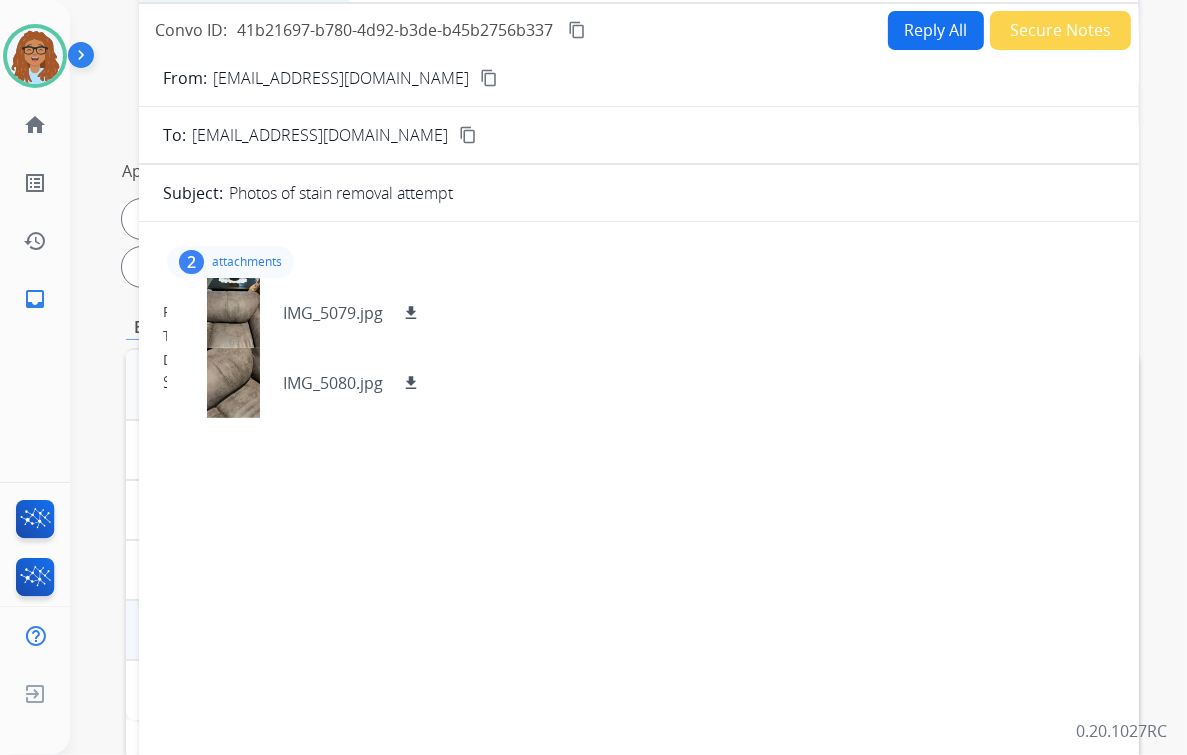 click on "To:  [EMAIL_ADDRESS][DOMAIN_NAME]" at bounding box center [639, 336] 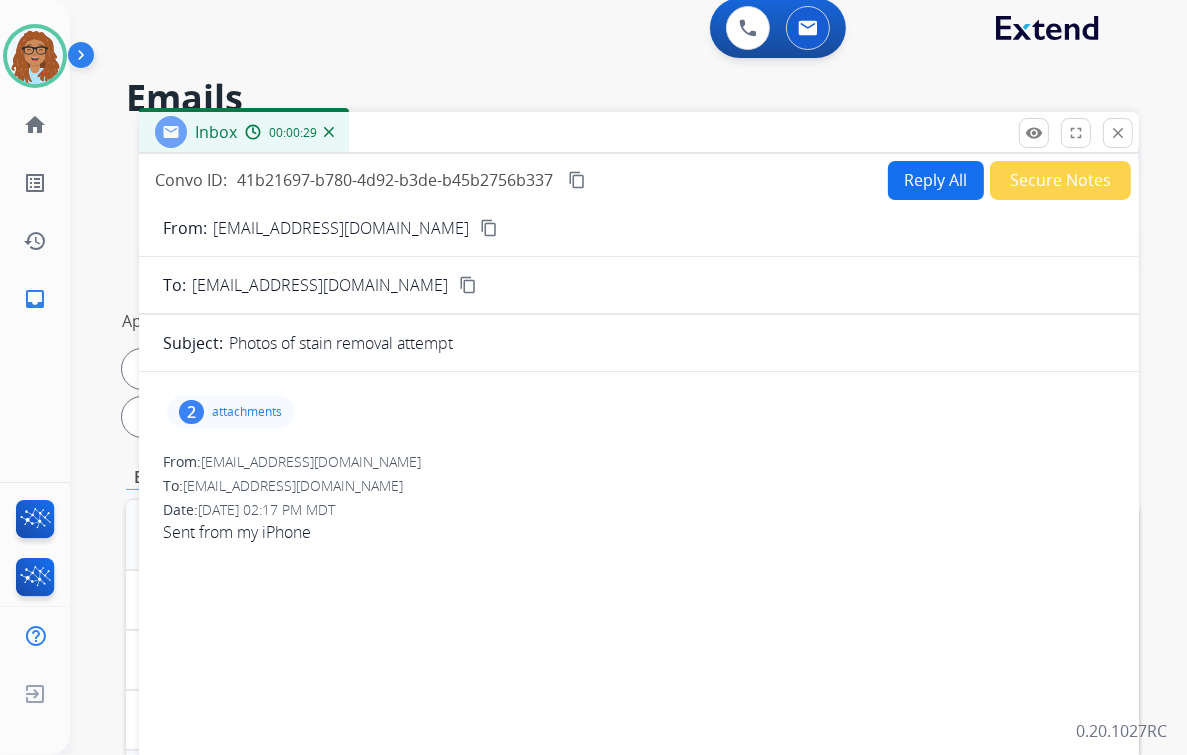 scroll, scrollTop: 0, scrollLeft: 0, axis: both 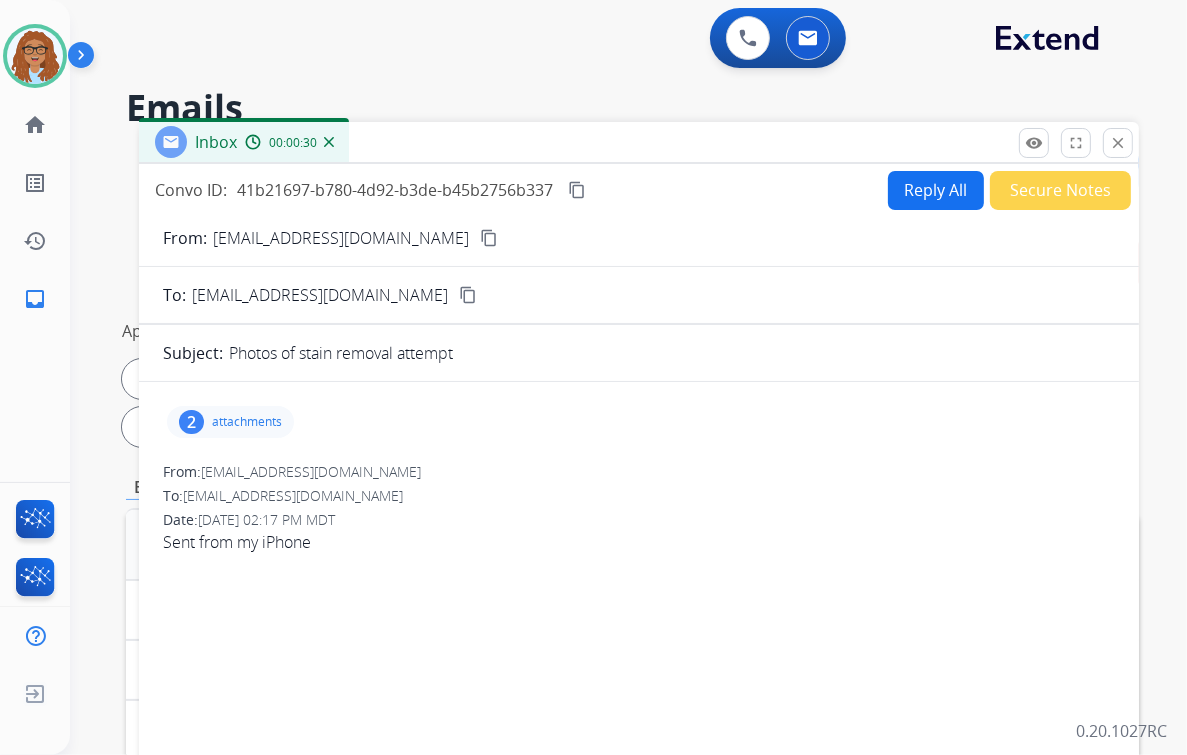 click on "content_copy" at bounding box center [489, 238] 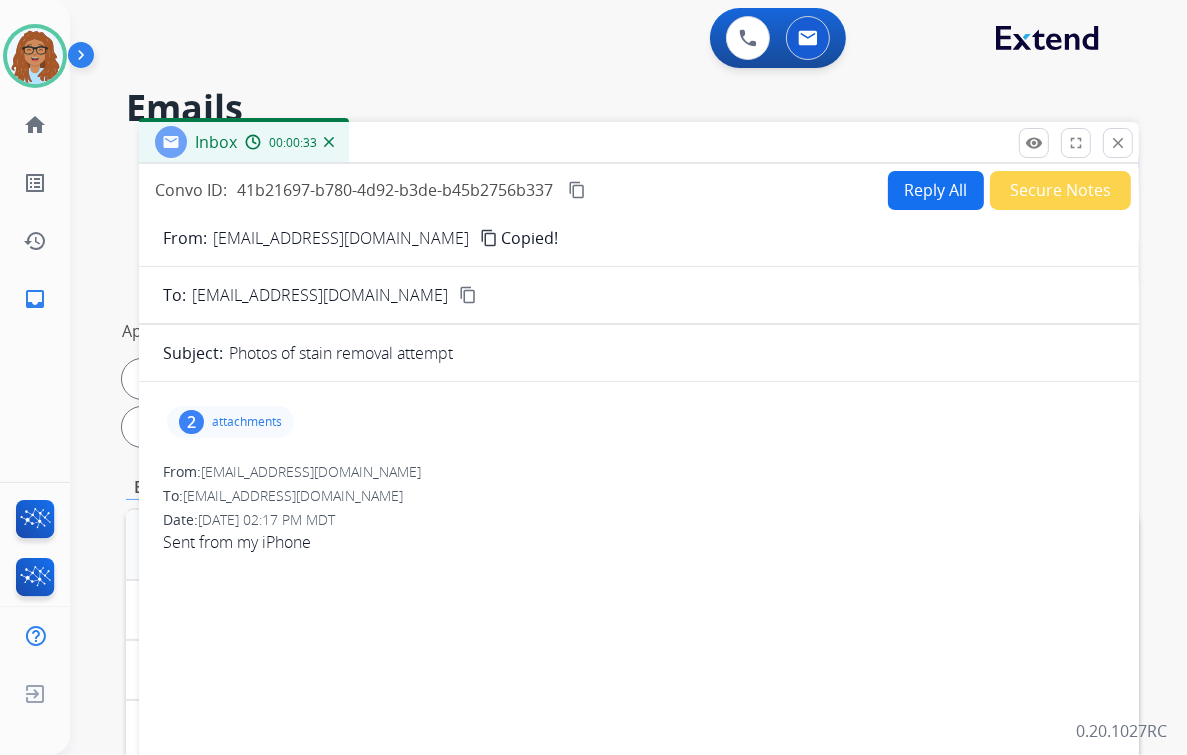 click on "content_copy" at bounding box center (577, 190) 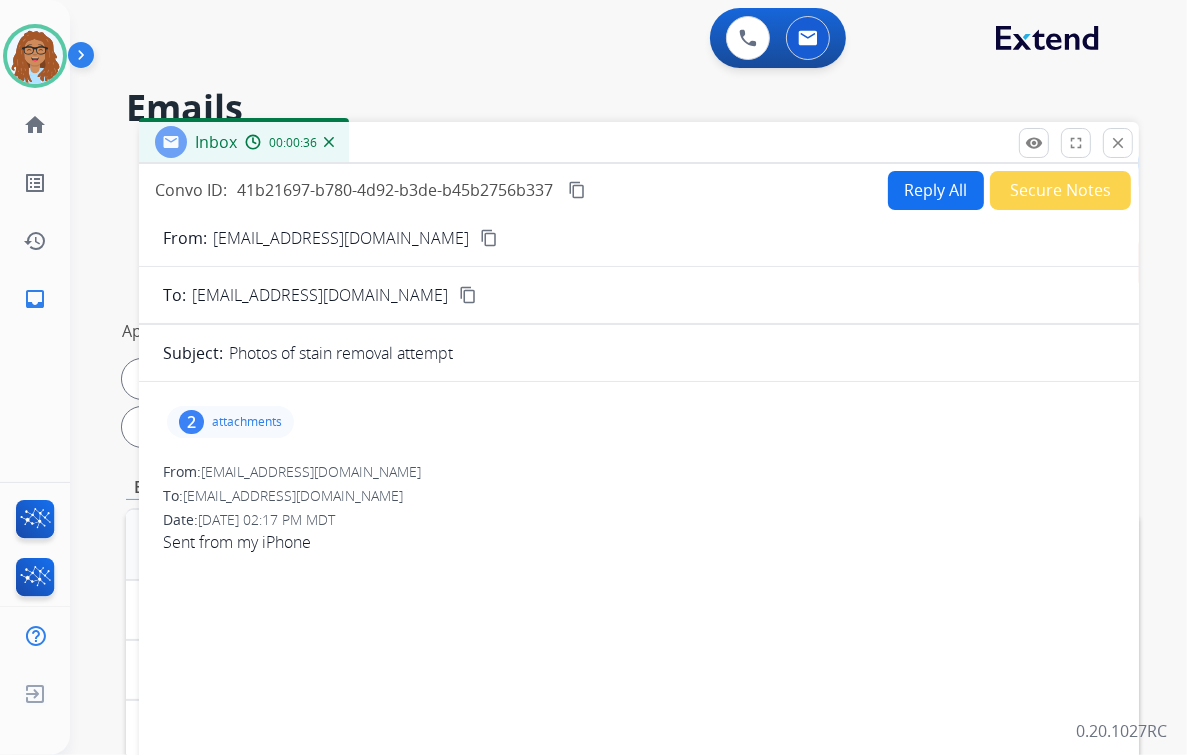 click on "content_copy" at bounding box center (489, 238) 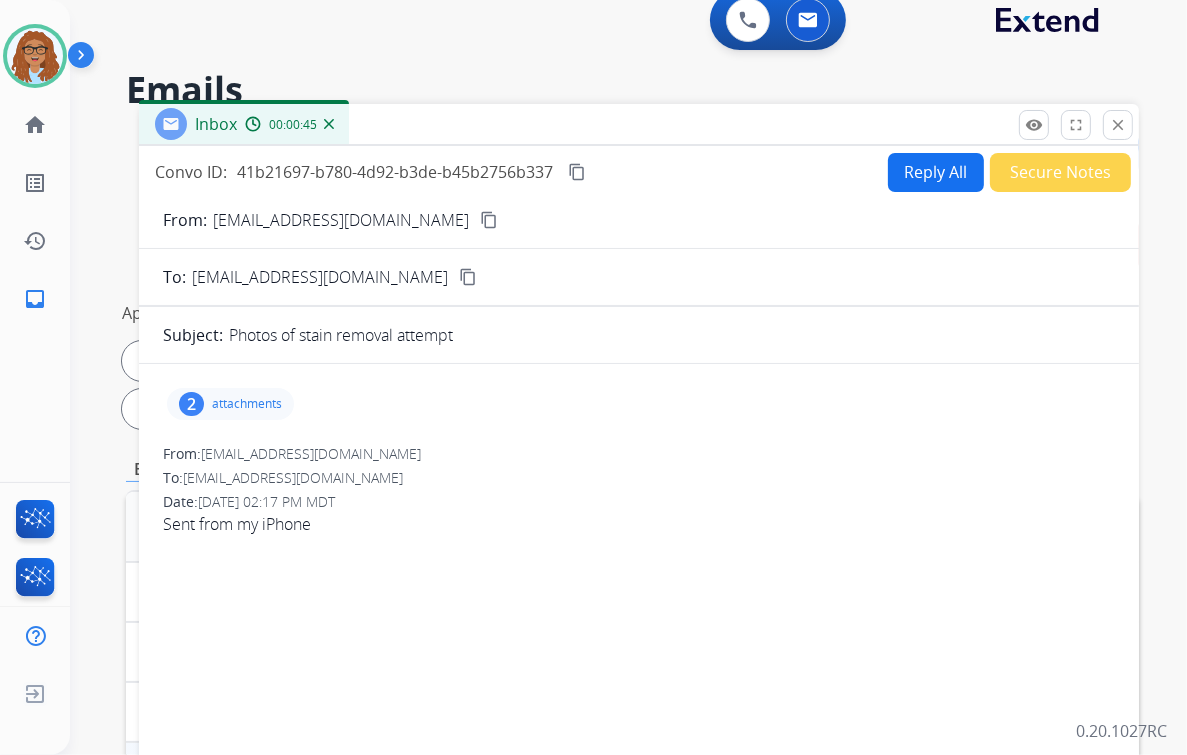 scroll, scrollTop: 0, scrollLeft: 0, axis: both 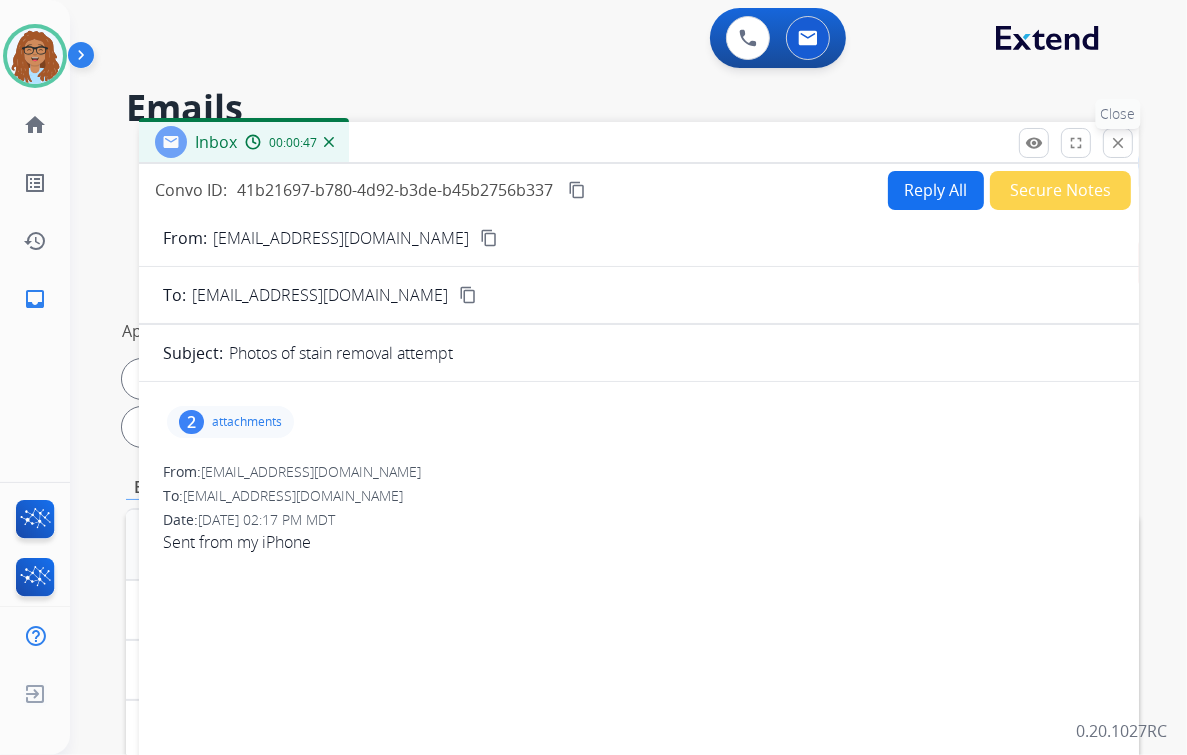 click on "close" at bounding box center (1118, 143) 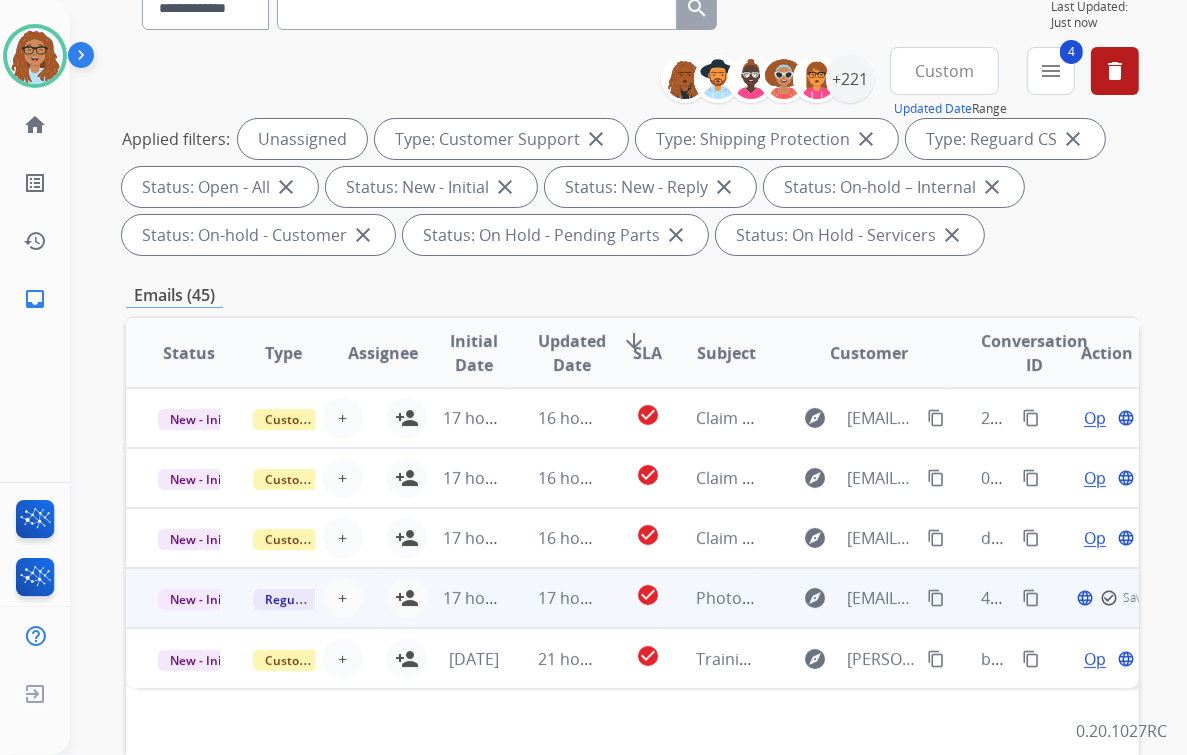 scroll, scrollTop: 240, scrollLeft: 0, axis: vertical 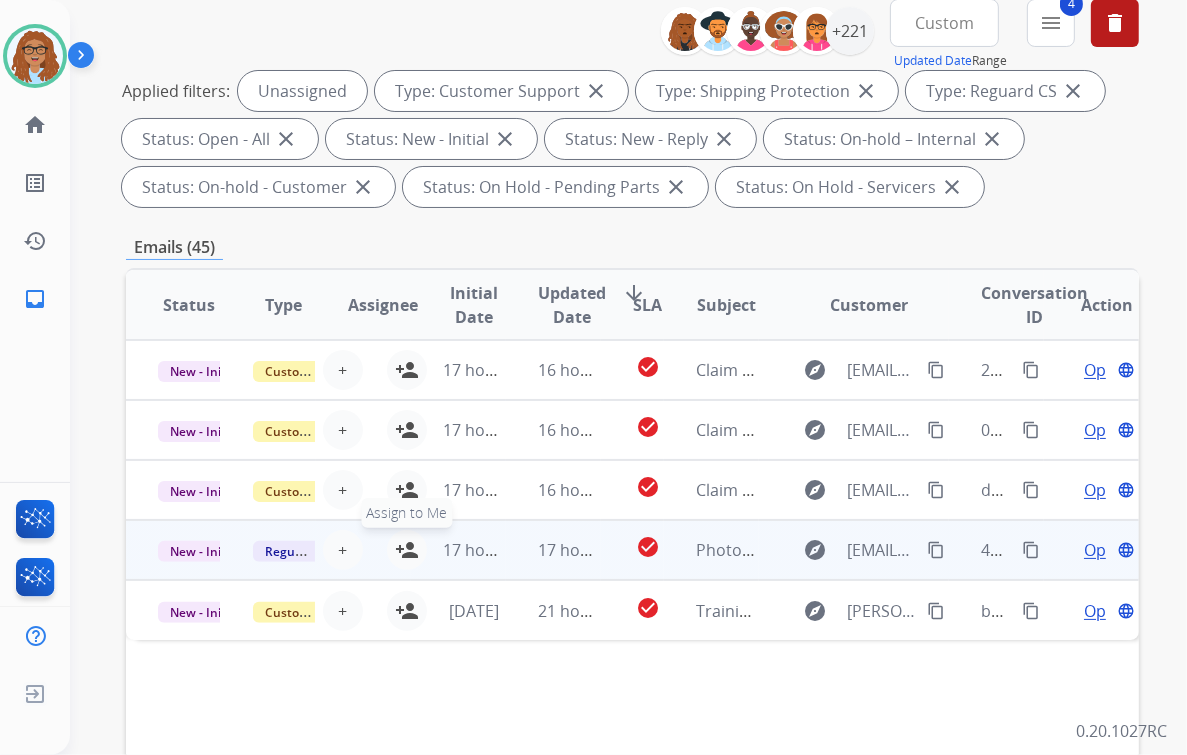 click on "person_add" at bounding box center (407, 550) 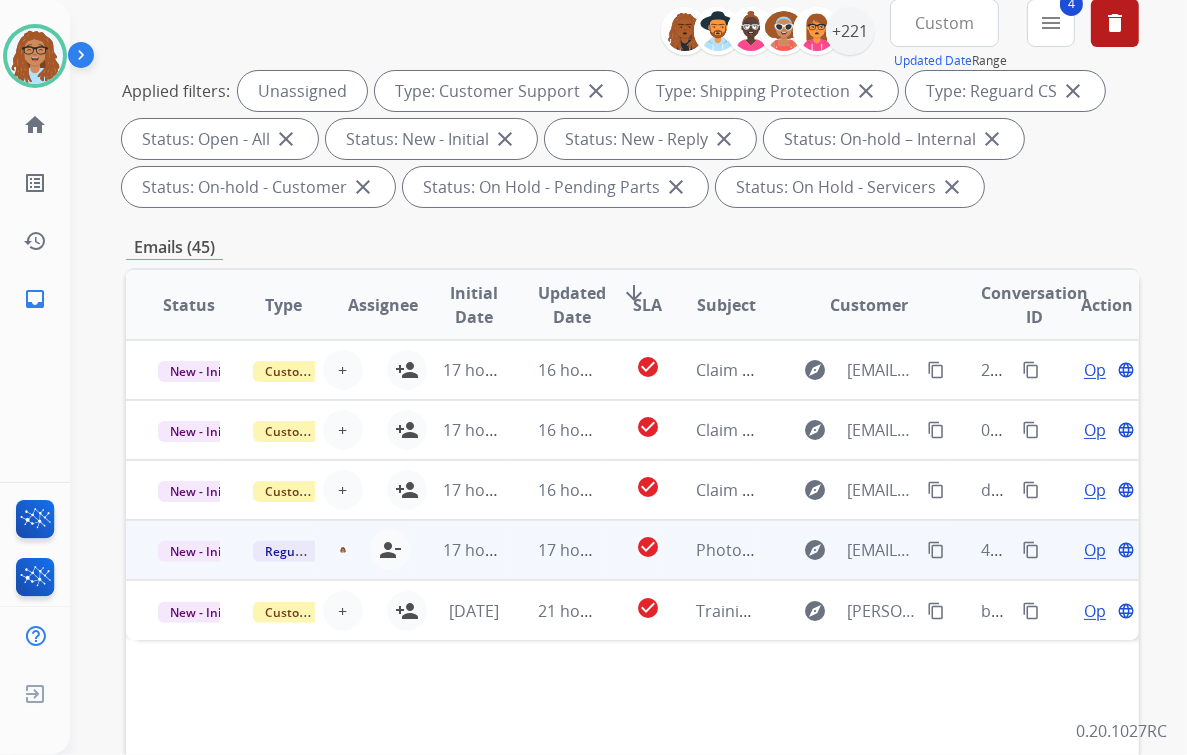 click on "content_copy" at bounding box center (936, 550) 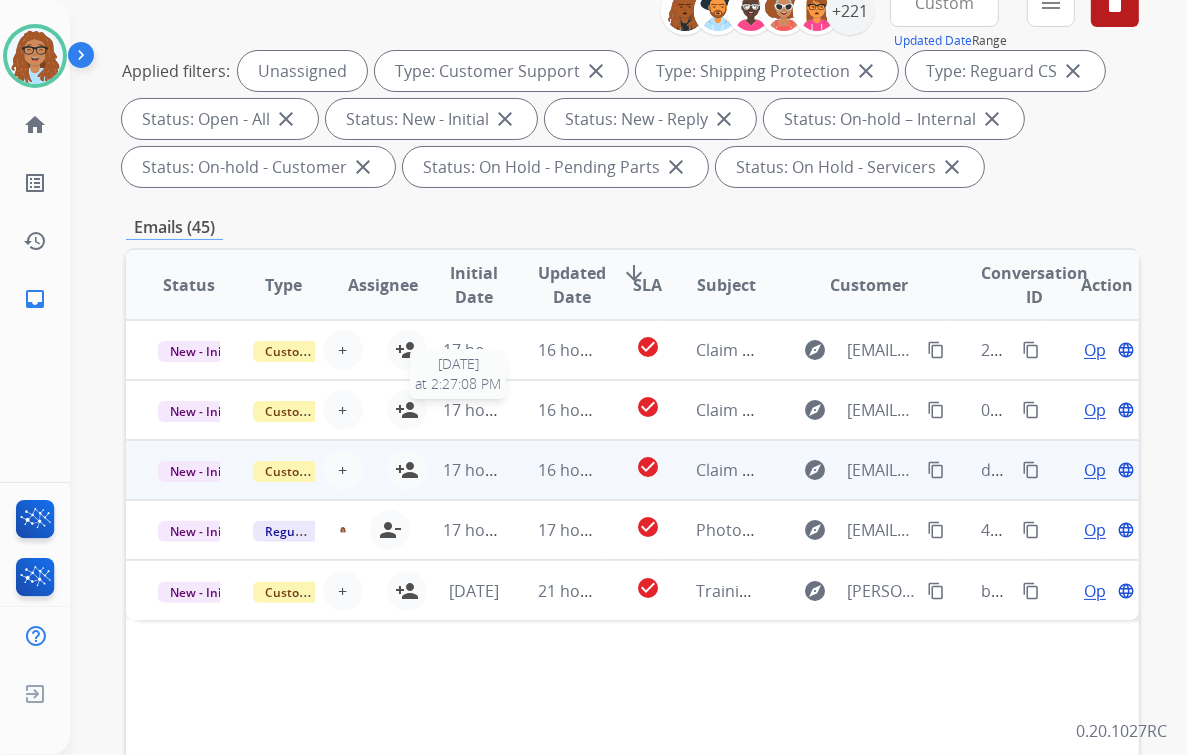 scroll, scrollTop: 320, scrollLeft: 0, axis: vertical 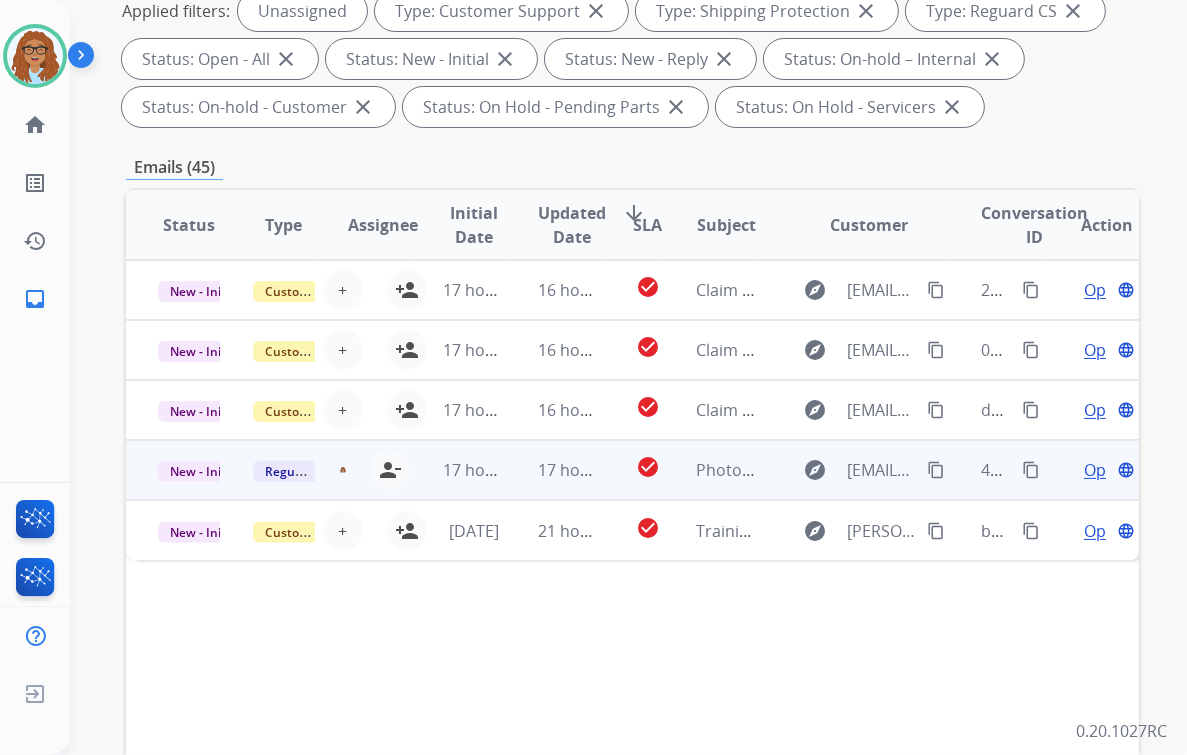 click on "Open" at bounding box center [1104, 470] 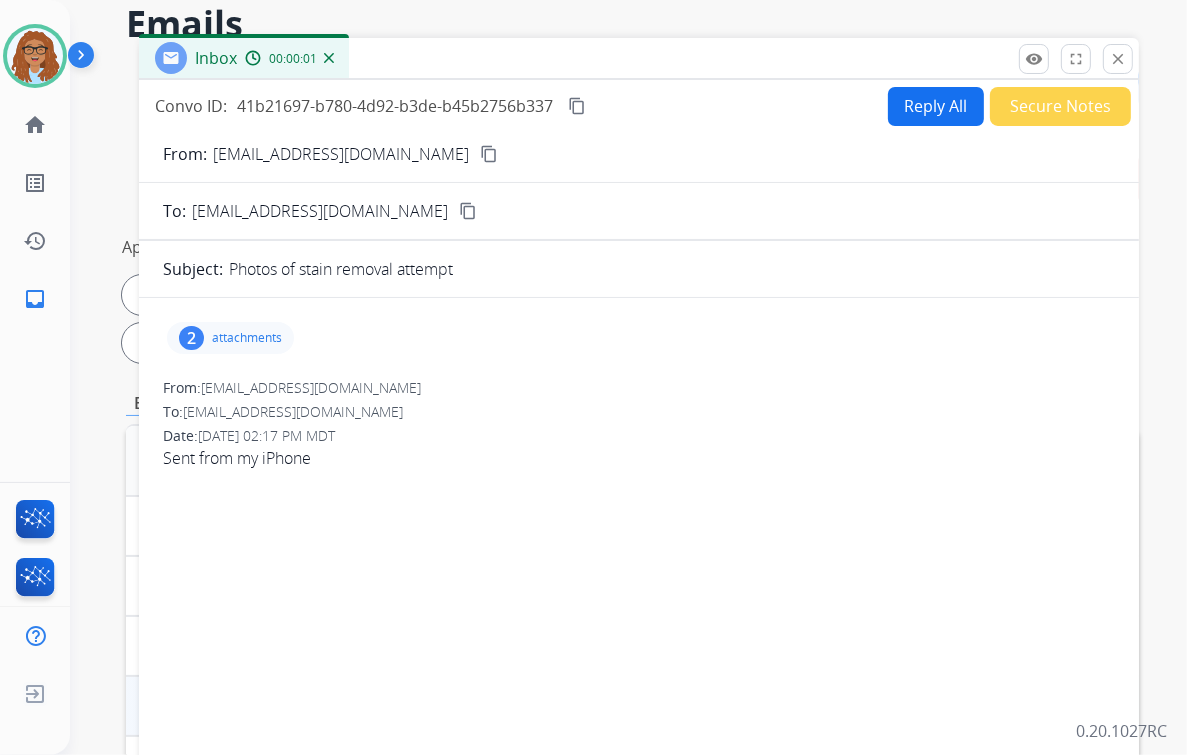 scroll, scrollTop: 80, scrollLeft: 0, axis: vertical 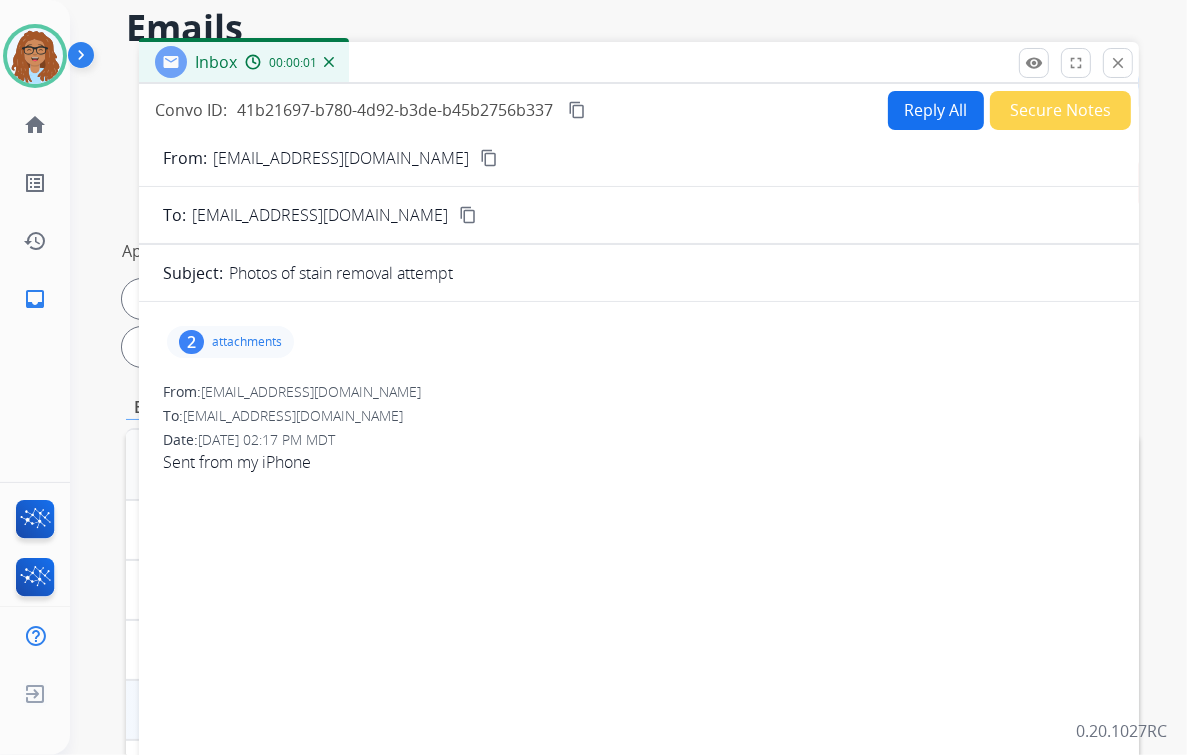 click on "2" at bounding box center (191, 342) 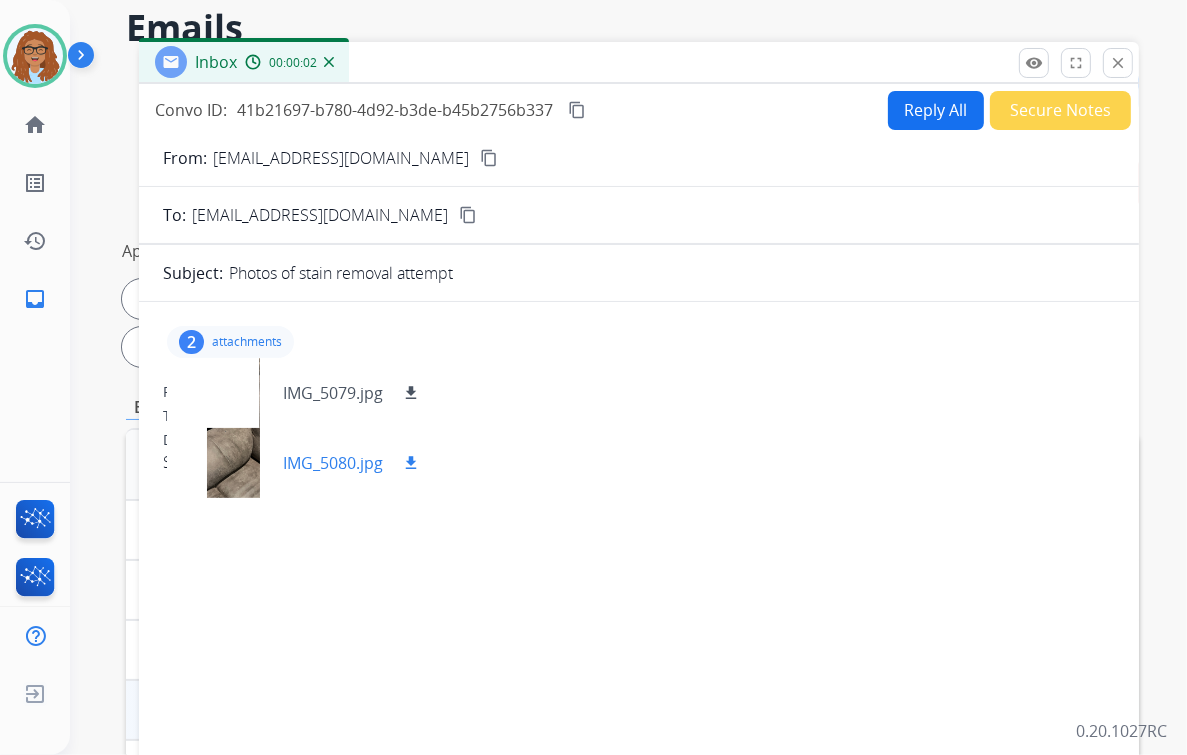 scroll, scrollTop: 160, scrollLeft: 0, axis: vertical 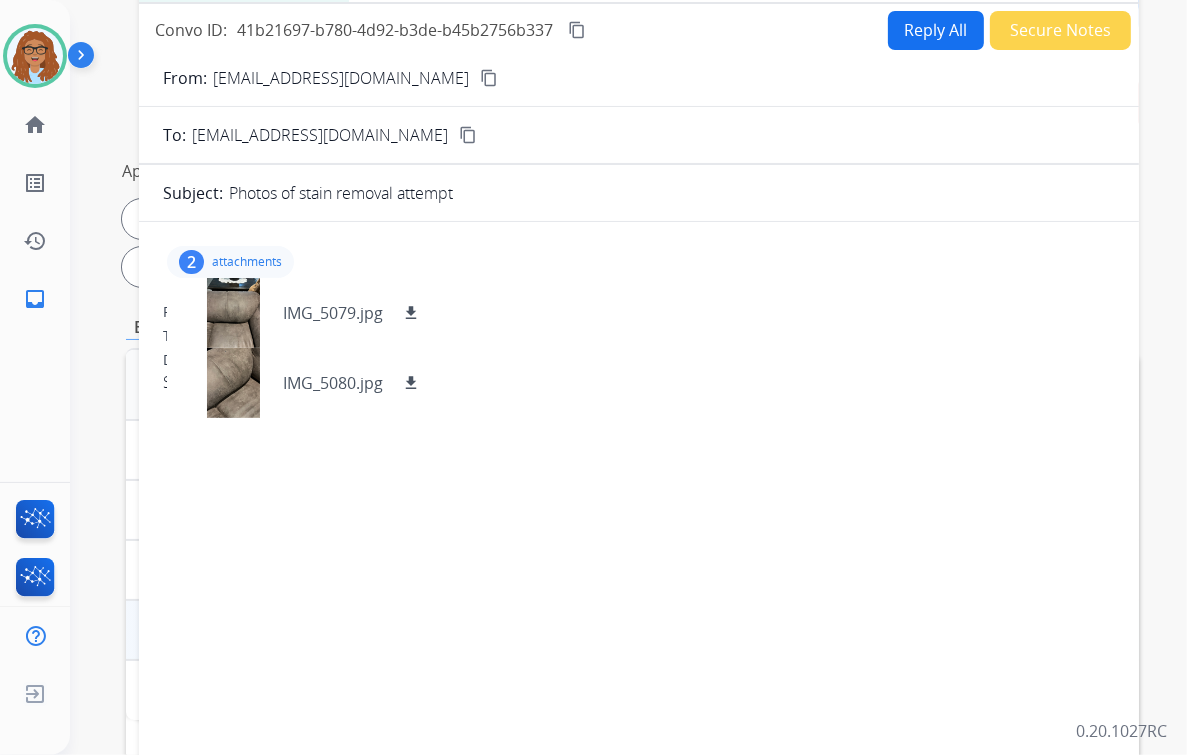 click on "2" at bounding box center [191, 262] 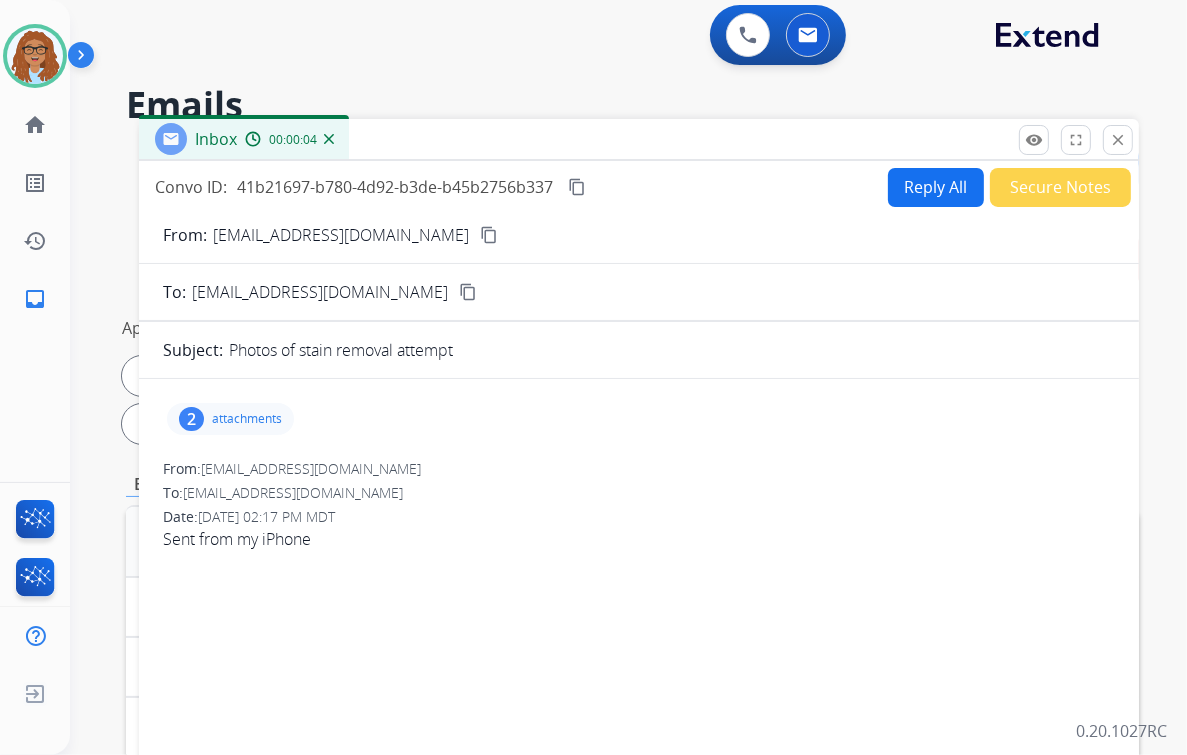 scroll, scrollTop: 0, scrollLeft: 0, axis: both 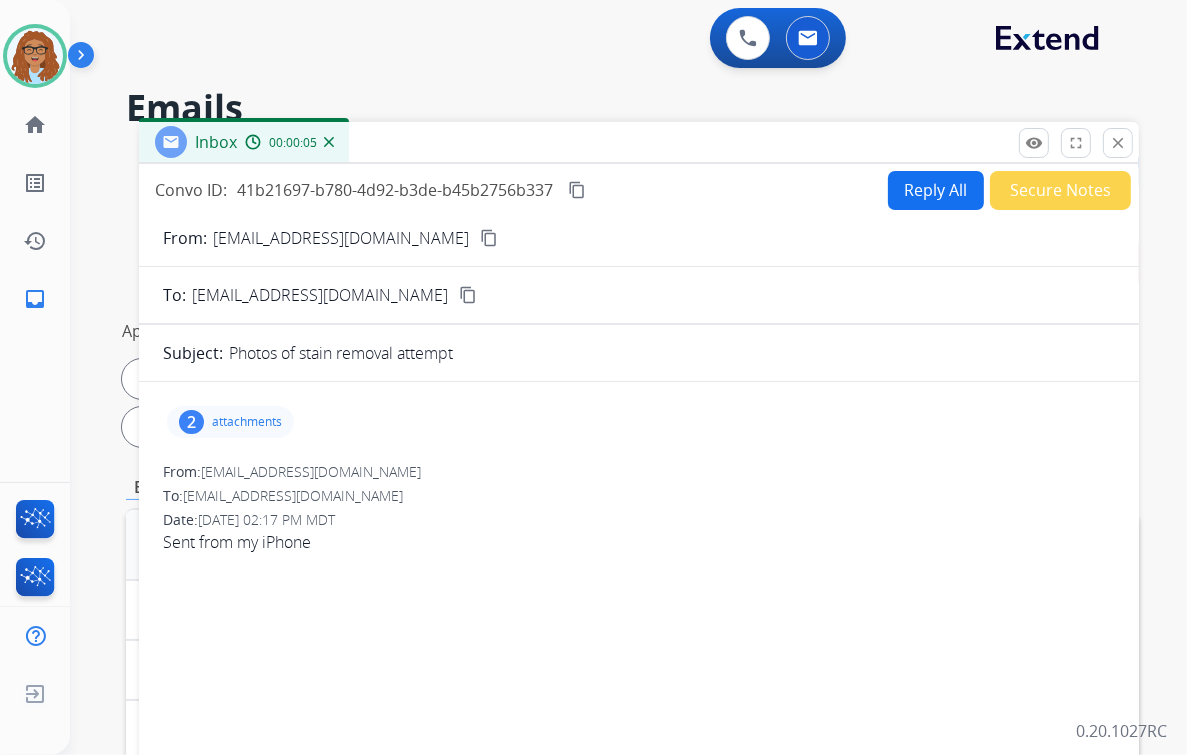 click on "Reply All" at bounding box center [936, 190] 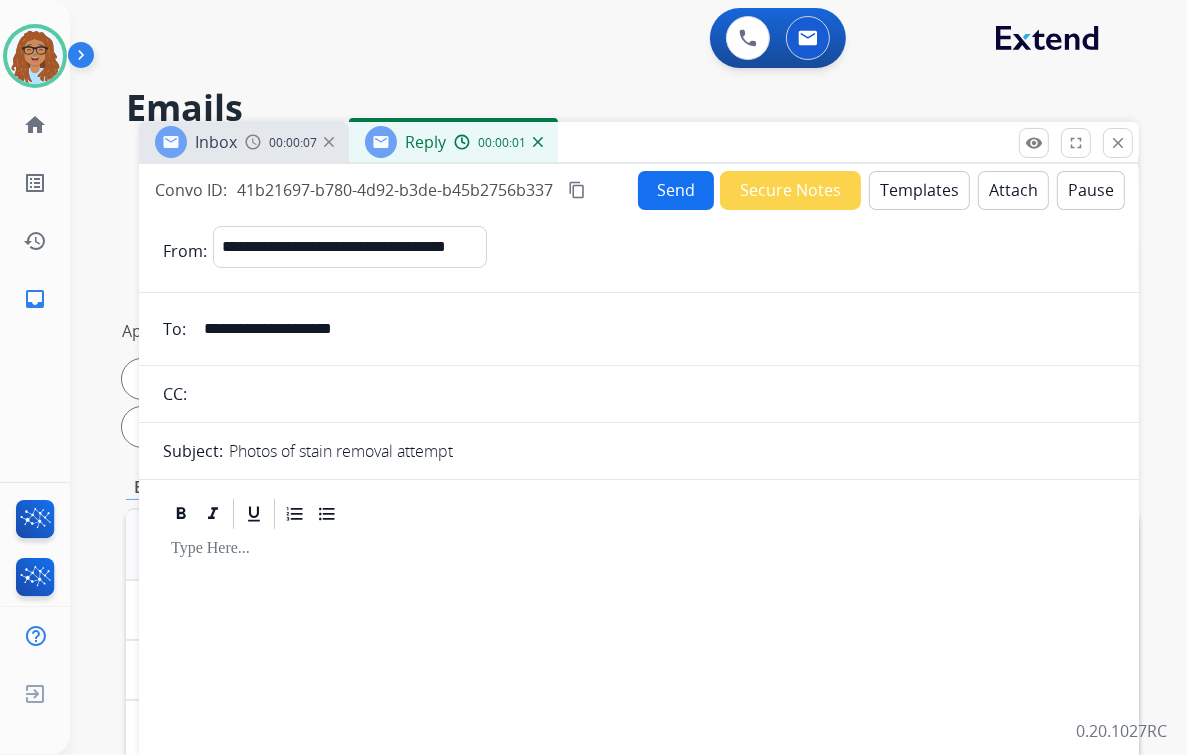 drag, startPoint x: 368, startPoint y: 323, endPoint x: 170, endPoint y: 352, distance: 200.11247 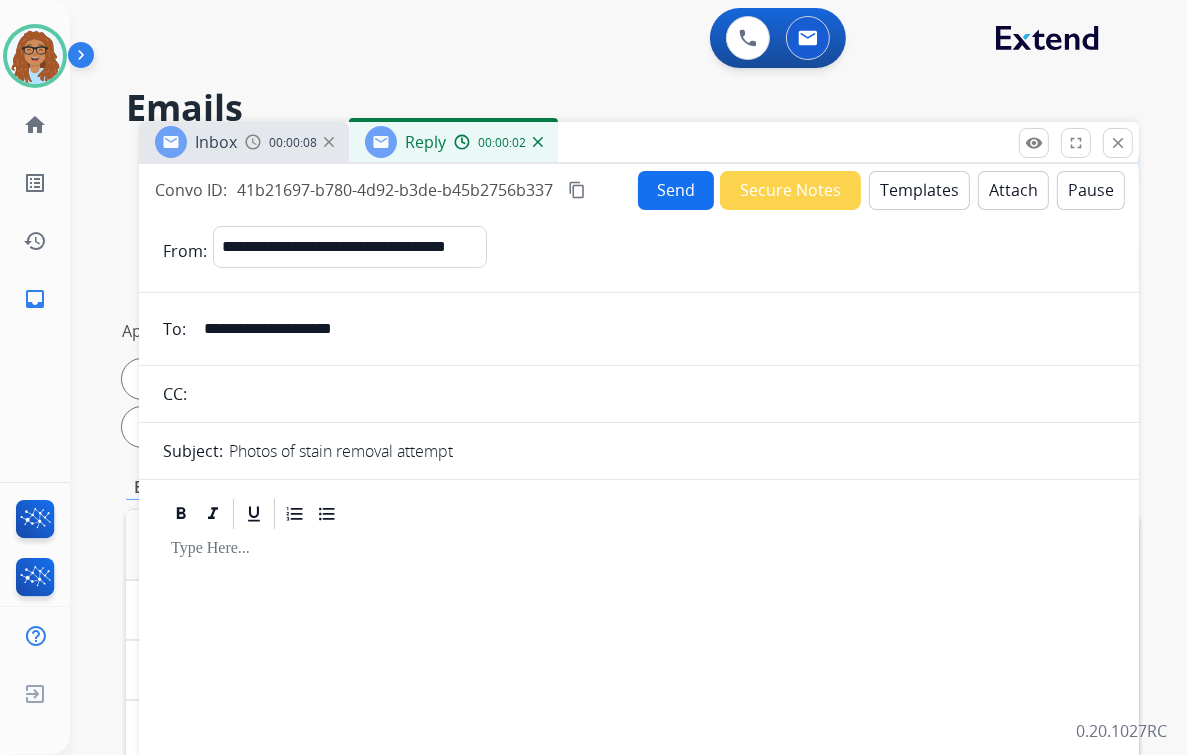 drag, startPoint x: 288, startPoint y: 384, endPoint x: 338, endPoint y: 382, distance: 50.039986 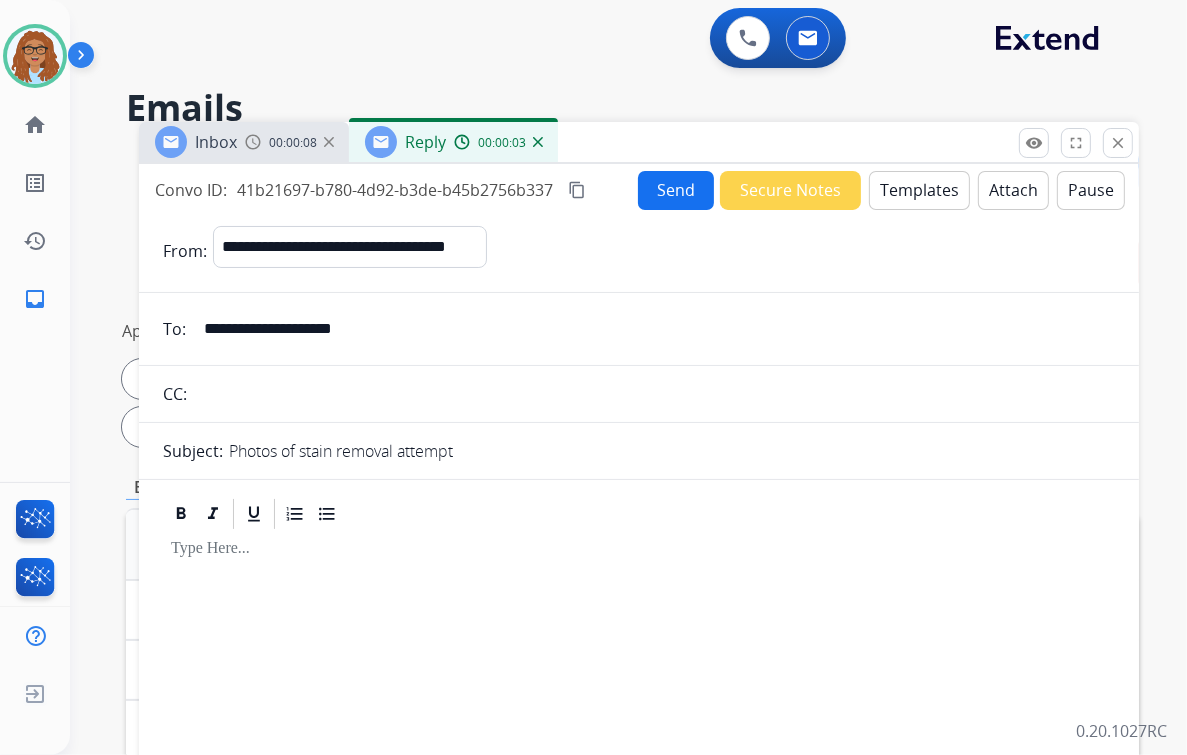 paste on "**********" 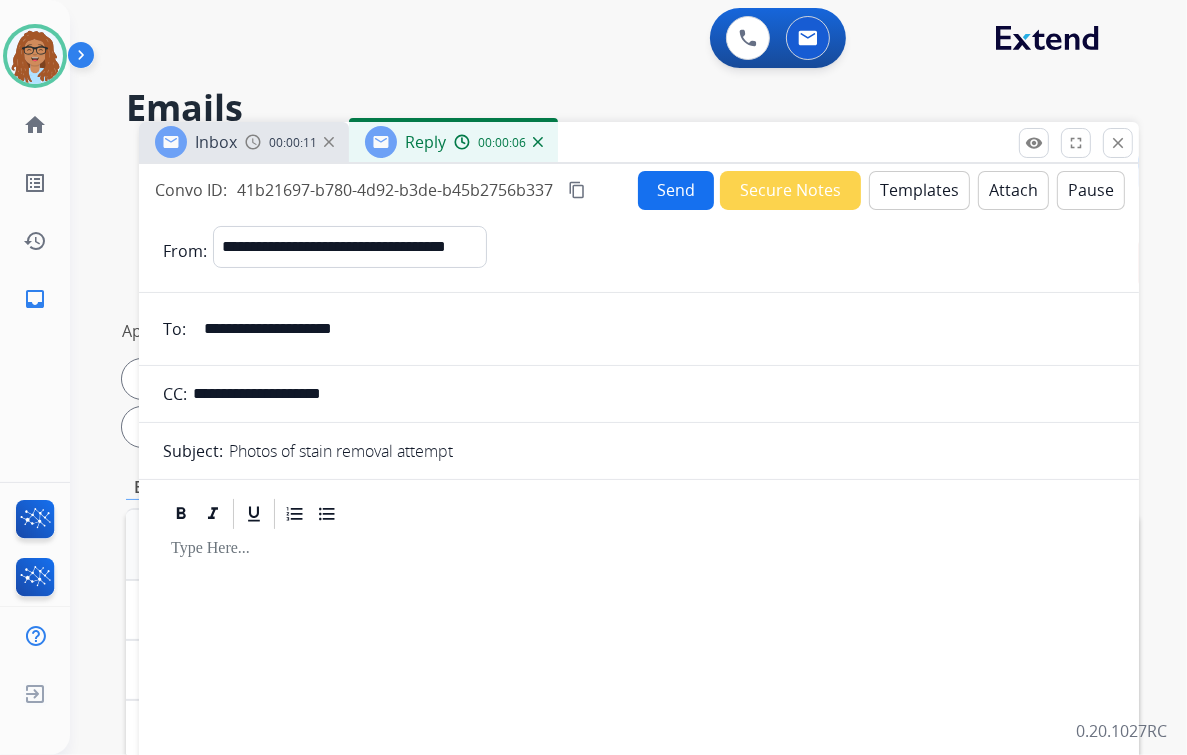 type on "**********" 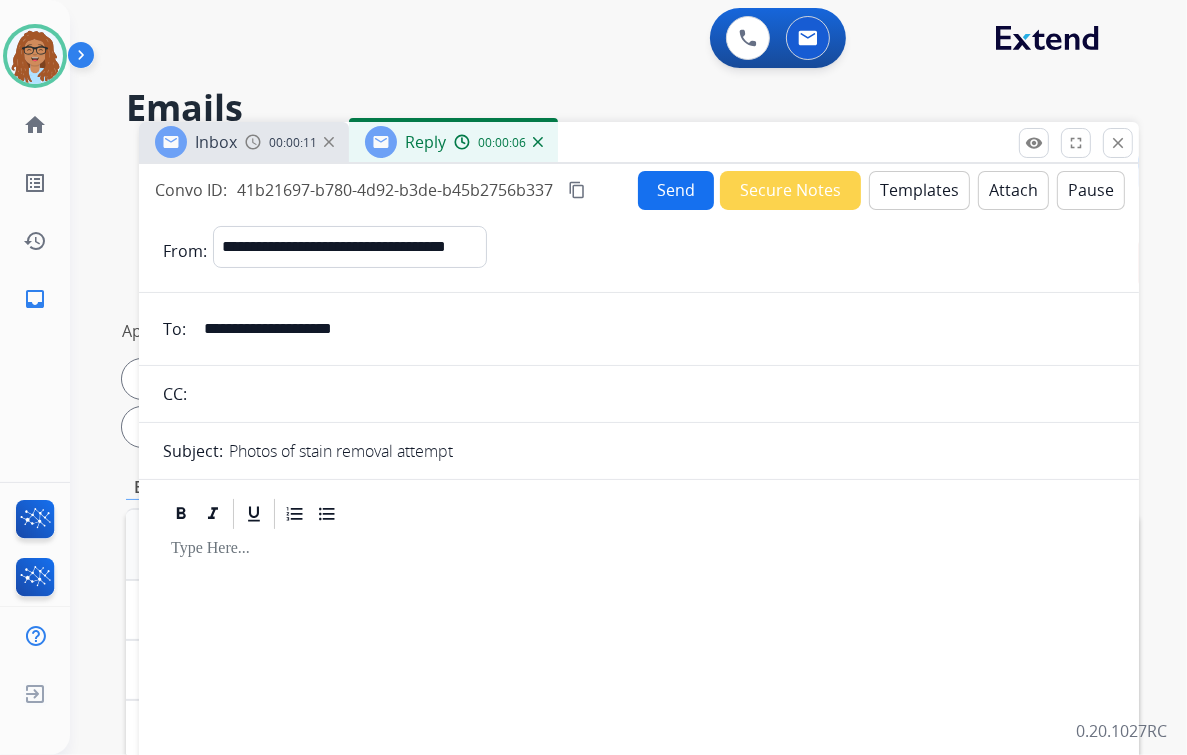 click on "Templates" at bounding box center [919, 190] 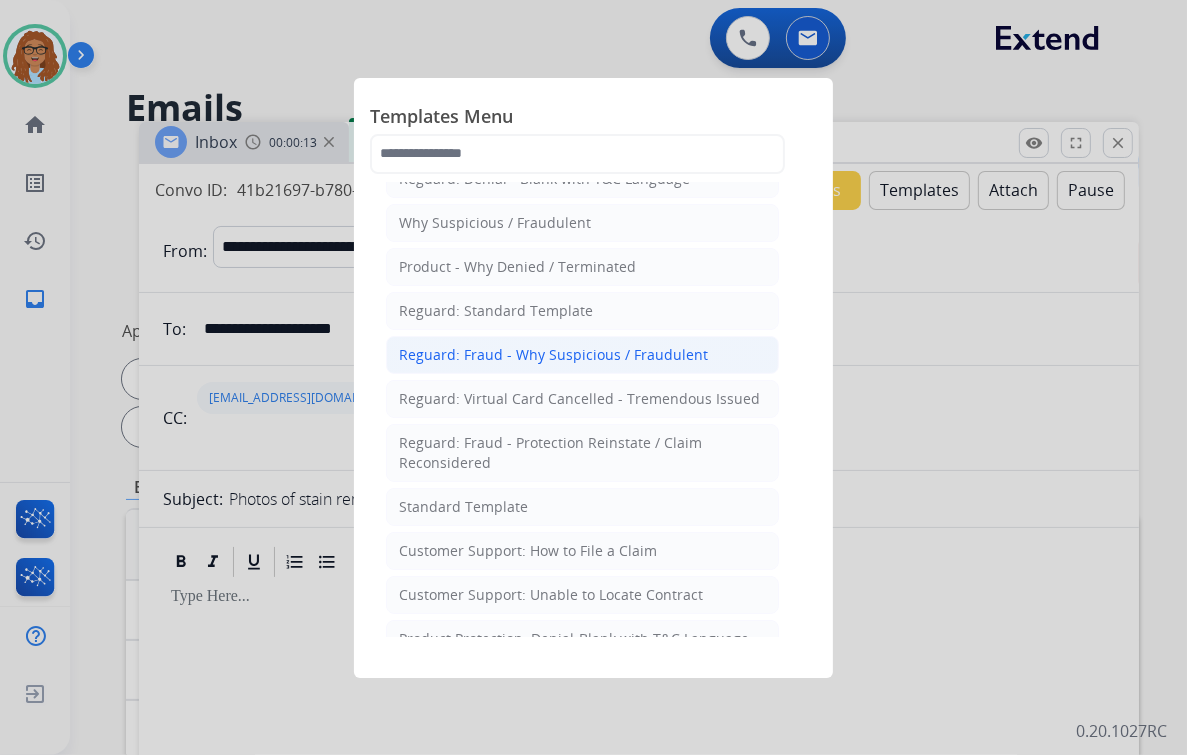 scroll, scrollTop: 0, scrollLeft: 0, axis: both 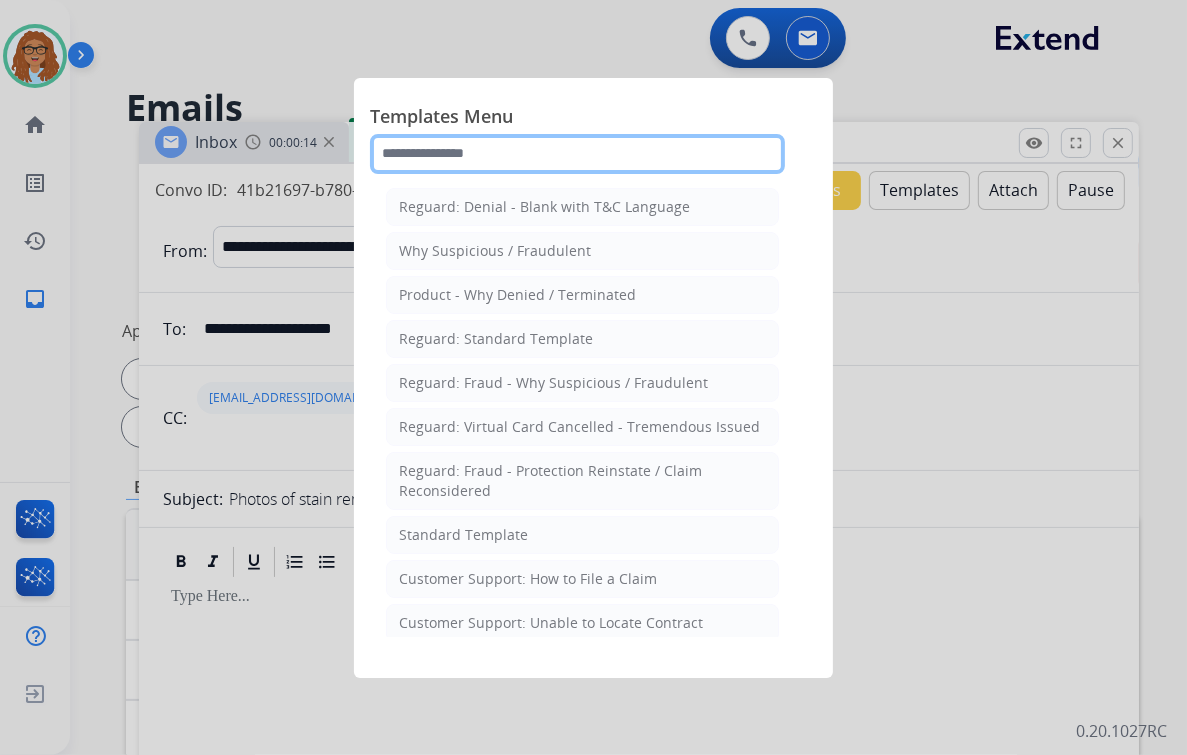 click 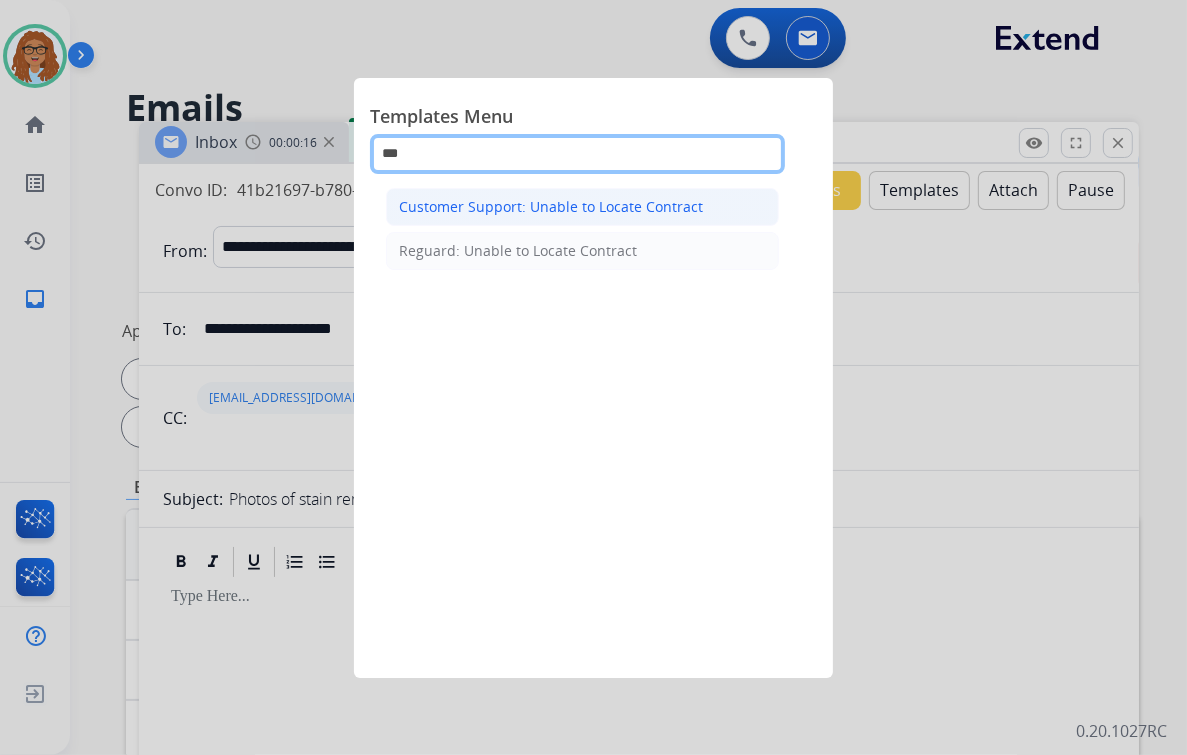type on "***" 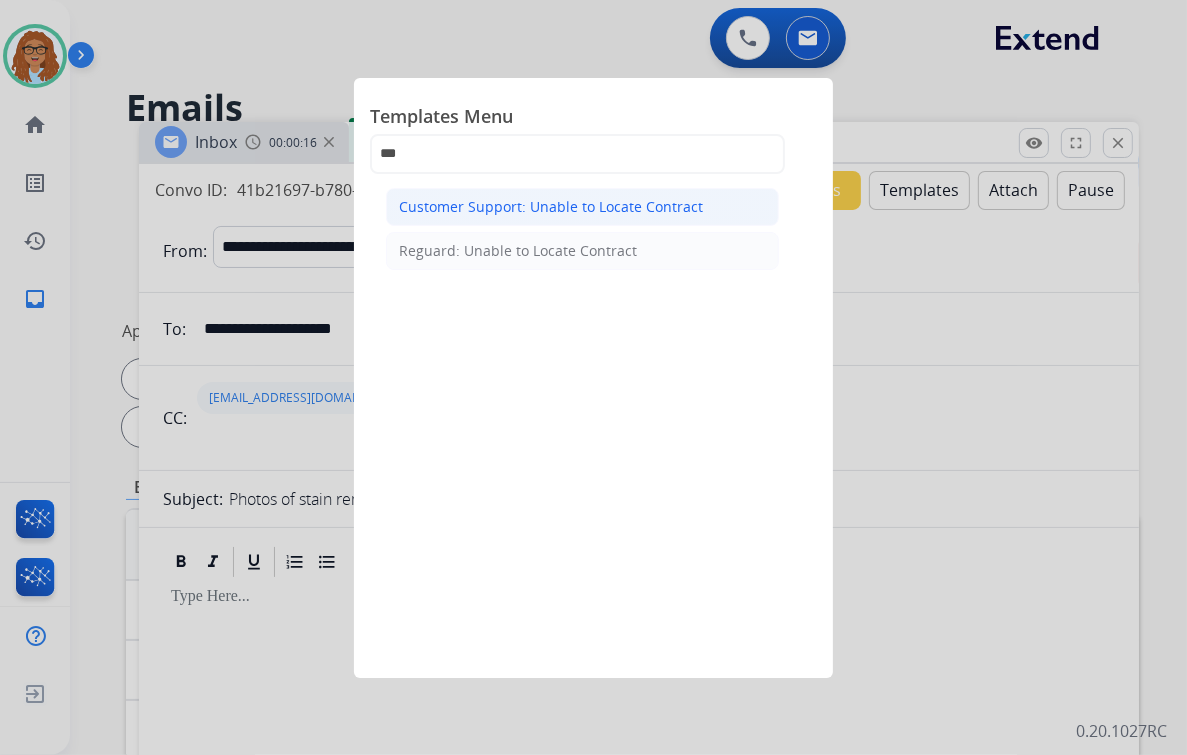 click on "Customer Support: Unable to Locate Contract" 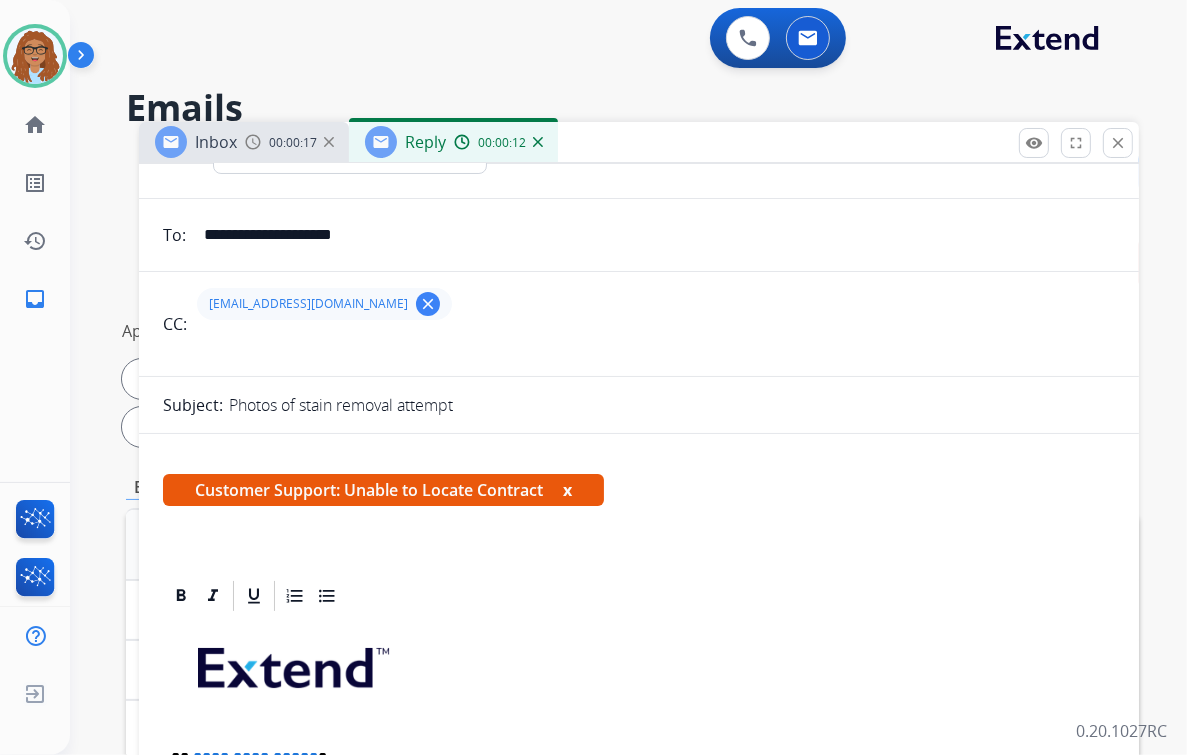 scroll, scrollTop: 400, scrollLeft: 0, axis: vertical 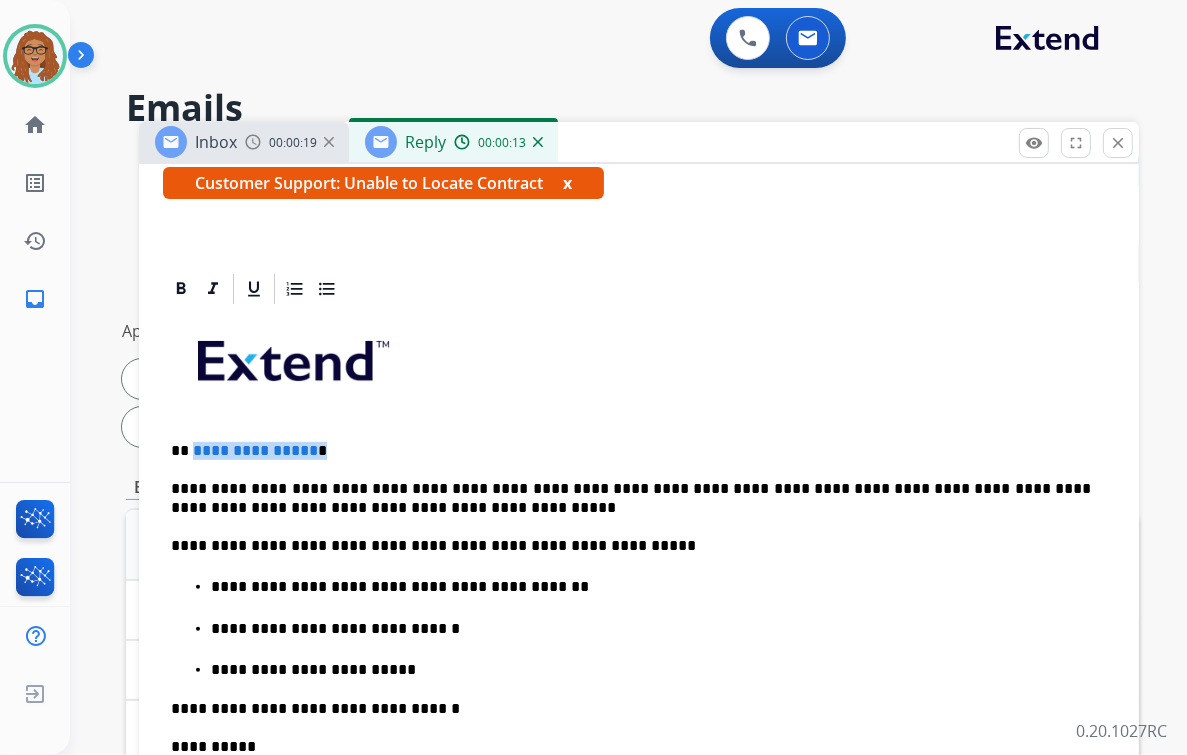drag, startPoint x: 333, startPoint y: 448, endPoint x: 191, endPoint y: 456, distance: 142.22517 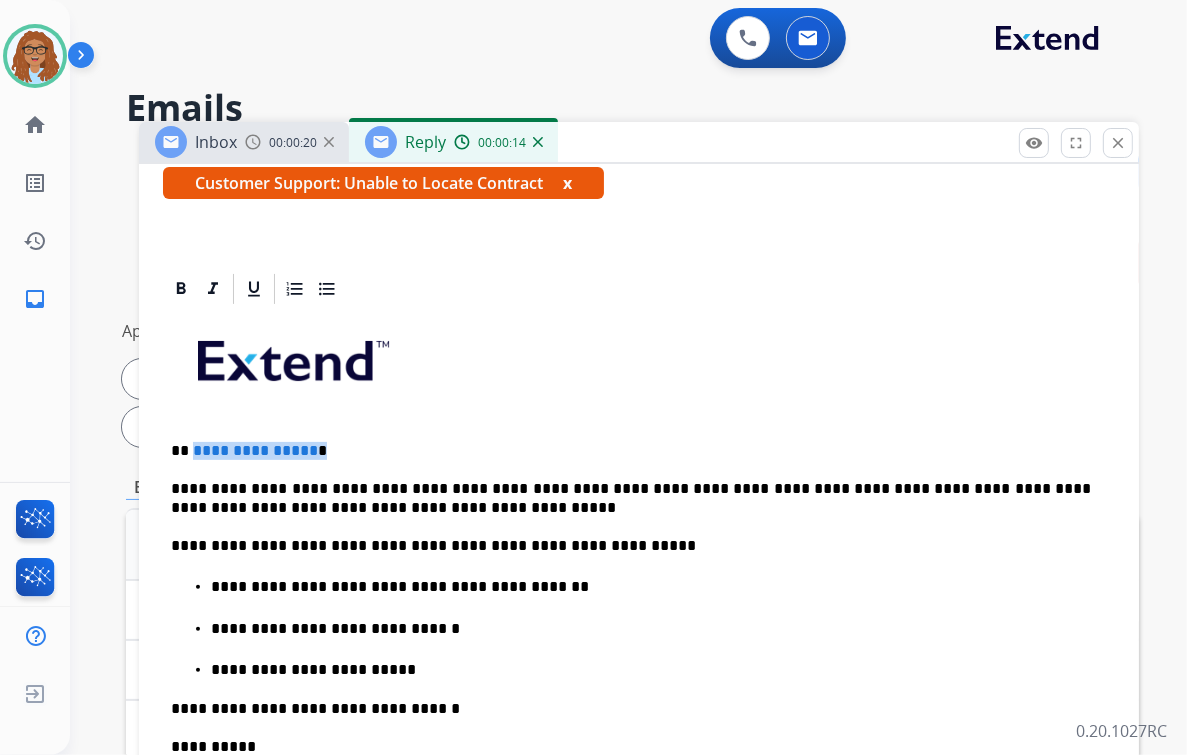 type 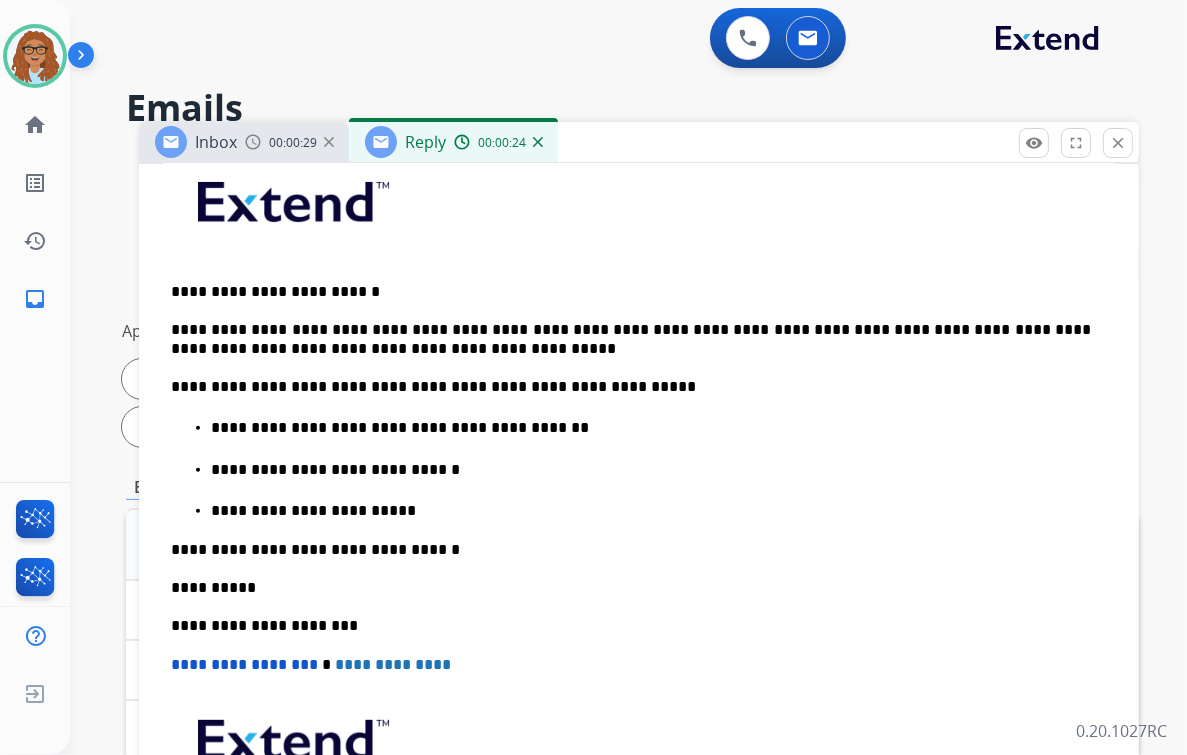 scroll, scrollTop: 560, scrollLeft: 0, axis: vertical 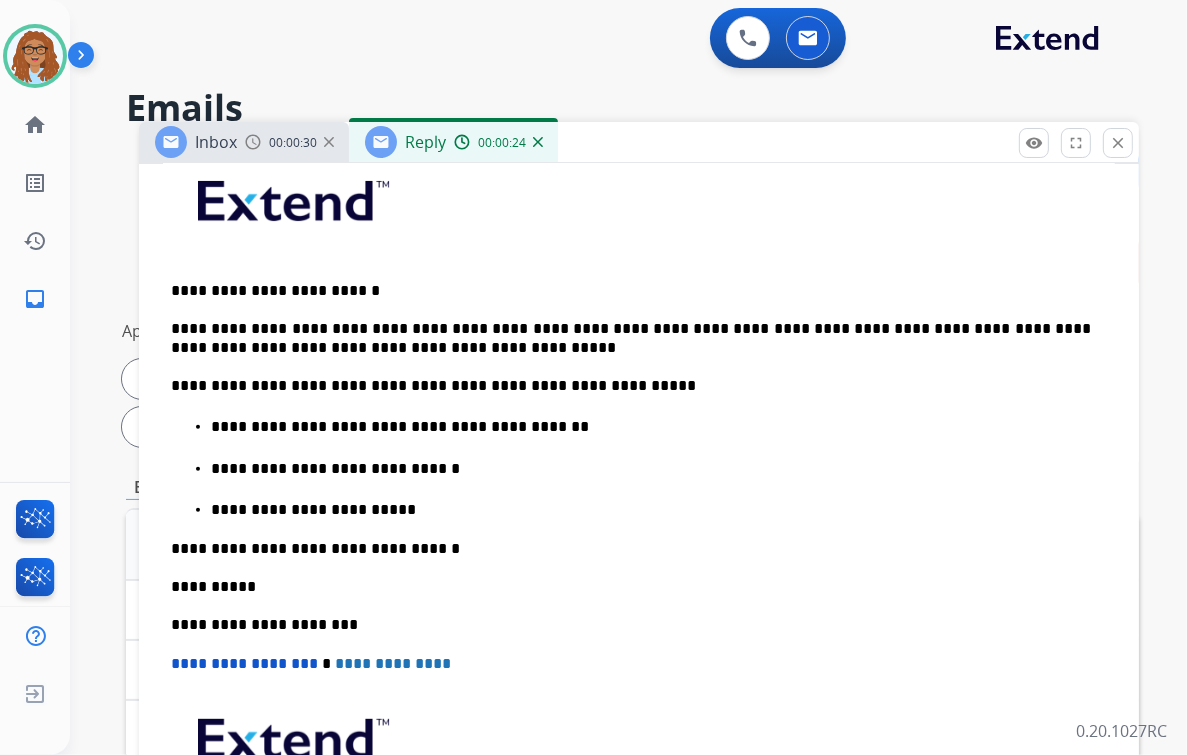 click on "**********" at bounding box center [651, 510] 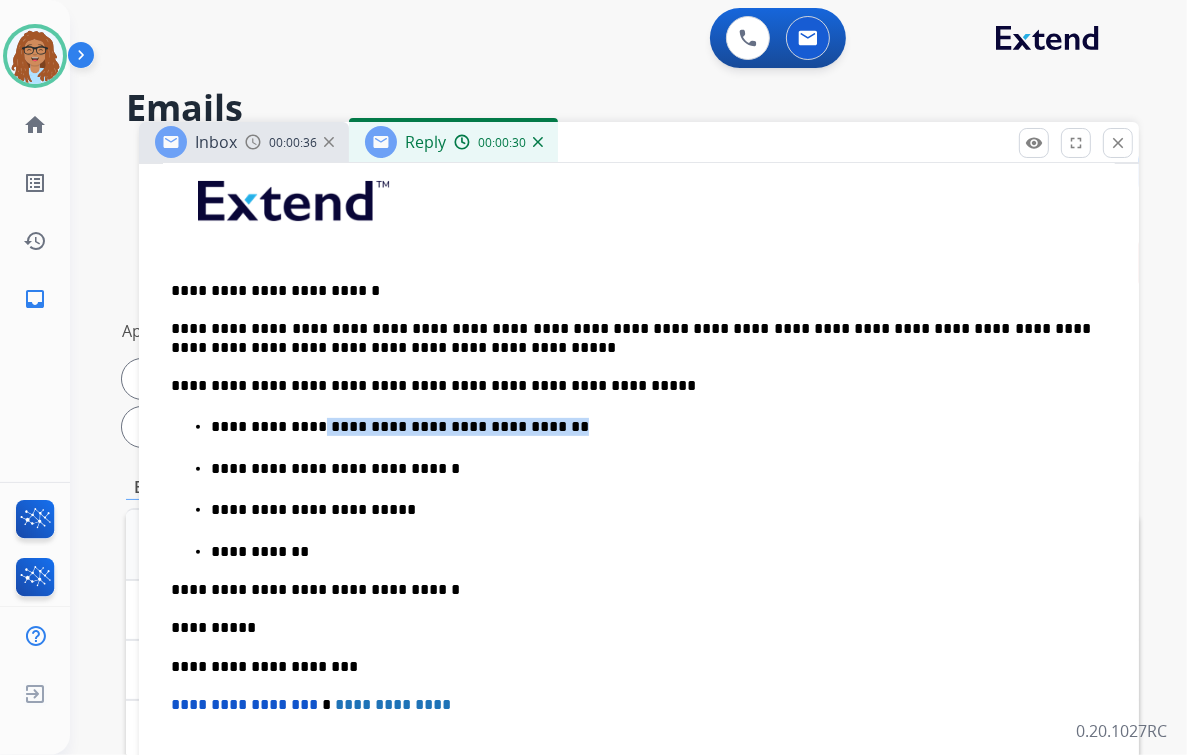 drag, startPoint x: 520, startPoint y: 428, endPoint x: 307, endPoint y: 429, distance: 213.00235 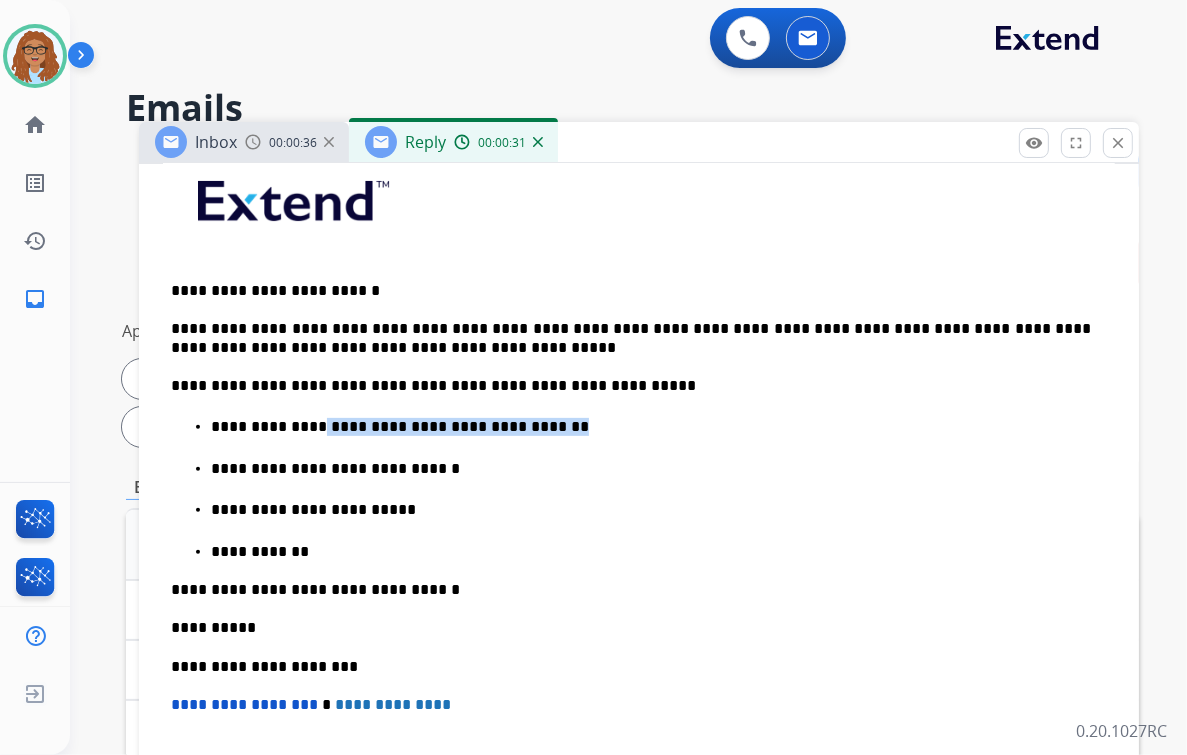 copy on "**********" 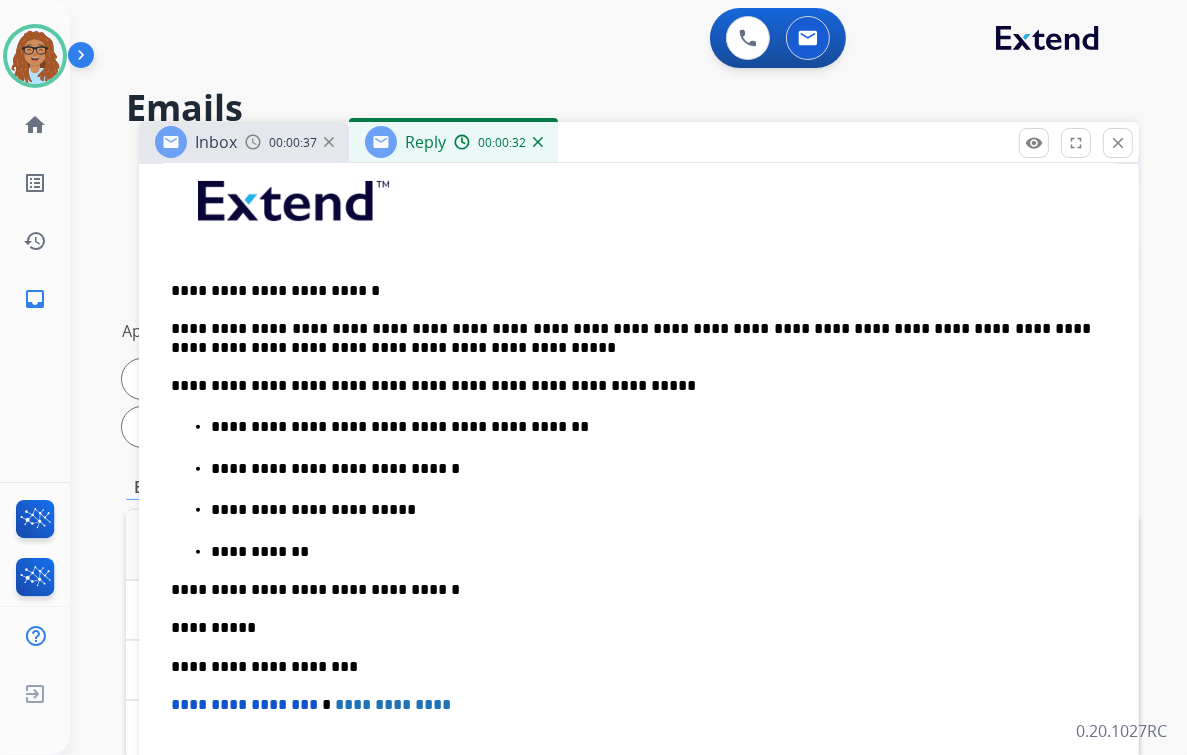 click on "**********" at bounding box center (651, 552) 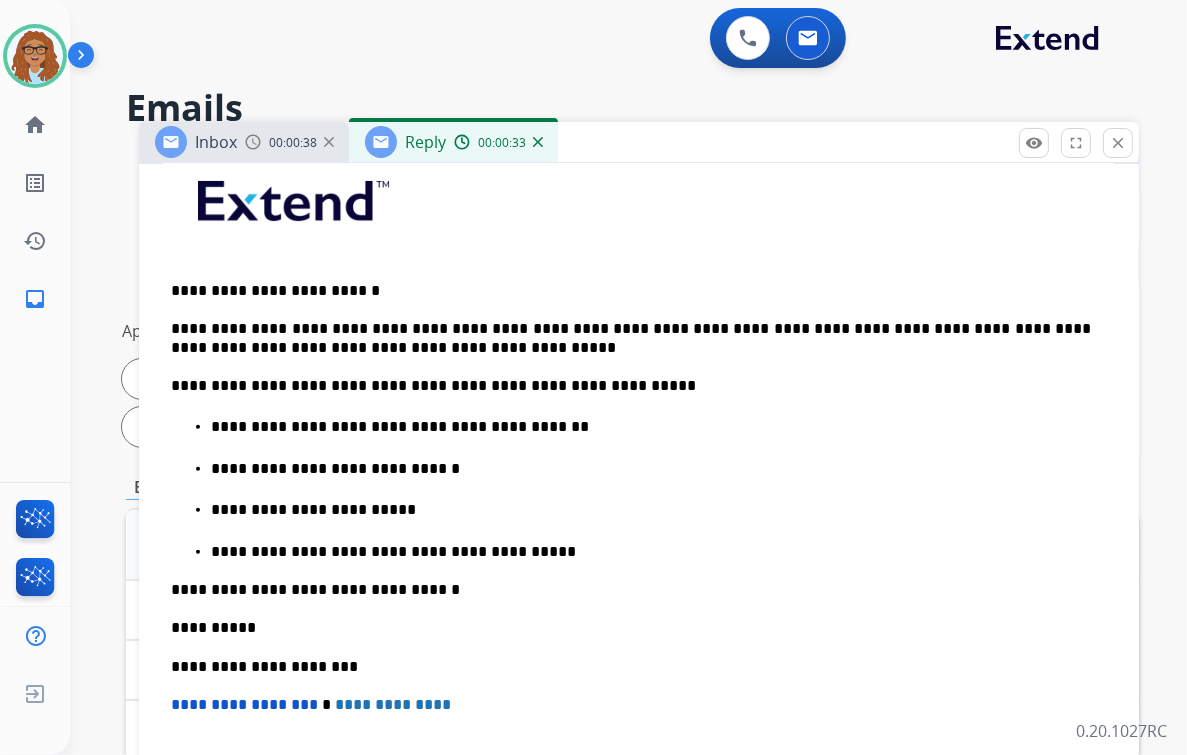 click on "**********" at bounding box center (651, 552) 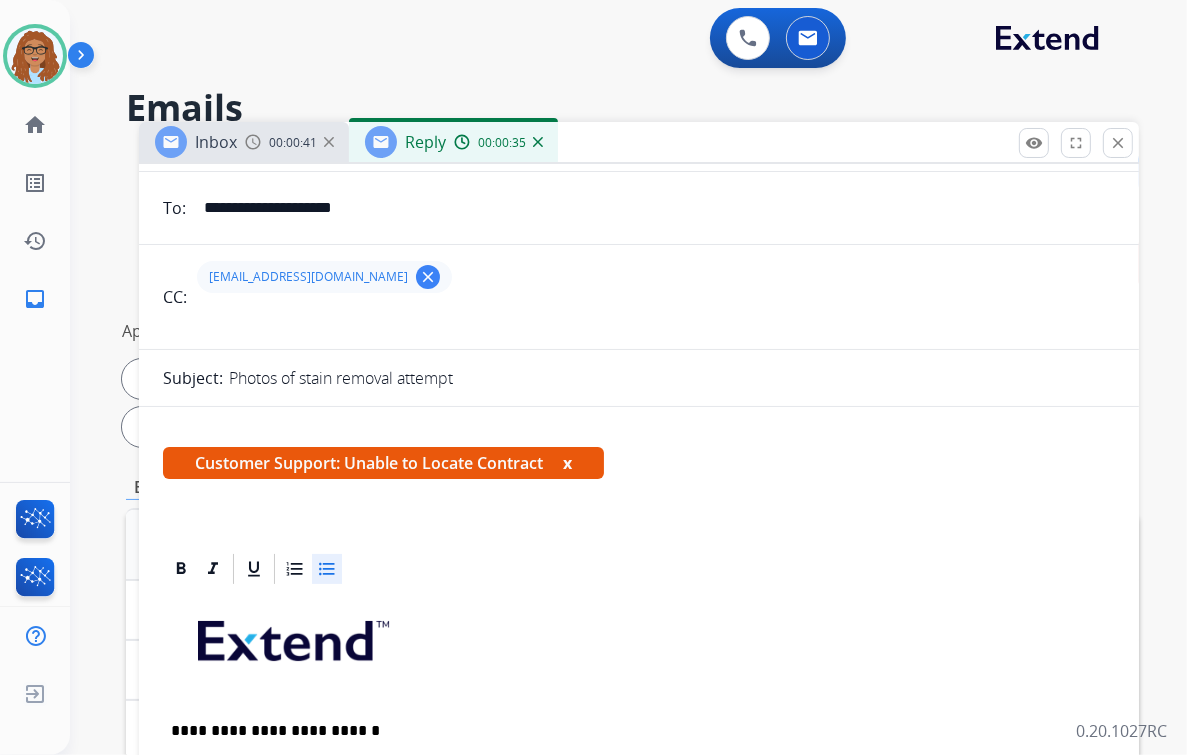 scroll, scrollTop: 0, scrollLeft: 0, axis: both 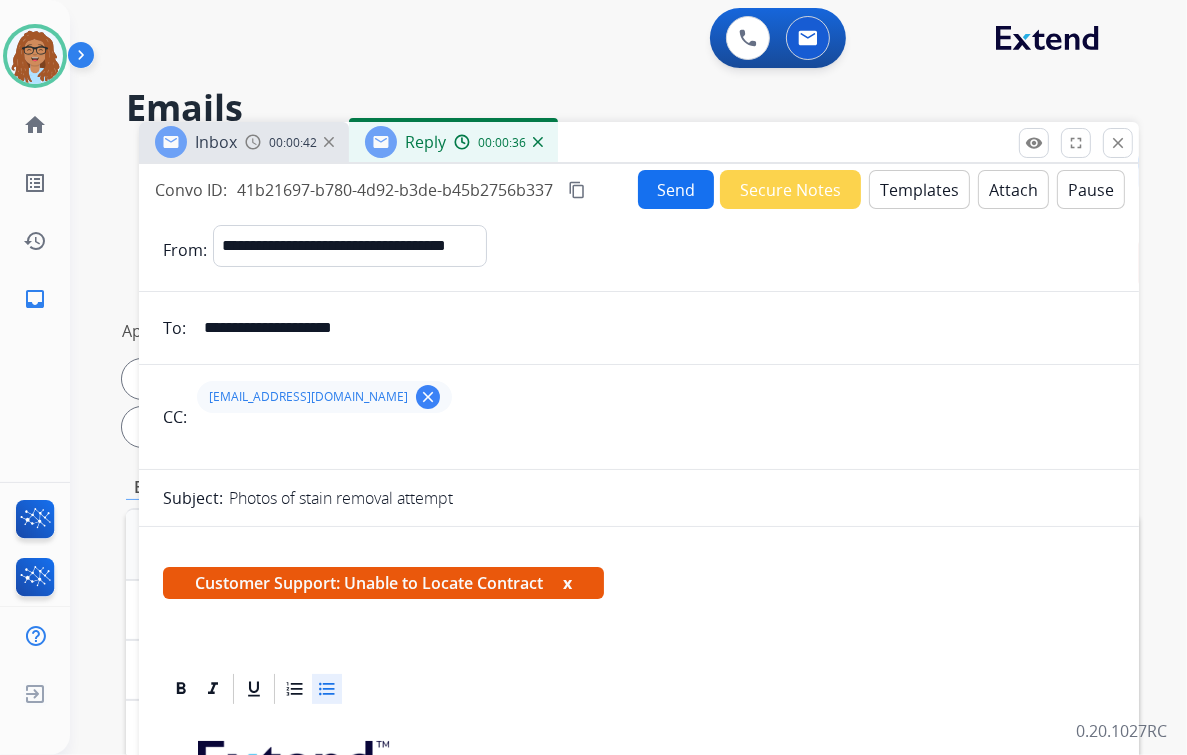 click on "Send" at bounding box center (676, 189) 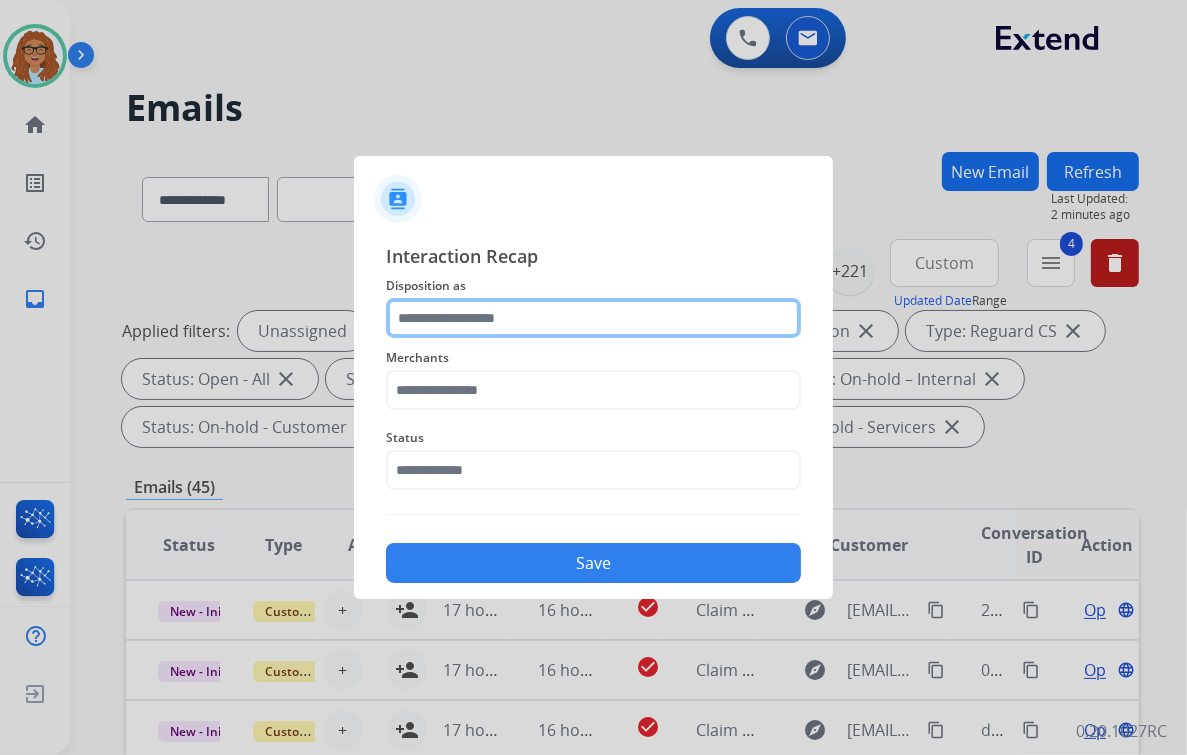 click 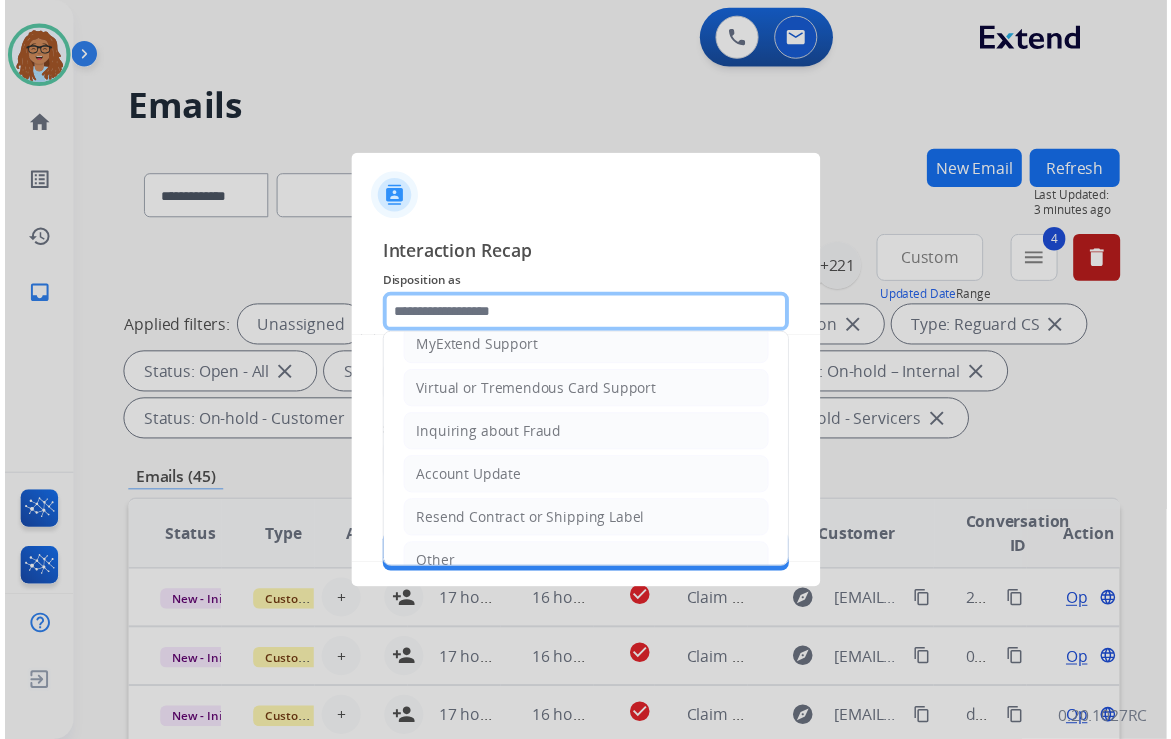 scroll, scrollTop: 306, scrollLeft: 0, axis: vertical 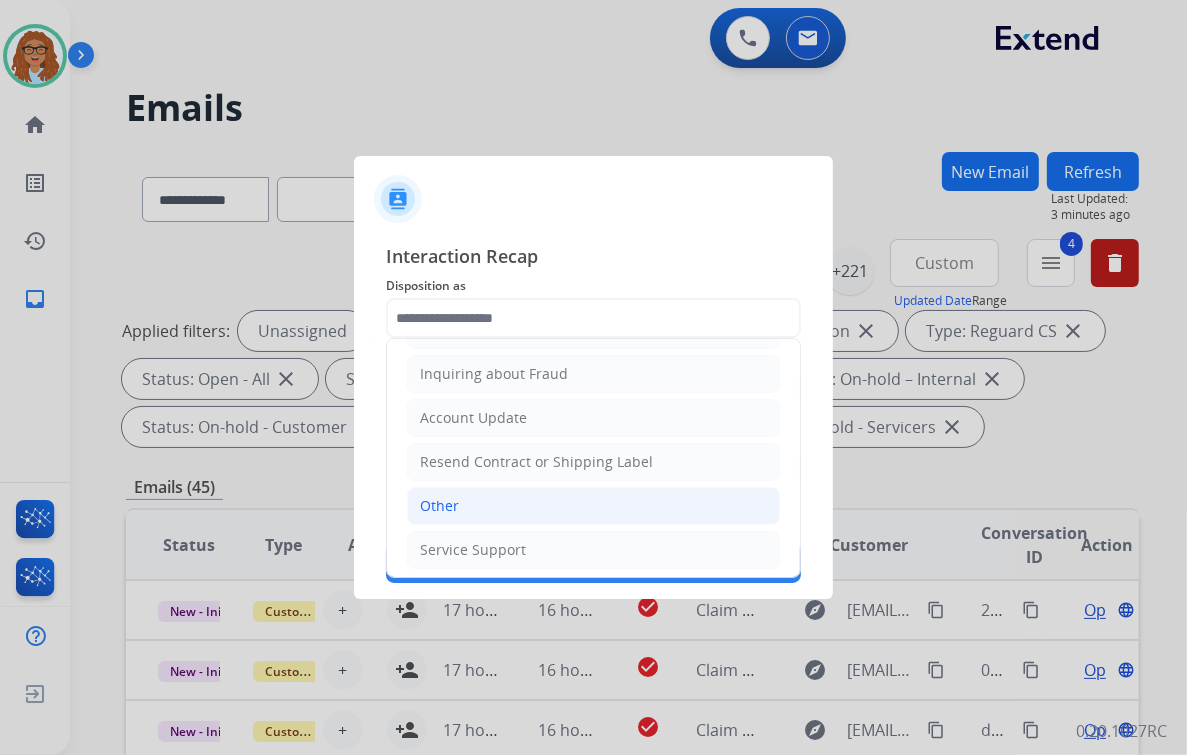 click on "Other" 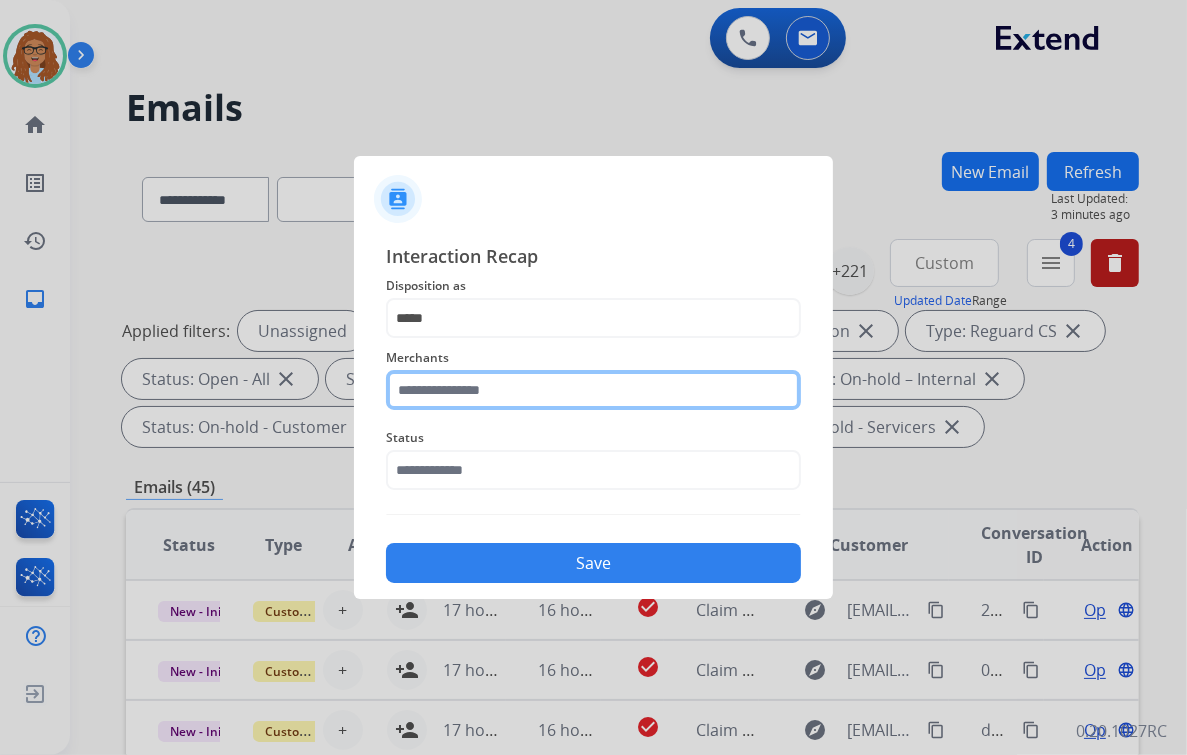 click 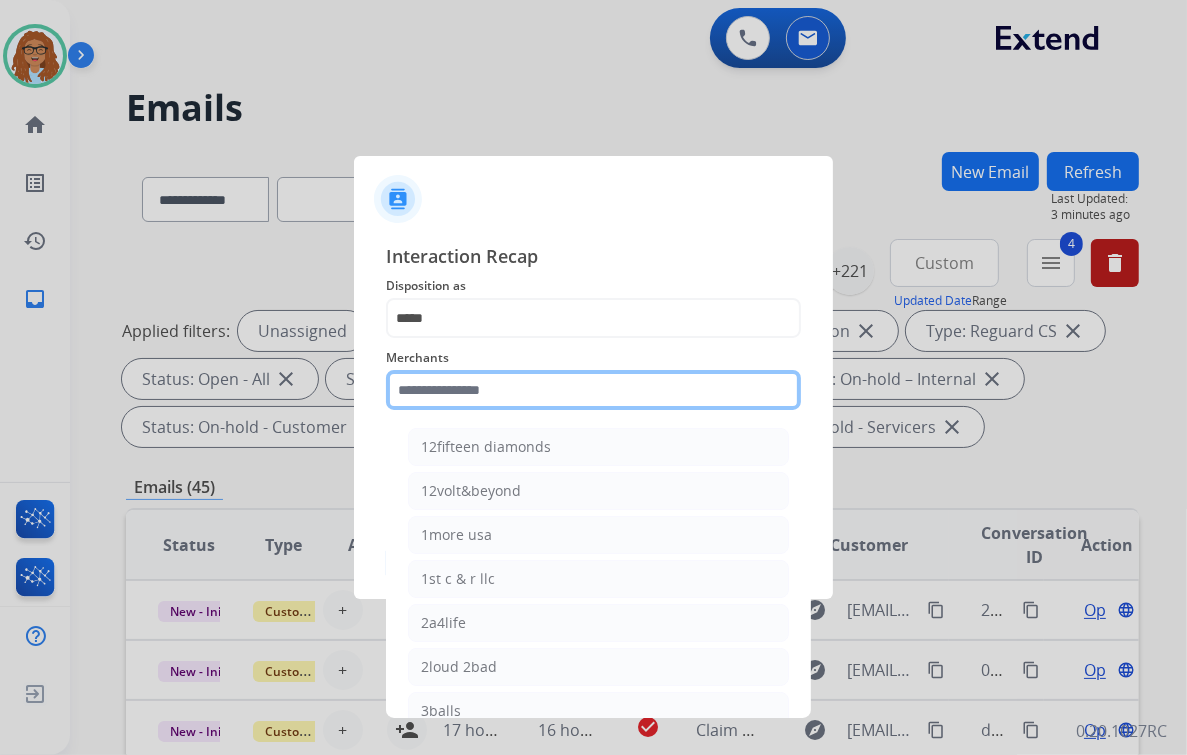 click 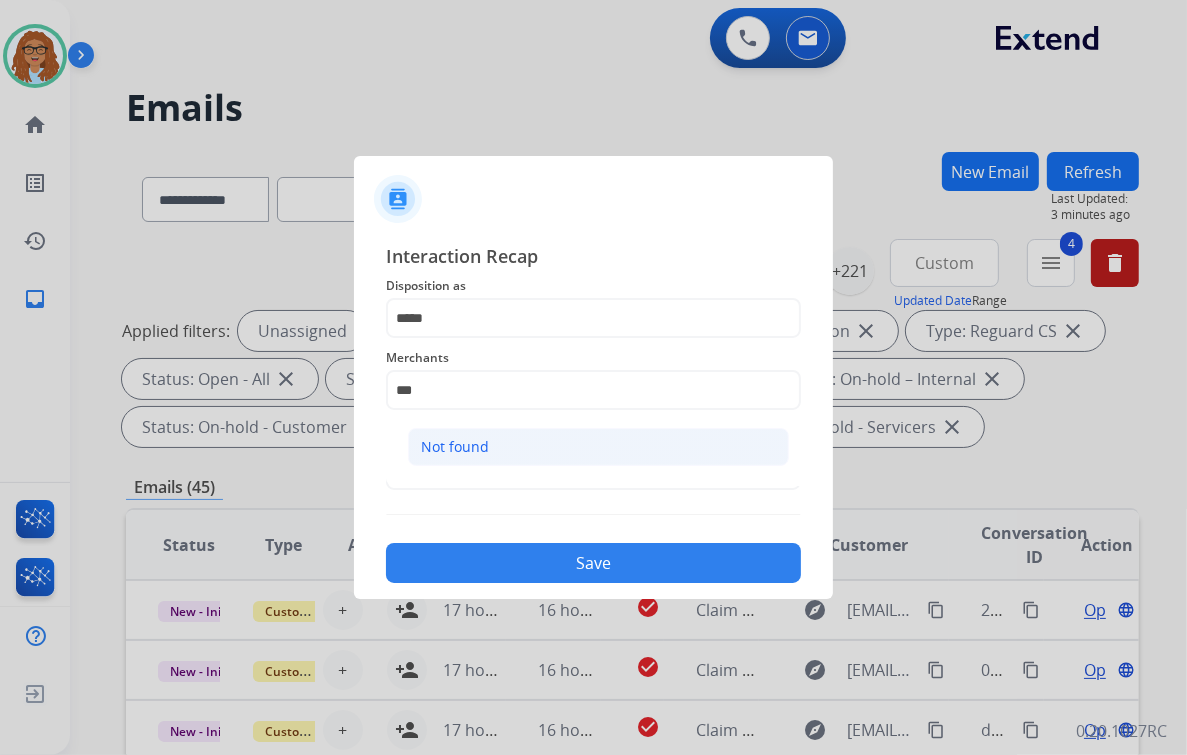 click on "Not found" 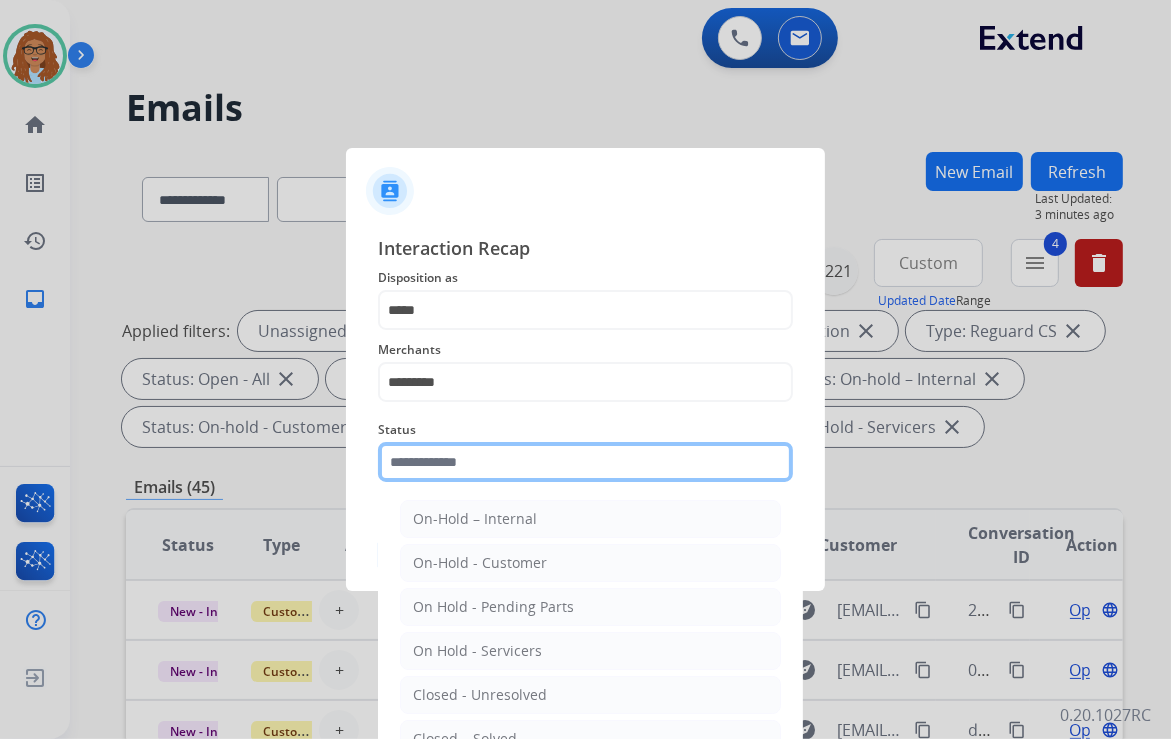 click 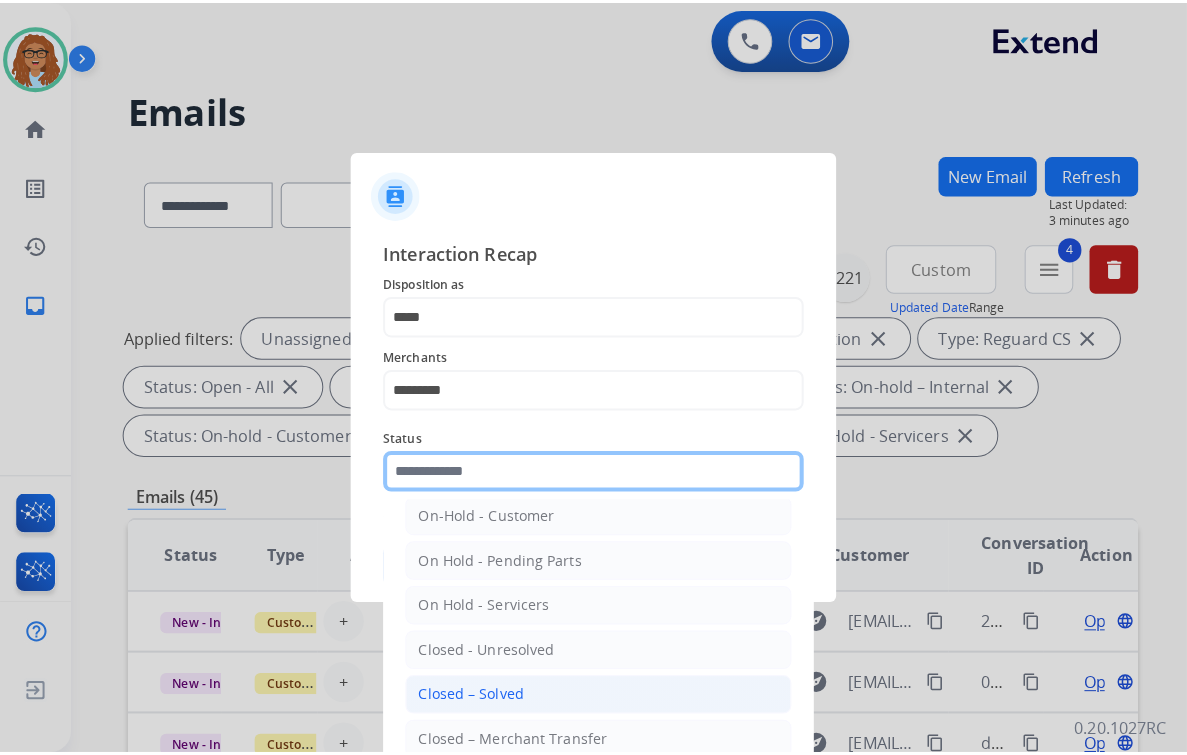 scroll, scrollTop: 116, scrollLeft: 0, axis: vertical 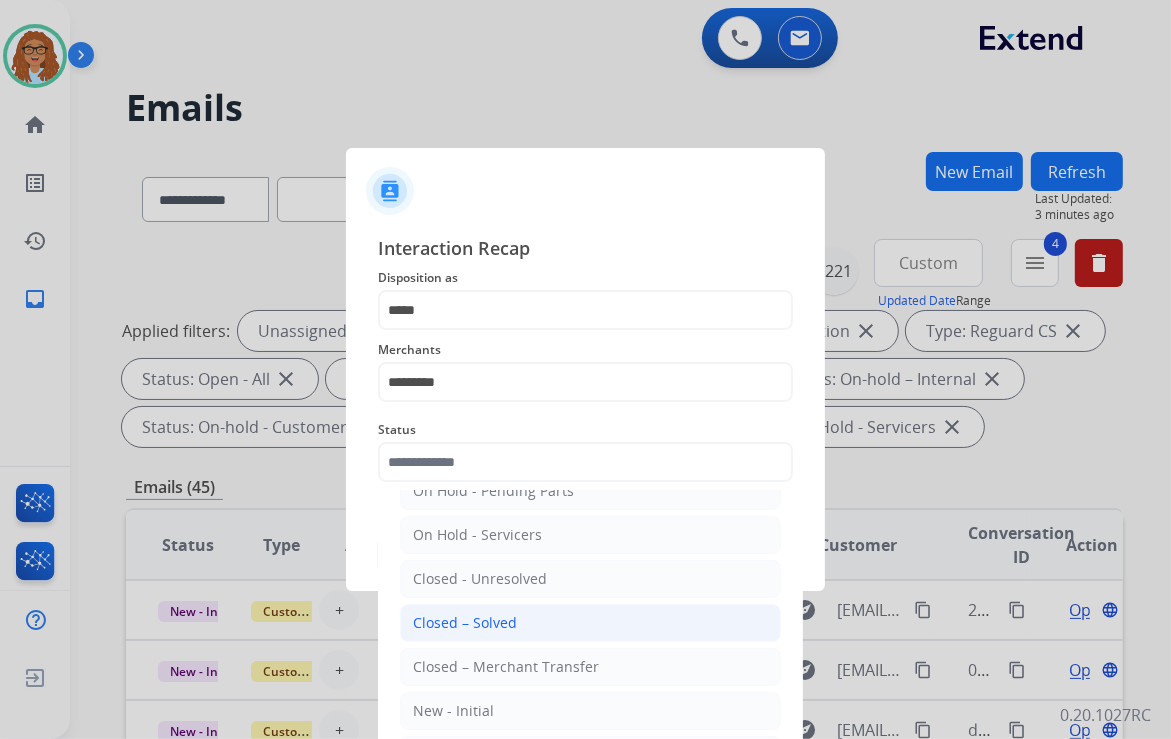 click on "Closed – Solved" 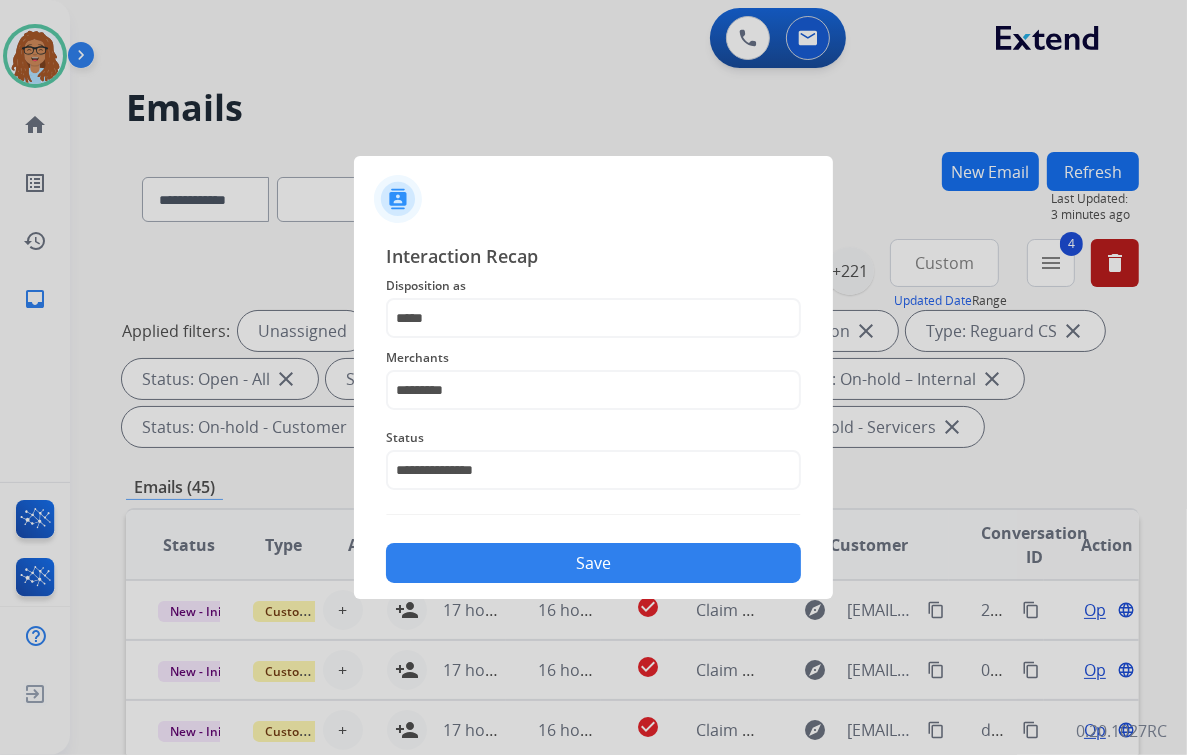 click on "Save" 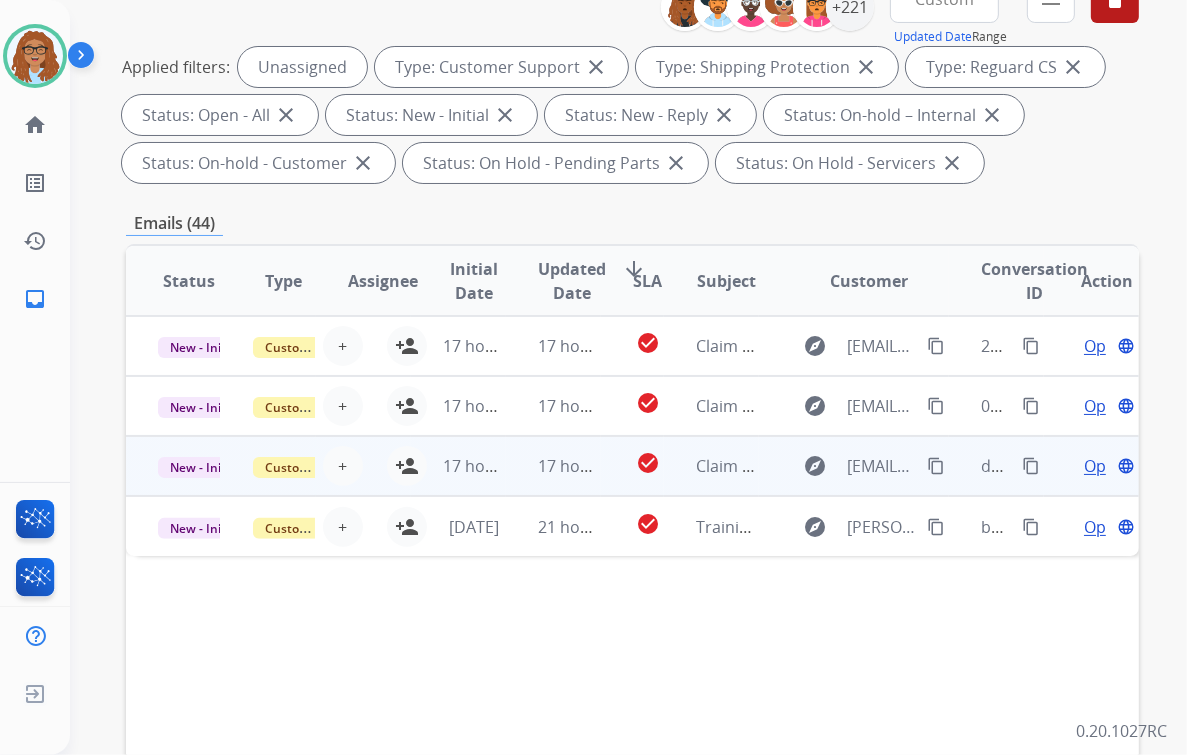 scroll, scrollTop: 240, scrollLeft: 0, axis: vertical 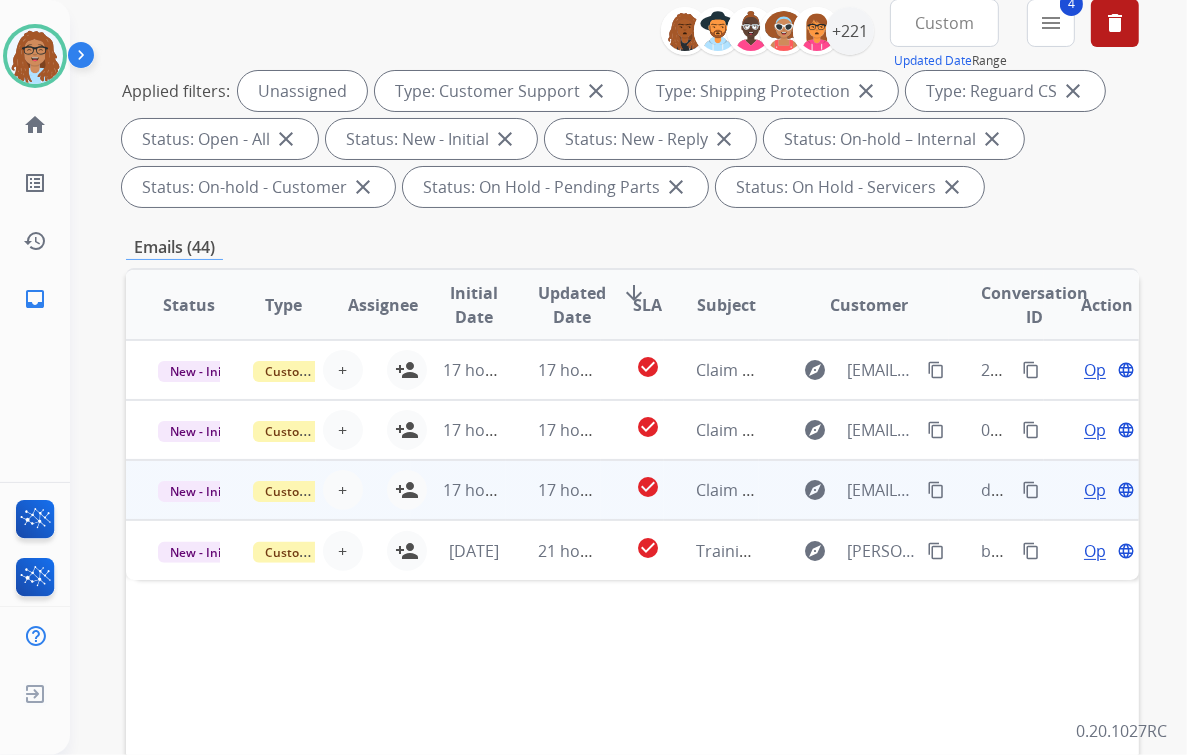 click on "content_copy" at bounding box center (1031, 490) 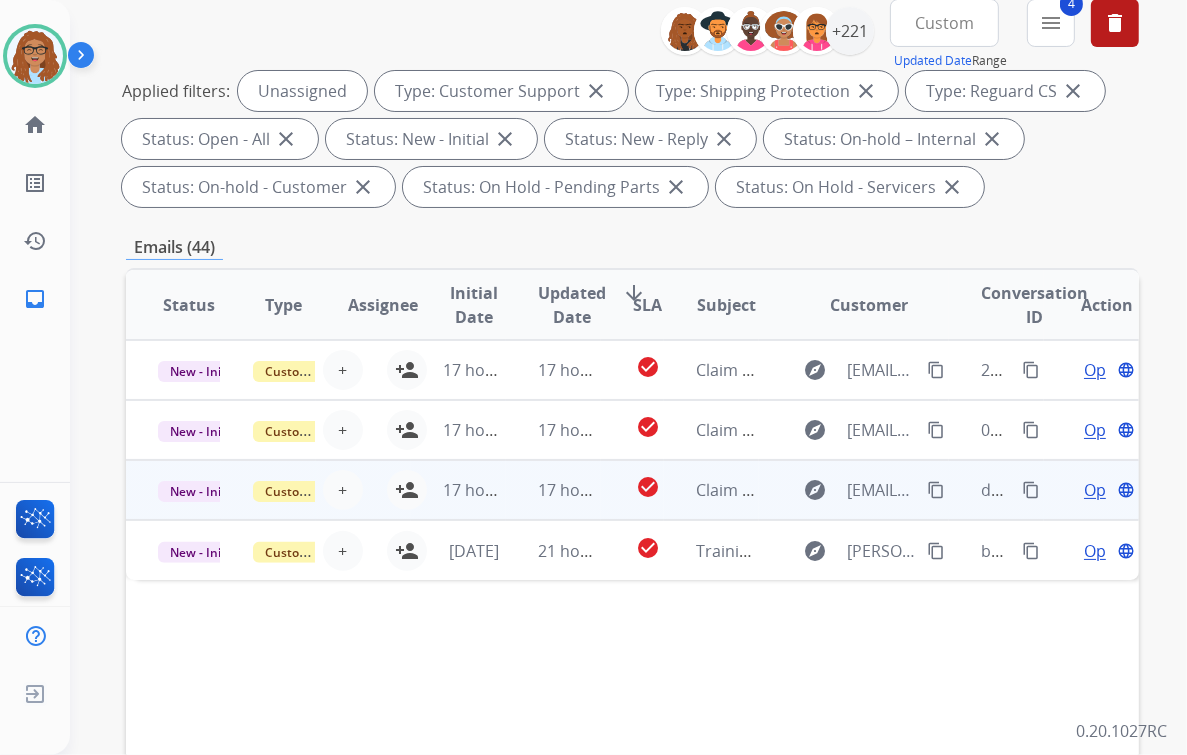 click on "Open" at bounding box center (1104, 490) 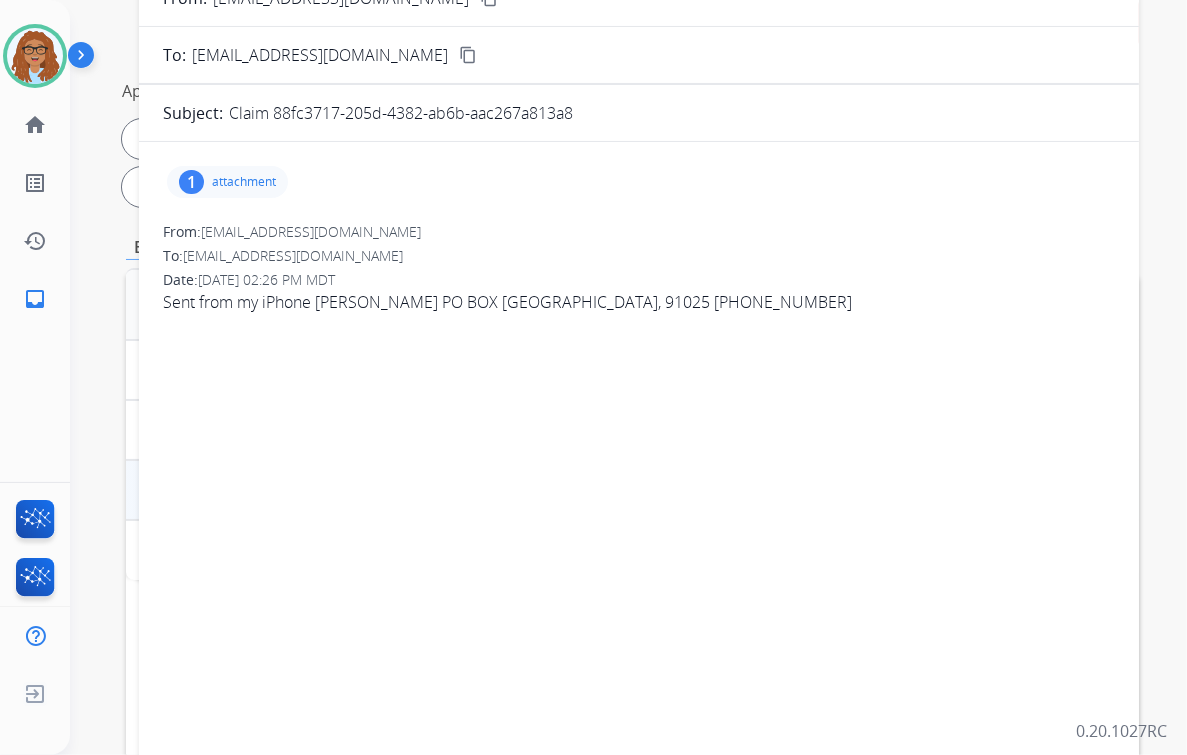 click on "1 attachment" at bounding box center [227, 182] 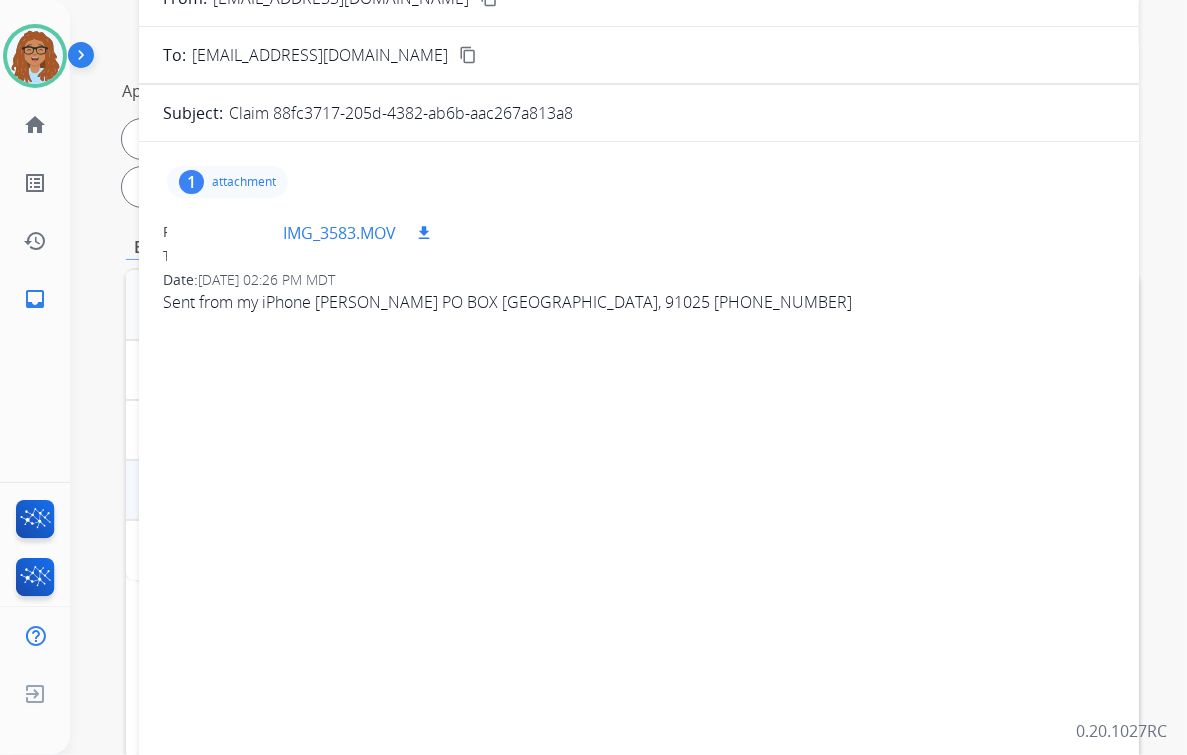 click at bounding box center [233, 233] 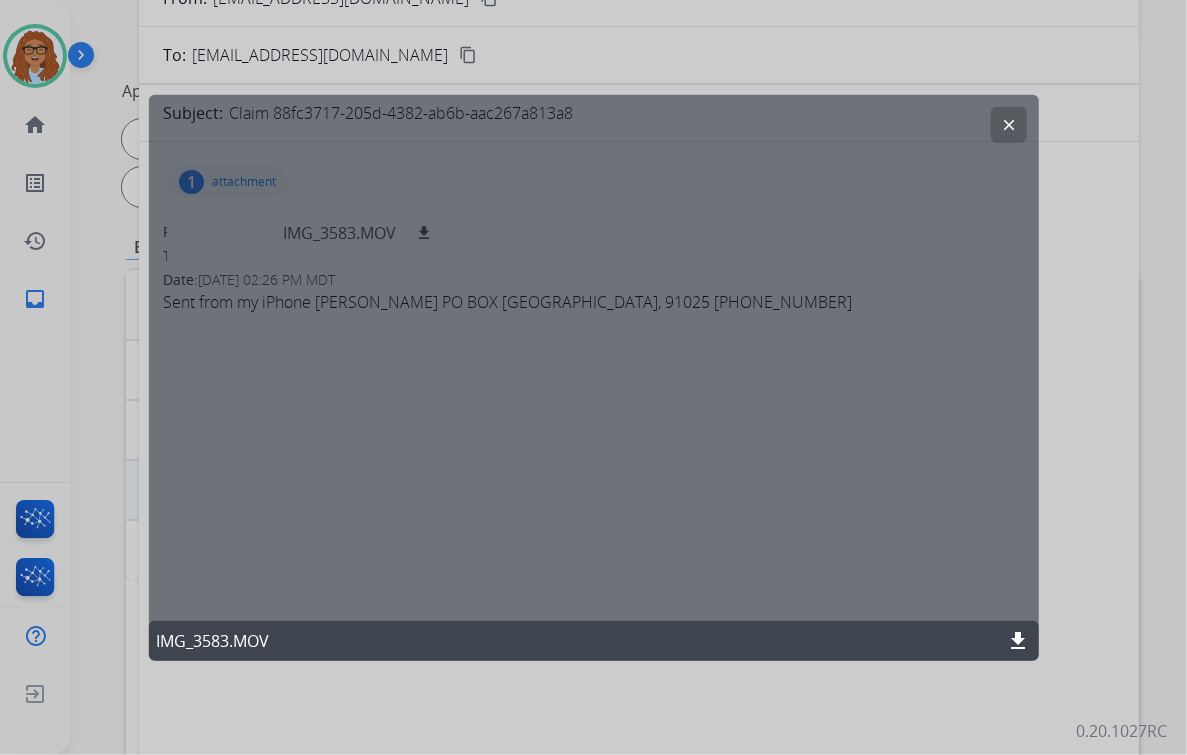 click on "clear" 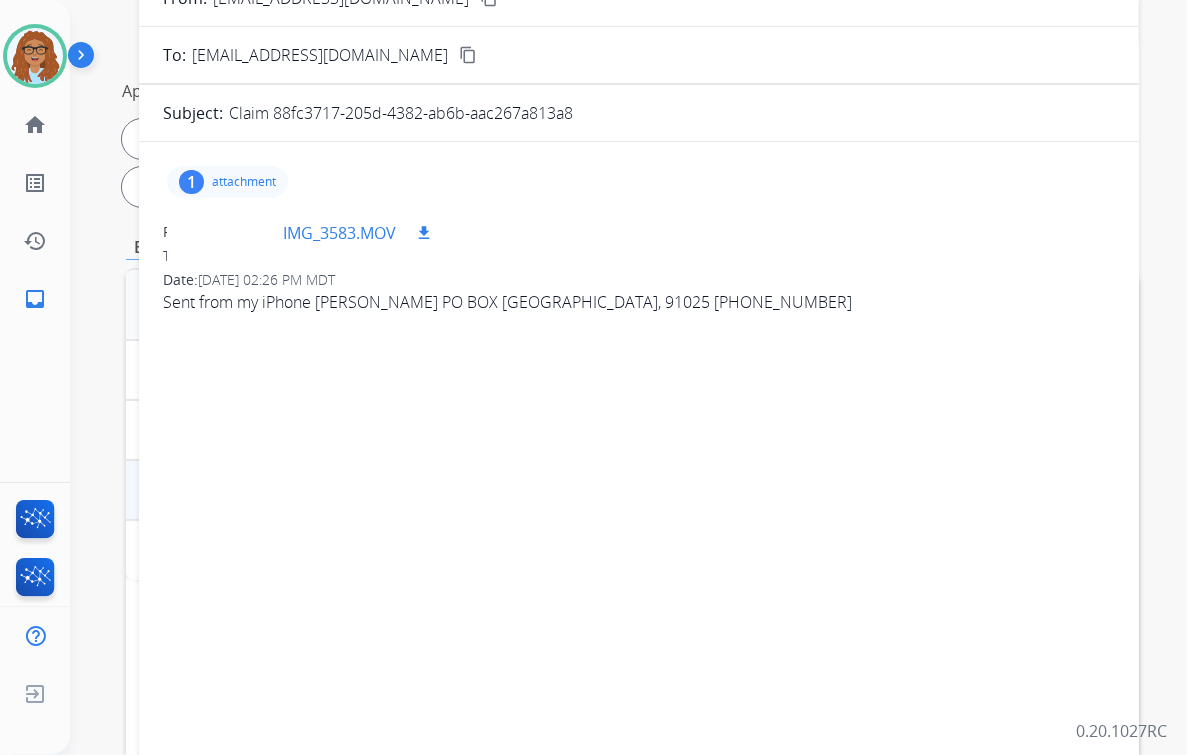 click on "download" at bounding box center (424, 233) 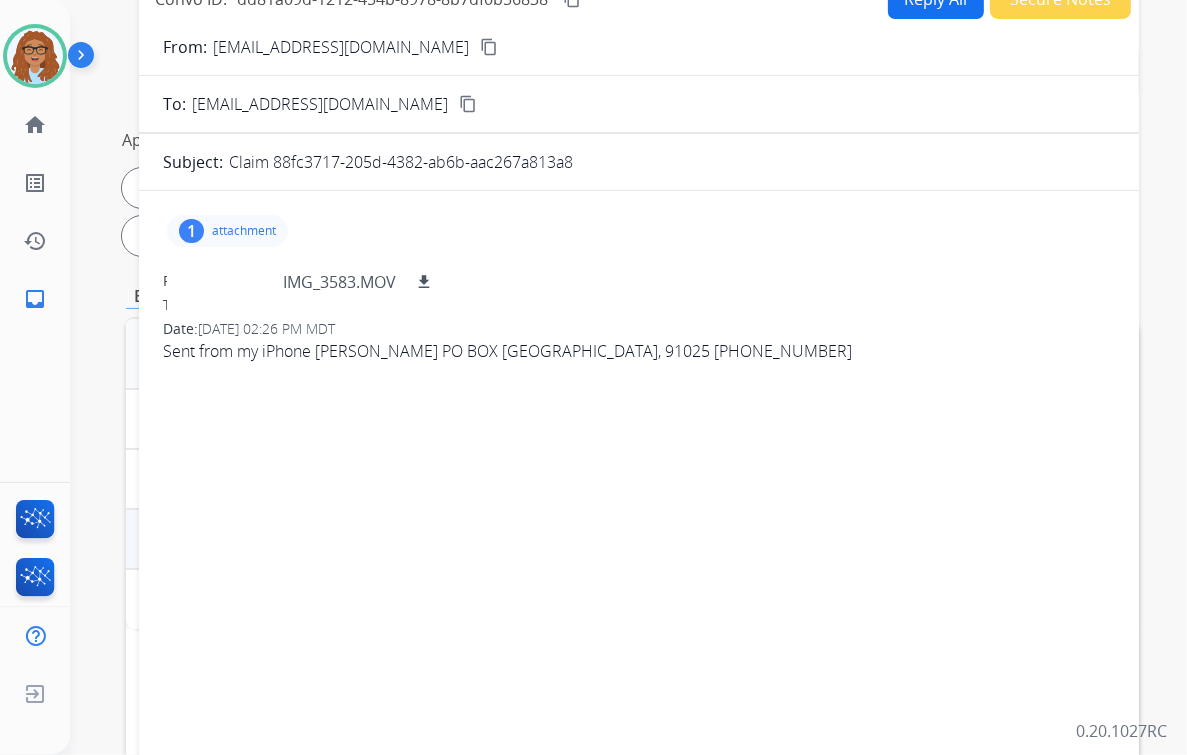 scroll, scrollTop: 0, scrollLeft: 0, axis: both 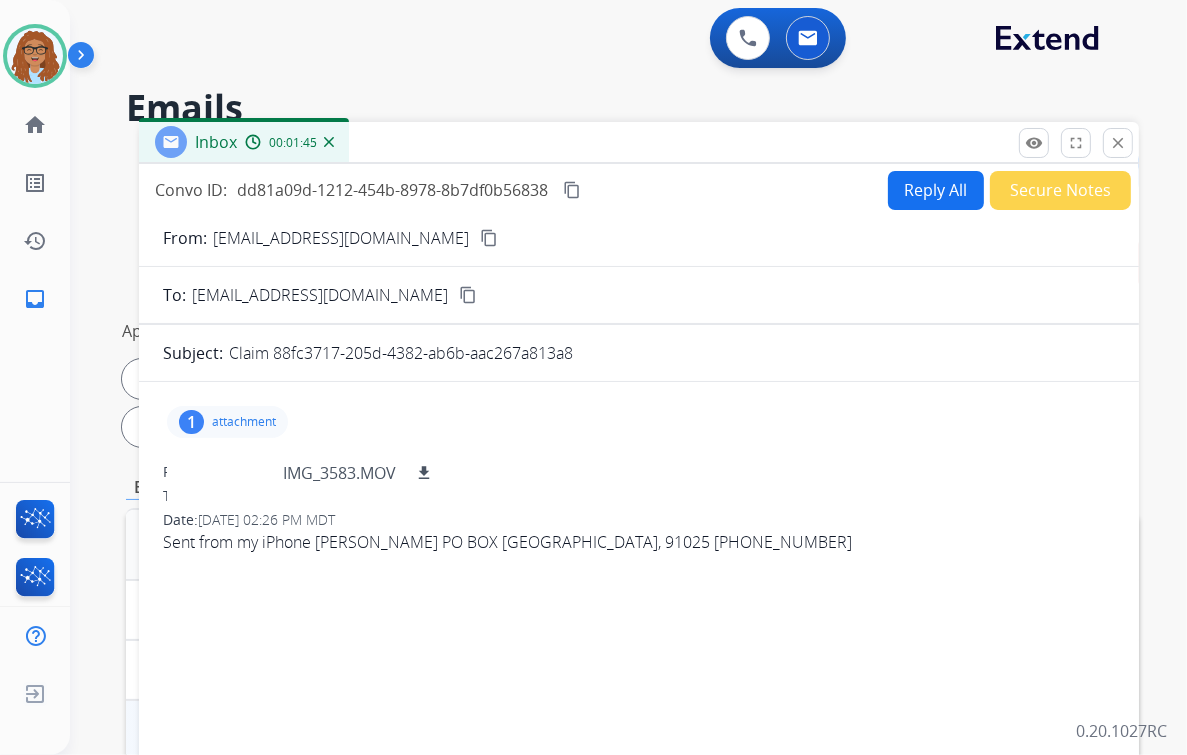 click on "attachment" at bounding box center [244, 422] 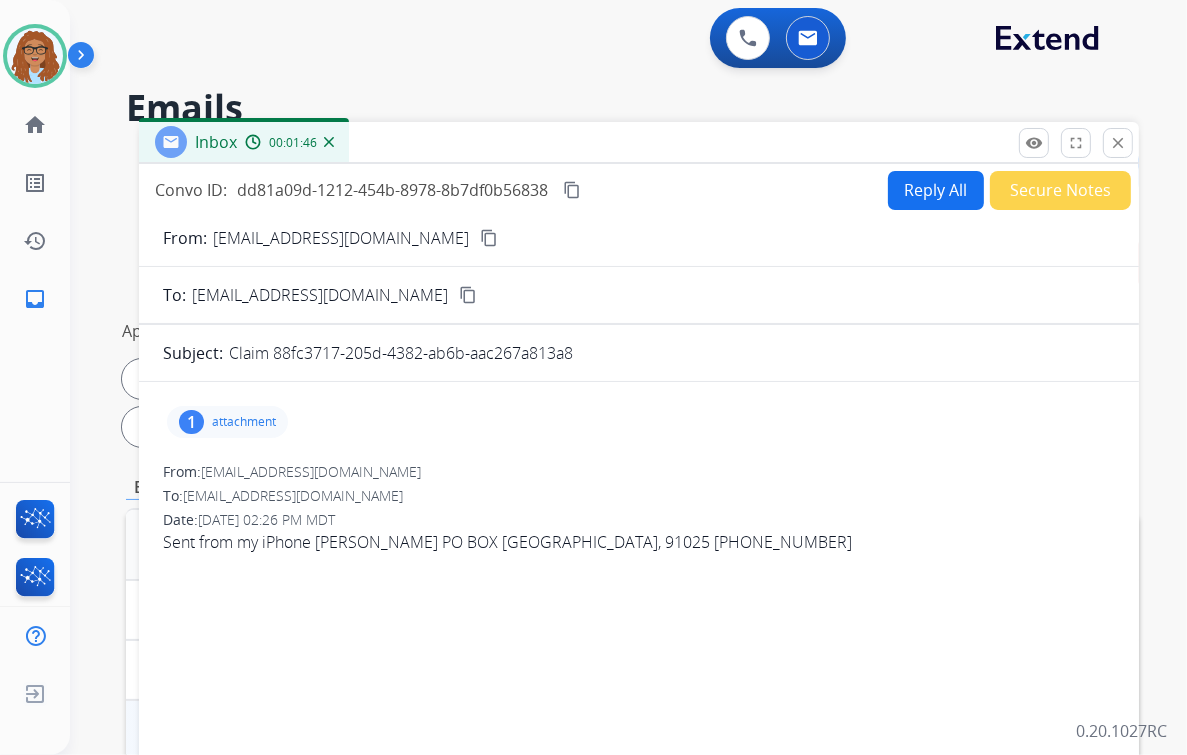 click on "attachment" at bounding box center (244, 422) 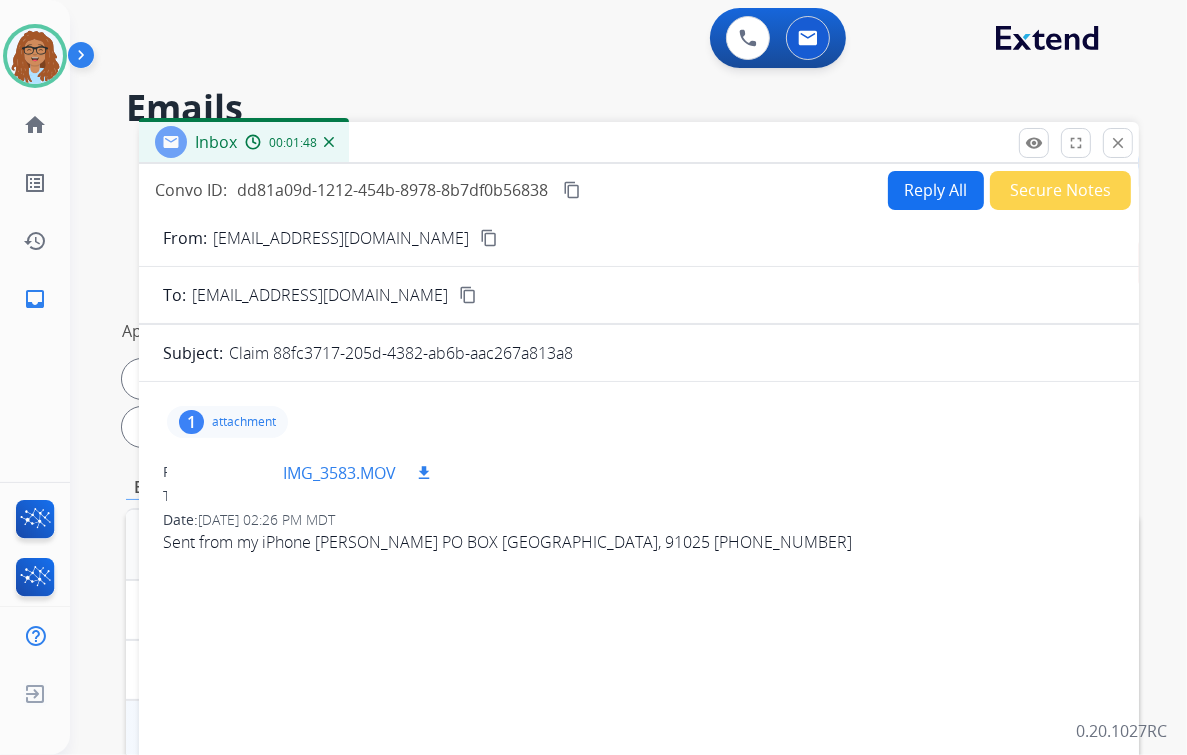 click on "download" at bounding box center (424, 473) 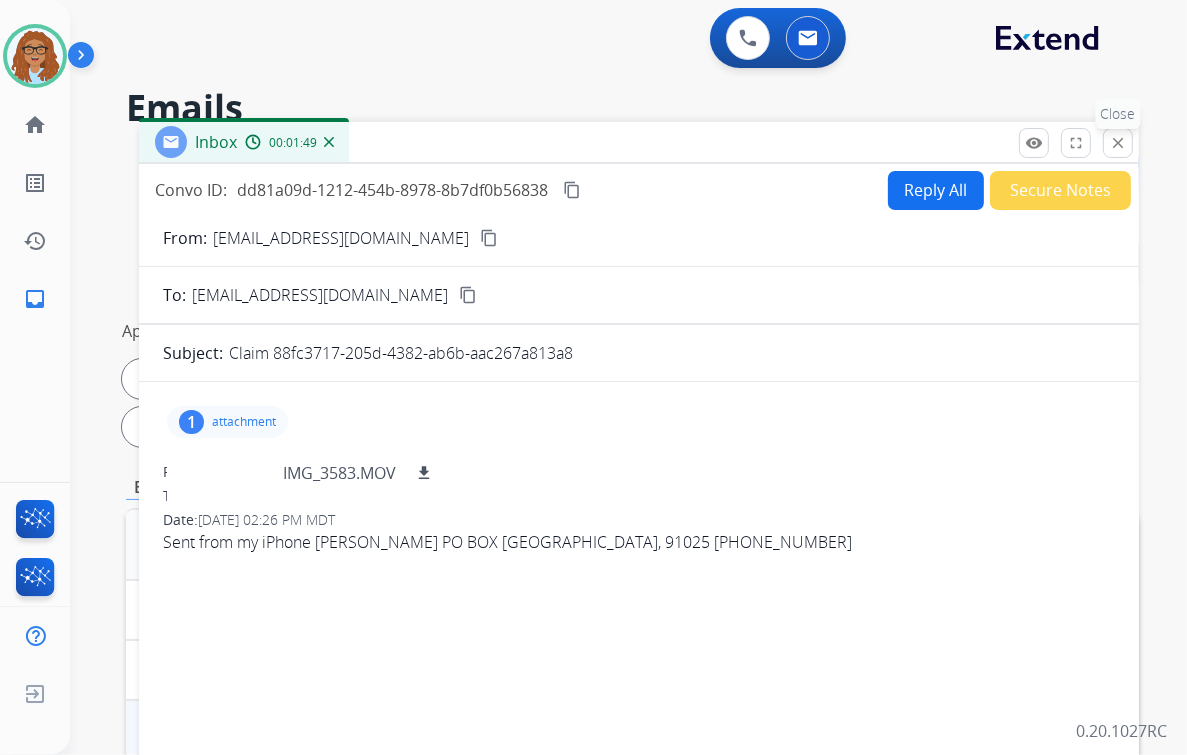 click on "close" at bounding box center [1118, 143] 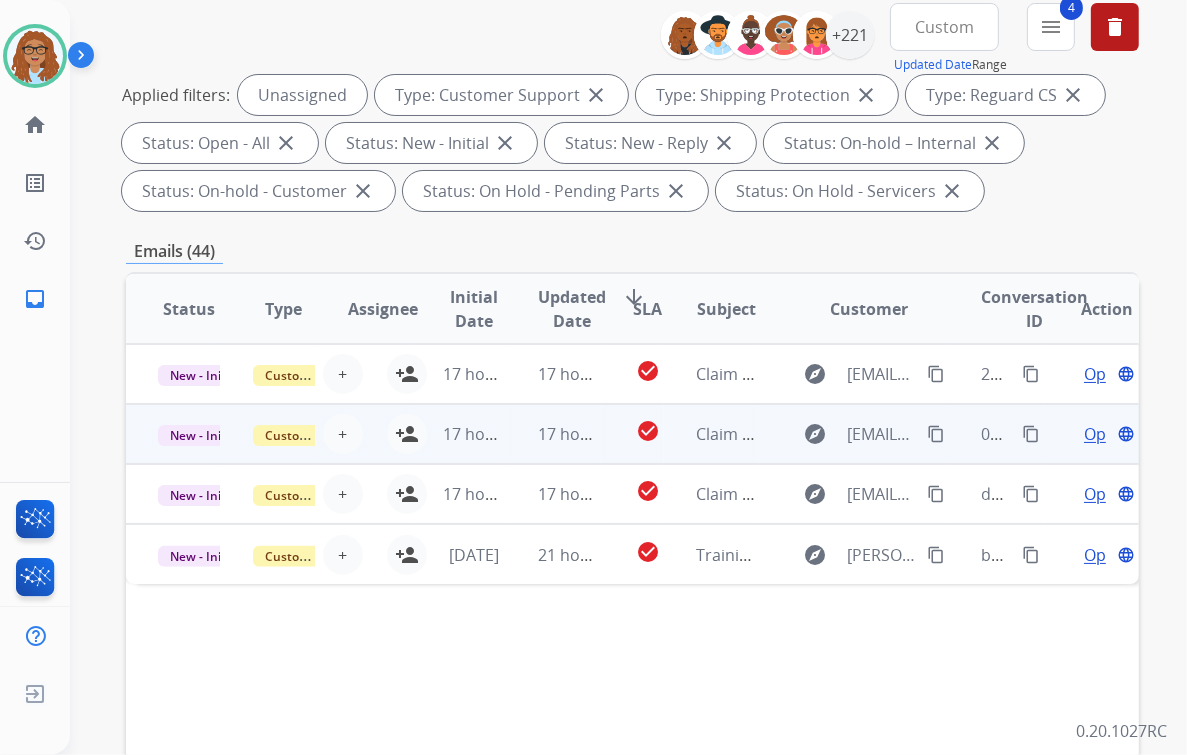 scroll, scrollTop: 320, scrollLeft: 0, axis: vertical 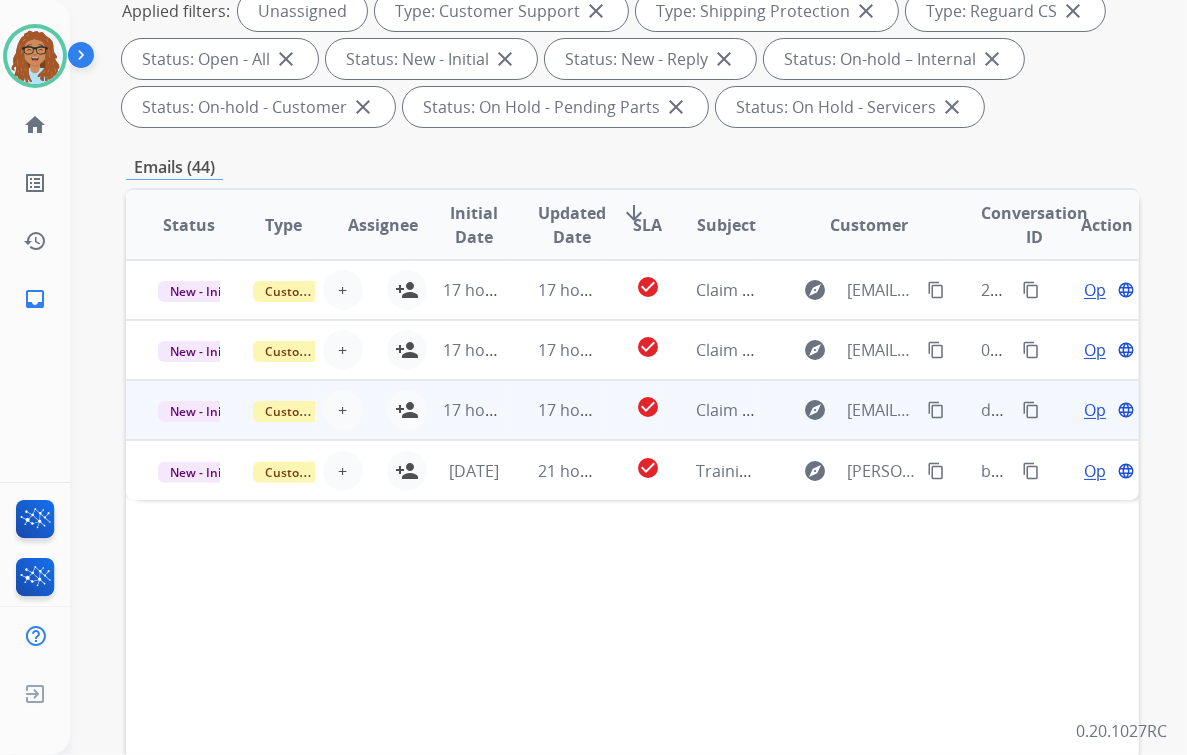 click on "Open" at bounding box center (1104, 410) 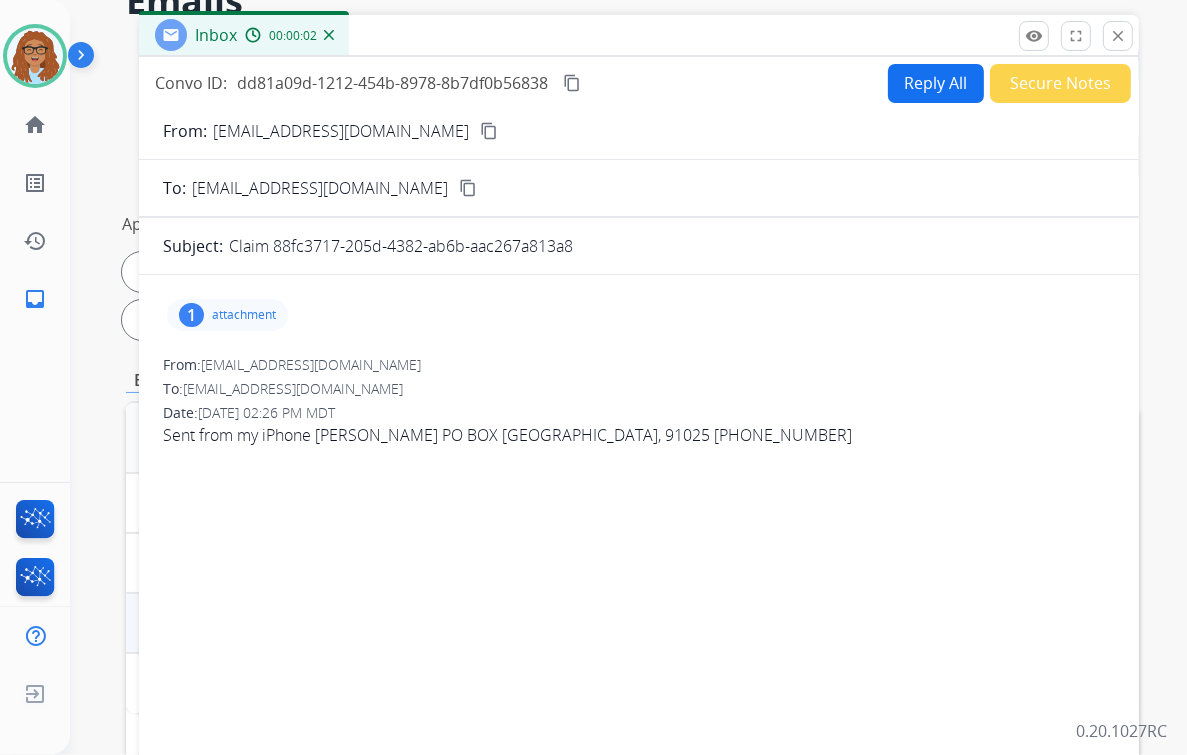 scroll, scrollTop: 80, scrollLeft: 0, axis: vertical 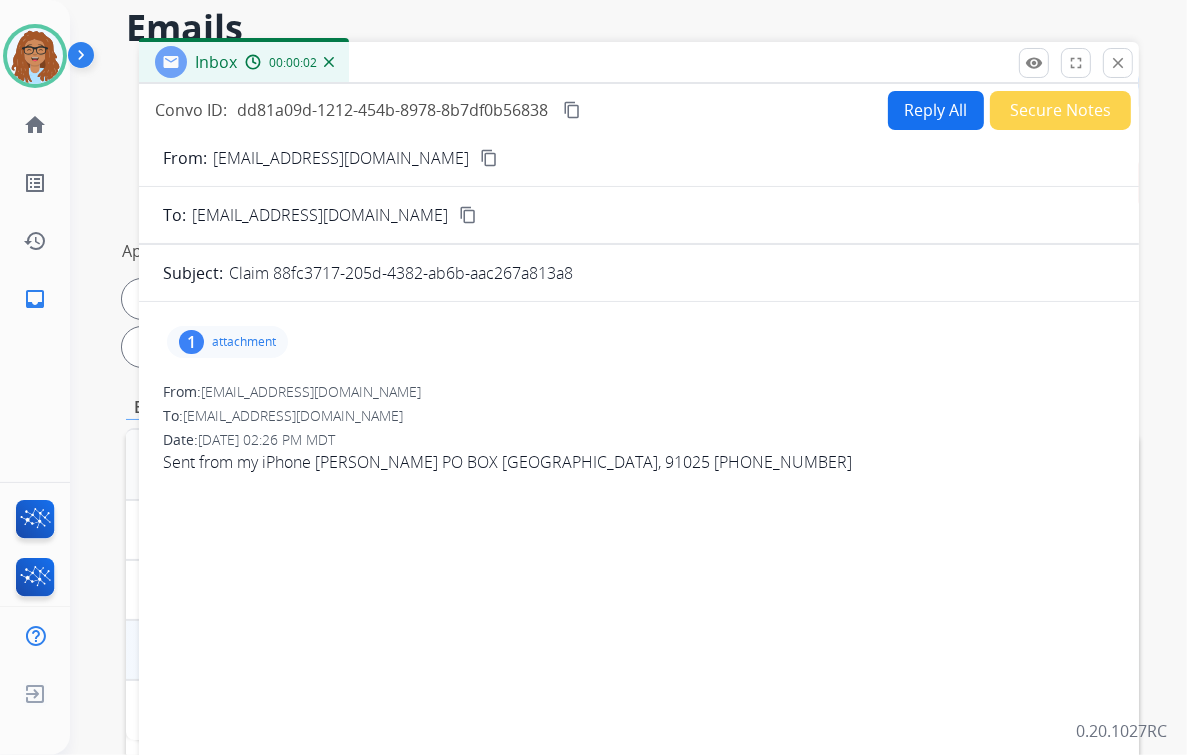 click on "Reply All" at bounding box center [936, 110] 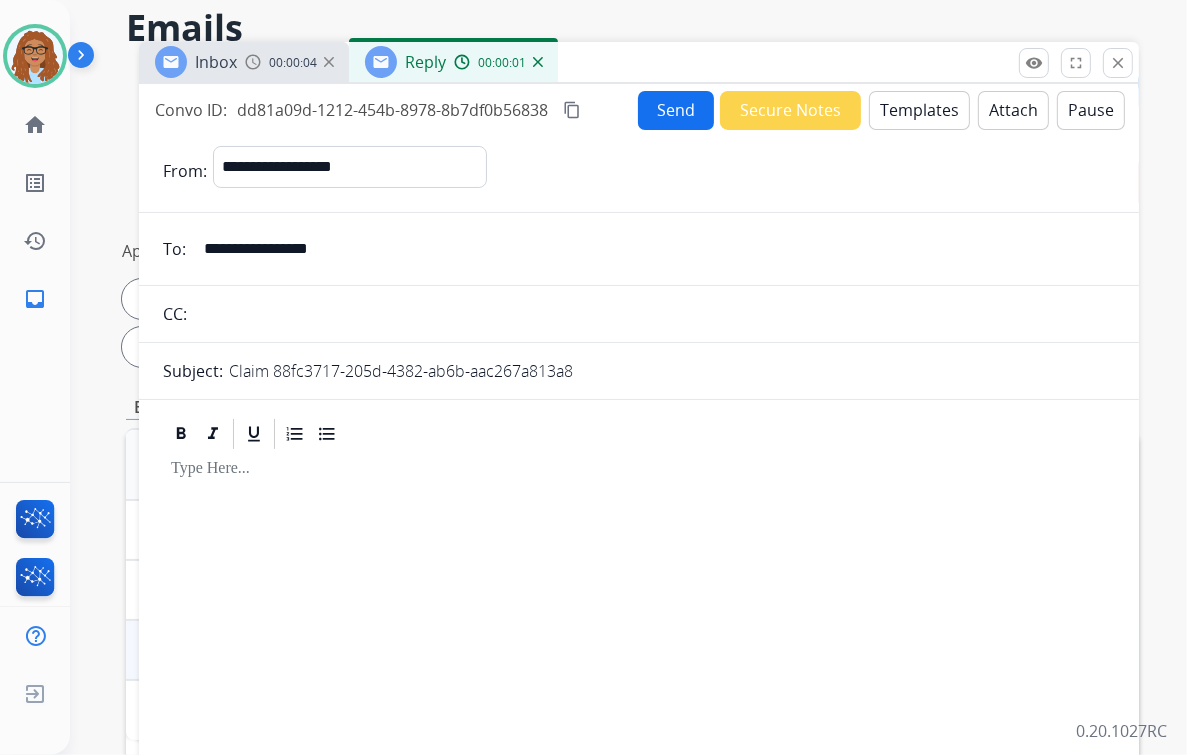 drag, startPoint x: 378, startPoint y: 252, endPoint x: 172, endPoint y: 258, distance: 206.08736 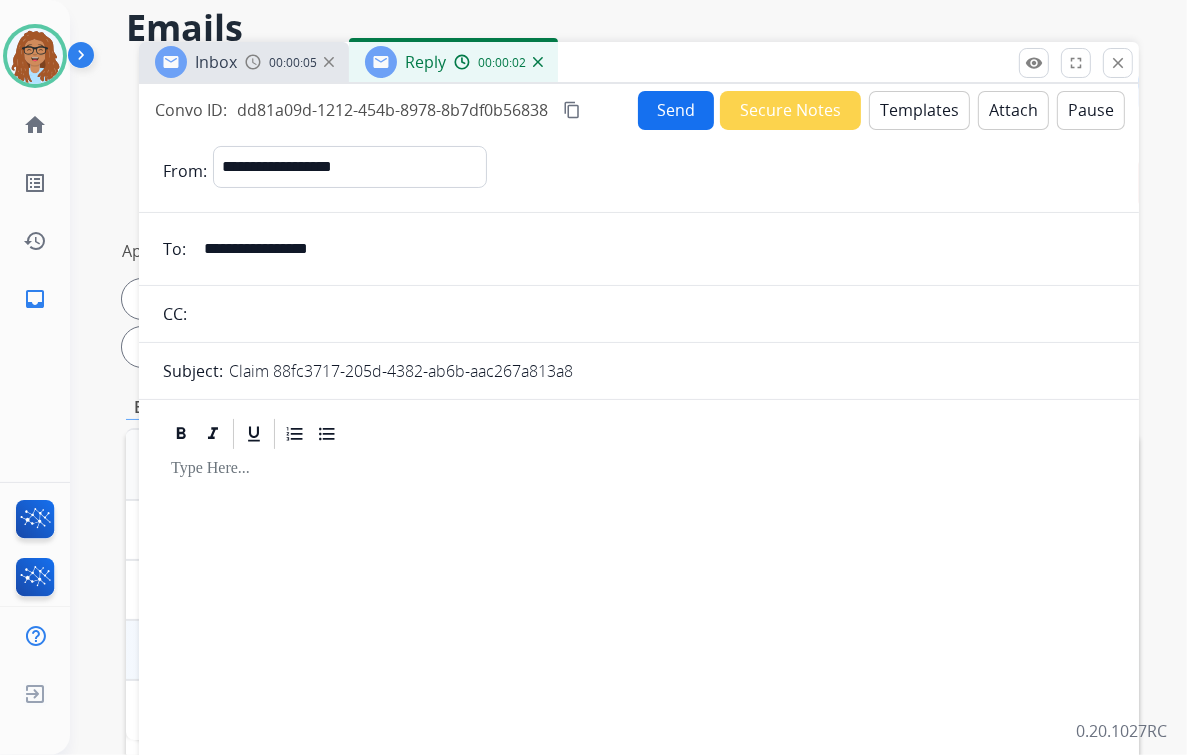 drag, startPoint x: 308, startPoint y: 320, endPoint x: 322, endPoint y: 308, distance: 18.439089 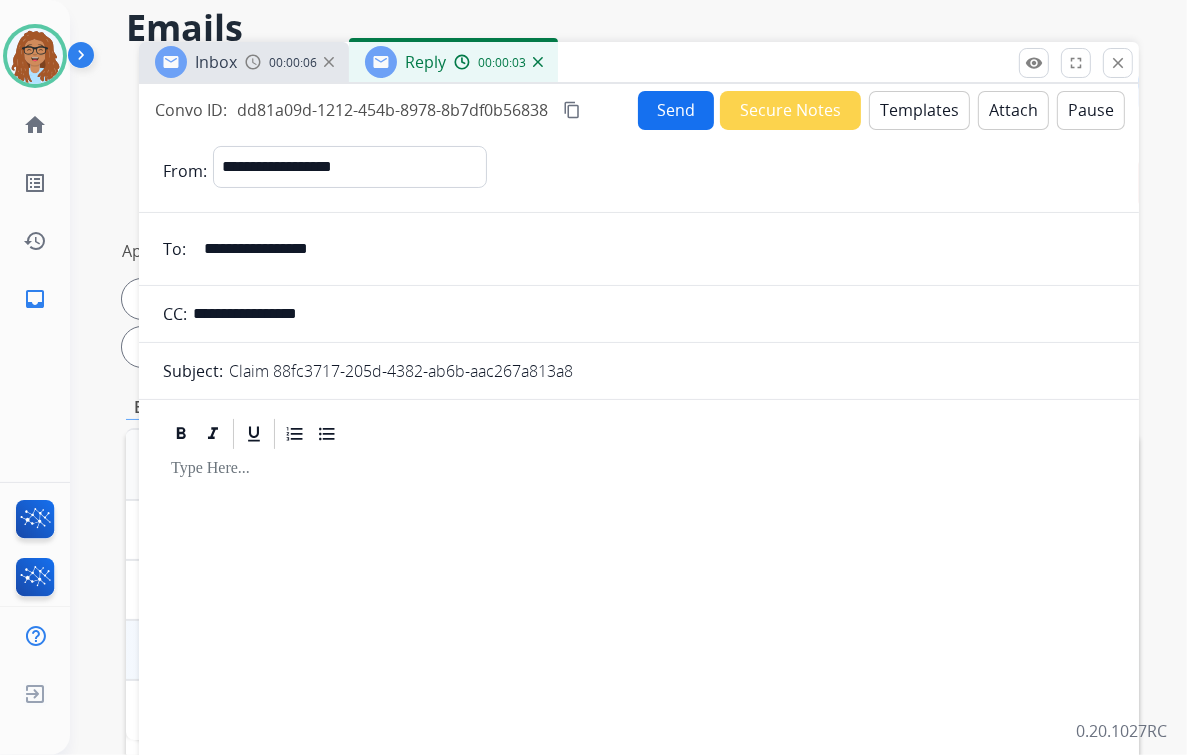 type on "**********" 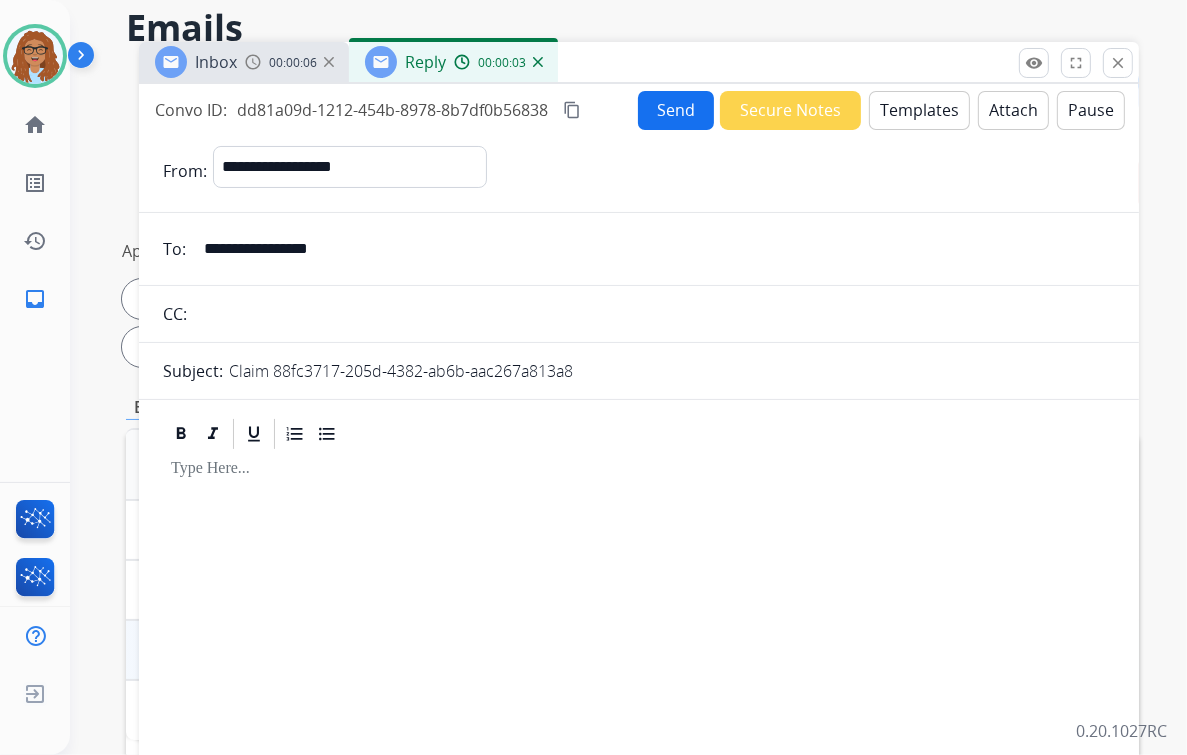 click on "Templates" at bounding box center [919, 110] 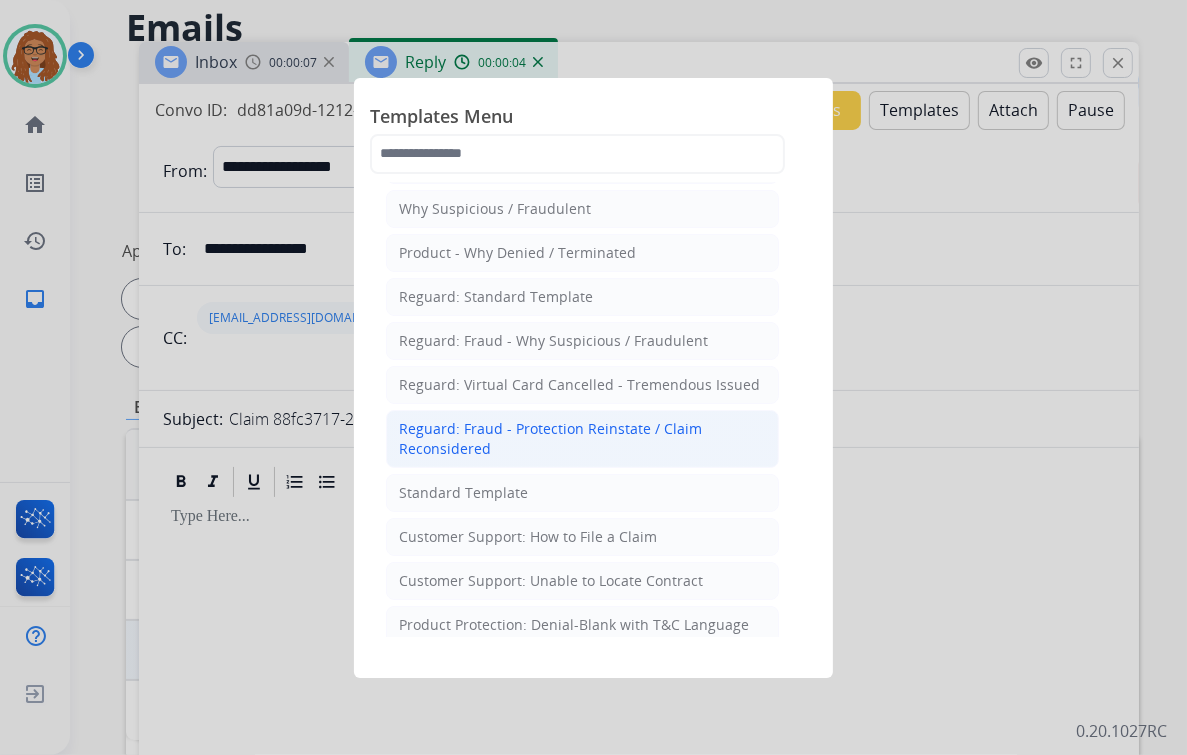 scroll, scrollTop: 80, scrollLeft: 0, axis: vertical 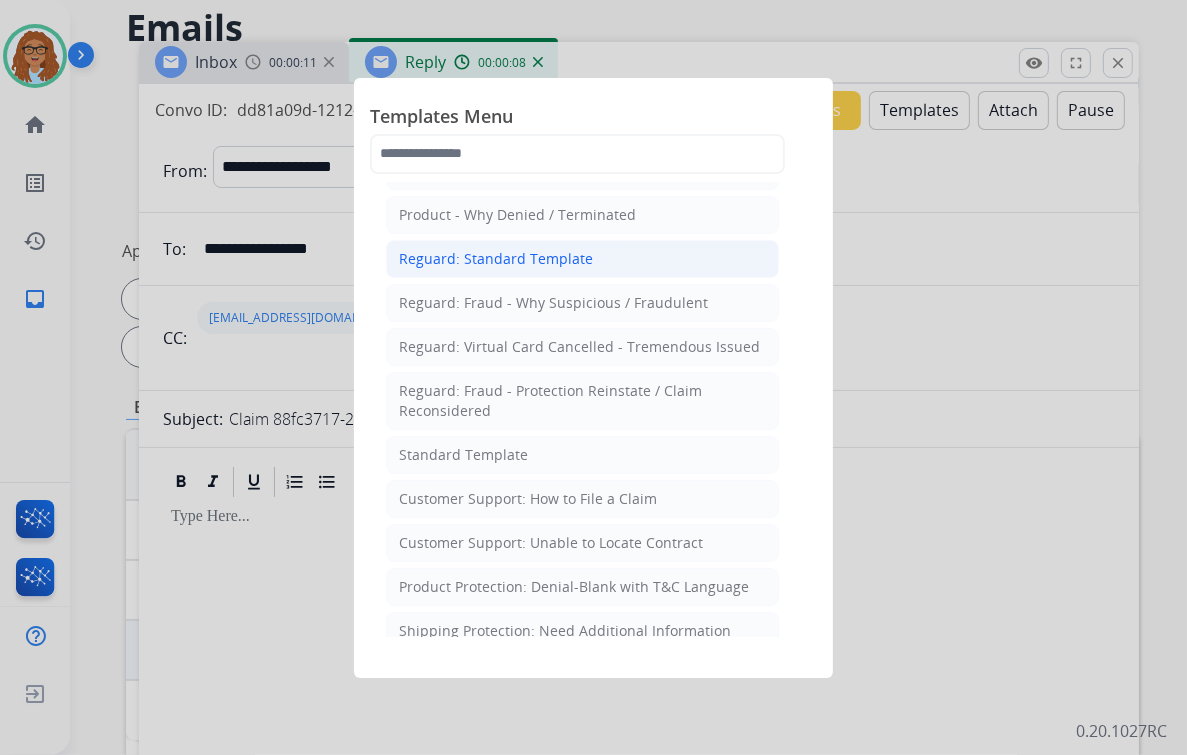 click on "Reguard: Standard Template" 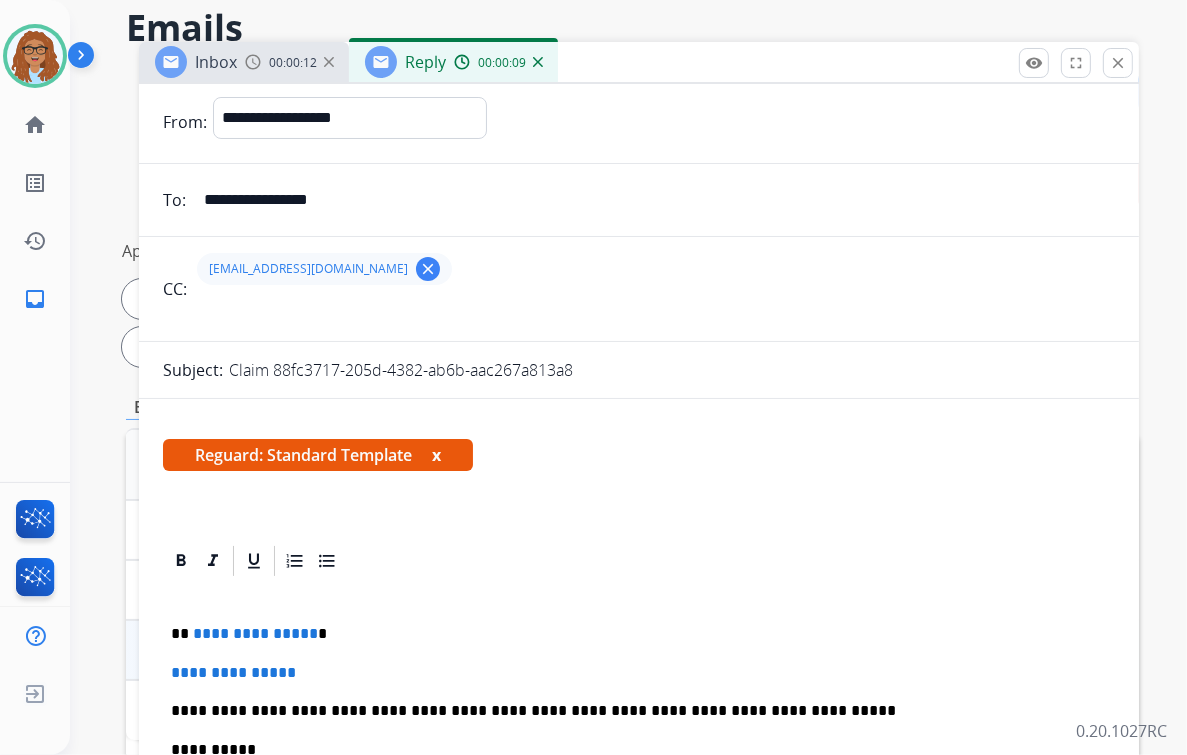 scroll, scrollTop: 192, scrollLeft: 0, axis: vertical 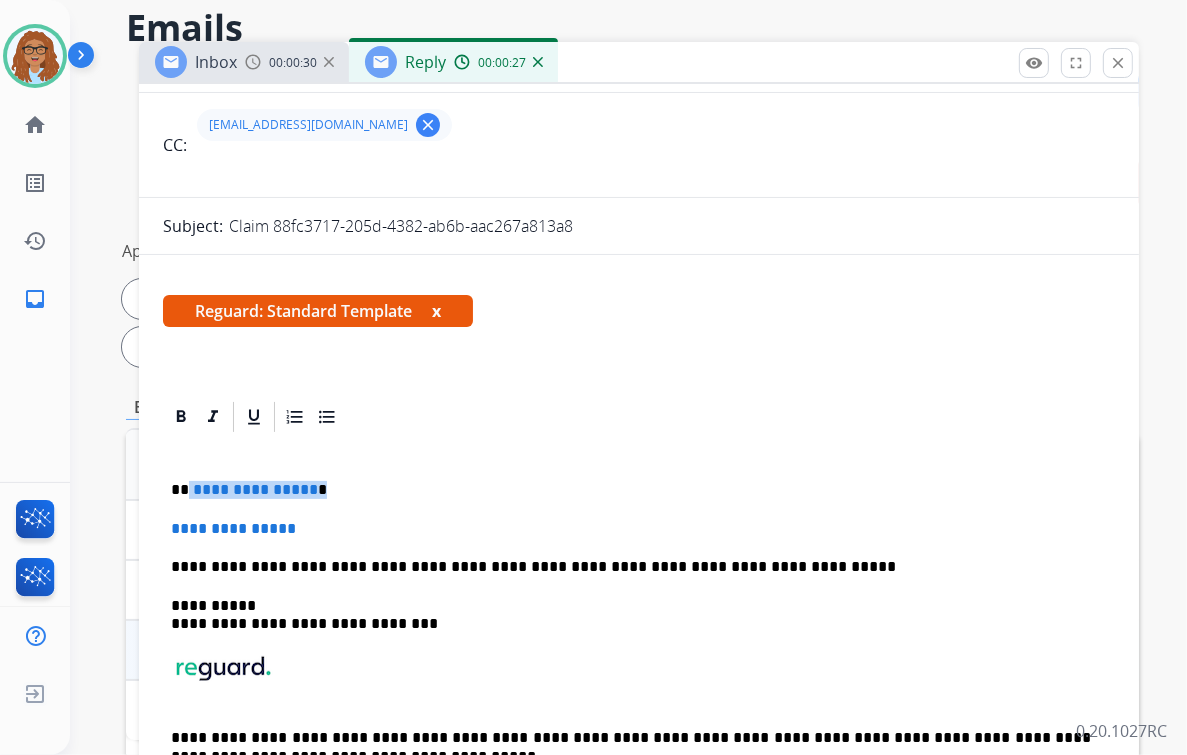 drag, startPoint x: 320, startPoint y: 493, endPoint x: 188, endPoint y: 493, distance: 132 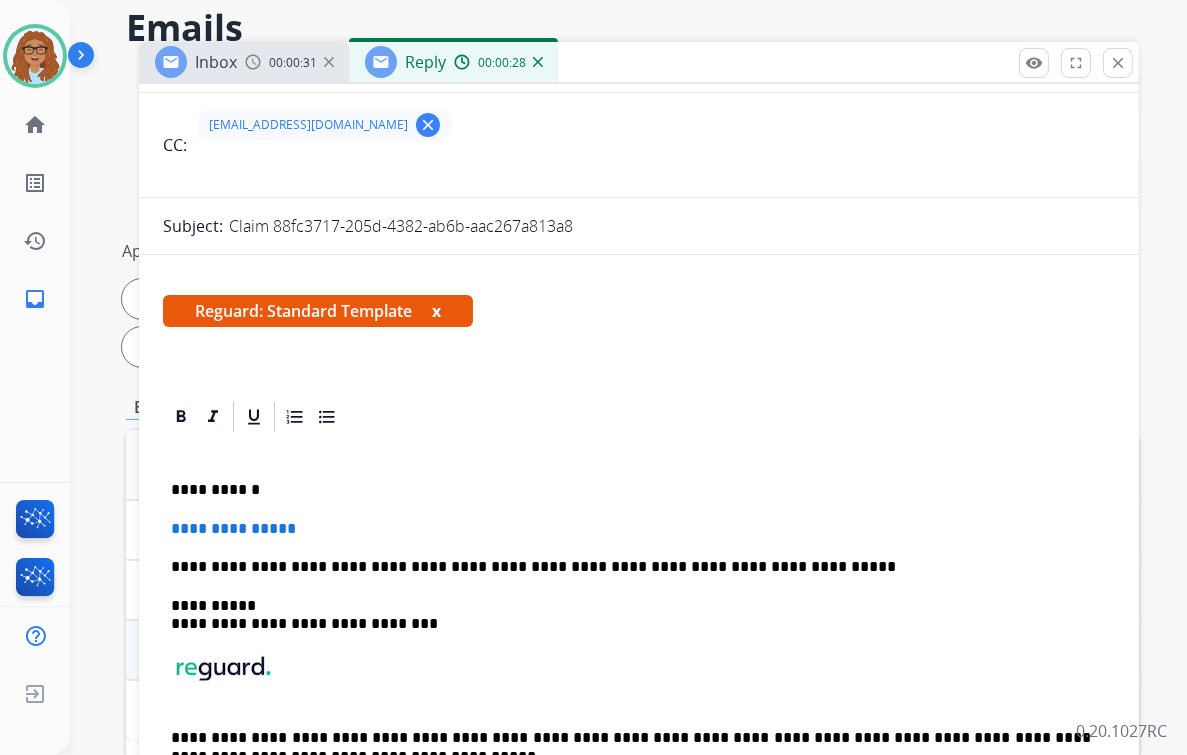 click on "**********" at bounding box center [631, 490] 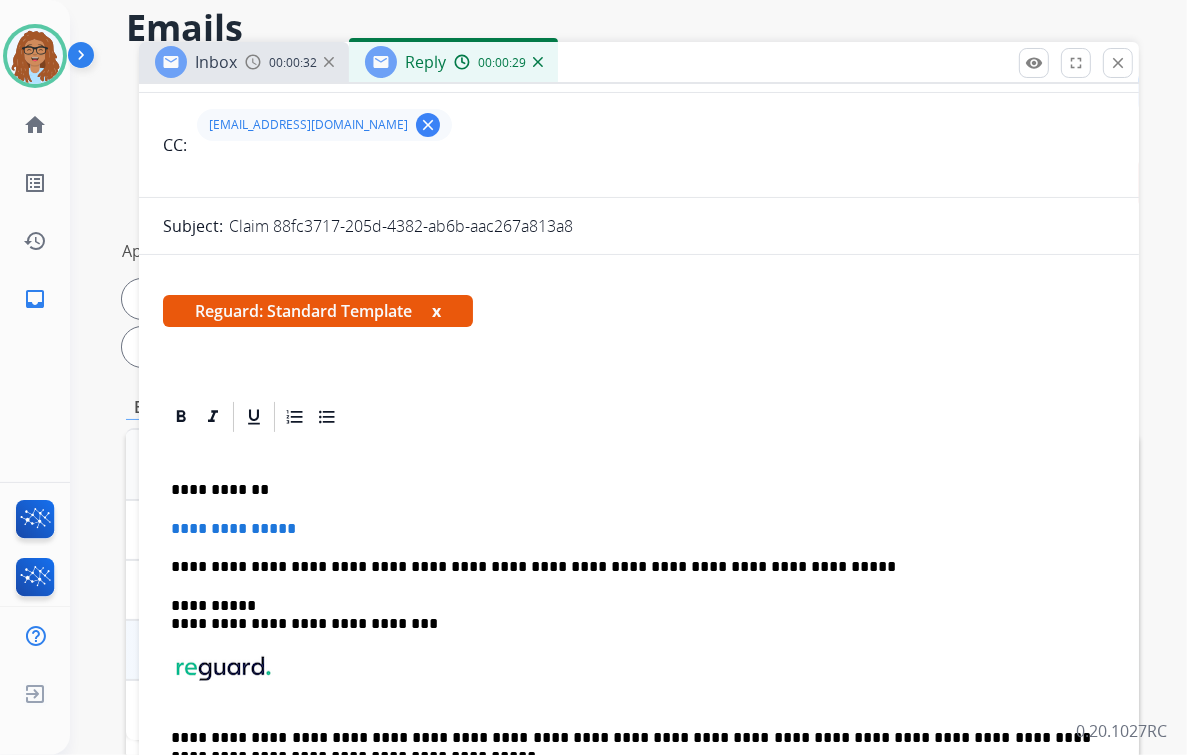 click on "**********" at bounding box center [631, 490] 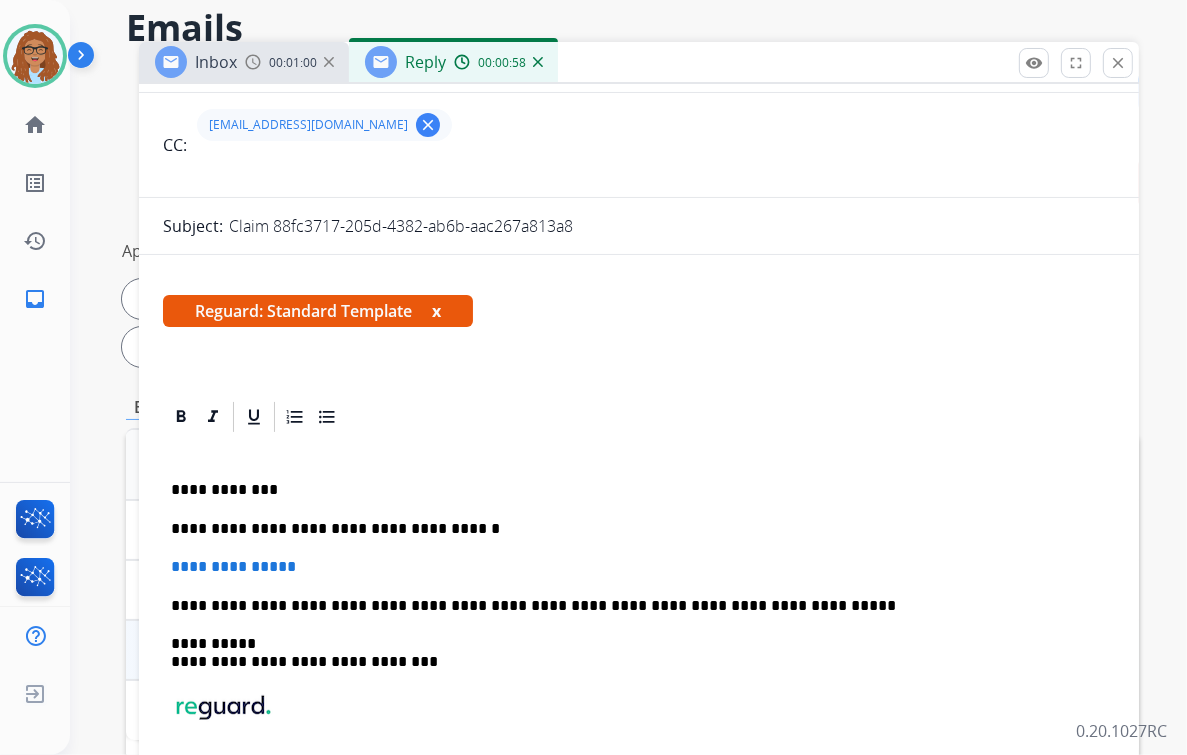 drag, startPoint x: 420, startPoint y: 523, endPoint x: 625, endPoint y: 396, distance: 241.1514 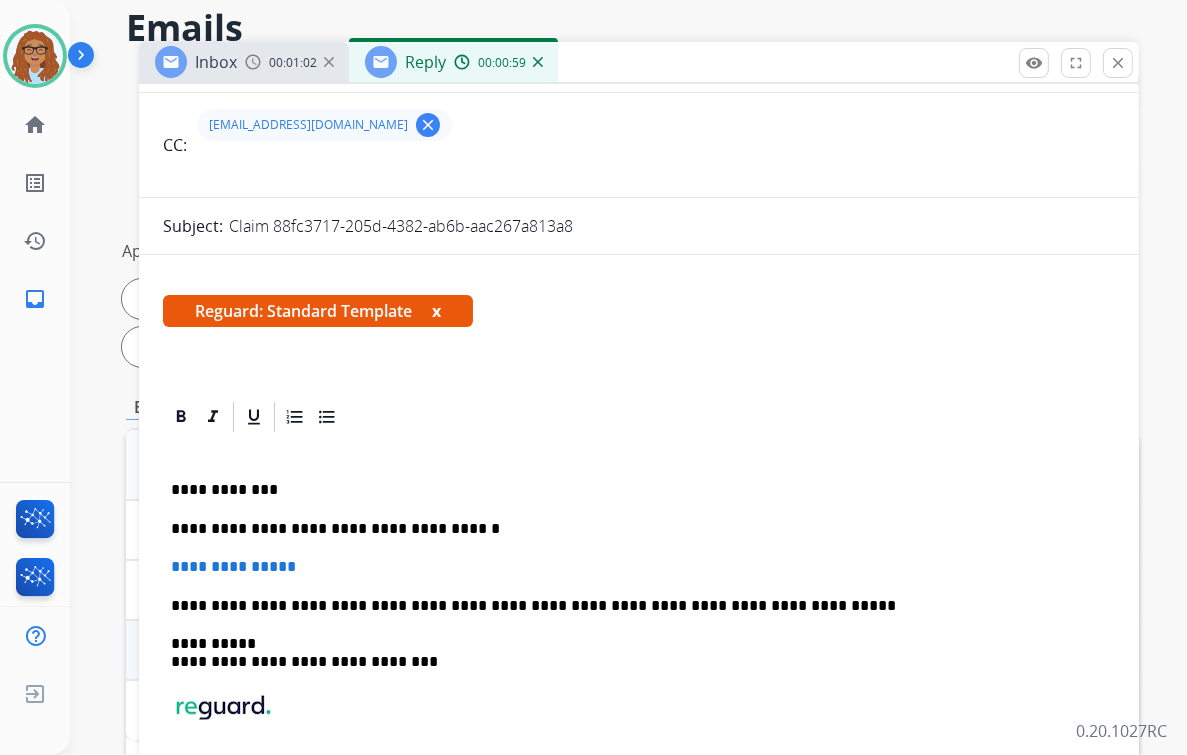 click on "**********" at bounding box center (631, 529) 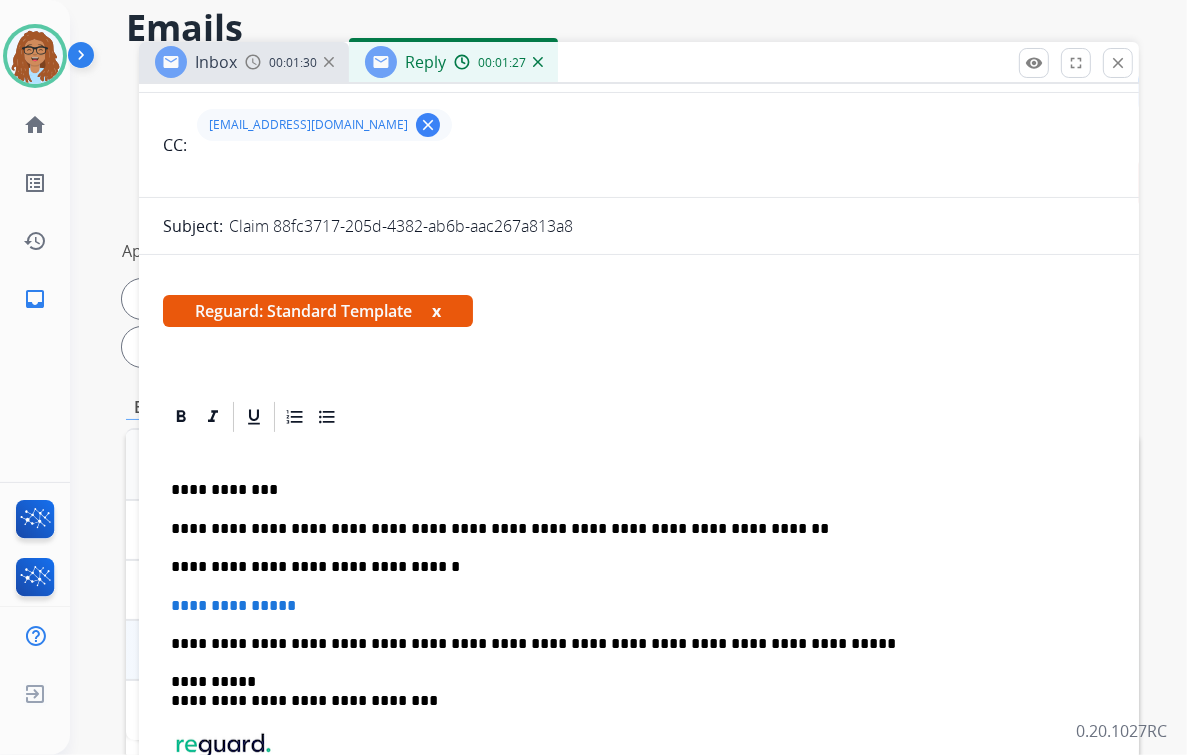 click on "**********" at bounding box center (631, 567) 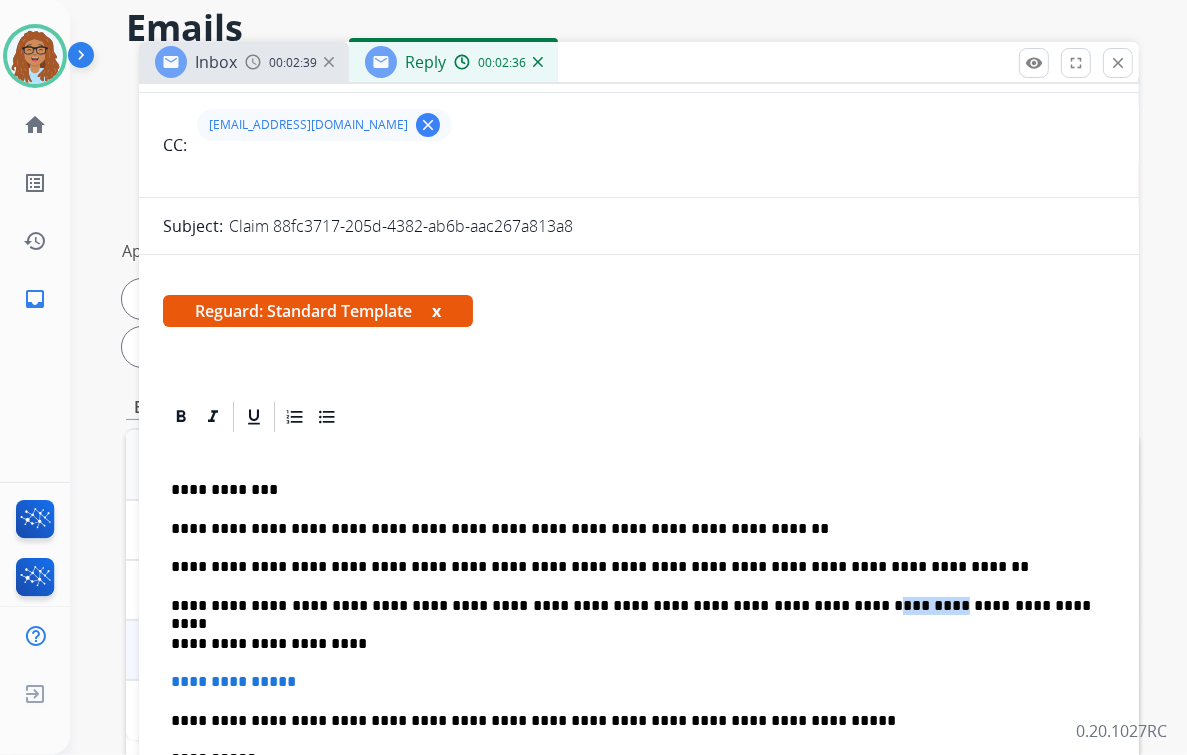 drag, startPoint x: 792, startPoint y: 604, endPoint x: 743, endPoint y: 604, distance: 49 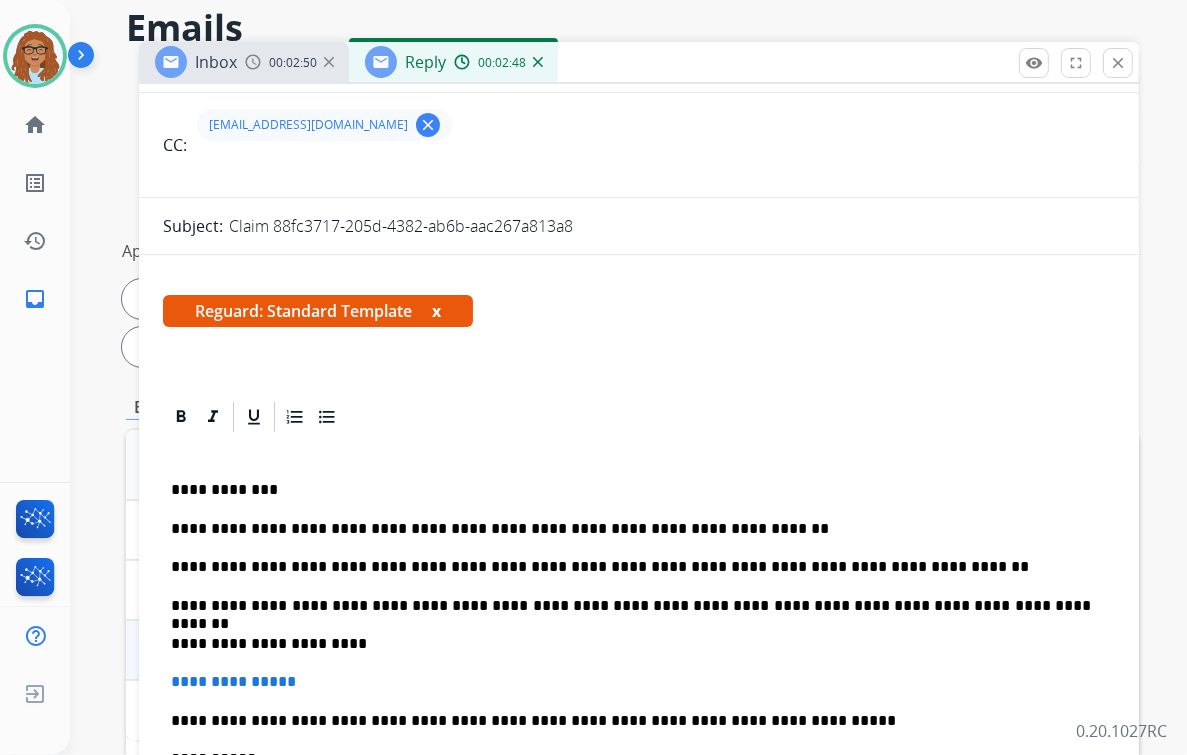 drag, startPoint x: 761, startPoint y: 612, endPoint x: 996, endPoint y: 421, distance: 302.83 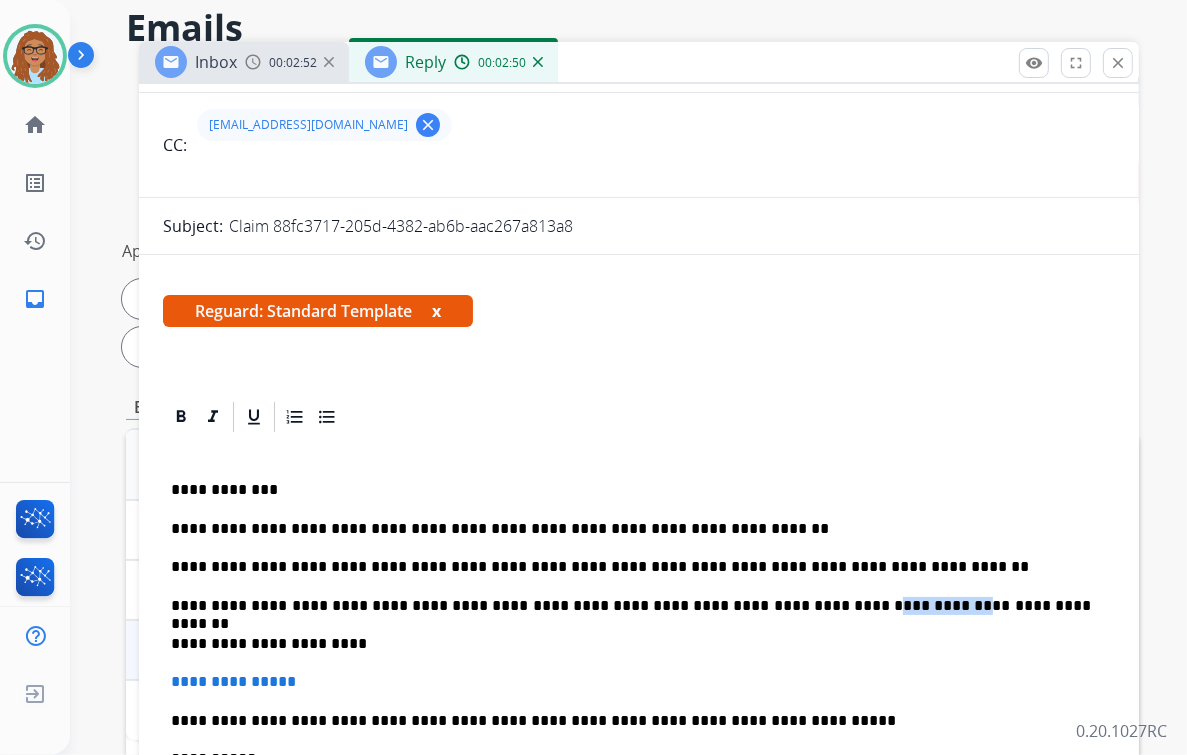 drag, startPoint x: 818, startPoint y: 600, endPoint x: 747, endPoint y: 609, distance: 71.568146 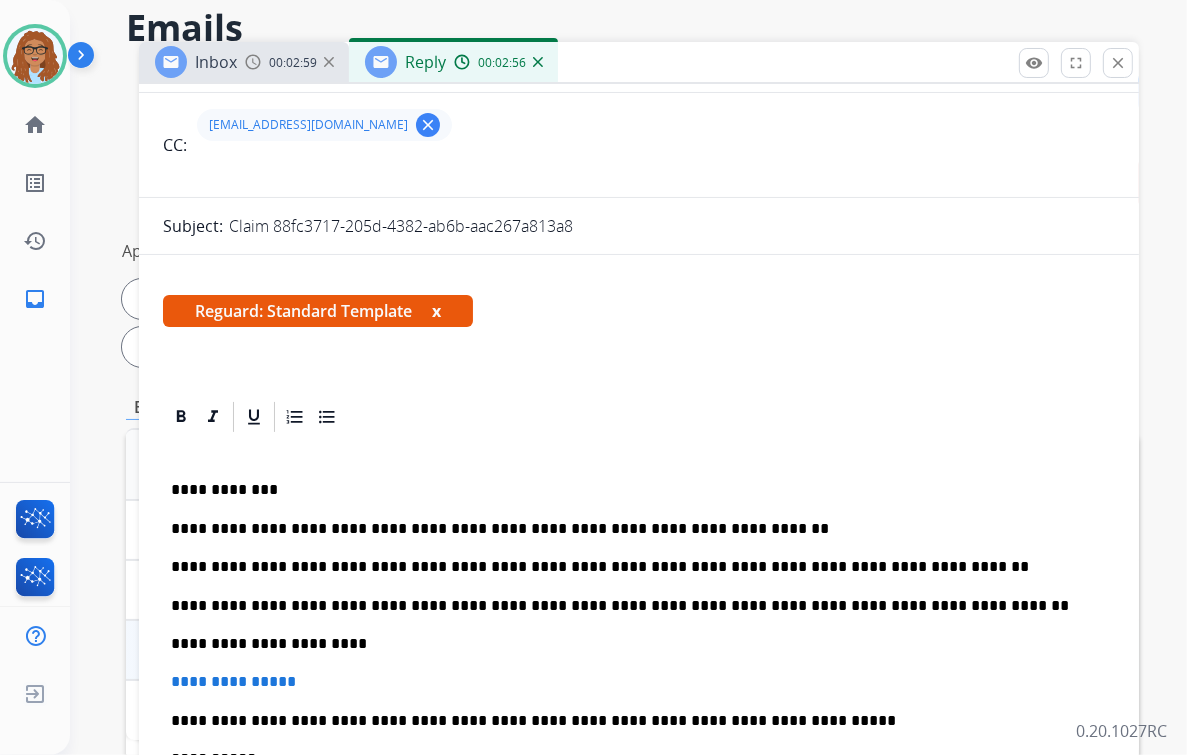 click on "**********" at bounding box center (631, 644) 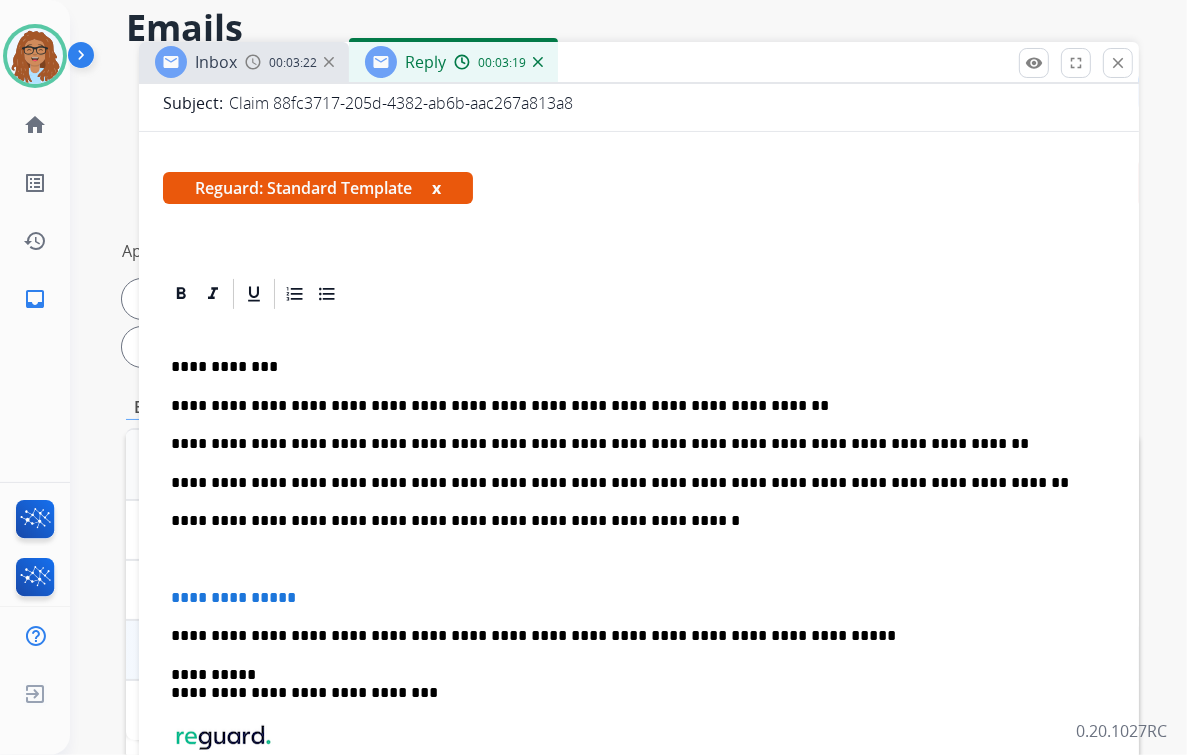 scroll, scrollTop: 352, scrollLeft: 0, axis: vertical 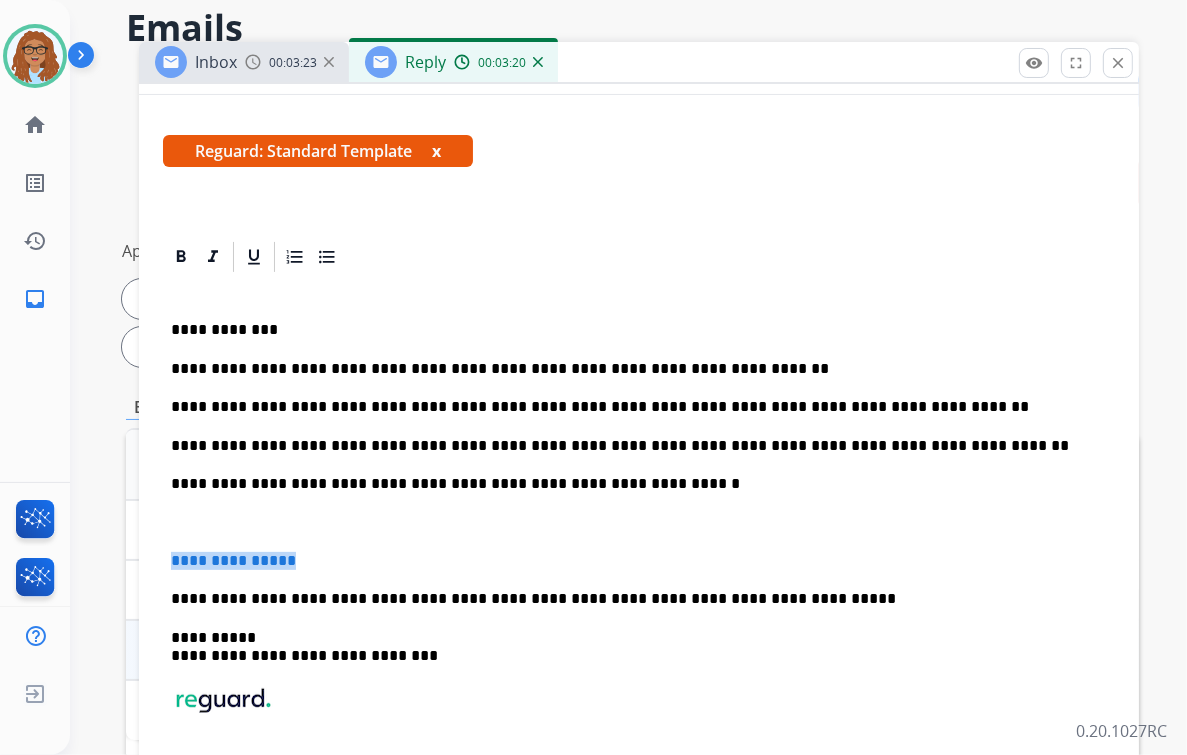 drag, startPoint x: 306, startPoint y: 554, endPoint x: 166, endPoint y: 560, distance: 140.12851 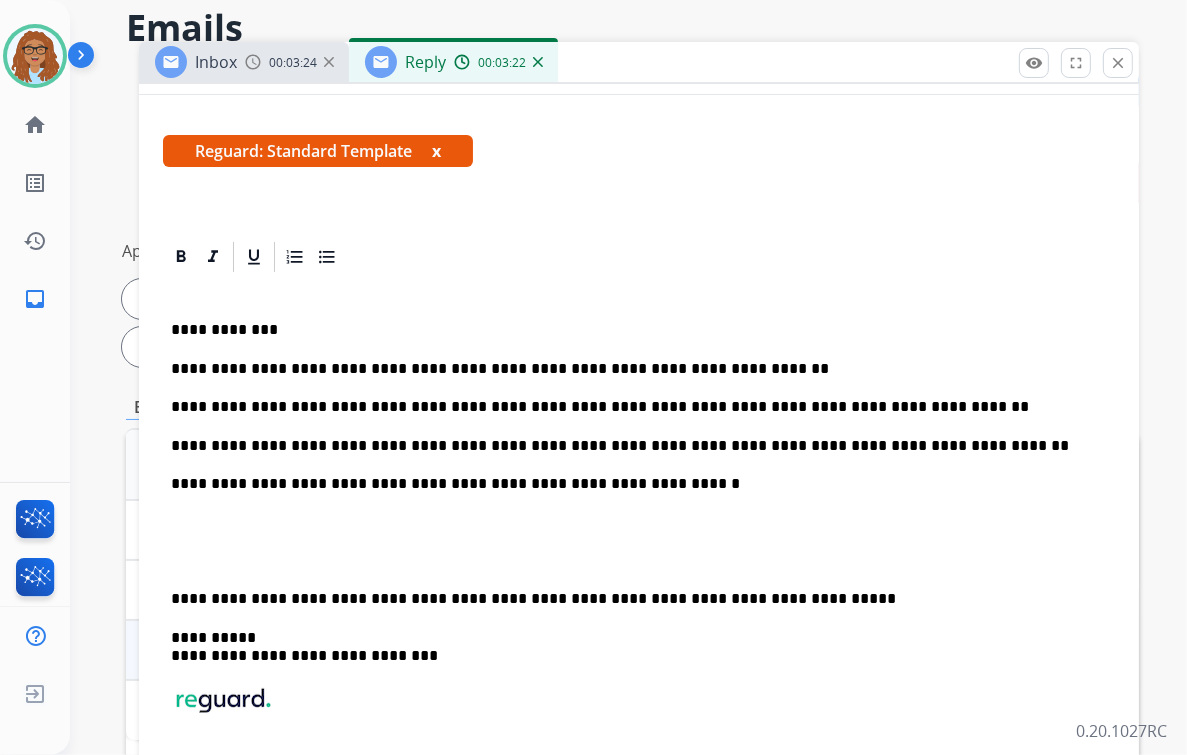 click on "**********" at bounding box center [639, 568] 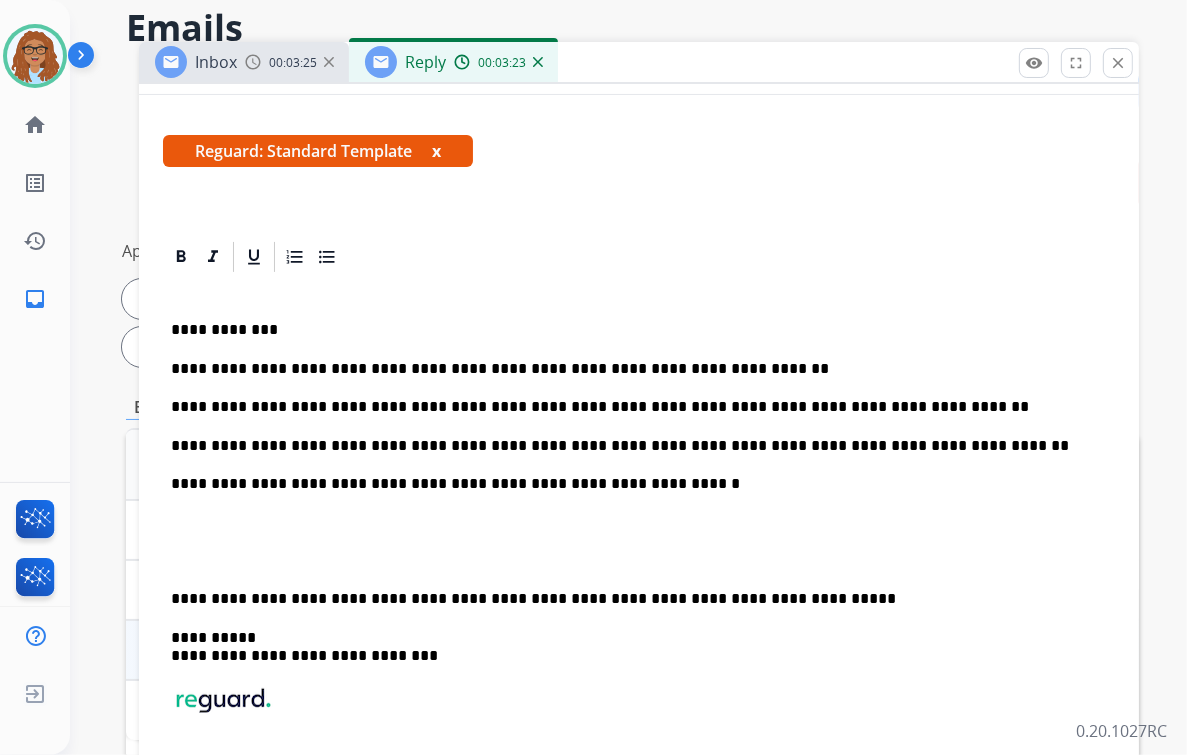 scroll, scrollTop: 346, scrollLeft: 0, axis: vertical 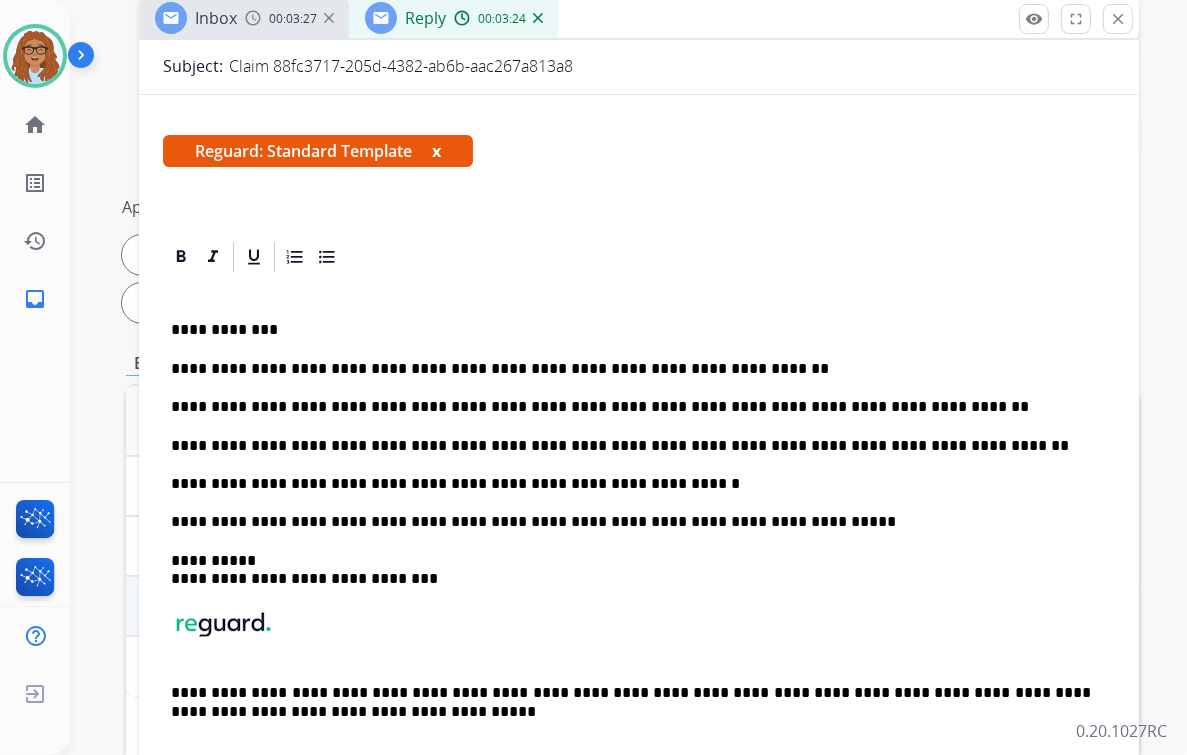 click on "**********" at bounding box center [631, 484] 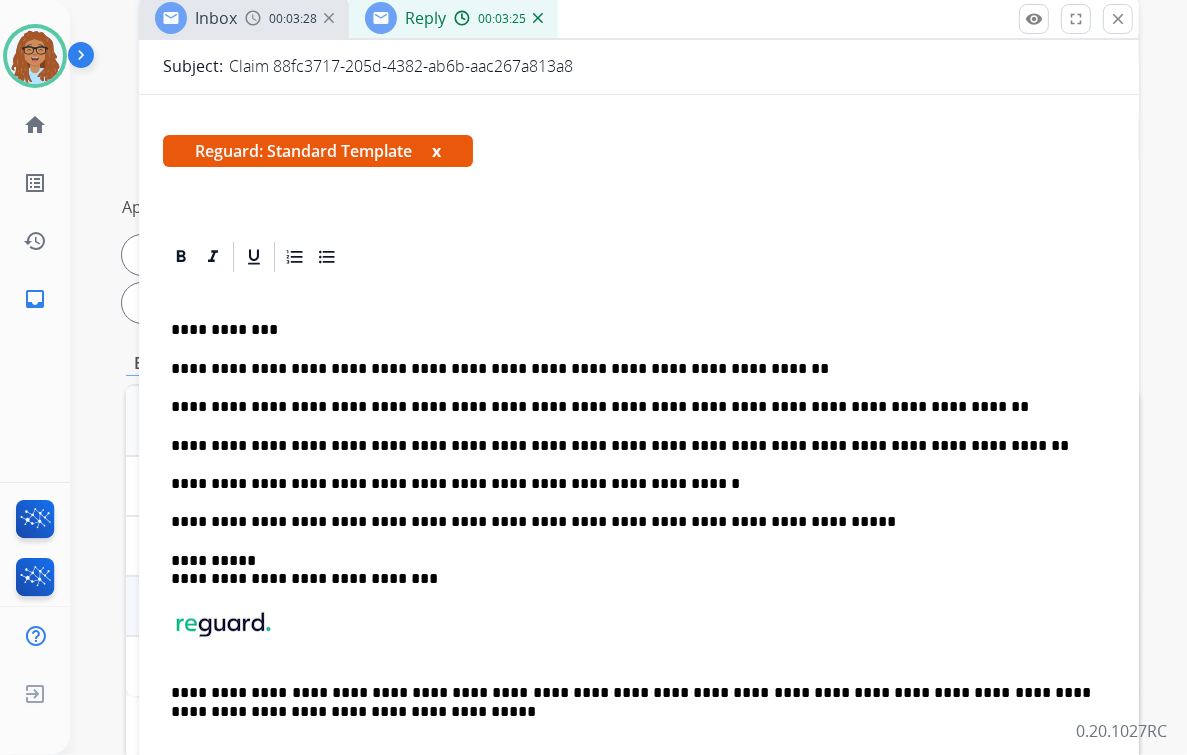 click on "**********" at bounding box center (631, 484) 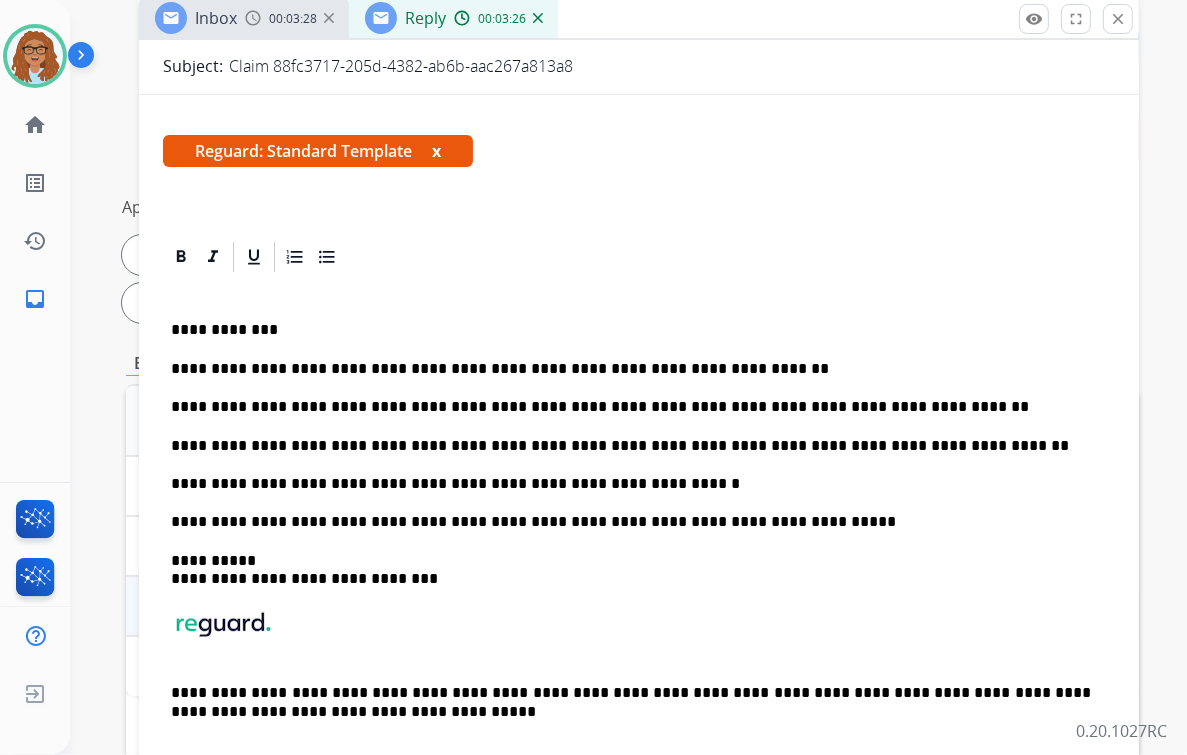 click on "**********" at bounding box center [631, 484] 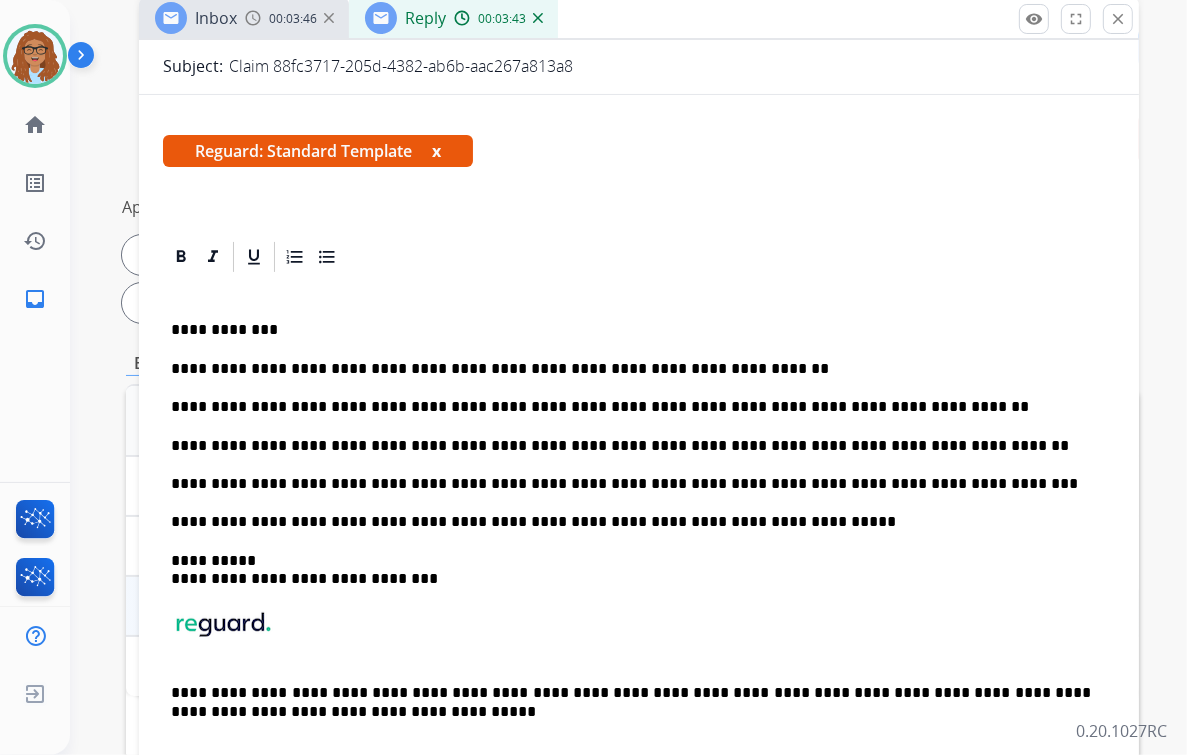 click on "**********" at bounding box center (639, 530) 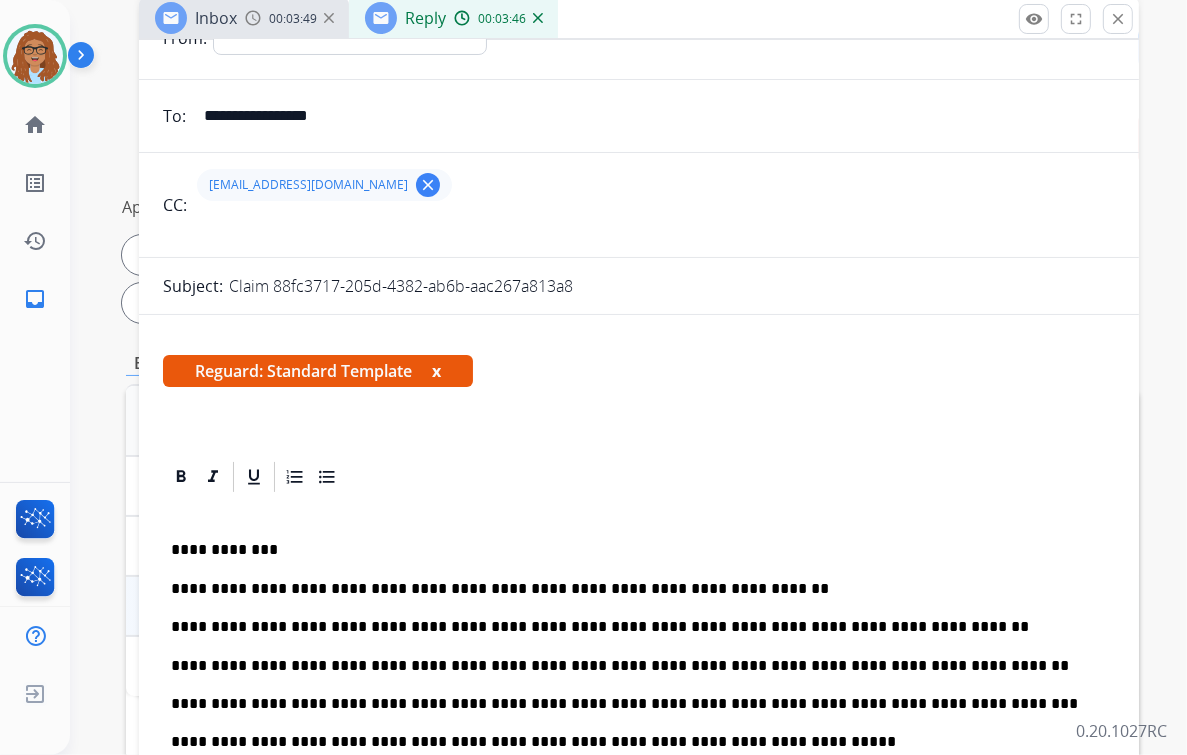 scroll, scrollTop: 0, scrollLeft: 0, axis: both 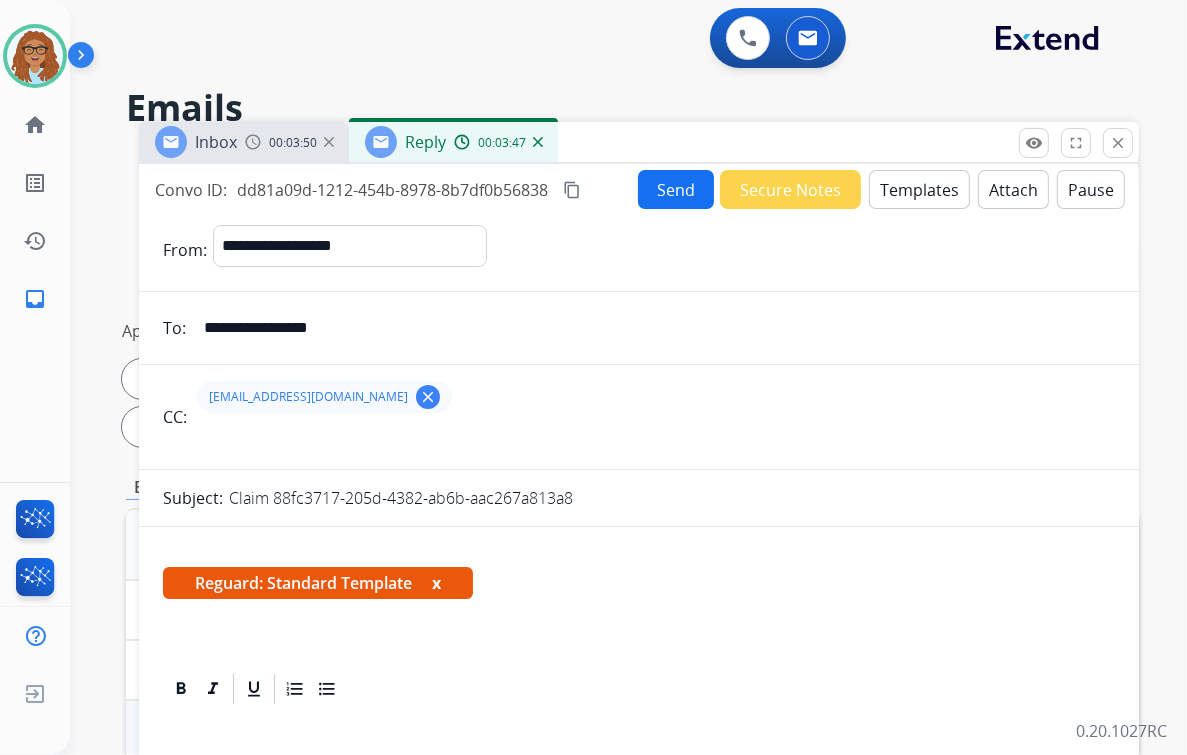 click on "Send" at bounding box center [676, 189] 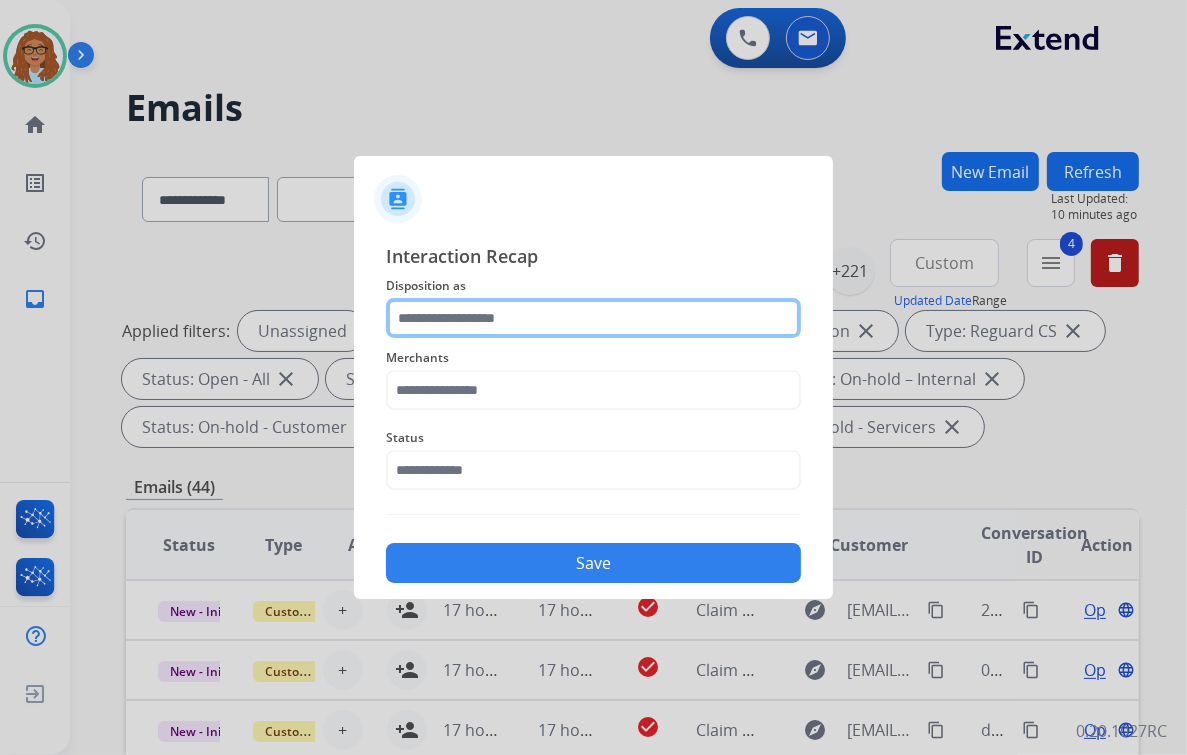 click 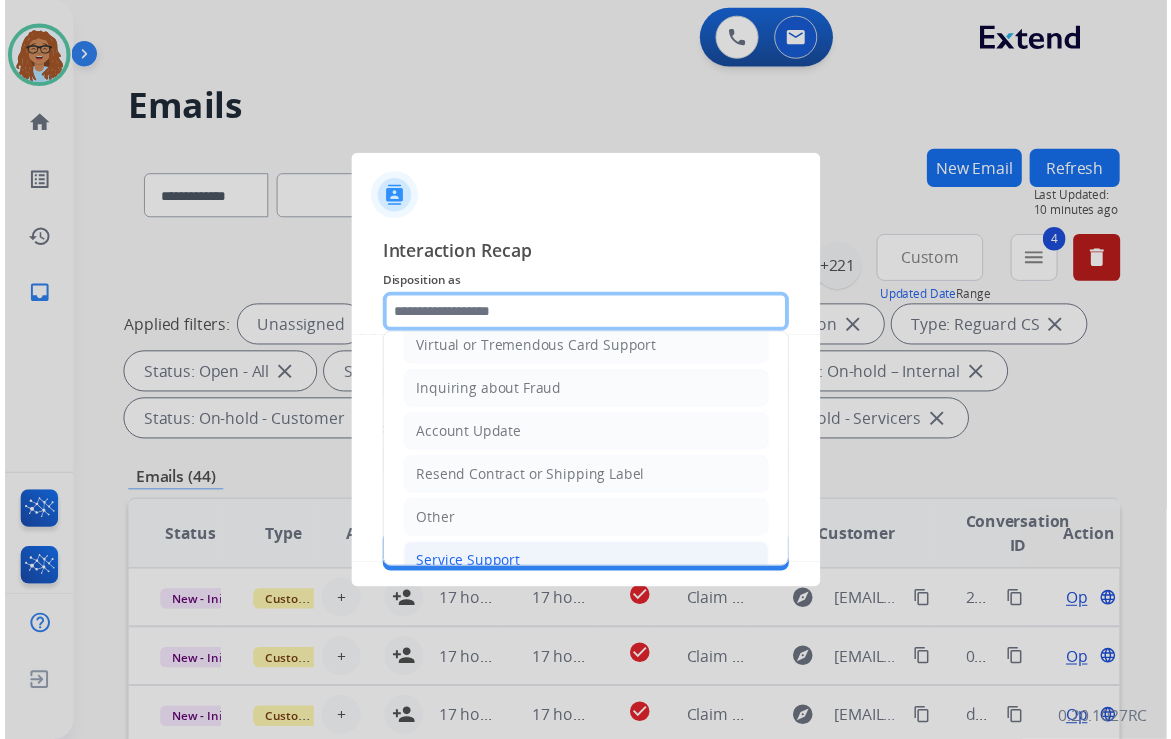 scroll, scrollTop: 306, scrollLeft: 0, axis: vertical 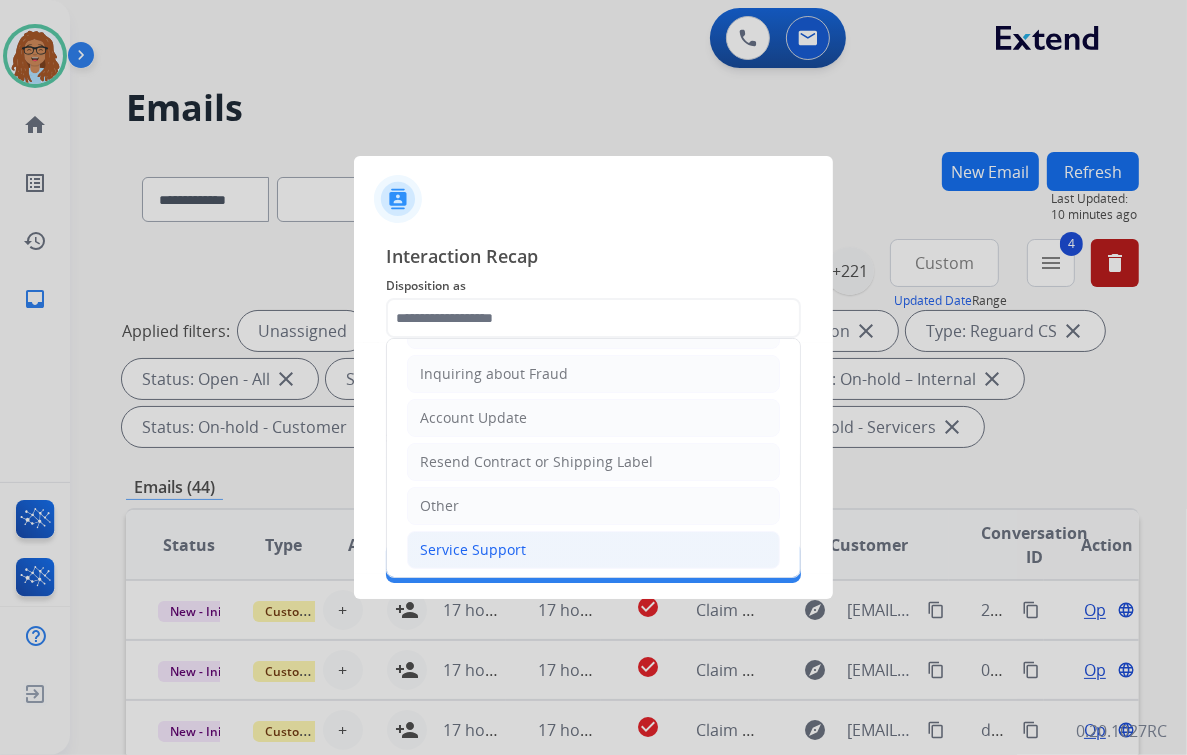 click on "Service Support" 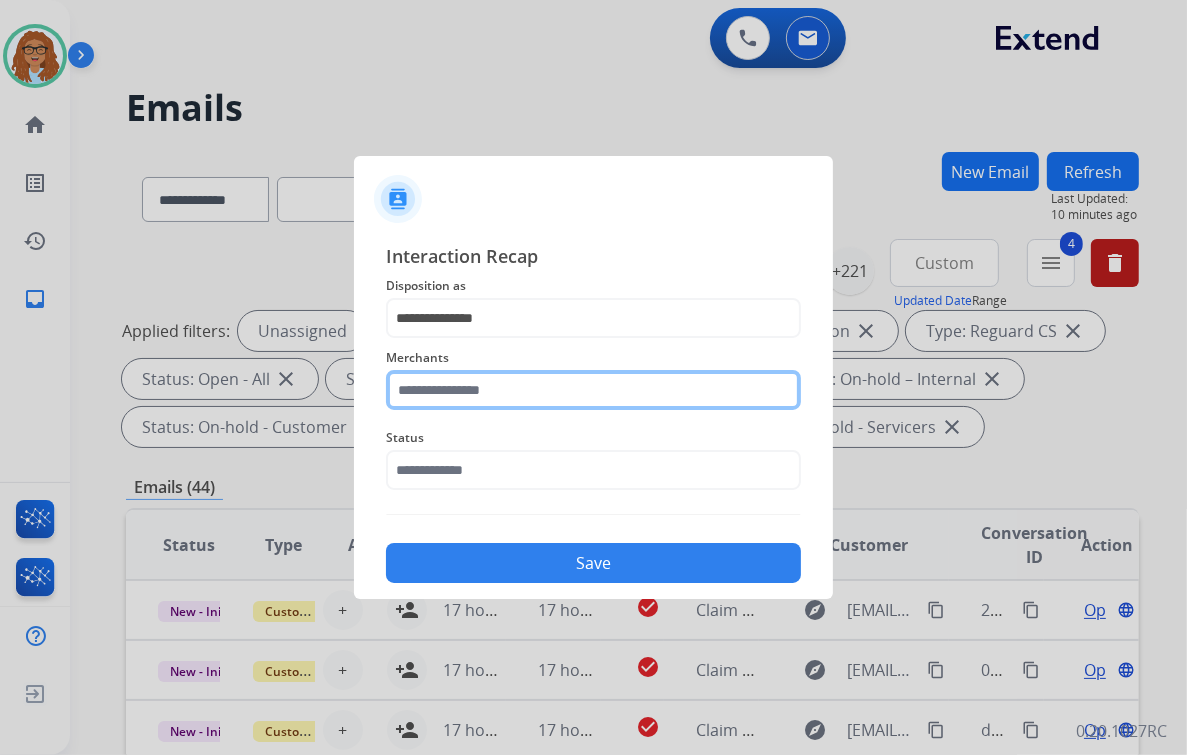 click 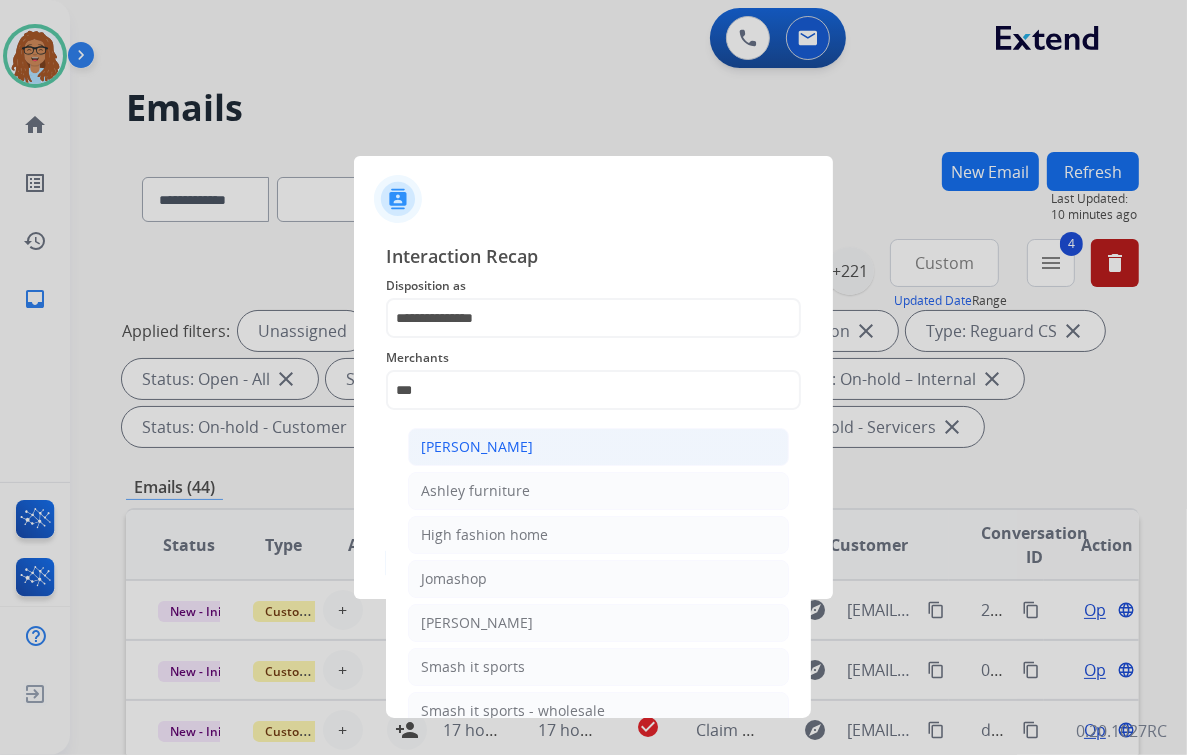 click on "[PERSON_NAME]" 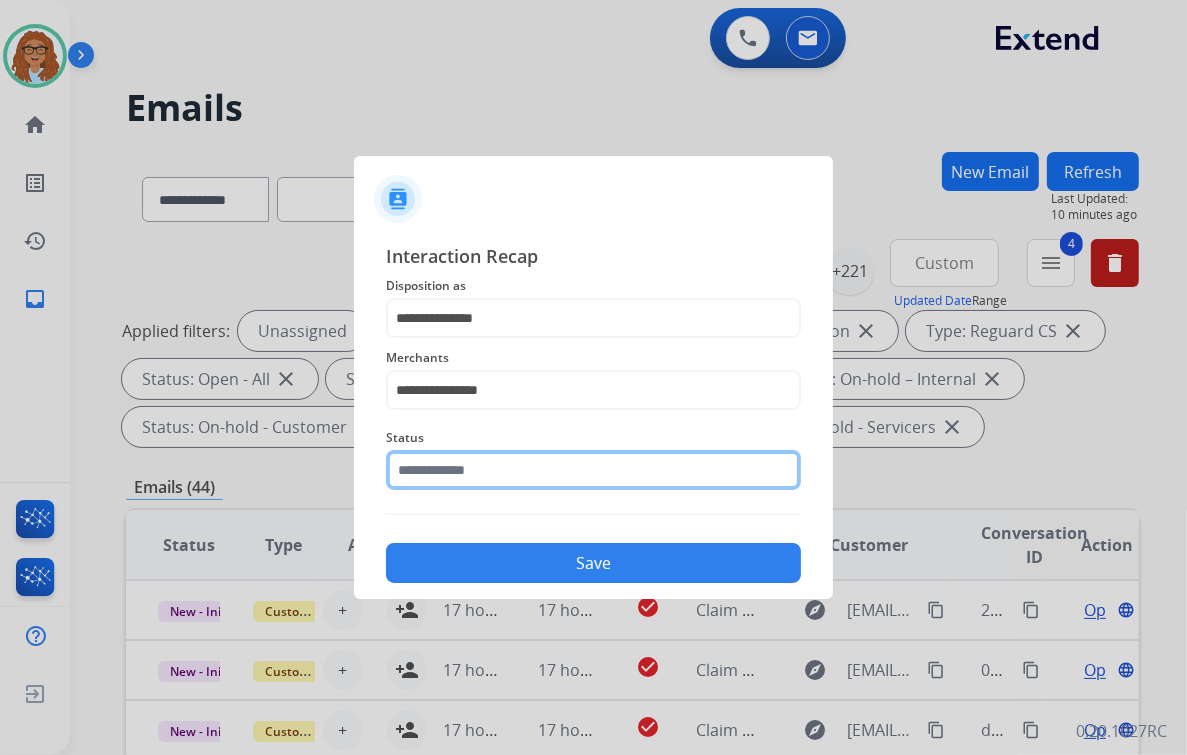 click 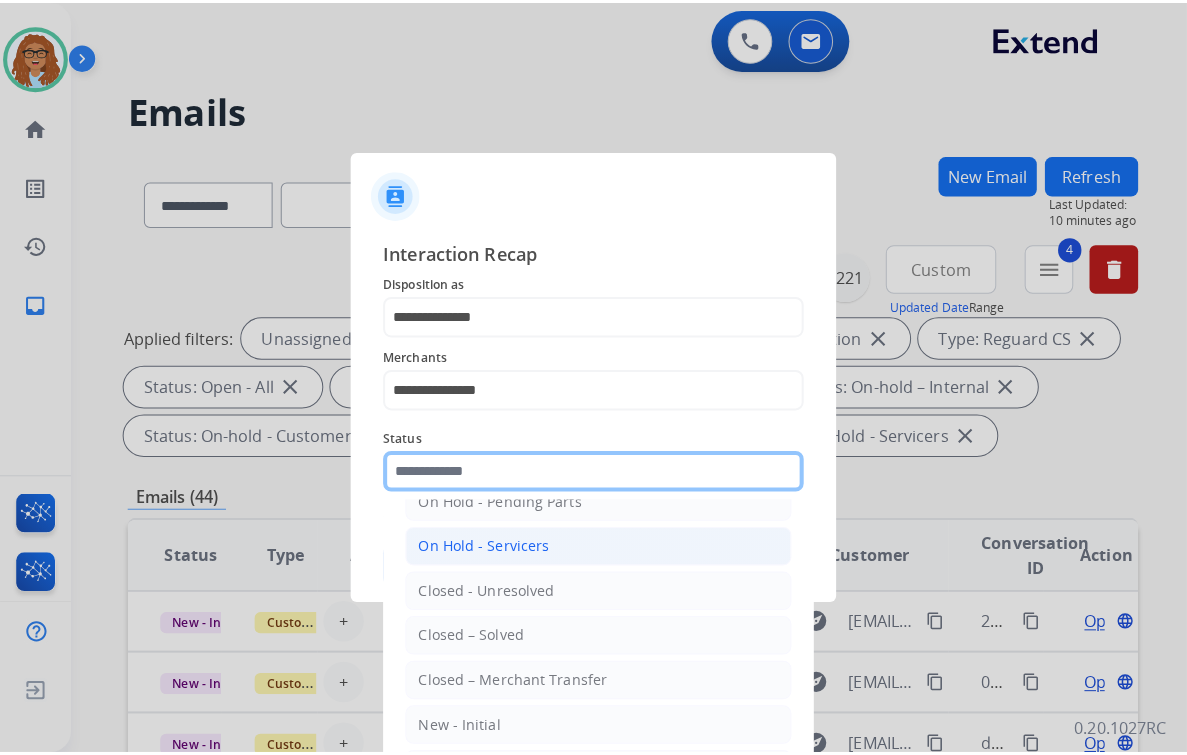 scroll, scrollTop: 116, scrollLeft: 0, axis: vertical 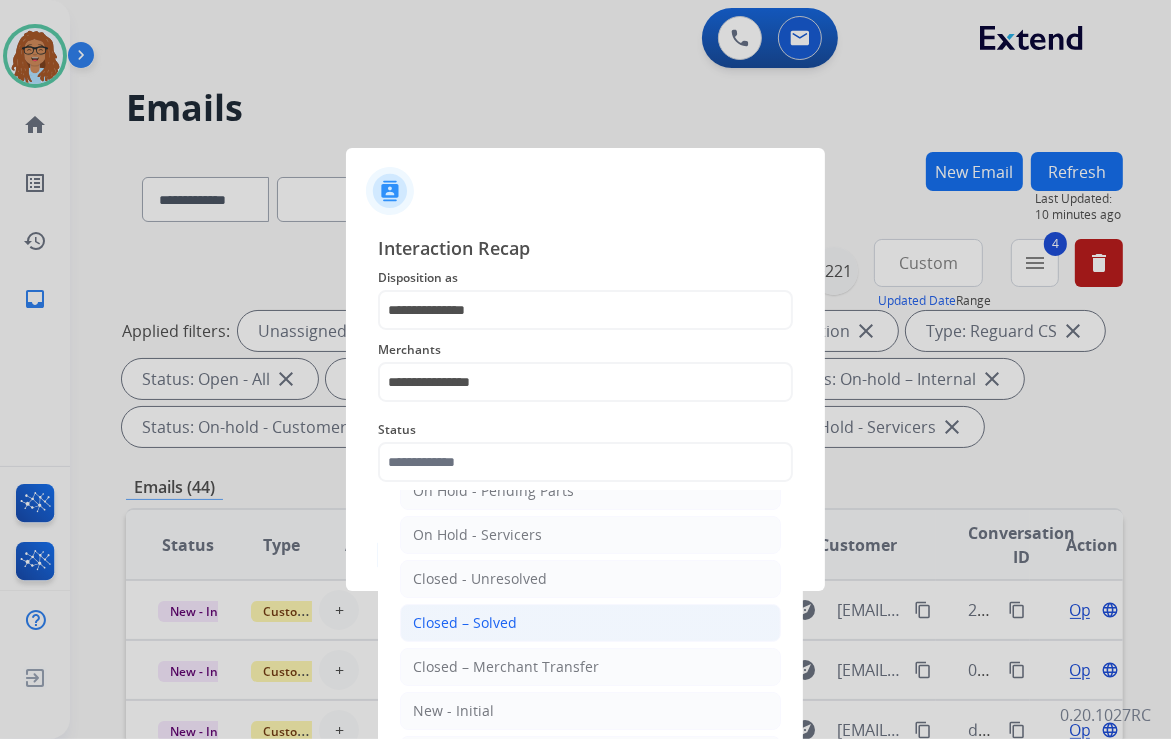 click on "Closed – Solved" 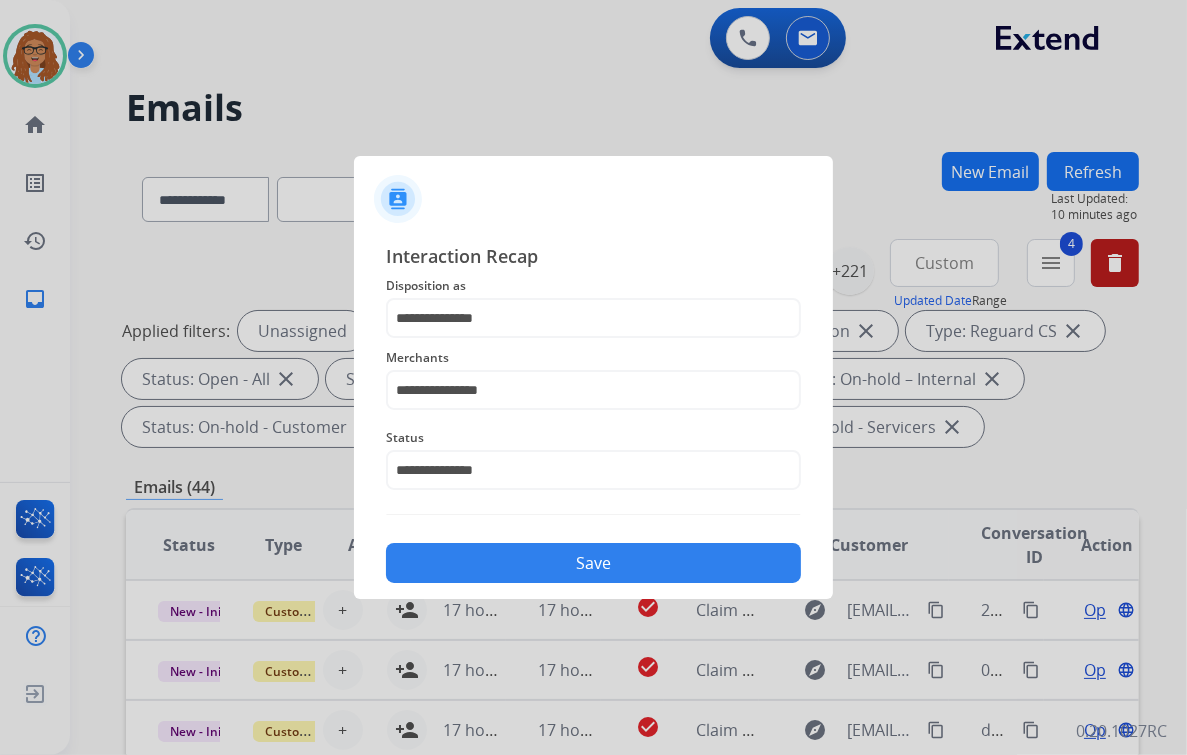 click on "Save" 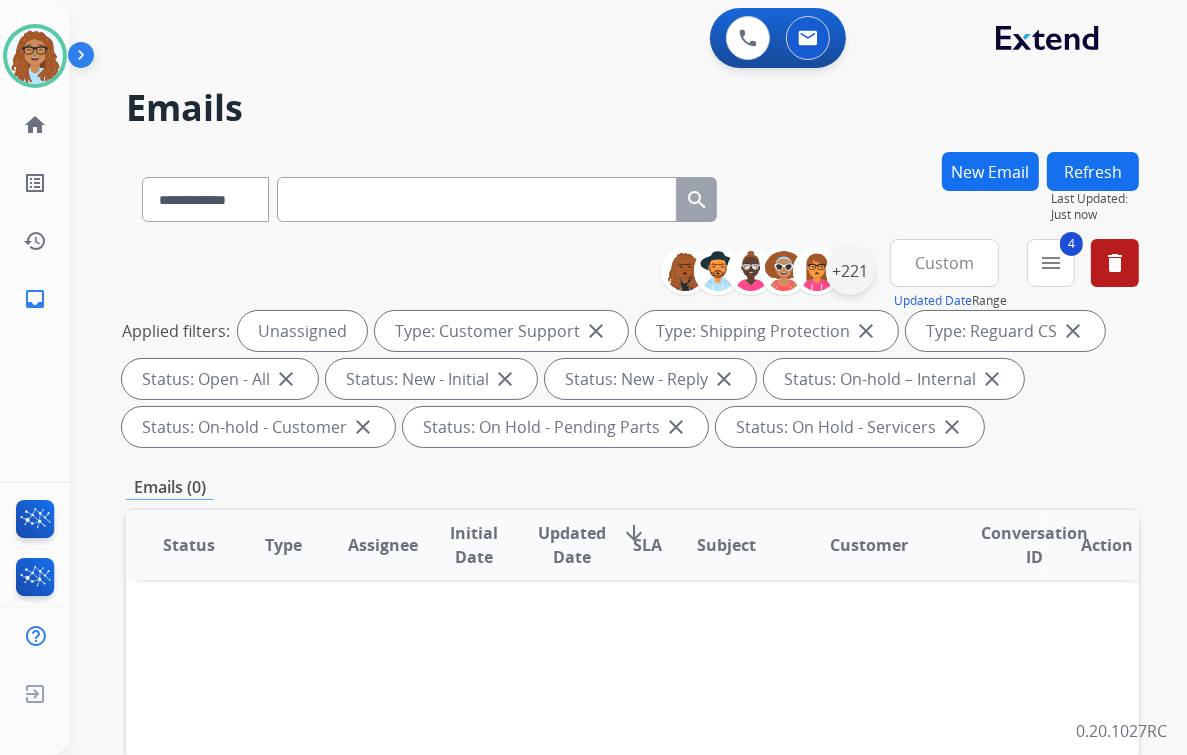 click on "+221" at bounding box center (850, 271) 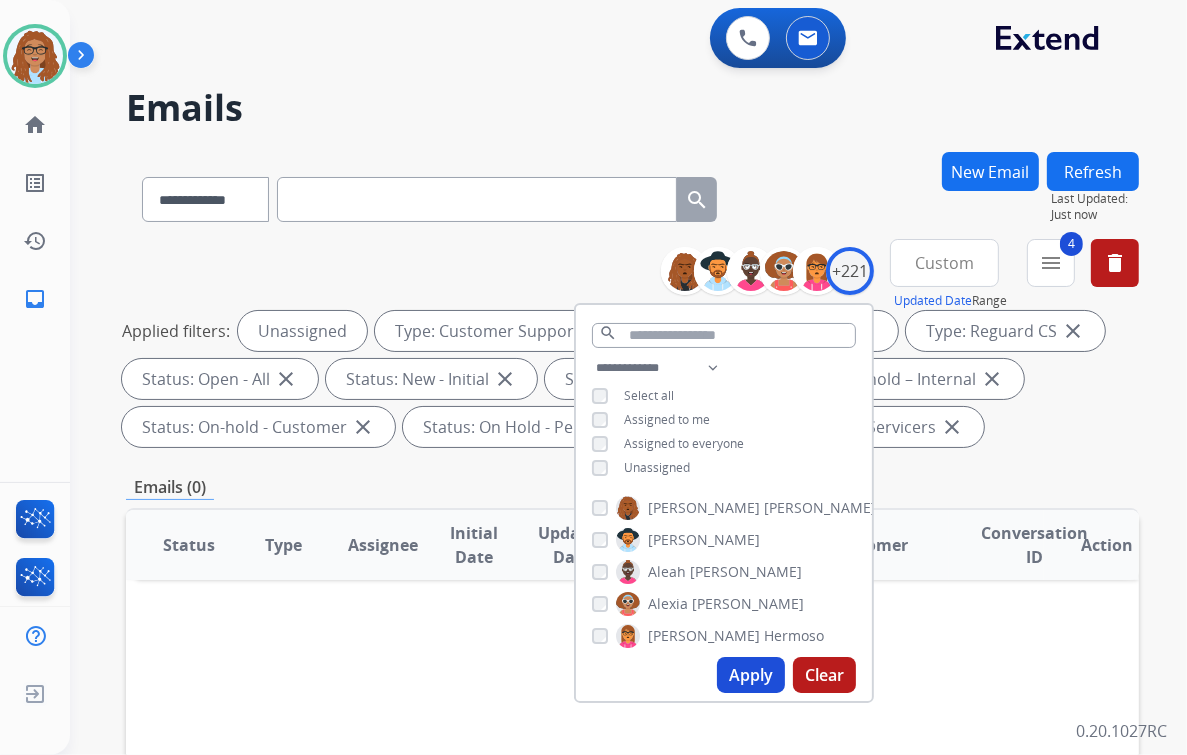click on "Apply" at bounding box center (751, 675) 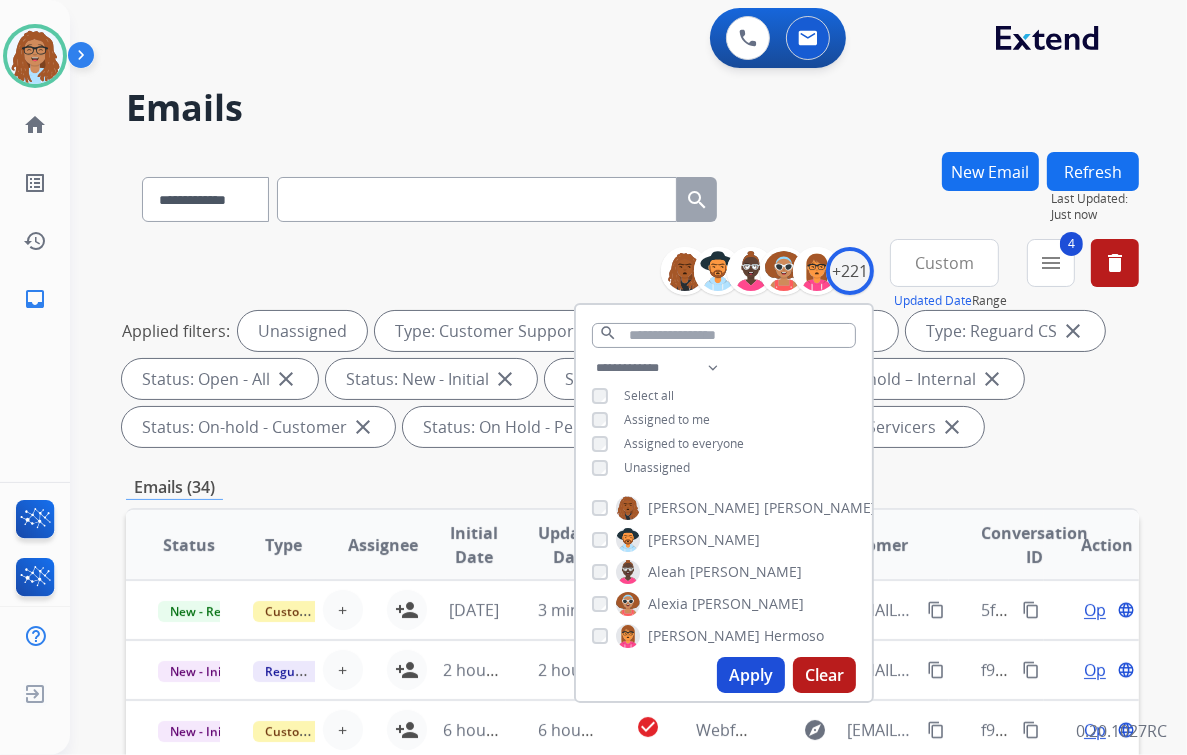 click on "**********" at bounding box center [632, 717] 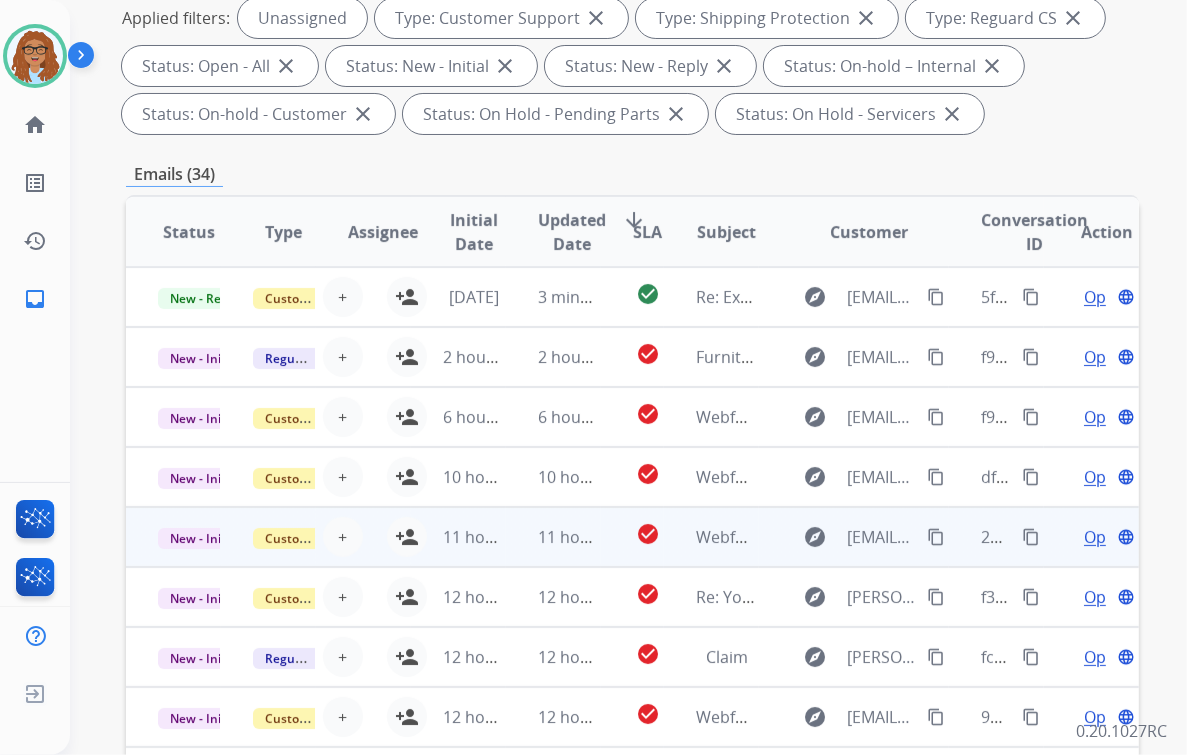 scroll, scrollTop: 320, scrollLeft: 0, axis: vertical 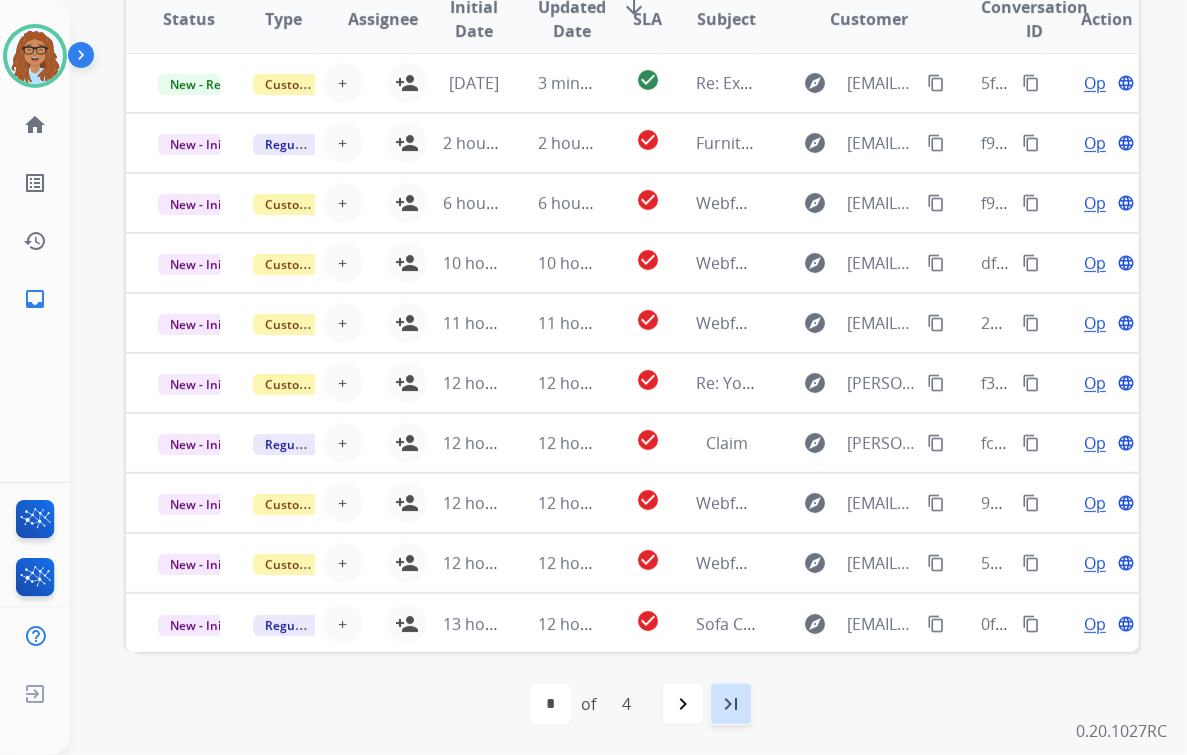 click on "last_page" at bounding box center [731, 704] 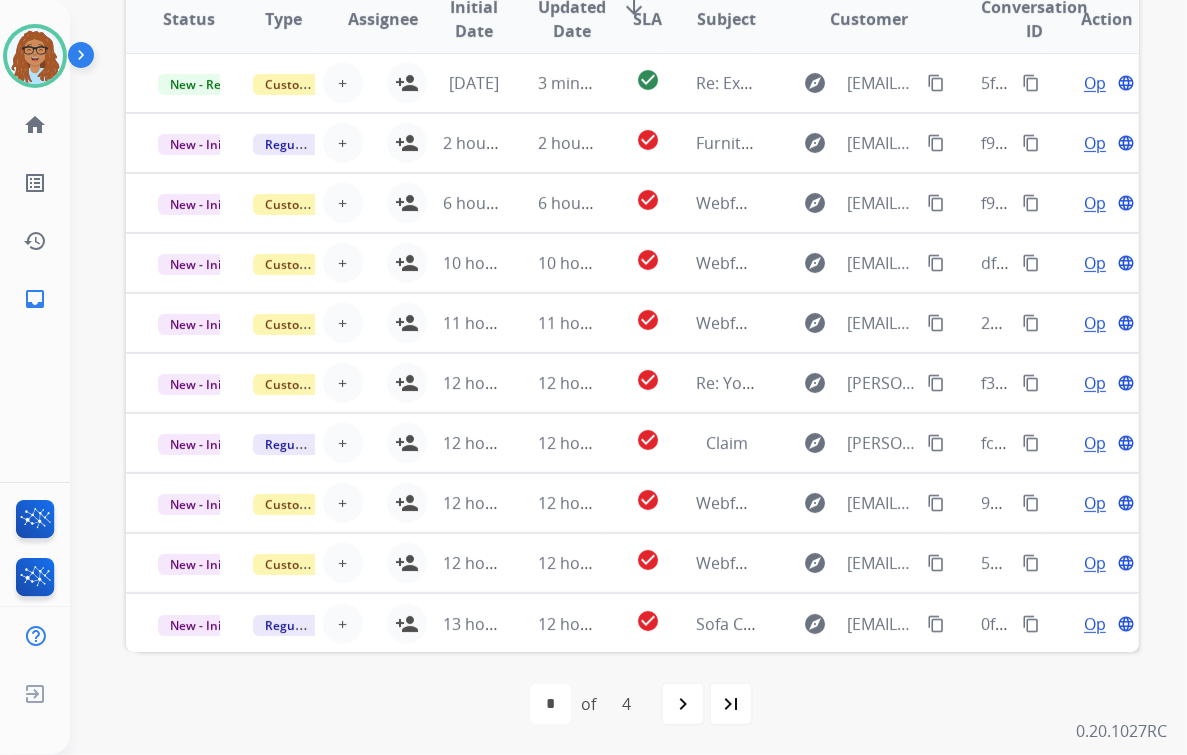 scroll, scrollTop: 0, scrollLeft: 0, axis: both 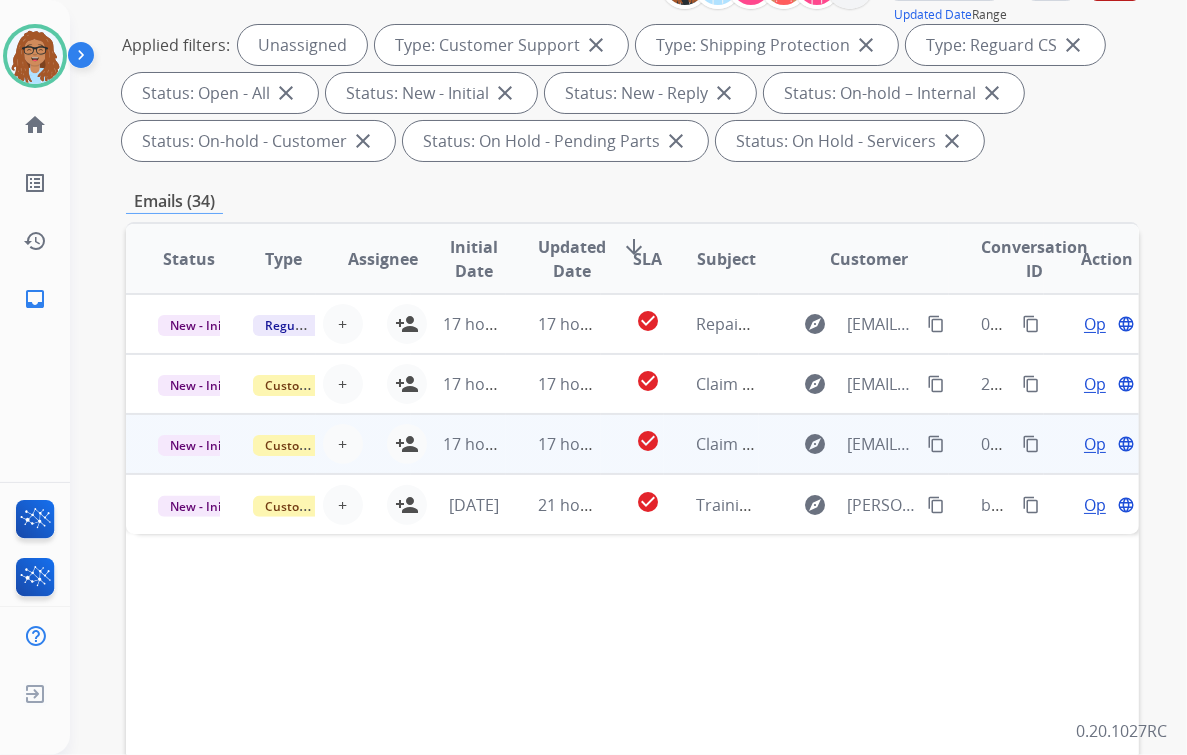 click on "Open" at bounding box center (1104, 444) 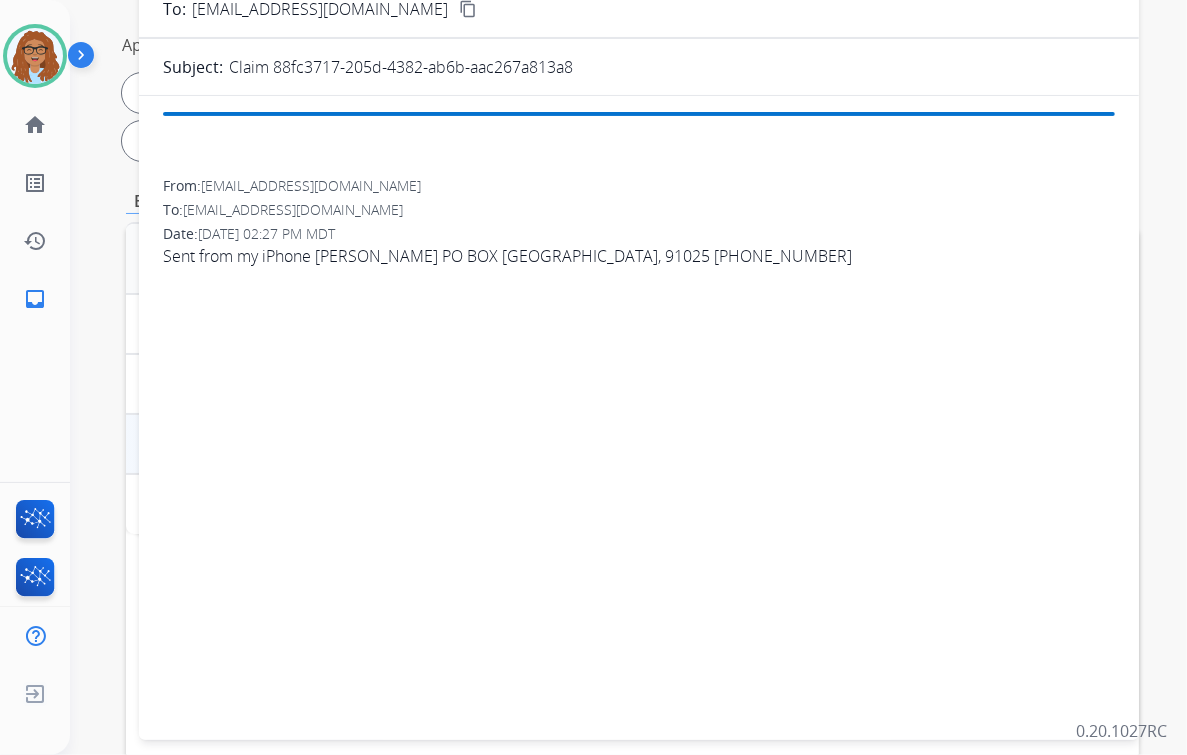 scroll, scrollTop: 206, scrollLeft: 0, axis: vertical 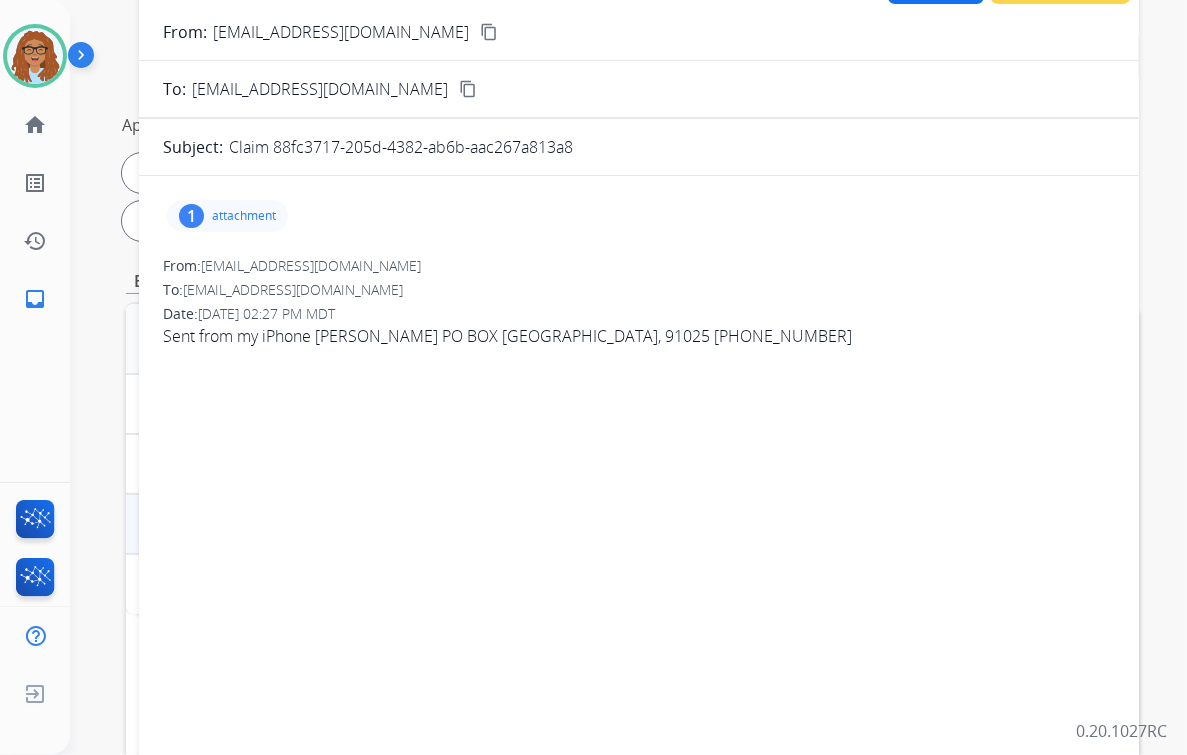 click on "1 attachment" at bounding box center (227, 216) 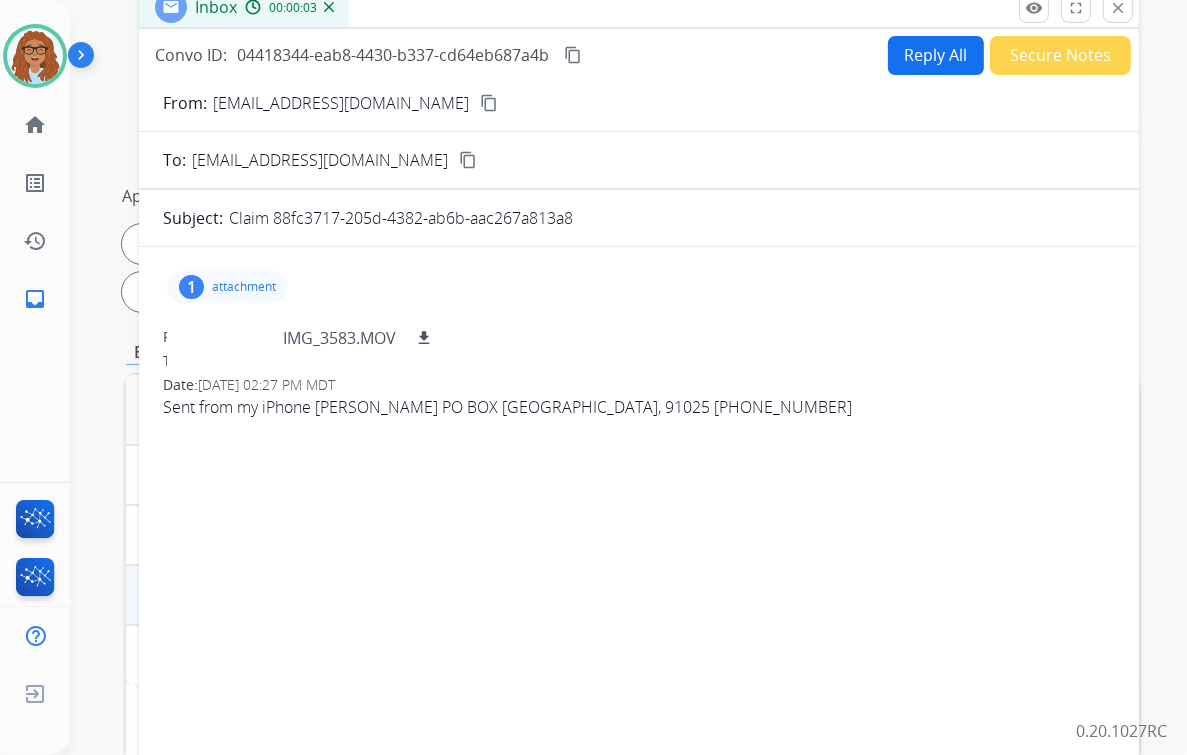 scroll, scrollTop: 46, scrollLeft: 0, axis: vertical 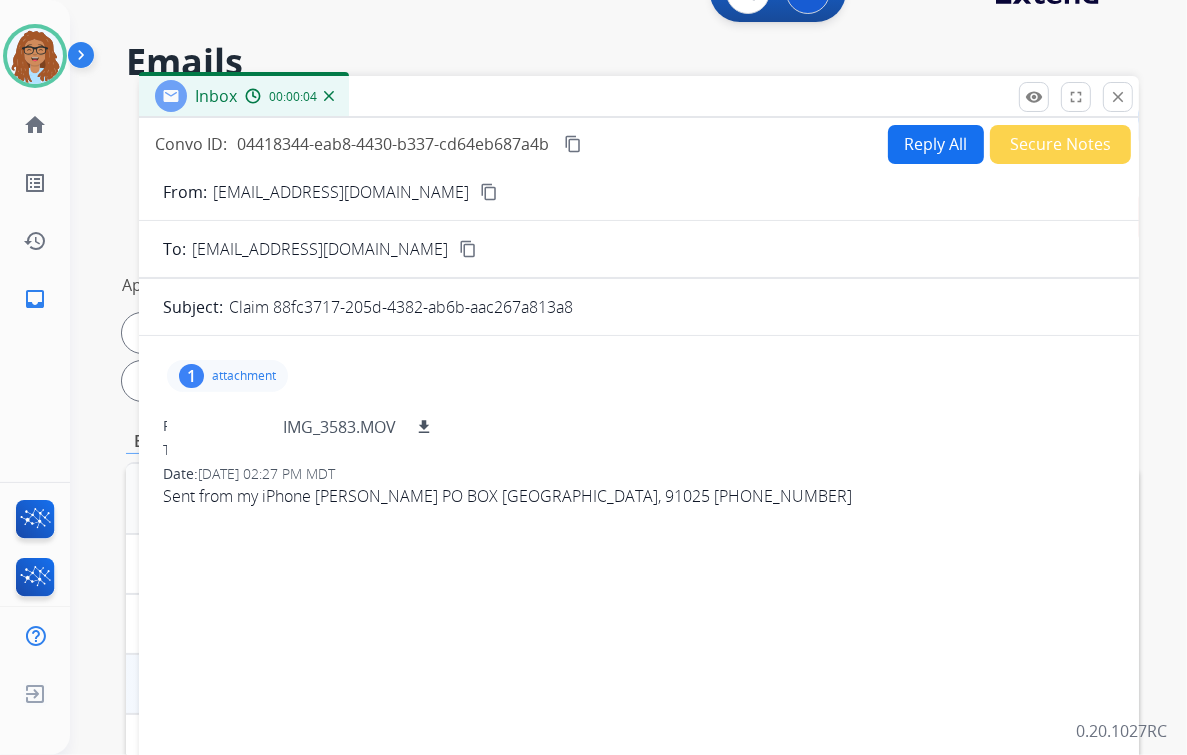 click on "1 attachment  IMG_3583.MOV  download" at bounding box center [639, 376] 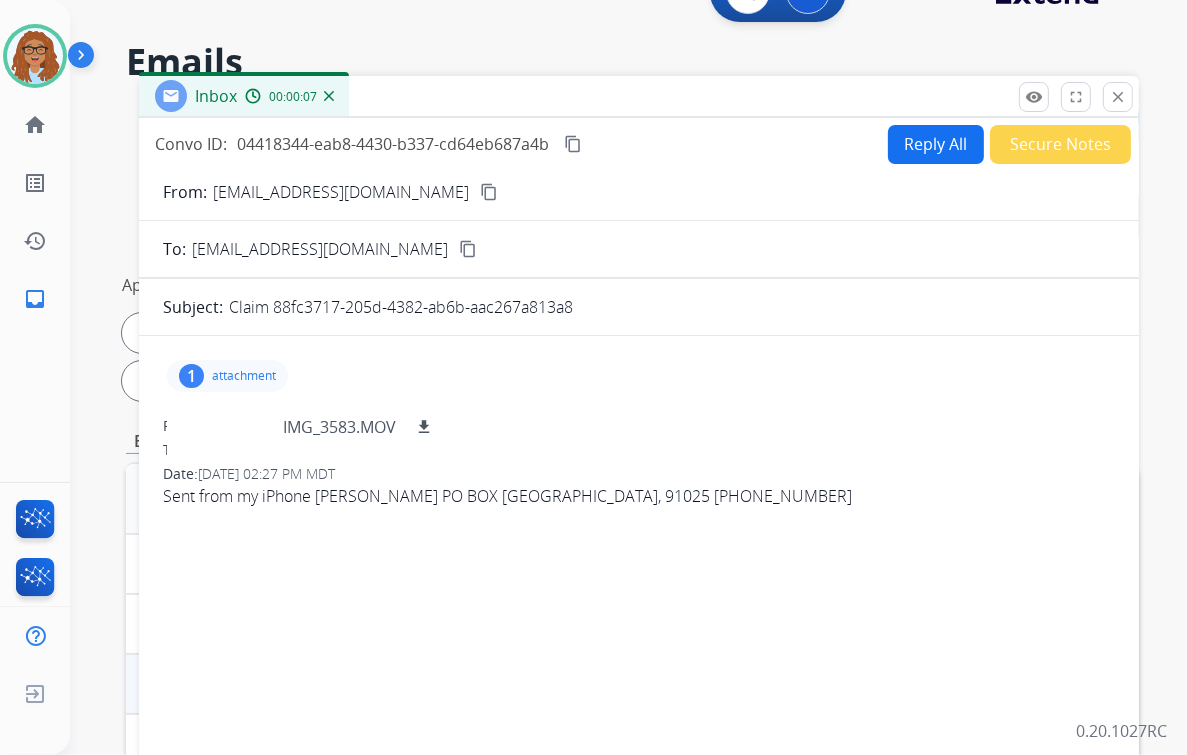 click on "1" at bounding box center [191, 376] 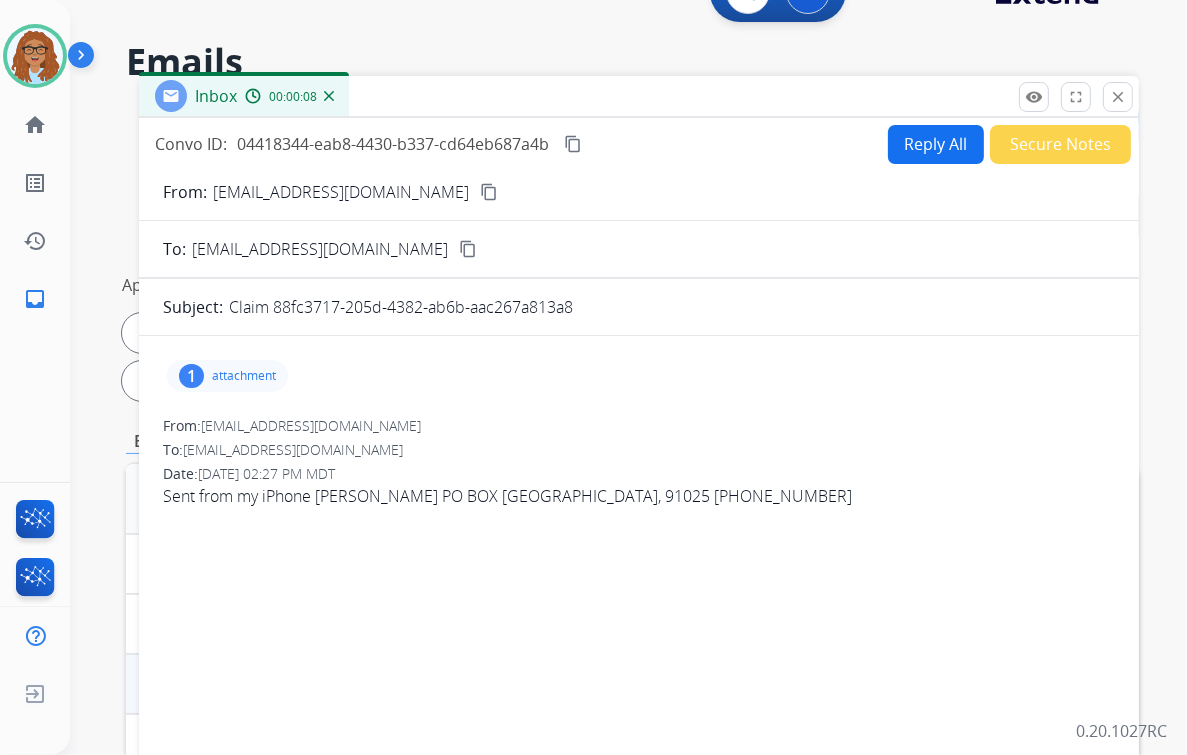 click on "1" at bounding box center (191, 376) 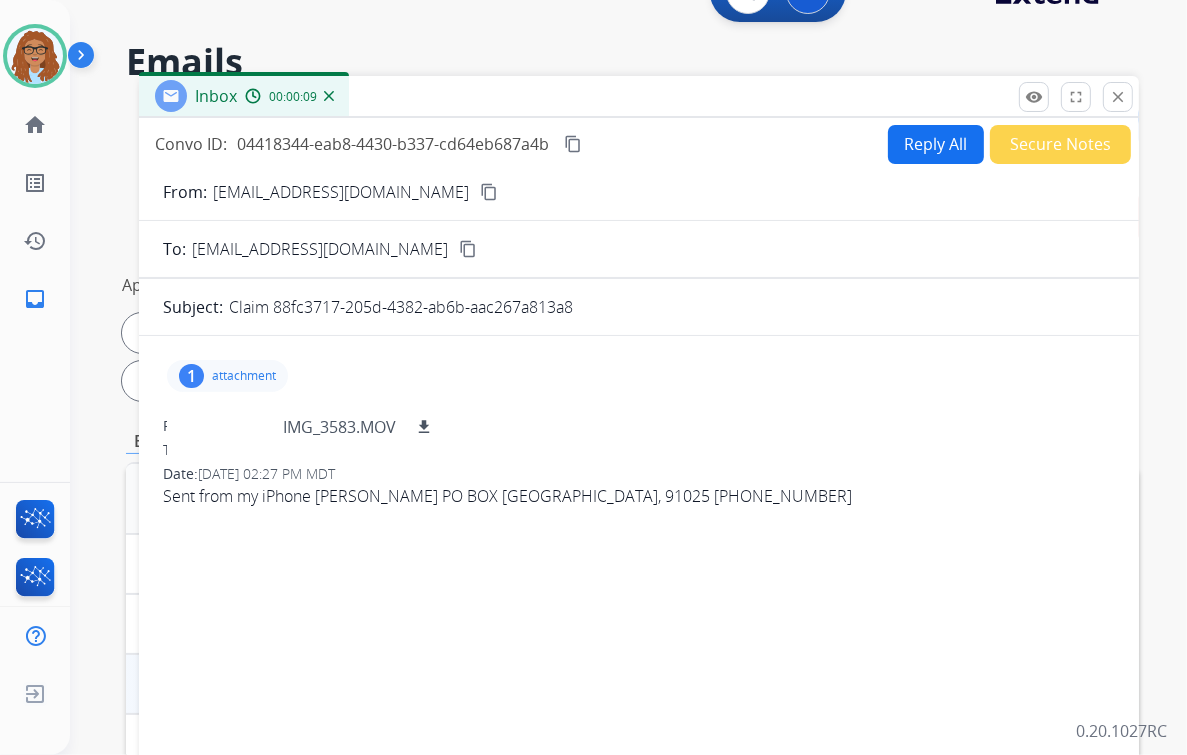 click on "1 attachment  IMG_3583.MOV  download" at bounding box center (639, 376) 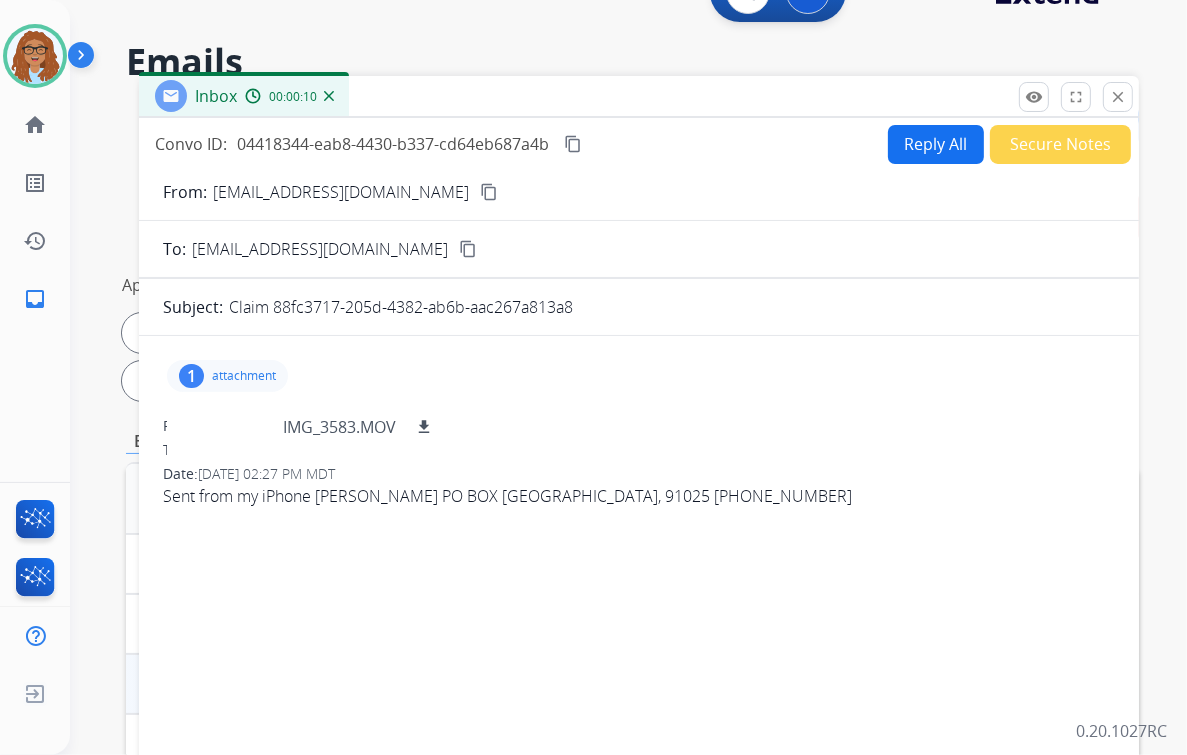 click on "1 attachment  IMG_3583.MOV  download" at bounding box center (639, 376) 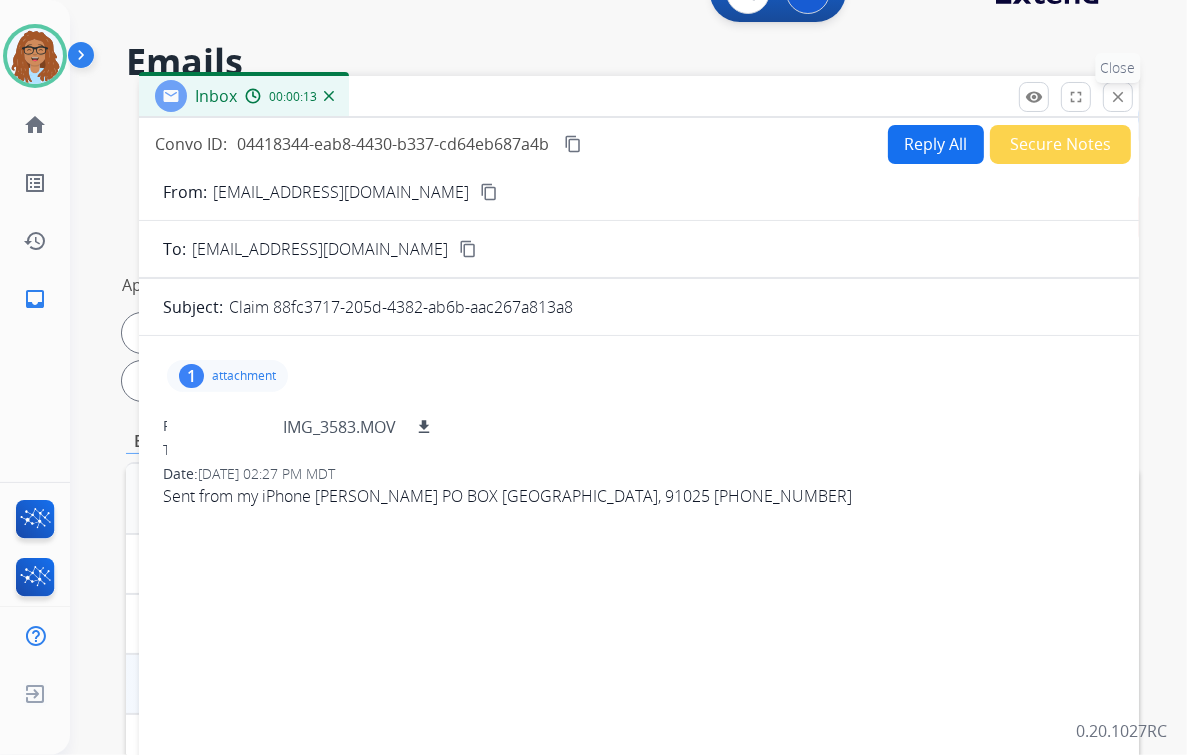 click on "close" at bounding box center (1118, 97) 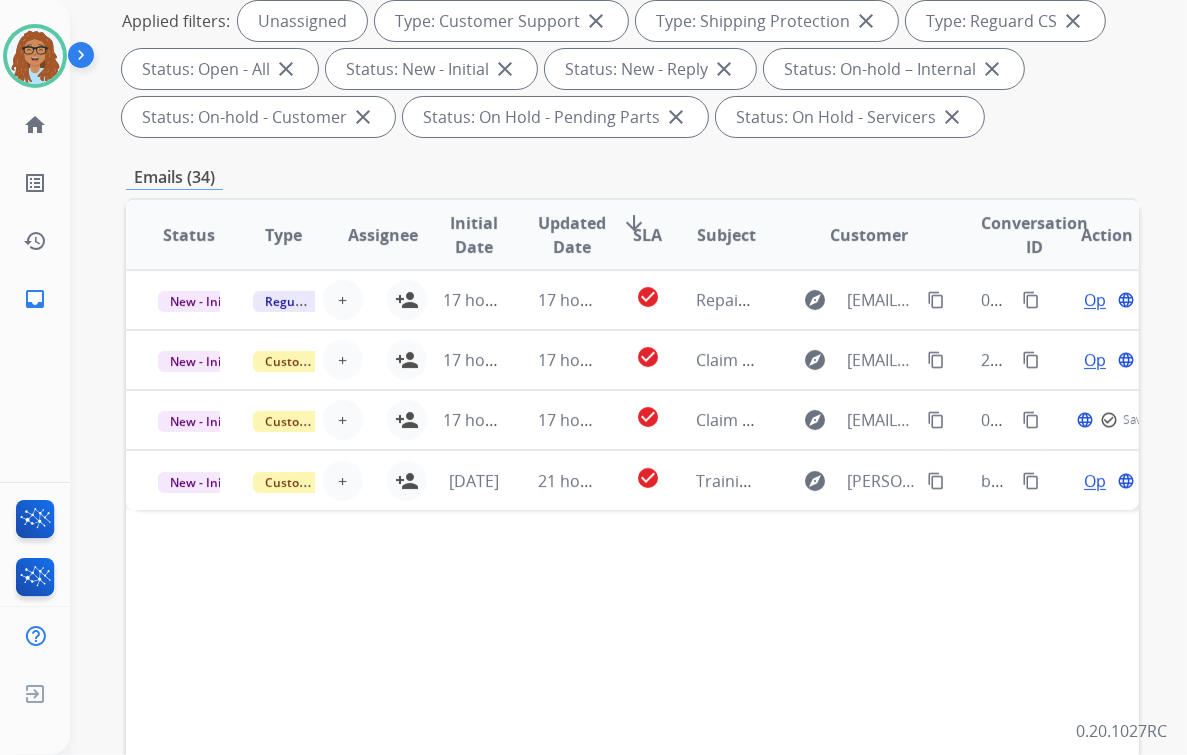 scroll, scrollTop: 366, scrollLeft: 0, axis: vertical 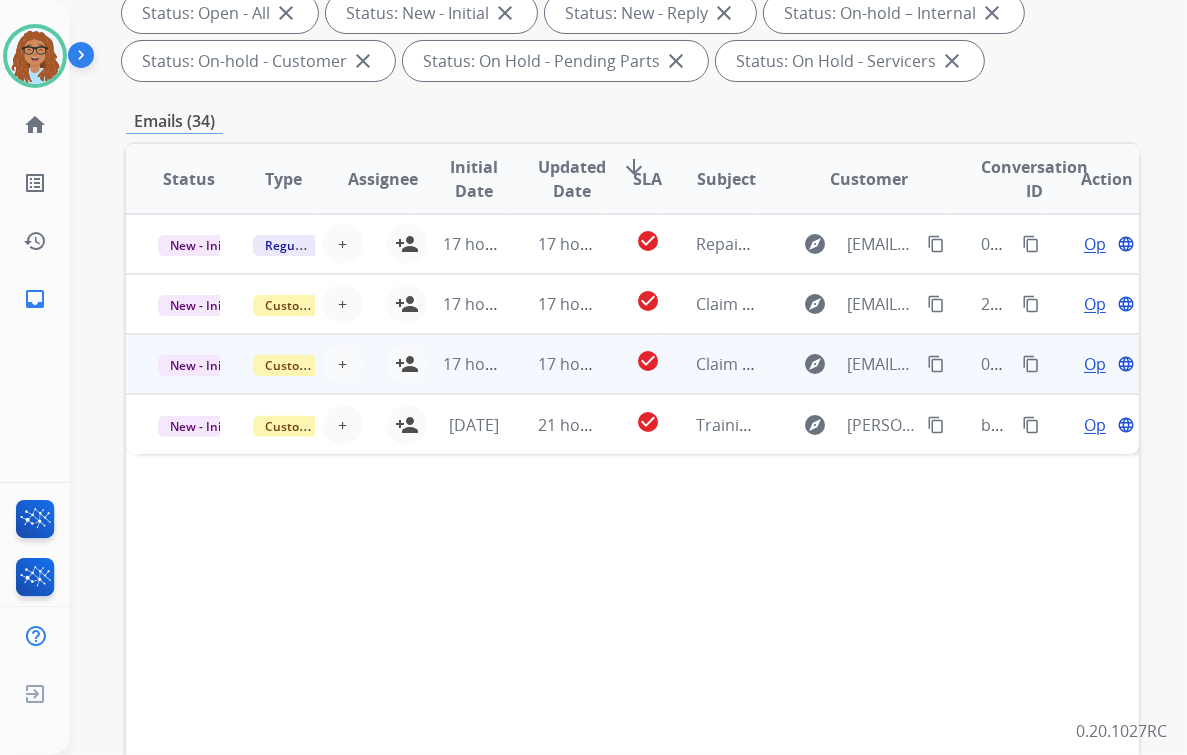 click on "17 hours ago" at bounding box center (458, 364) 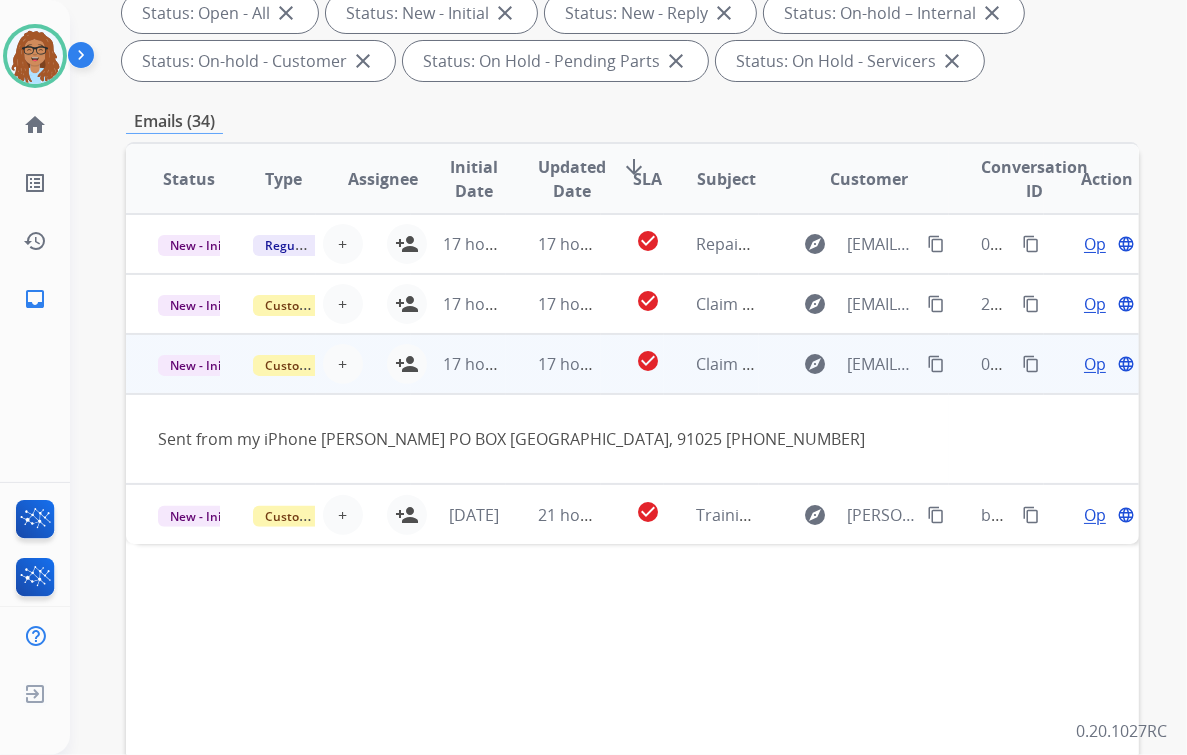 click on "17 hours ago" at bounding box center [458, 364] 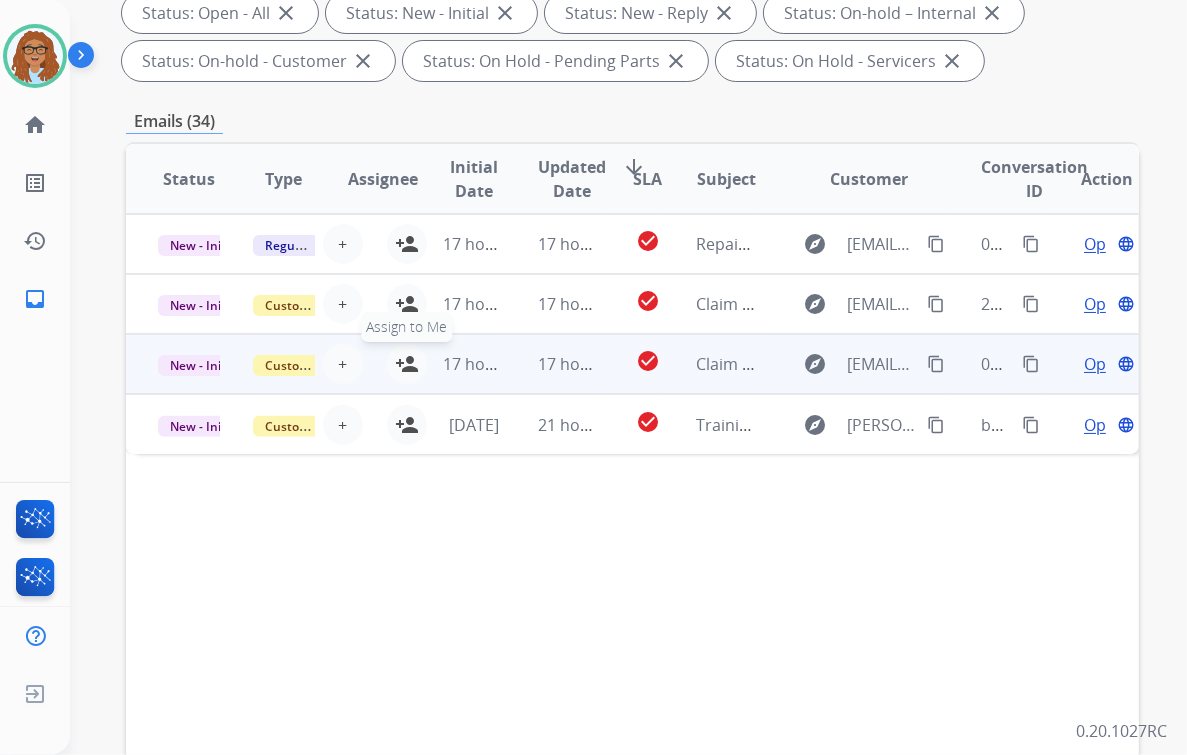 click on "person_add" at bounding box center (407, 364) 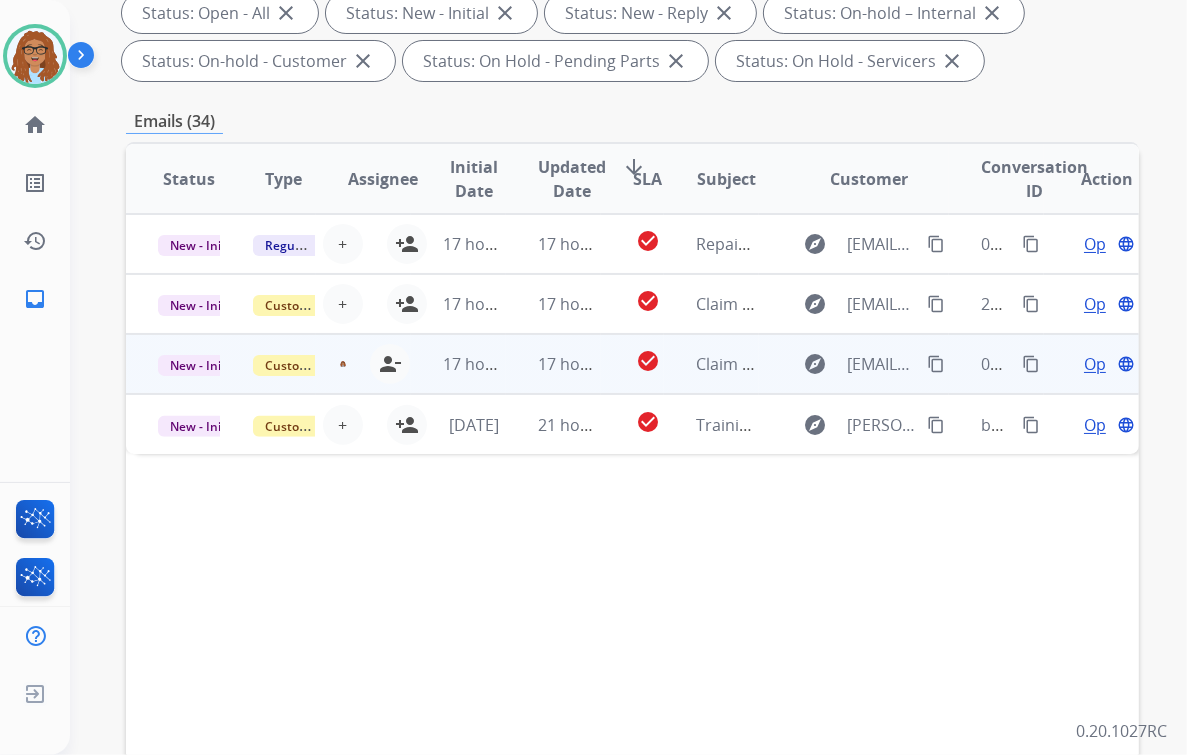 click on "content_copy" at bounding box center [1031, 364] 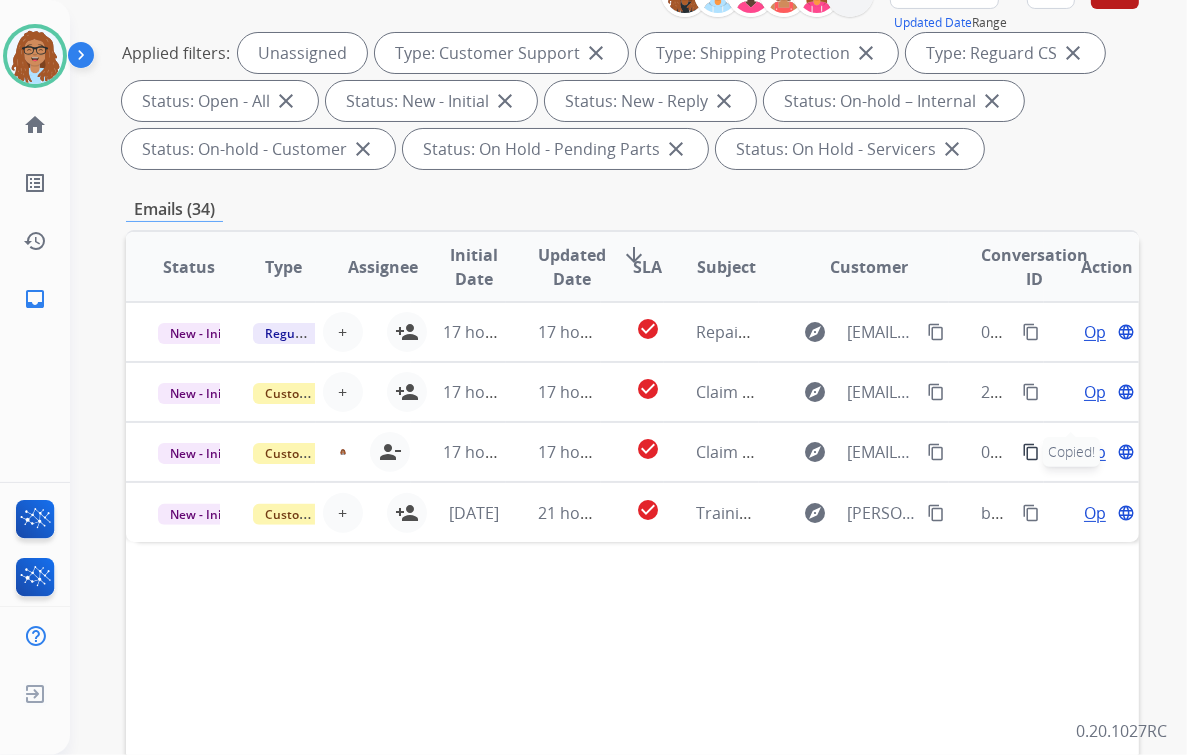 scroll, scrollTop: 206, scrollLeft: 0, axis: vertical 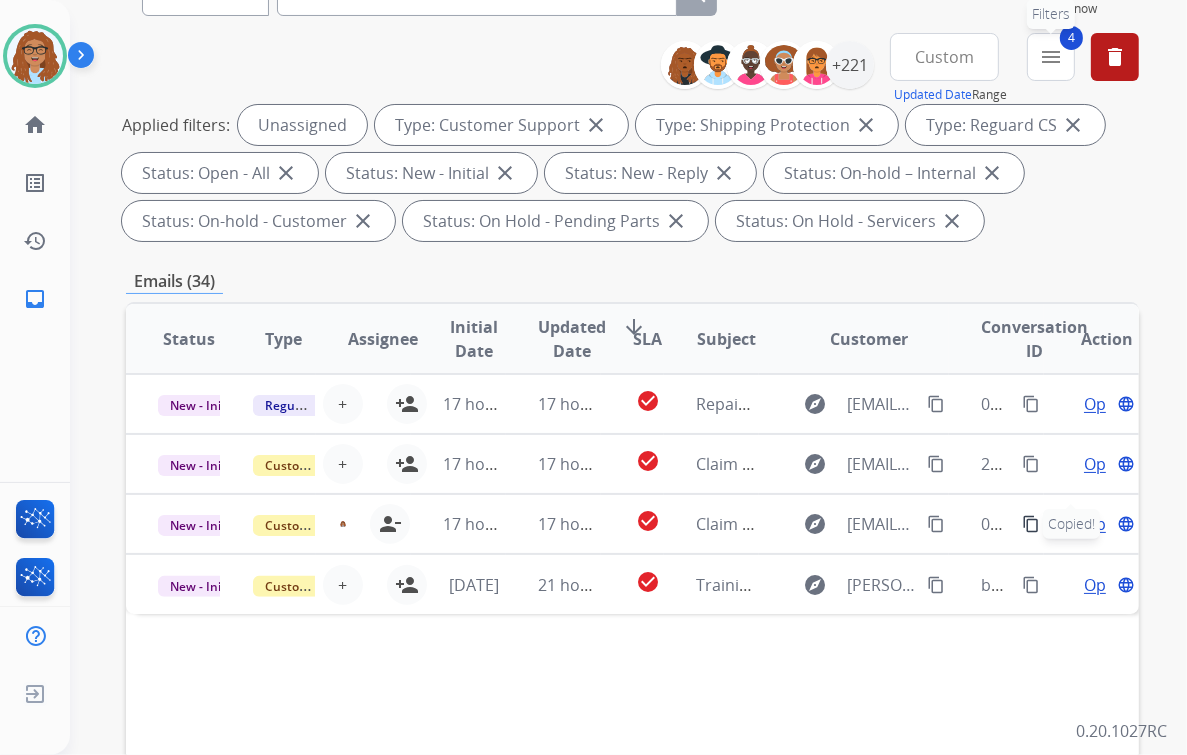 click on "4 menu  Filters" at bounding box center [1051, 57] 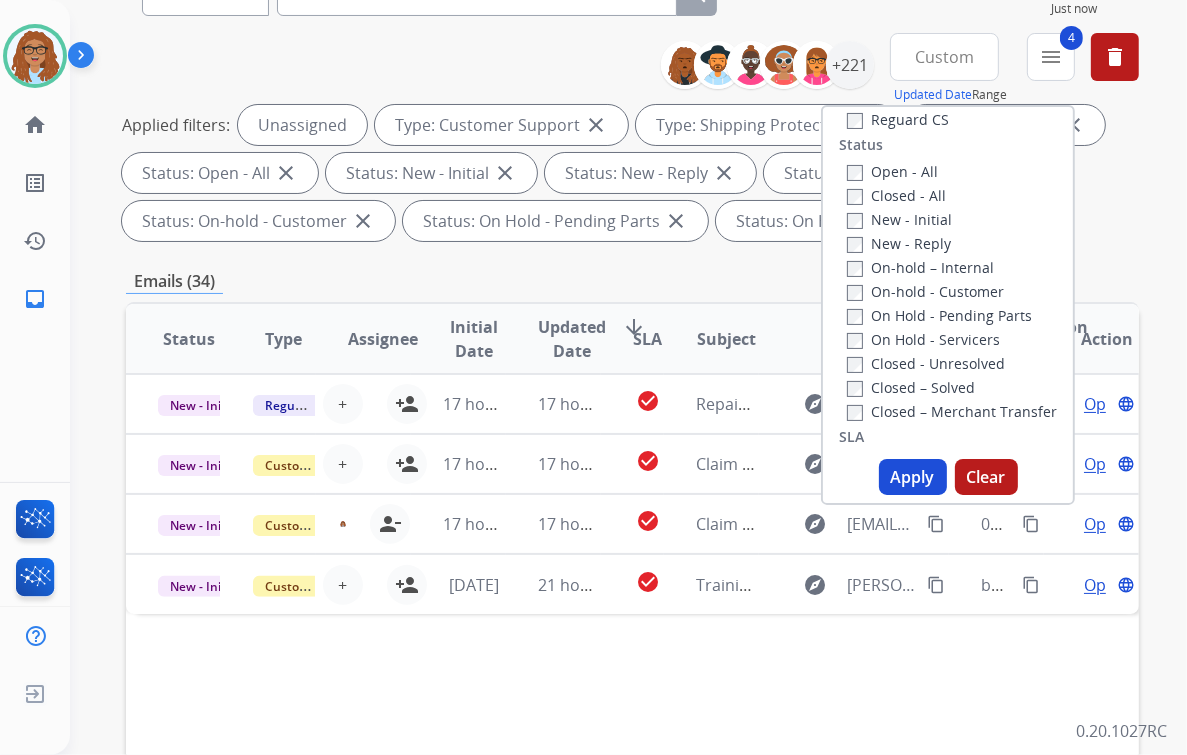 scroll, scrollTop: 320, scrollLeft: 0, axis: vertical 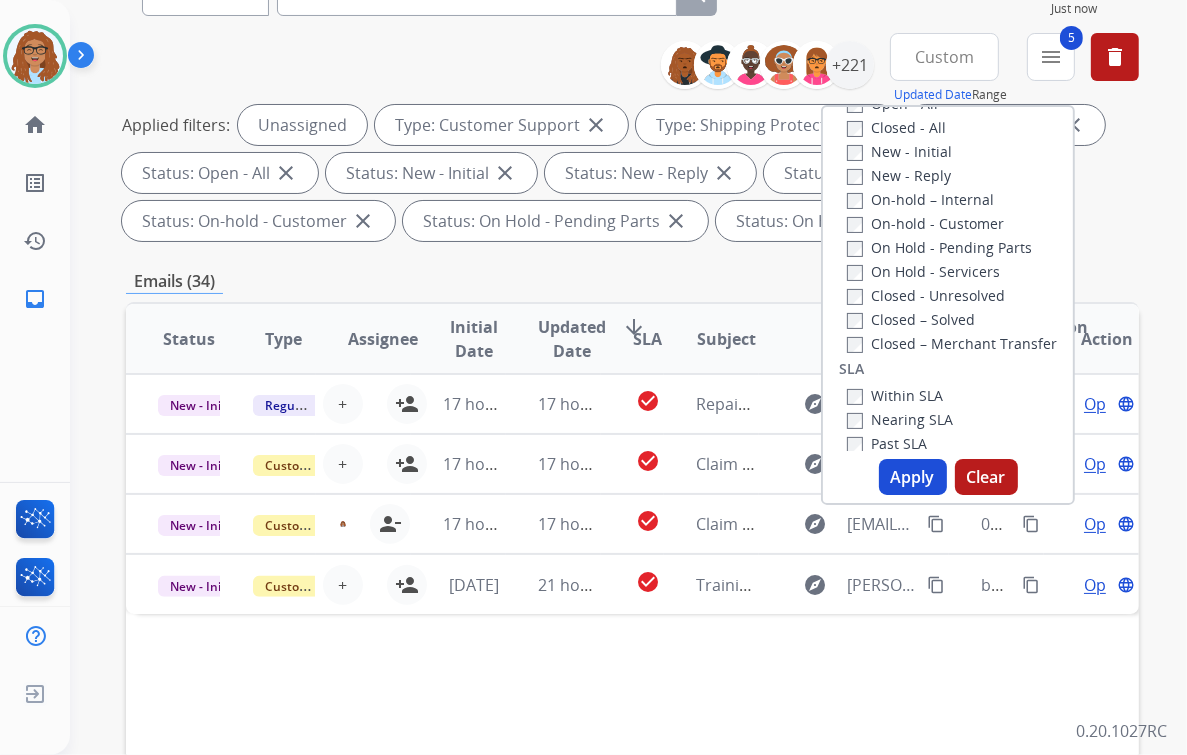 click on "Apply" at bounding box center (913, 477) 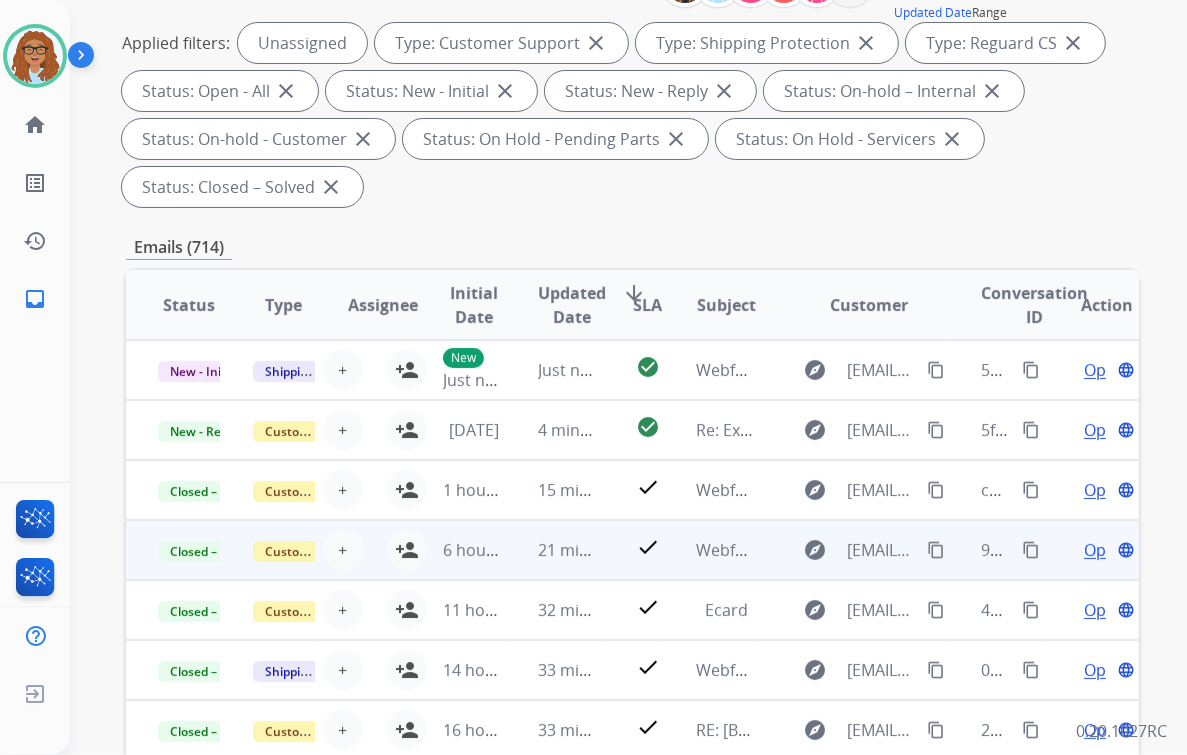 scroll, scrollTop: 320, scrollLeft: 0, axis: vertical 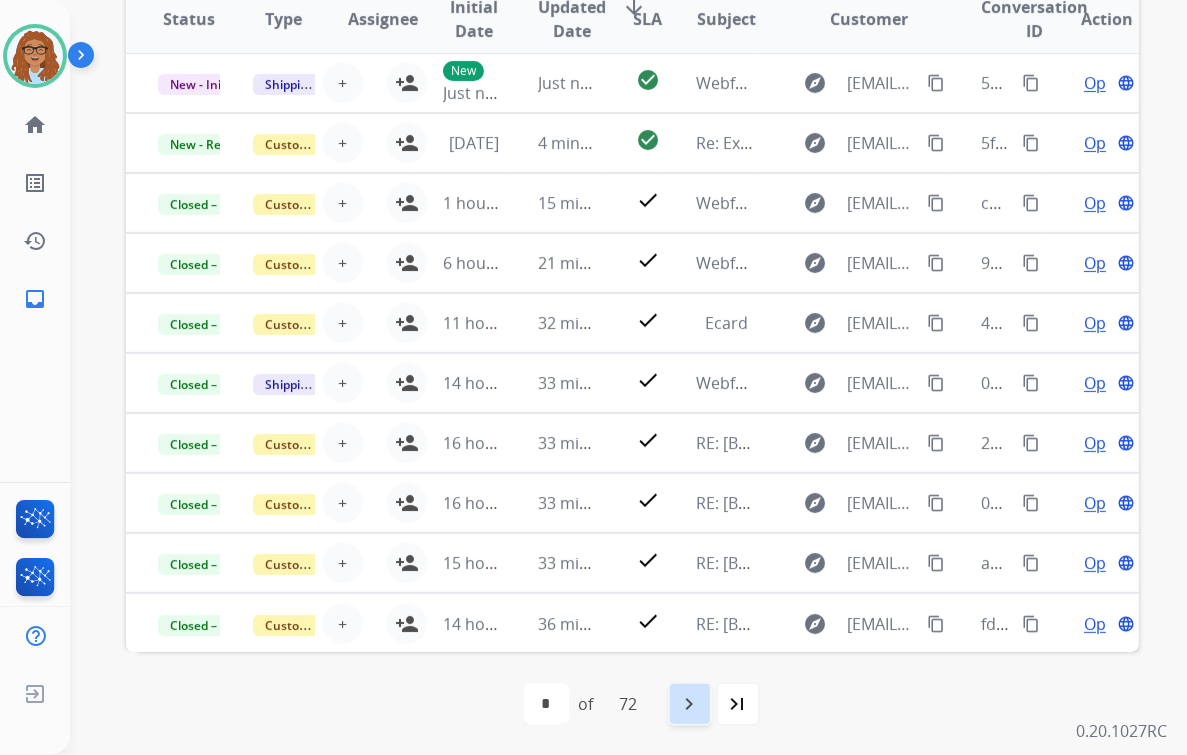 click on "navigate_next" at bounding box center (690, 704) 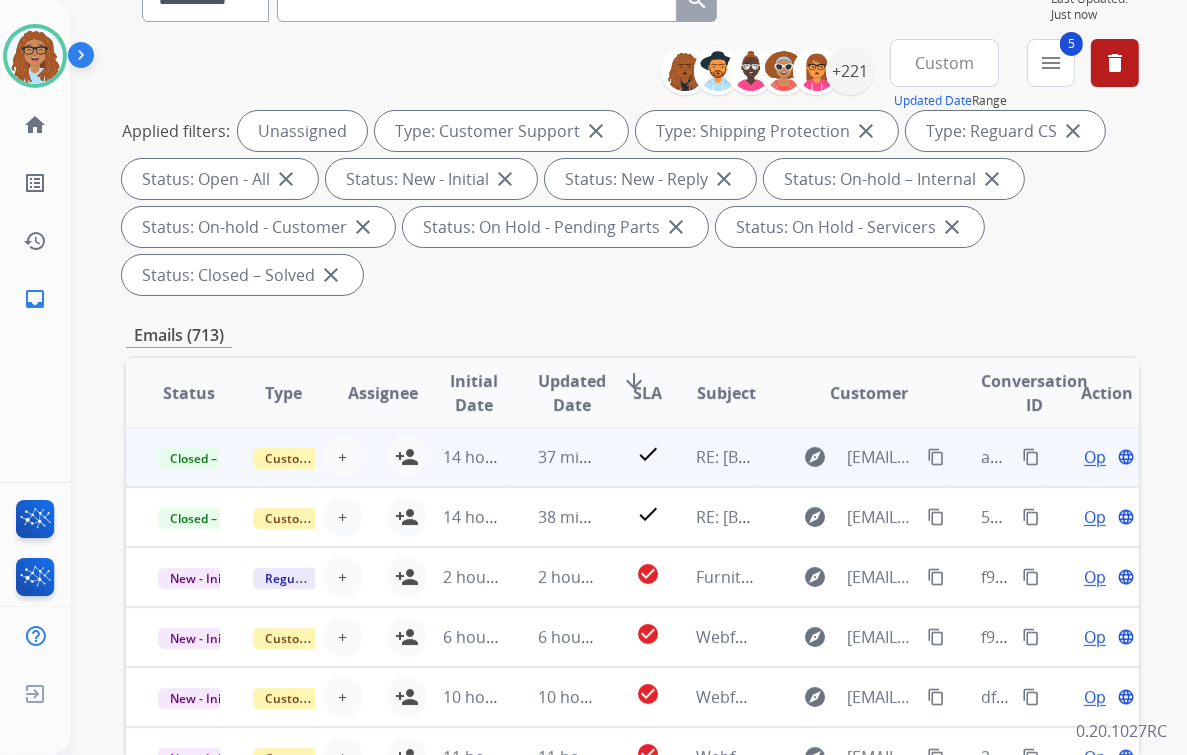 scroll, scrollTop: 240, scrollLeft: 0, axis: vertical 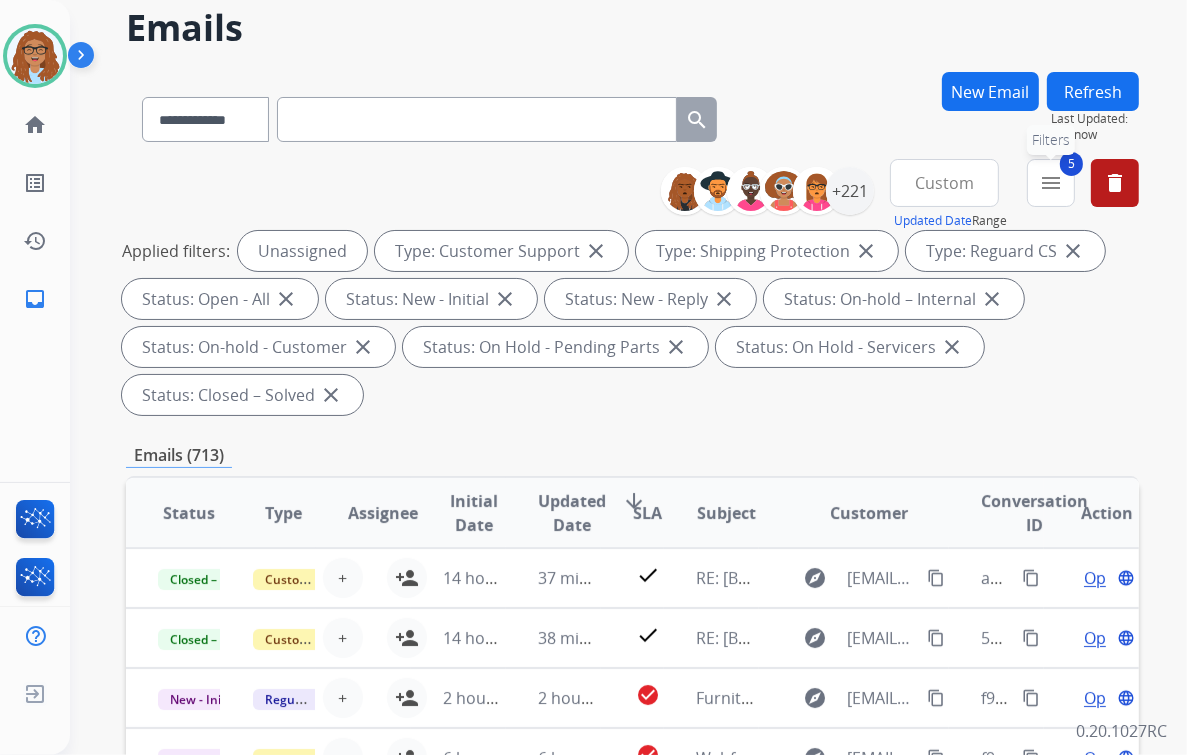 click on "5 menu  Filters" at bounding box center (1051, 183) 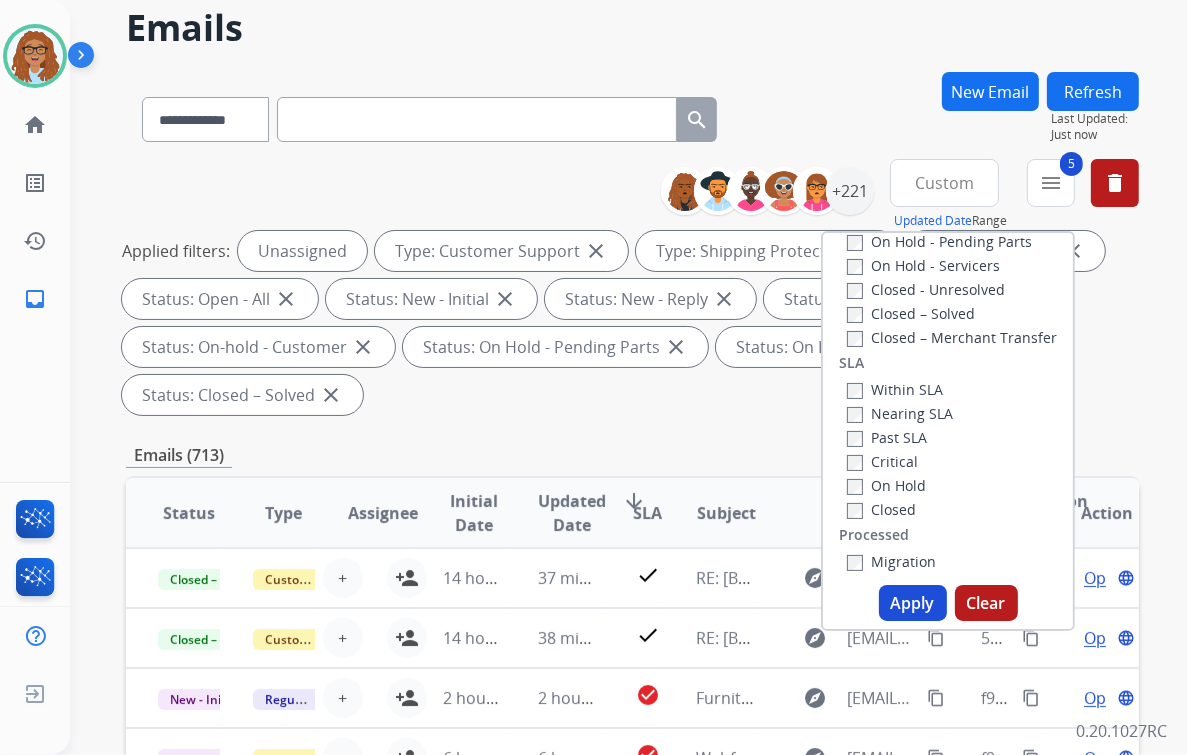 scroll, scrollTop: 480, scrollLeft: 0, axis: vertical 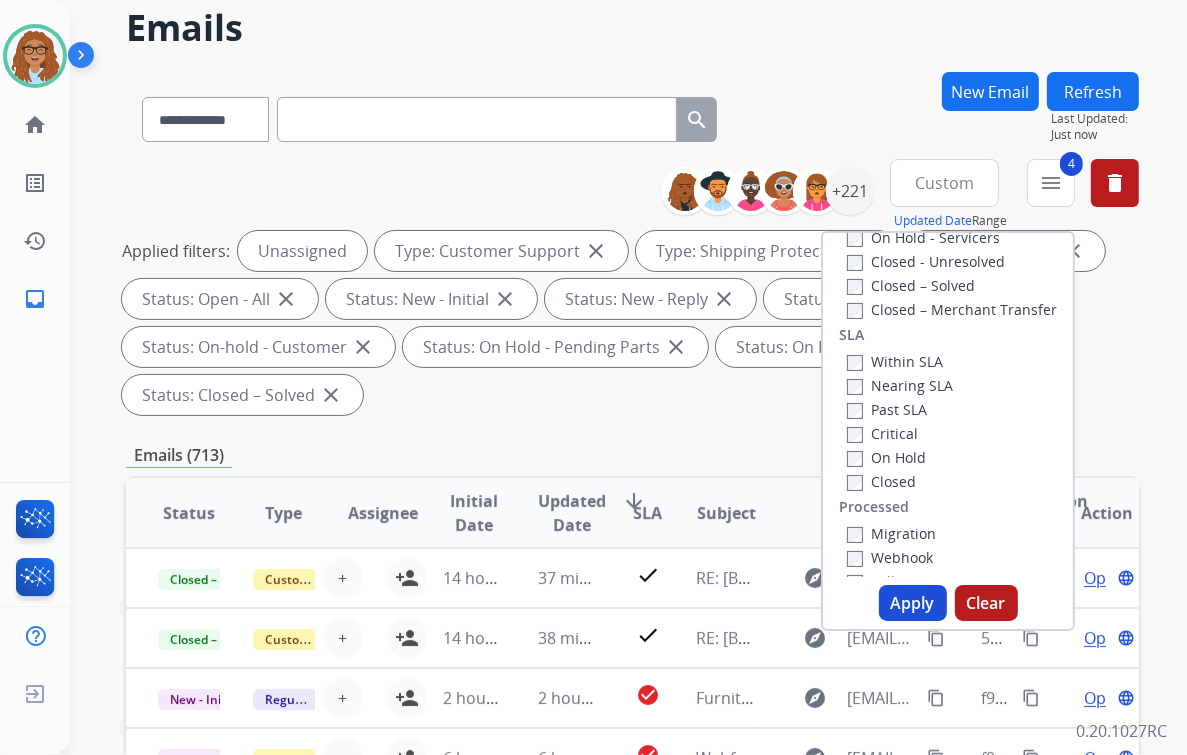 click on "Apply" at bounding box center [913, 603] 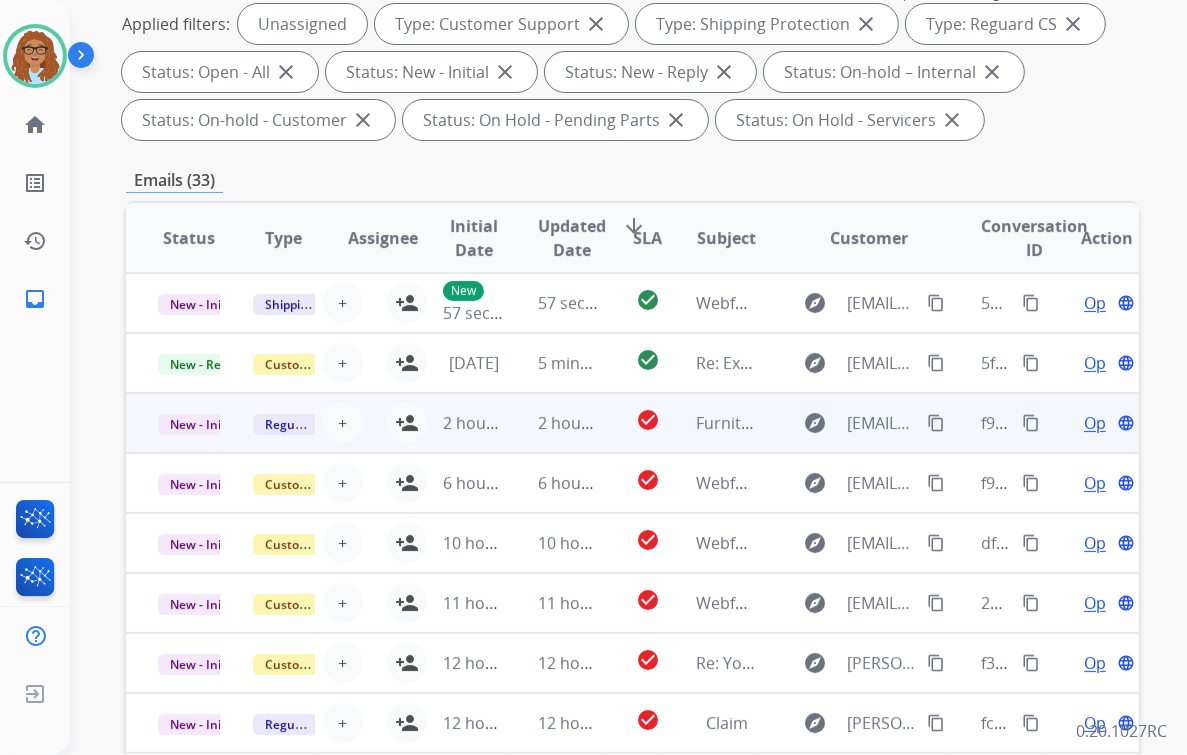 scroll, scrollTop: 320, scrollLeft: 0, axis: vertical 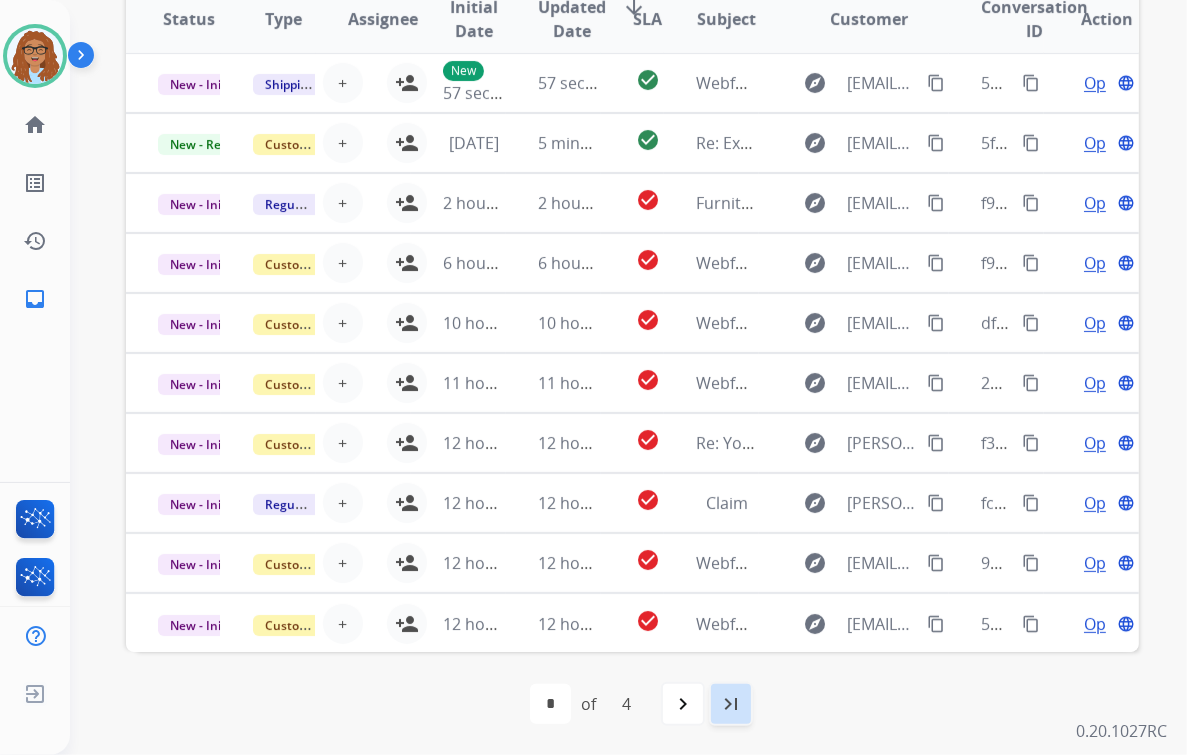 click on "last_page" at bounding box center (731, 704) 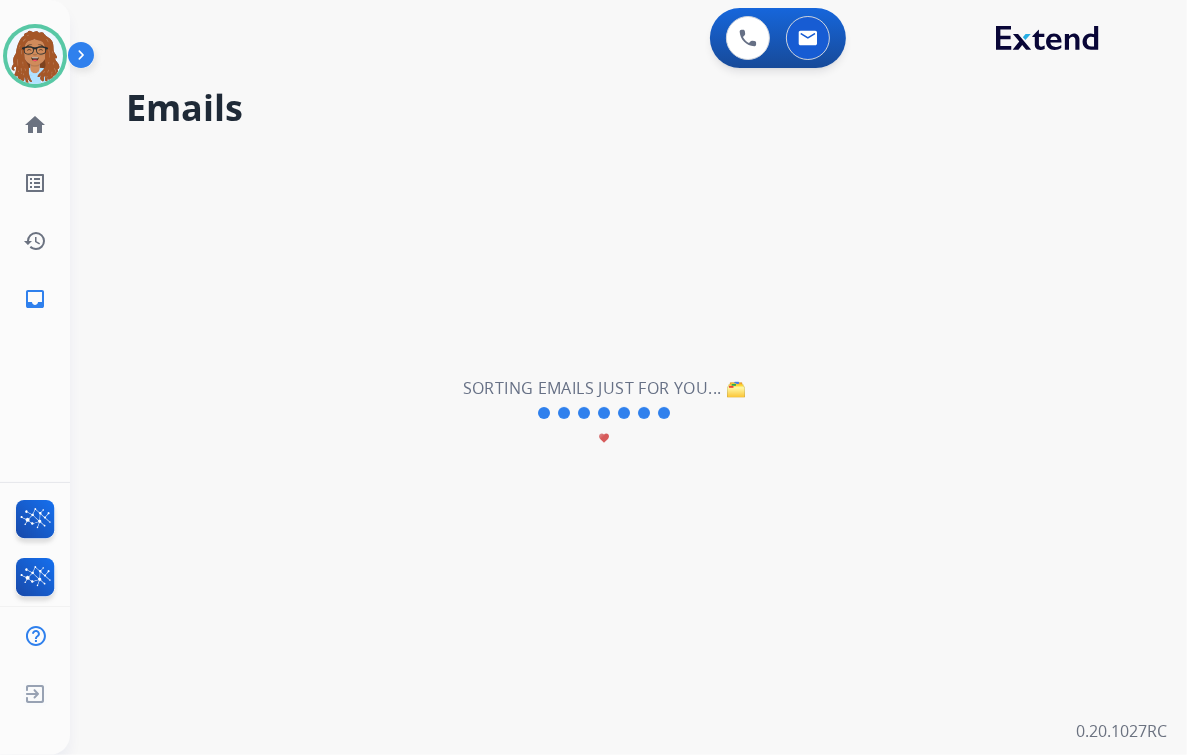 scroll, scrollTop: 0, scrollLeft: 0, axis: both 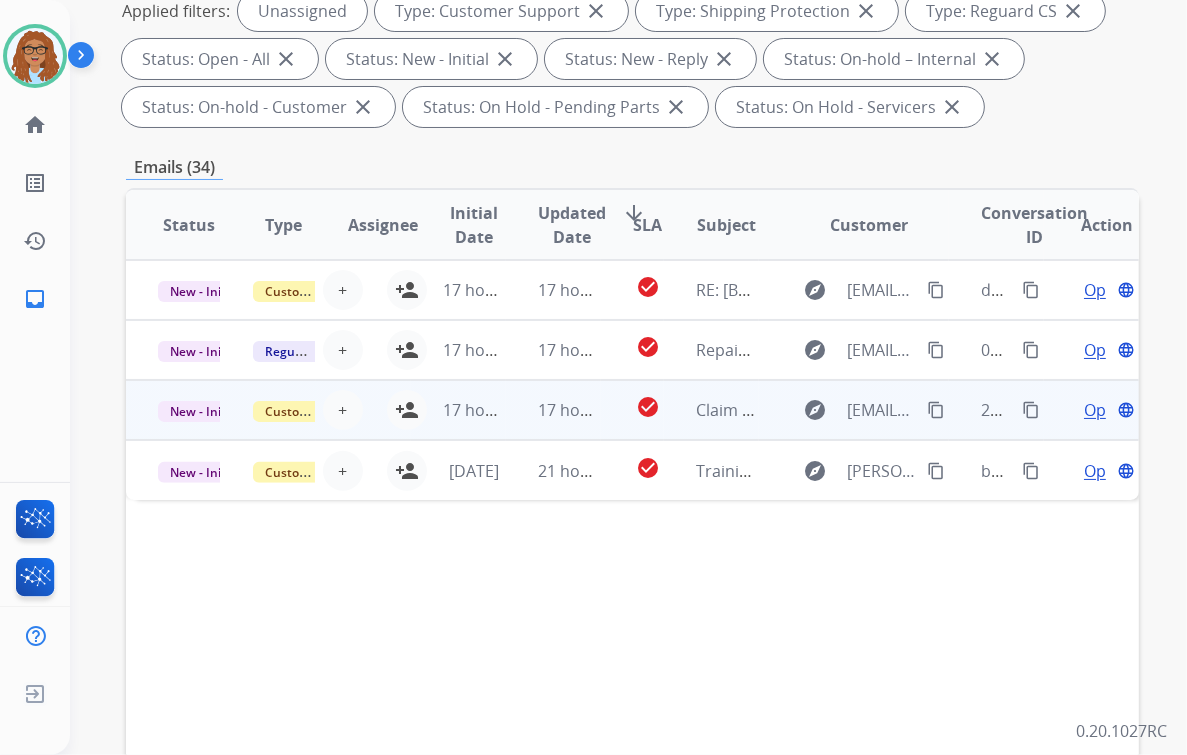 click on "17 hours ago" at bounding box center [458, 410] 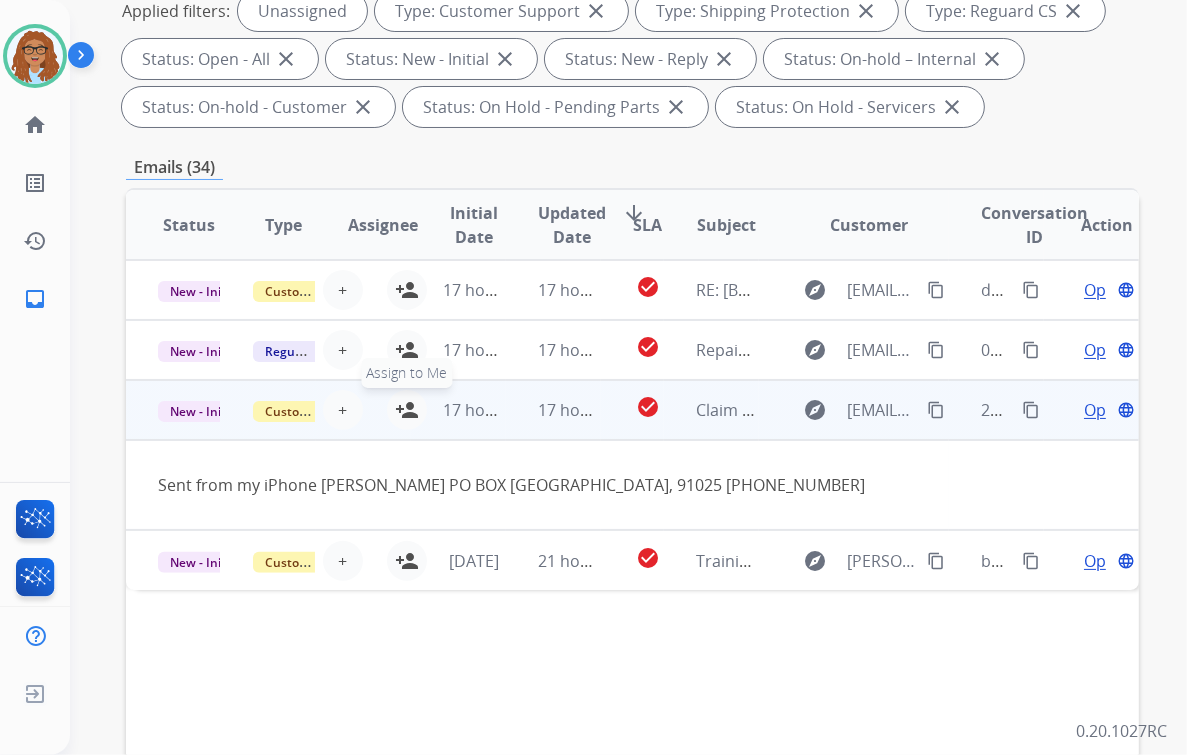 click on "person_add" at bounding box center (407, 410) 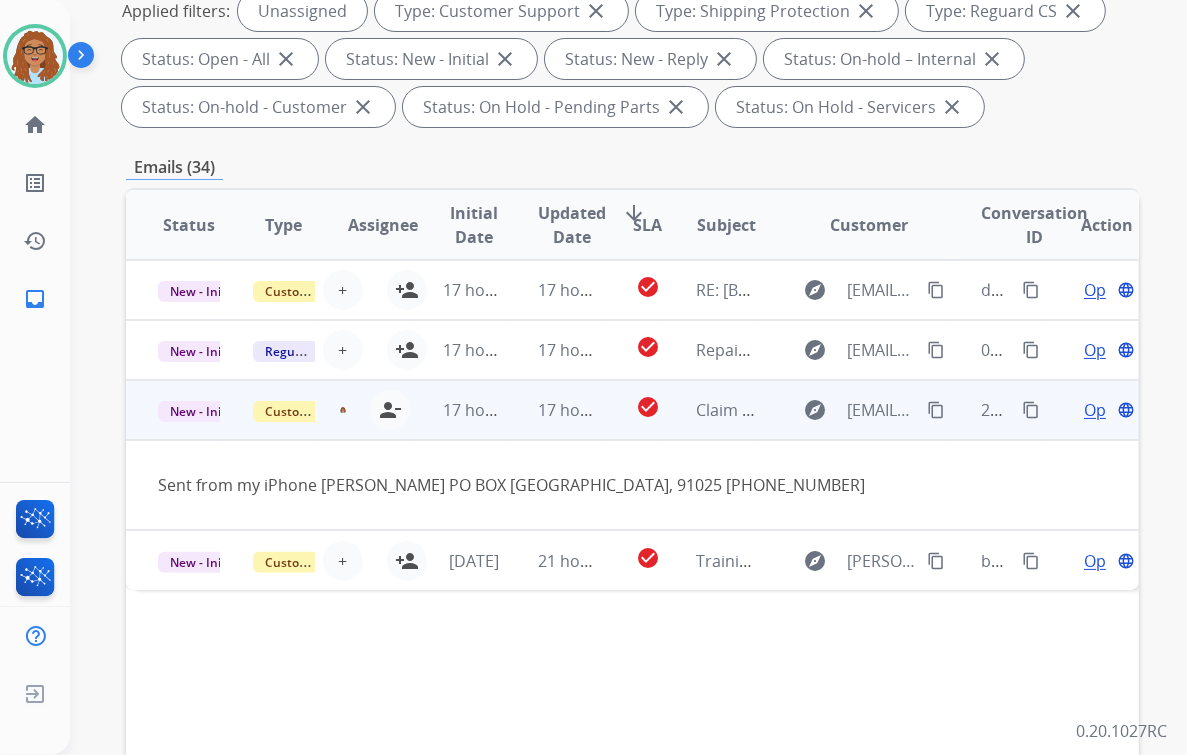 click on "content_copy" at bounding box center [936, 410] 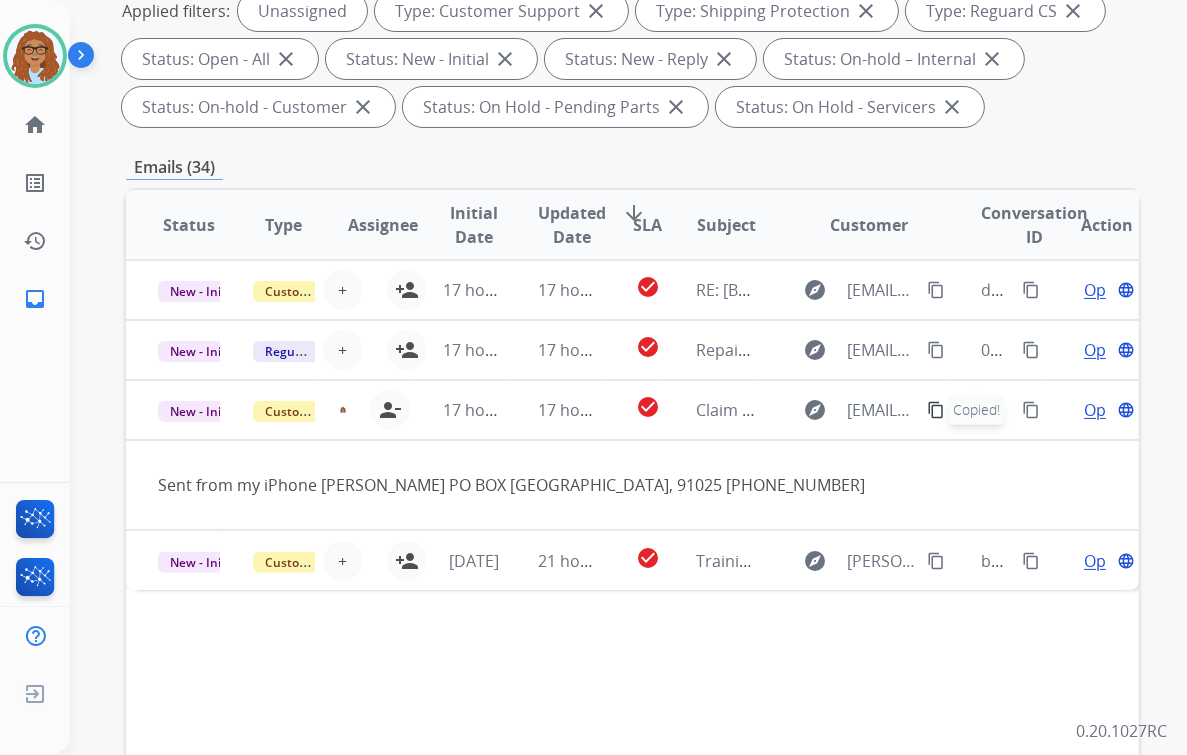 scroll, scrollTop: 0, scrollLeft: 0, axis: both 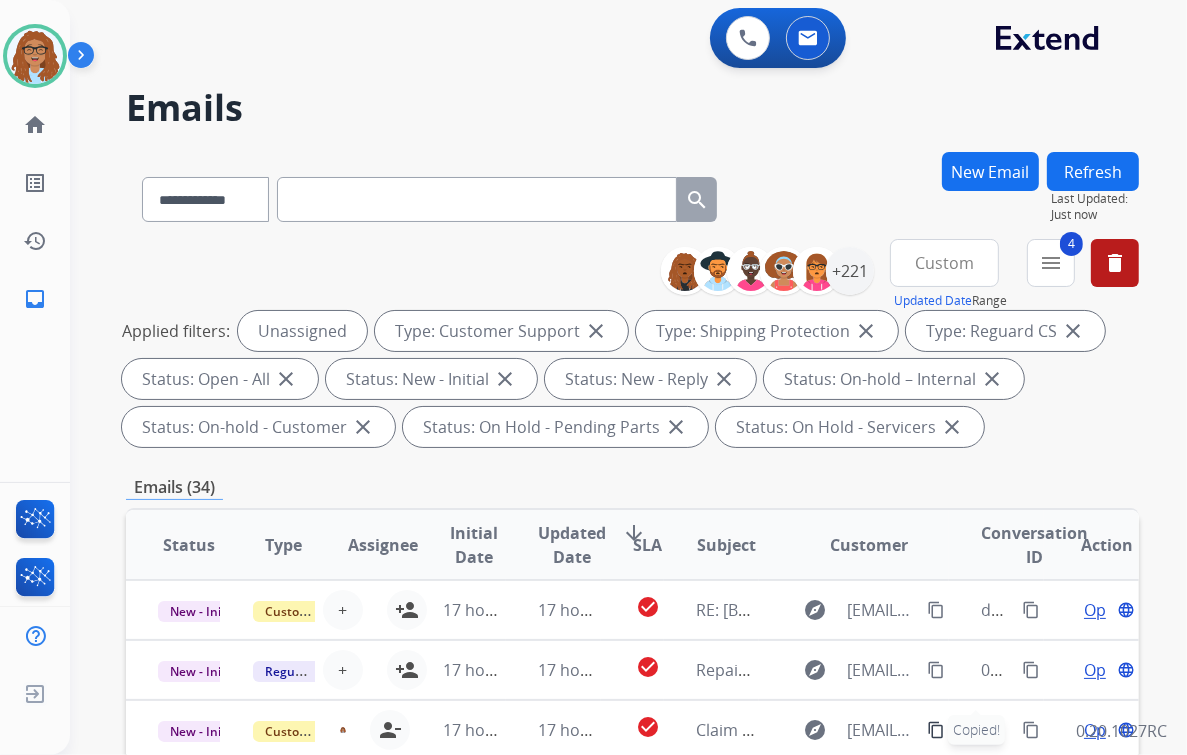 click at bounding box center (477, 199) 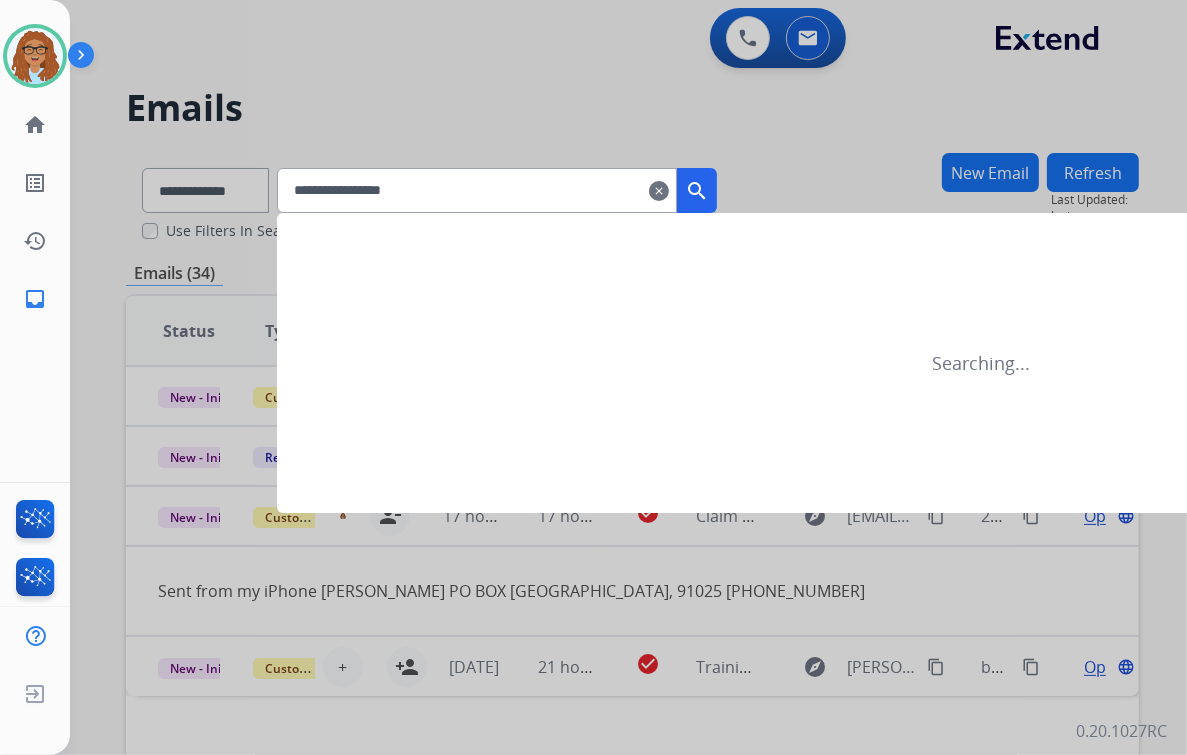 type on "**********" 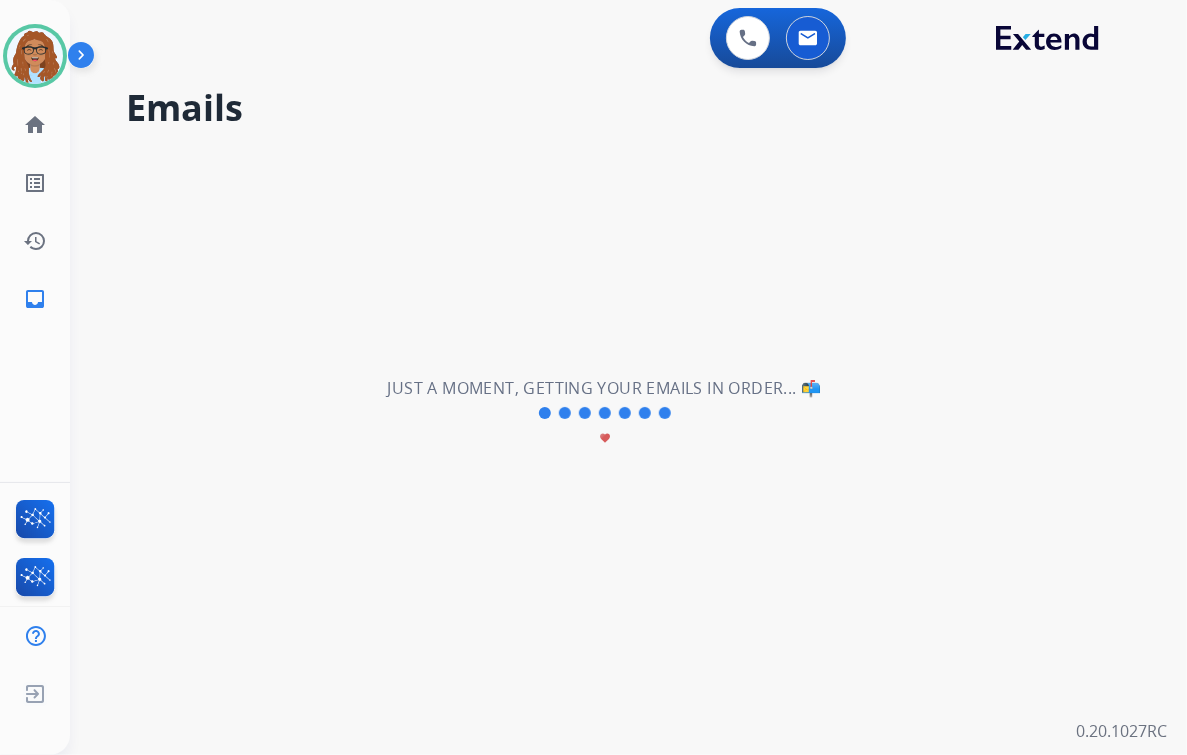 select on "*" 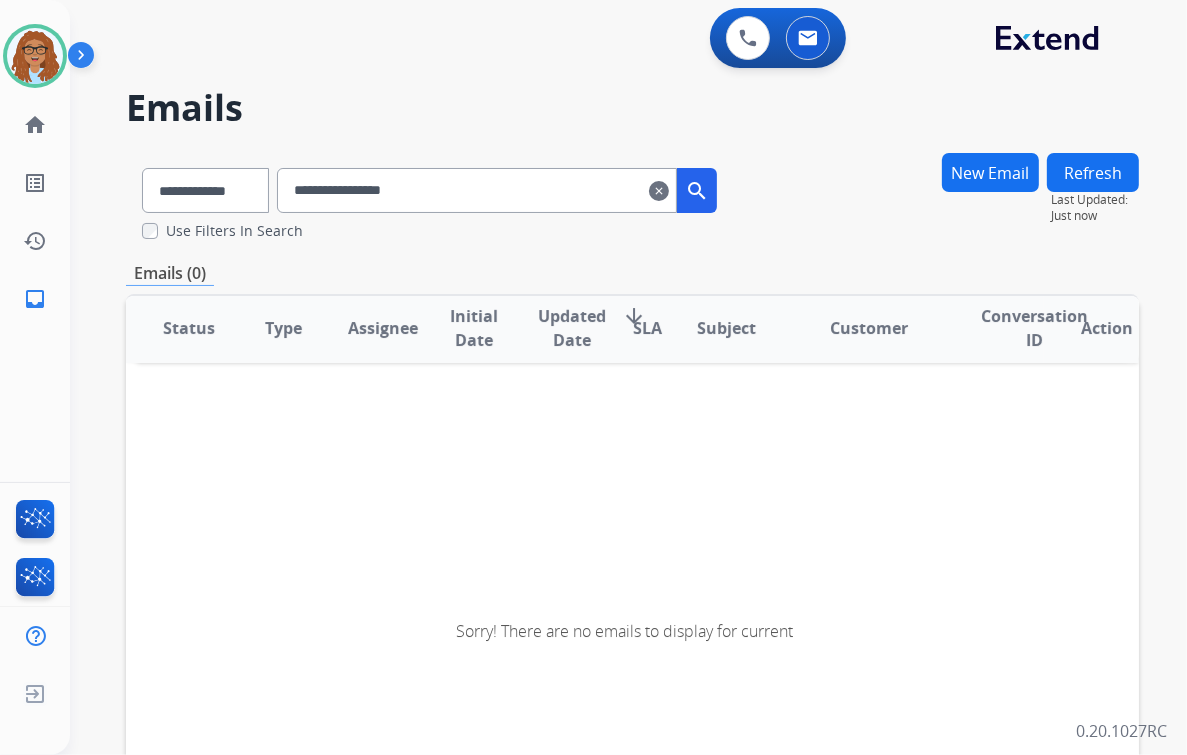 scroll, scrollTop: 4, scrollLeft: 0, axis: vertical 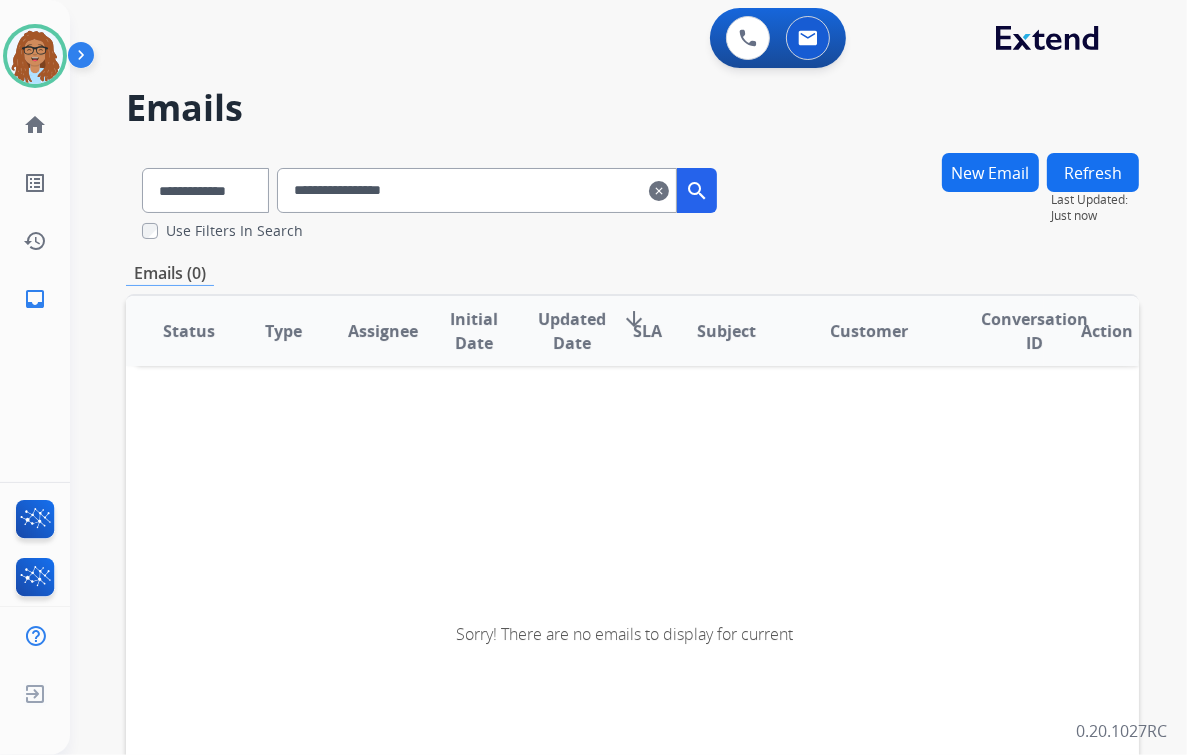 click on "clear" at bounding box center [659, 191] 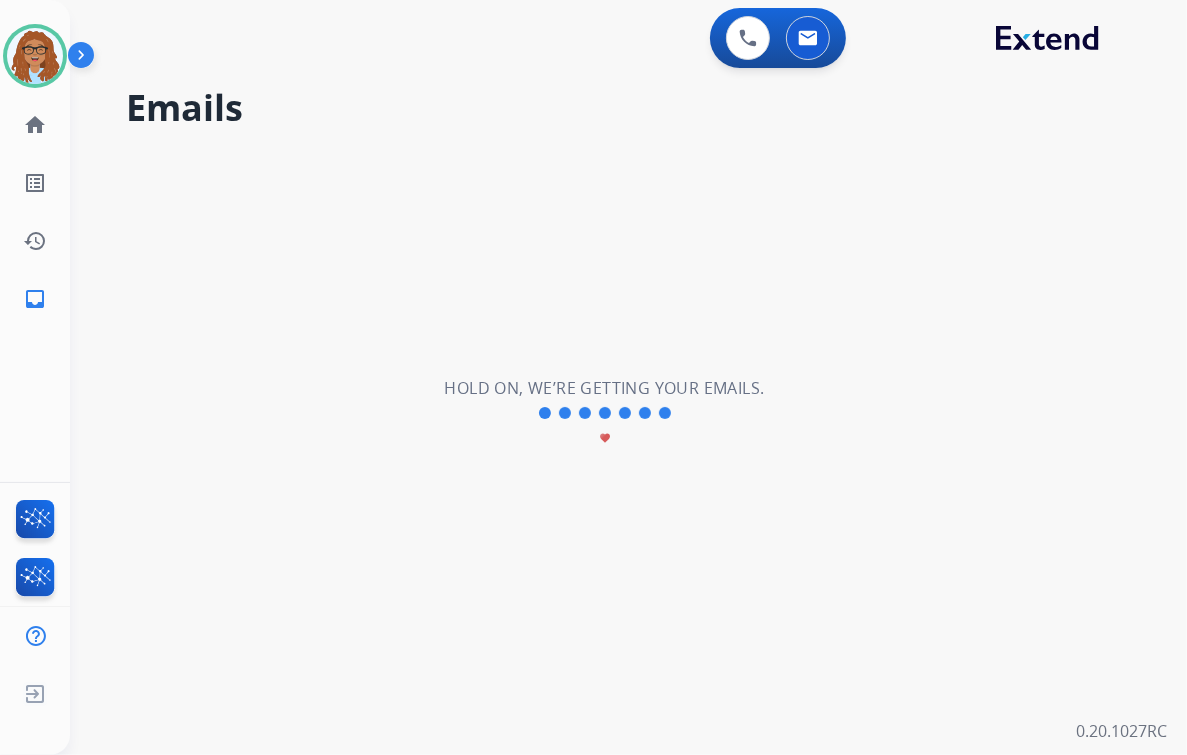 type 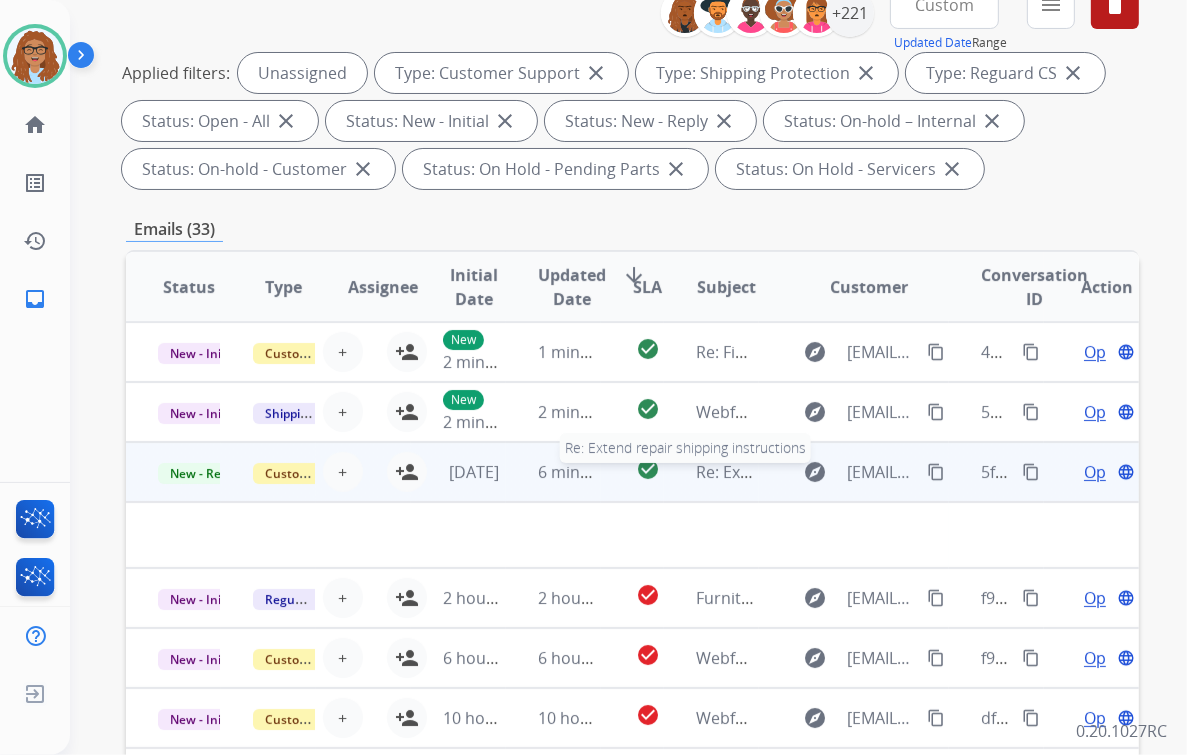 scroll, scrollTop: 320, scrollLeft: 0, axis: vertical 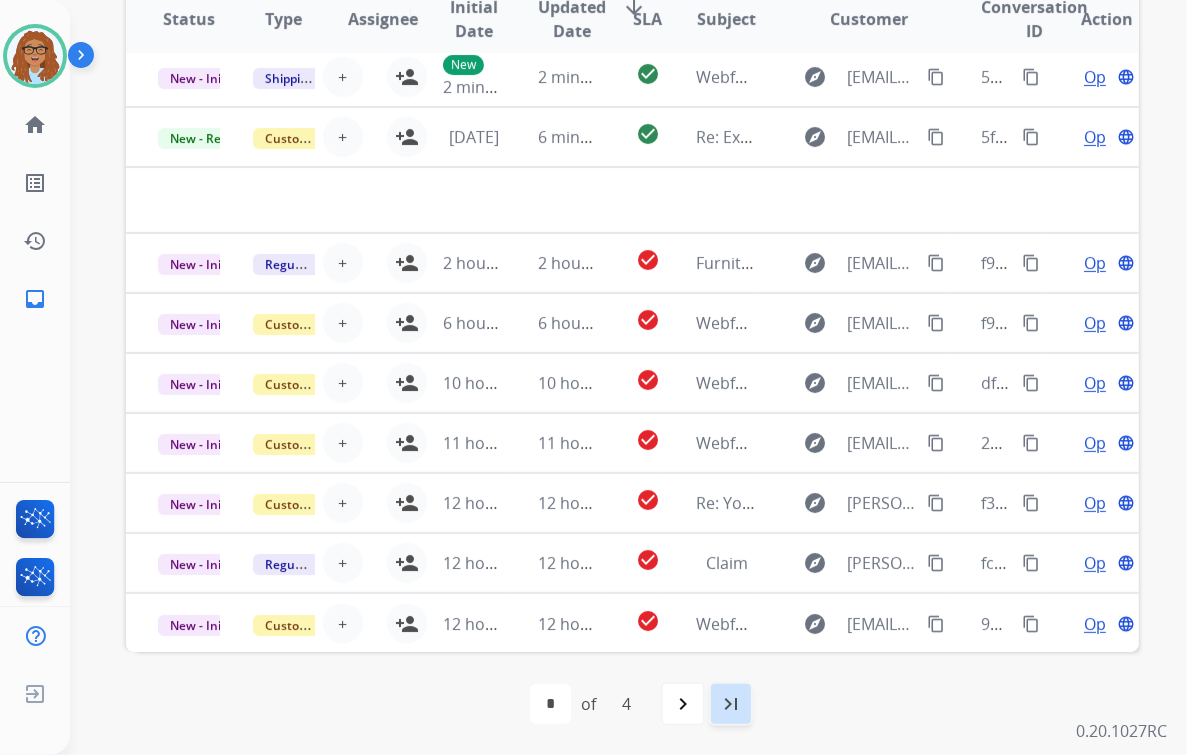 click on "last_page" at bounding box center [731, 704] 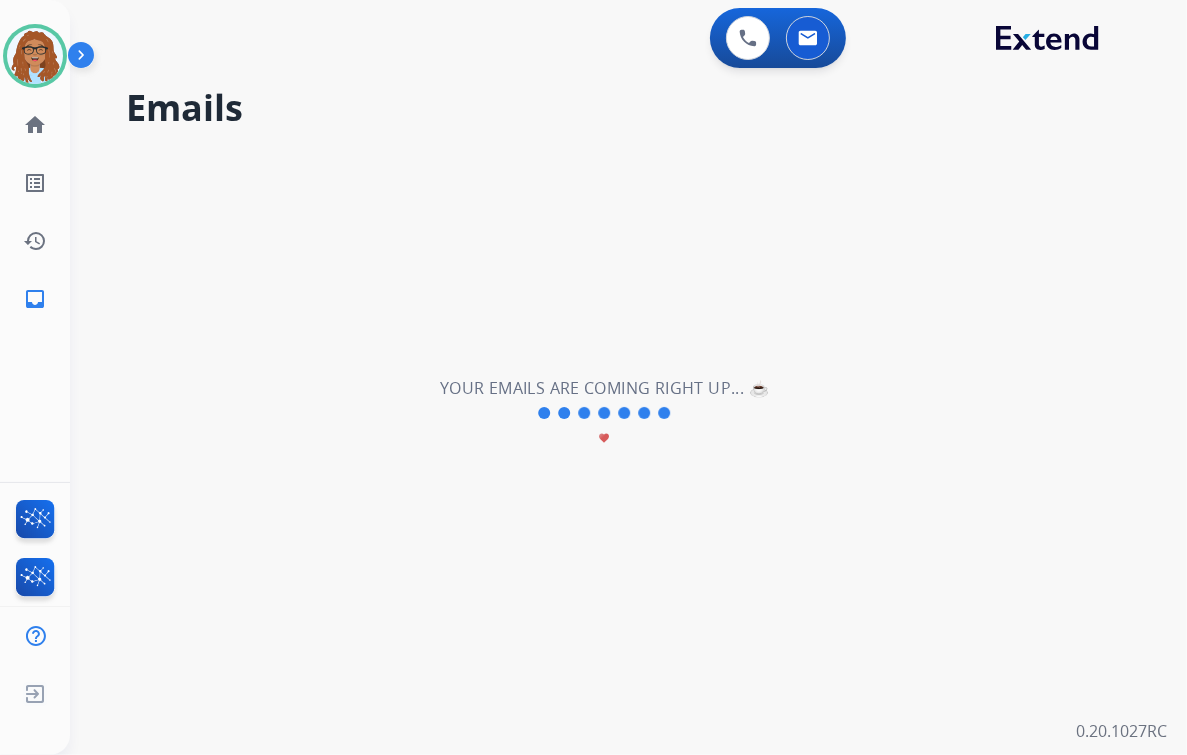 scroll, scrollTop: 0, scrollLeft: 0, axis: both 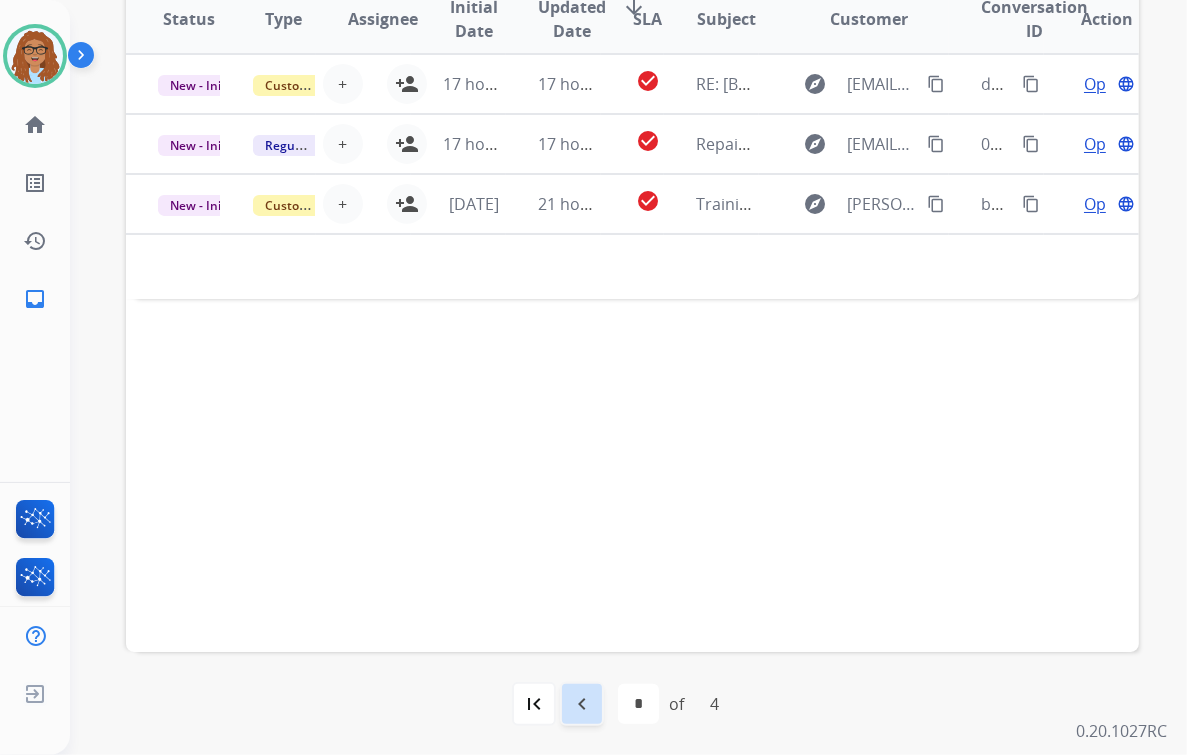 click on "navigate_before" at bounding box center (582, 704) 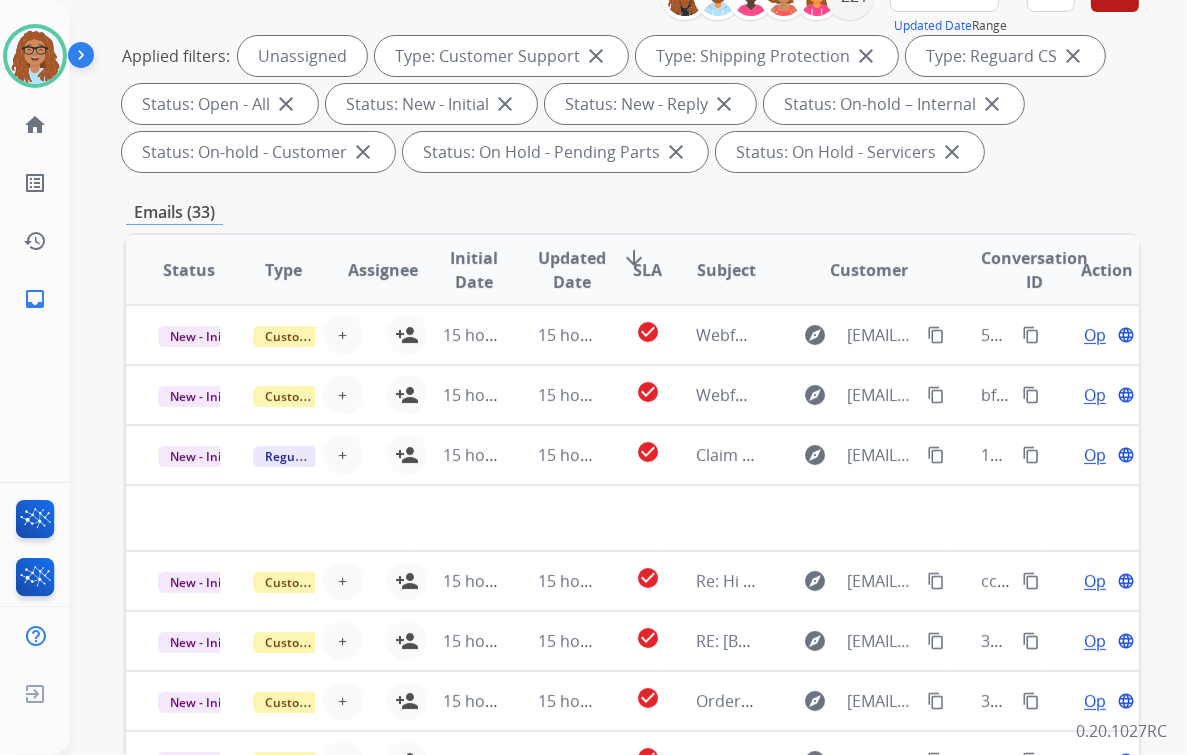 scroll, scrollTop: 320, scrollLeft: 0, axis: vertical 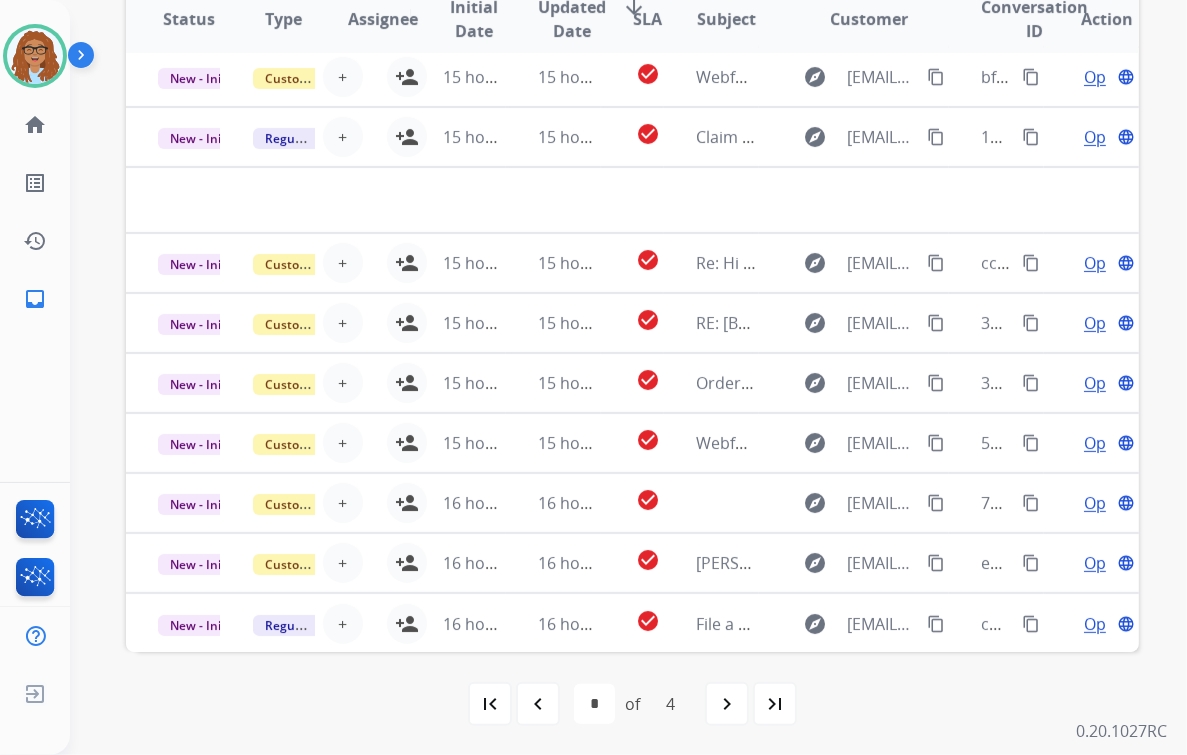 drag, startPoint x: 724, startPoint y: 706, endPoint x: 853, endPoint y: 687, distance: 130.39172 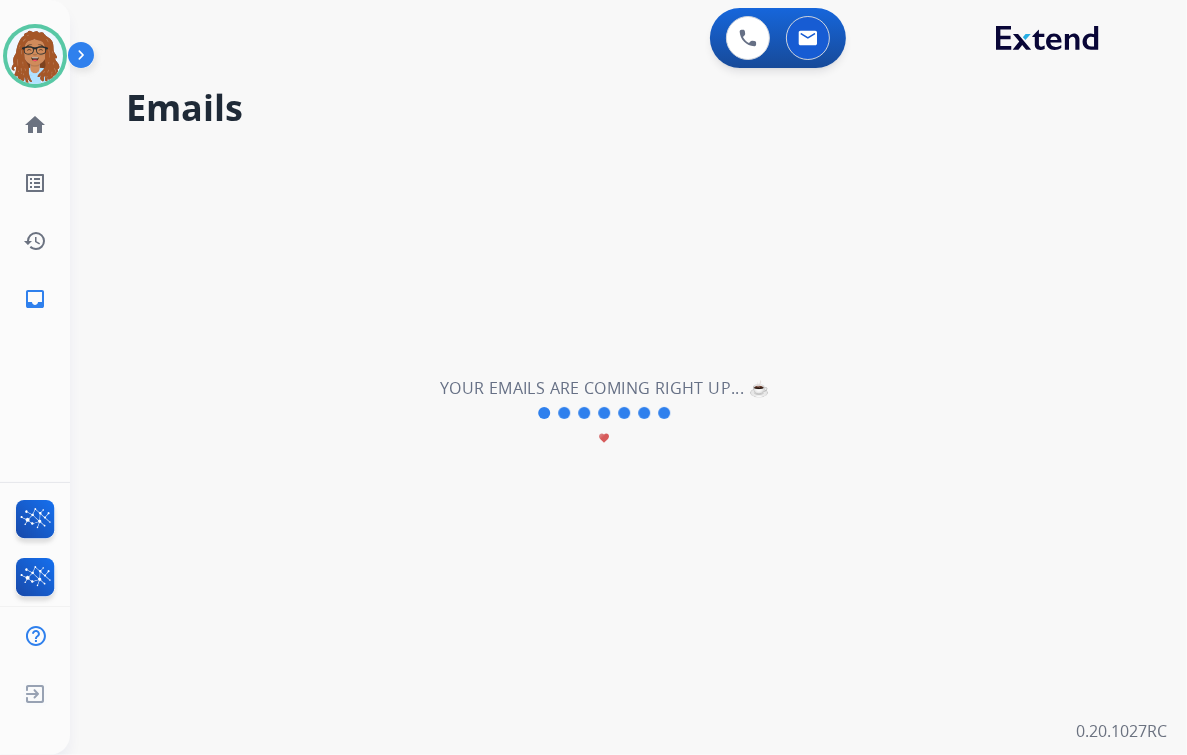 scroll, scrollTop: 0, scrollLeft: 0, axis: both 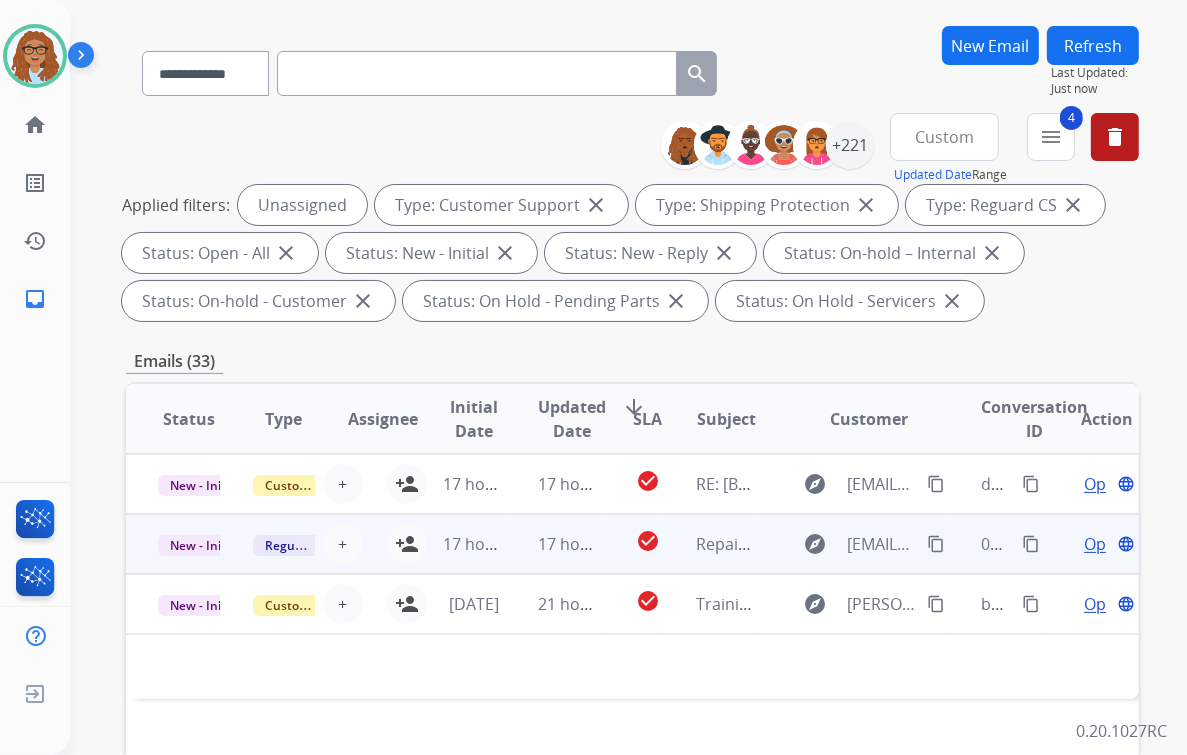 click on "Open language" at bounding box center [1107, 544] 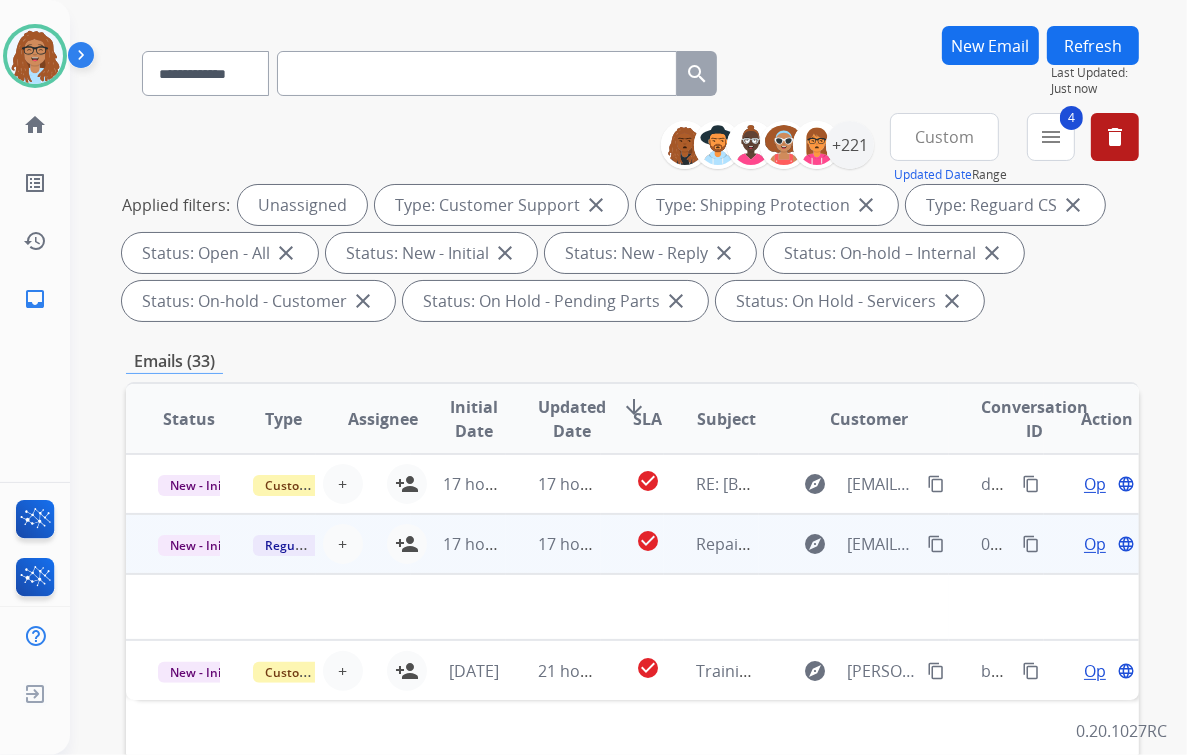 click on "Open" at bounding box center (1104, 544) 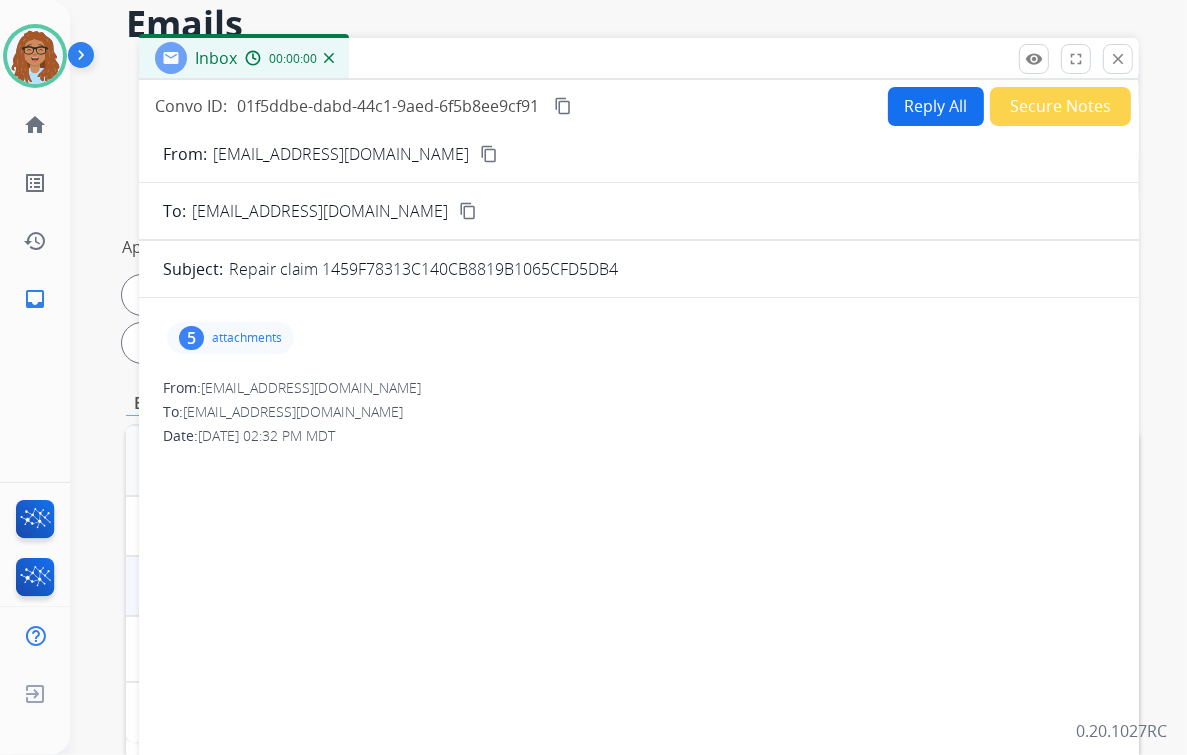 scroll, scrollTop: 46, scrollLeft: 0, axis: vertical 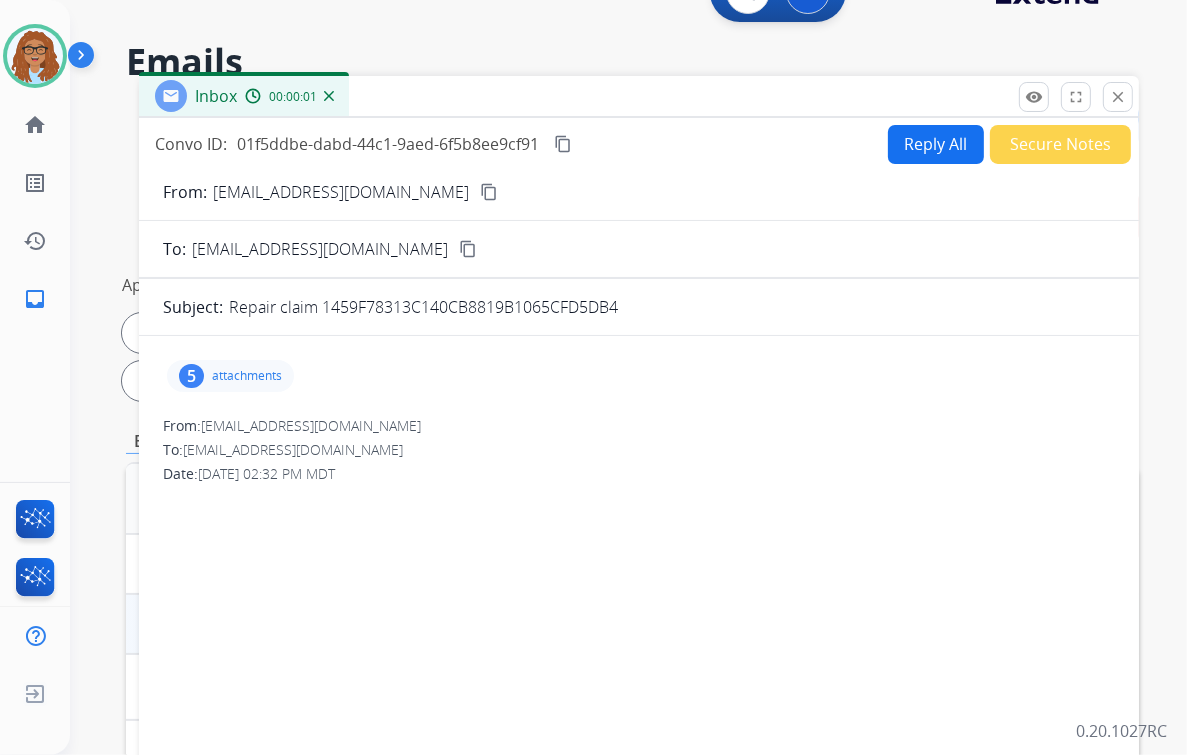 click on "5" at bounding box center (191, 376) 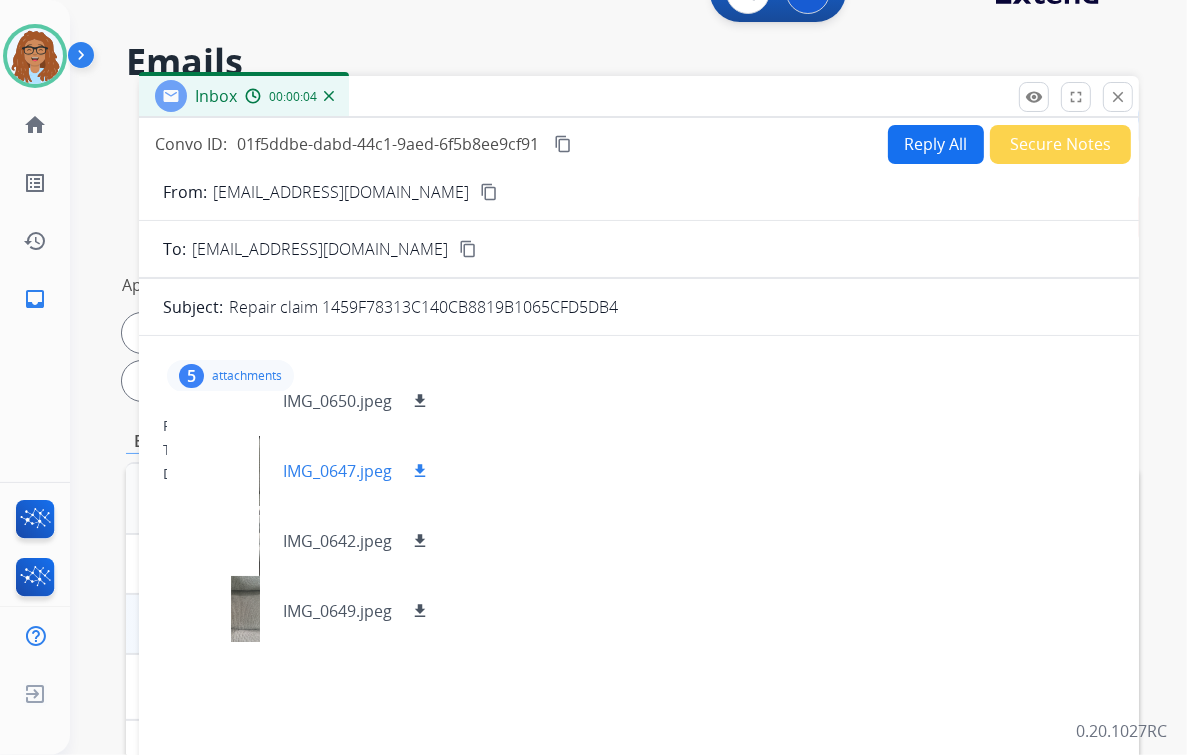scroll, scrollTop: 100, scrollLeft: 0, axis: vertical 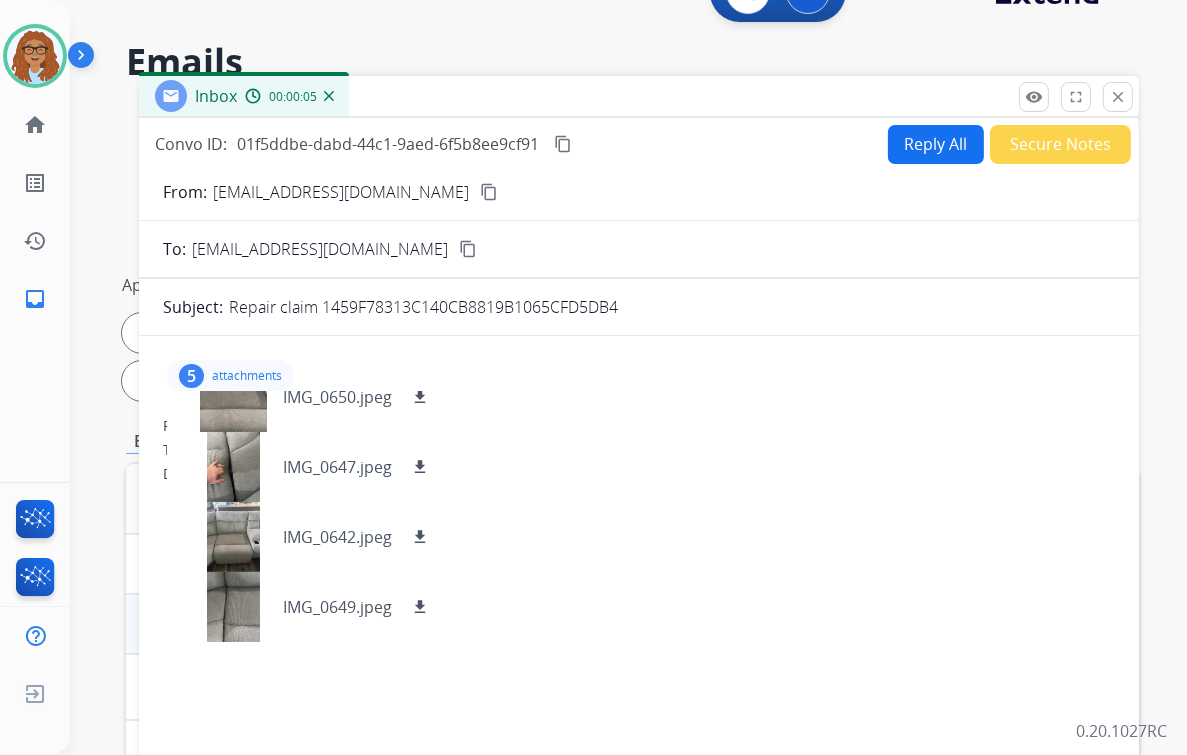 click on "5" at bounding box center (191, 376) 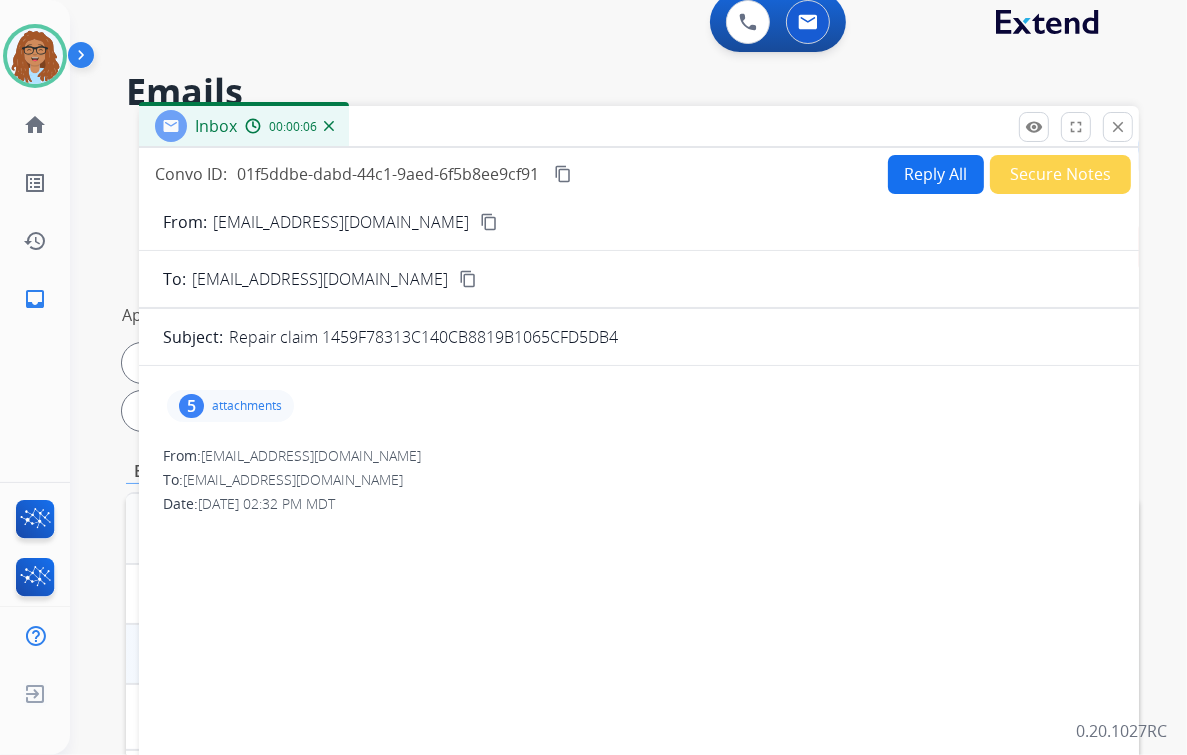 scroll, scrollTop: 0, scrollLeft: 0, axis: both 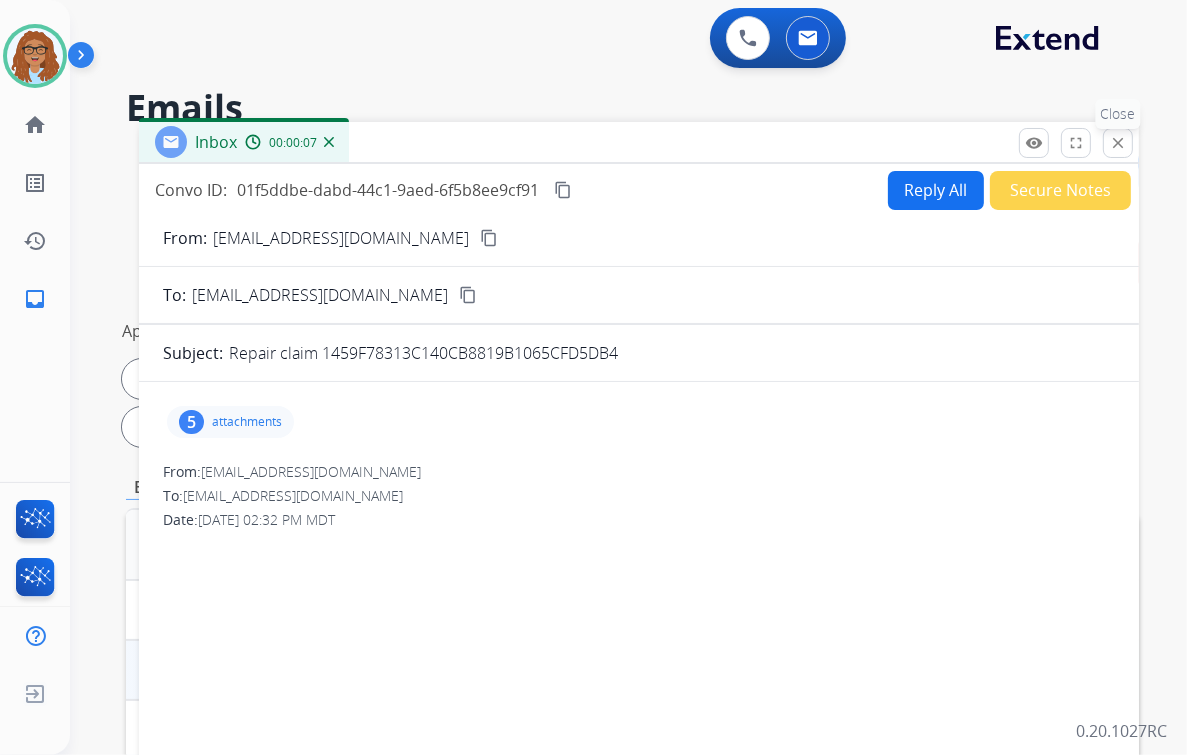 click on "close" at bounding box center (1118, 143) 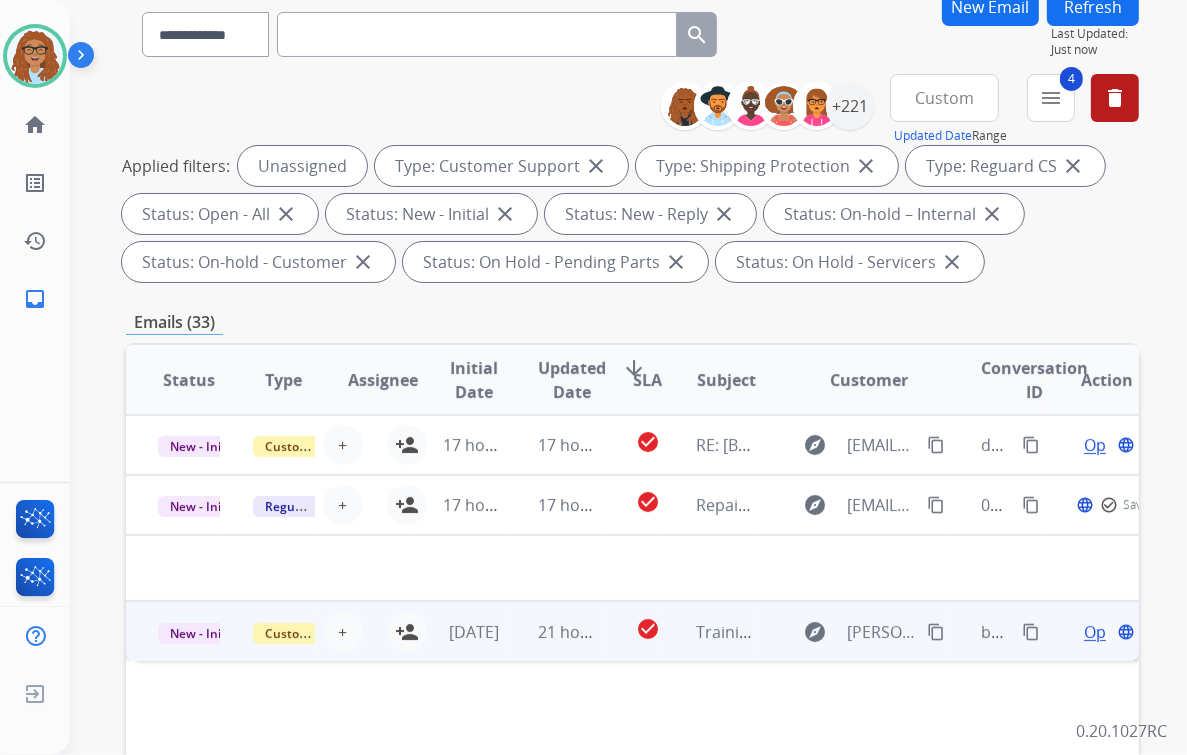 scroll, scrollTop: 240, scrollLeft: 0, axis: vertical 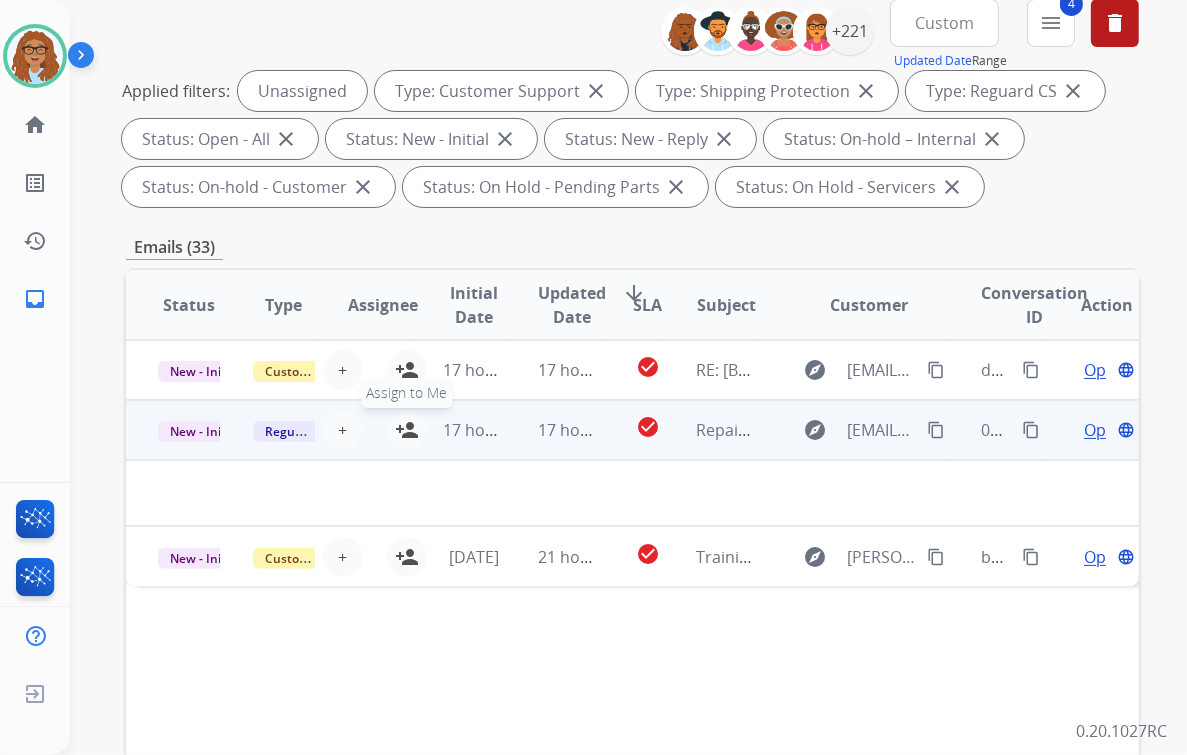 click on "person_add" at bounding box center [407, 430] 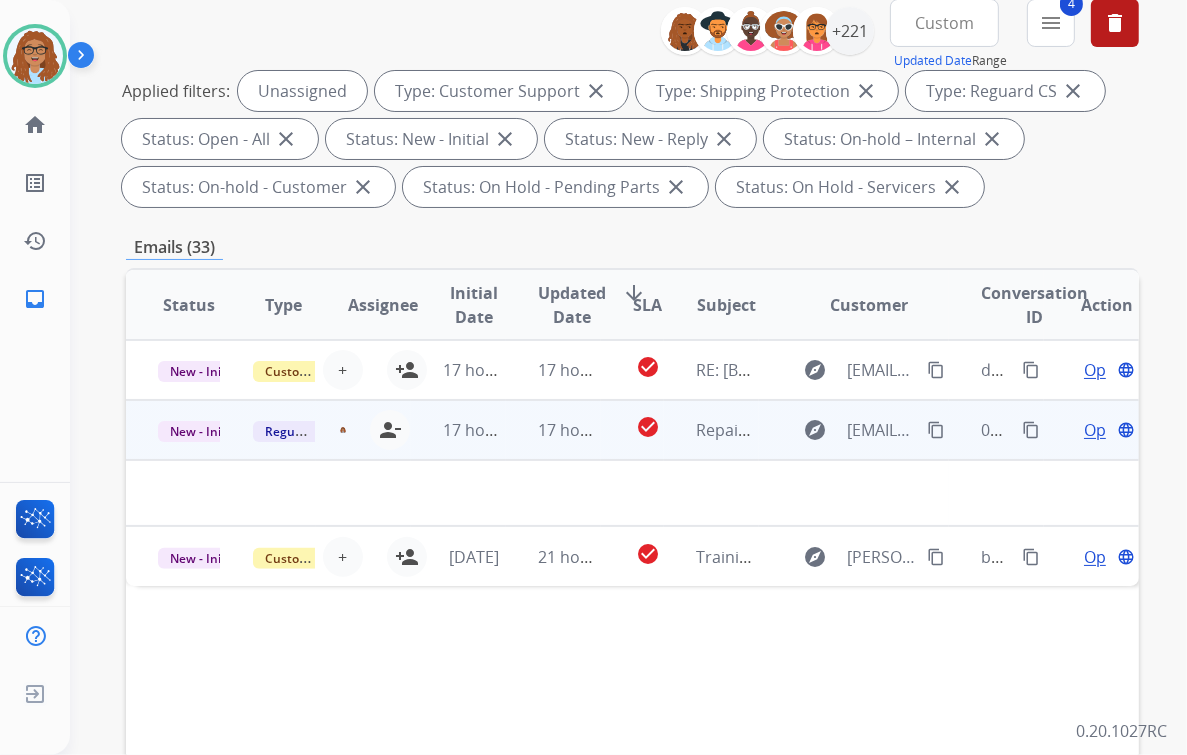 click on "content_copy" at bounding box center (1031, 430) 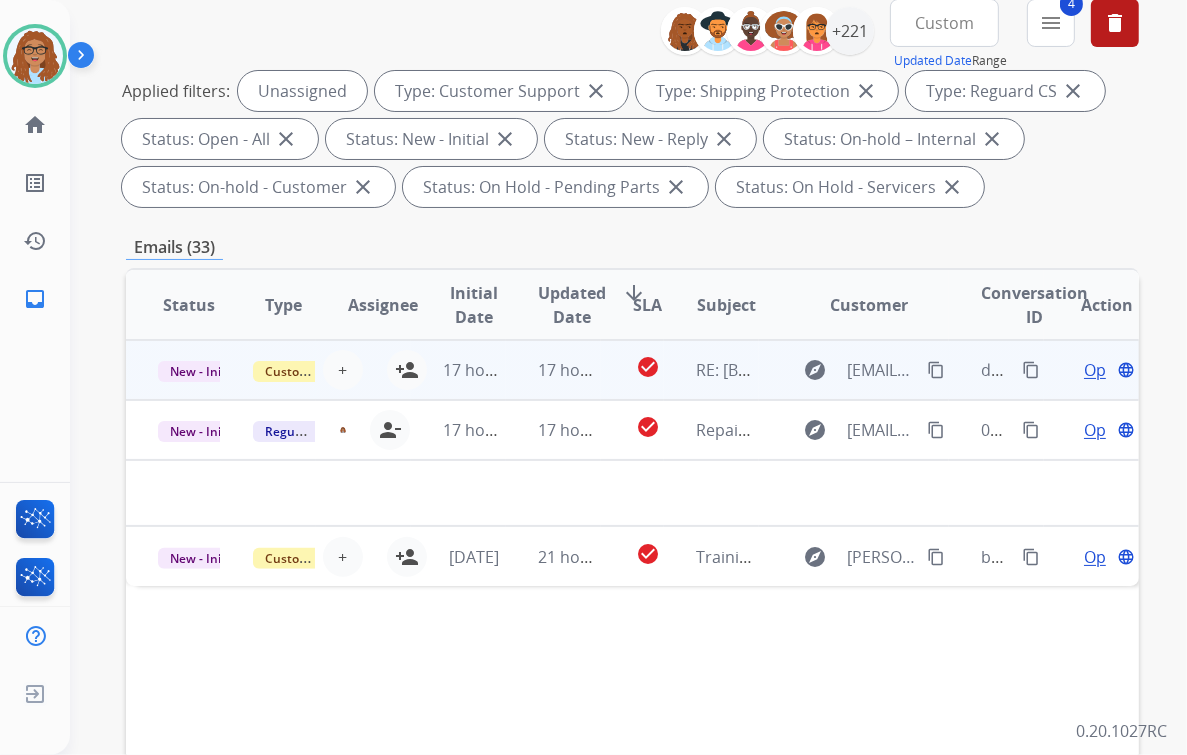 scroll, scrollTop: 320, scrollLeft: 0, axis: vertical 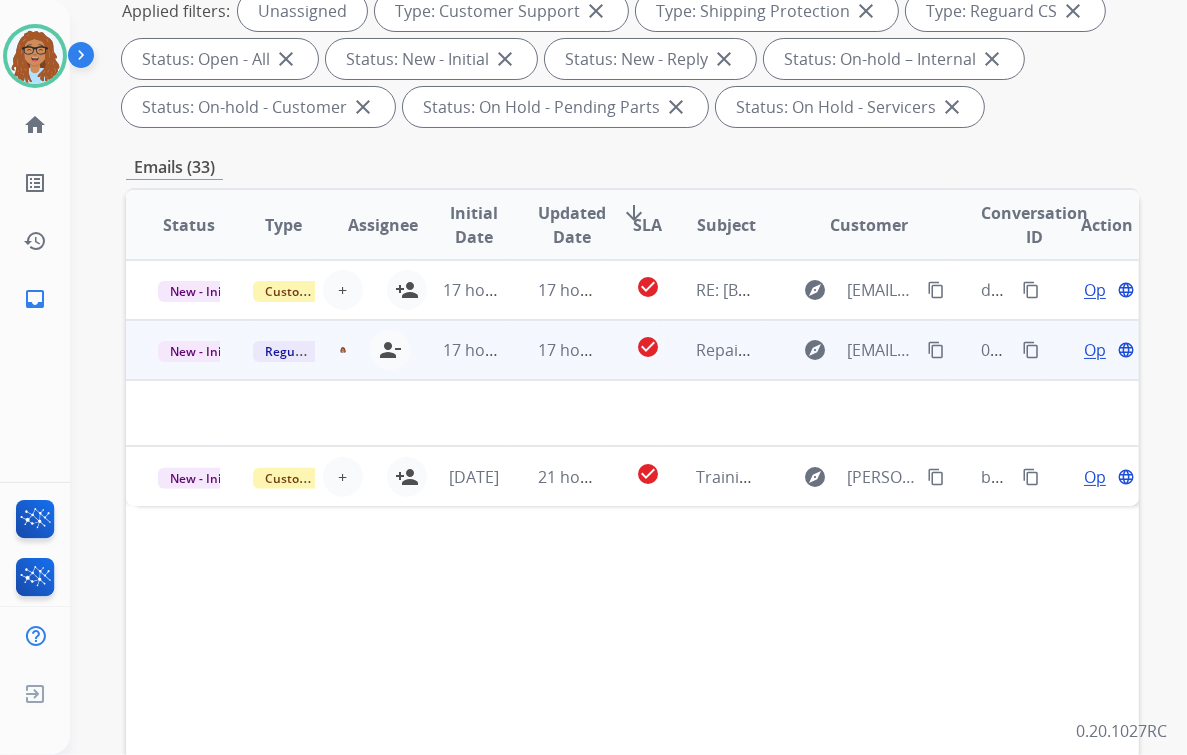 click on "Open" at bounding box center [1104, 350] 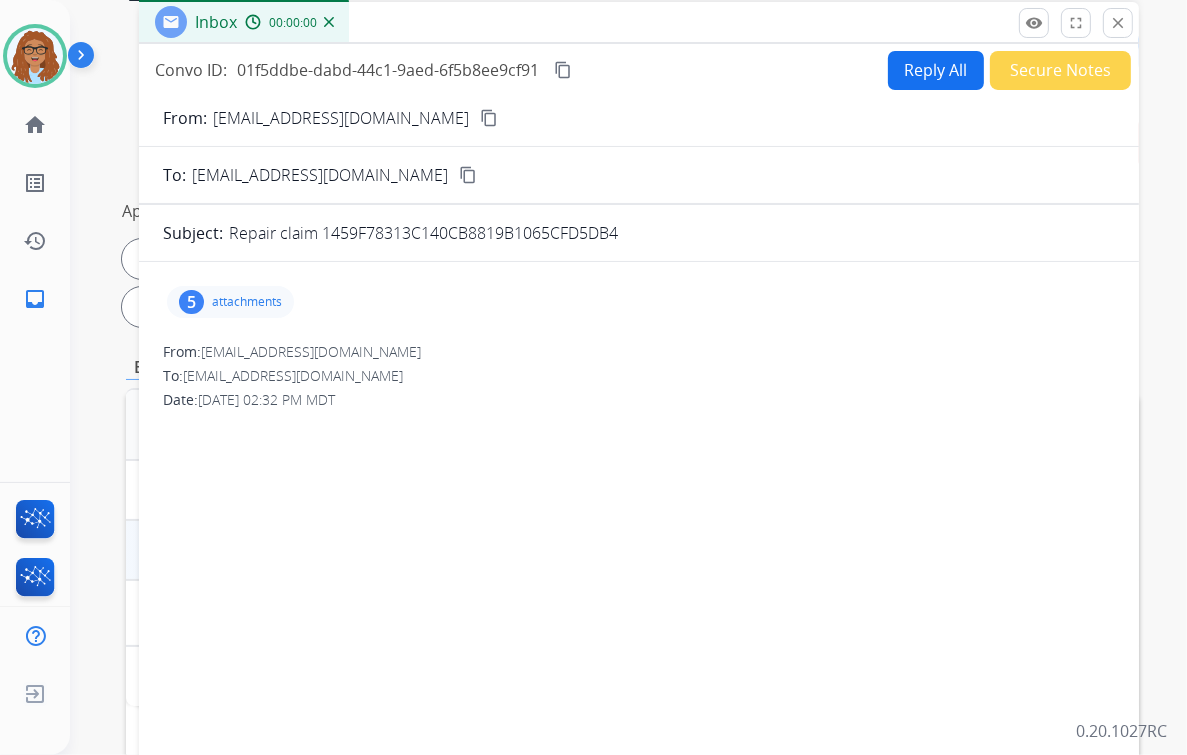scroll, scrollTop: 80, scrollLeft: 0, axis: vertical 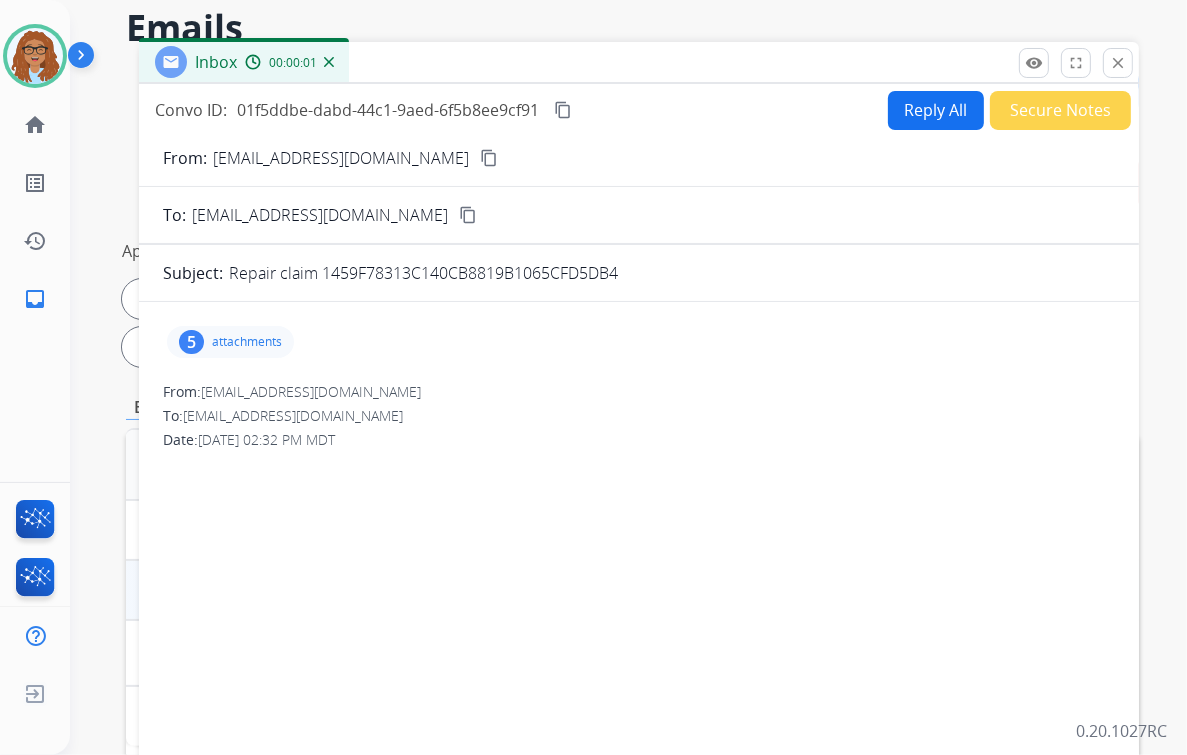 click on "5" at bounding box center [191, 342] 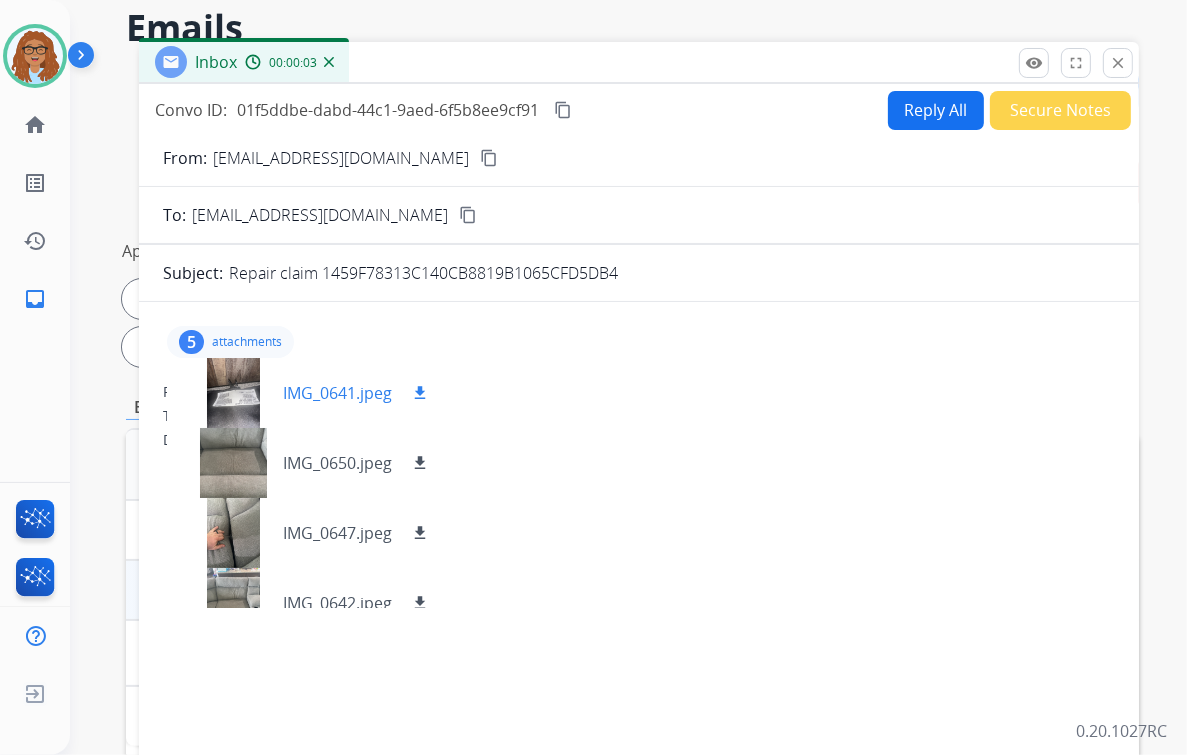 click on "download" at bounding box center [420, 393] 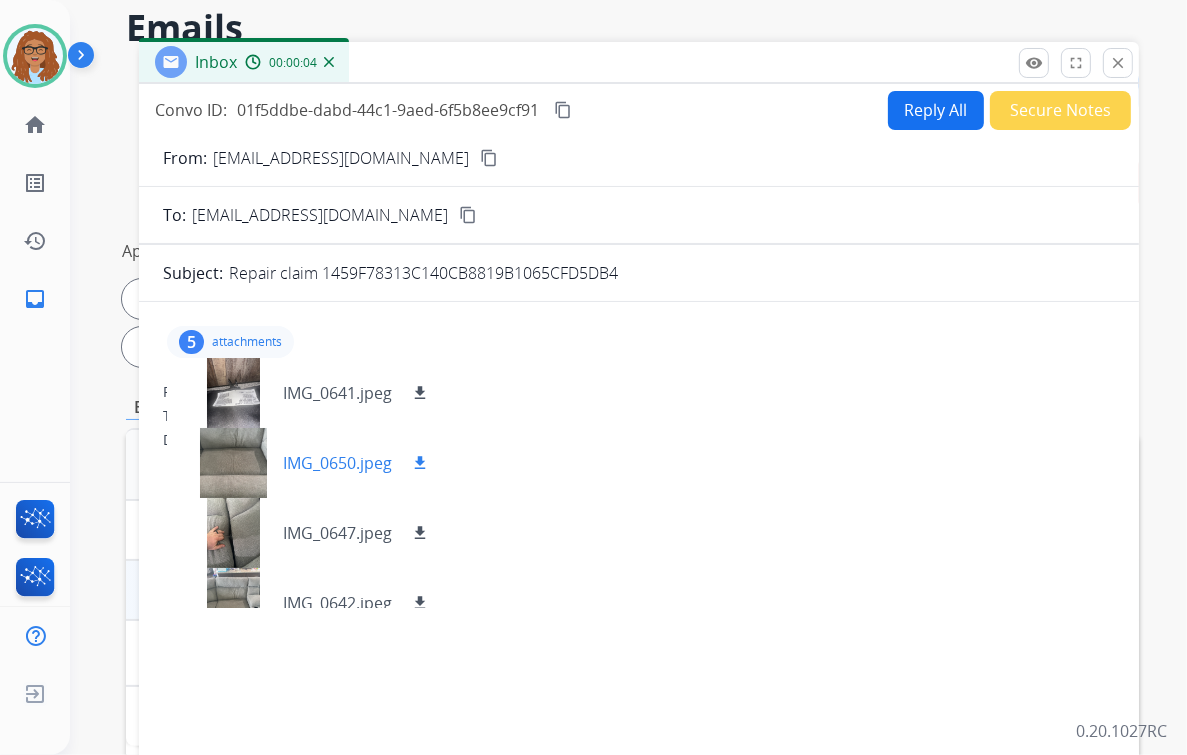 click on "download" at bounding box center [420, 463] 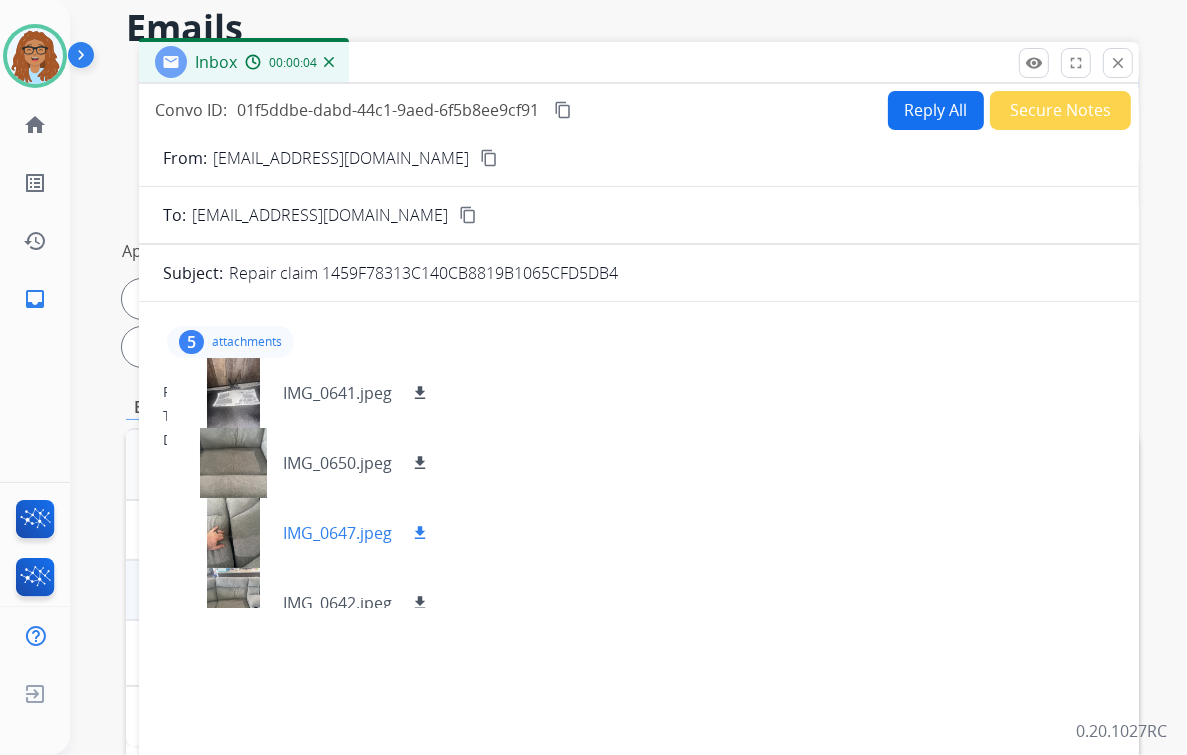 click on "download" at bounding box center (420, 533) 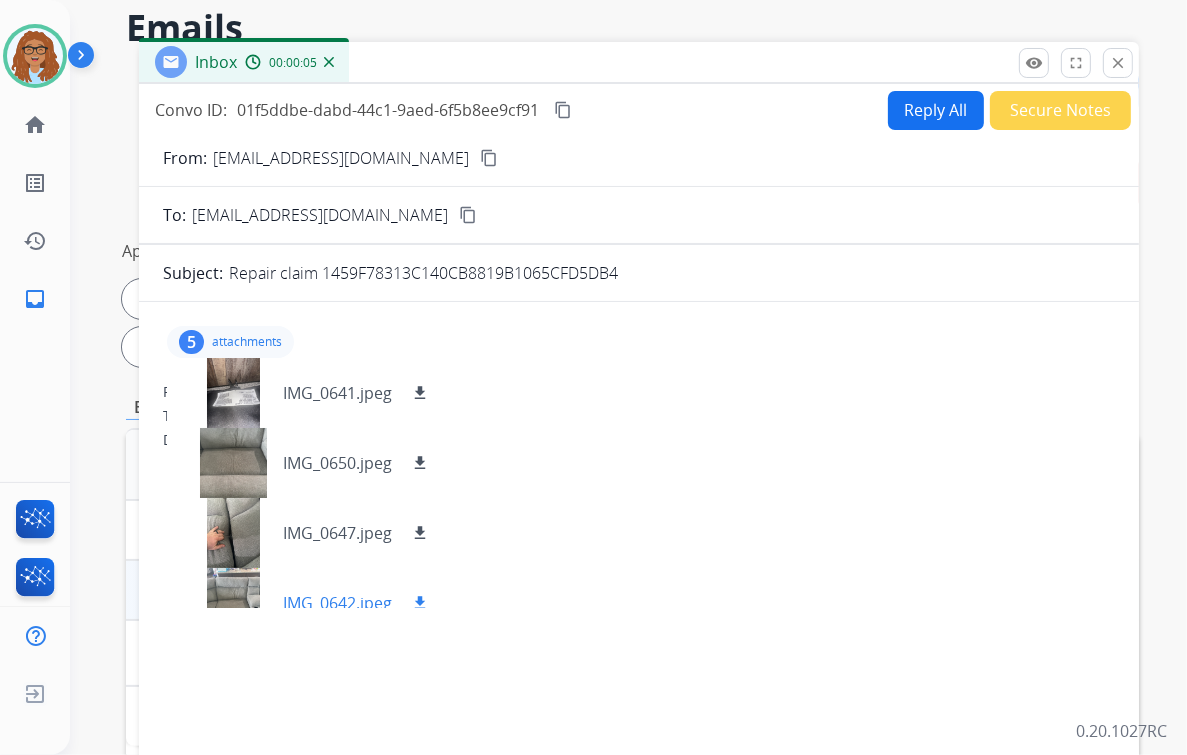 click on "download" at bounding box center [420, 603] 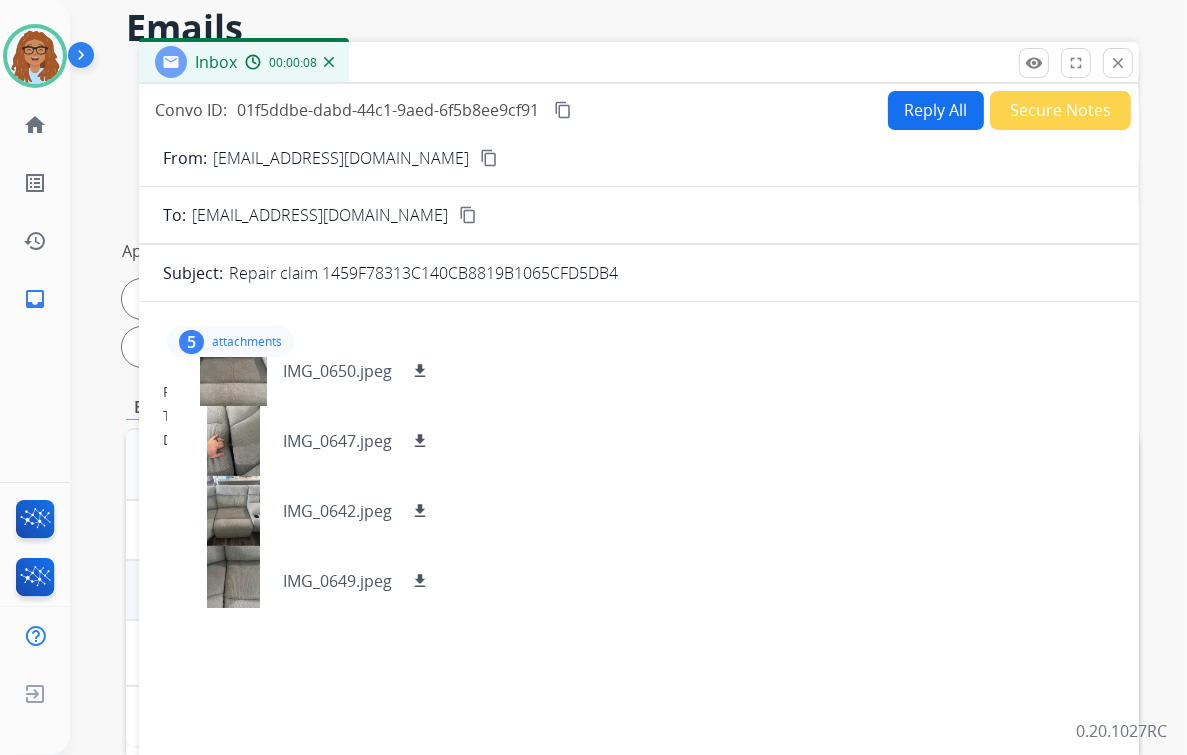 scroll, scrollTop: 100, scrollLeft: 0, axis: vertical 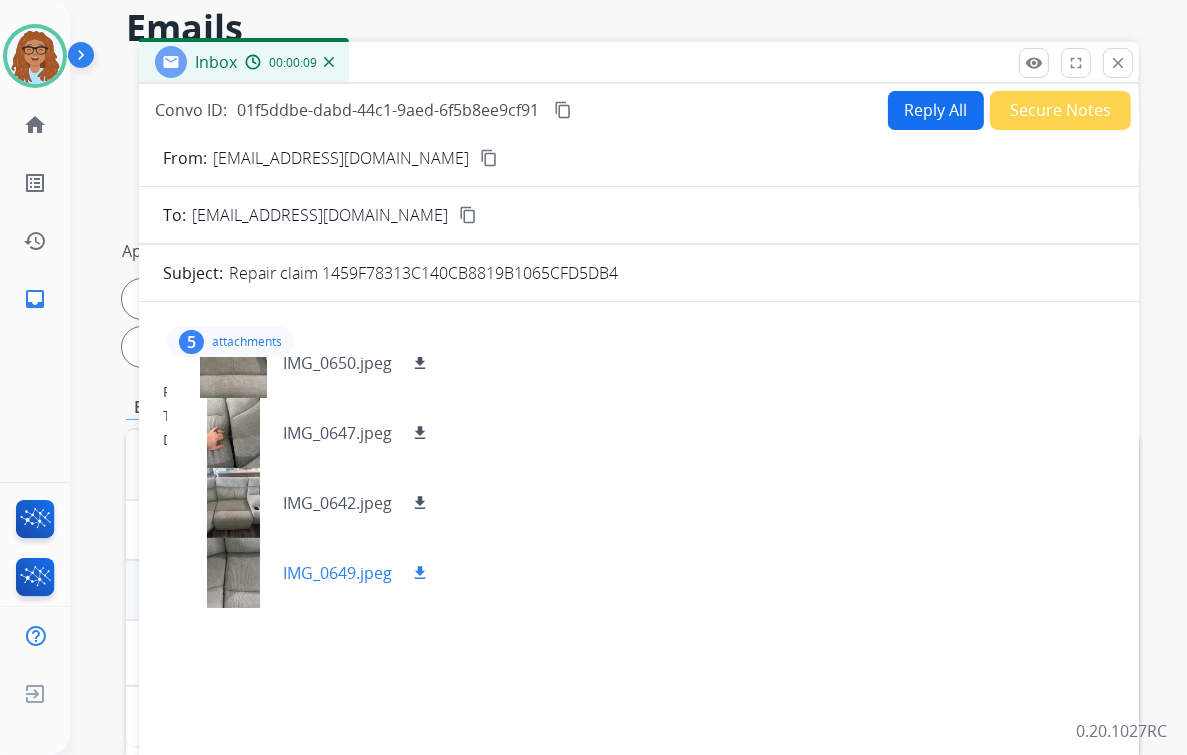 click on "download" at bounding box center [420, 573] 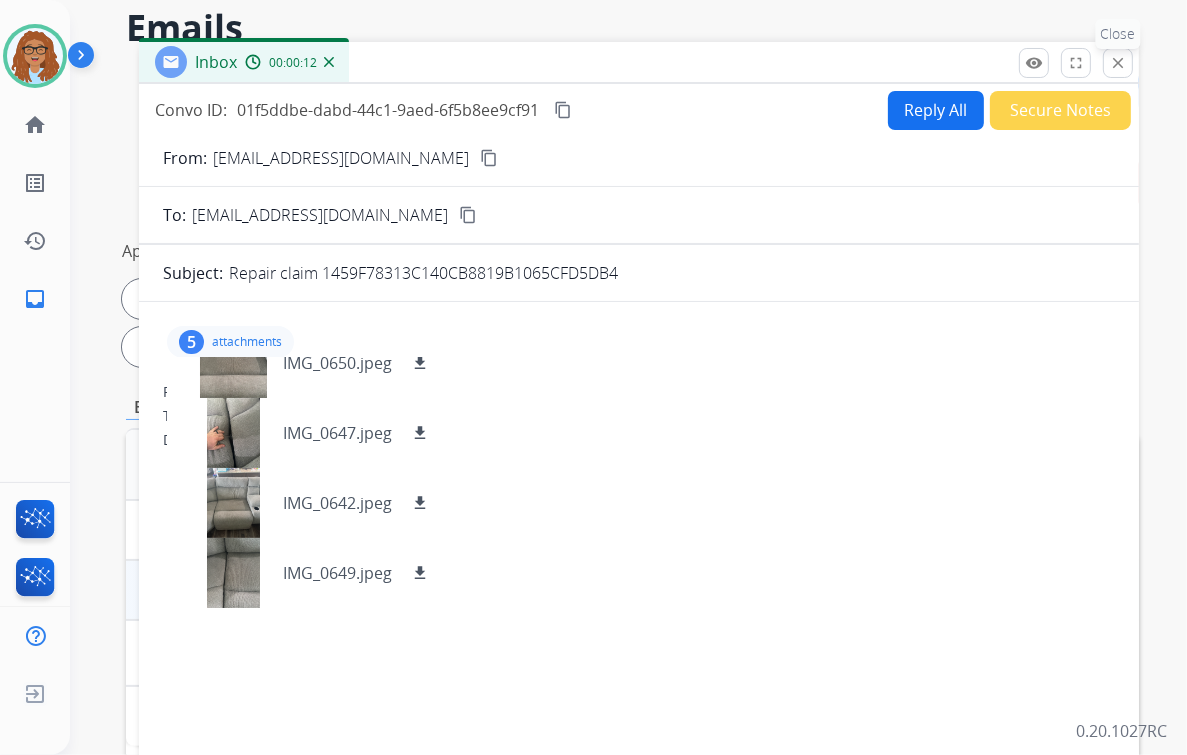 click on "close" at bounding box center (1118, 63) 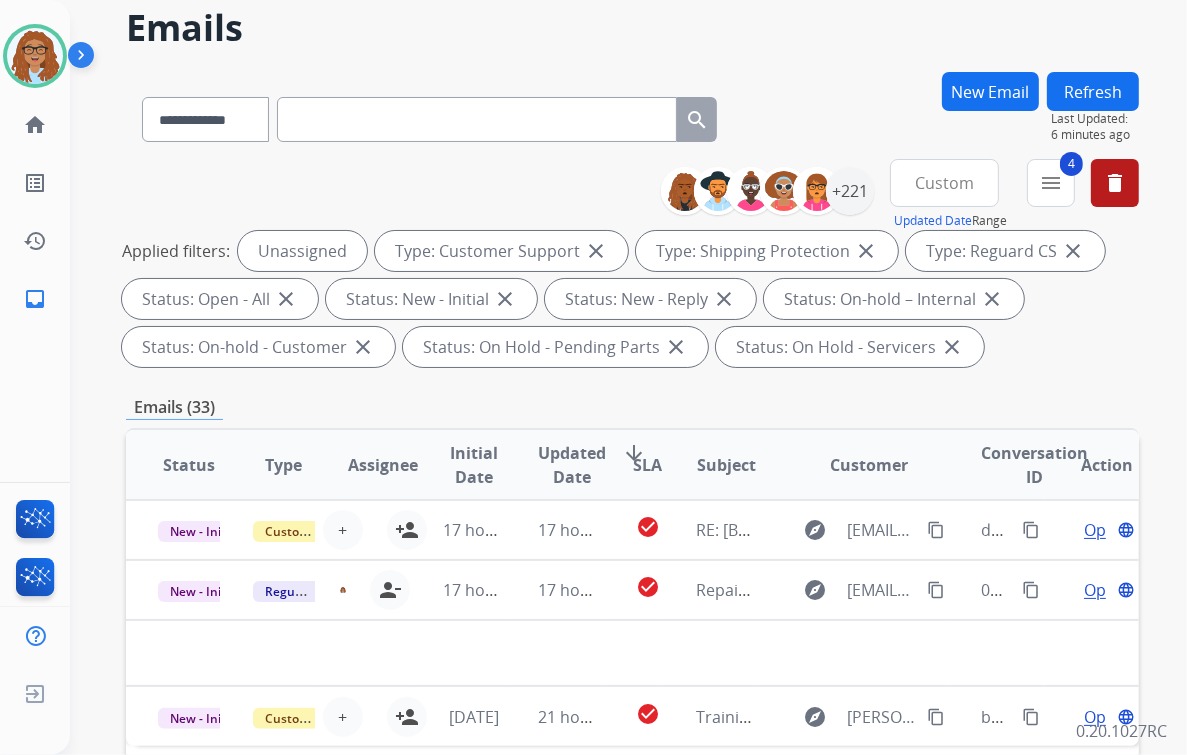 scroll, scrollTop: 240, scrollLeft: 0, axis: vertical 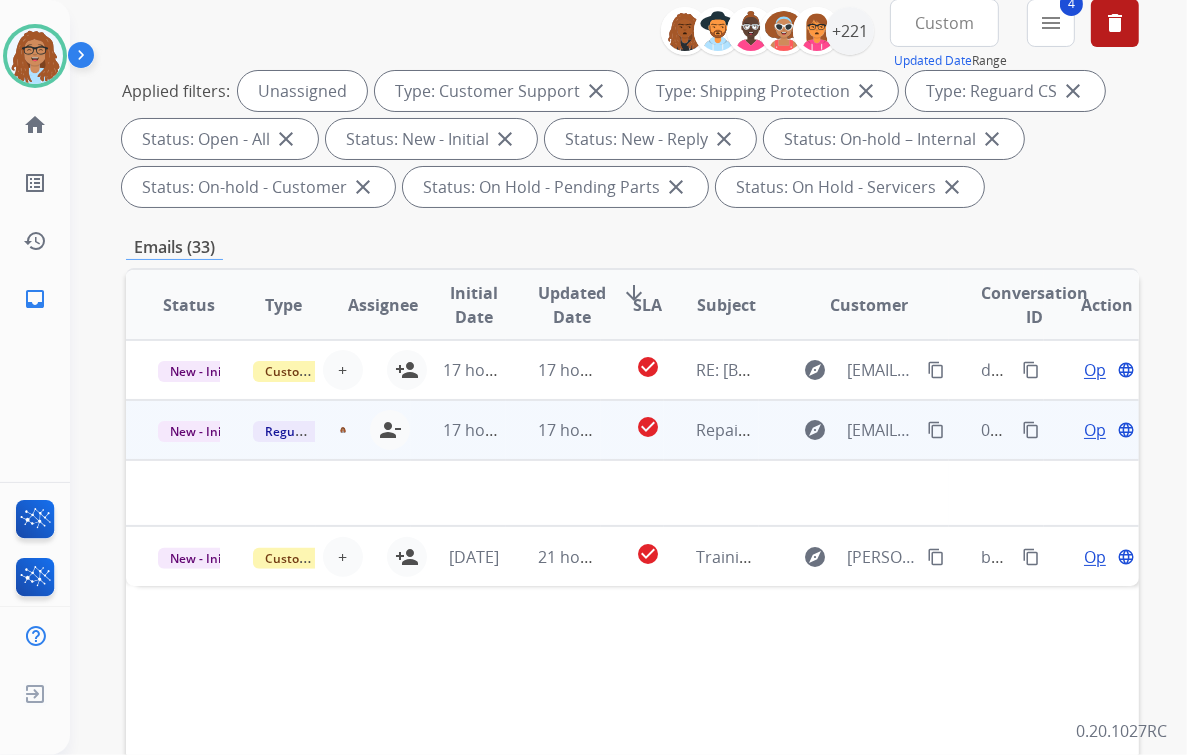 click on "Open" at bounding box center [1104, 430] 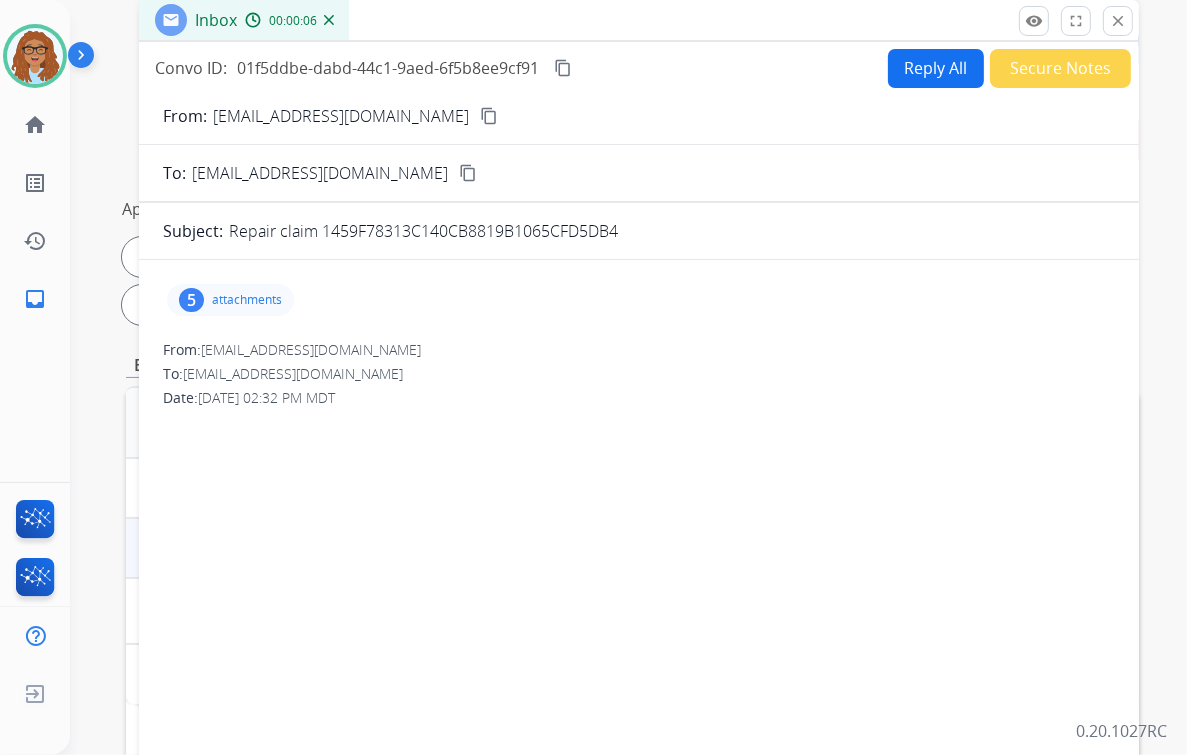 scroll, scrollTop: 80, scrollLeft: 0, axis: vertical 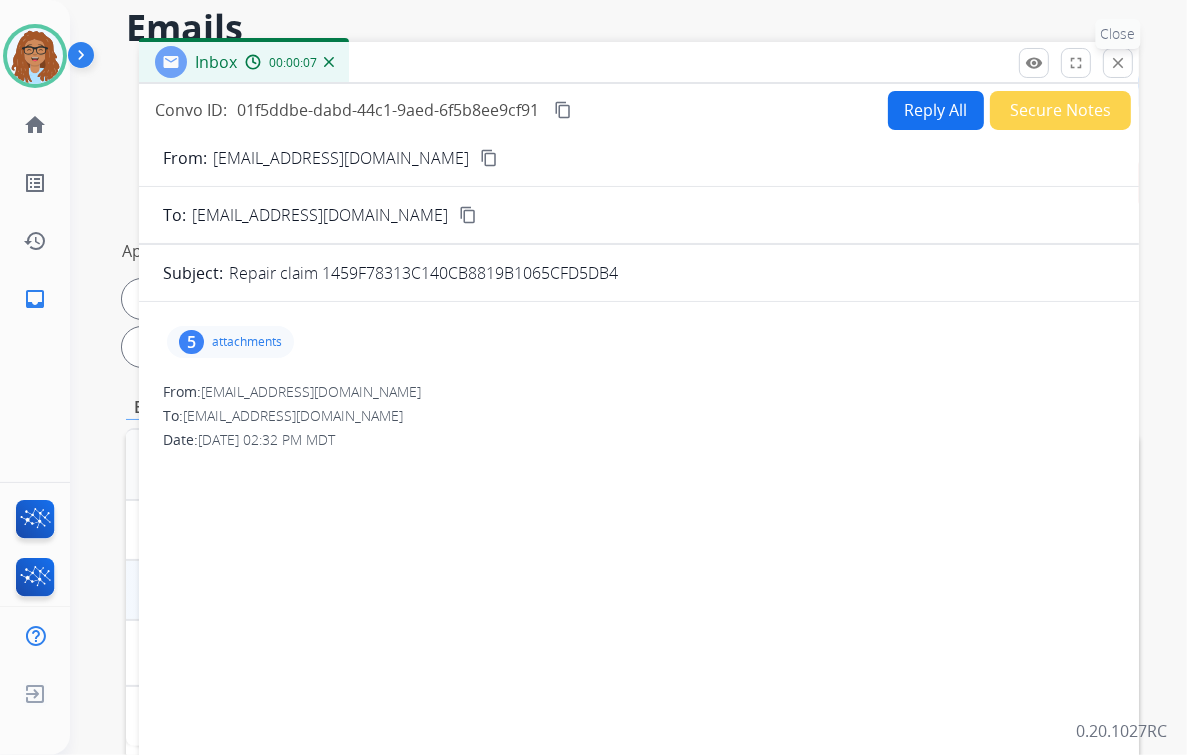 click on "close Close" at bounding box center [1118, 63] 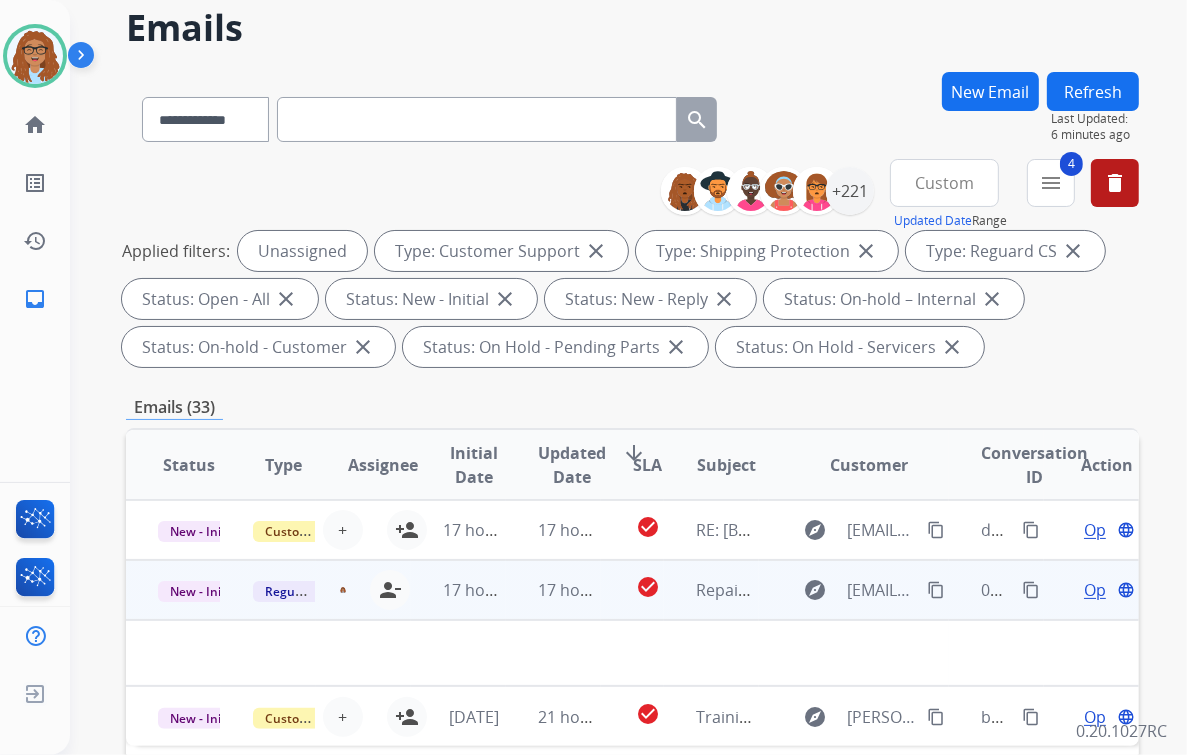 click on "Open" at bounding box center (1104, 590) 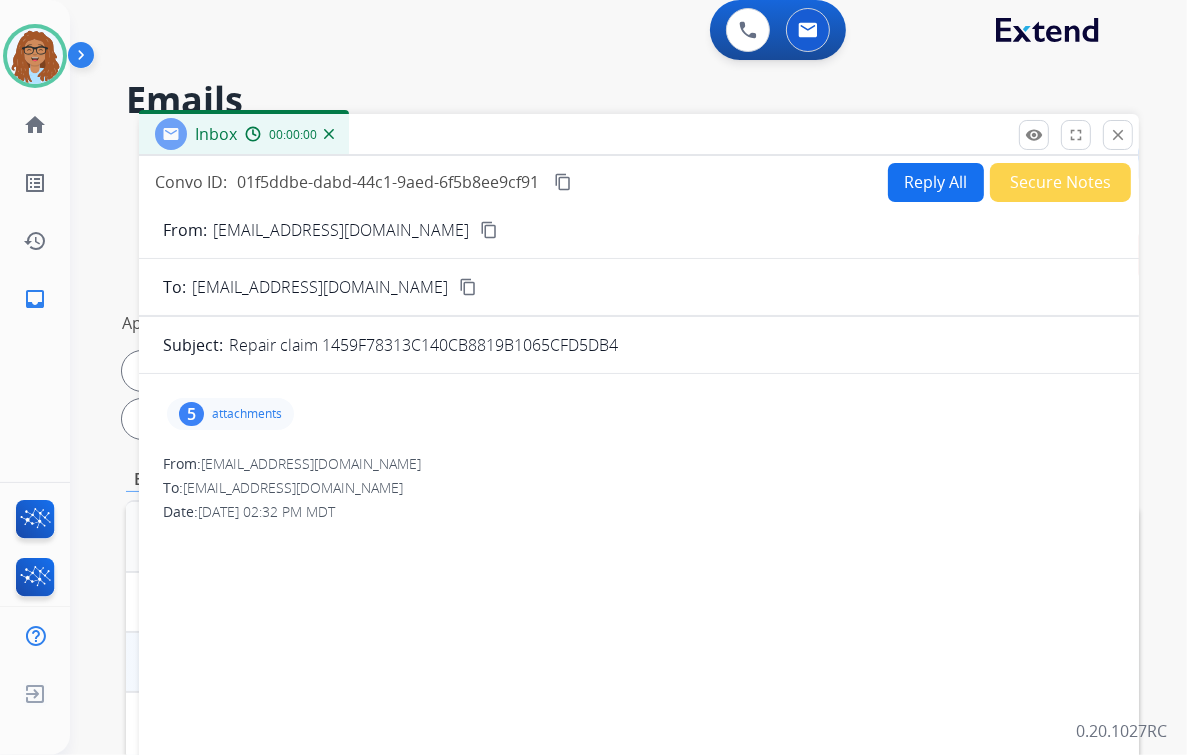scroll, scrollTop: 0, scrollLeft: 0, axis: both 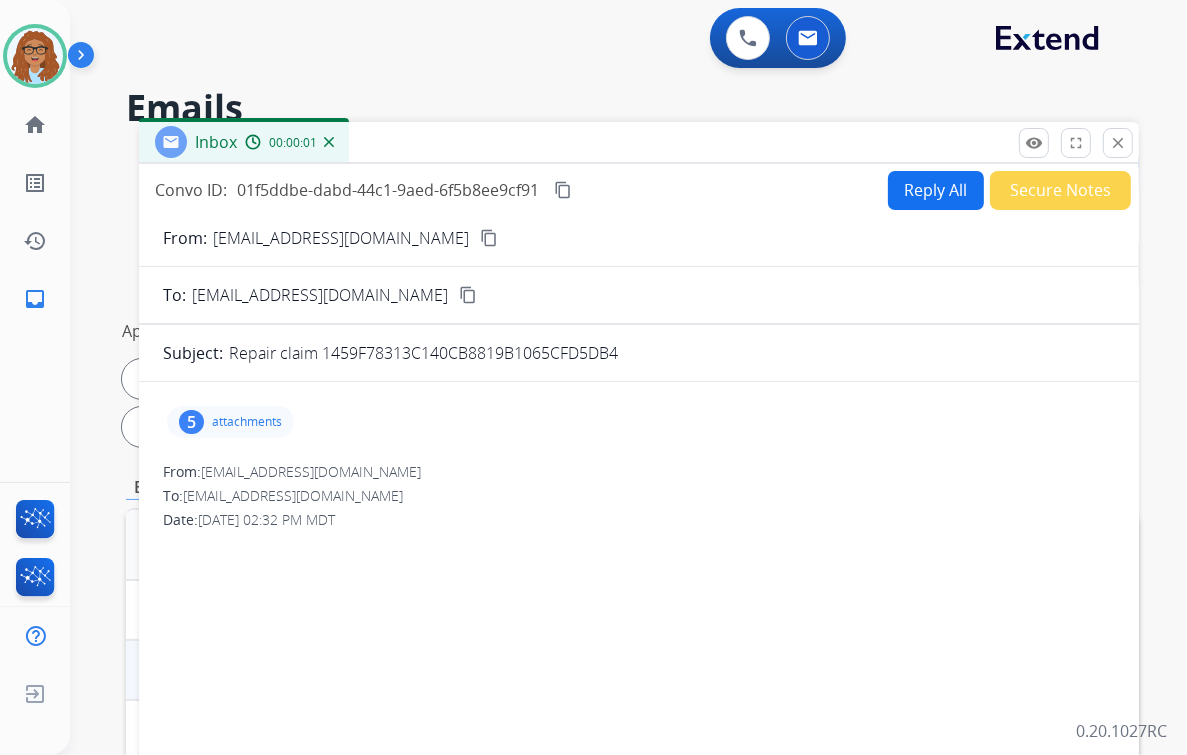 click on "5" at bounding box center [191, 422] 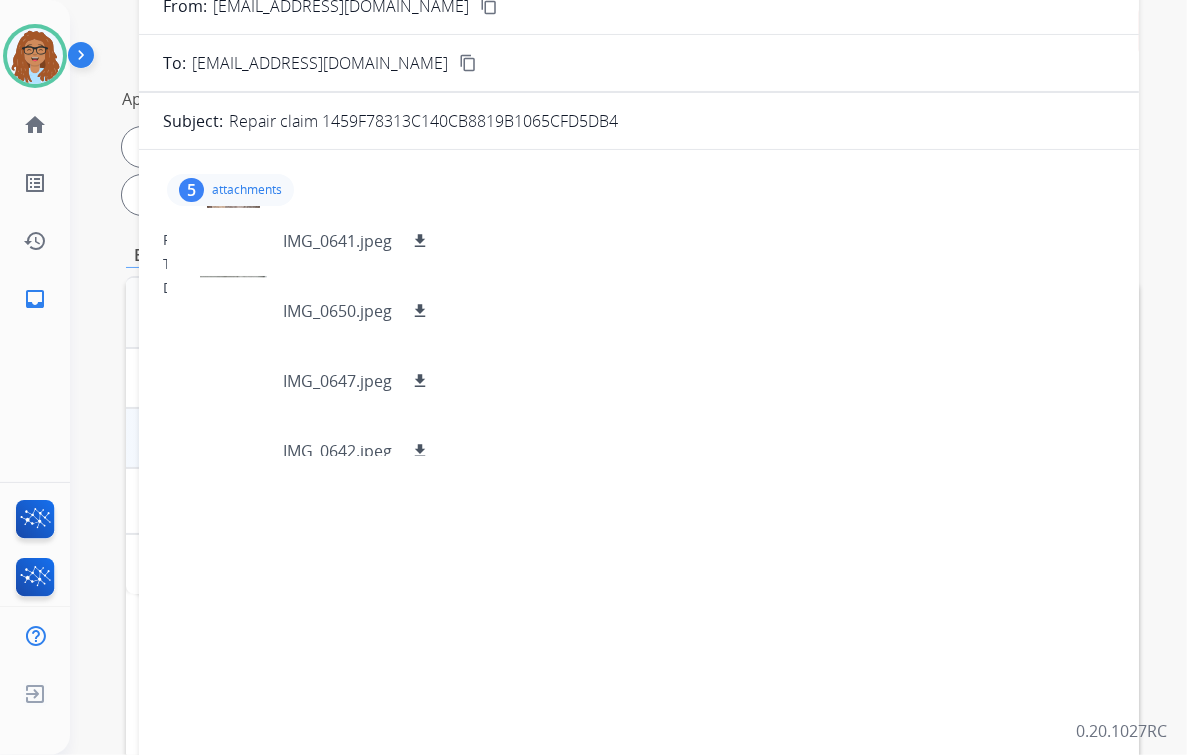 scroll, scrollTop: 240, scrollLeft: 0, axis: vertical 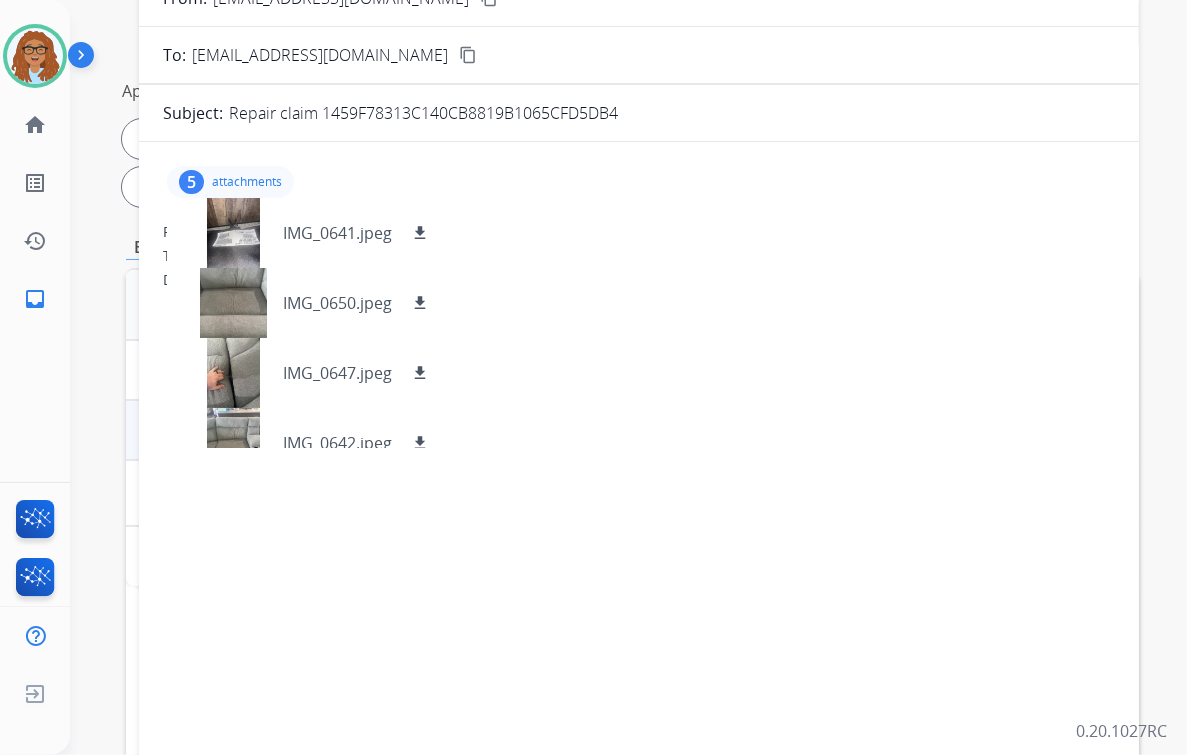 click on "From:  [EMAIL_ADDRESS][DOMAIN_NAME]" at bounding box center (639, 232) 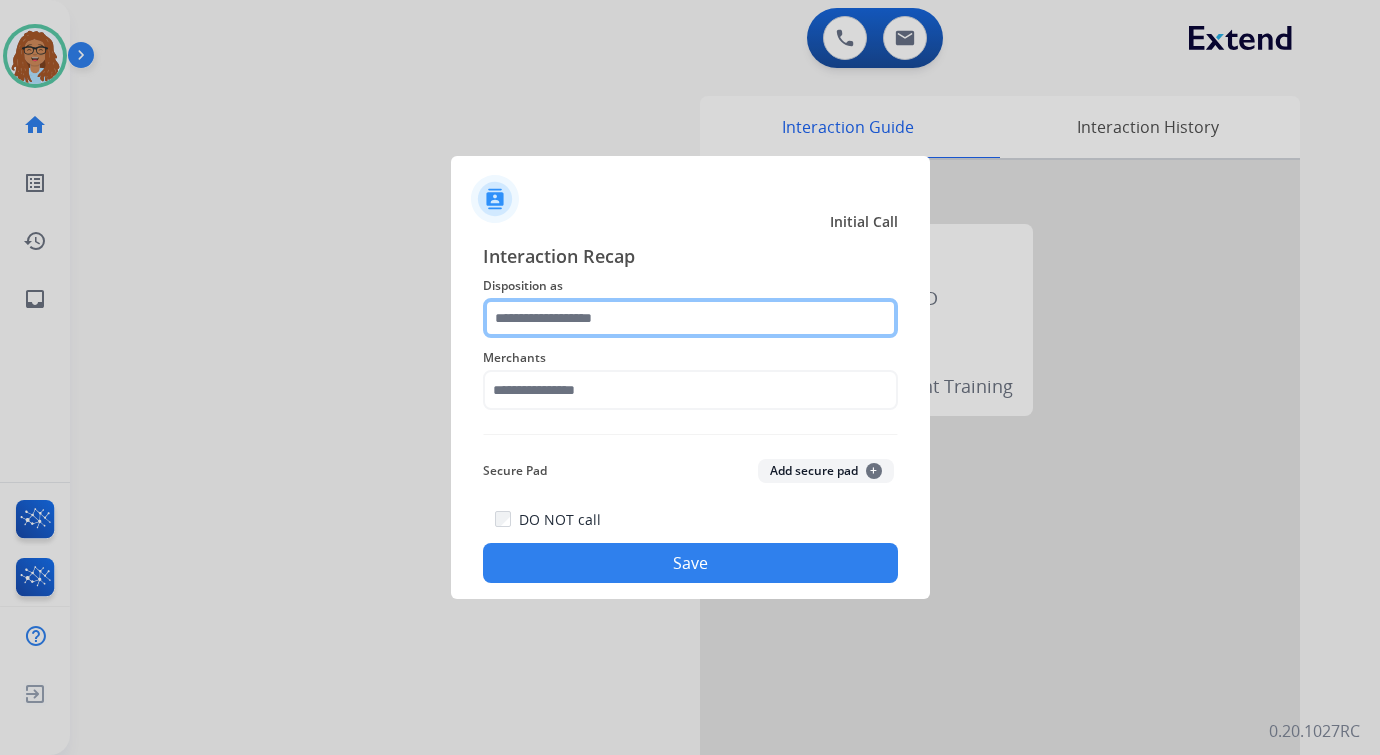 click 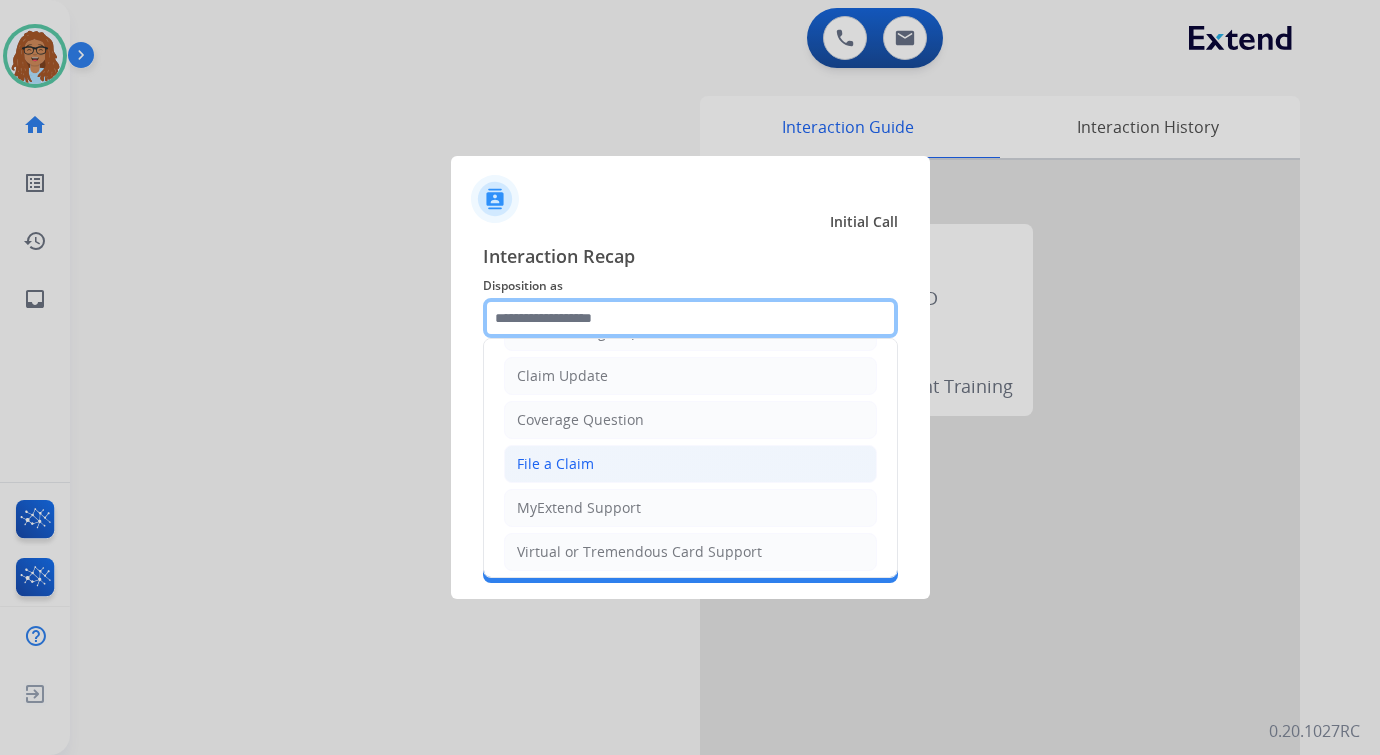 scroll, scrollTop: 80, scrollLeft: 0, axis: vertical 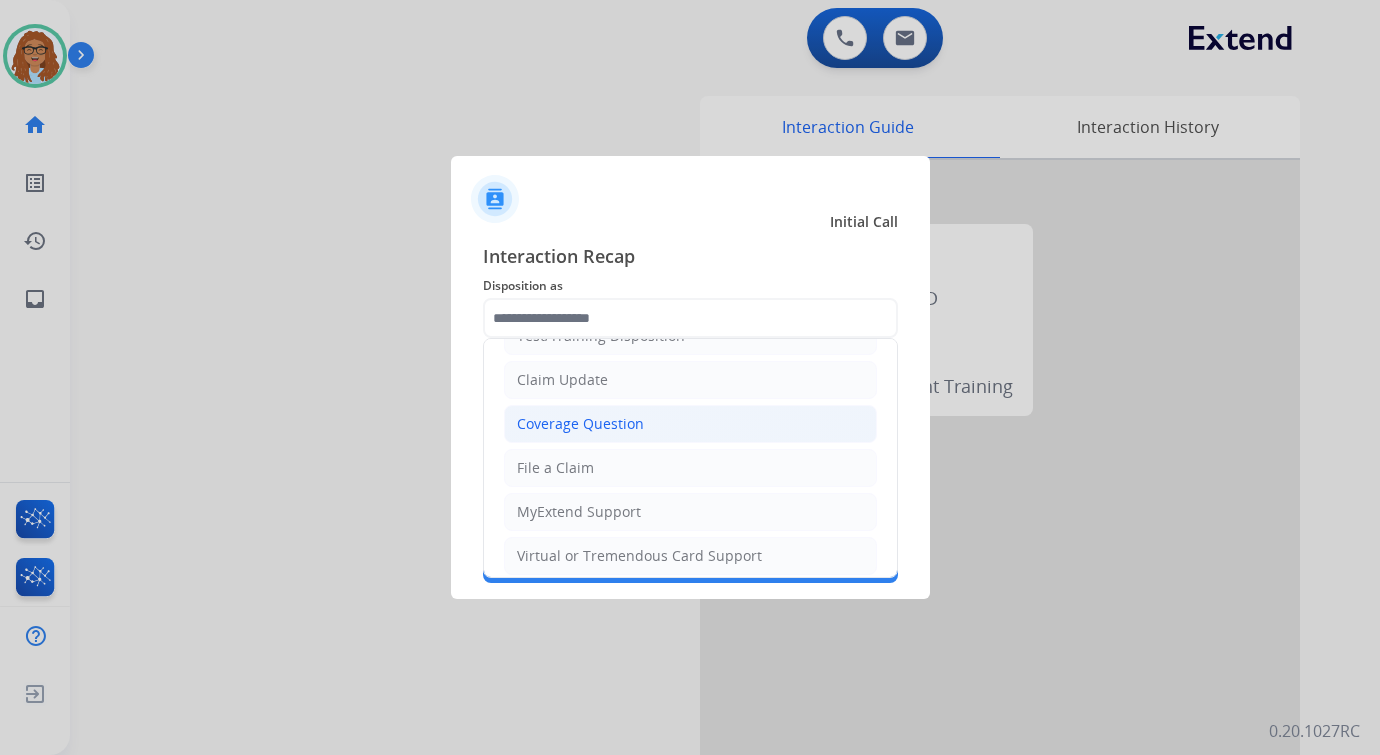 click on "Coverage Question" 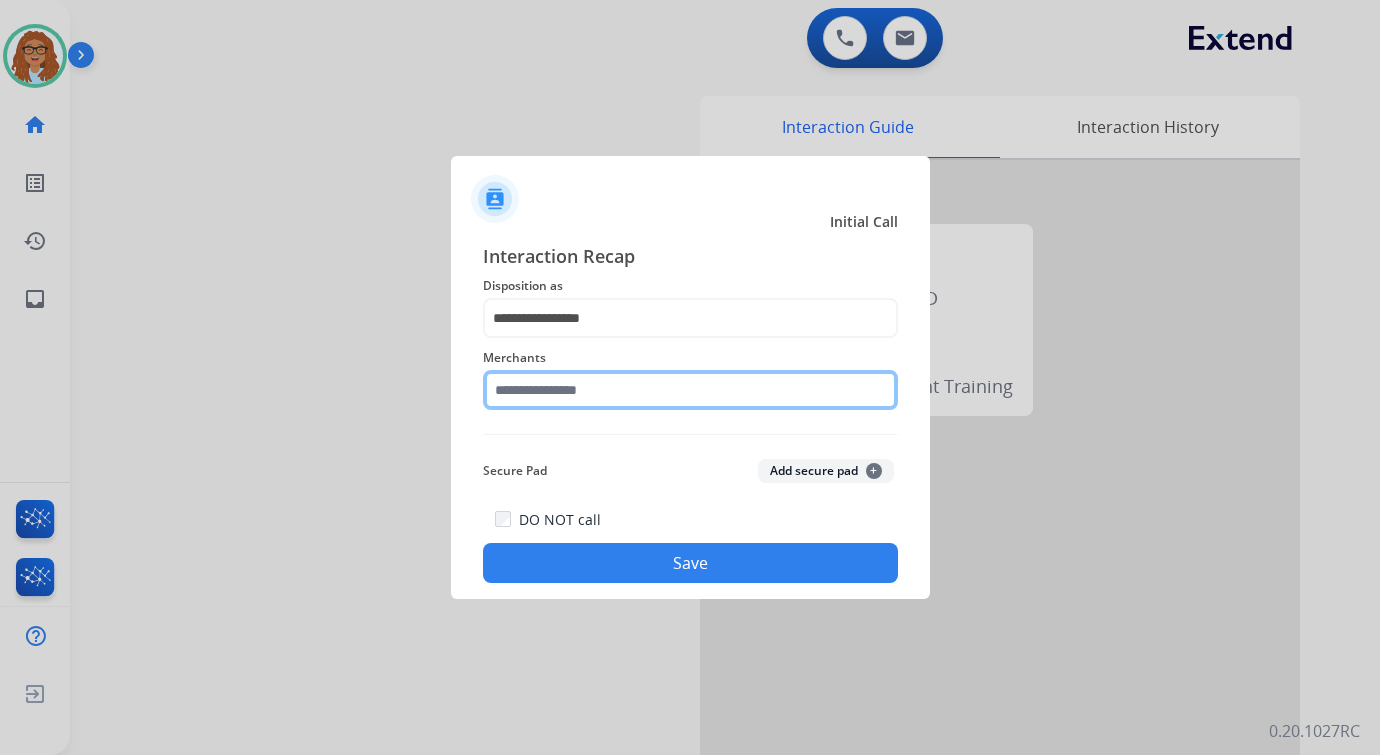 click 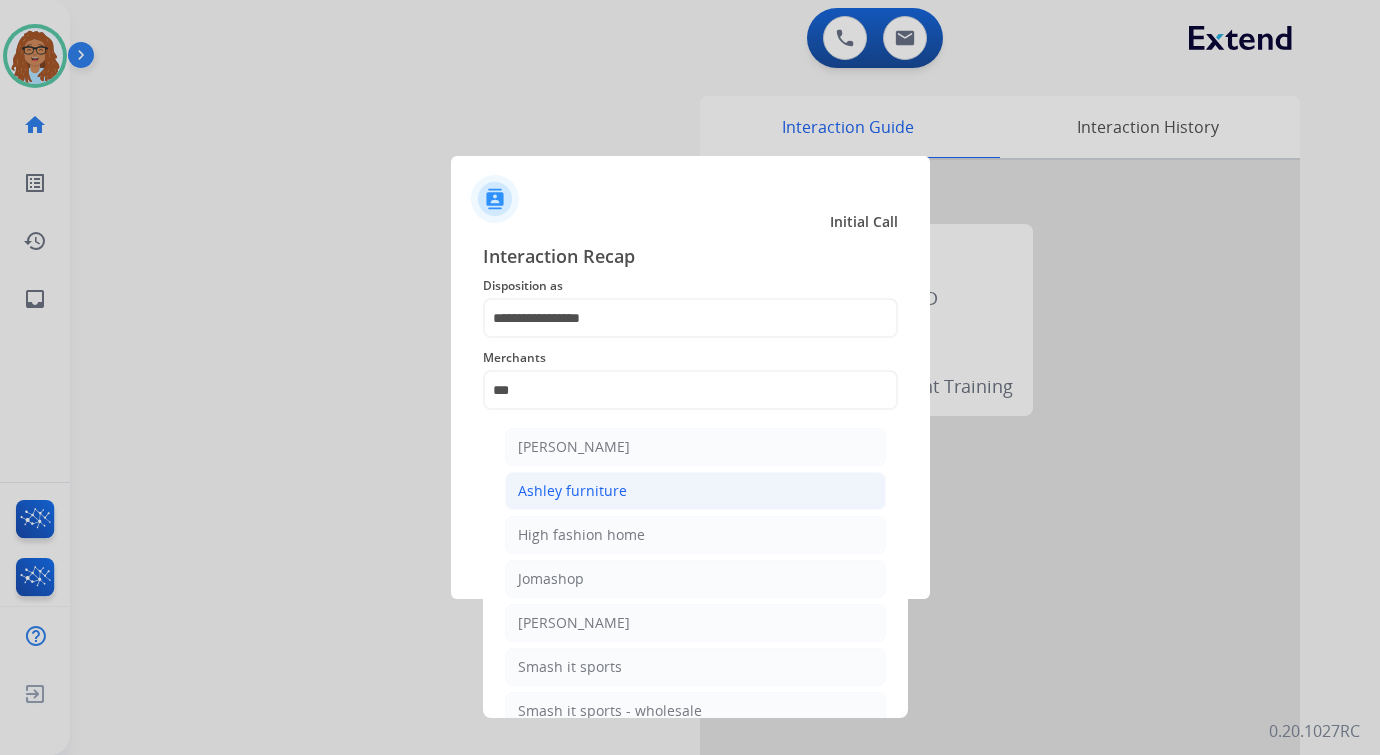 click on "Ashley furniture" 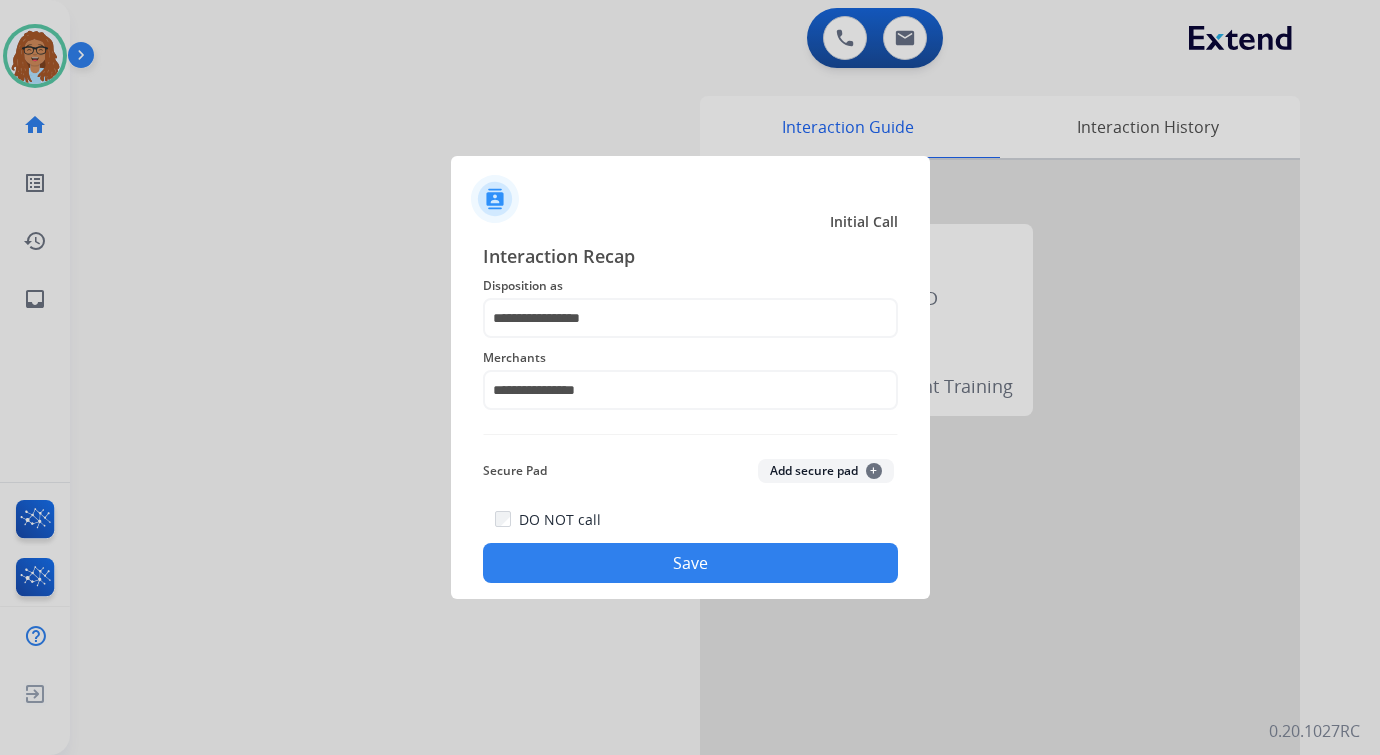 click on "Save" 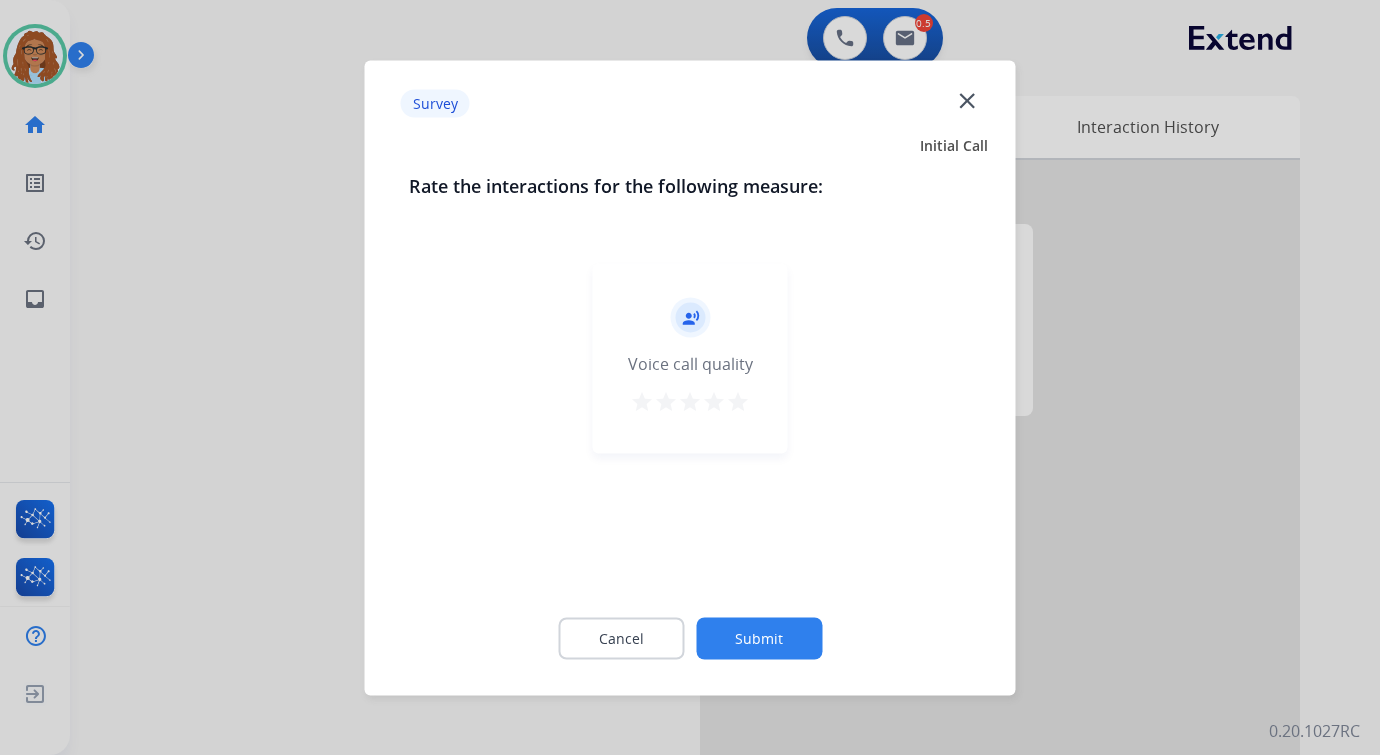 click on "close" 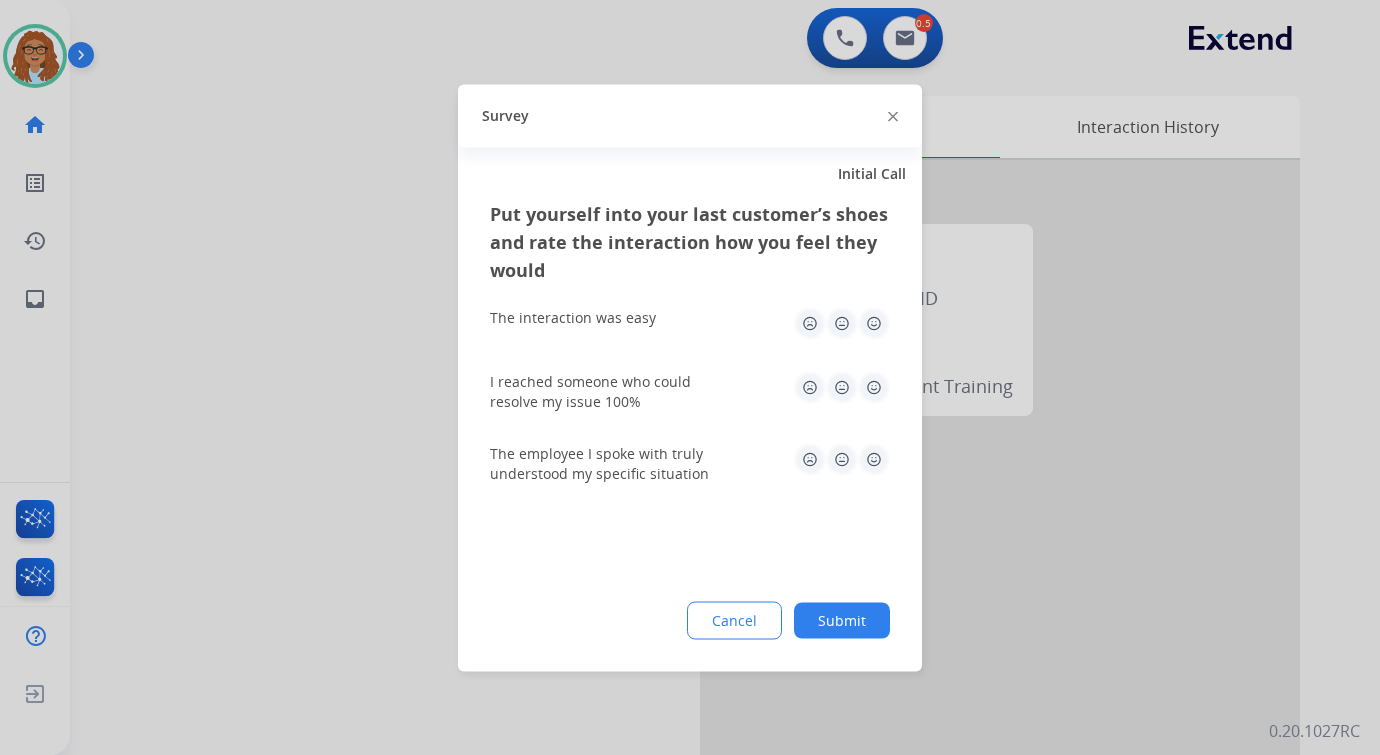 click 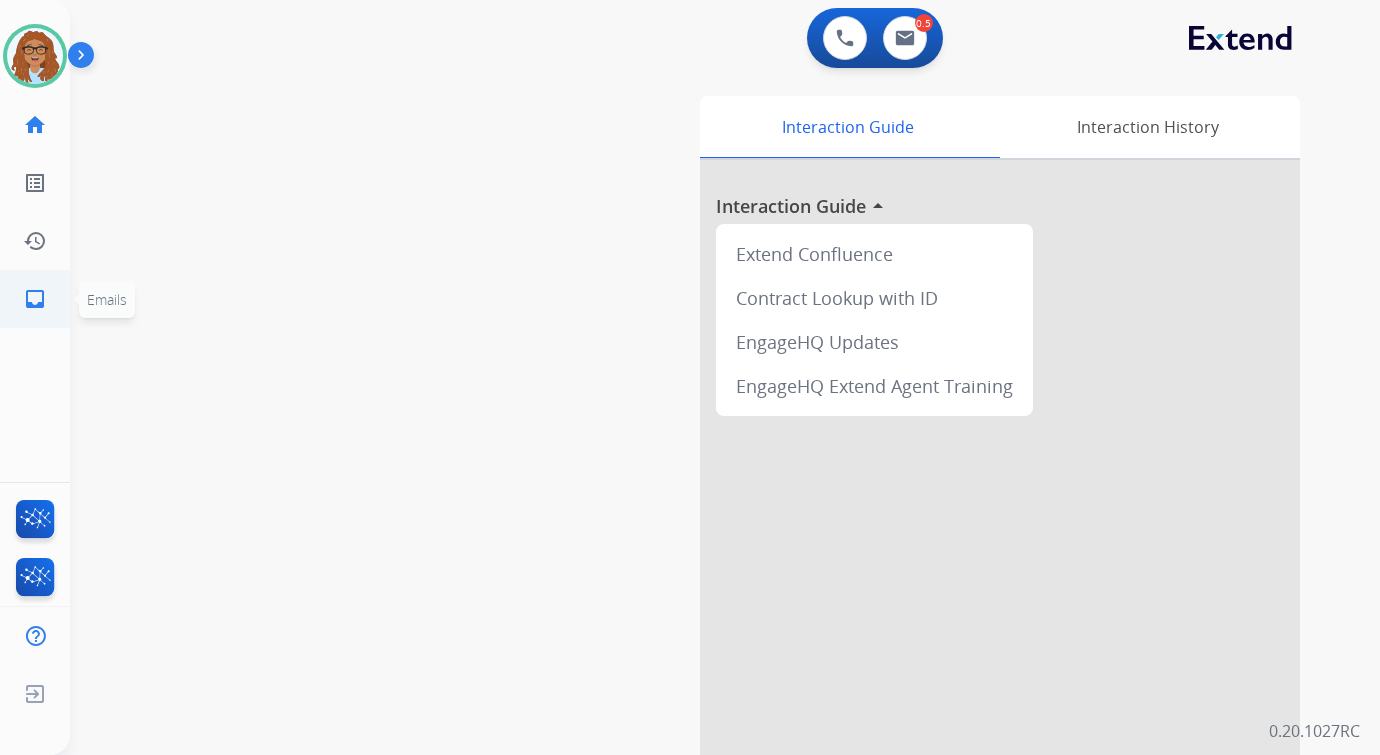 click on "inbox" 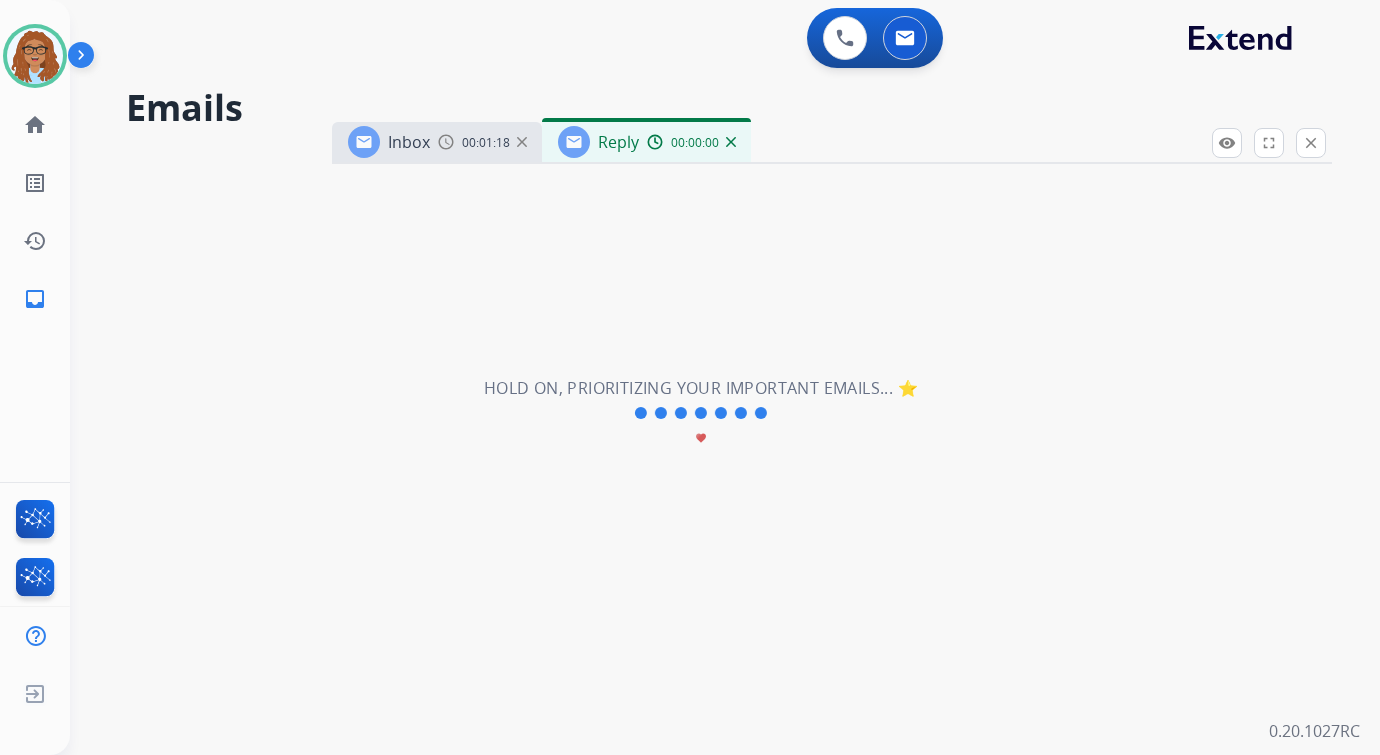 select on "**********" 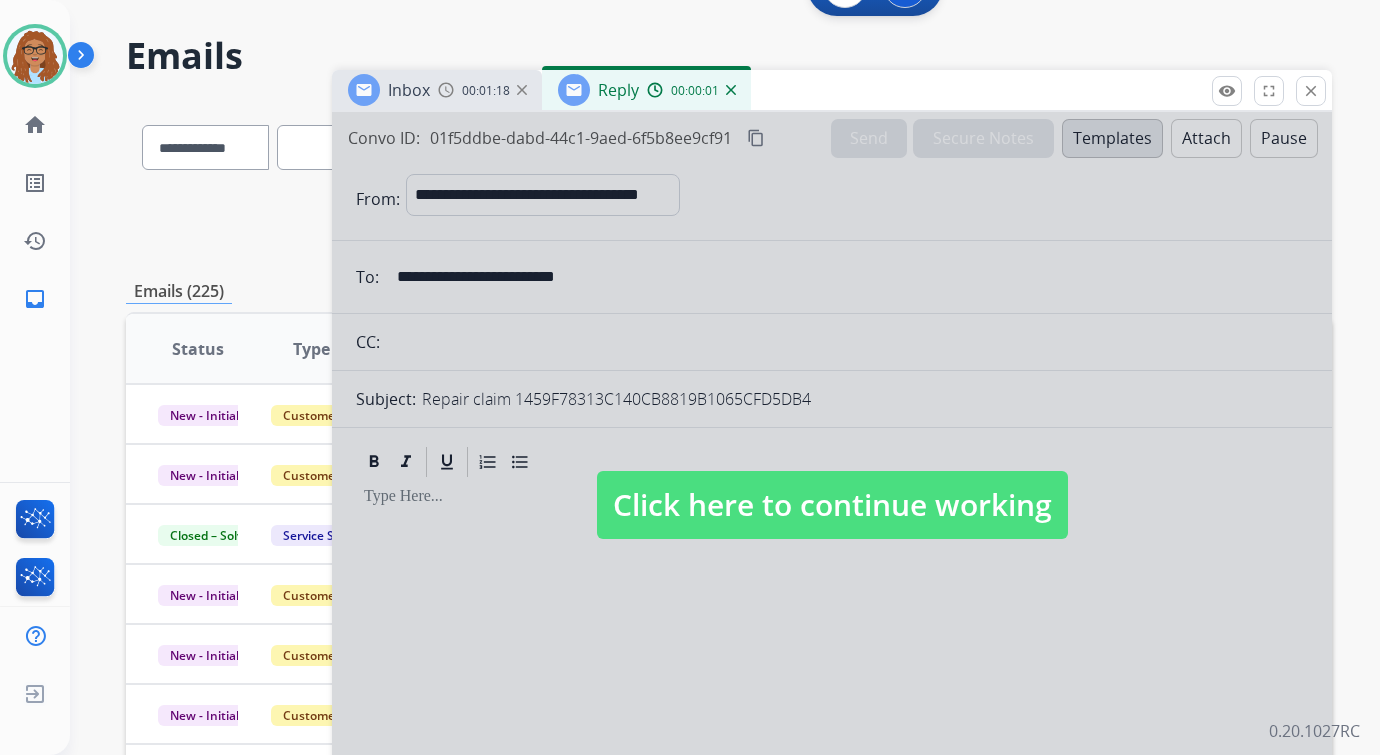scroll, scrollTop: 80, scrollLeft: 0, axis: vertical 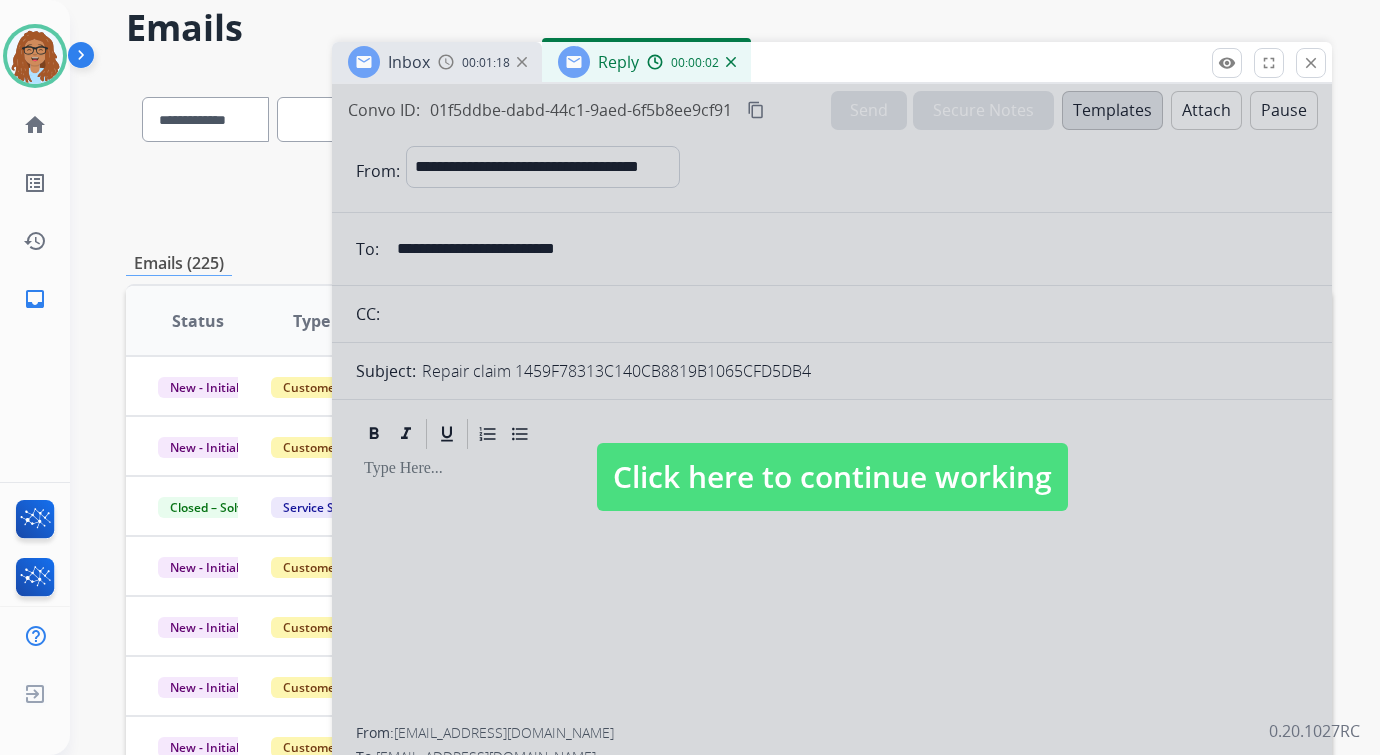 click on "Click here to continue working" at bounding box center (832, 477) 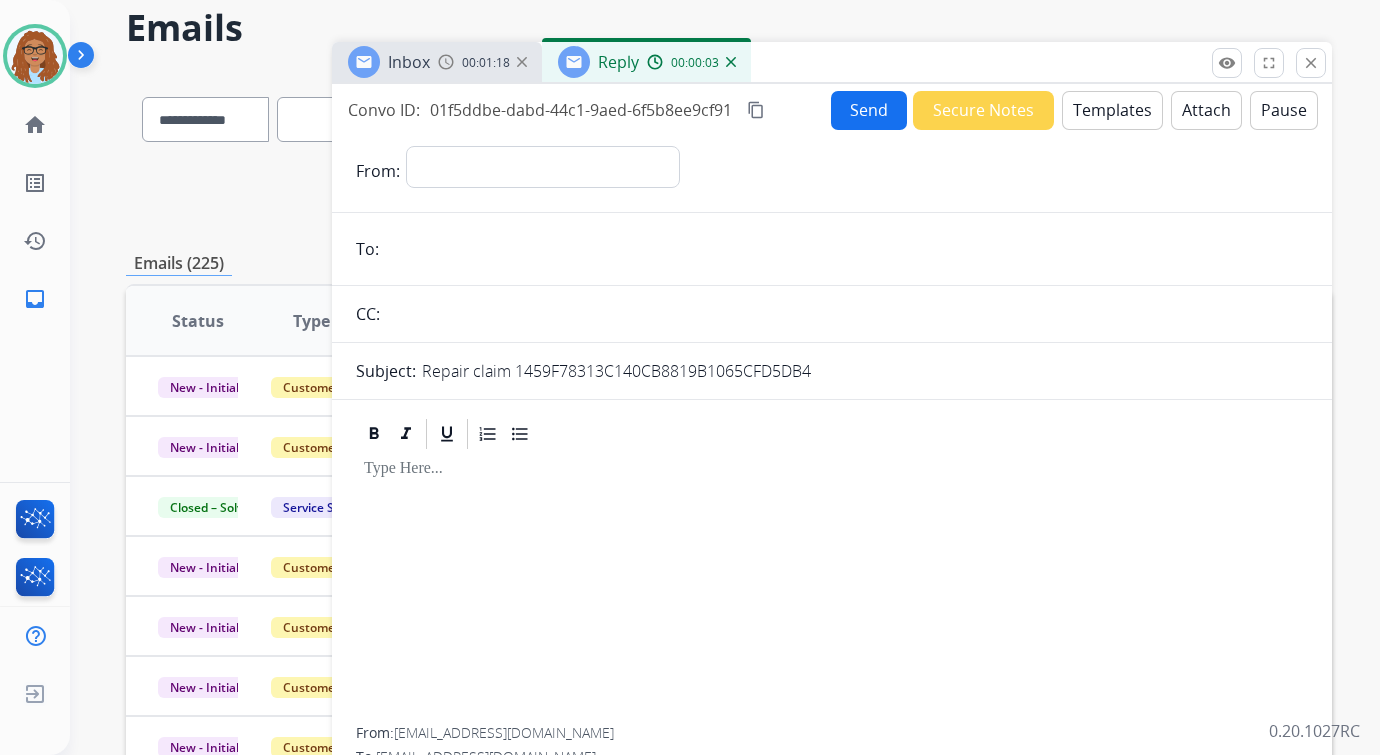 scroll, scrollTop: 0, scrollLeft: 0, axis: both 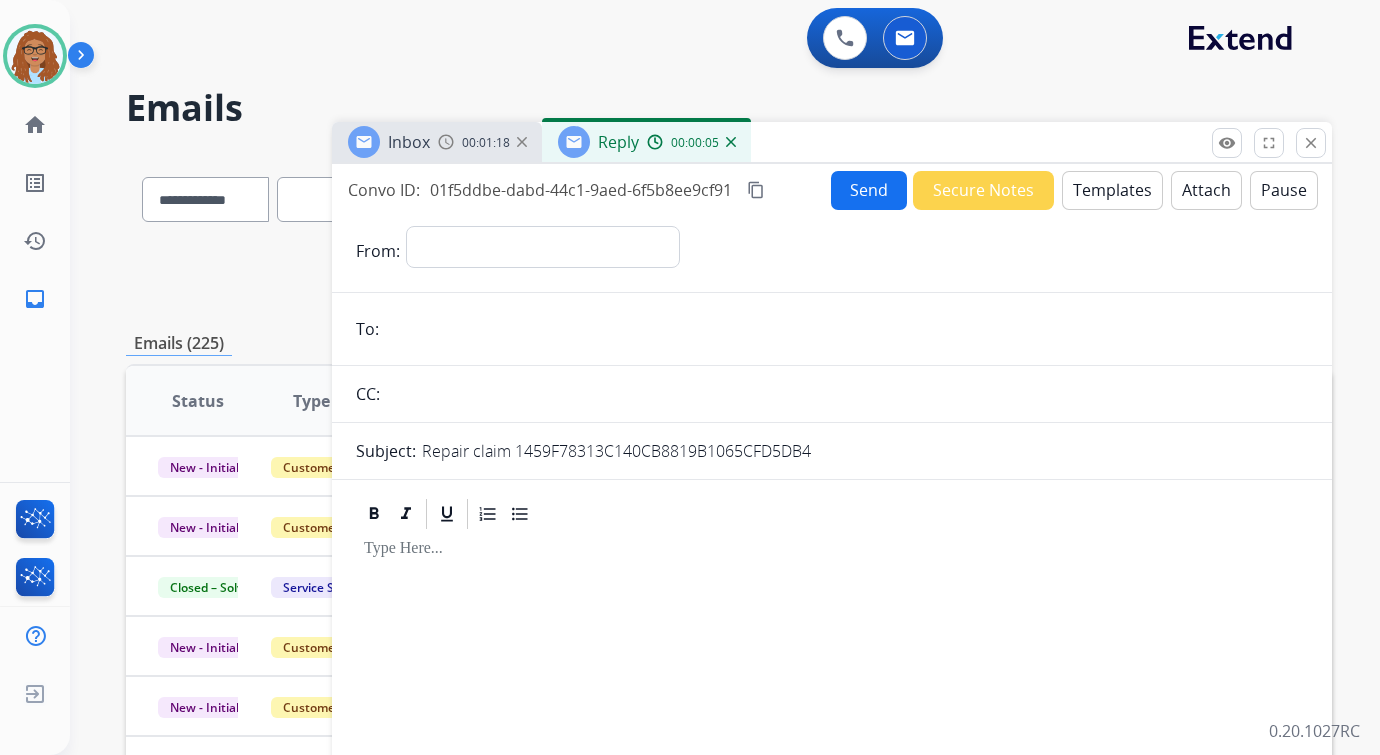 click at bounding box center [446, 142] 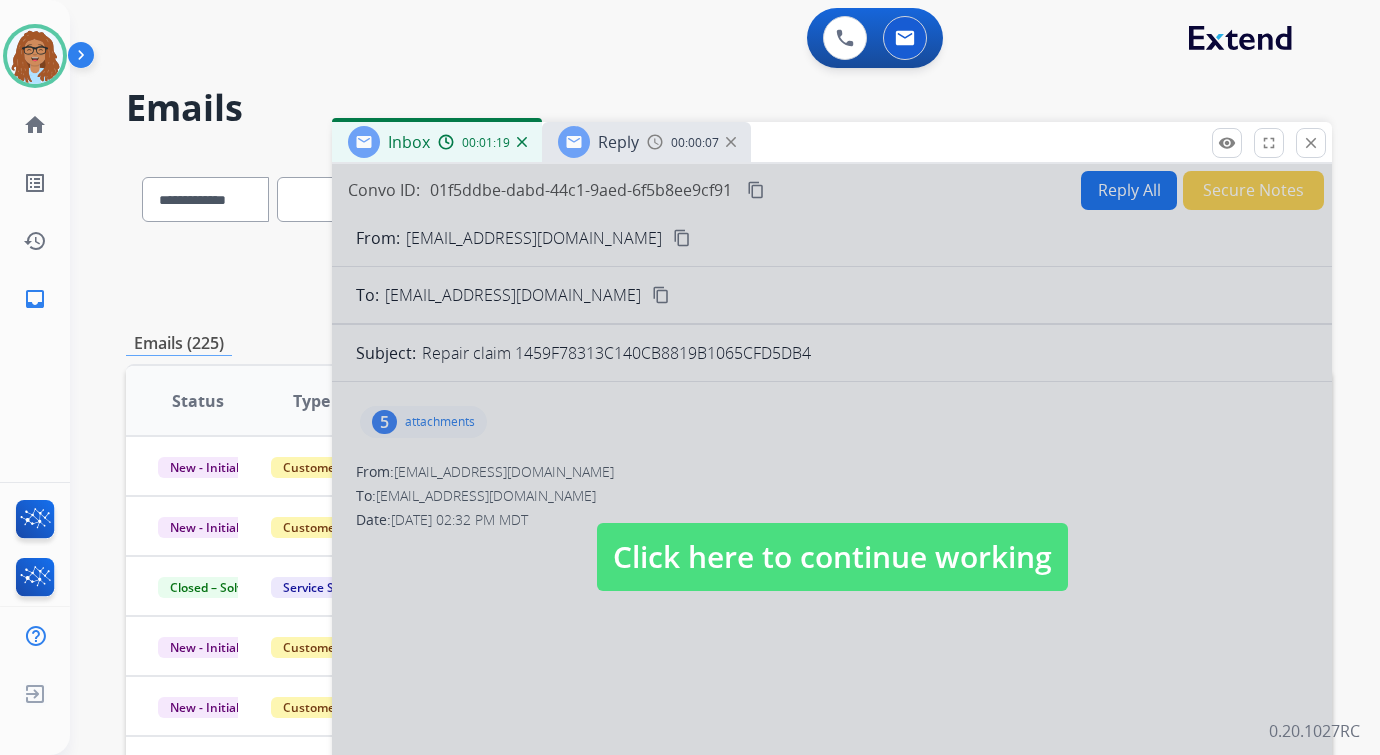 click at bounding box center (832, 537) 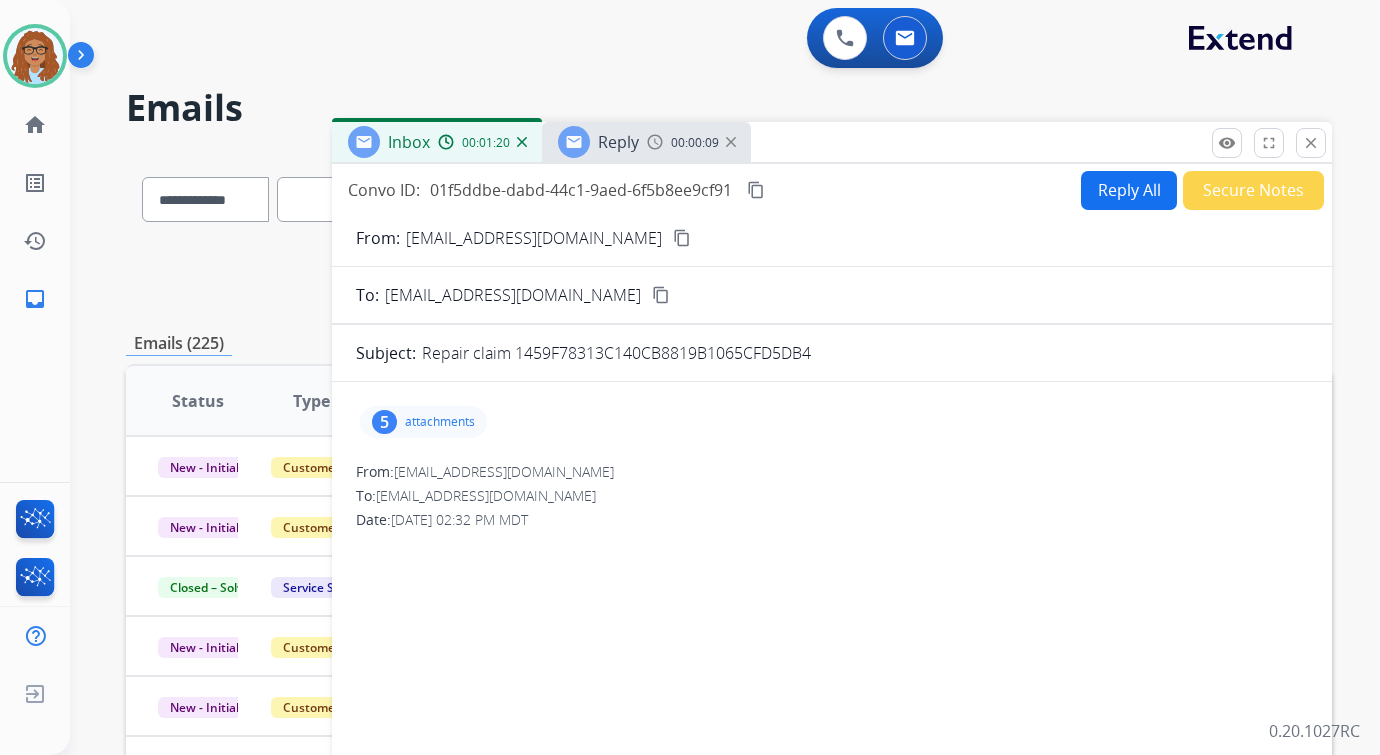 click on "content_copy" at bounding box center (682, 238) 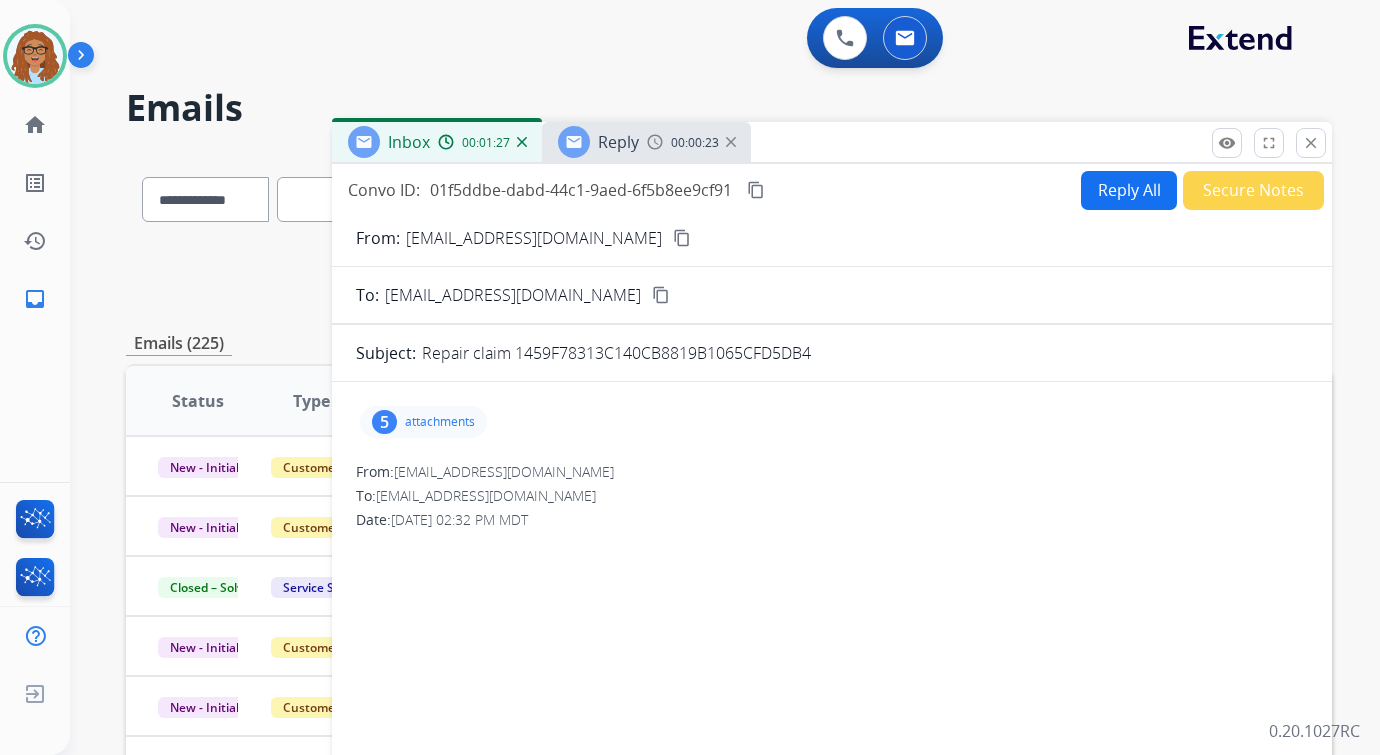 click on "Reply All" at bounding box center [1129, 190] 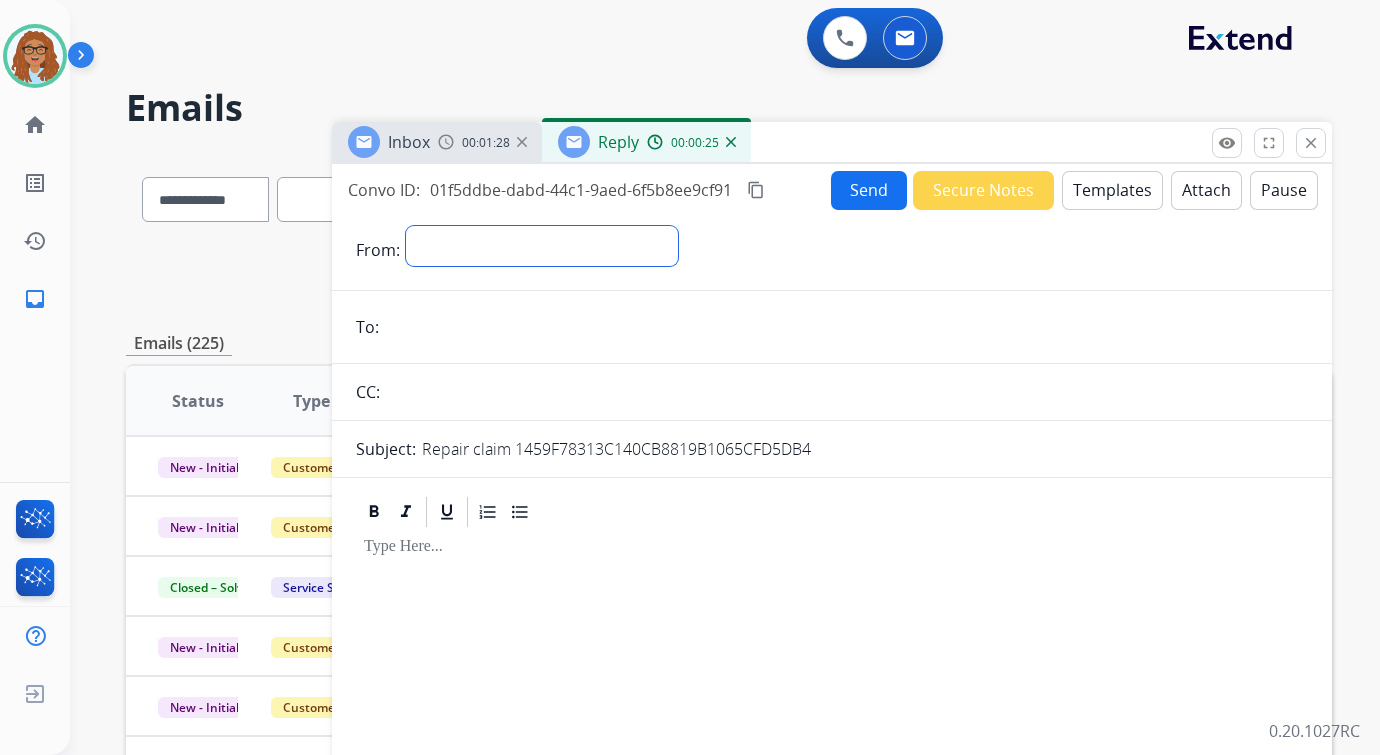 click on "**********" at bounding box center (542, 246) 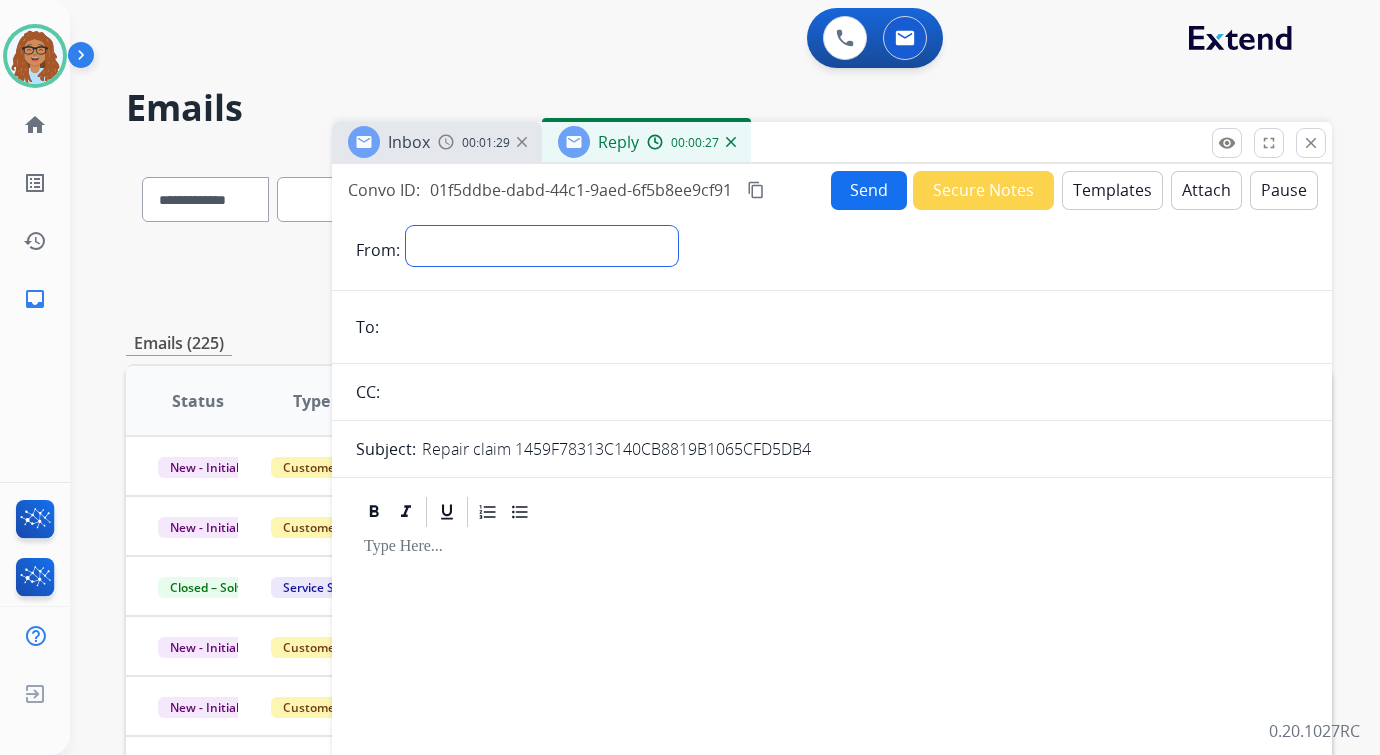 select on "**********" 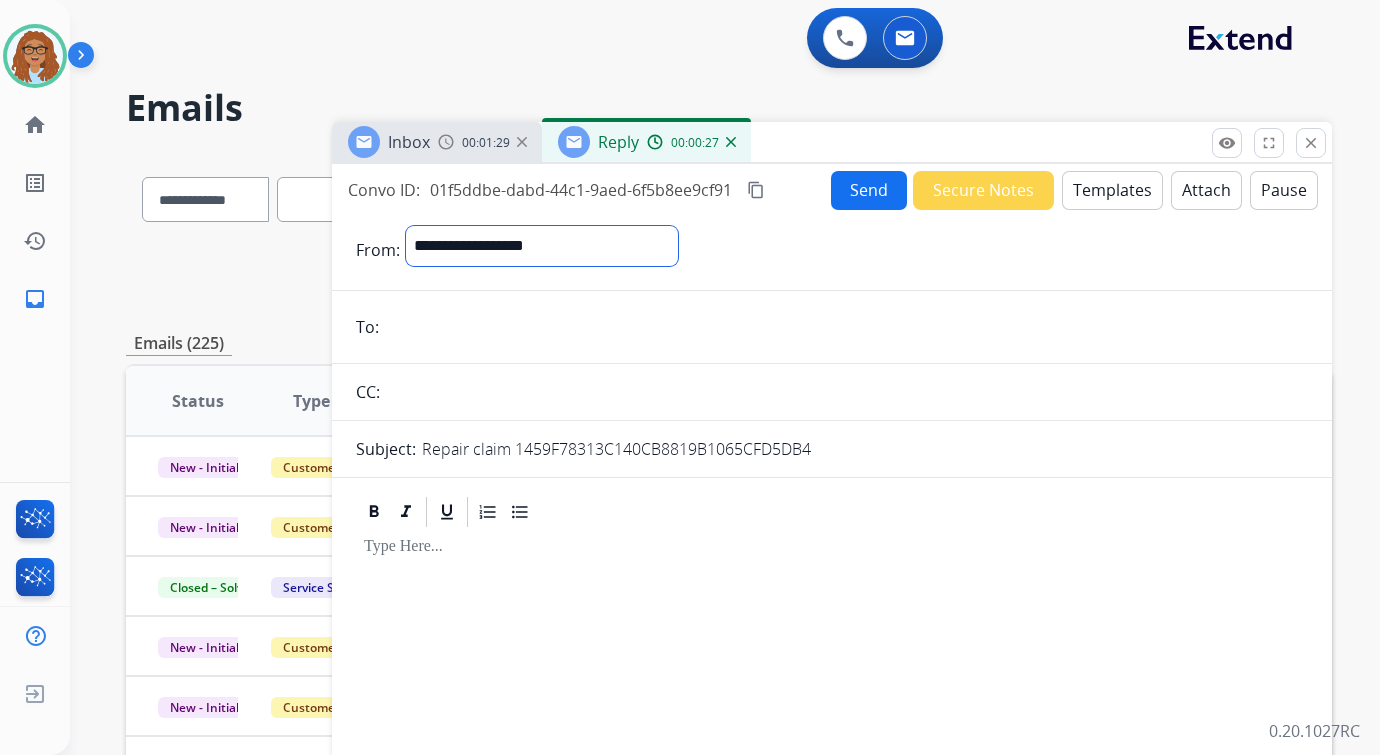 click on "**********" at bounding box center (542, 246) 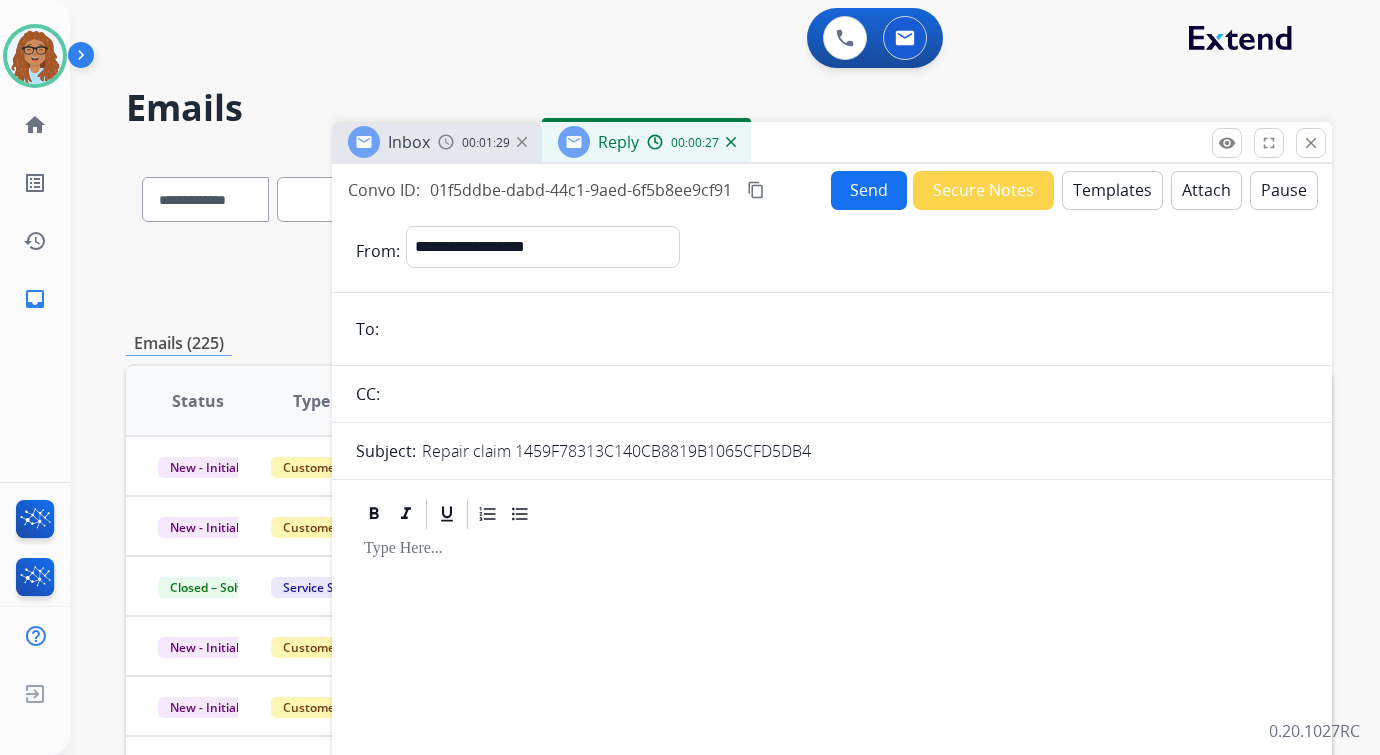 click on "**********" at bounding box center (832, 556) 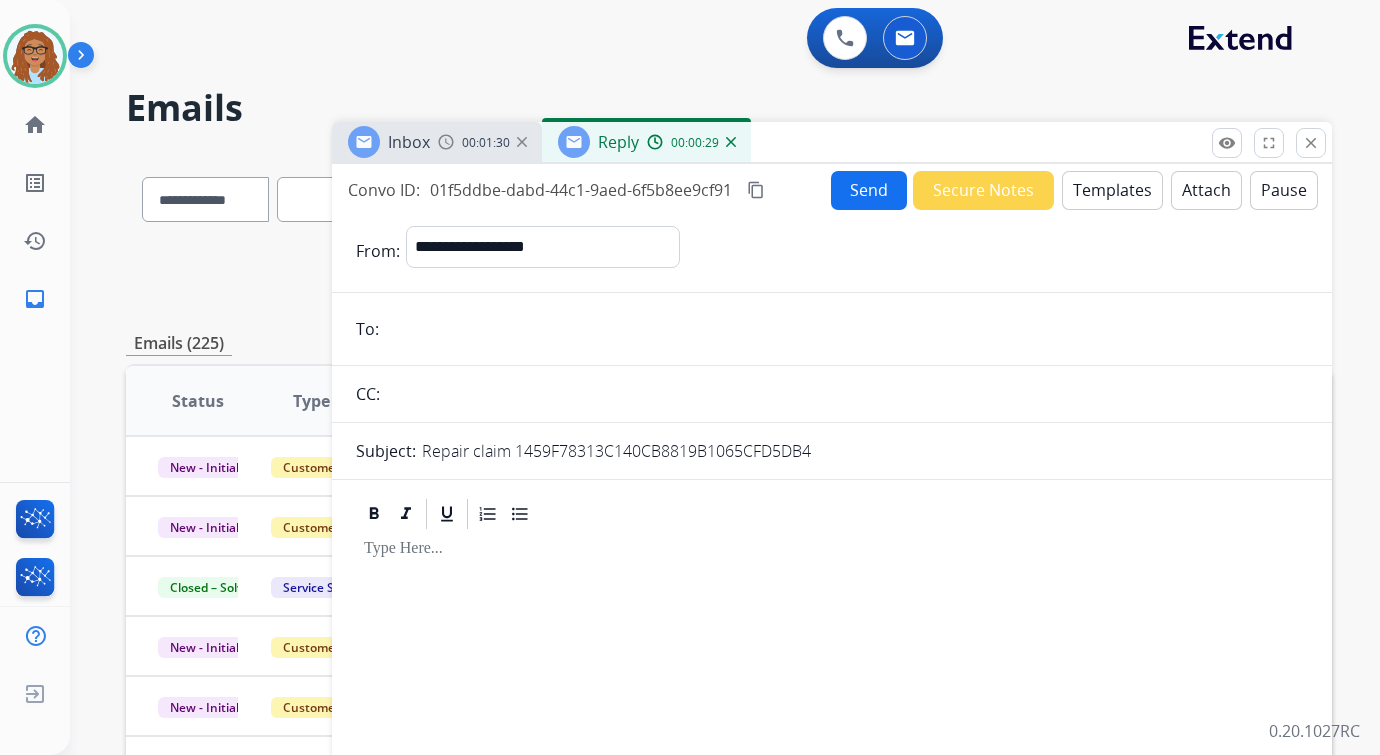 click at bounding box center (846, 329) 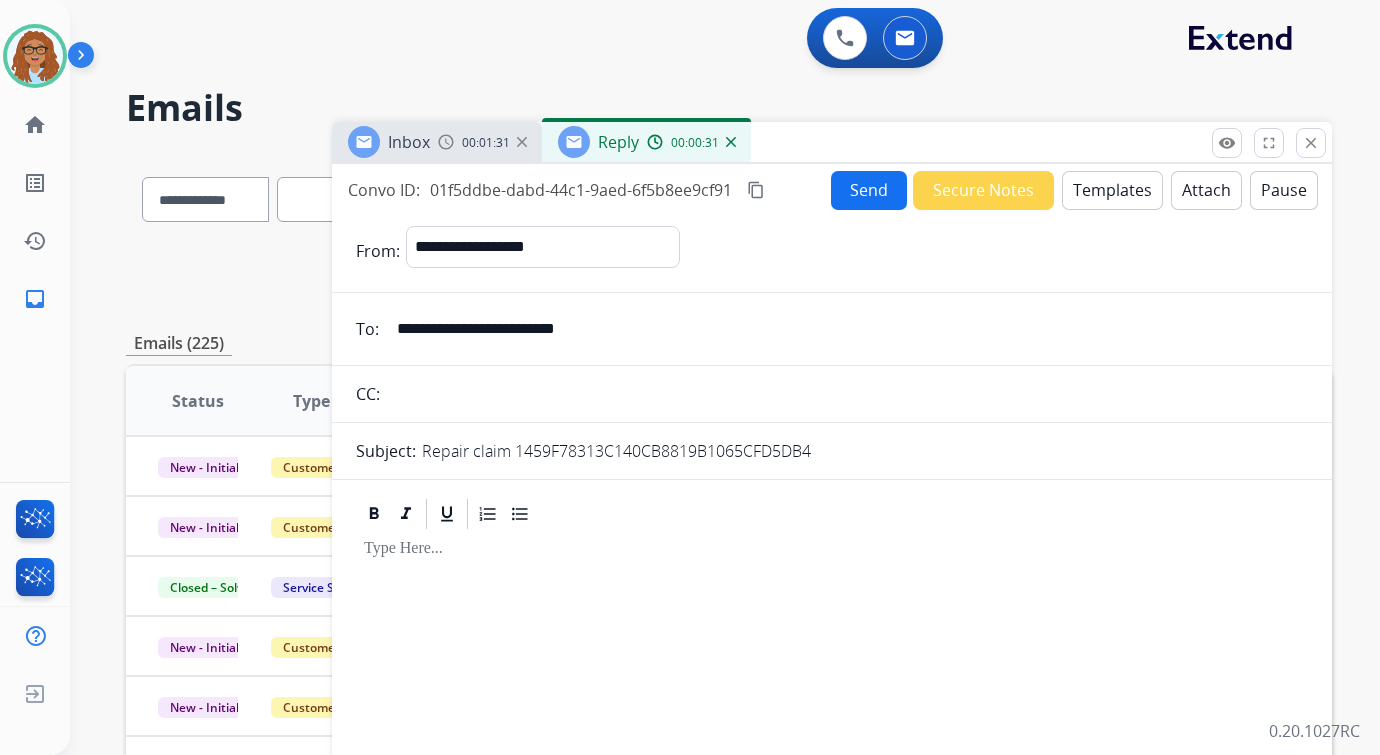 type on "**********" 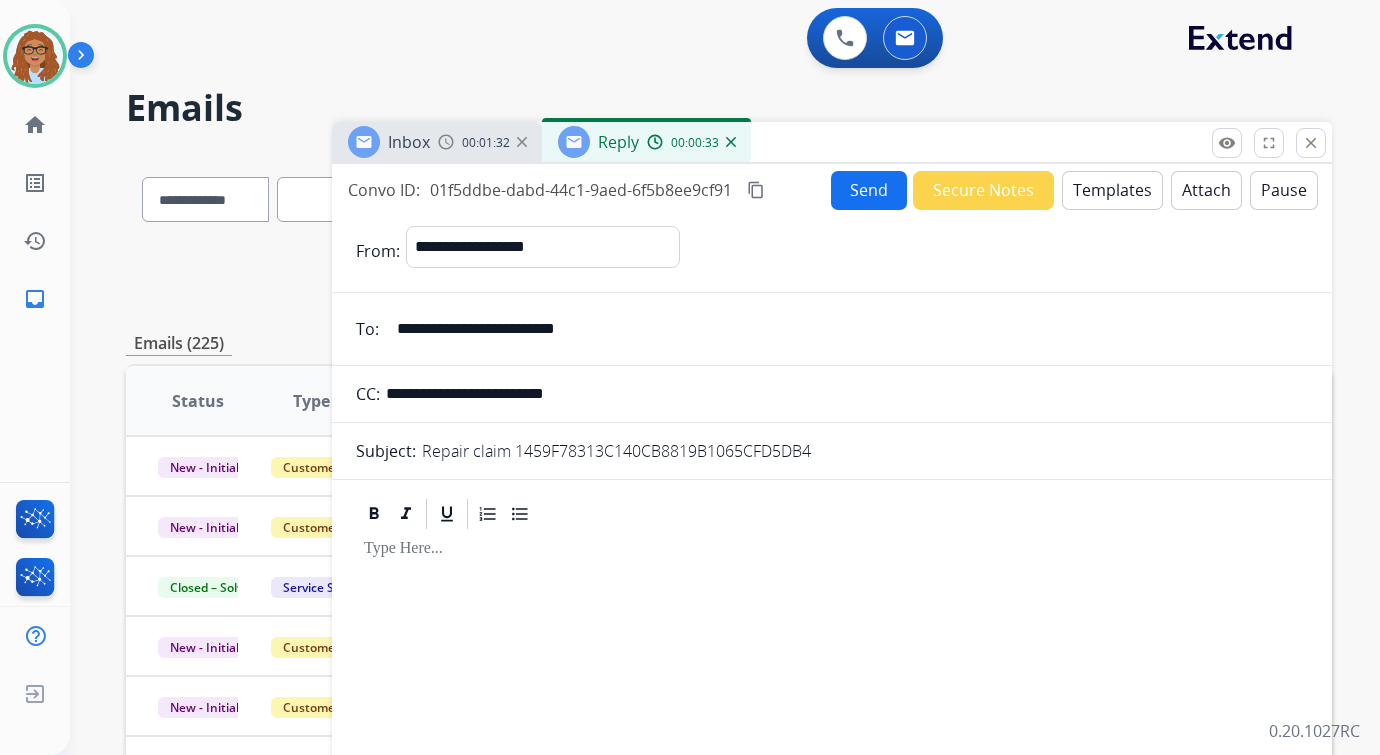 type on "**********" 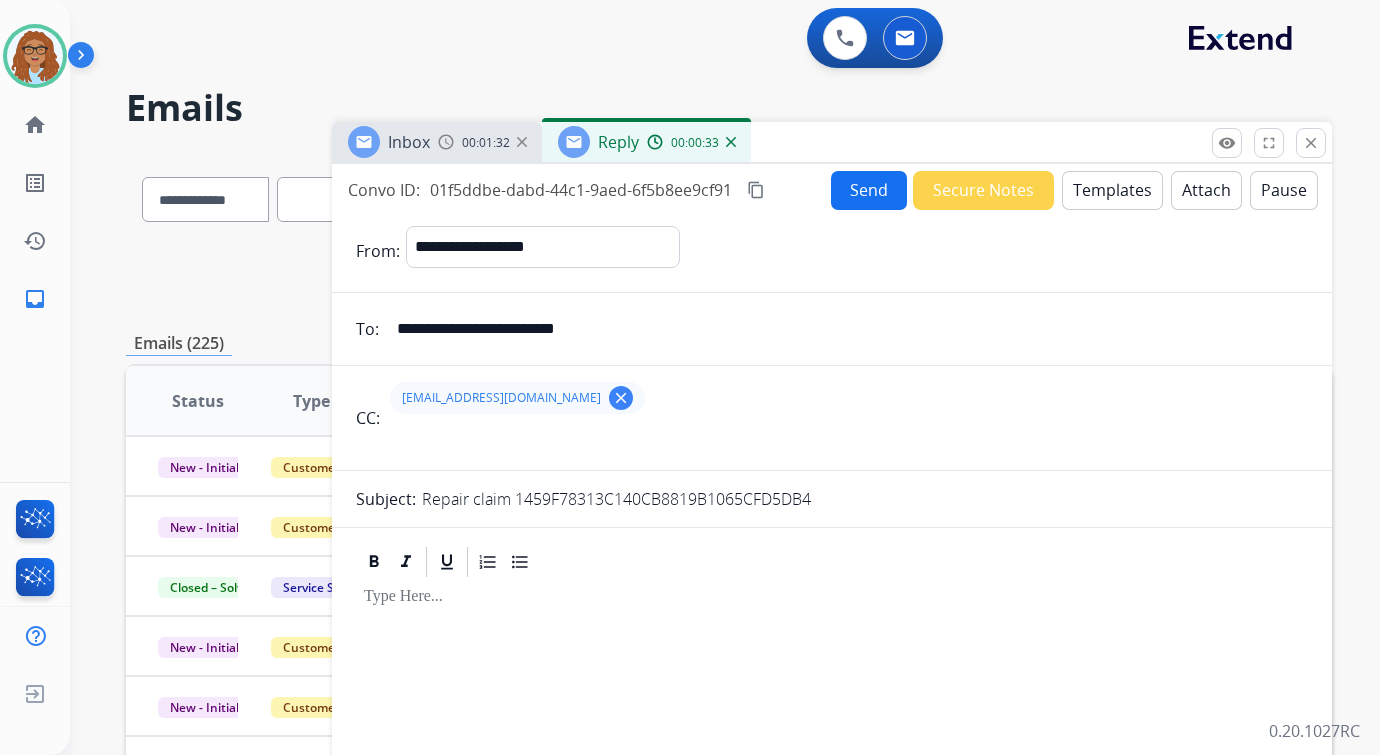 click on "Templates" at bounding box center [1112, 190] 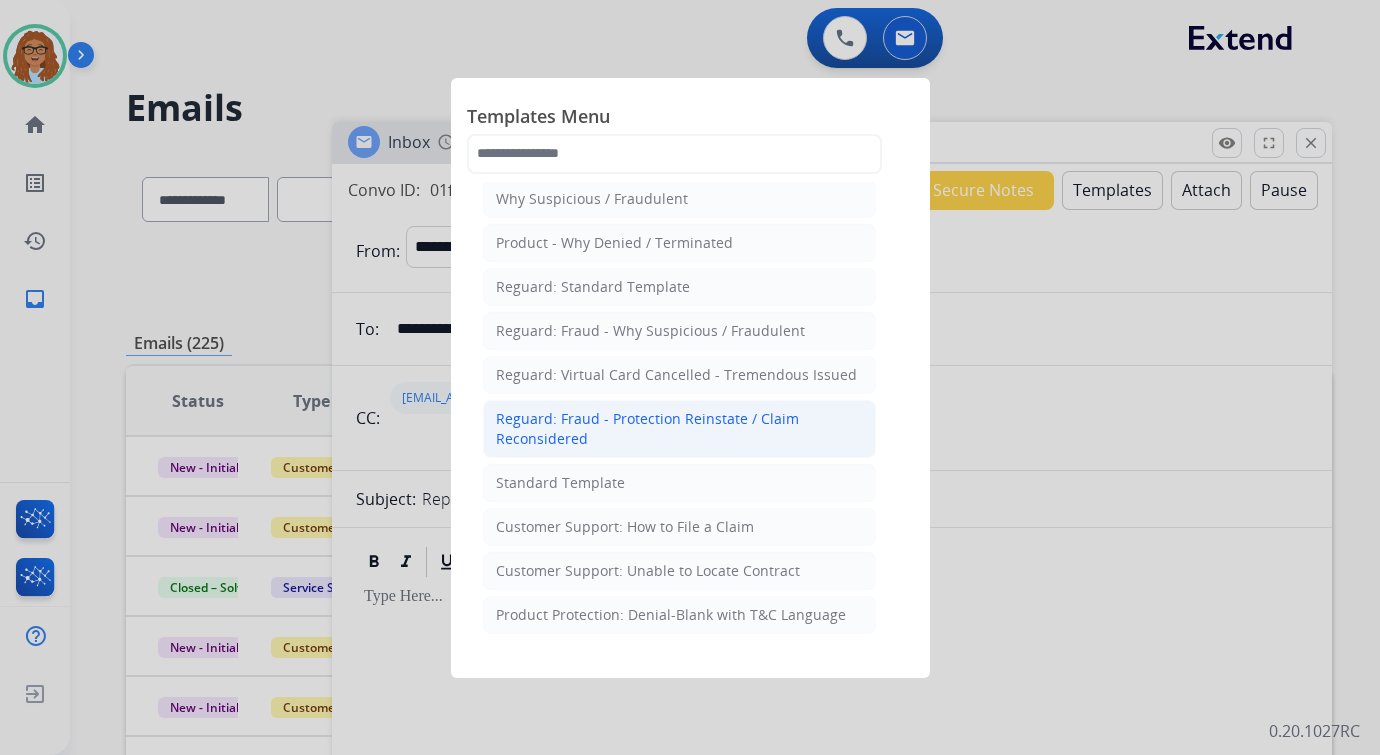 scroll, scrollTop: 80, scrollLeft: 0, axis: vertical 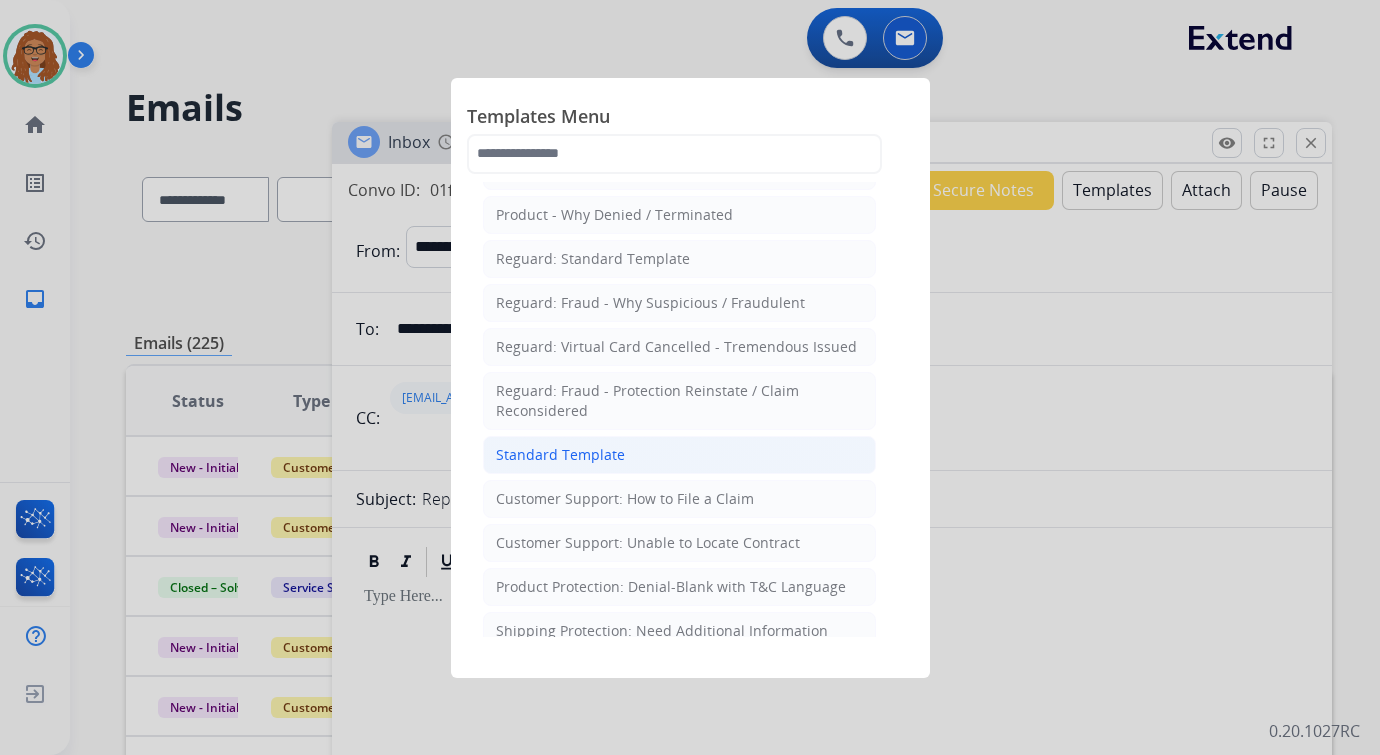 click on "Standard Template" 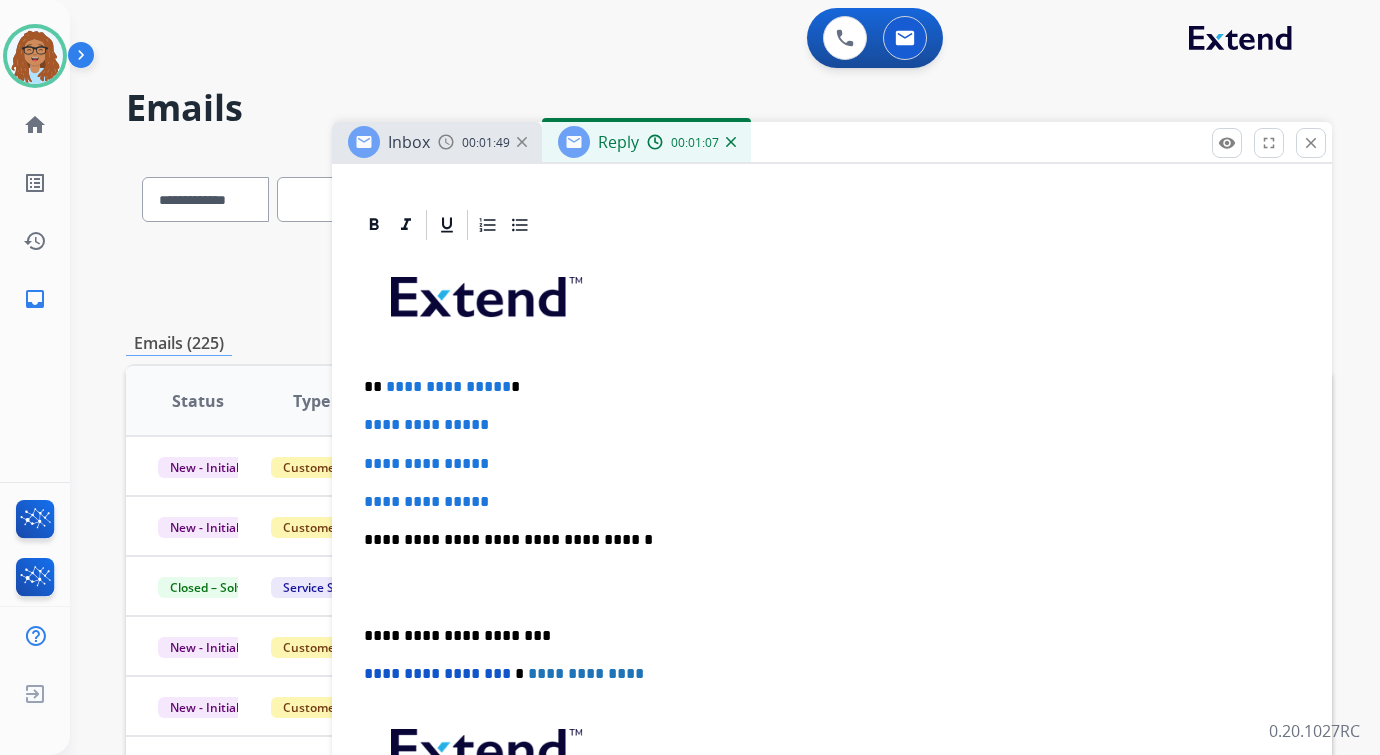 scroll, scrollTop: 480, scrollLeft: 0, axis: vertical 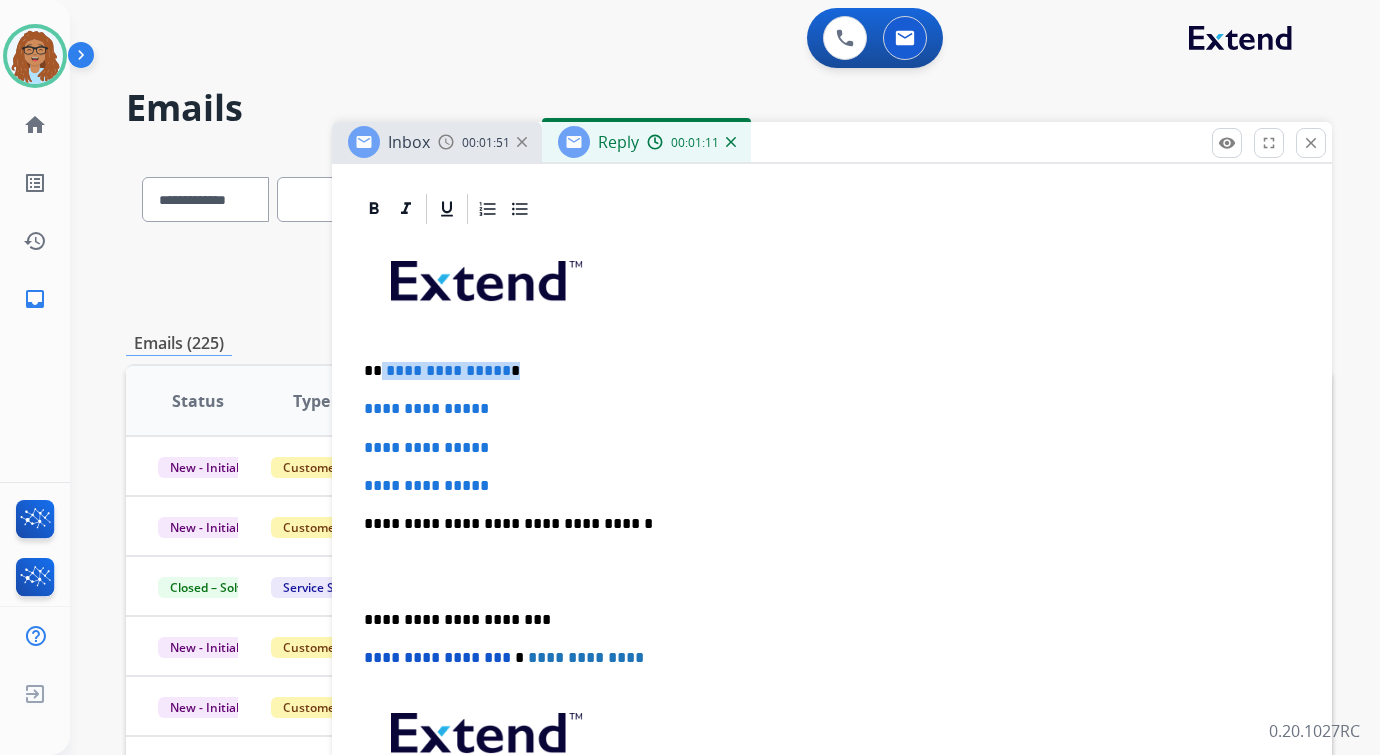 drag, startPoint x: 504, startPoint y: 369, endPoint x: 380, endPoint y: 376, distance: 124.197426 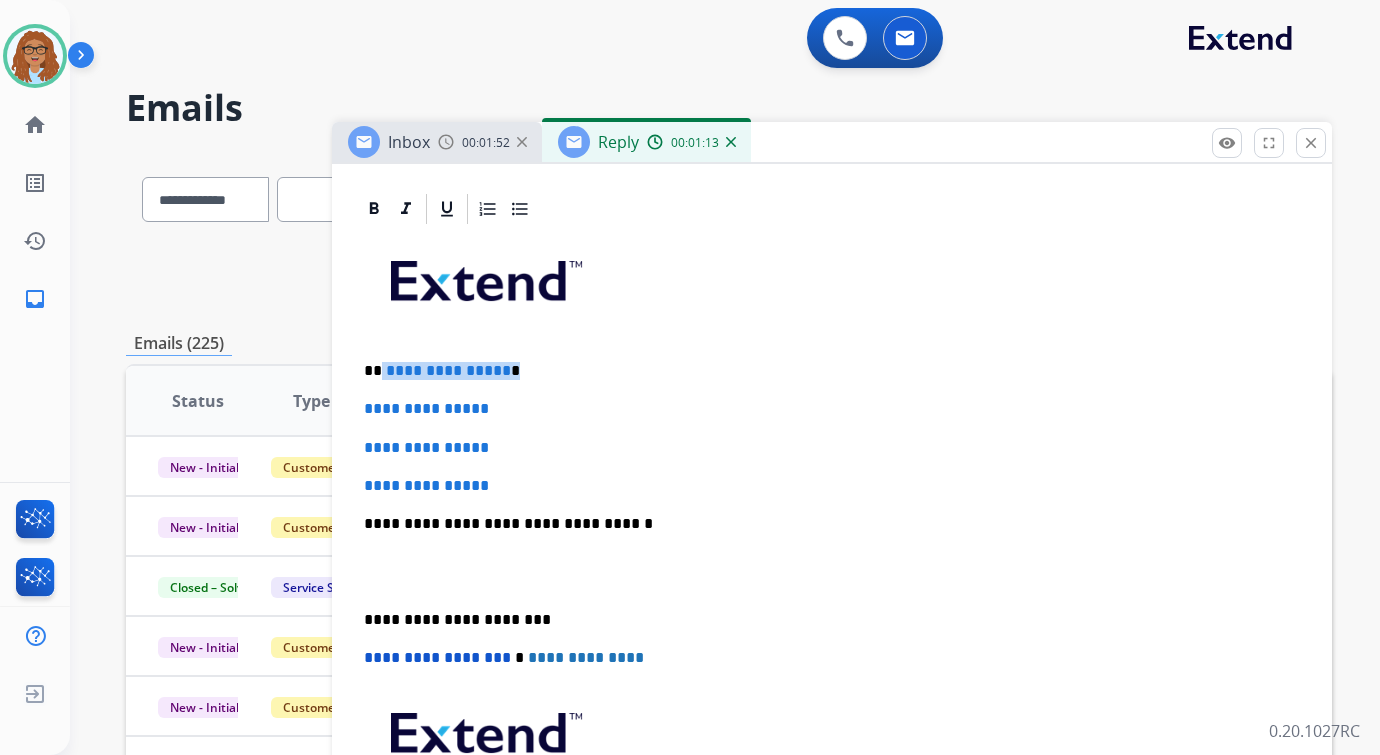 paste 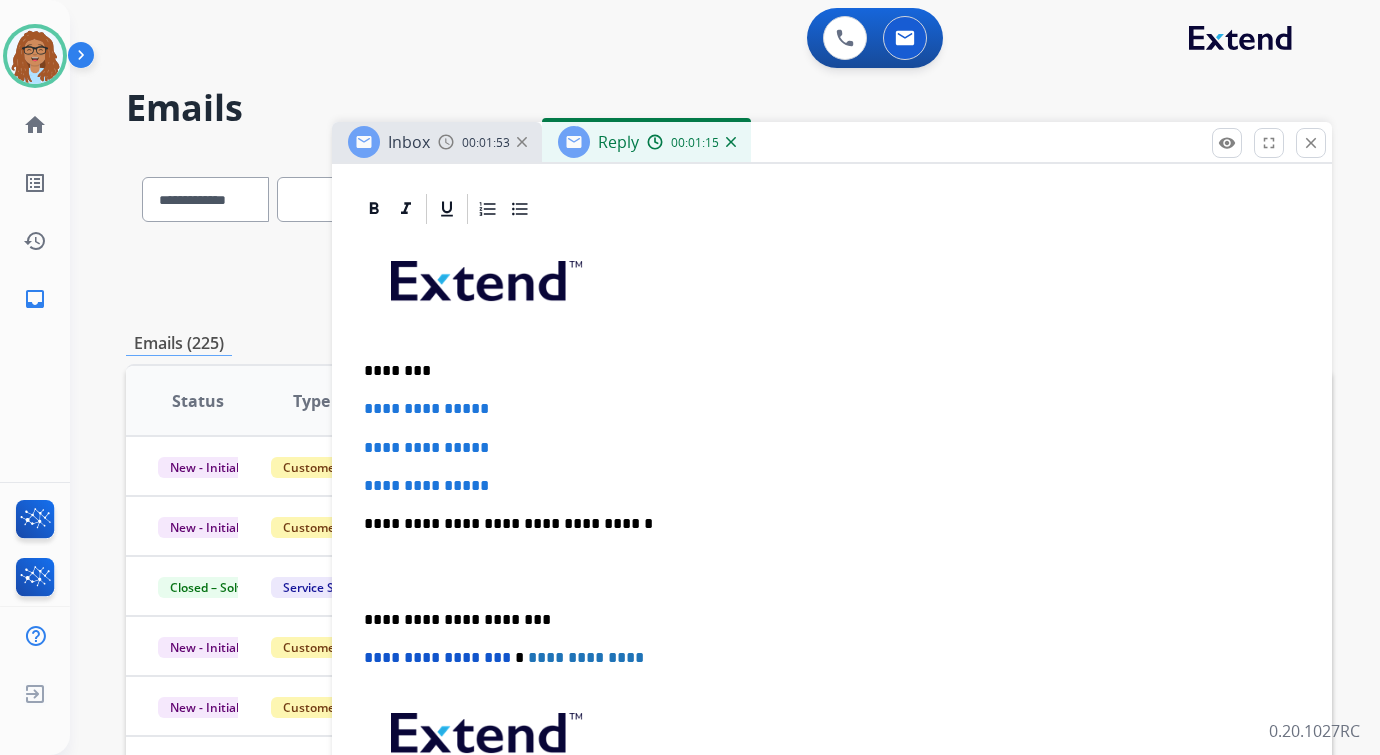 click on "********" at bounding box center (824, 371) 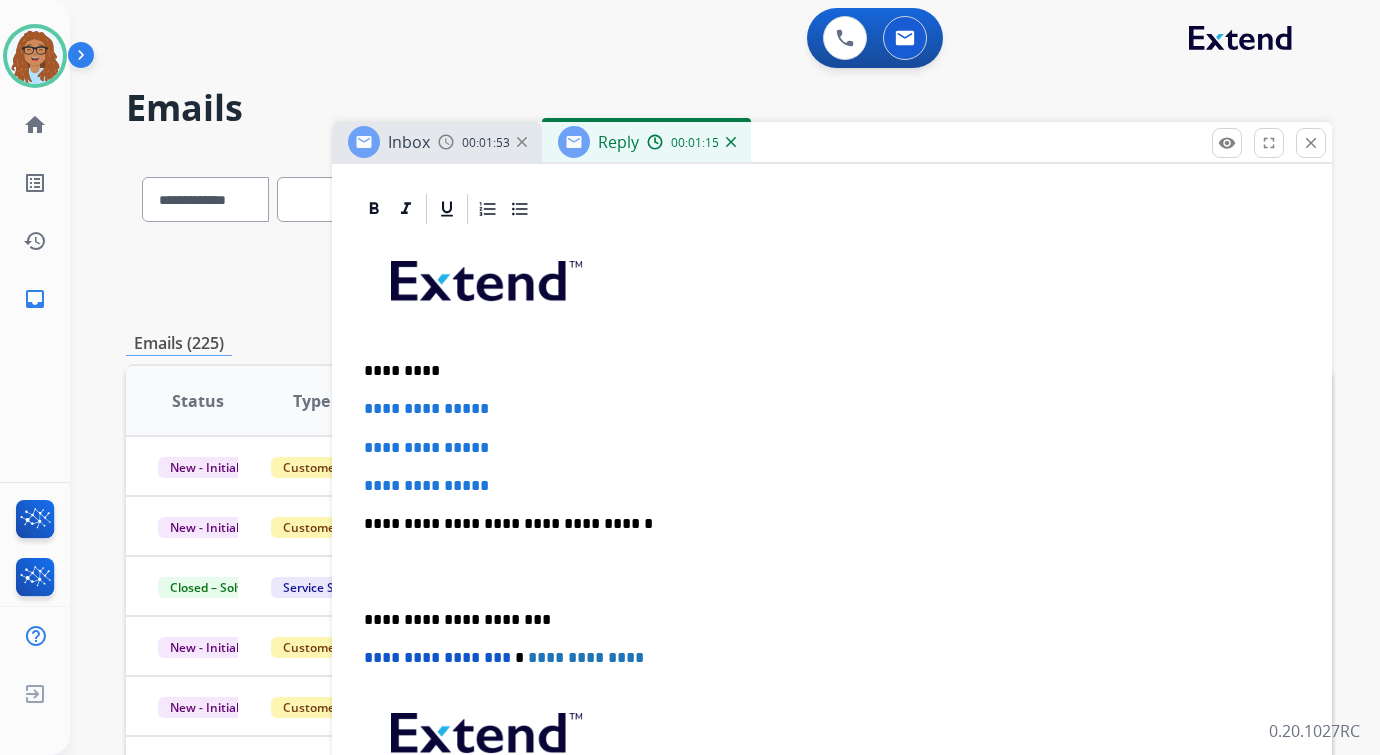 click on "*********" at bounding box center (824, 371) 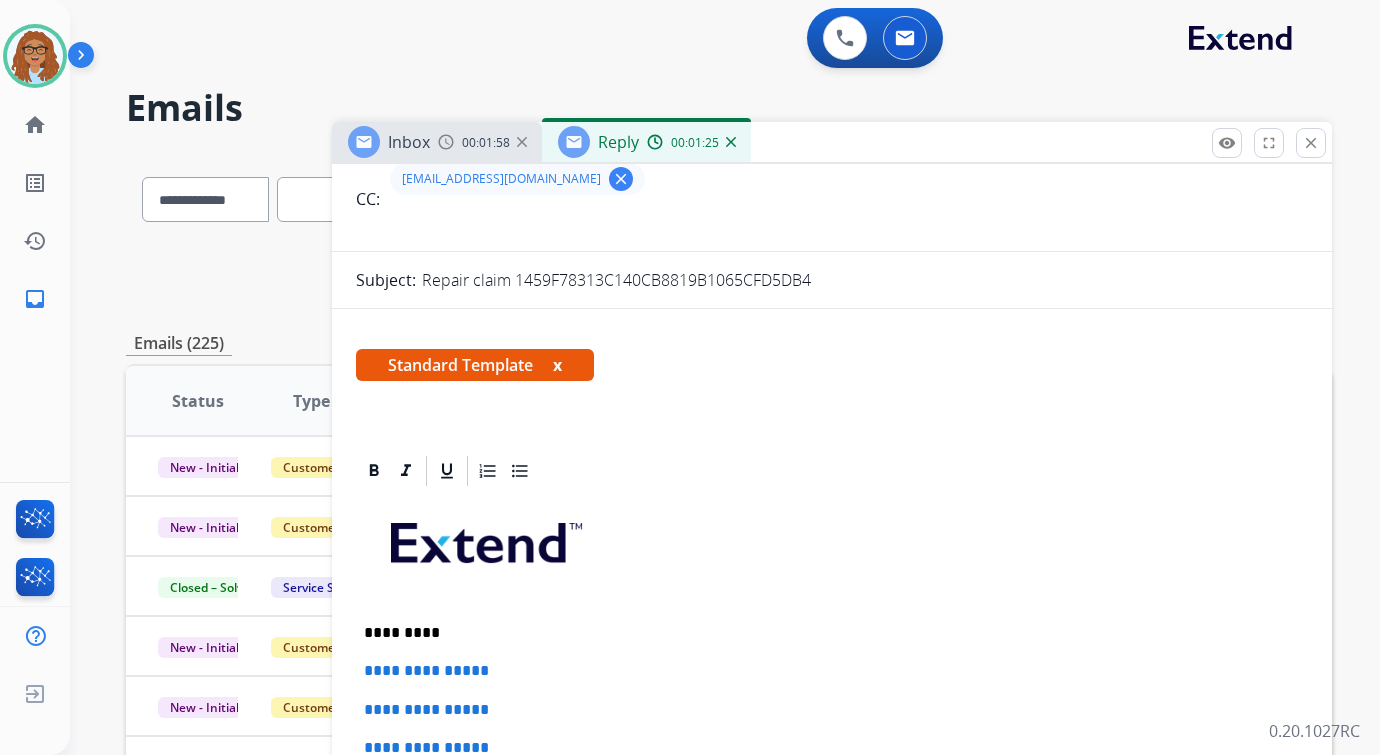 scroll, scrollTop: 0, scrollLeft: 0, axis: both 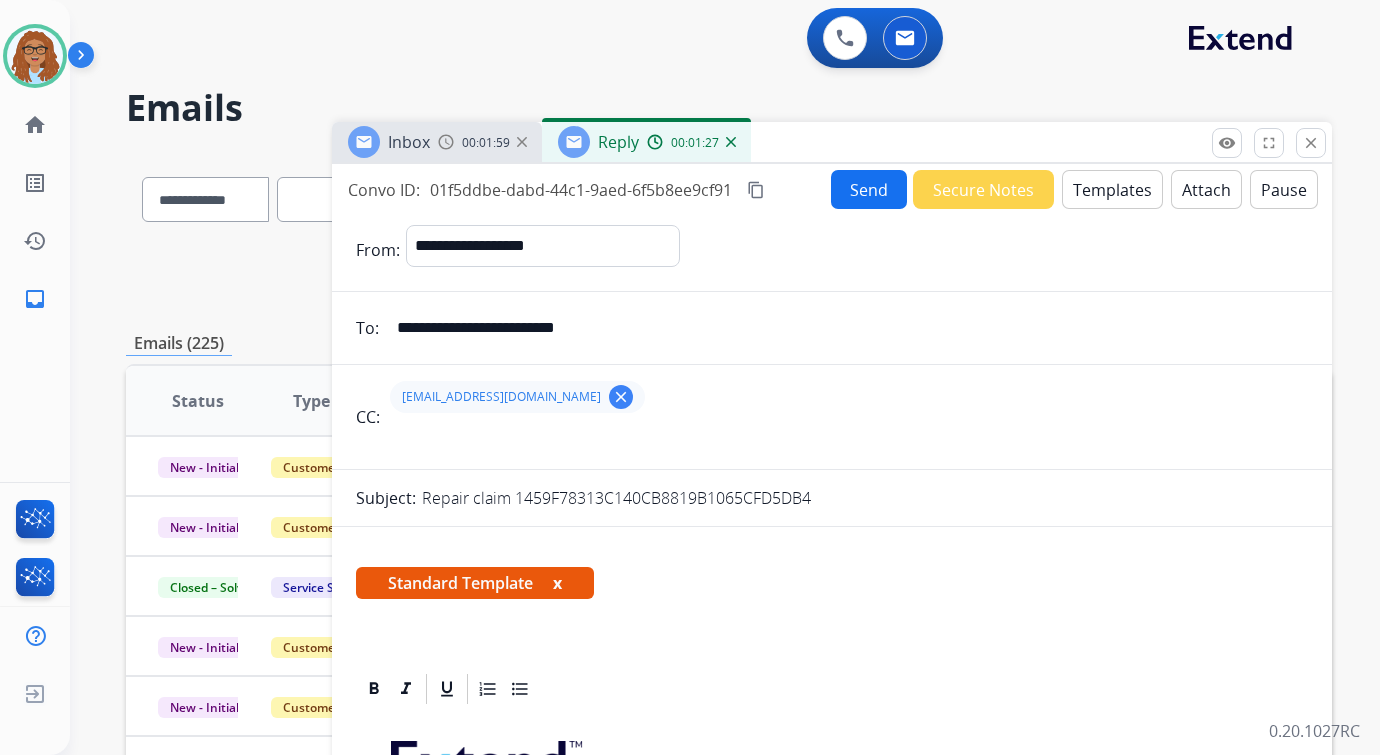 click on "x" at bounding box center [557, 583] 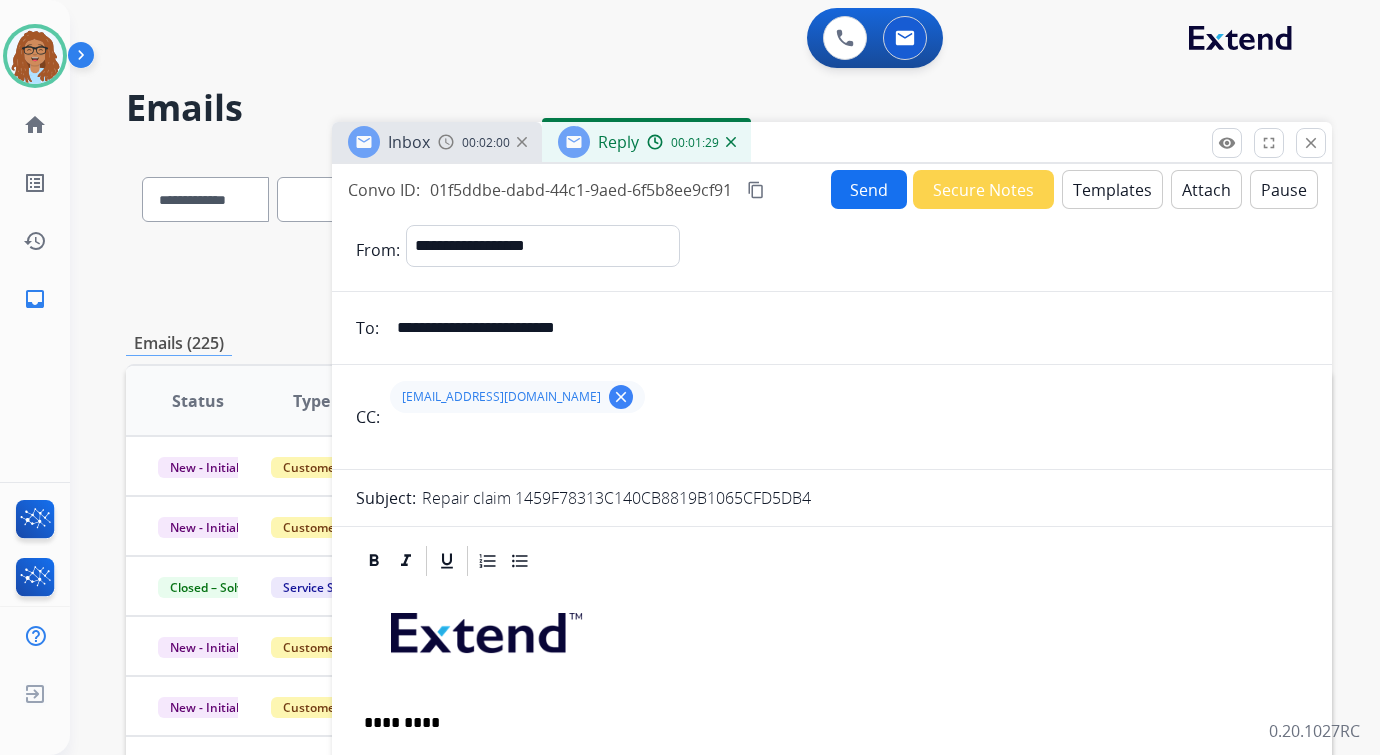 click on "Templates" at bounding box center [1112, 189] 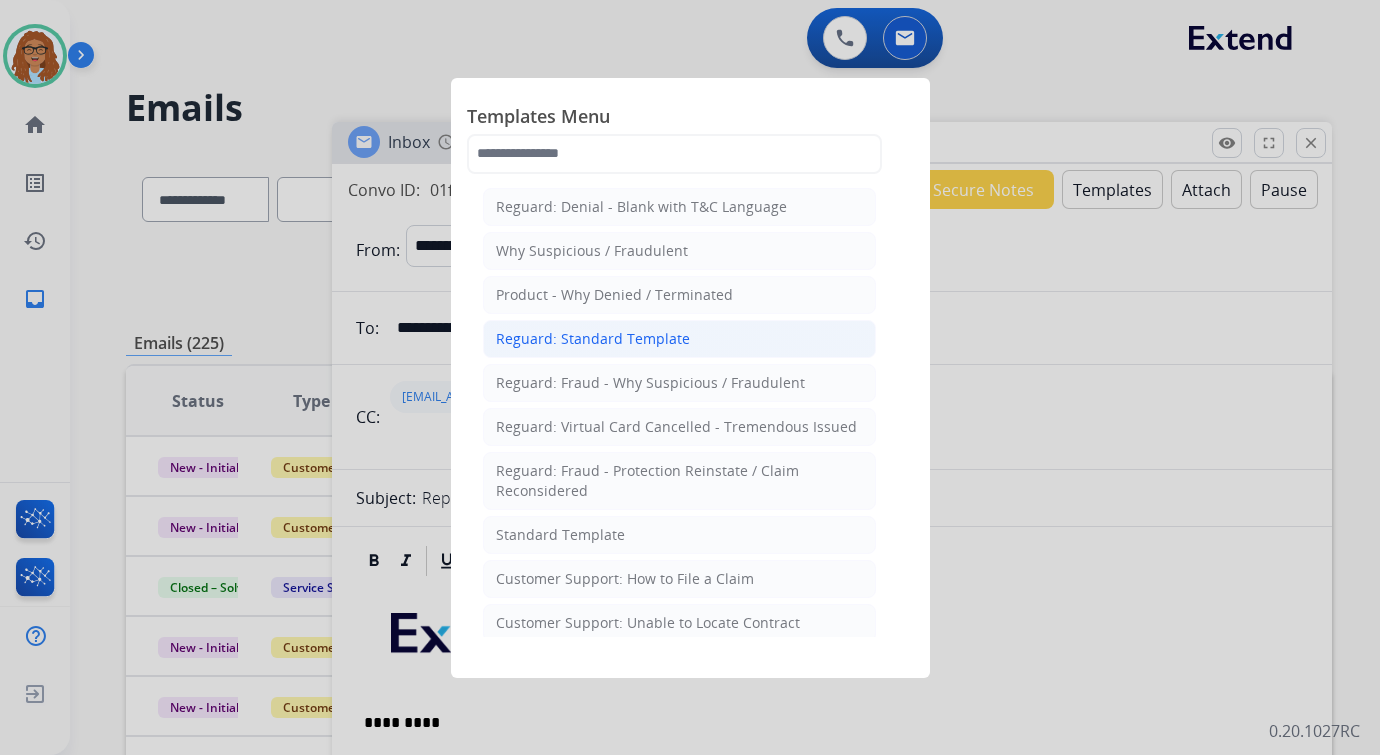 click on "Reguard: Standard Template" 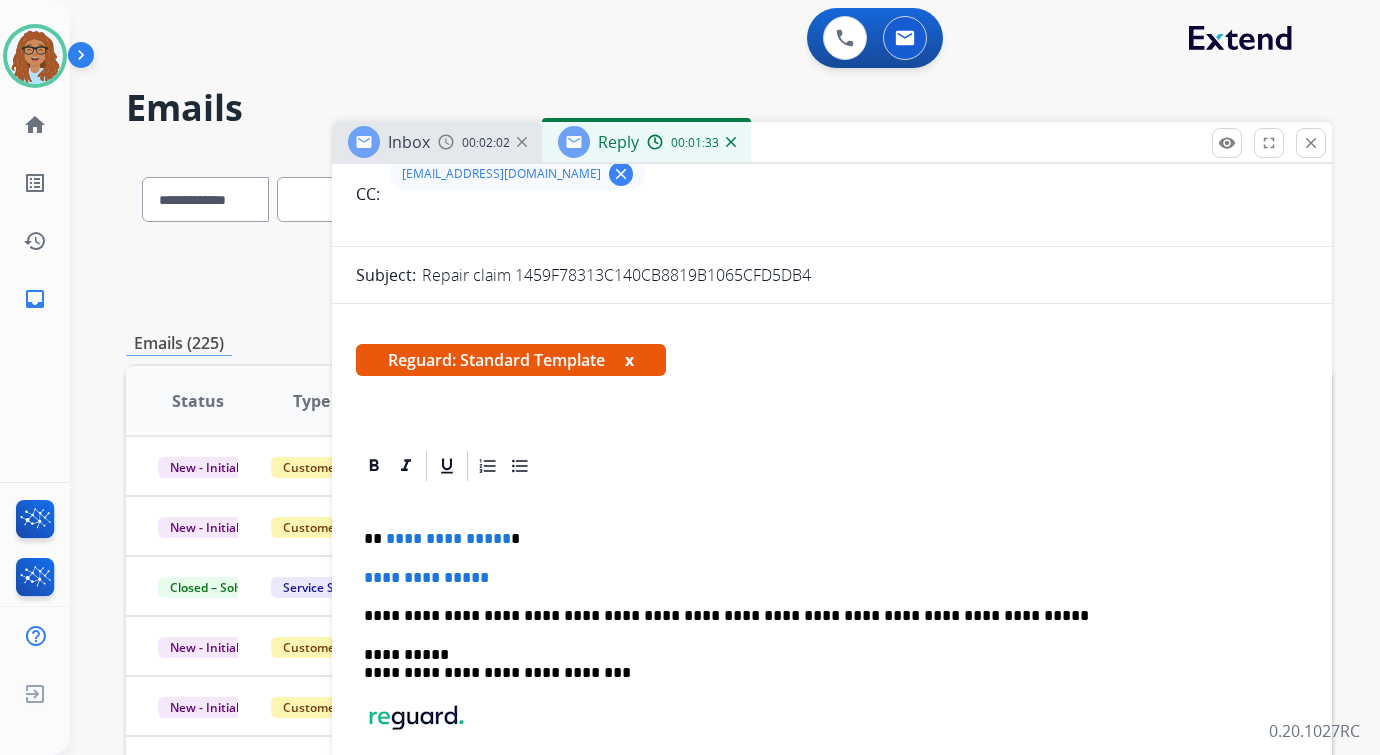 scroll, scrollTop: 284, scrollLeft: 0, axis: vertical 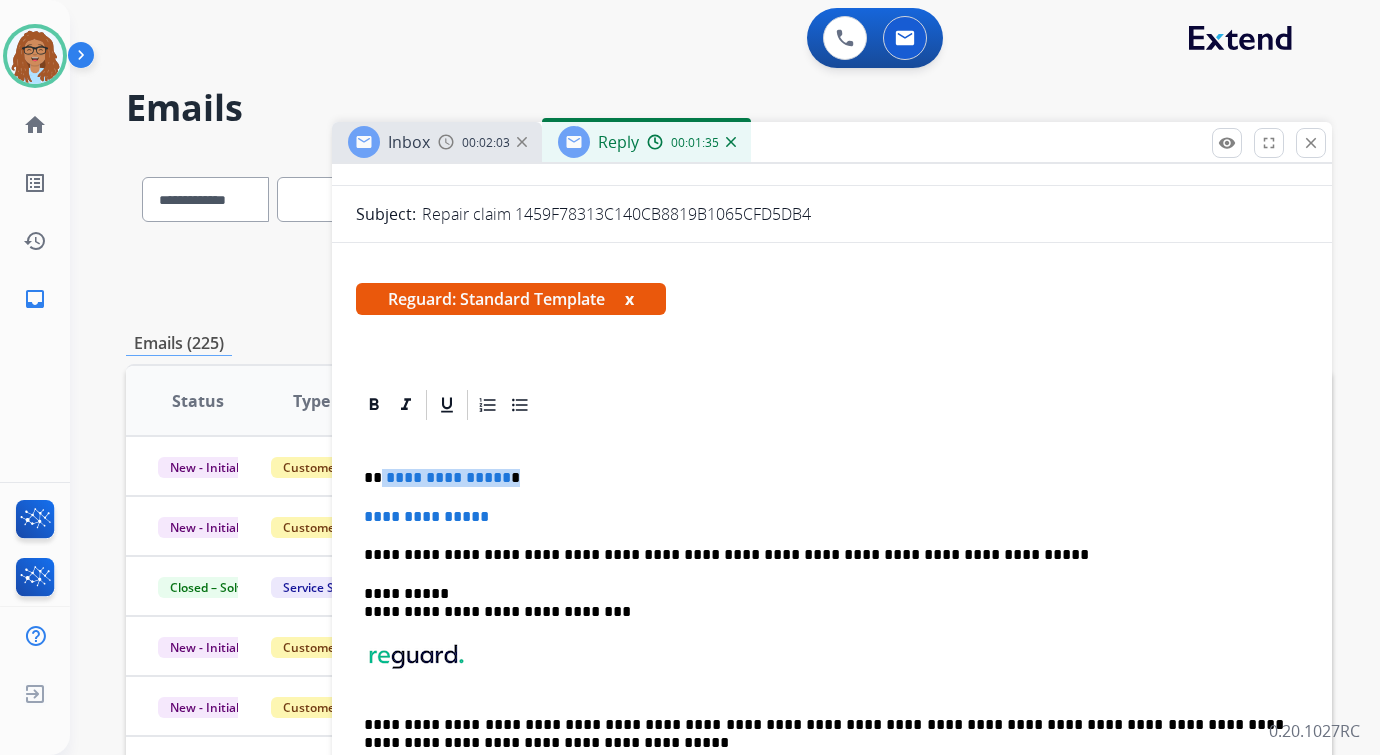 drag, startPoint x: 506, startPoint y: 483, endPoint x: 381, endPoint y: 480, distance: 125.035995 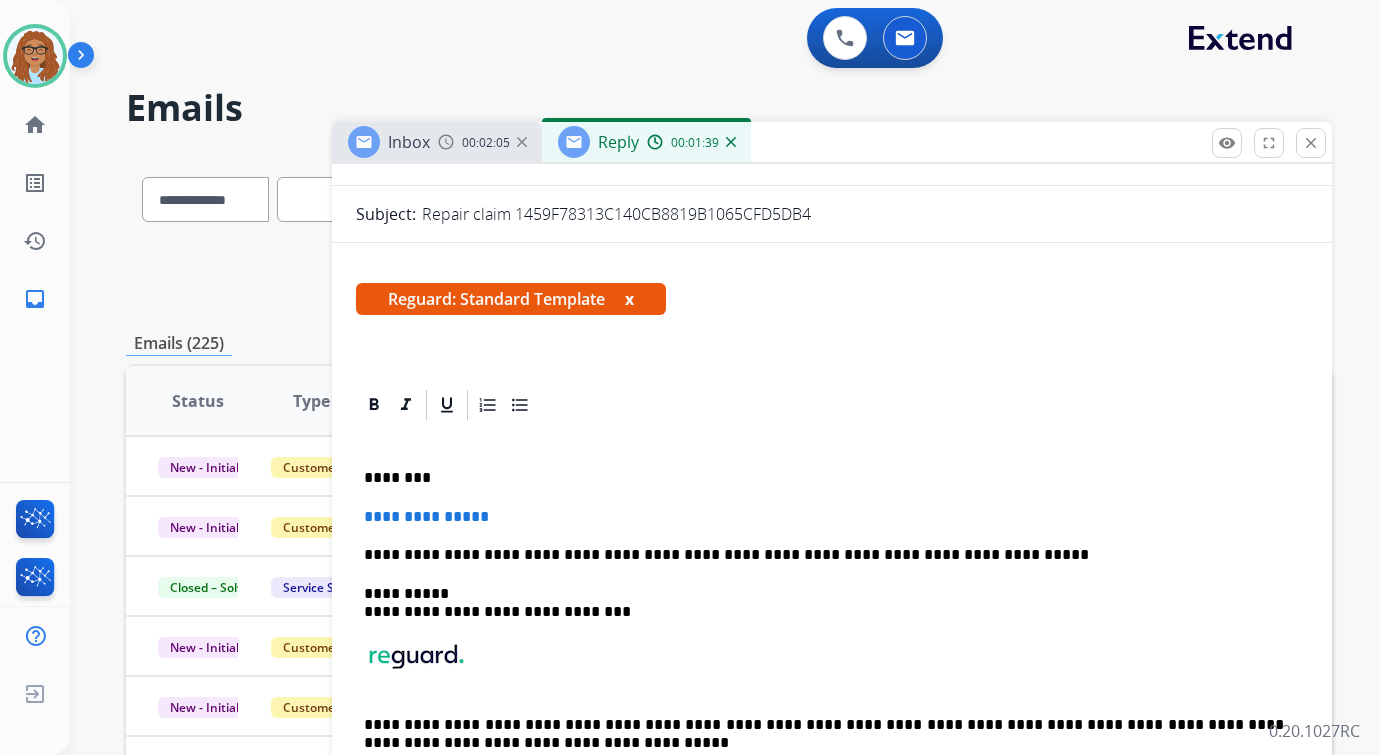 click on "********" at bounding box center [824, 478] 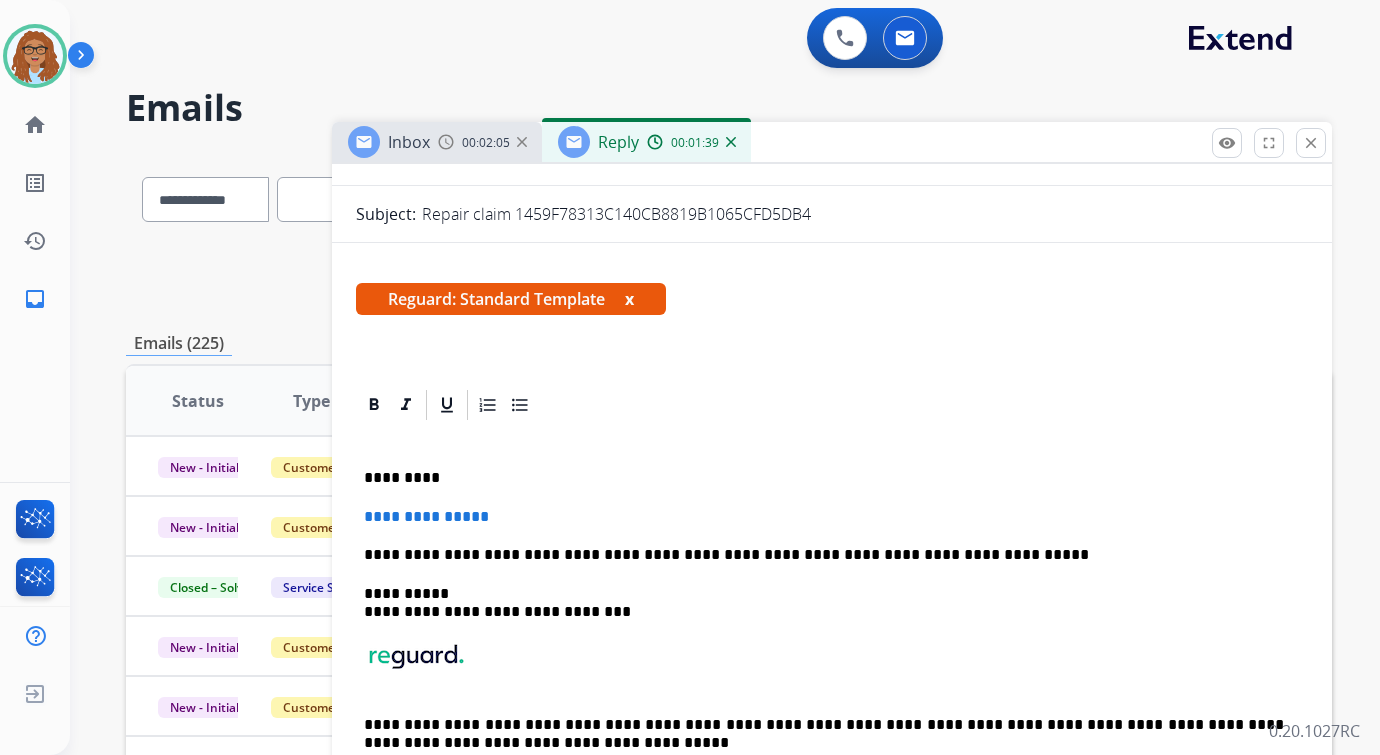 click on "*********" at bounding box center [824, 478] 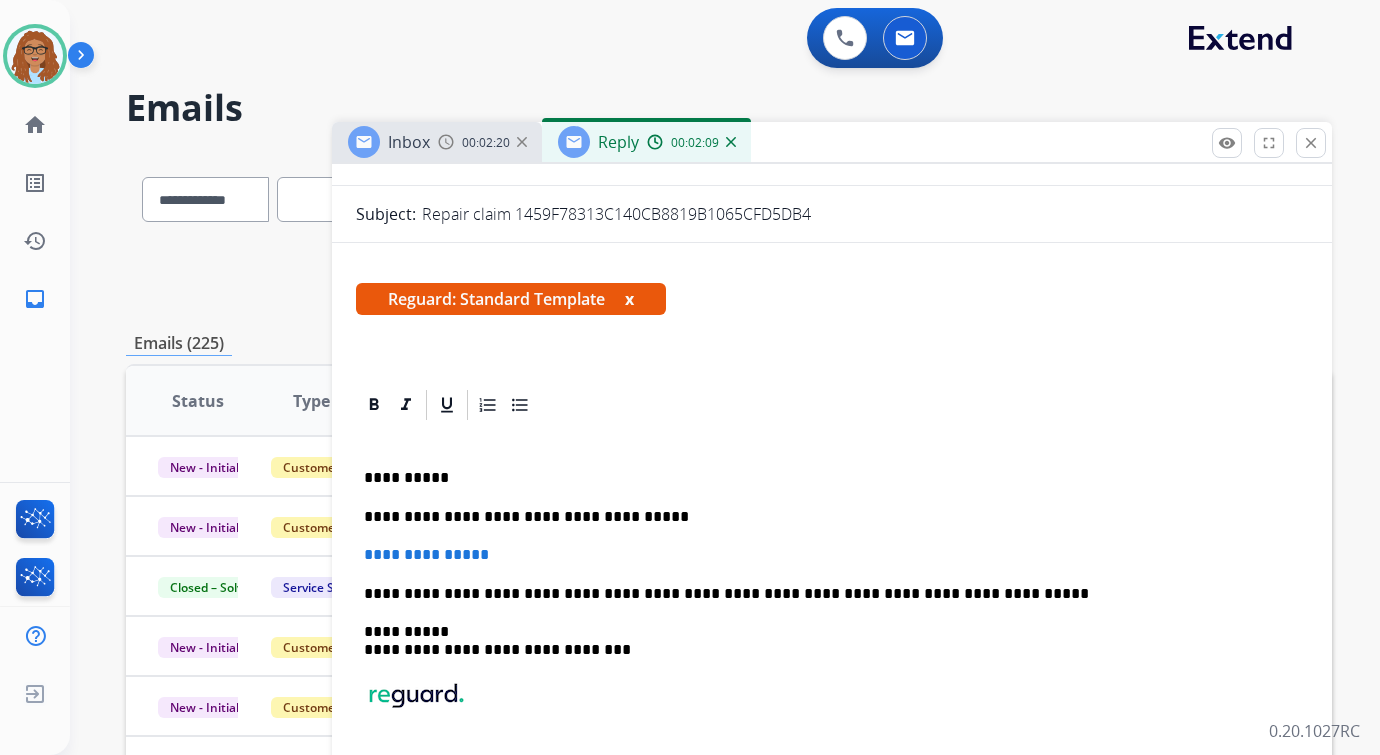 click on "**********" at bounding box center (824, 517) 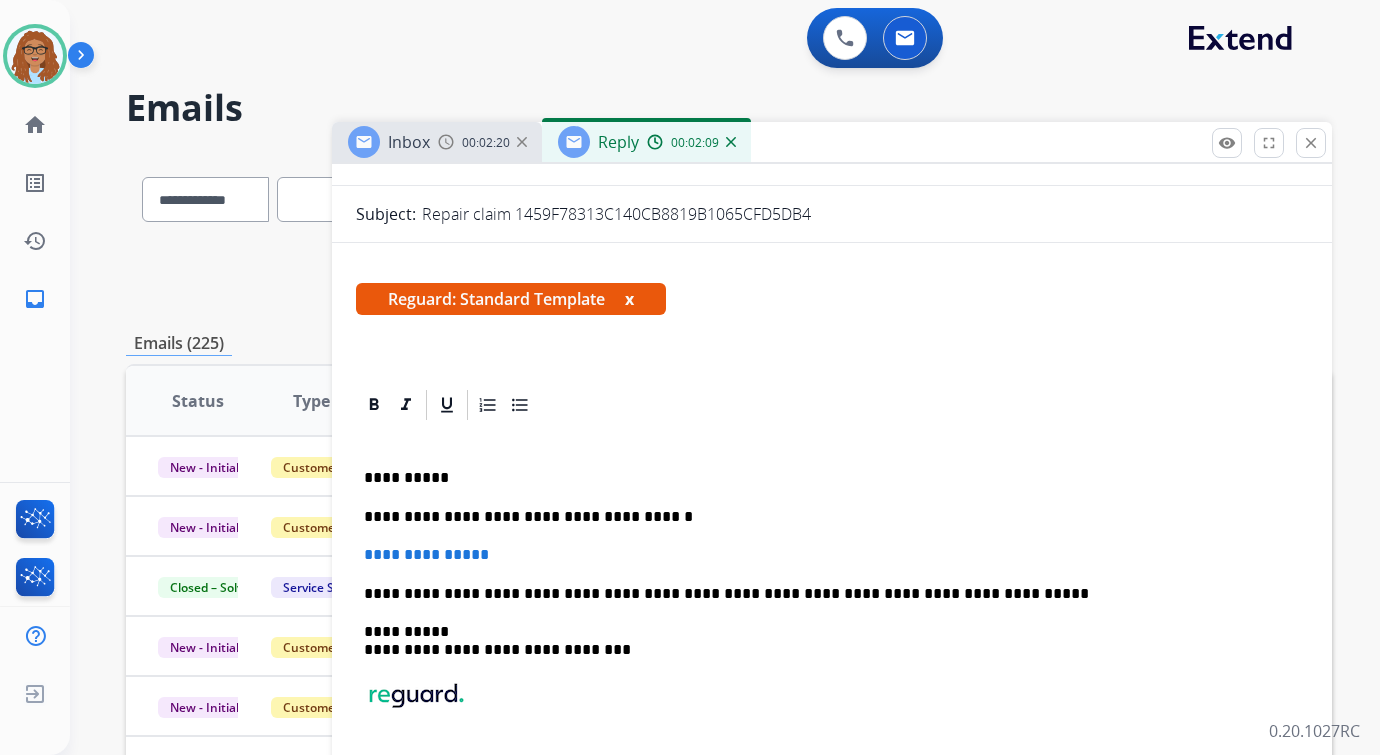 click on "**********" at bounding box center [824, 517] 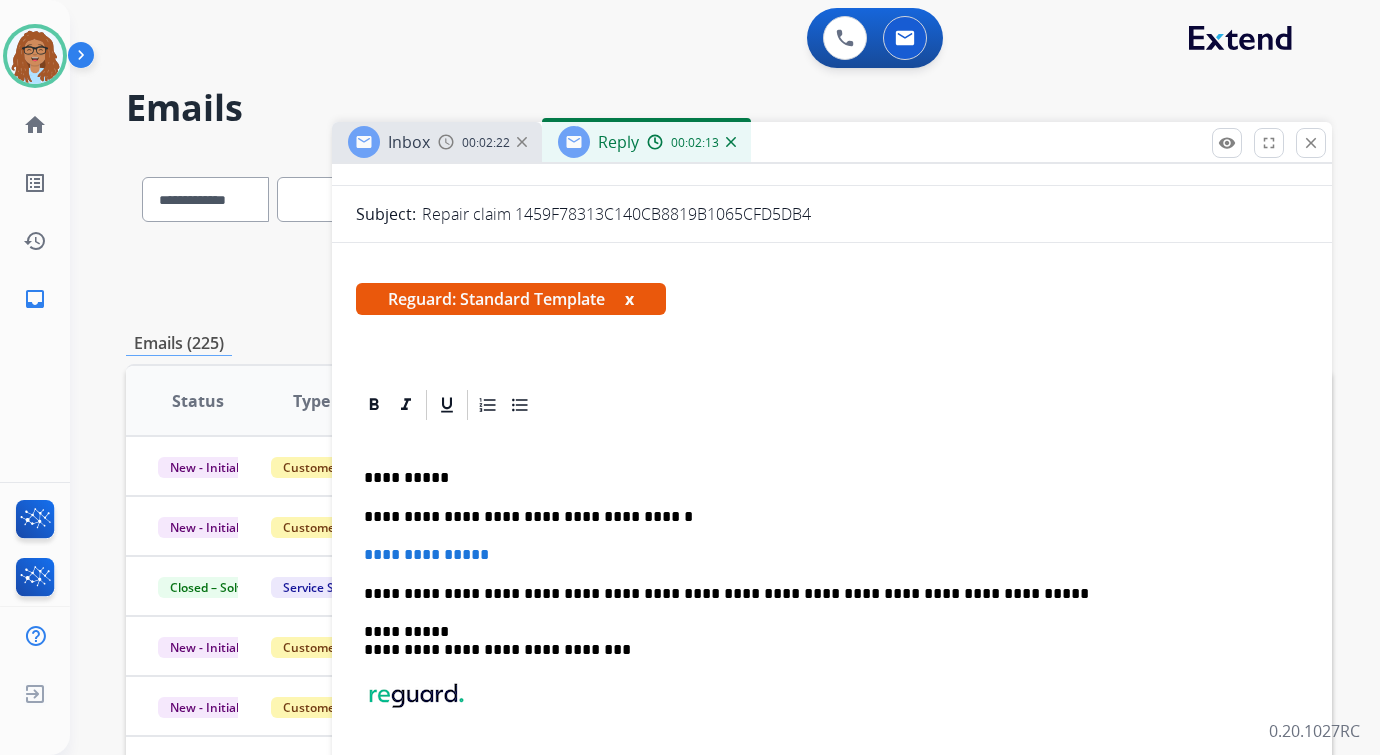 click on "**********" at bounding box center (824, 517) 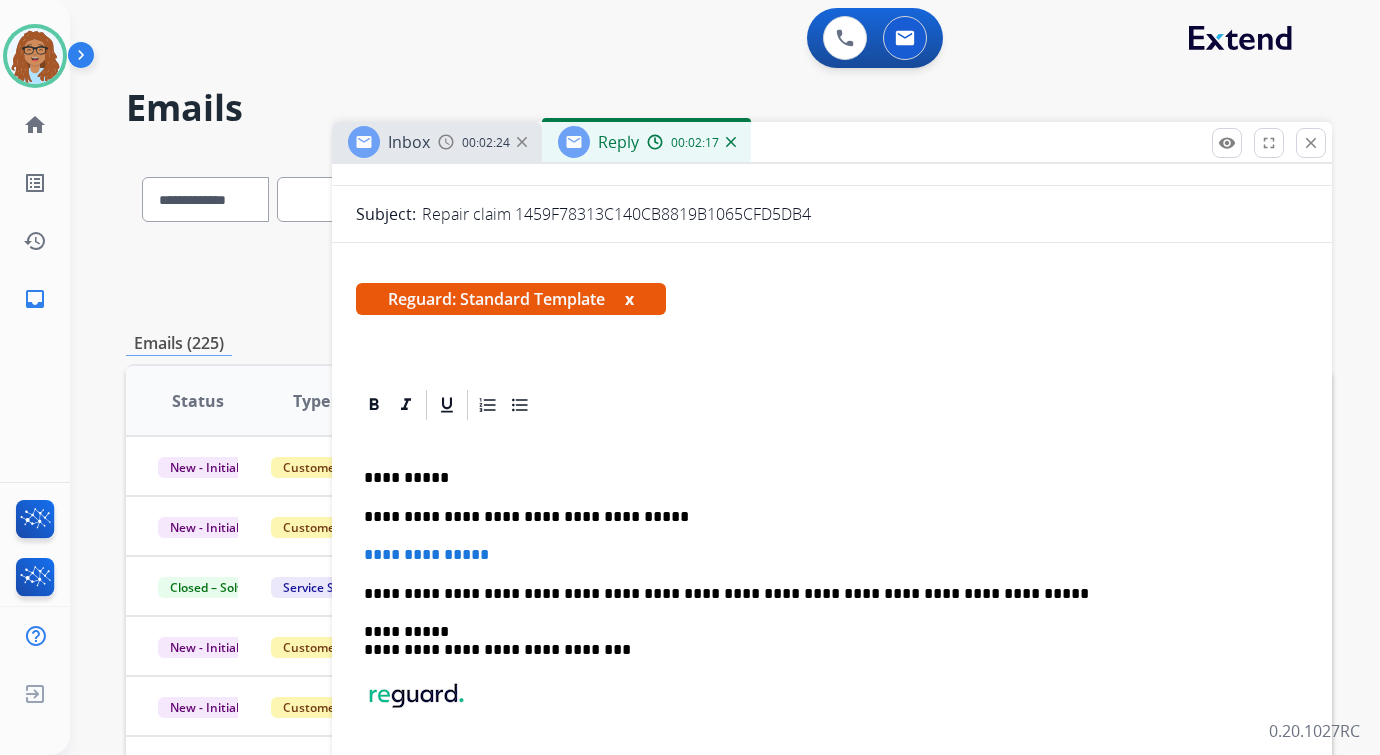 click on "**********" at bounding box center (824, 517) 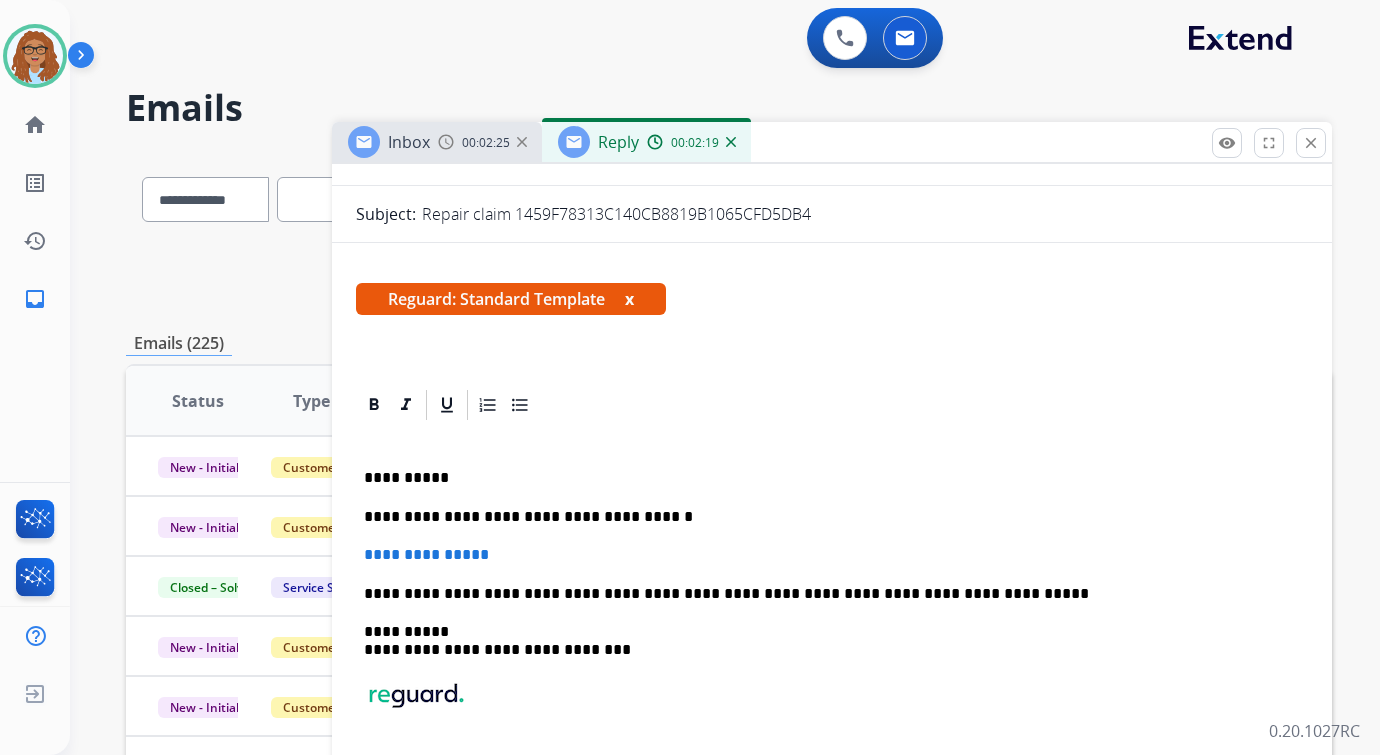 click on "**********" at bounding box center (824, 517) 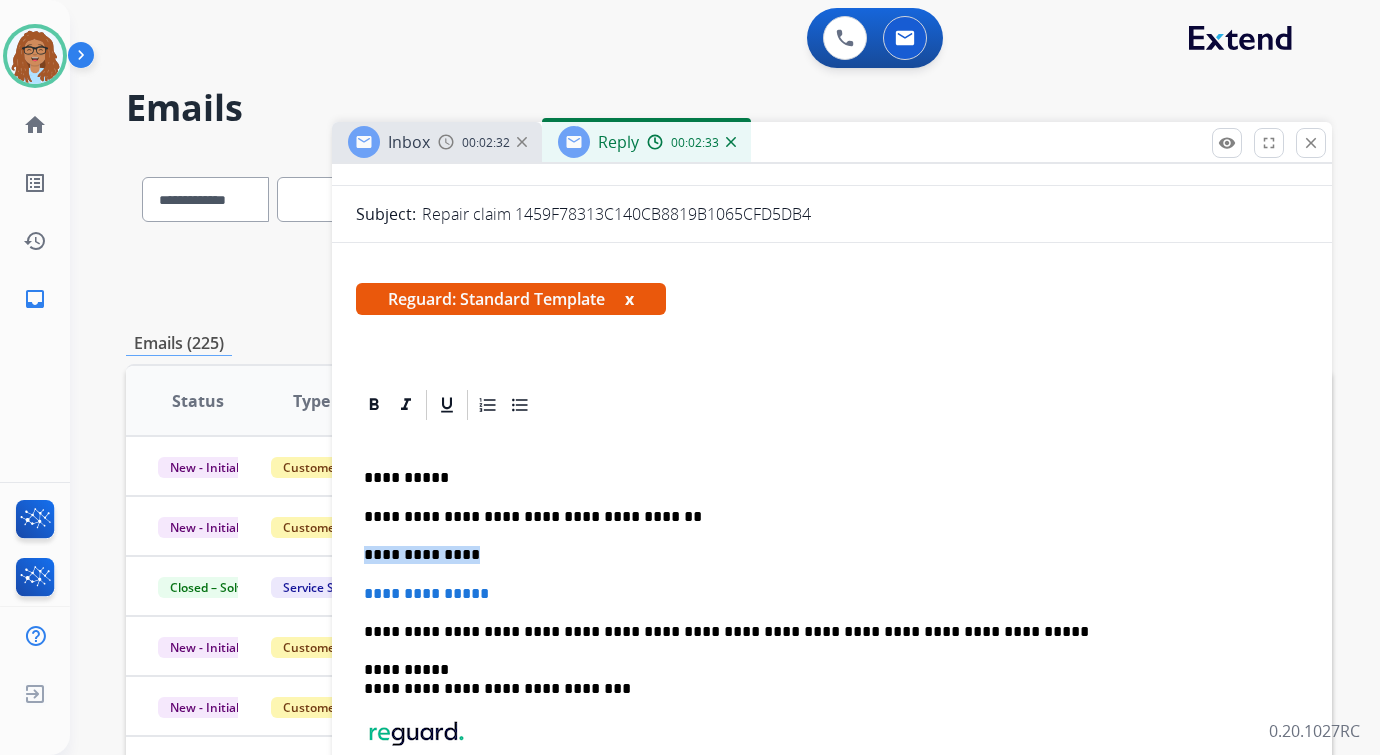 drag, startPoint x: 457, startPoint y: 552, endPoint x: 364, endPoint y: 548, distance: 93.08598 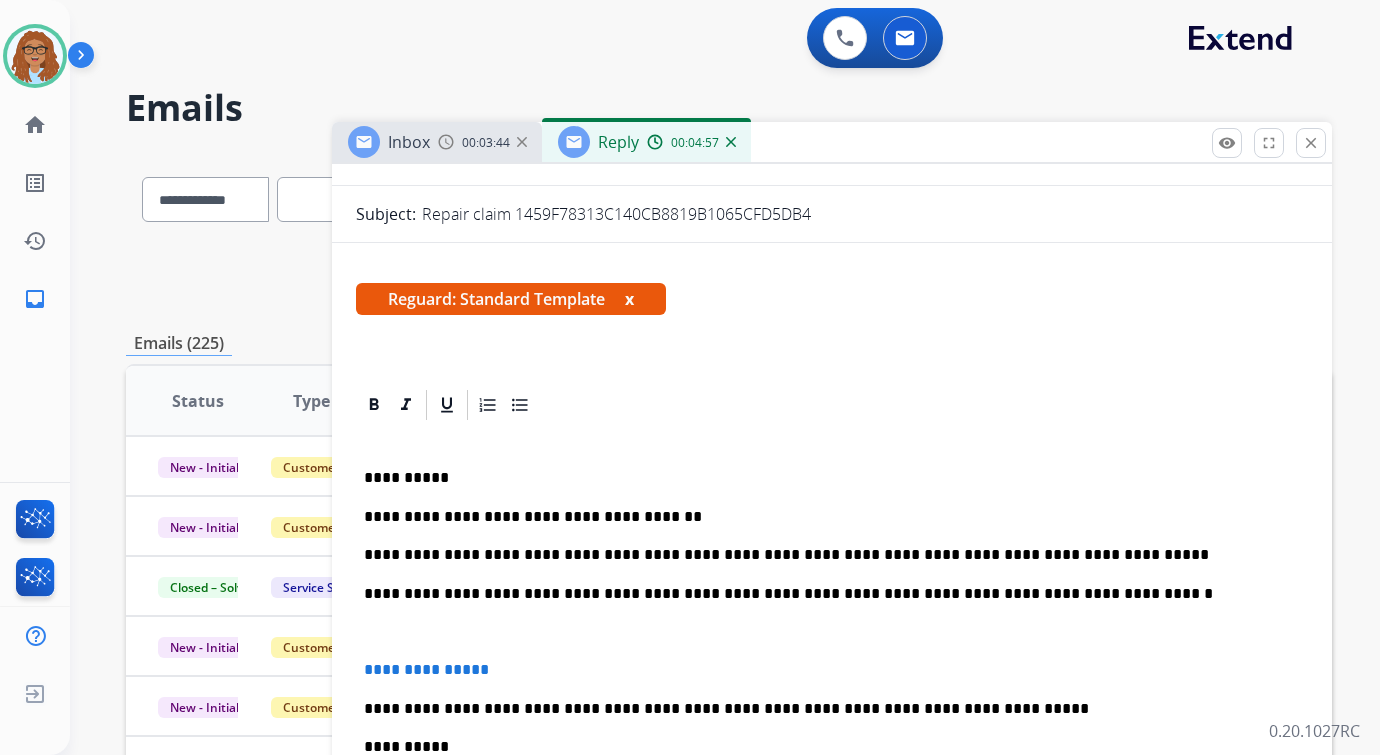 click on "**********" at bounding box center [824, 594] 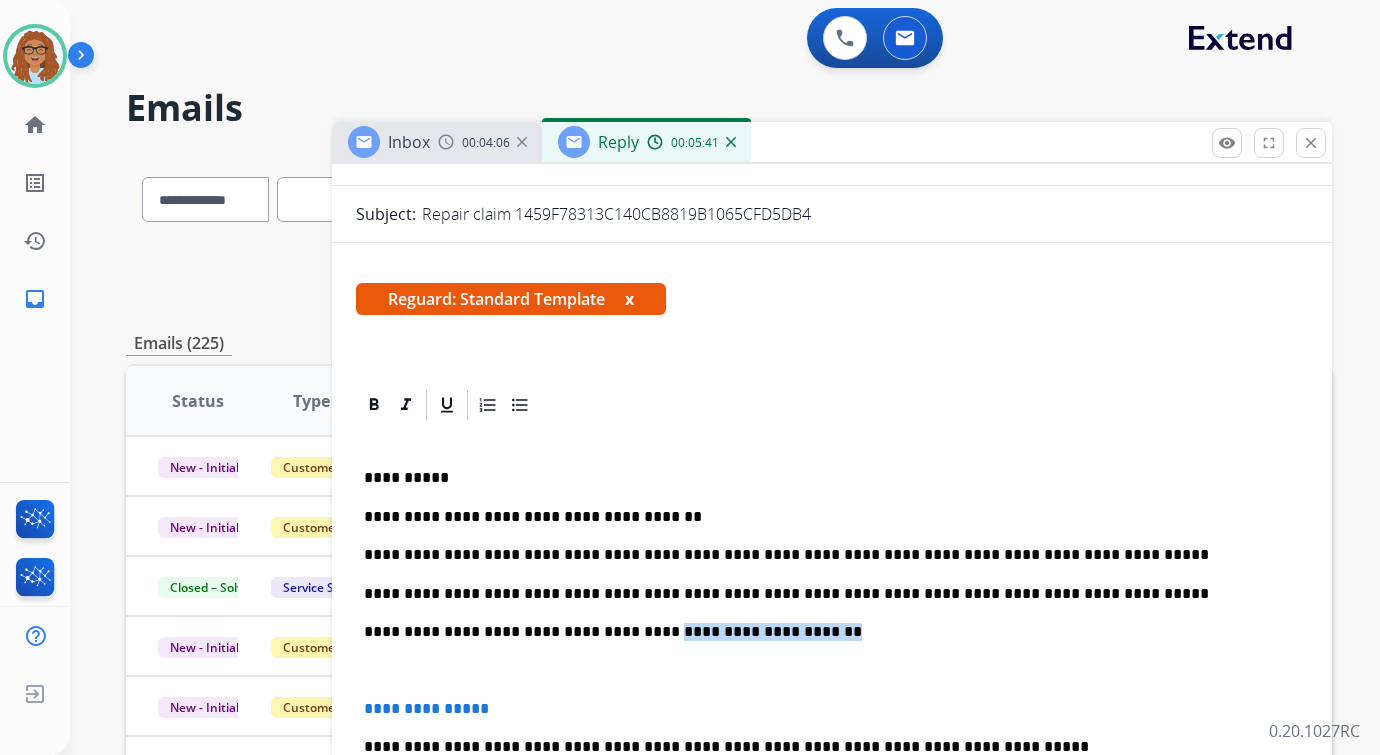 drag, startPoint x: 767, startPoint y: 636, endPoint x: 620, endPoint y: 634, distance: 147.01361 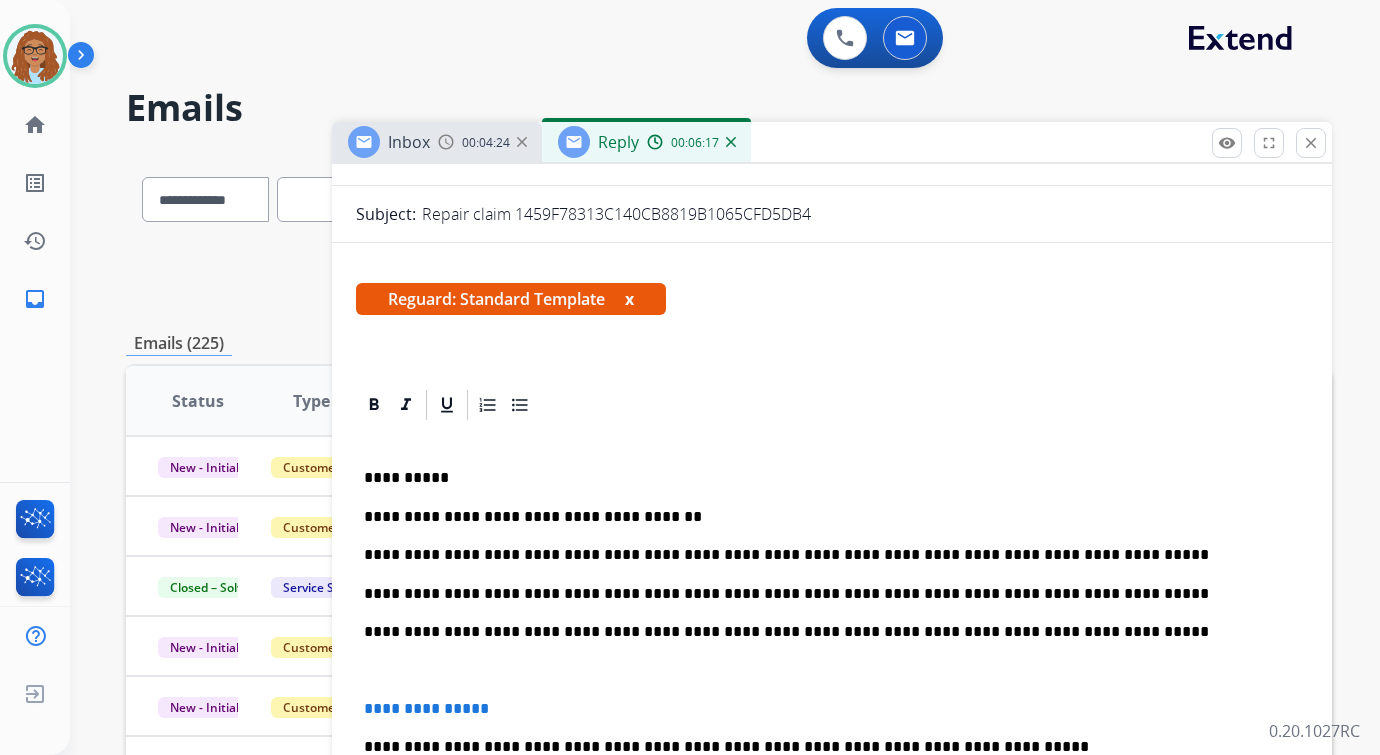 click on "**********" at bounding box center [824, 632] 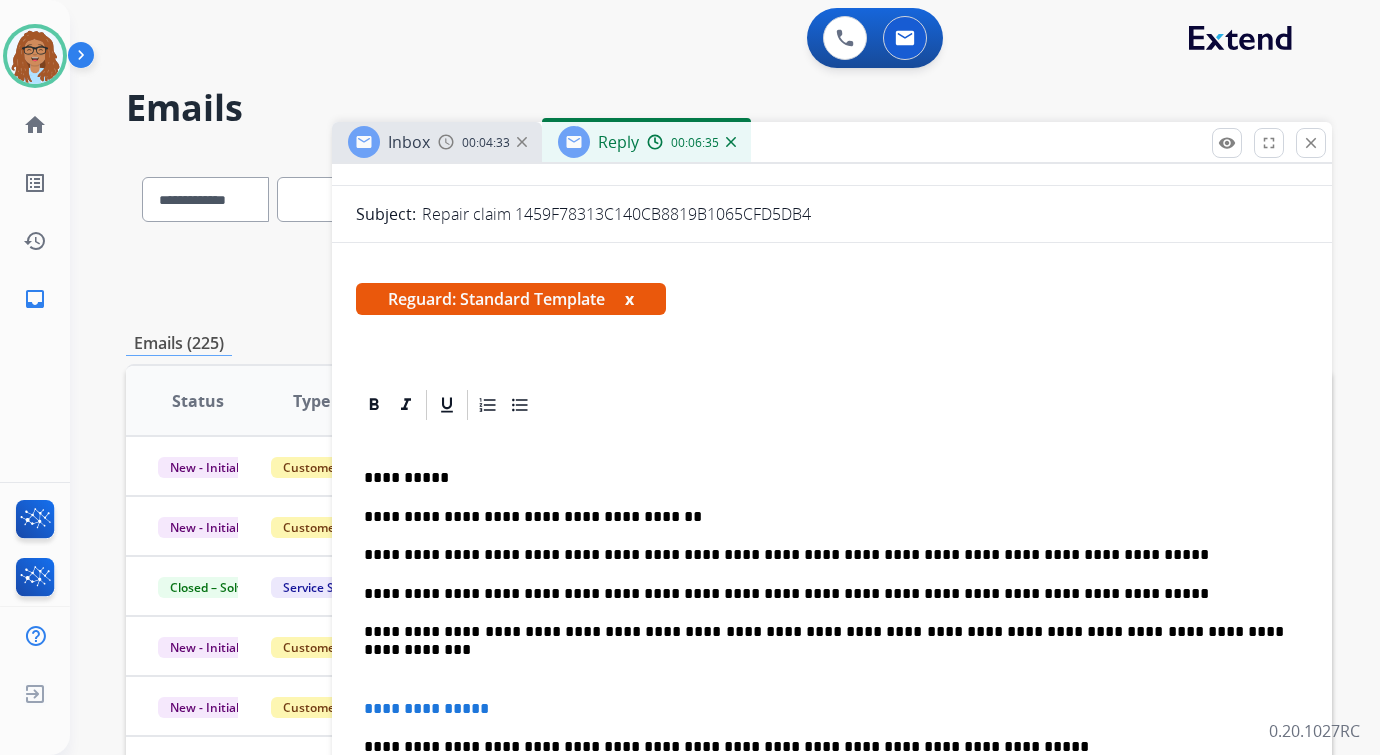 click on "**********" at bounding box center [824, 632] 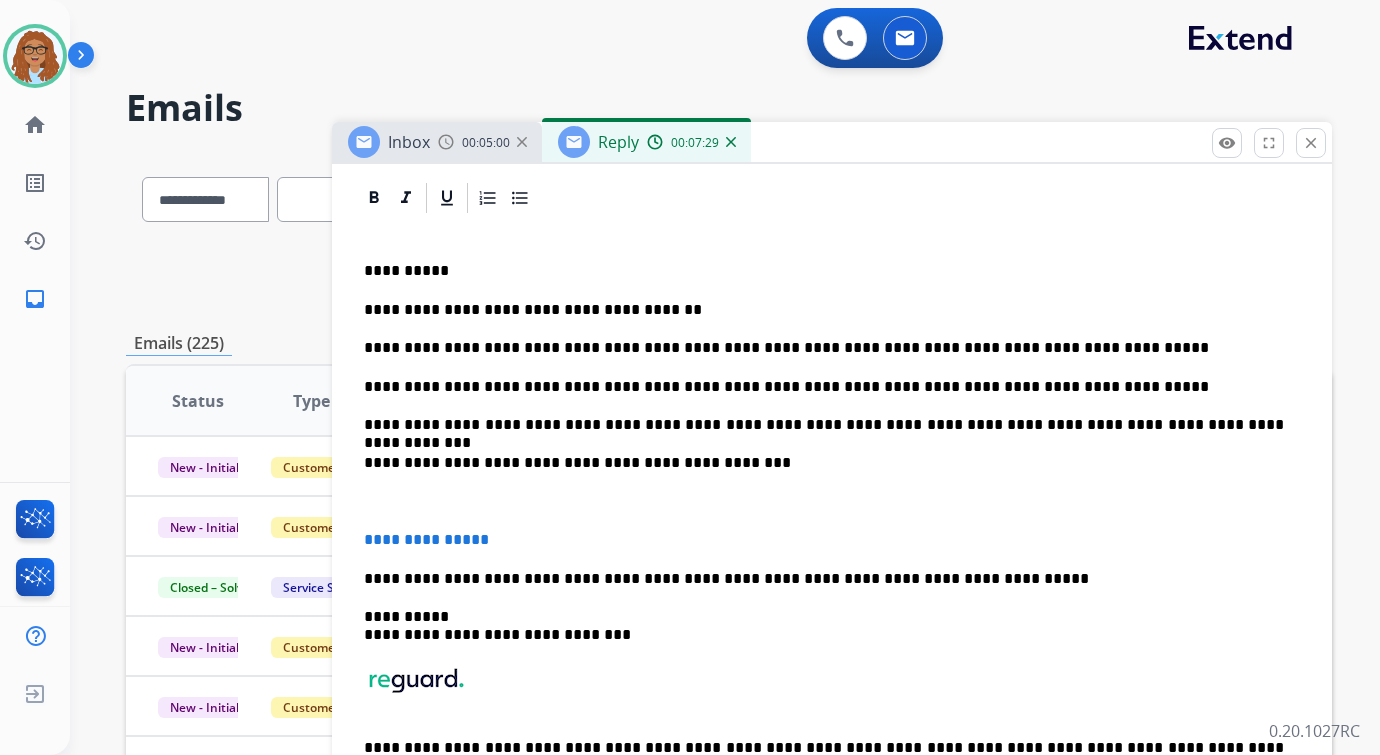 scroll, scrollTop: 514, scrollLeft: 0, axis: vertical 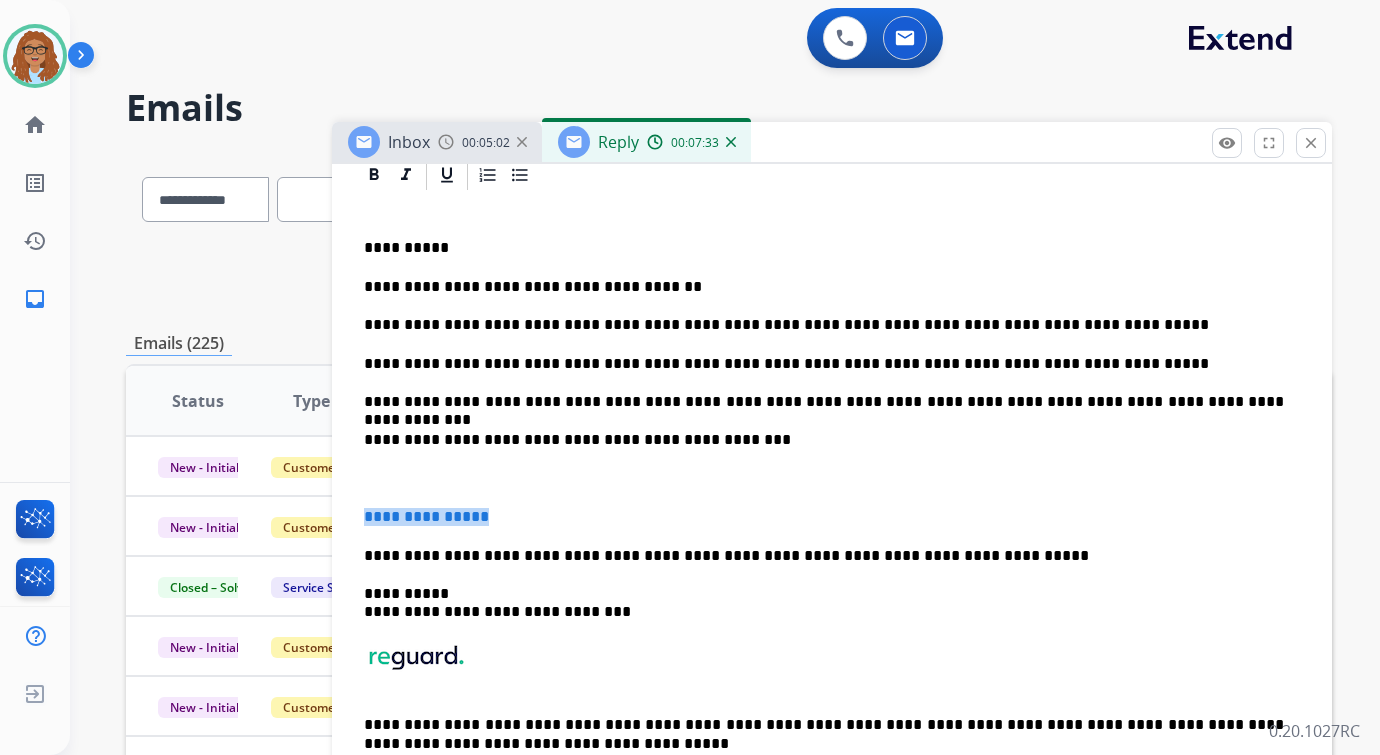 drag, startPoint x: 497, startPoint y: 517, endPoint x: 363, endPoint y: 523, distance: 134.13426 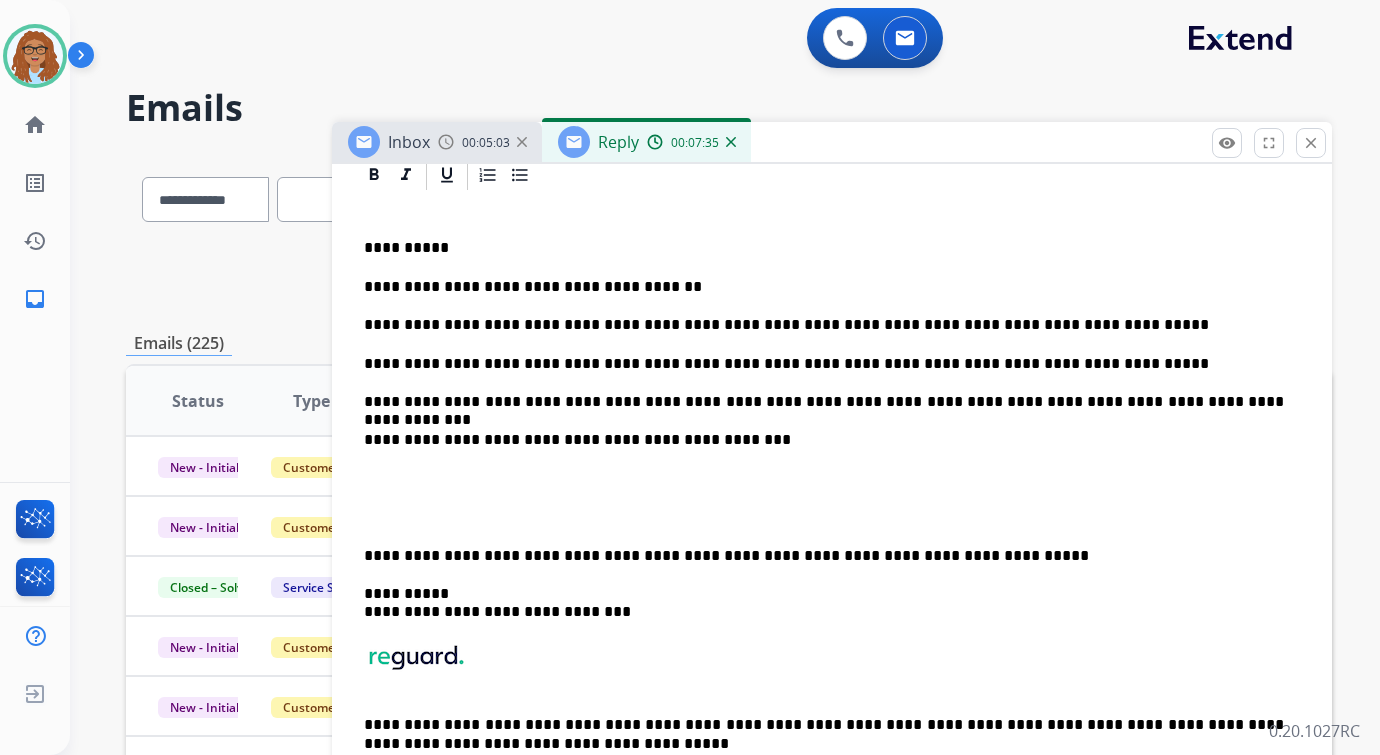 click on "**********" at bounding box center [832, 505] 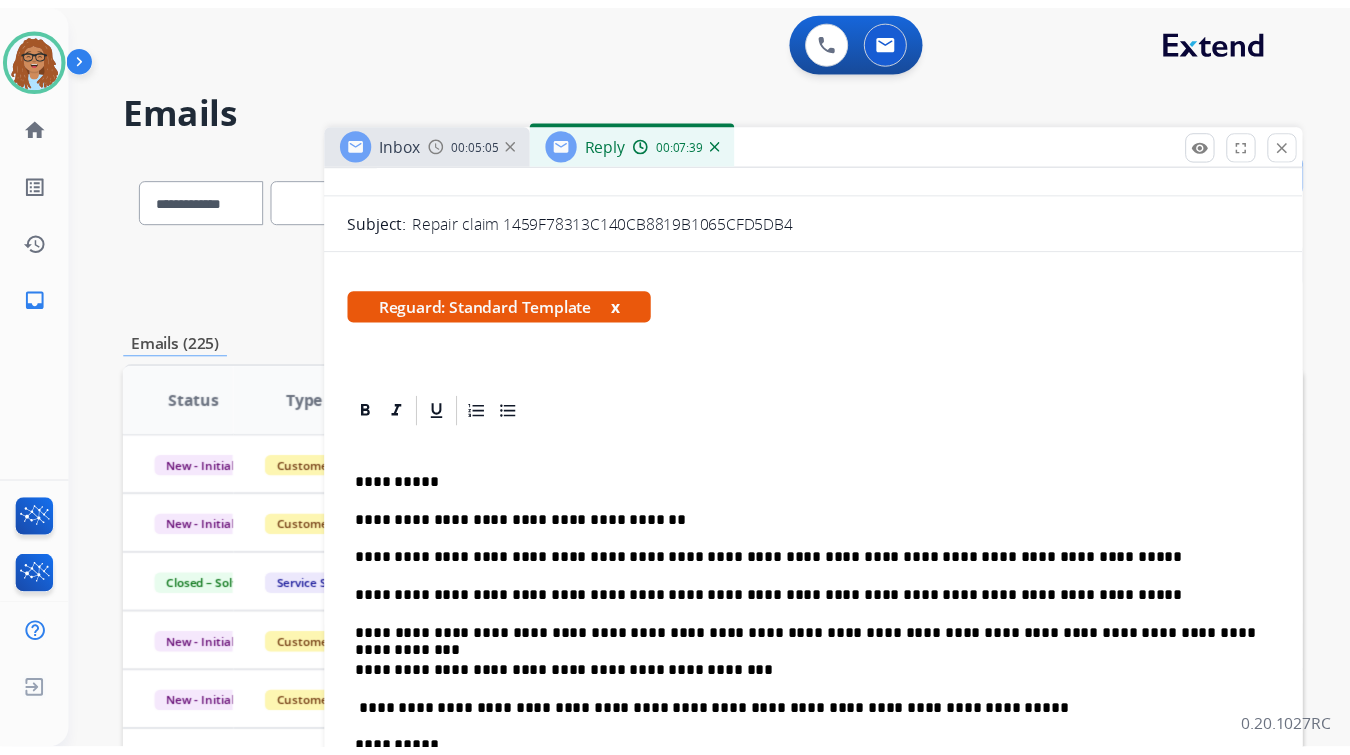 scroll, scrollTop: 0, scrollLeft: 0, axis: both 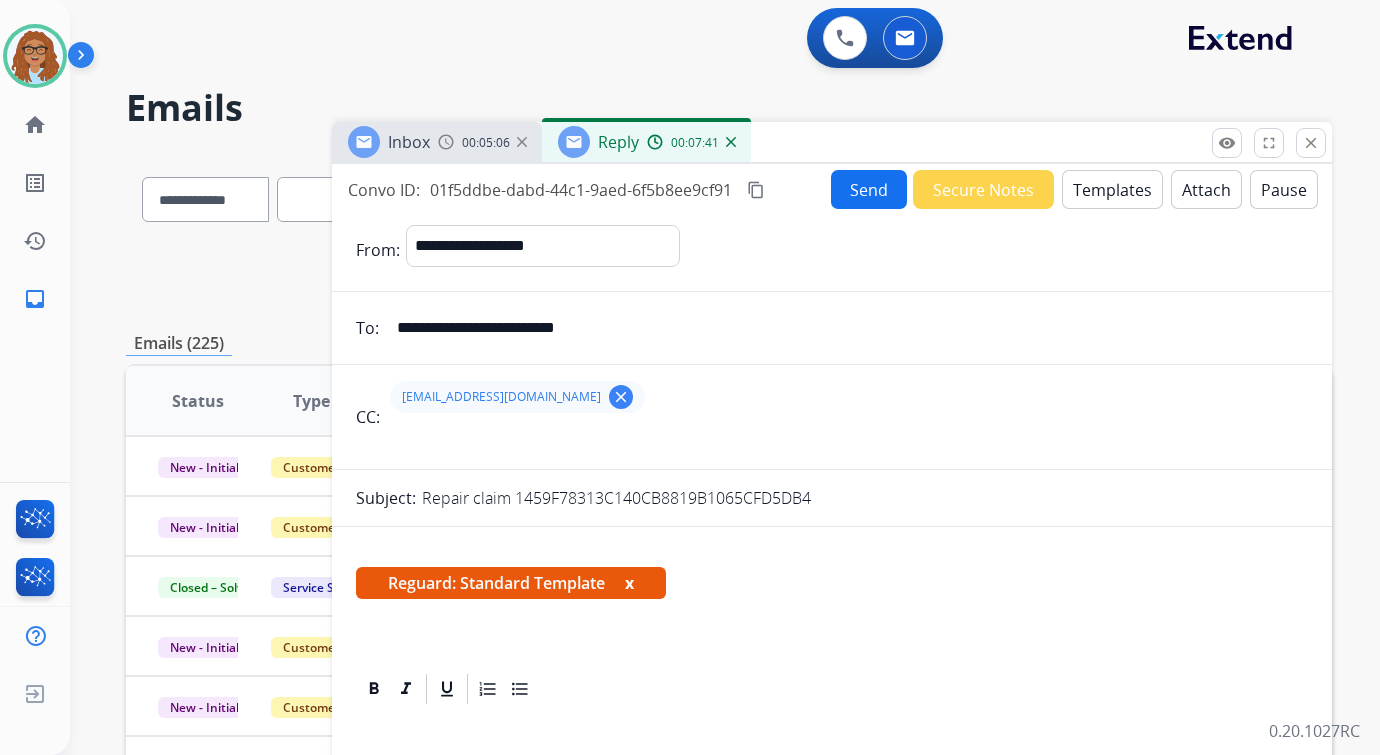 click on "Send" at bounding box center [869, 189] 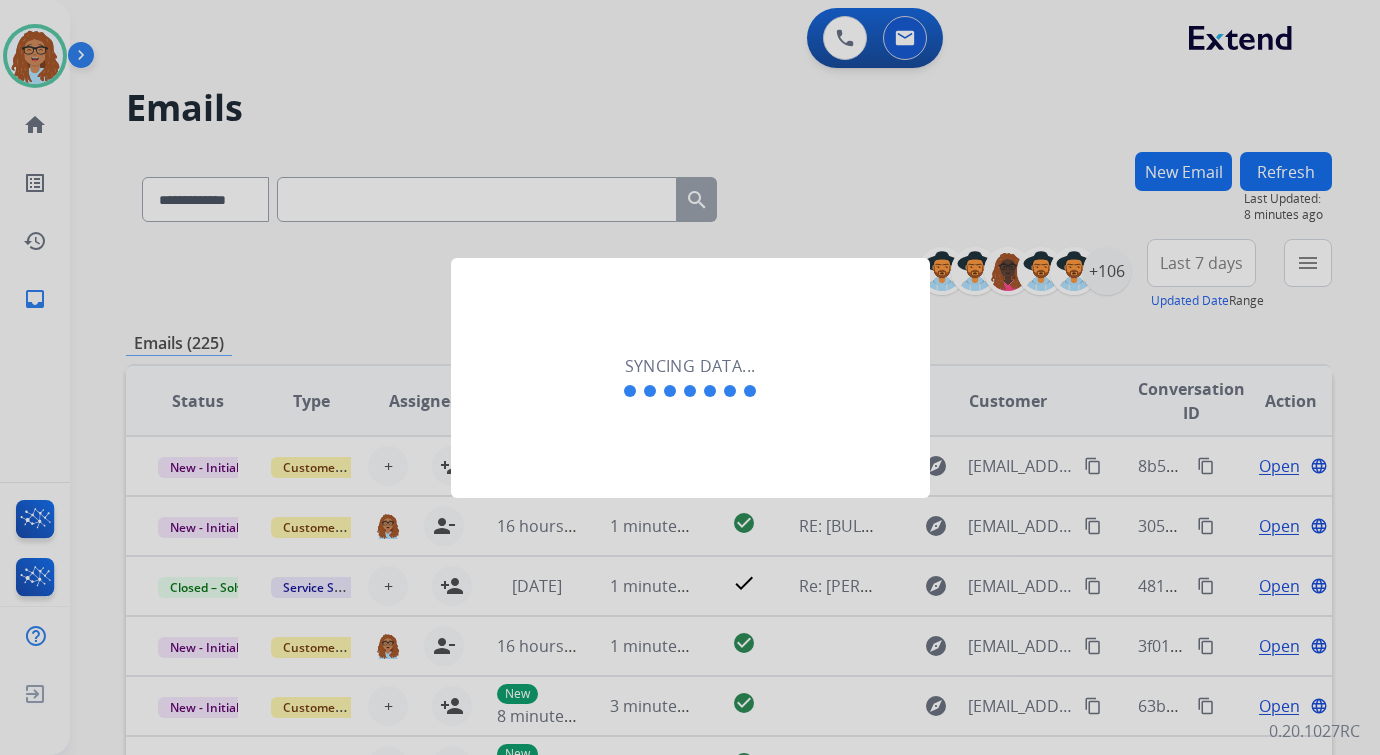 click at bounding box center (690, 377) 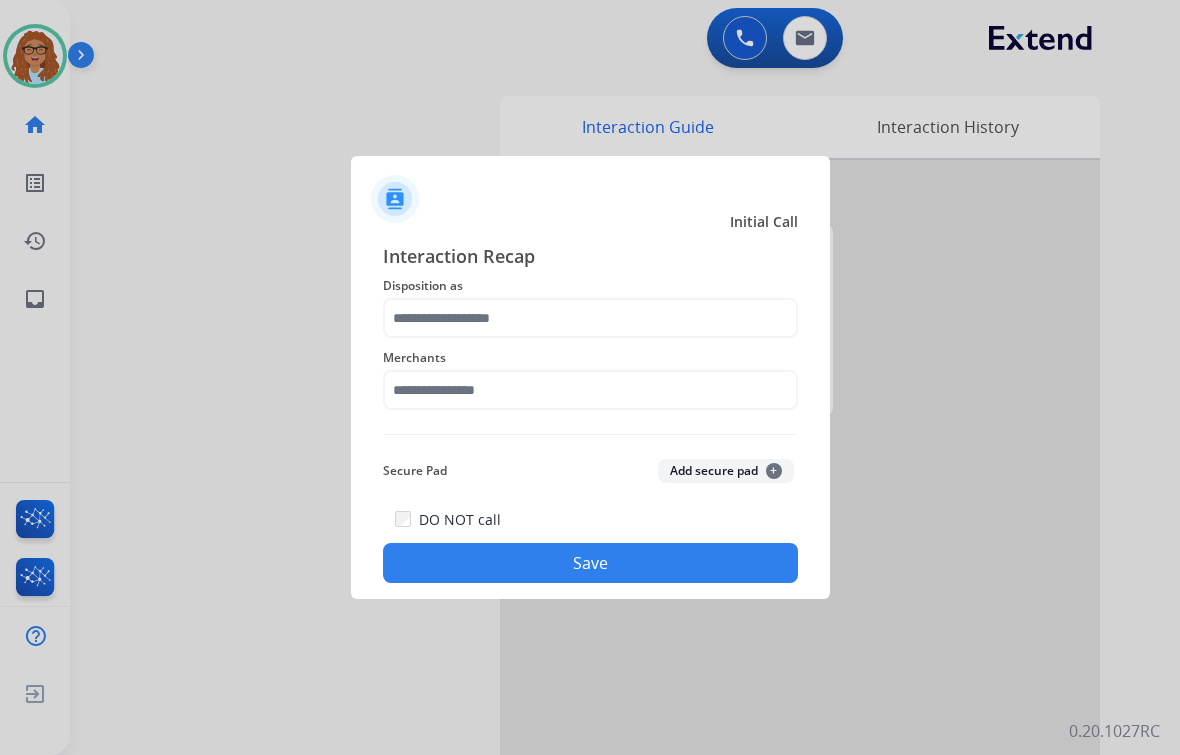 scroll, scrollTop: 0, scrollLeft: 0, axis: both 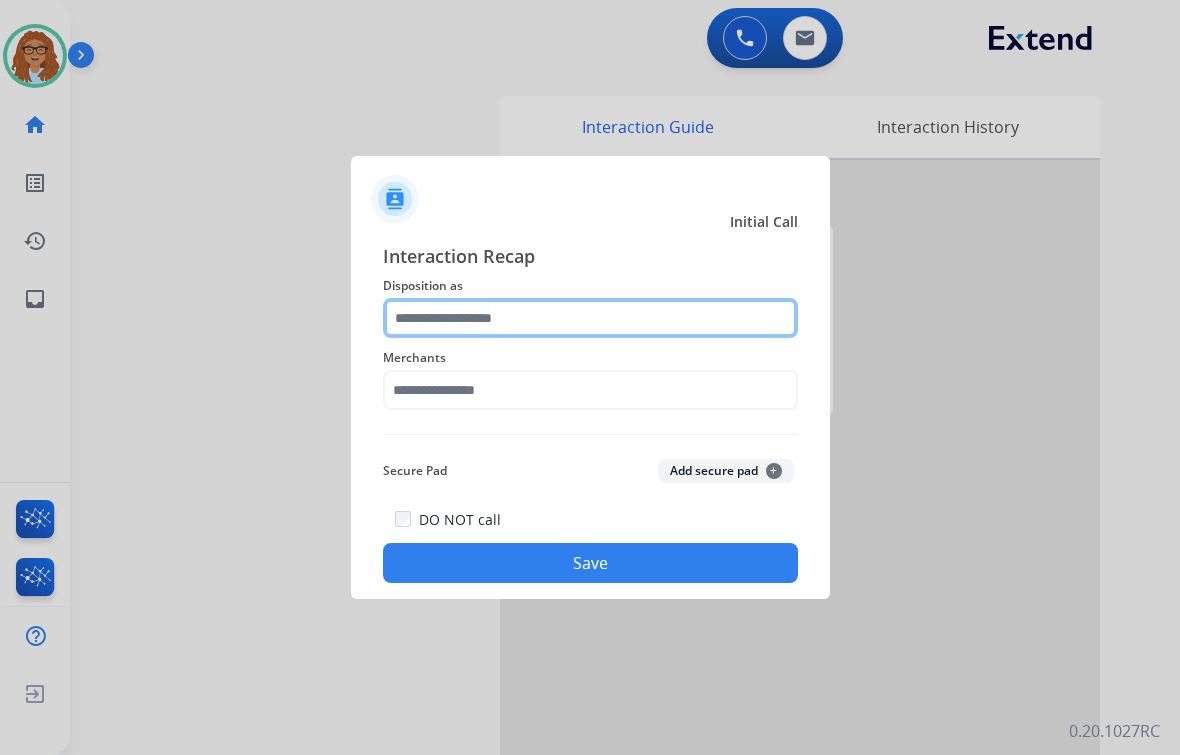 click 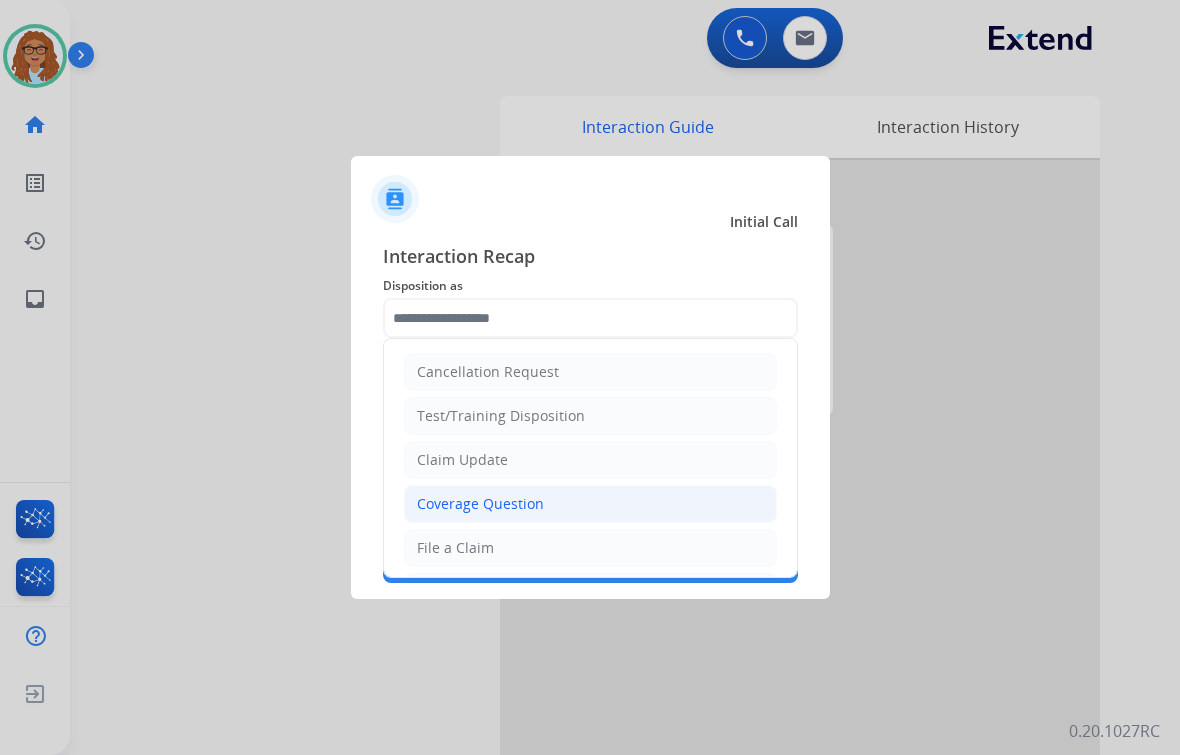 click on "Coverage Question" 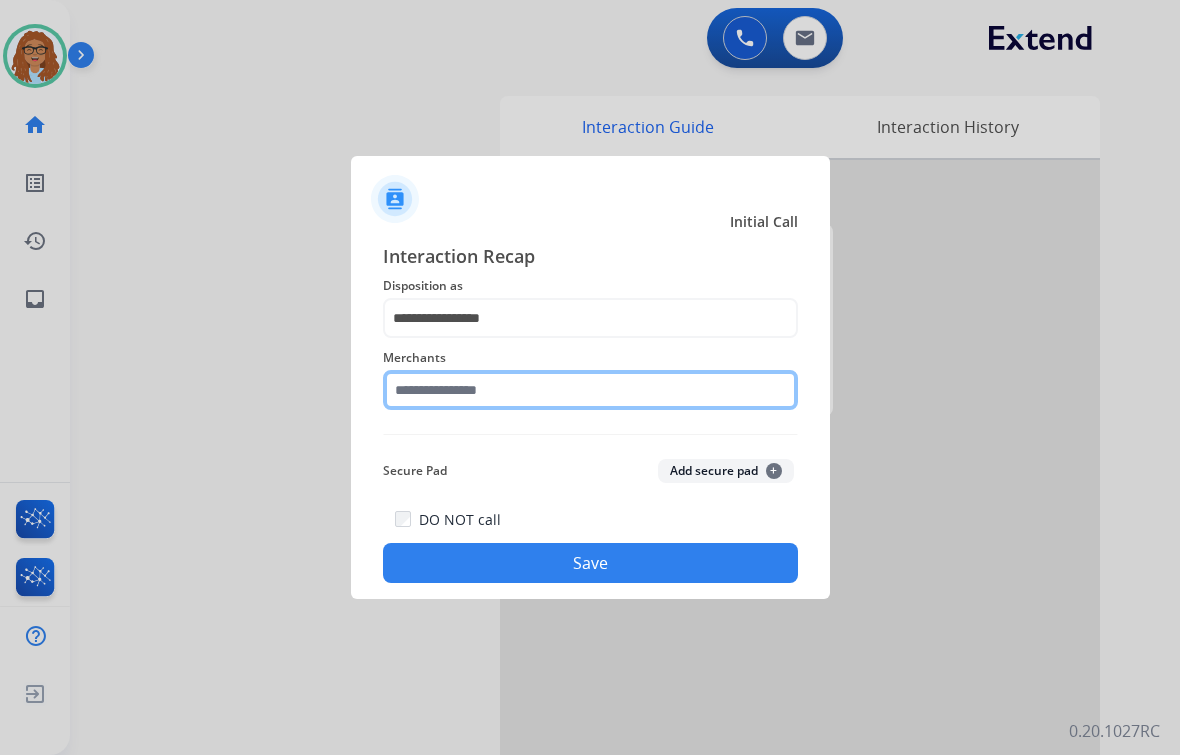 click 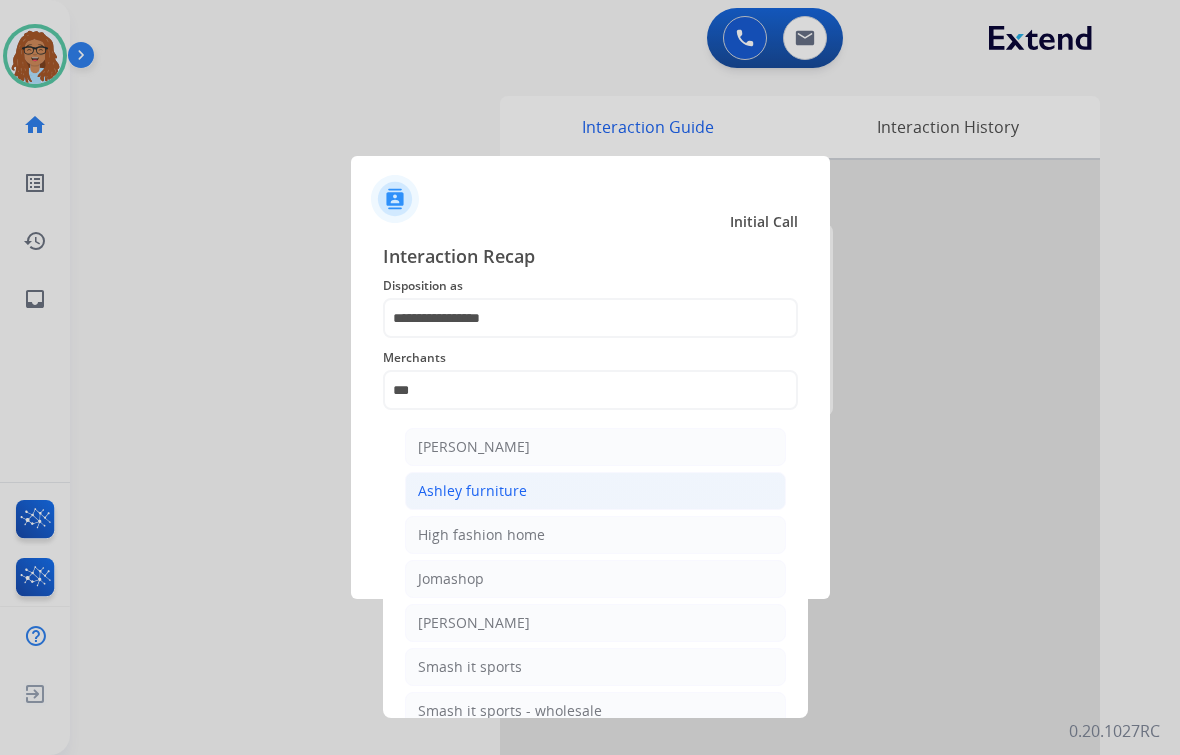 click on "Ashley furniture" 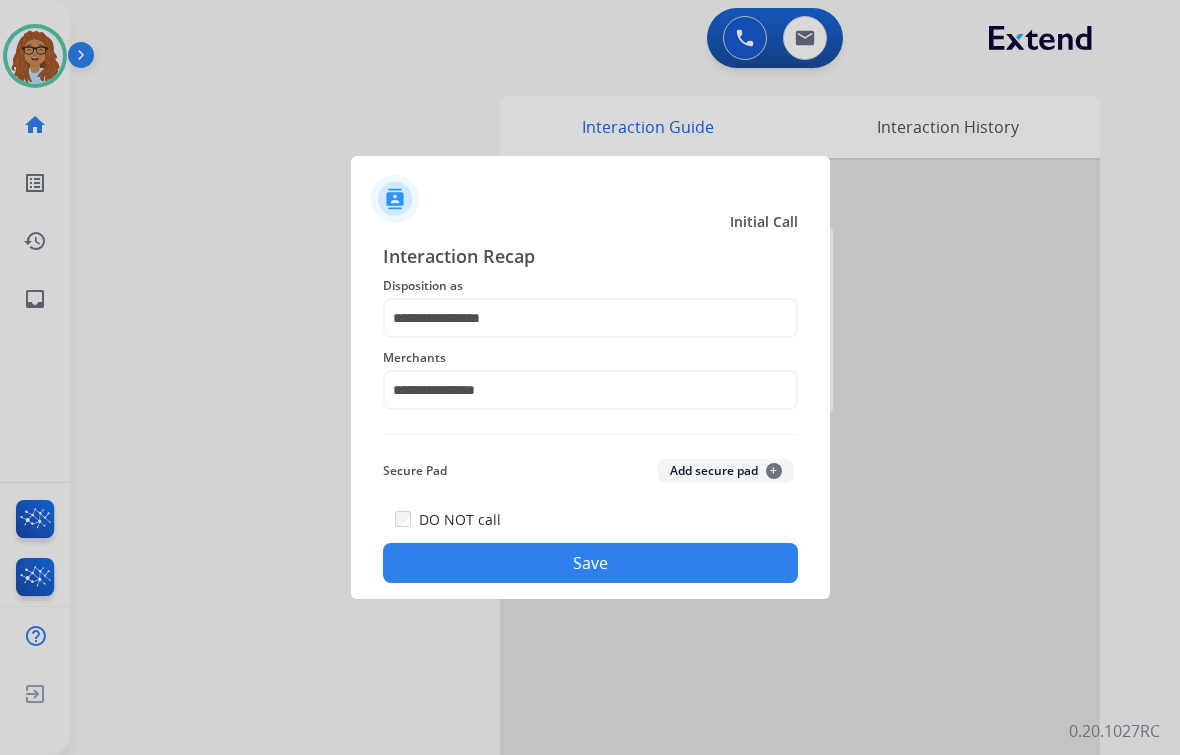 click on "Save" 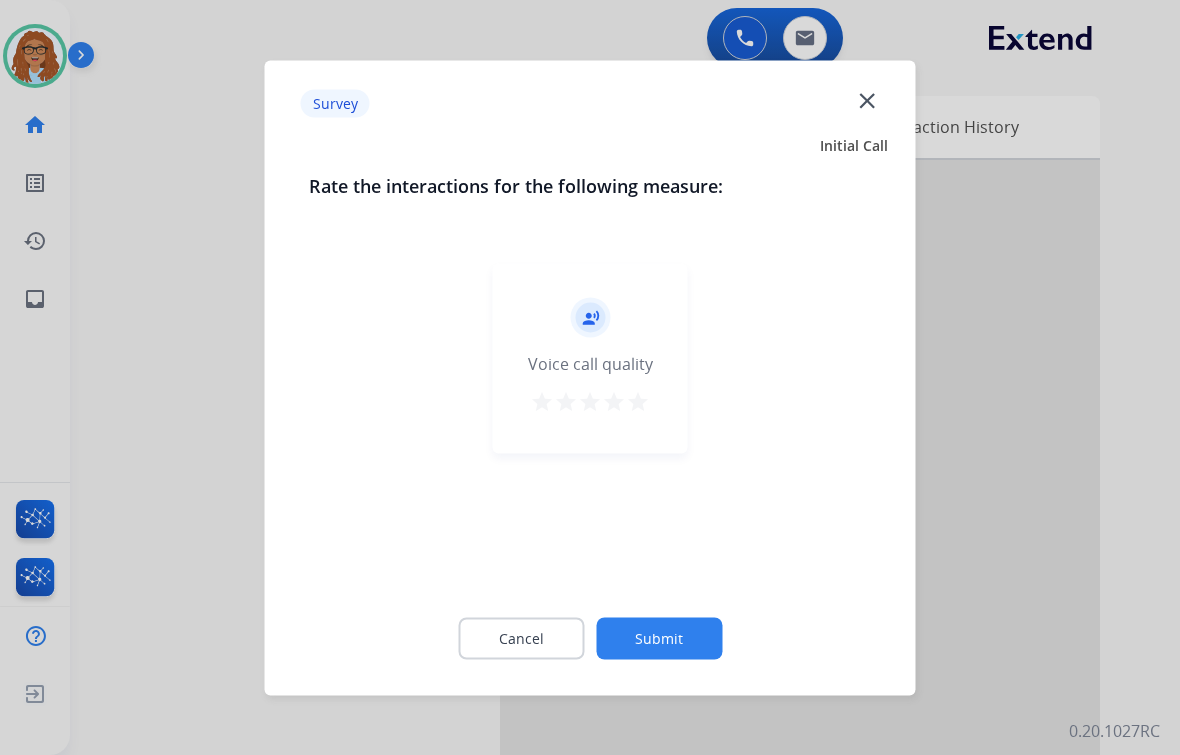 click on "close" 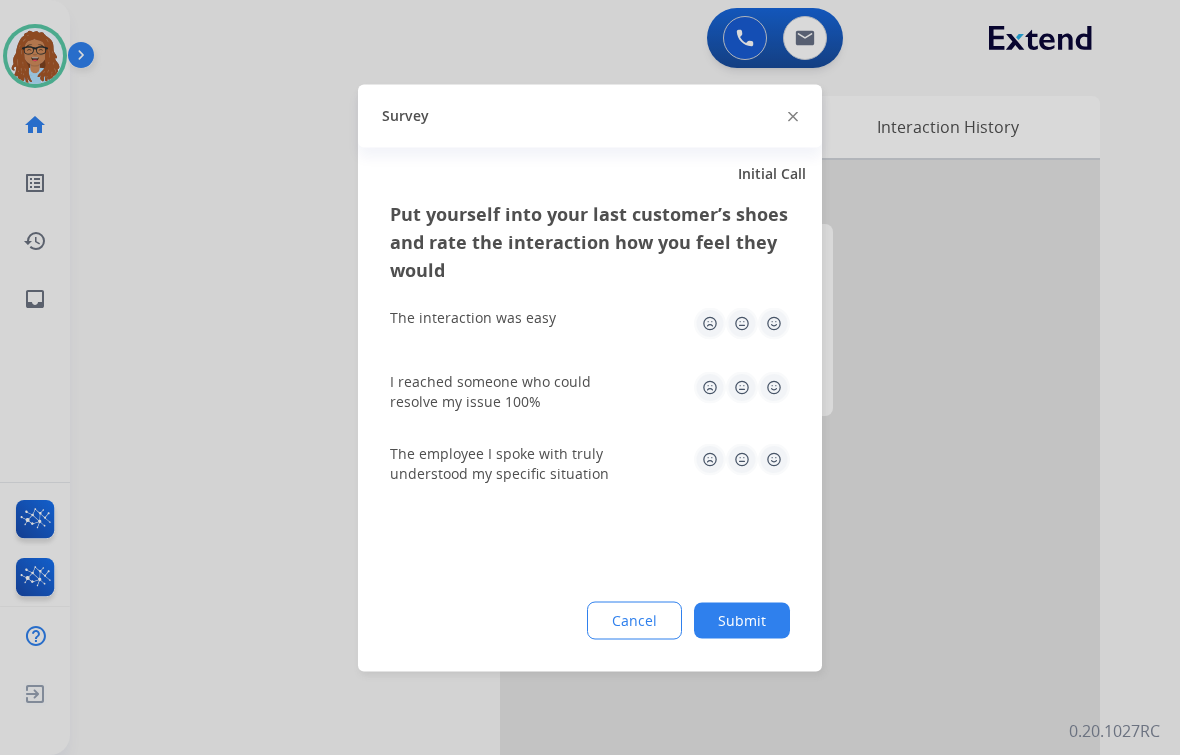 click 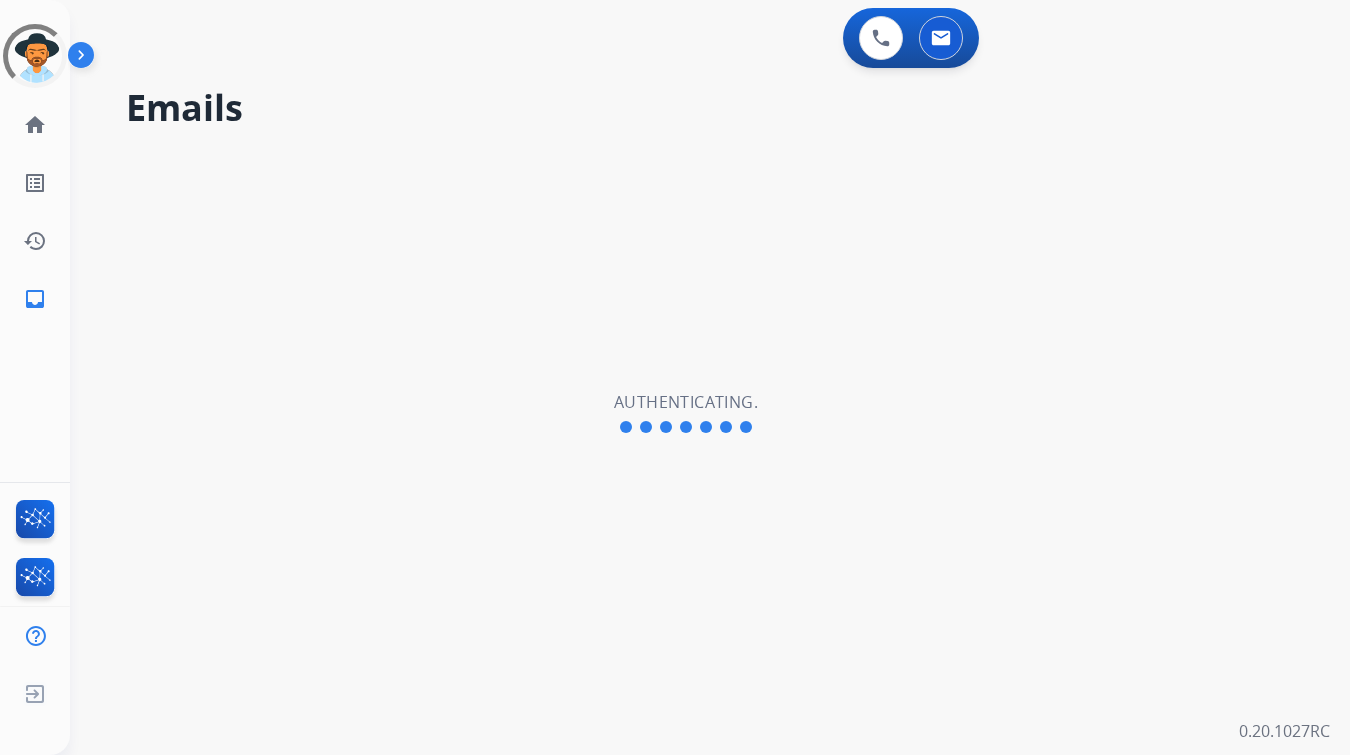 scroll, scrollTop: 0, scrollLeft: 0, axis: both 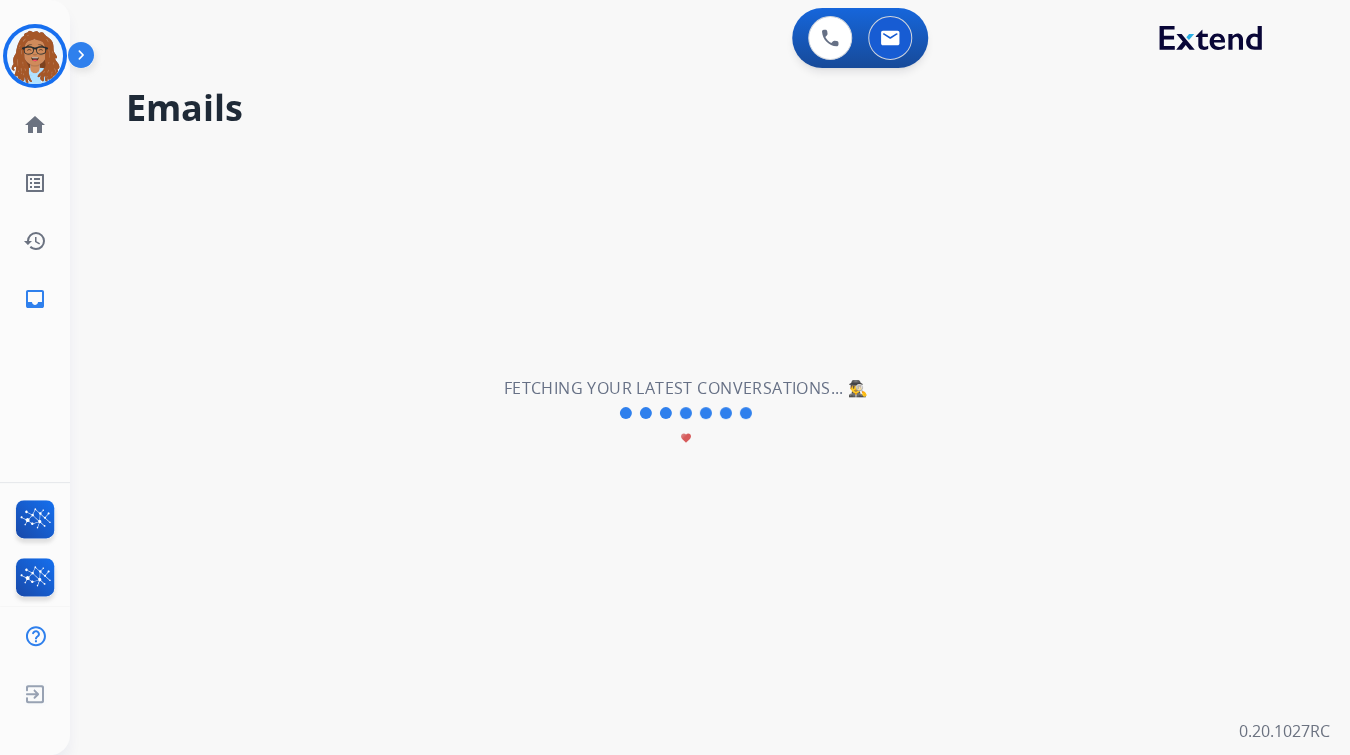 click at bounding box center [35, 56] 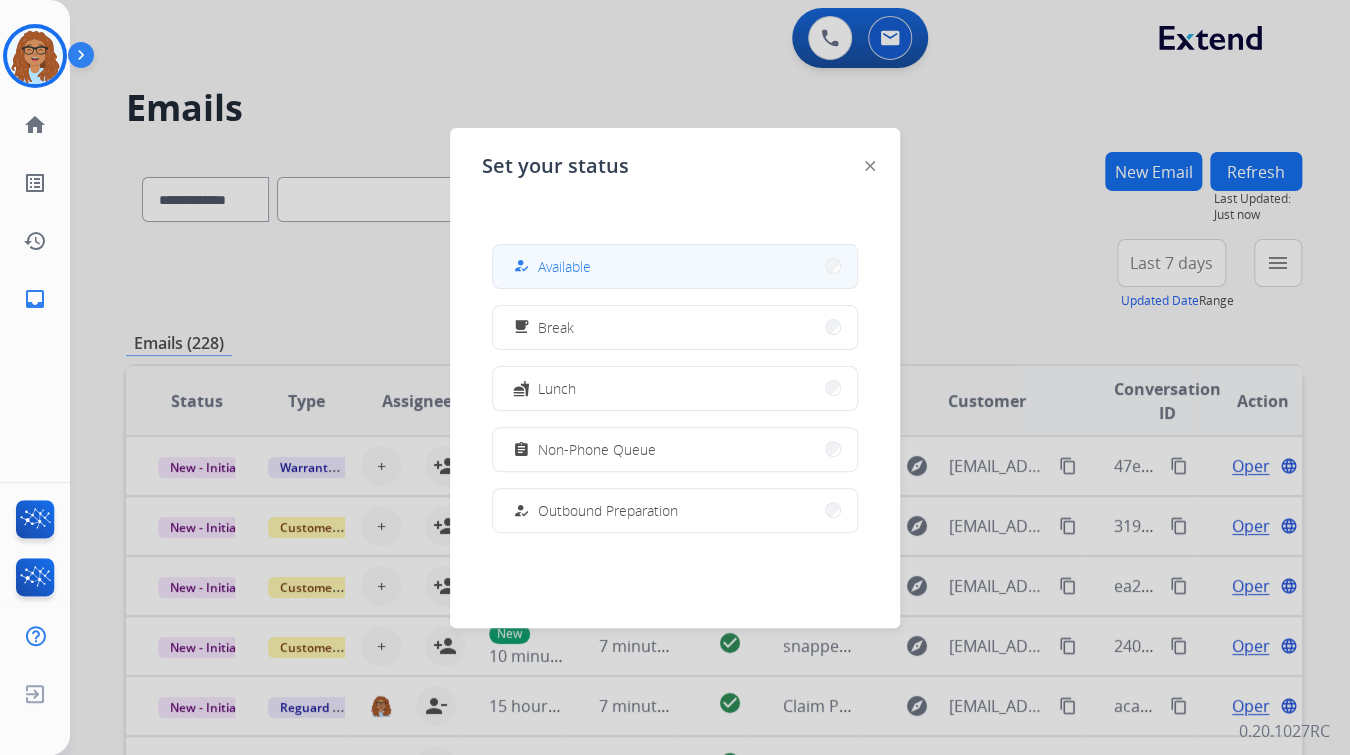 click on "Available" at bounding box center (564, 266) 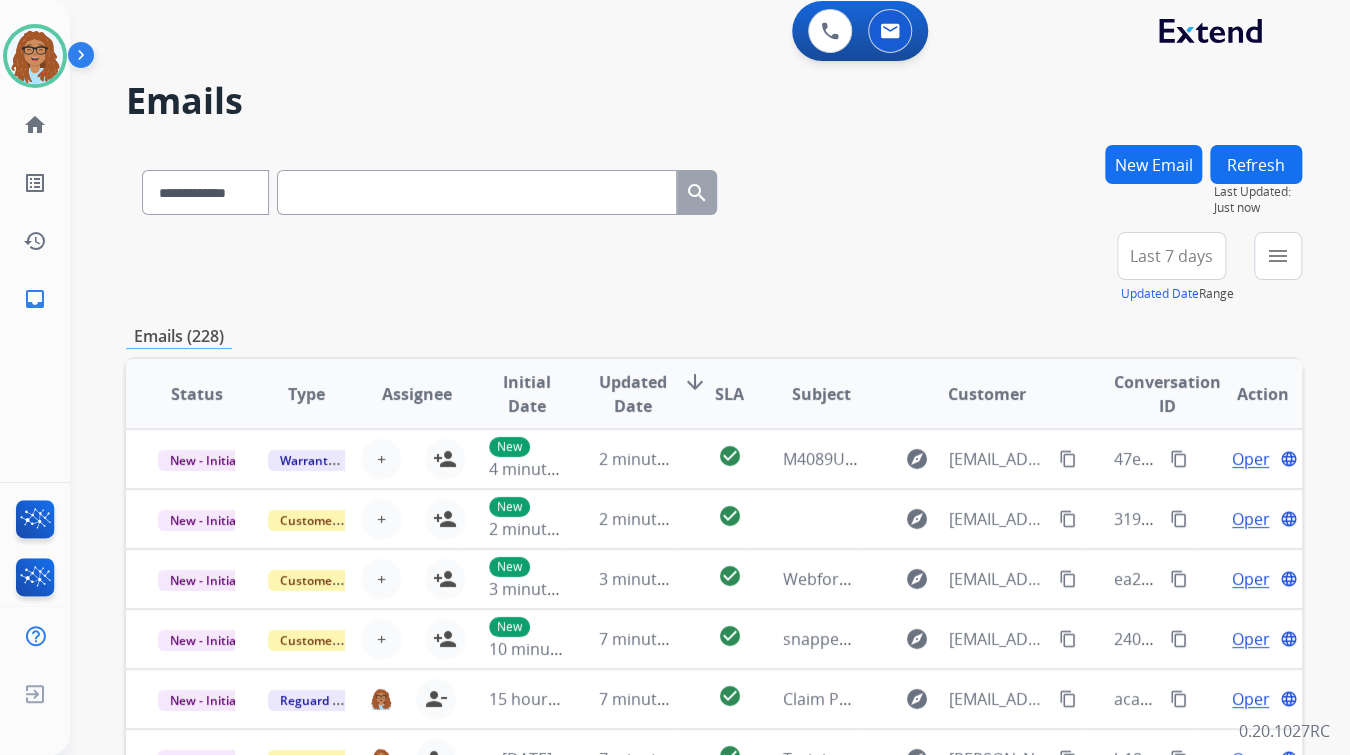 scroll, scrollTop: 0, scrollLeft: 0, axis: both 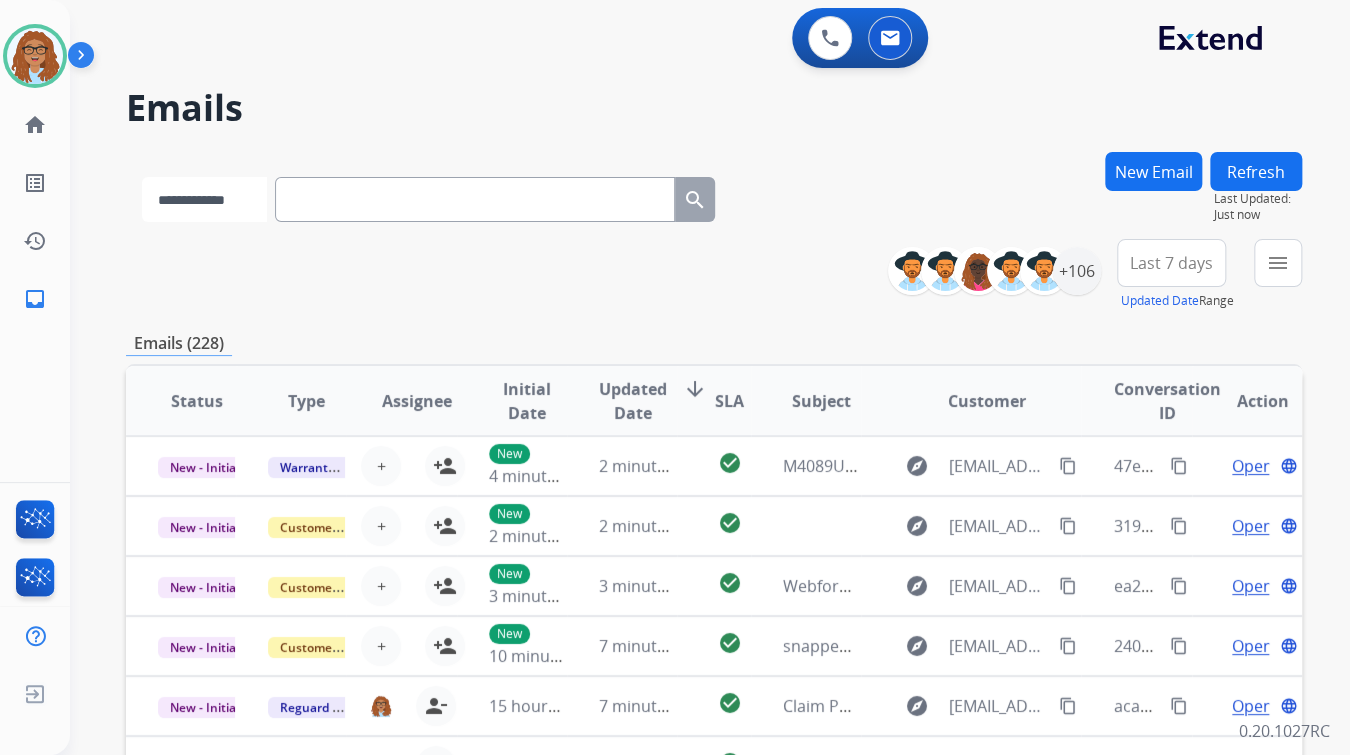 click on "**********" at bounding box center [204, 199] 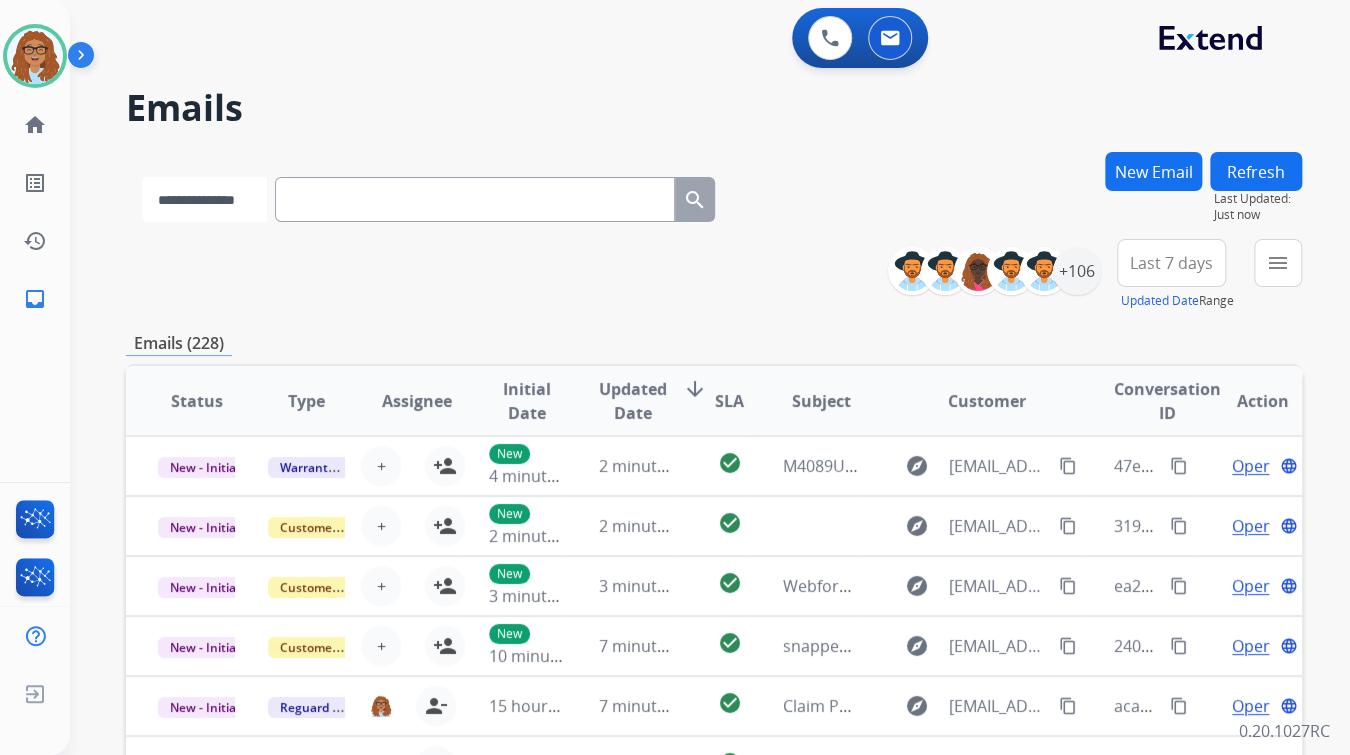 click on "**********" at bounding box center [204, 199] 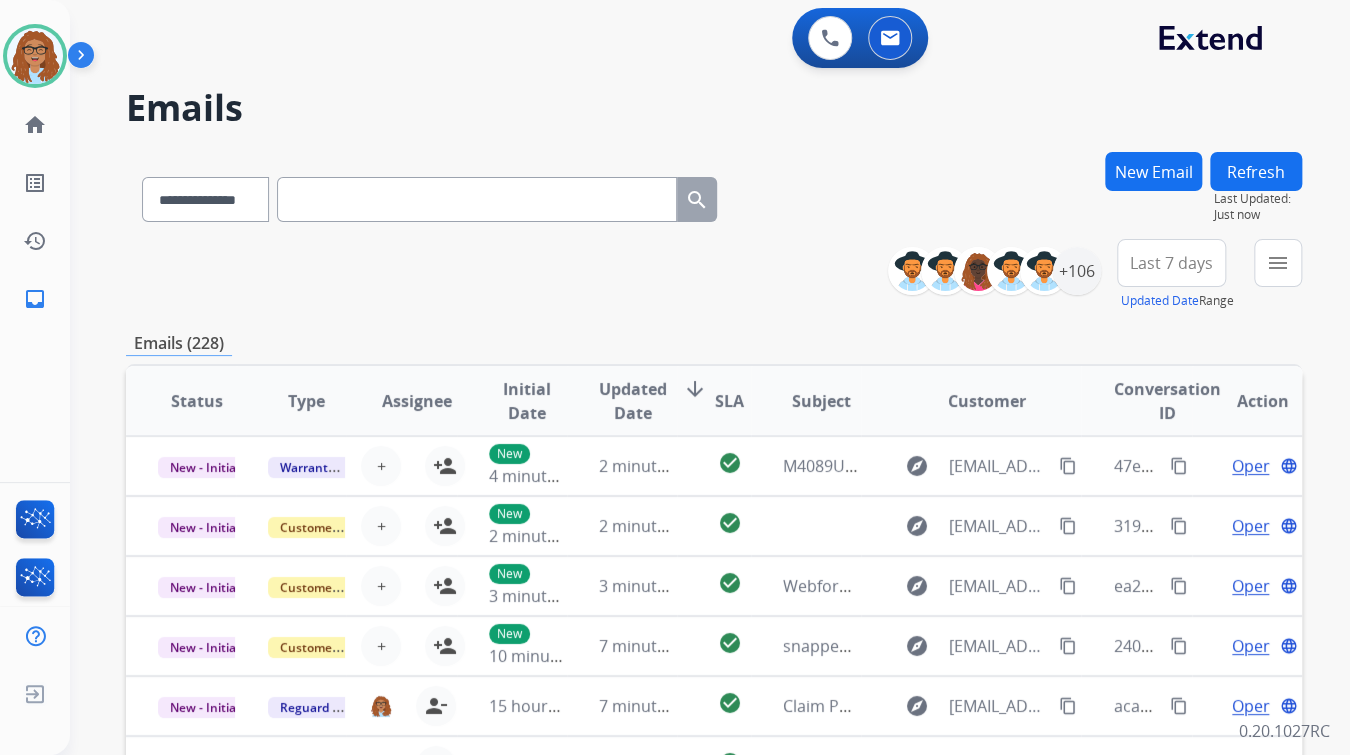drag, startPoint x: 408, startPoint y: 209, endPoint x: 470, endPoint y: 212, distance: 62.072536 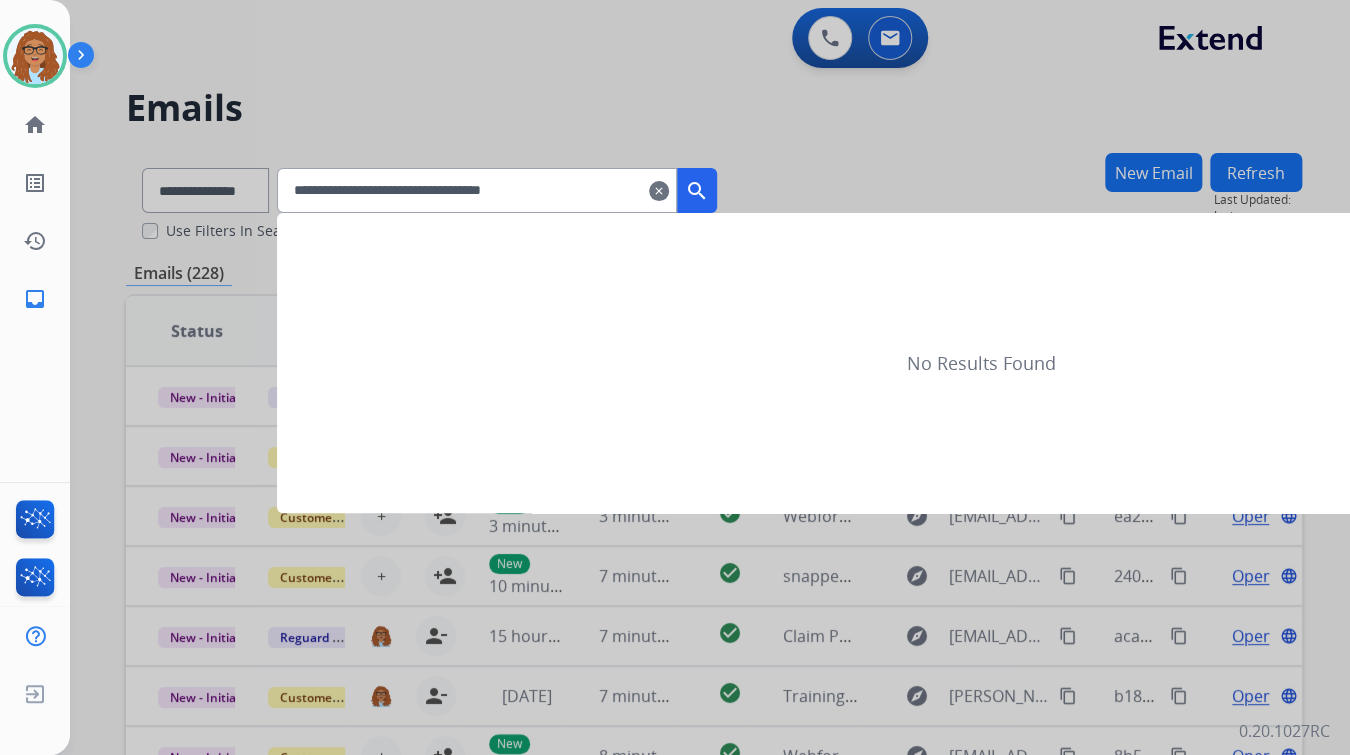 type on "**********" 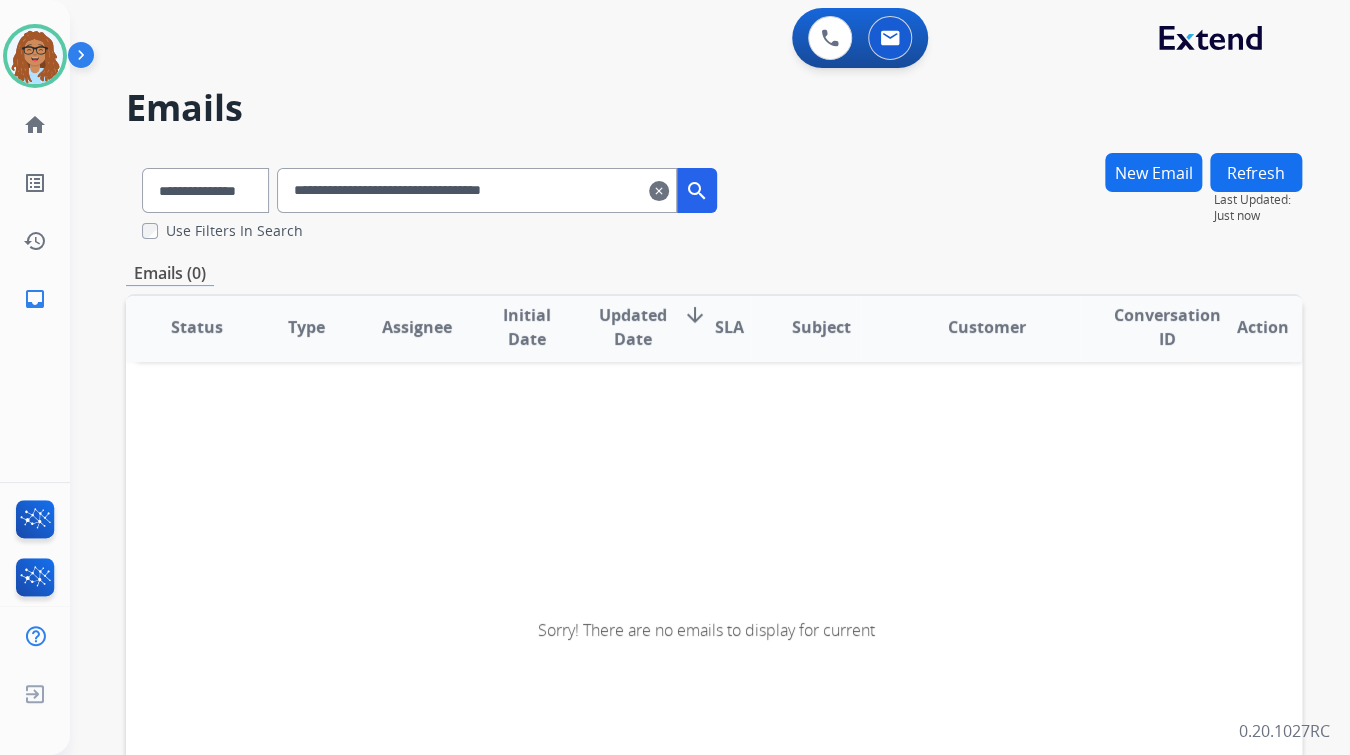 scroll, scrollTop: 0, scrollLeft: 0, axis: both 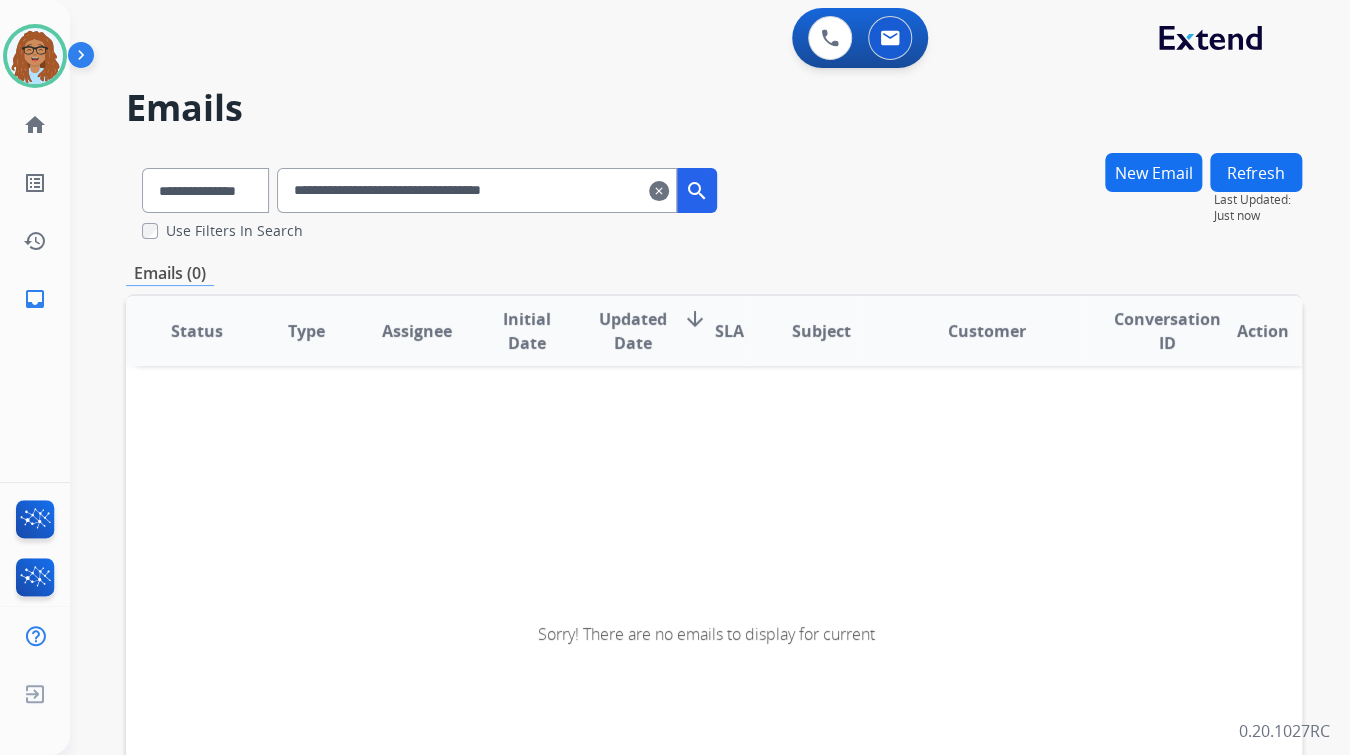 click on "clear" at bounding box center (659, 191) 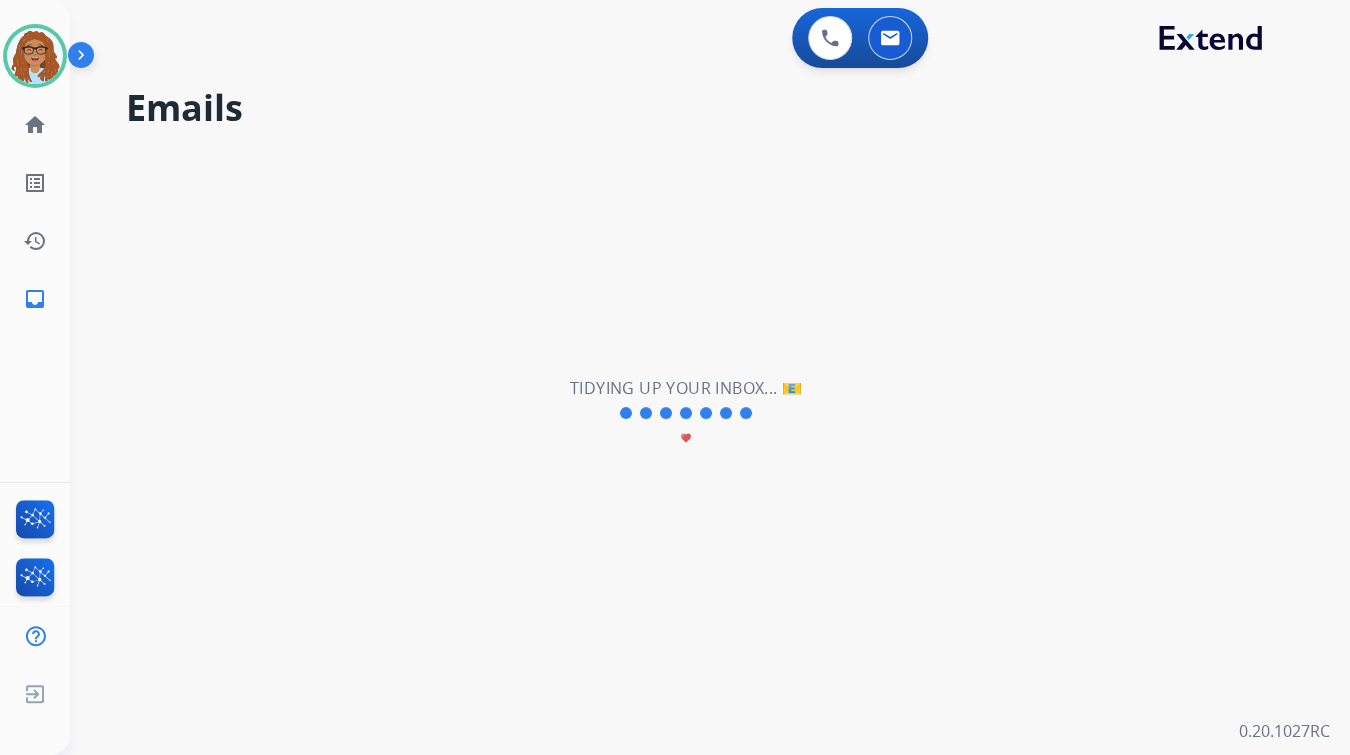 select on "**********" 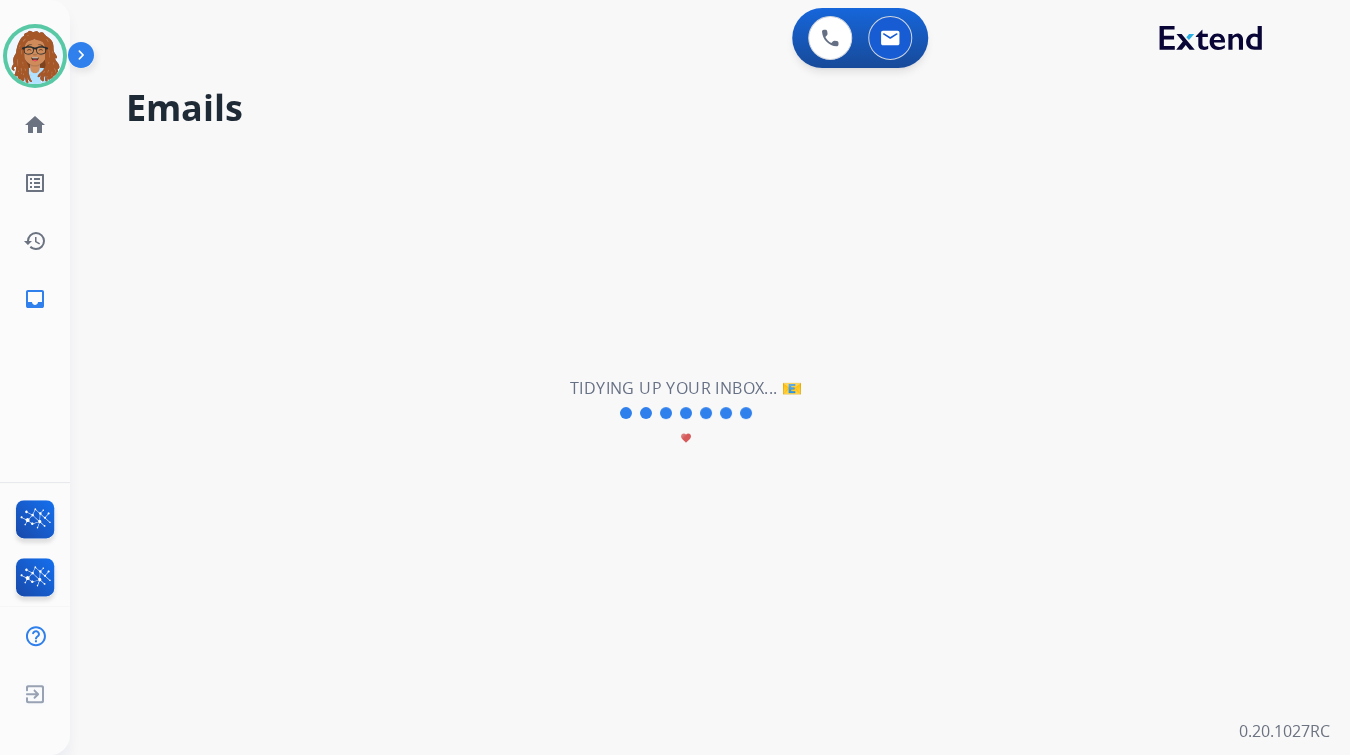 type 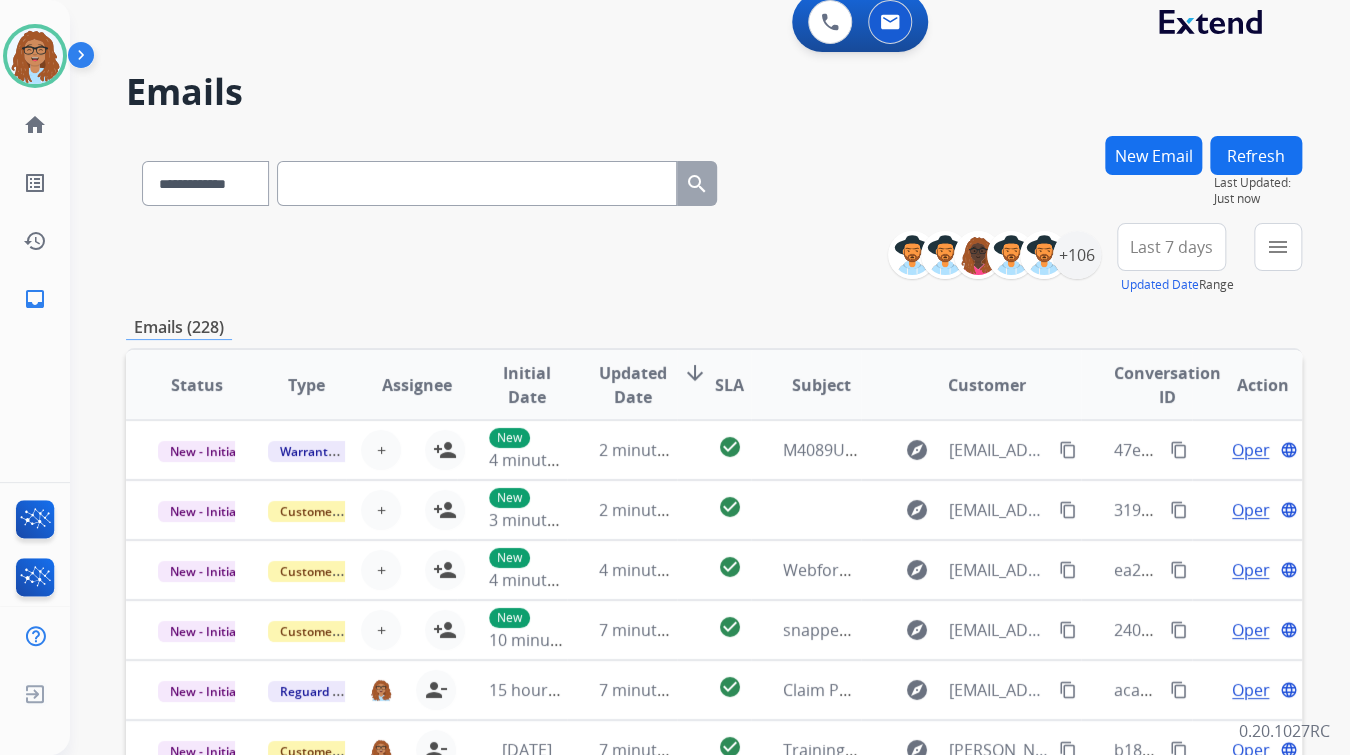scroll, scrollTop: 0, scrollLeft: 0, axis: both 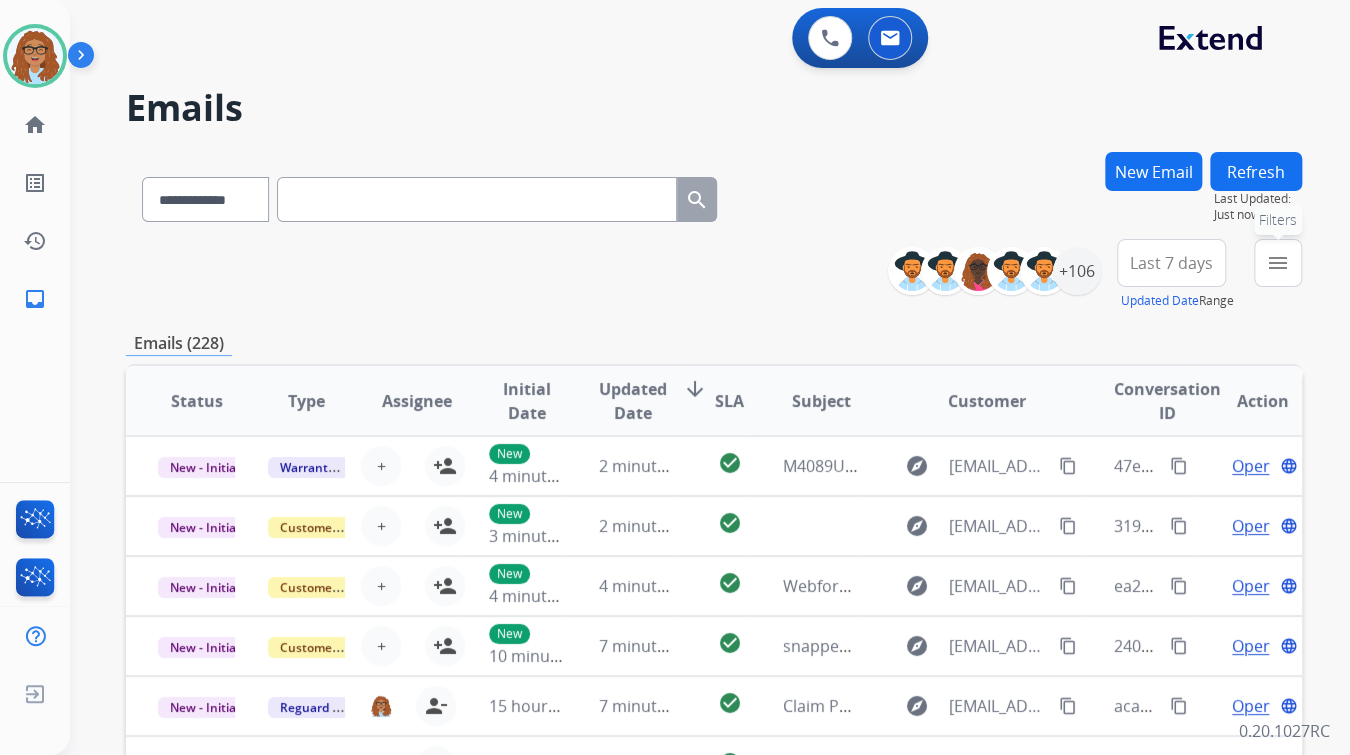 click on "menu" at bounding box center (1278, 263) 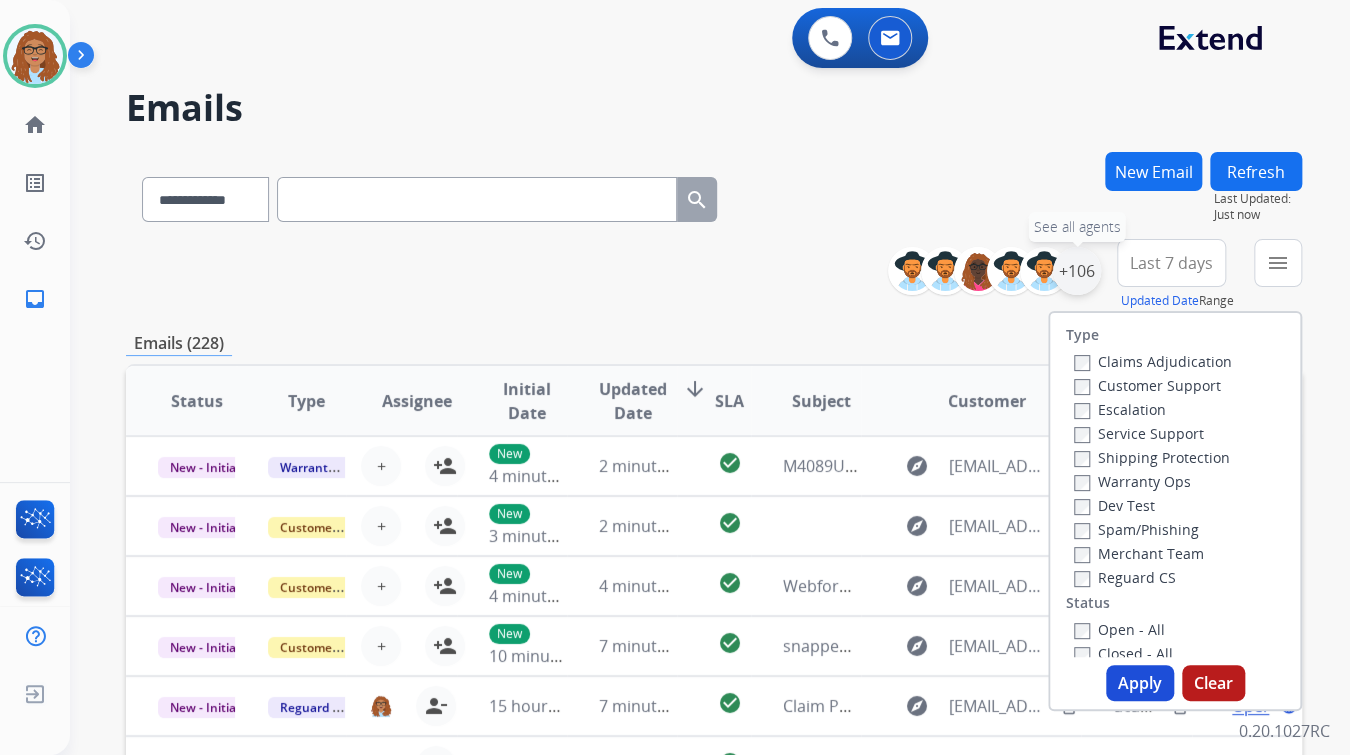 click on "+106" at bounding box center (1077, 271) 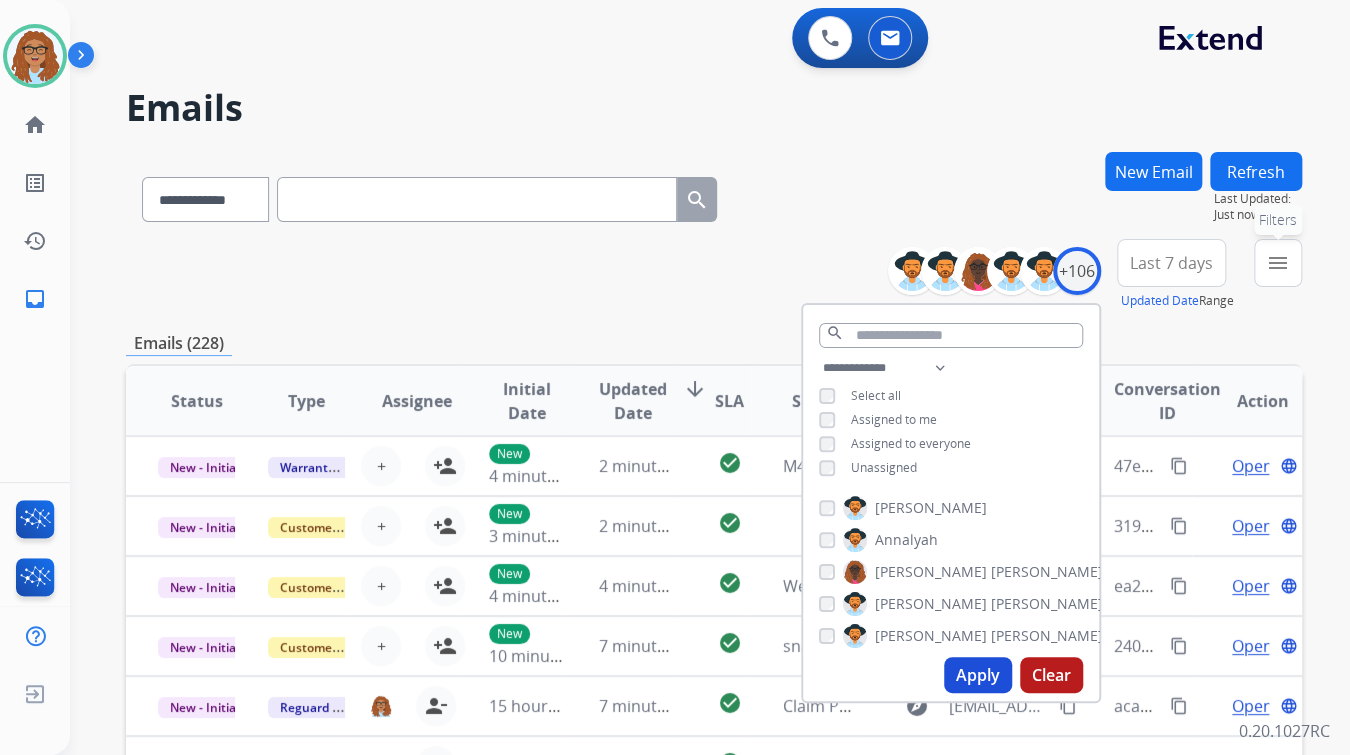click on "menu" at bounding box center [1278, 263] 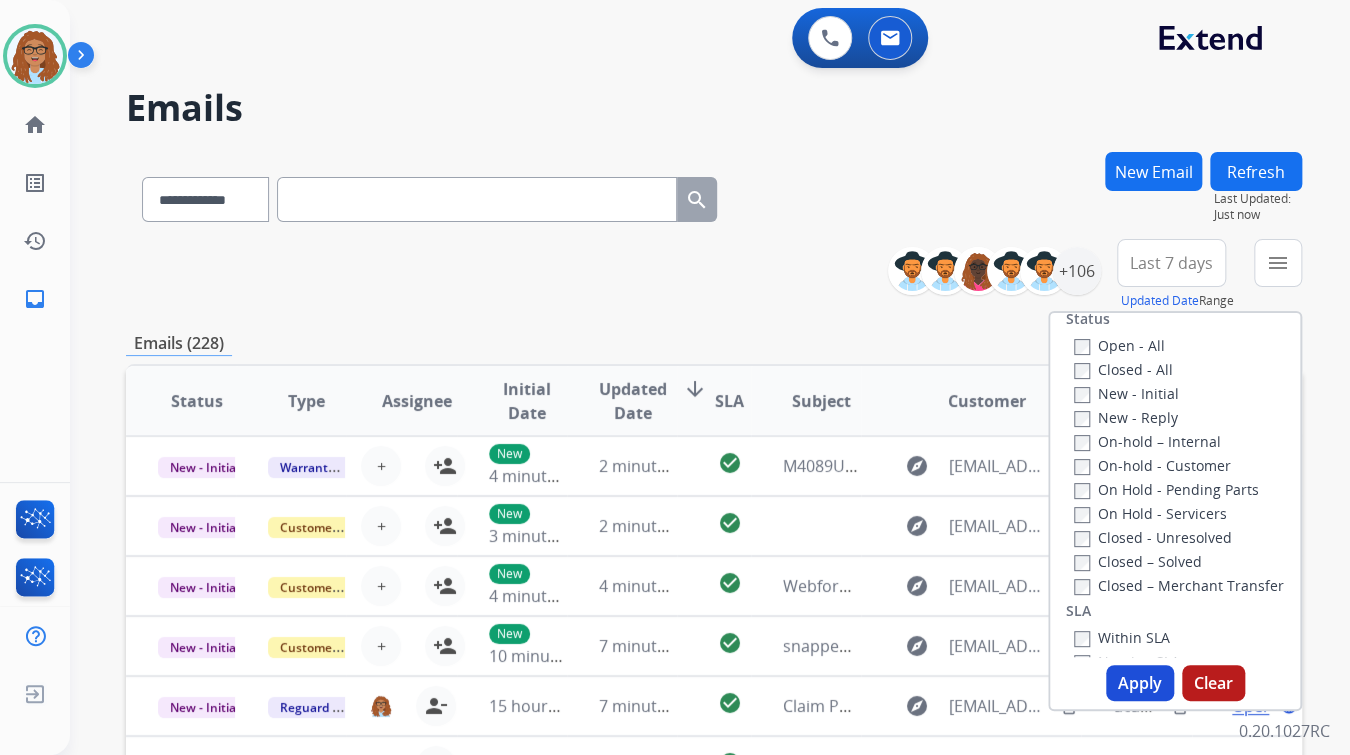 scroll, scrollTop: 320, scrollLeft: 0, axis: vertical 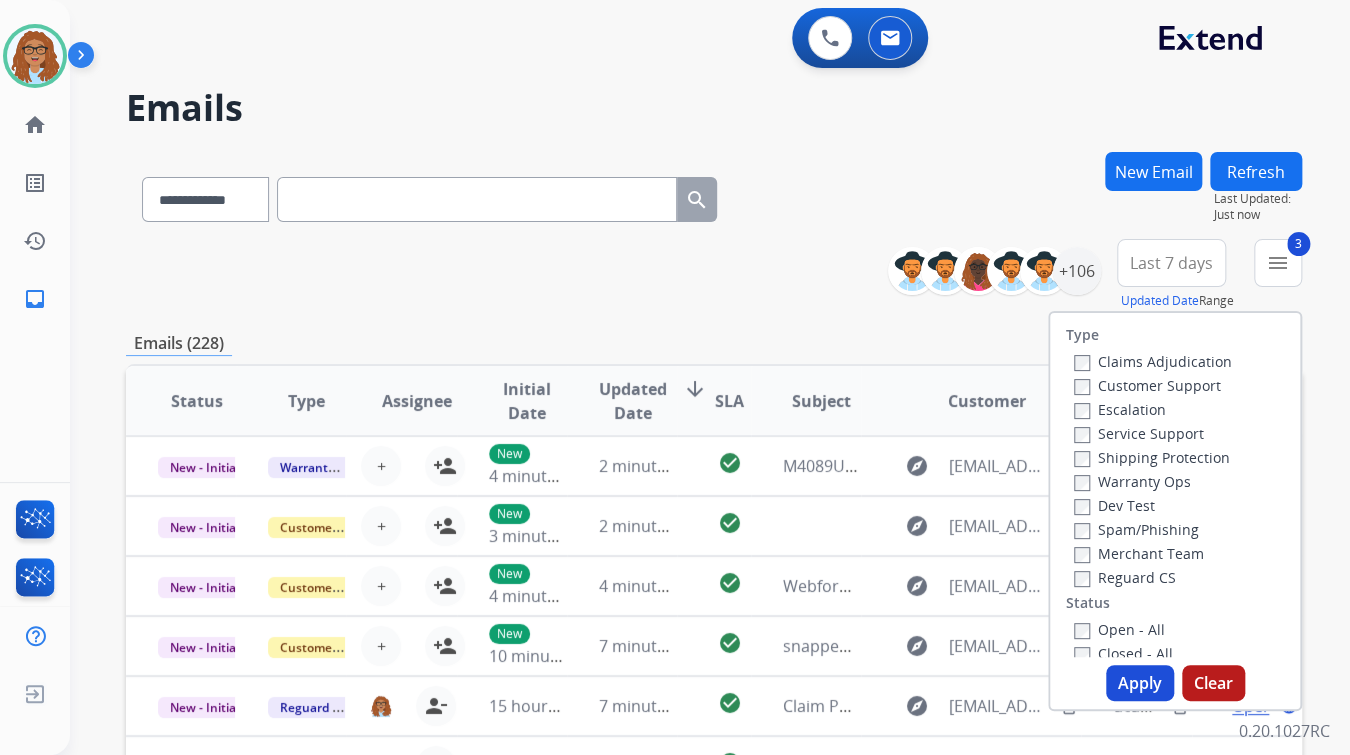 click on "Reguard CS" at bounding box center [1125, 577] 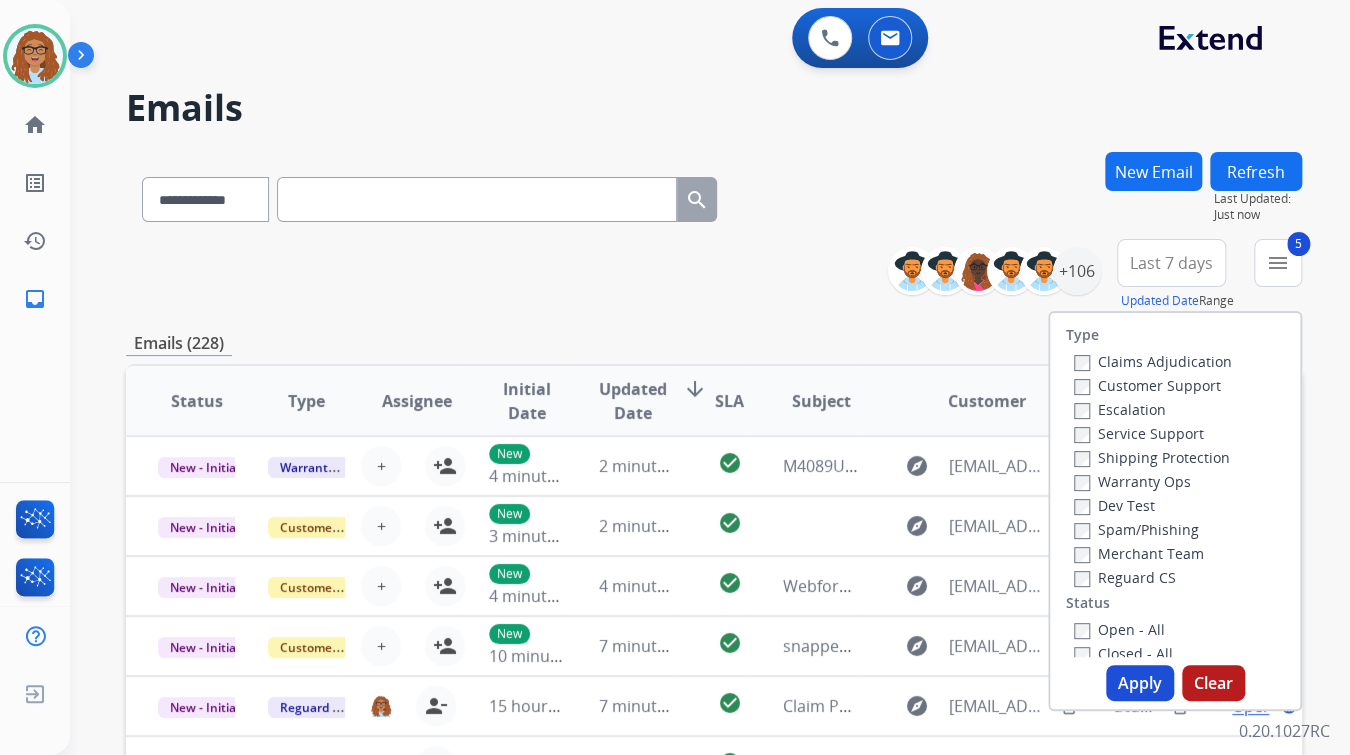 click on "Apply" at bounding box center [1140, 683] 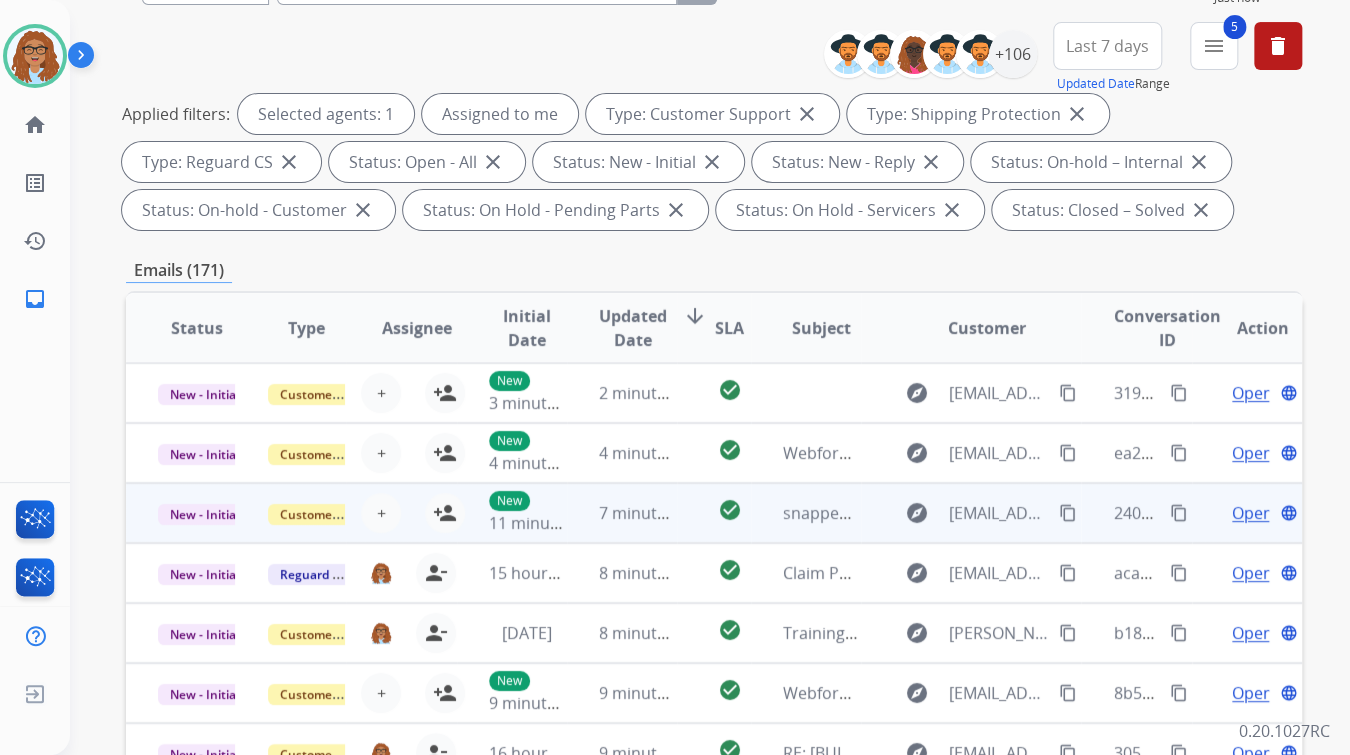 scroll, scrollTop: 240, scrollLeft: 0, axis: vertical 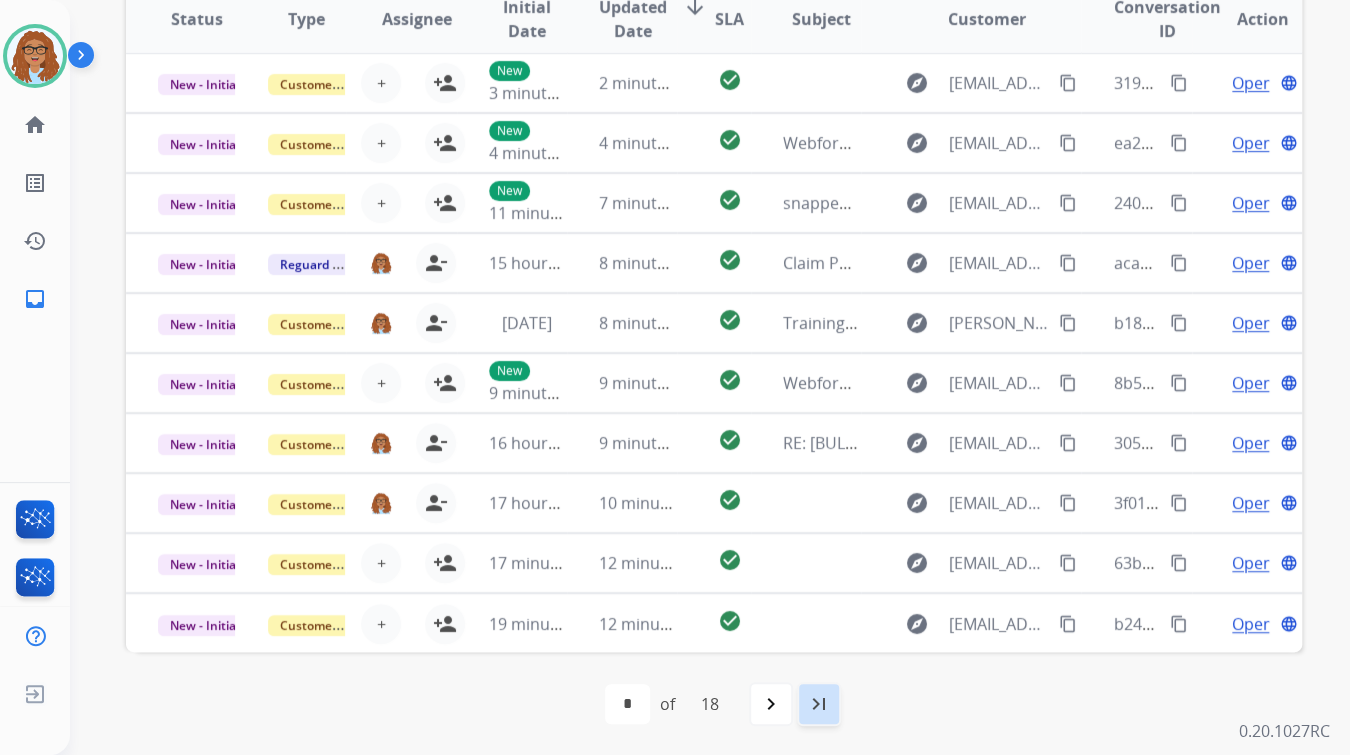 click on "last_page" at bounding box center [819, 704] 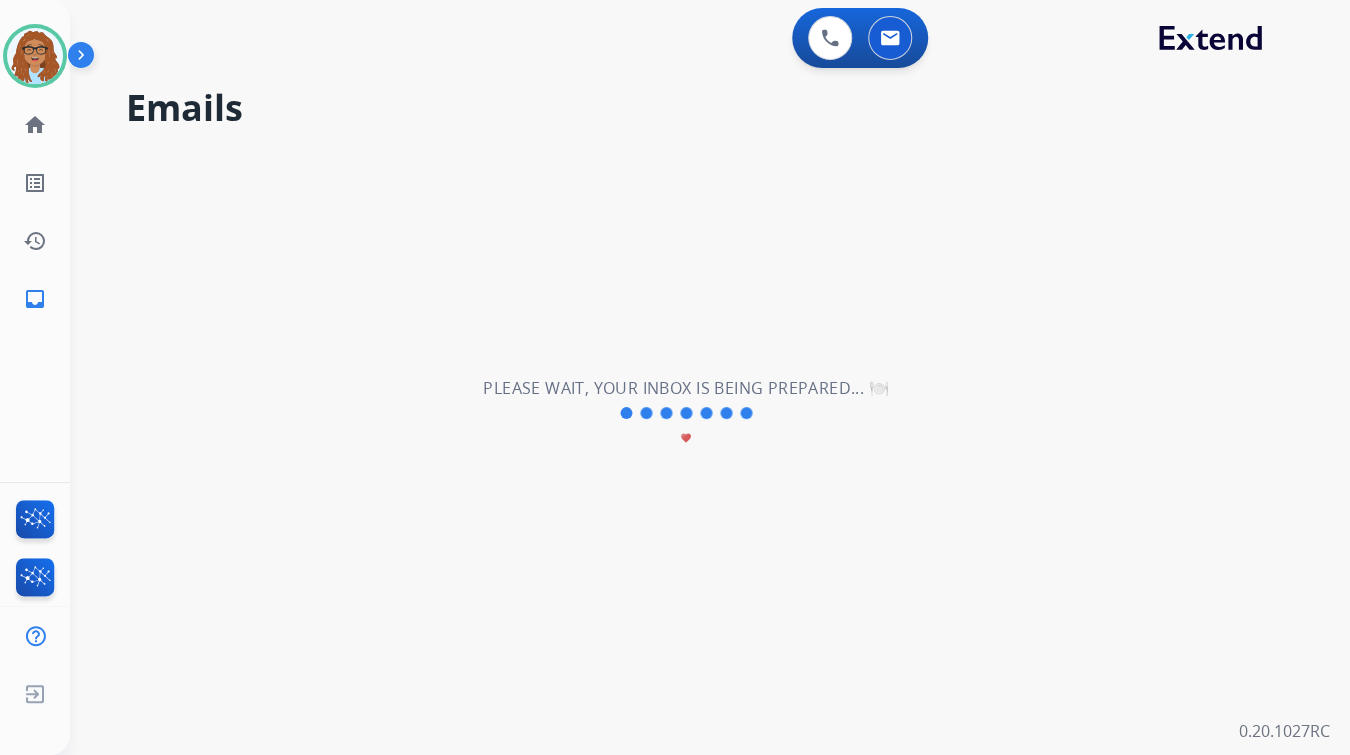 scroll, scrollTop: 0, scrollLeft: 0, axis: both 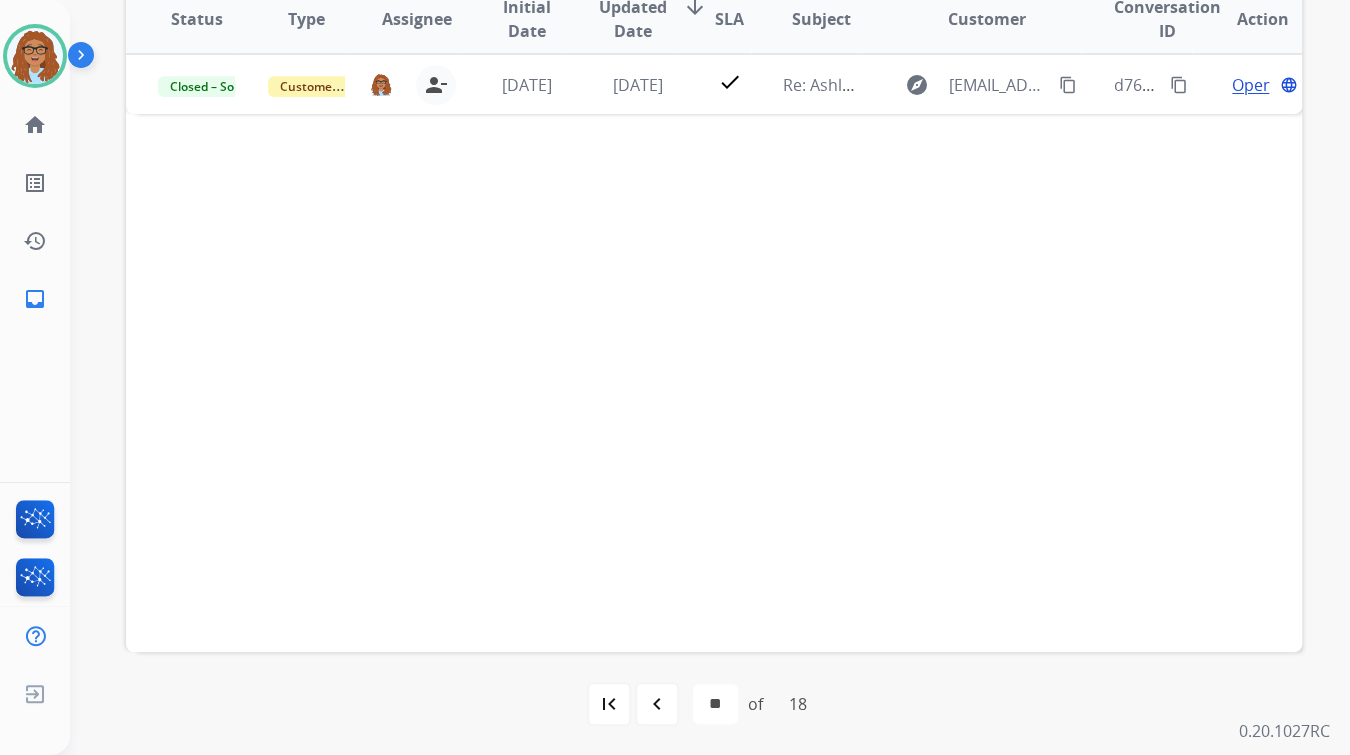 click on "navigate_before" at bounding box center [657, 704] 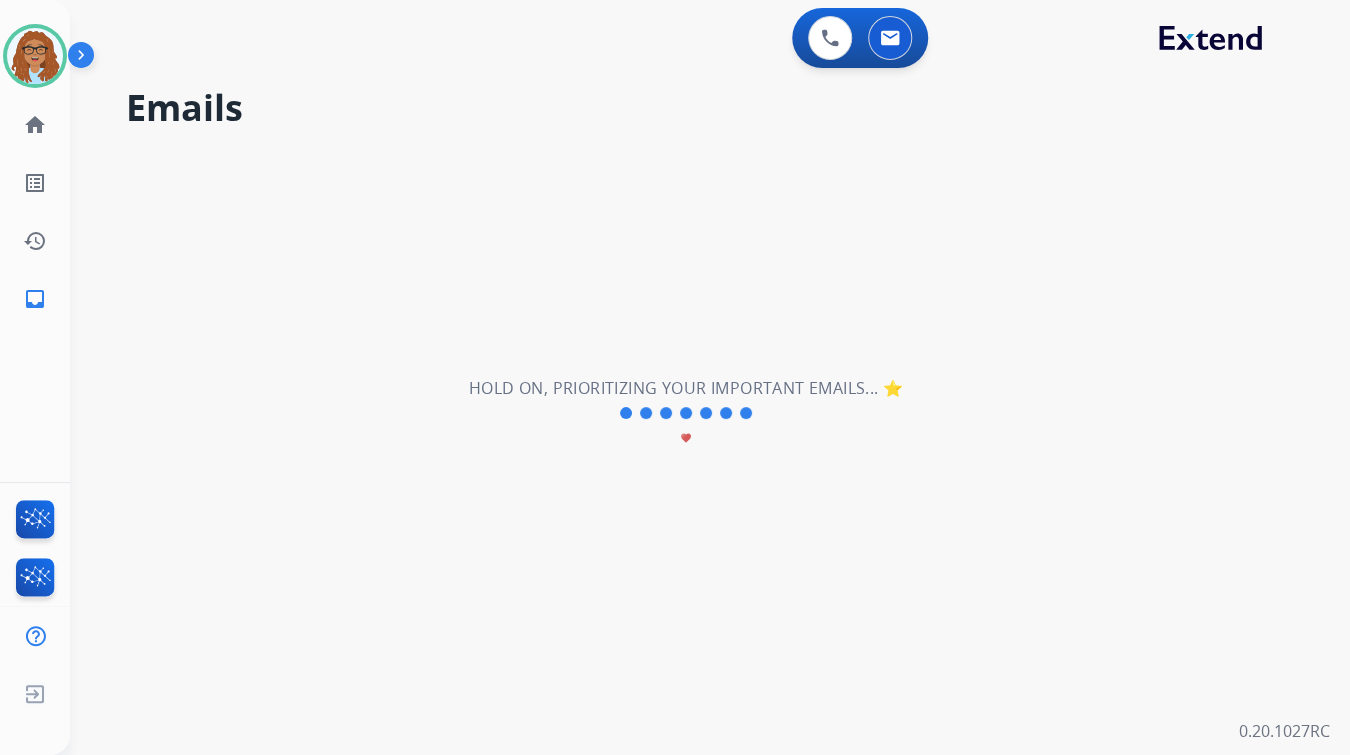 scroll, scrollTop: 0, scrollLeft: 0, axis: both 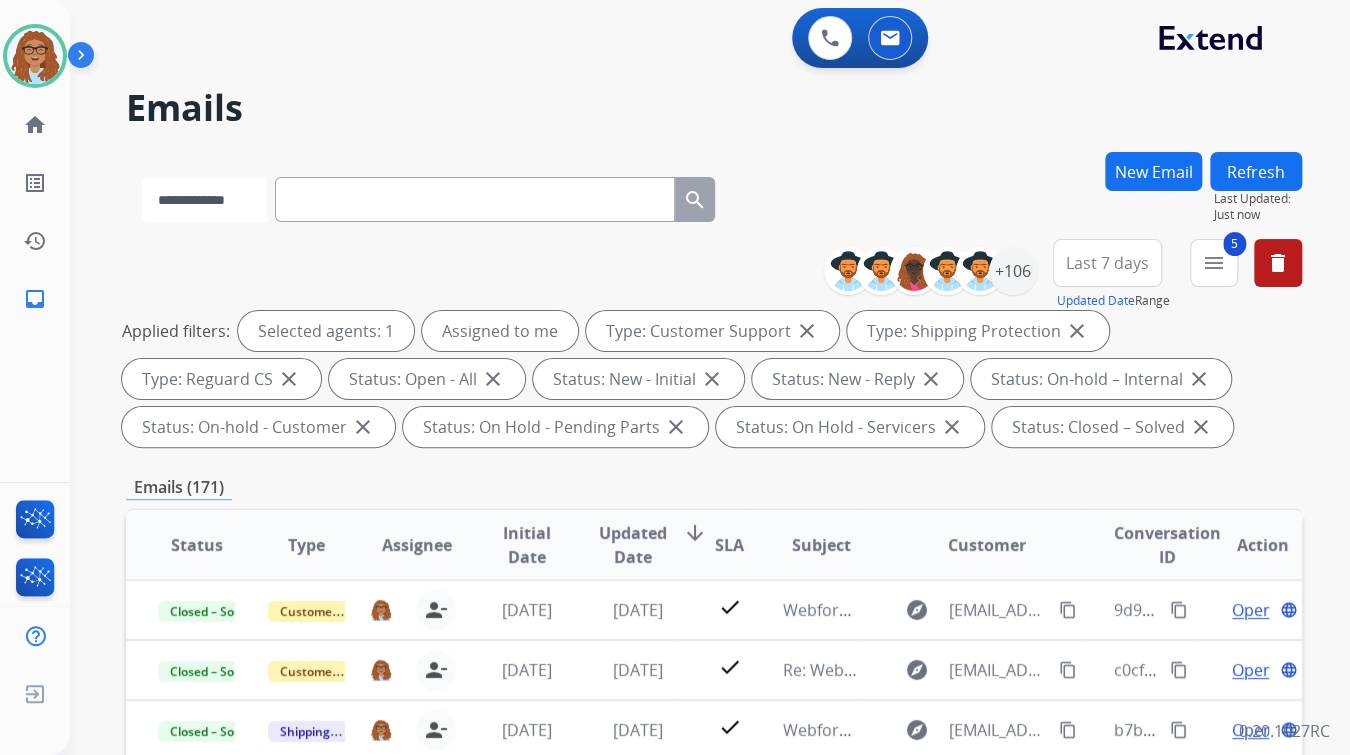 click on "**********" at bounding box center [204, 199] 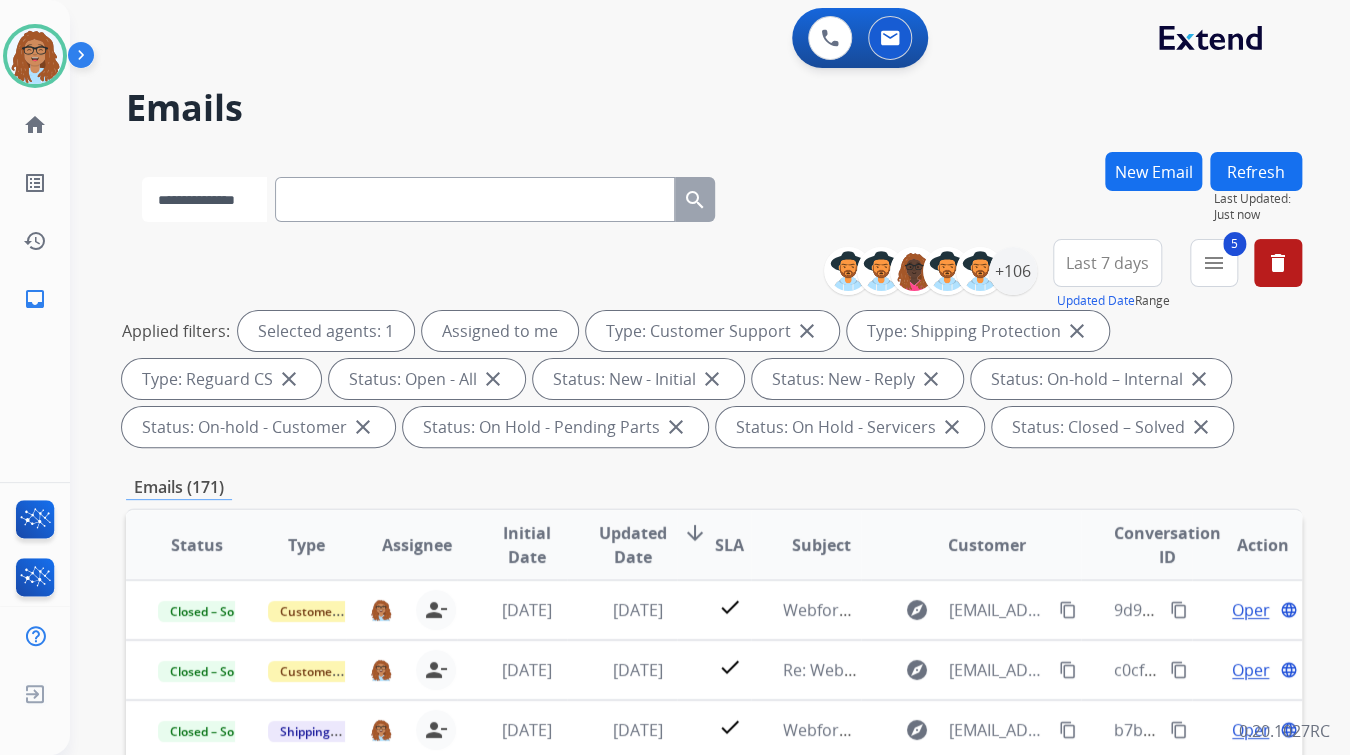 click on "**********" at bounding box center (204, 199) 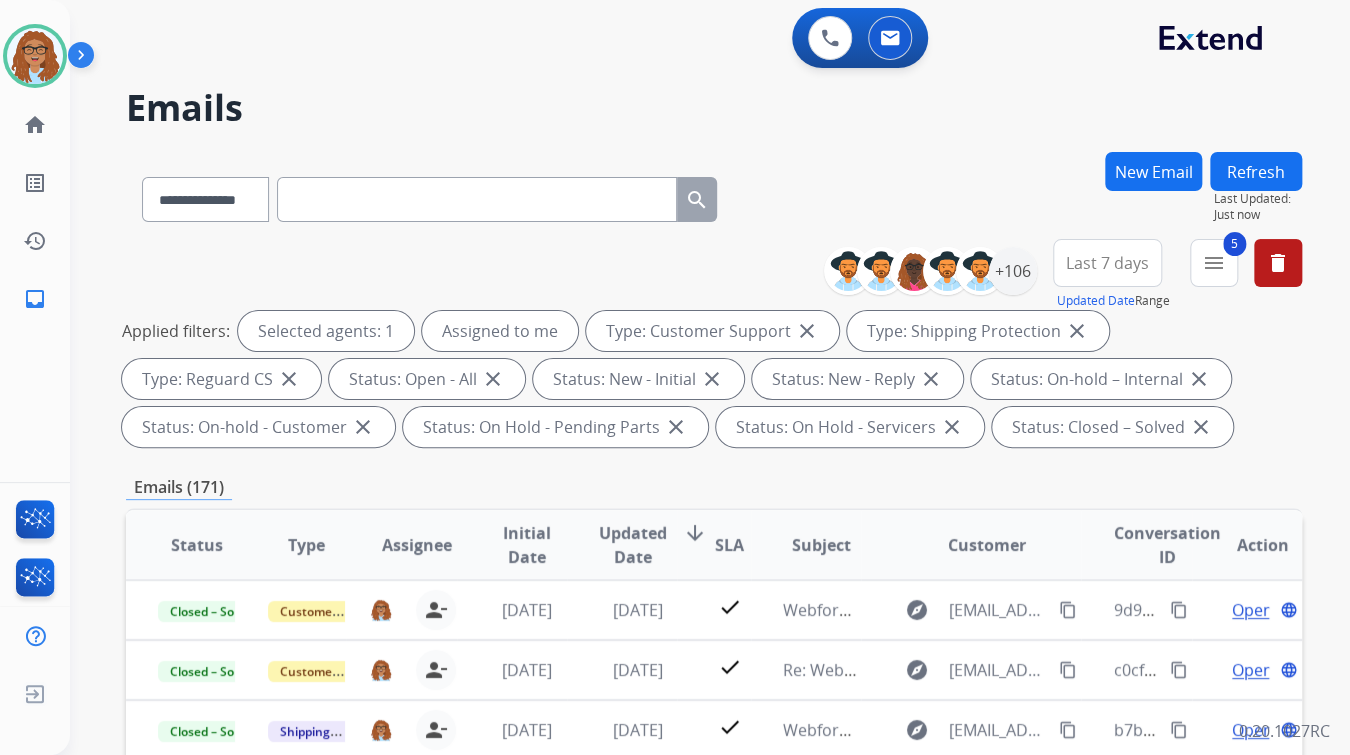 click at bounding box center [477, 199] 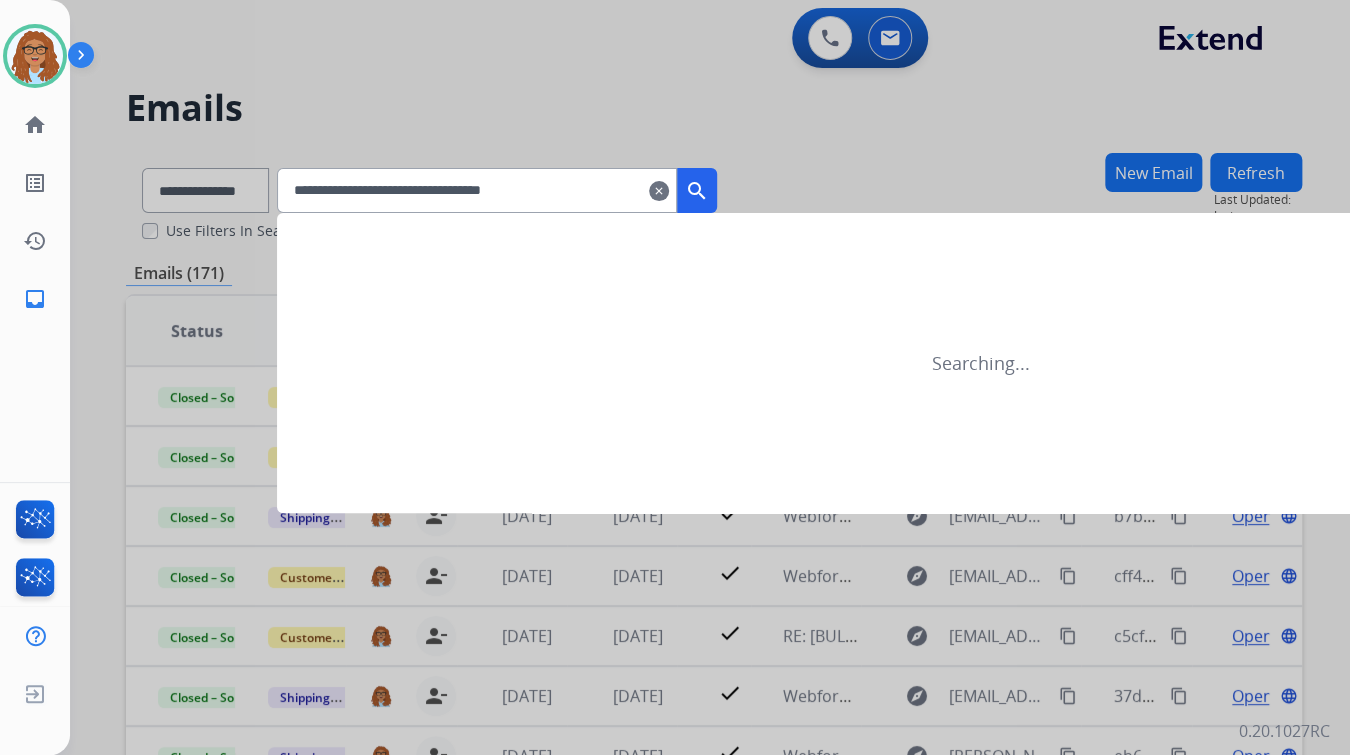 type on "**********" 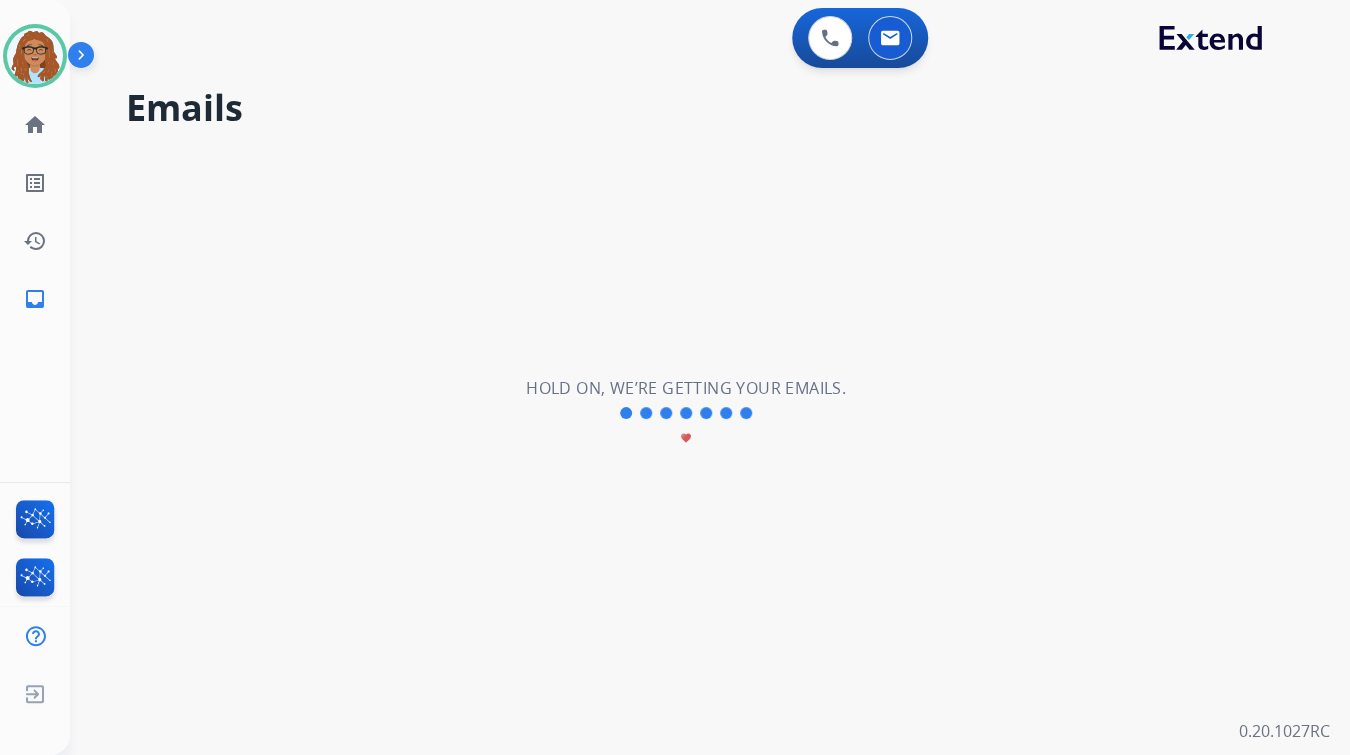 select on "*" 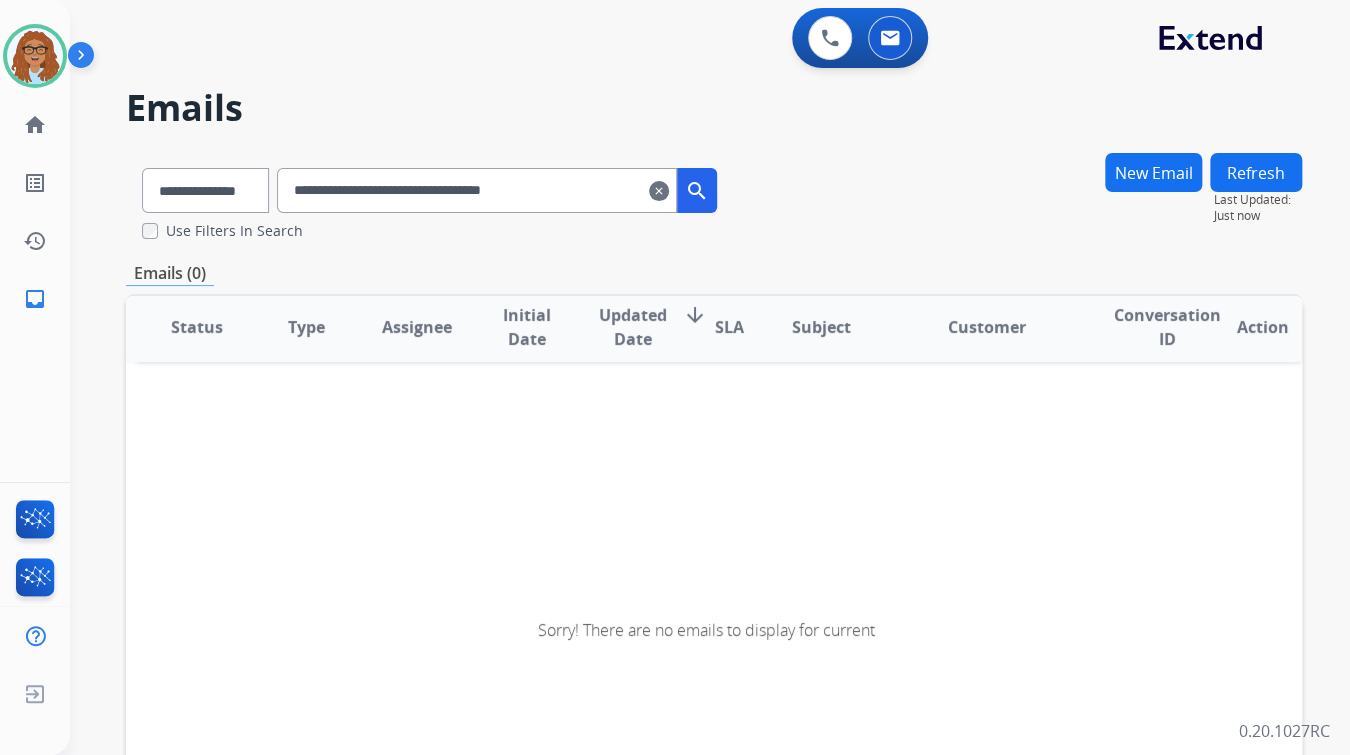 scroll, scrollTop: 0, scrollLeft: 0, axis: both 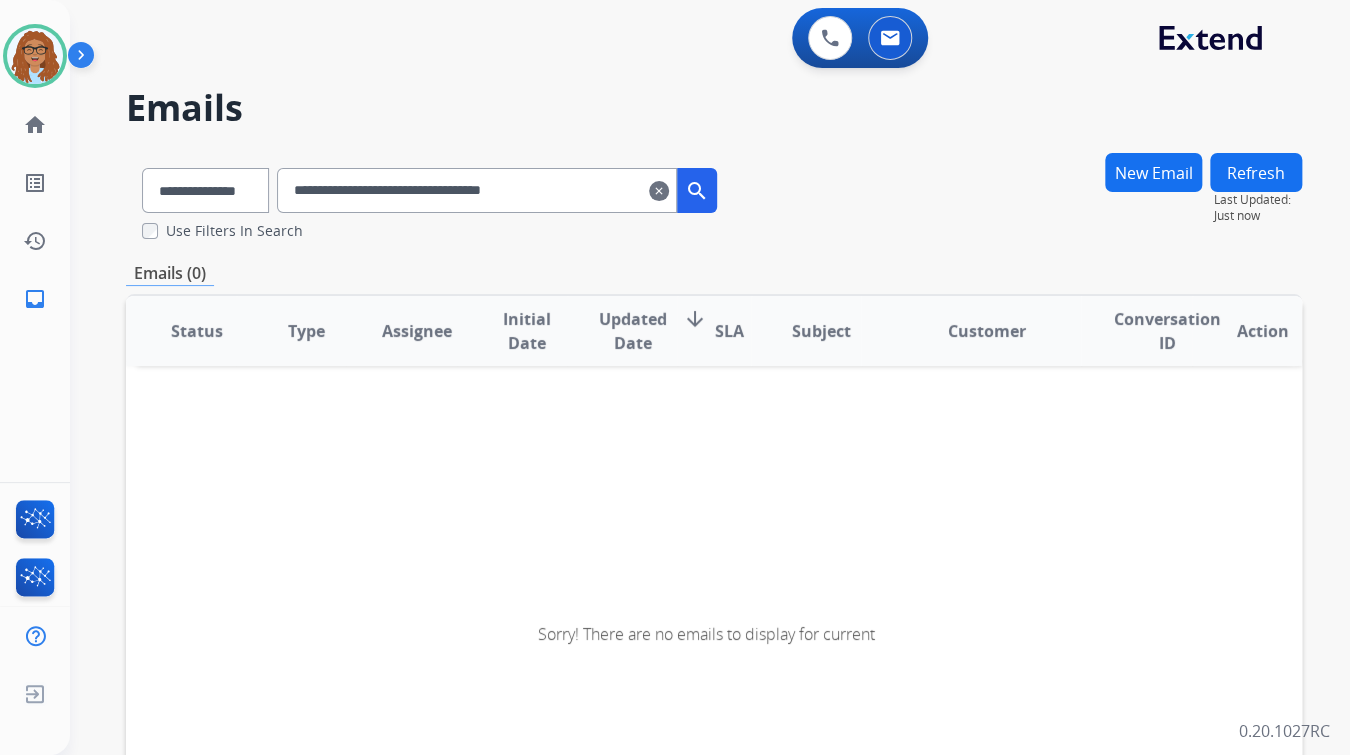 click on "clear" at bounding box center (659, 191) 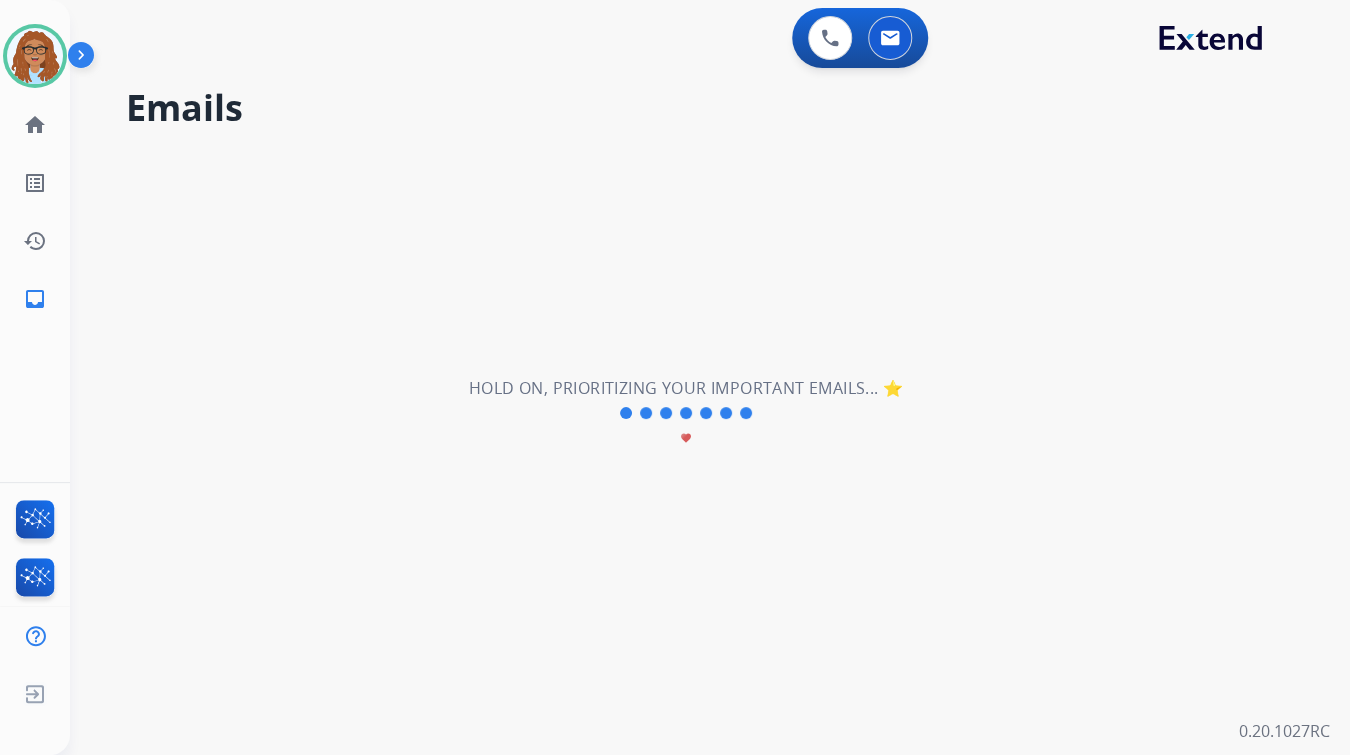 select on "**********" 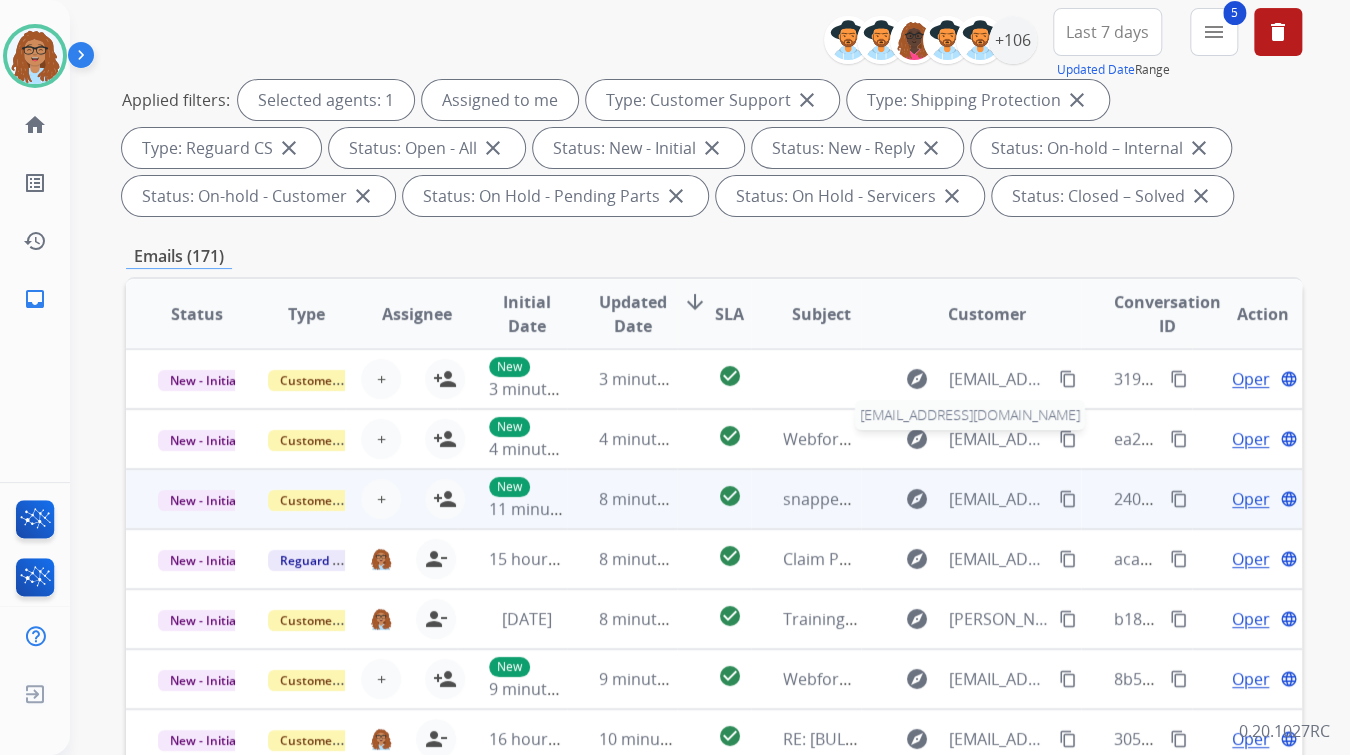 scroll 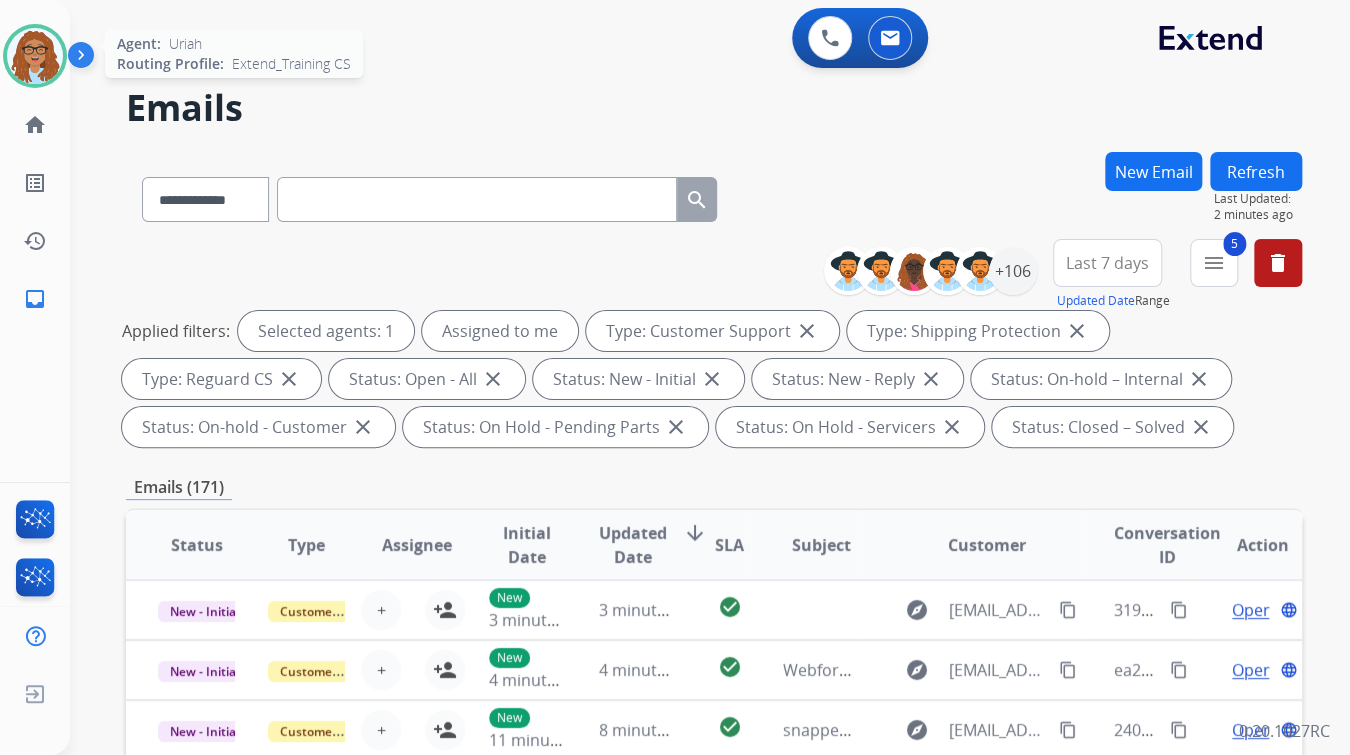 click at bounding box center [35, 56] 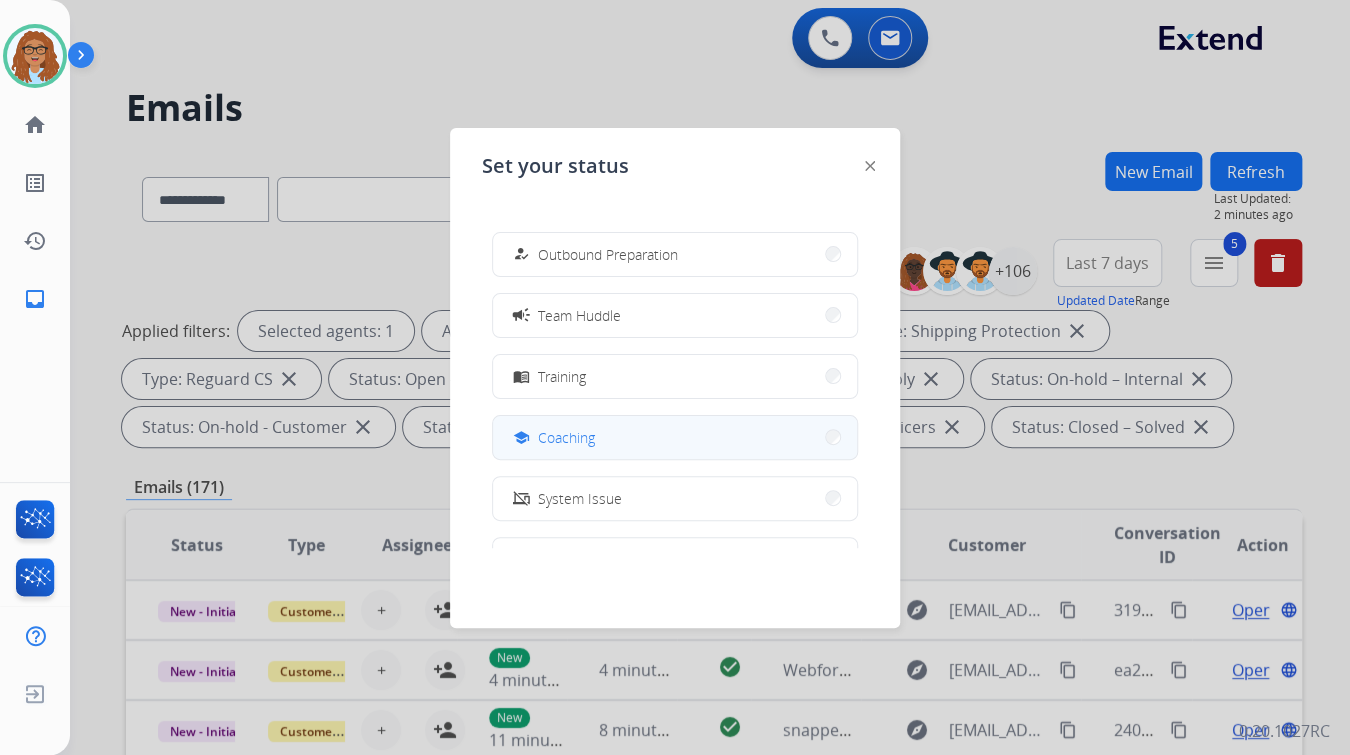 scroll, scrollTop: 376, scrollLeft: 0, axis: vertical 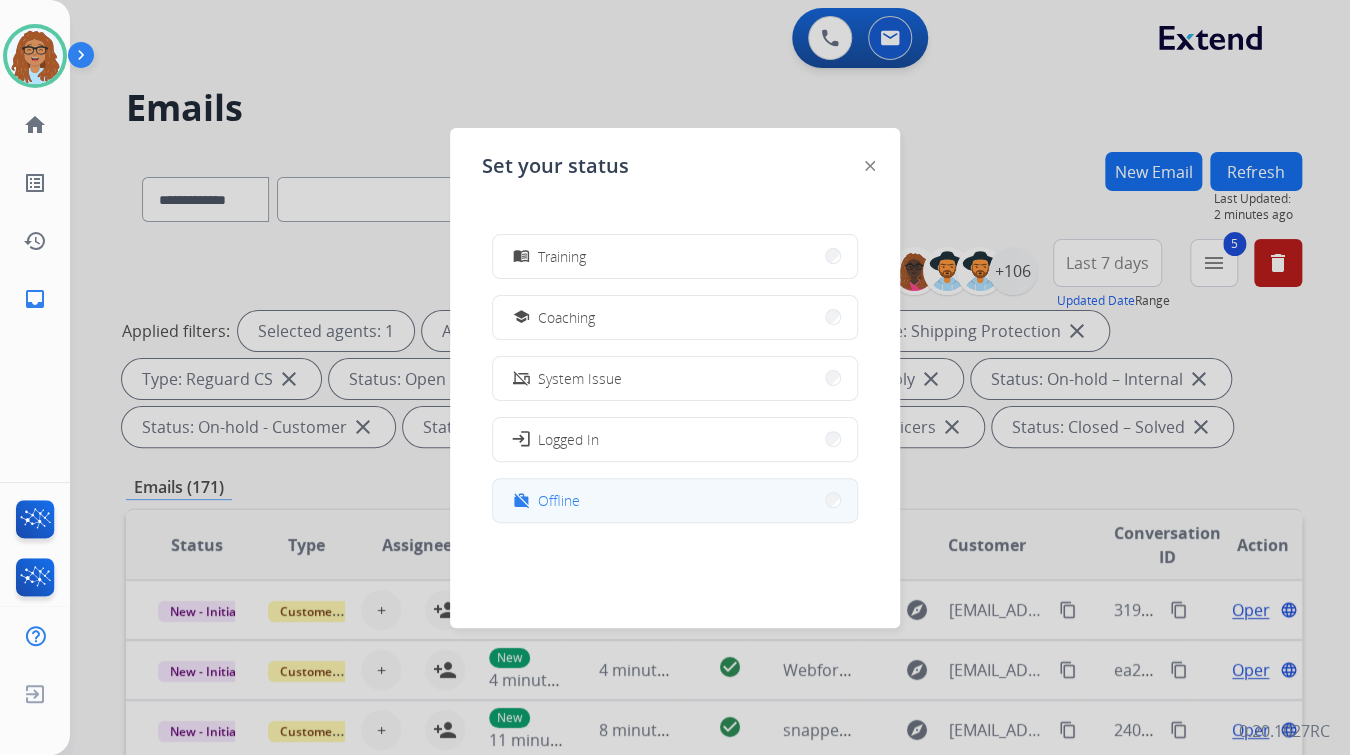 click on "work_off Offline" at bounding box center (675, 500) 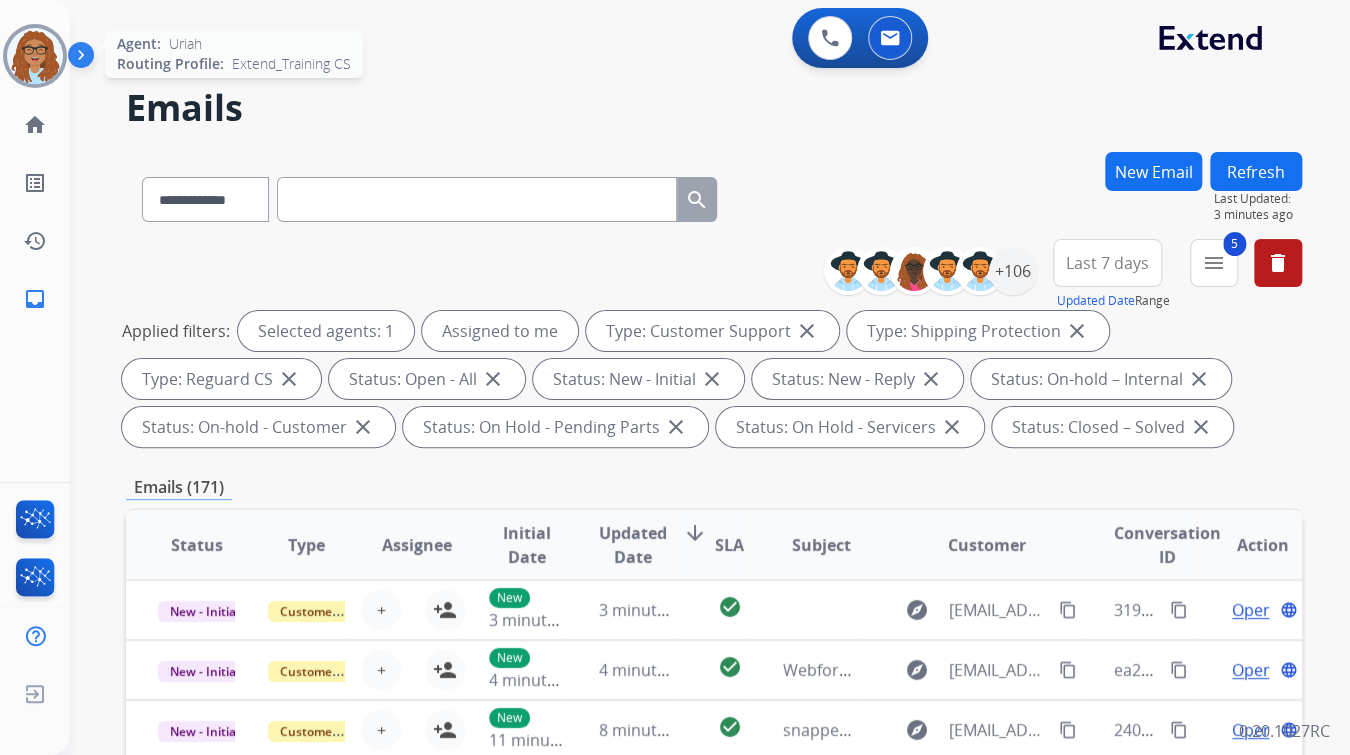click at bounding box center (35, 56) 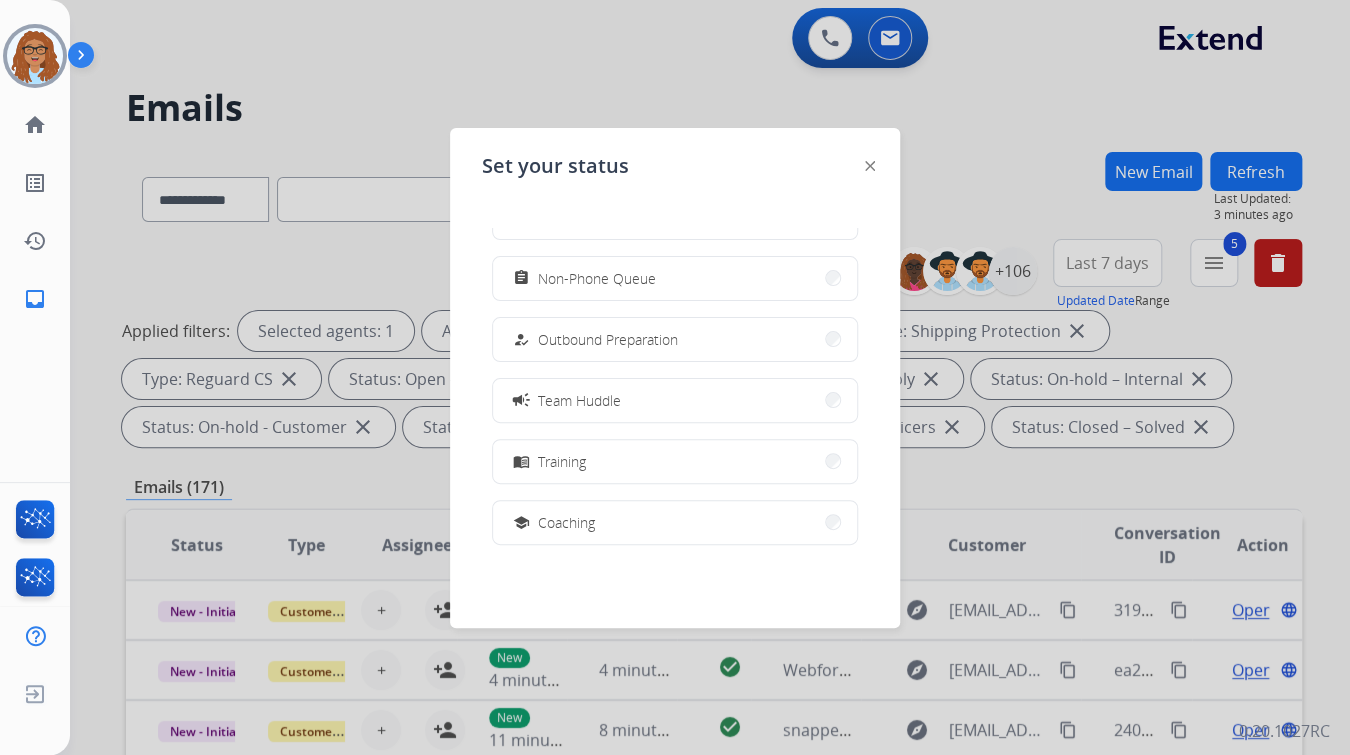 scroll, scrollTop: 0, scrollLeft: 0, axis: both 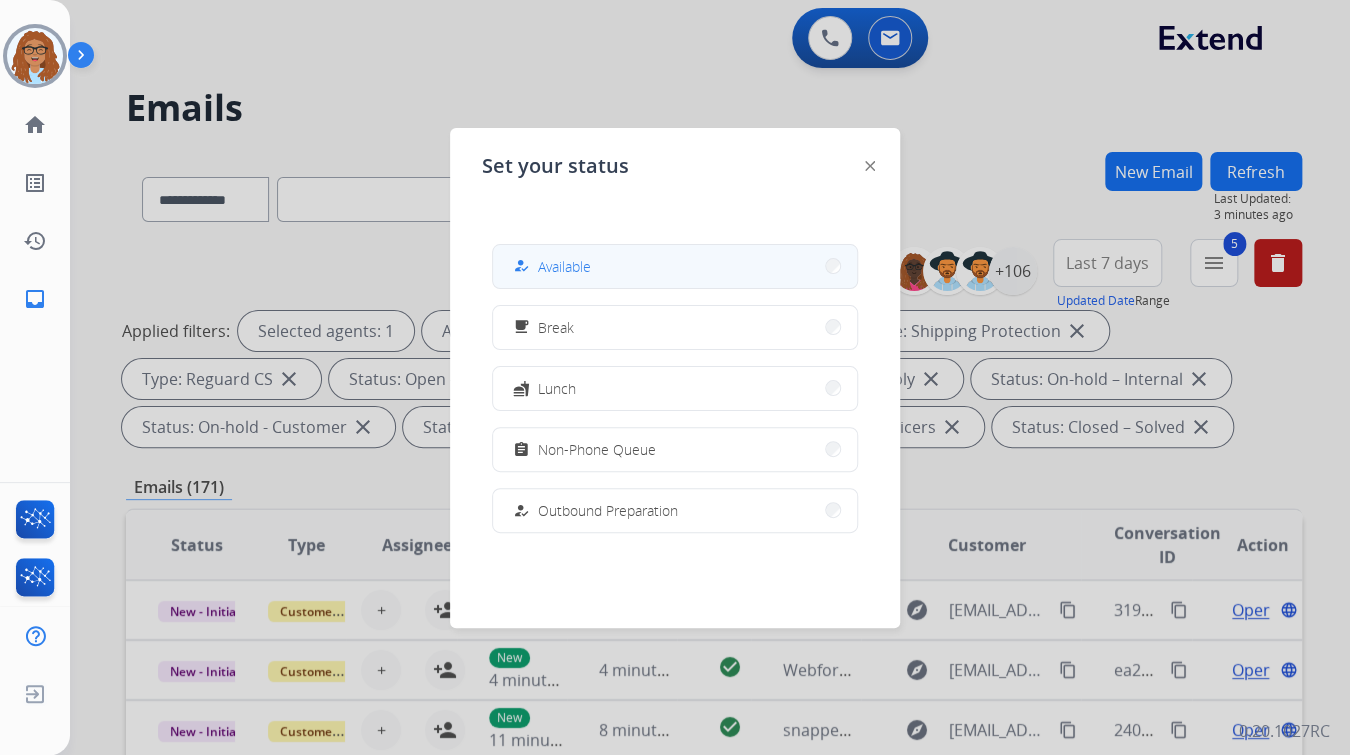 click on "how_to_reg Available" at bounding box center (675, 266) 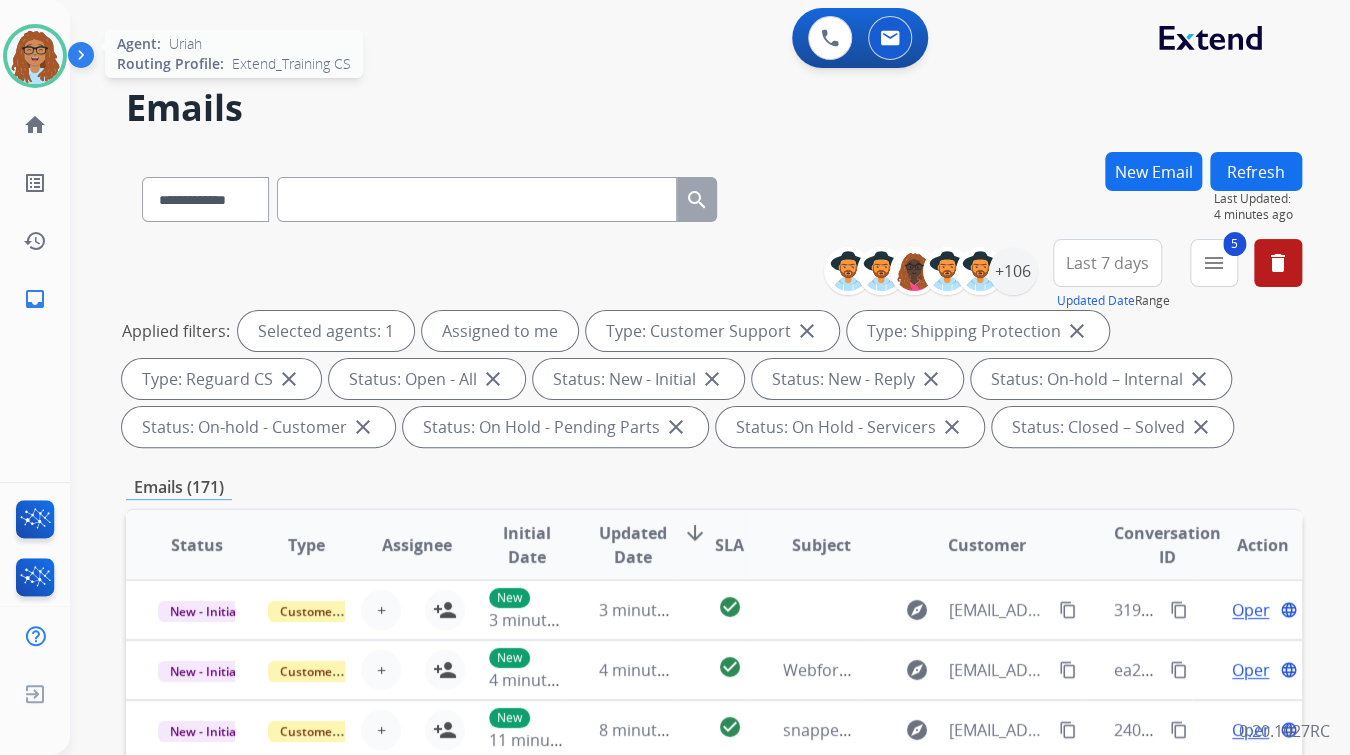 click at bounding box center (35, 56) 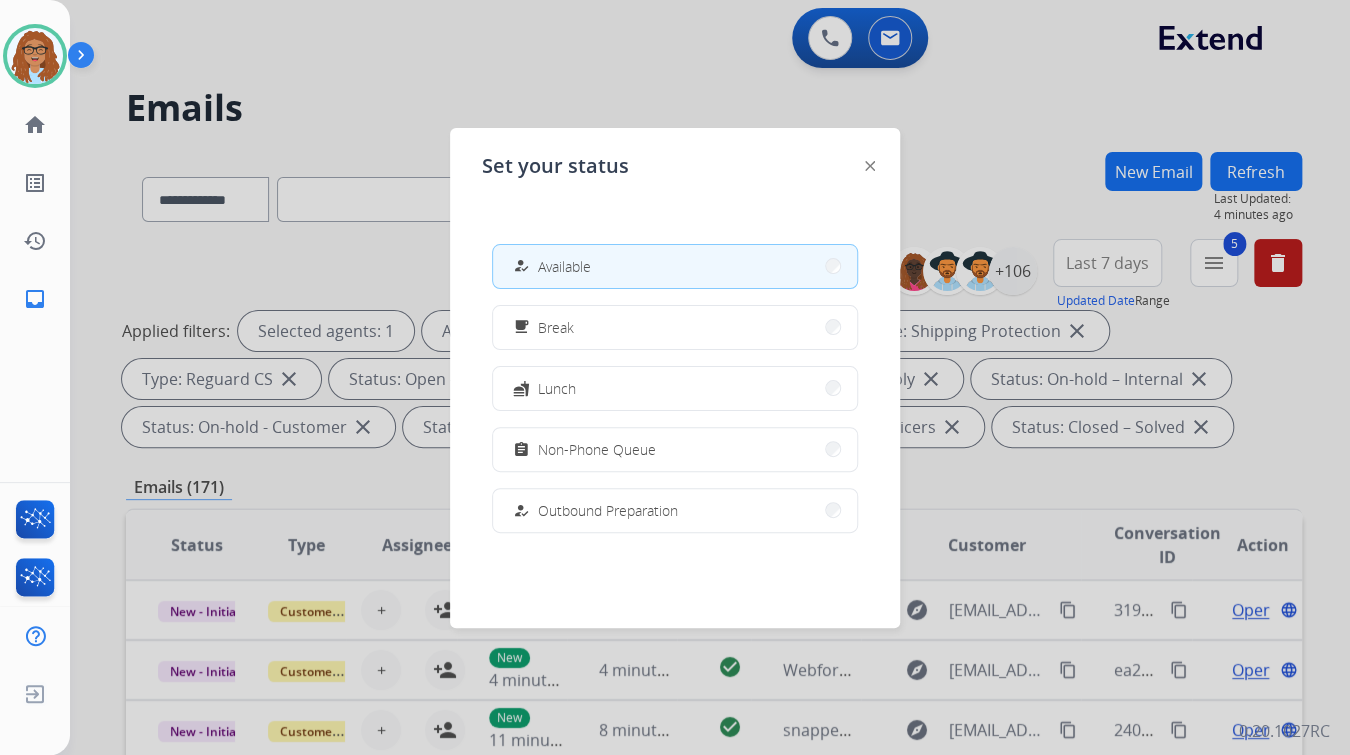 click on "how_to_reg" at bounding box center (523, 266) 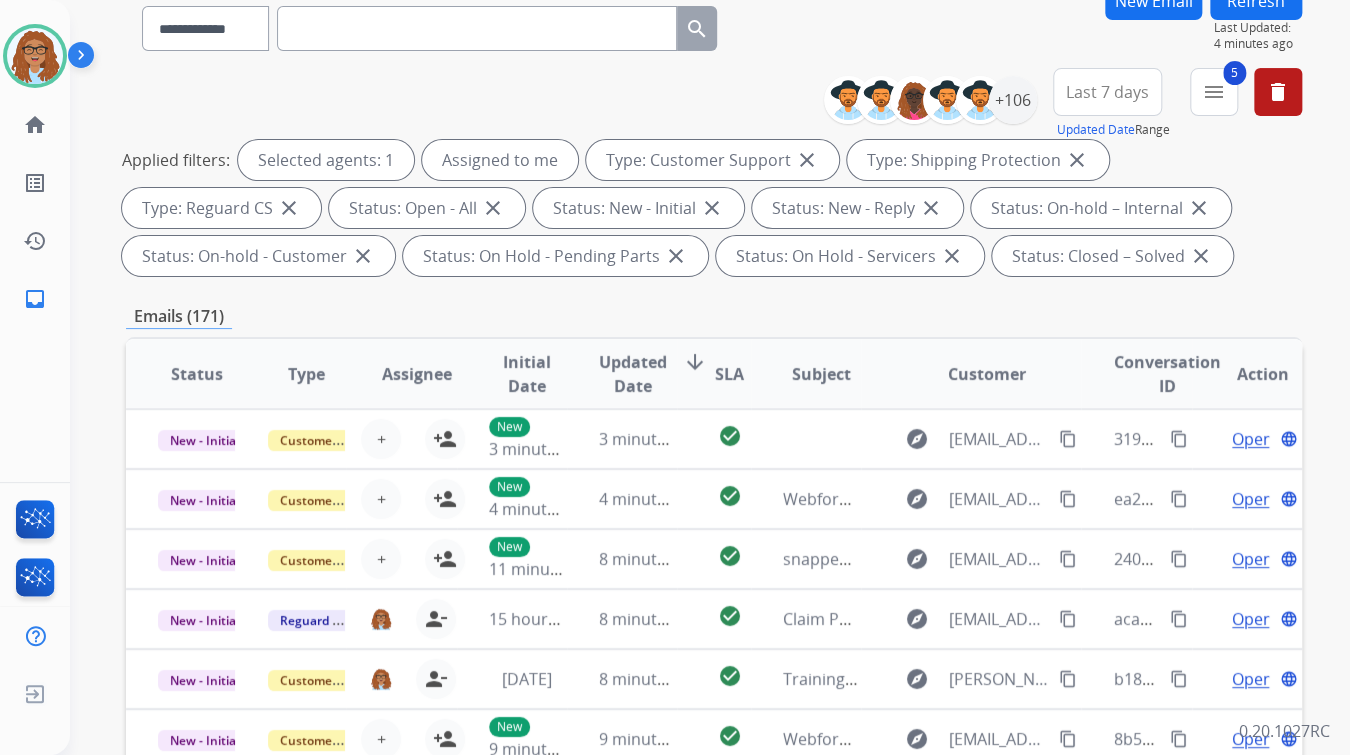 scroll, scrollTop: 0, scrollLeft: 0, axis: both 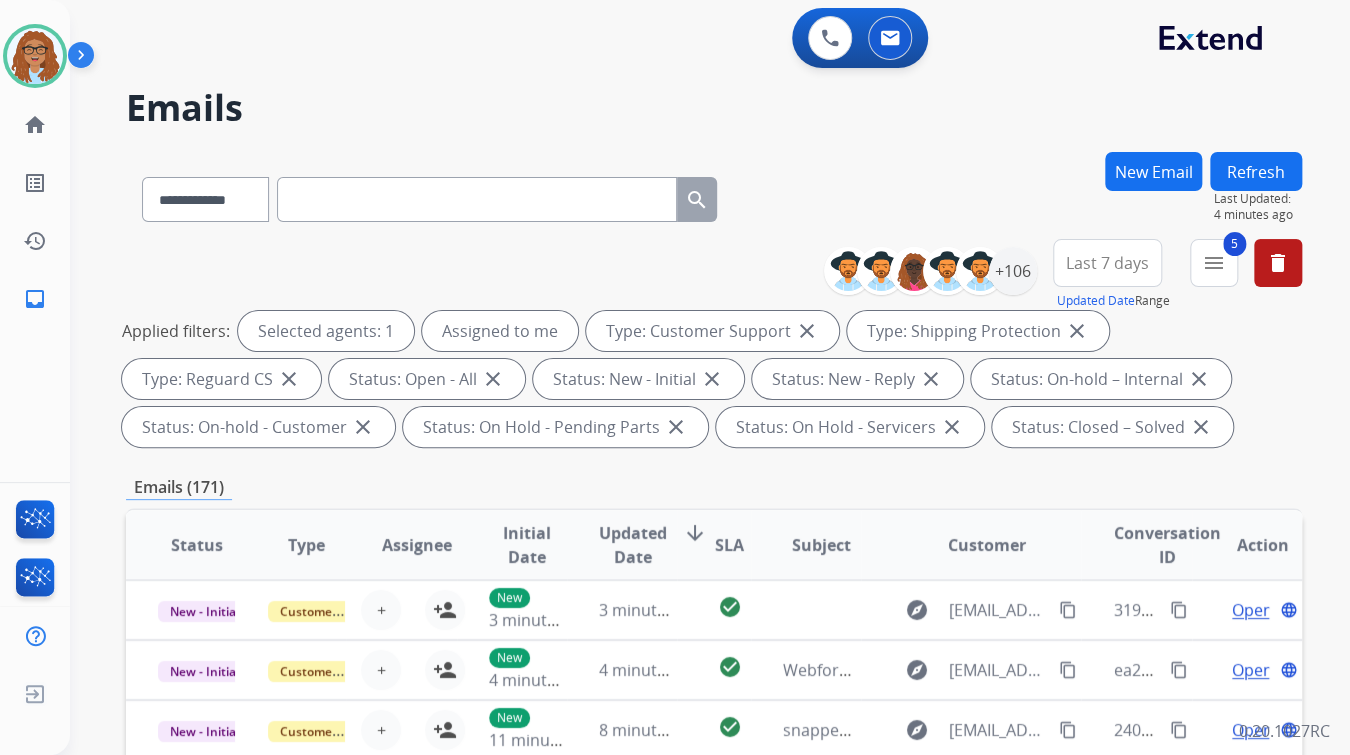 click at bounding box center (477, 199) 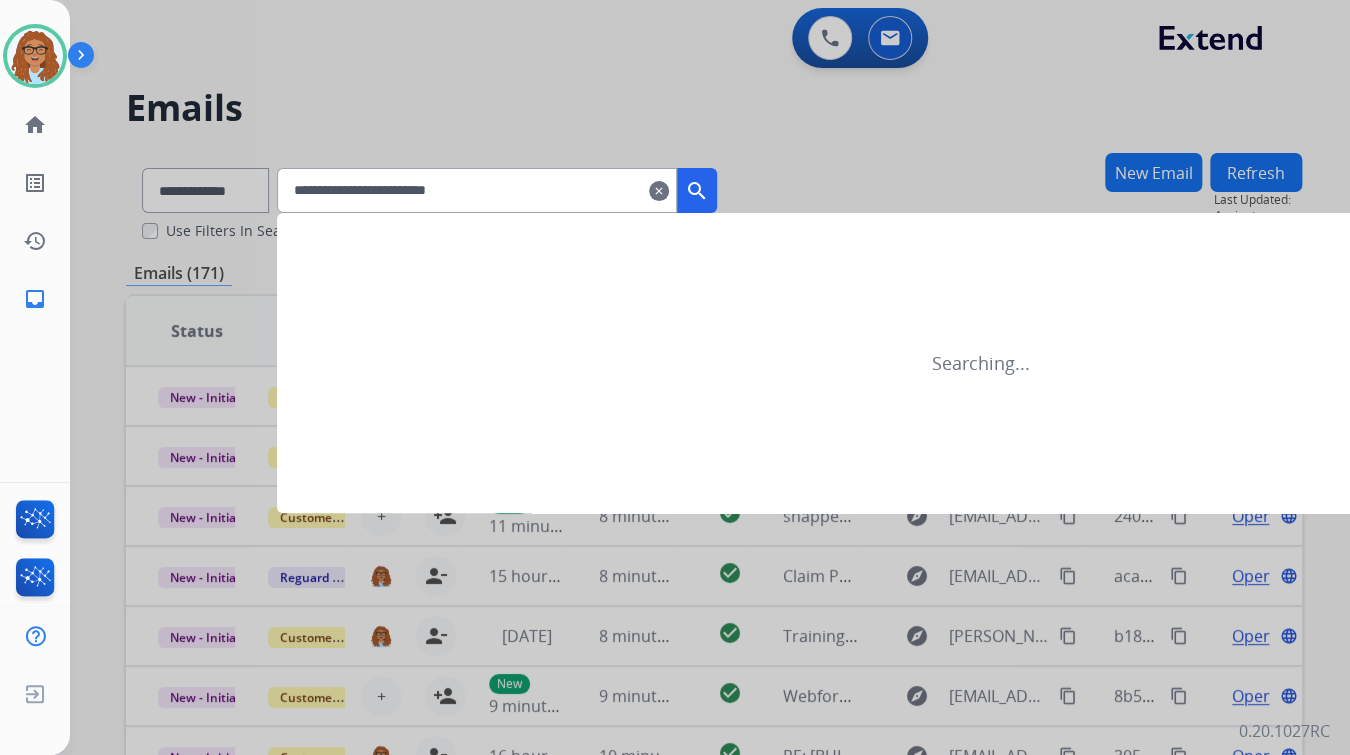 type on "**********" 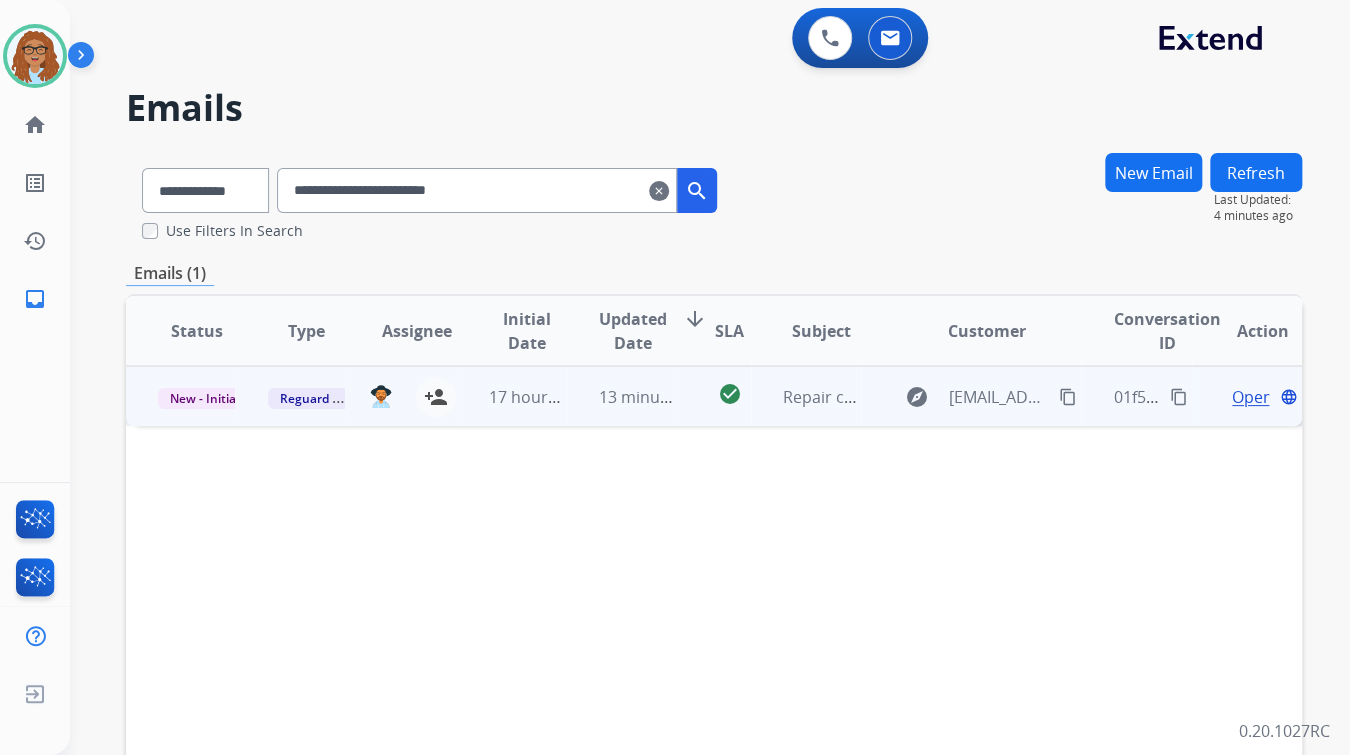 click on "Open" at bounding box center [1252, 397] 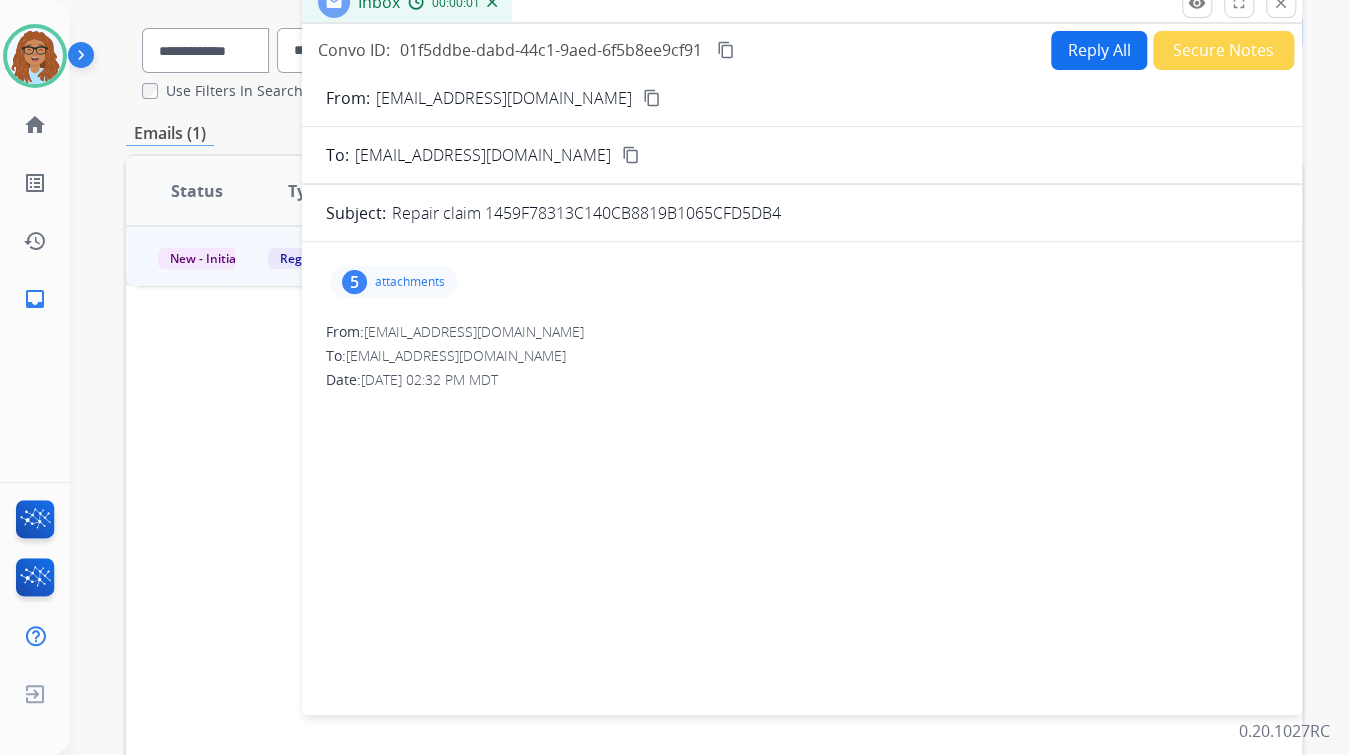 scroll, scrollTop: 160, scrollLeft: 0, axis: vertical 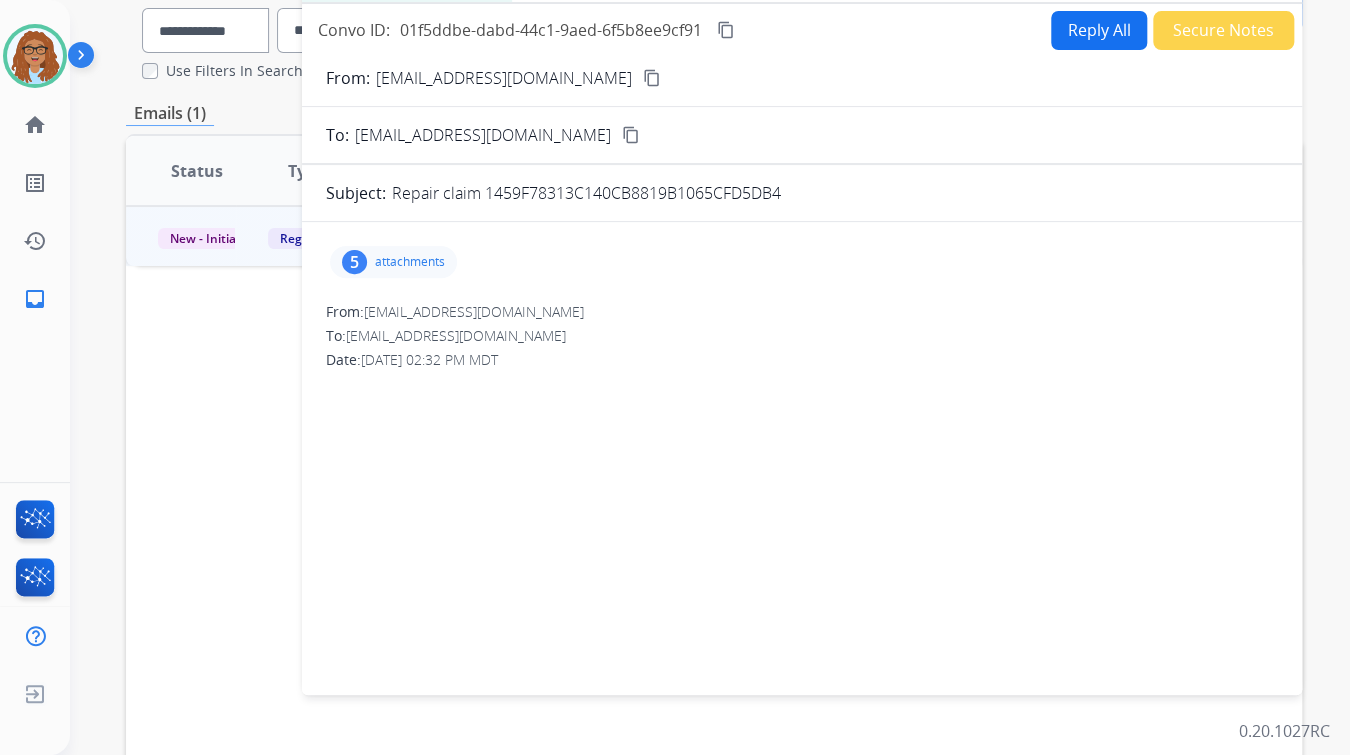 click on "5" at bounding box center (354, 262) 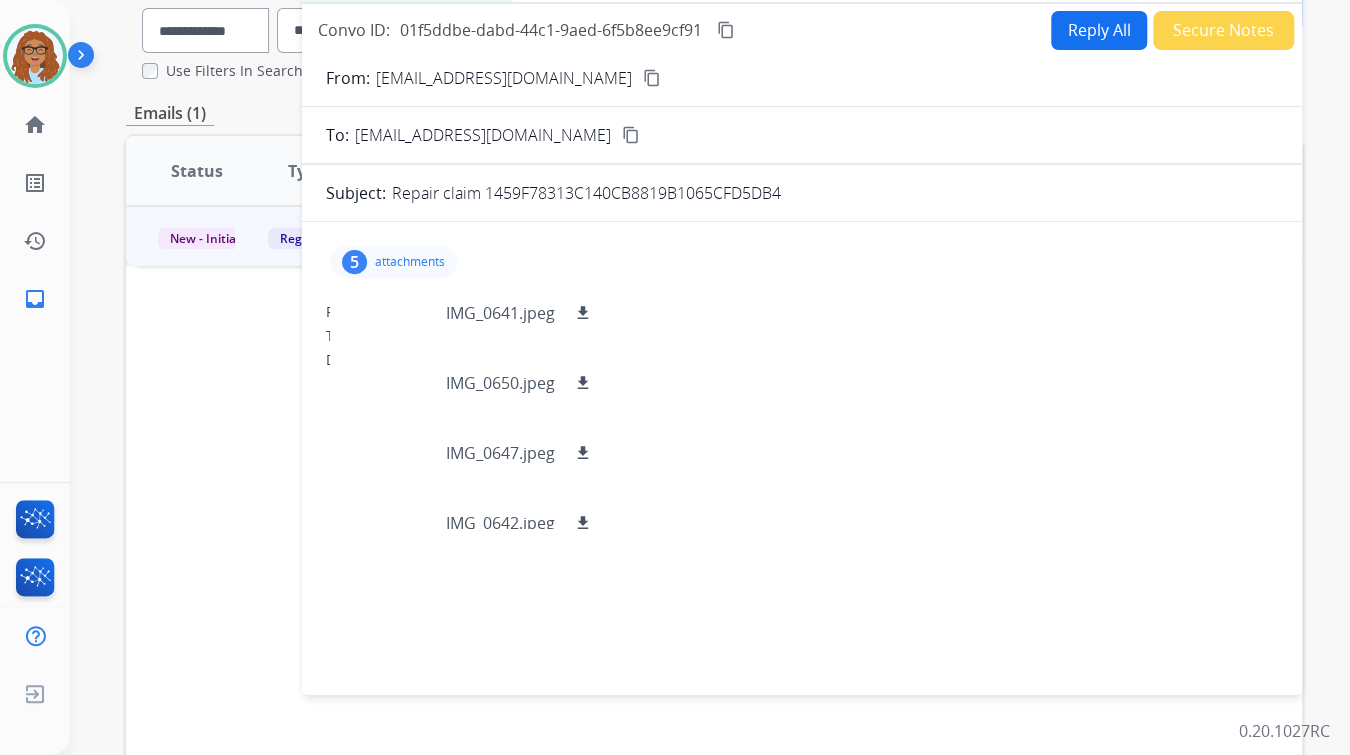 scroll, scrollTop: 0, scrollLeft: 0, axis: both 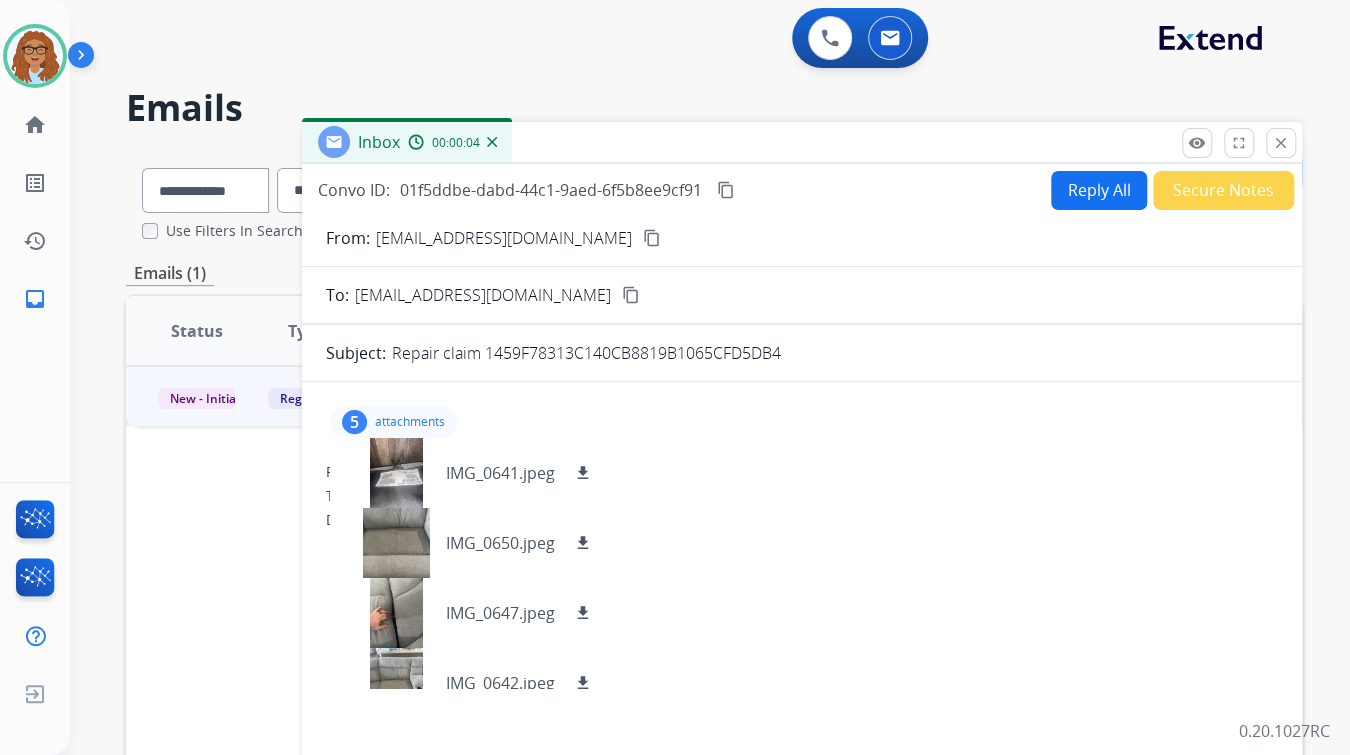 click on "5" at bounding box center [354, 422] 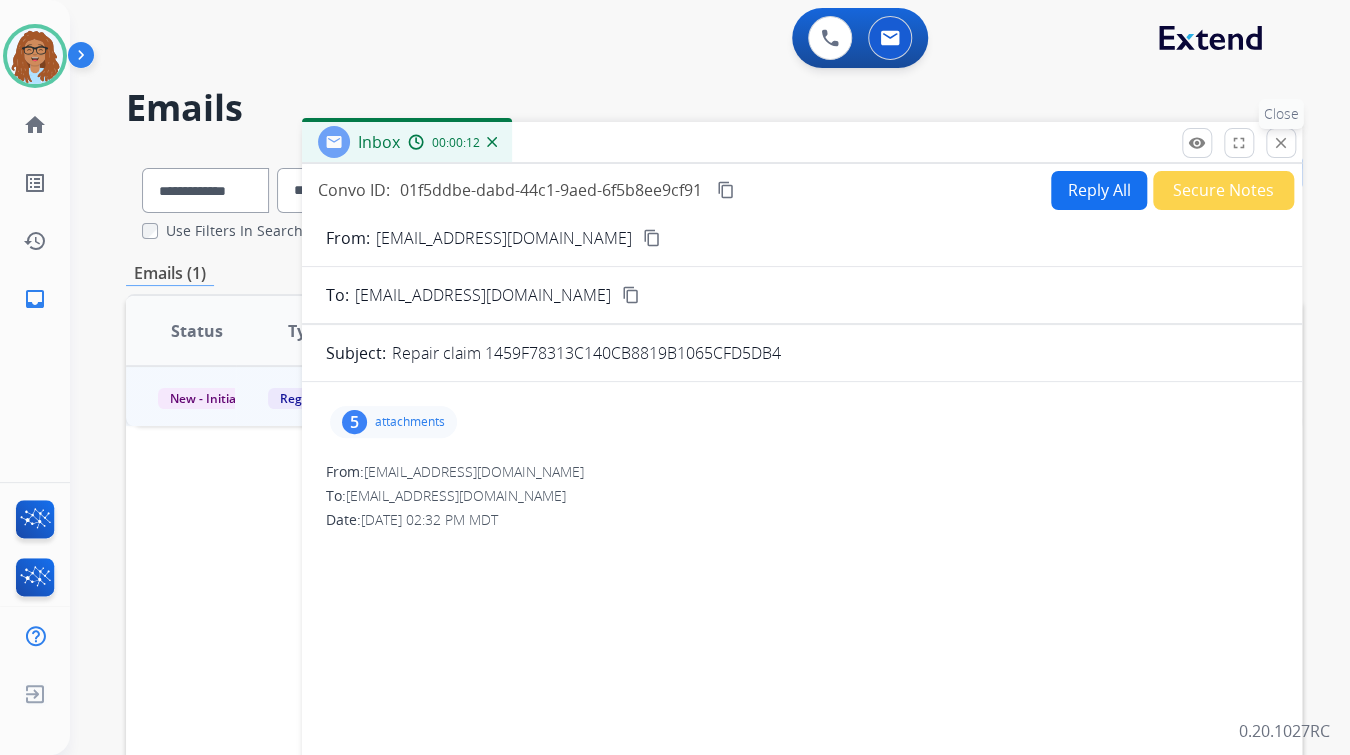 click on "close" at bounding box center [1281, 143] 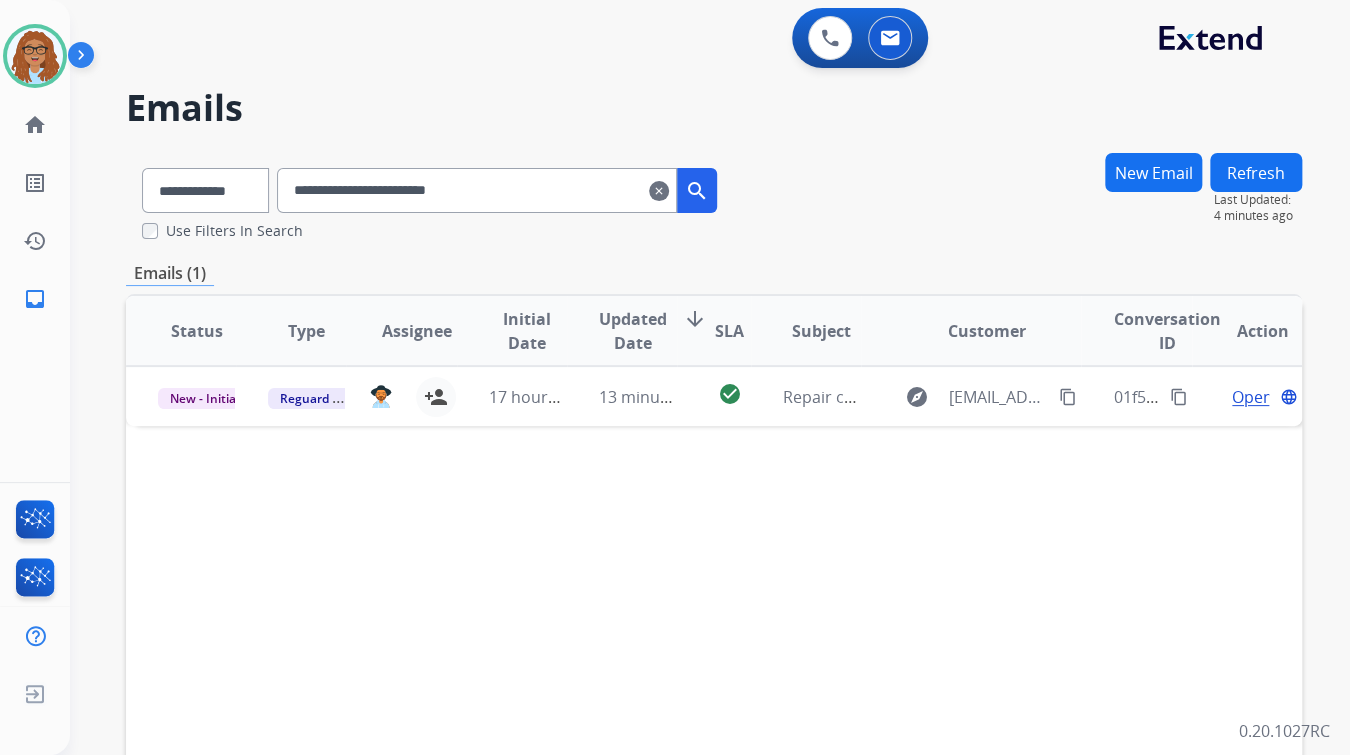 click on "clear" at bounding box center (659, 191) 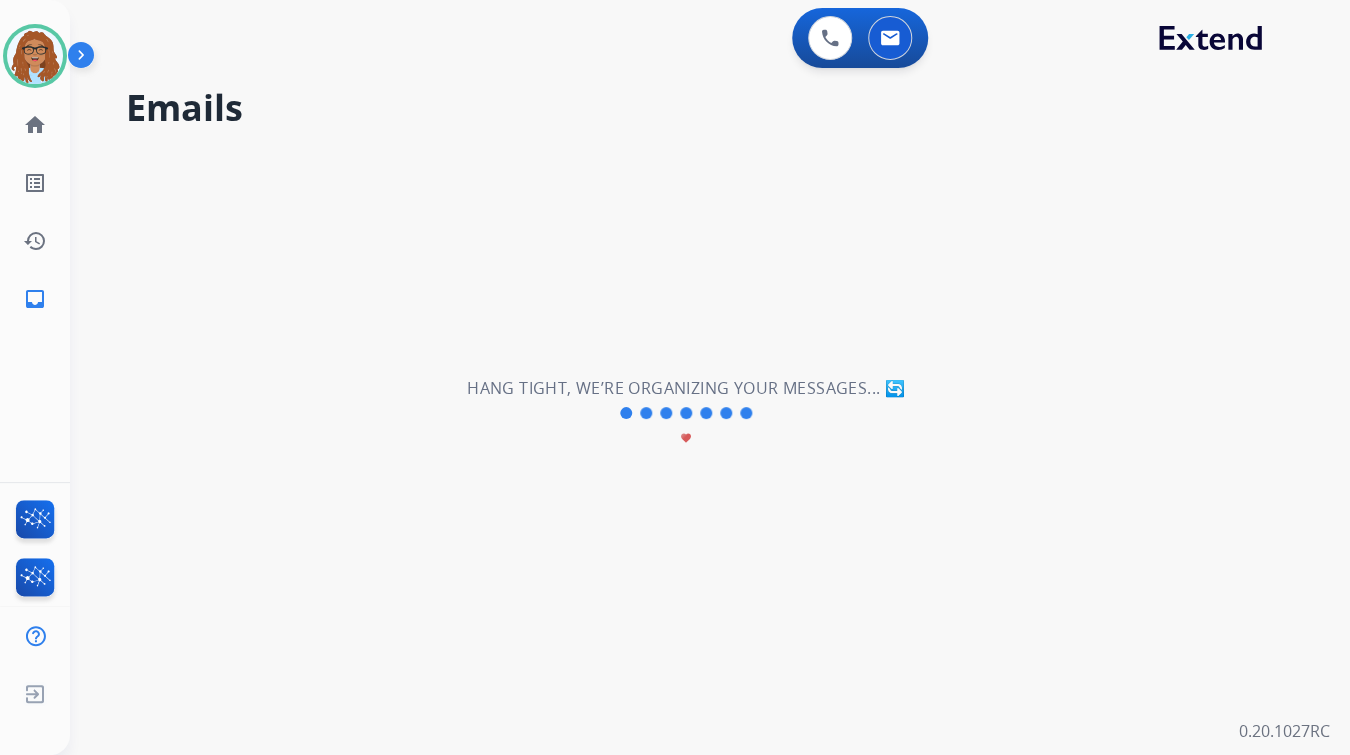 type 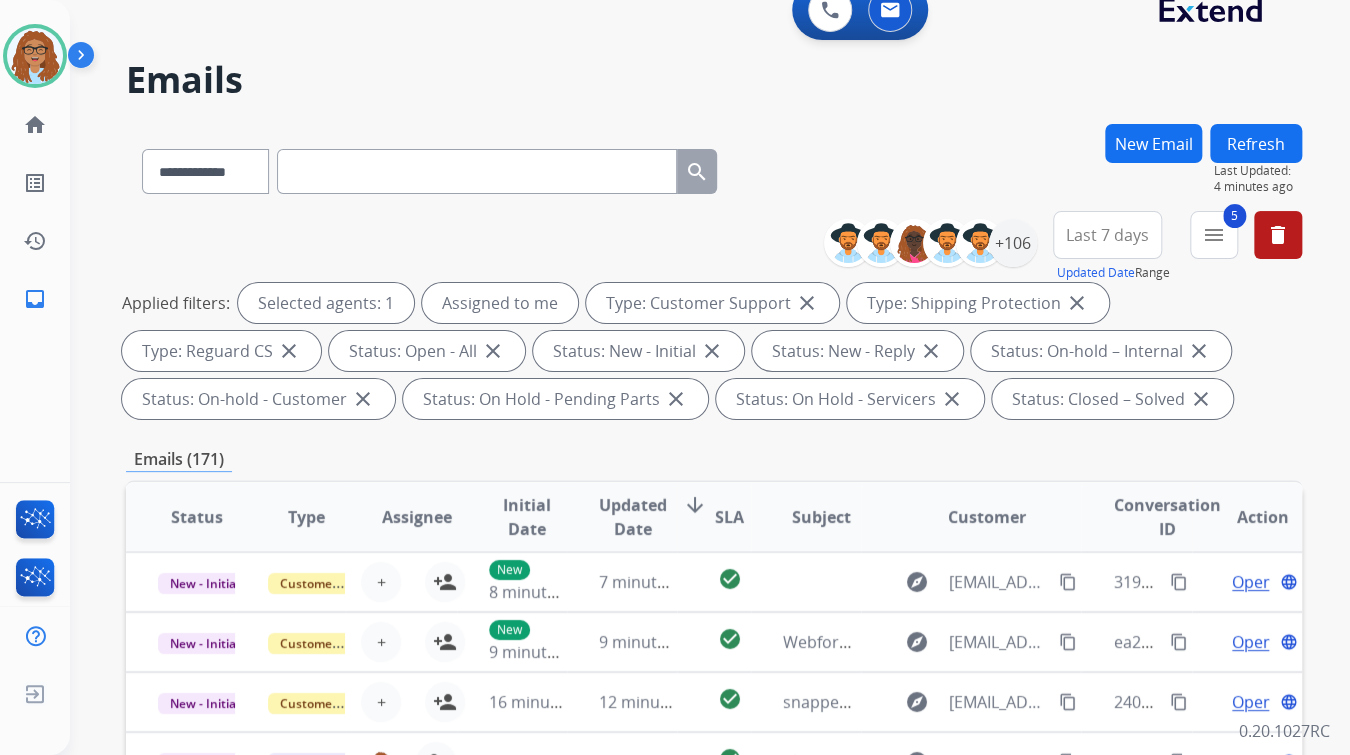 scroll, scrollTop: 0, scrollLeft: 0, axis: both 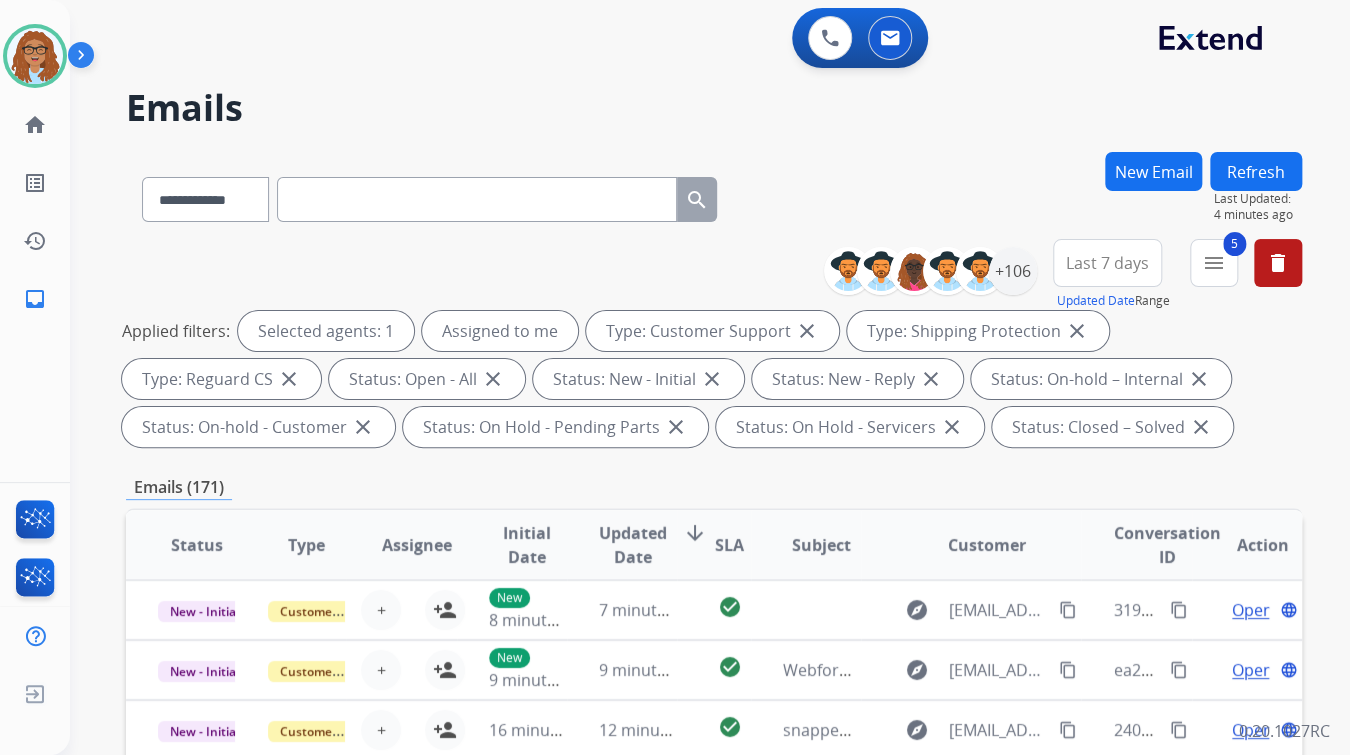 click on "menu" at bounding box center [1214, 263] 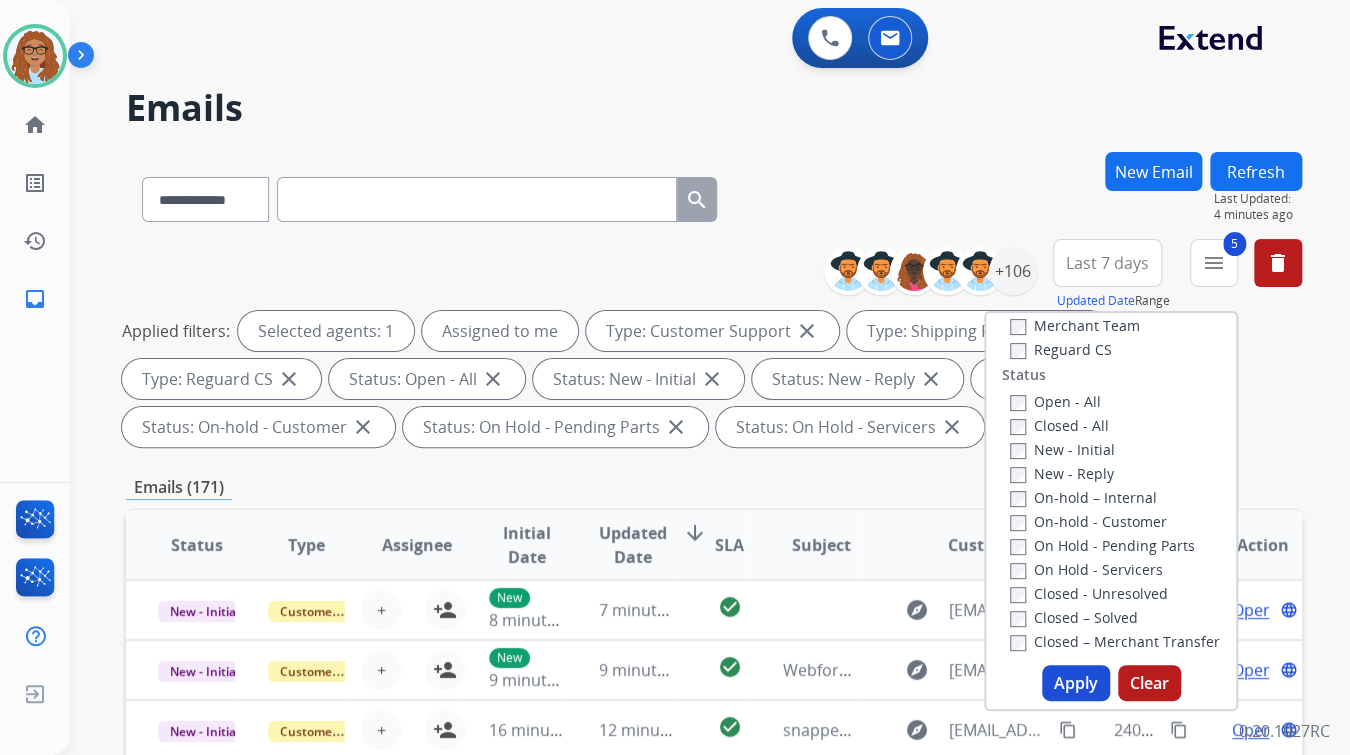 scroll, scrollTop: 240, scrollLeft: 0, axis: vertical 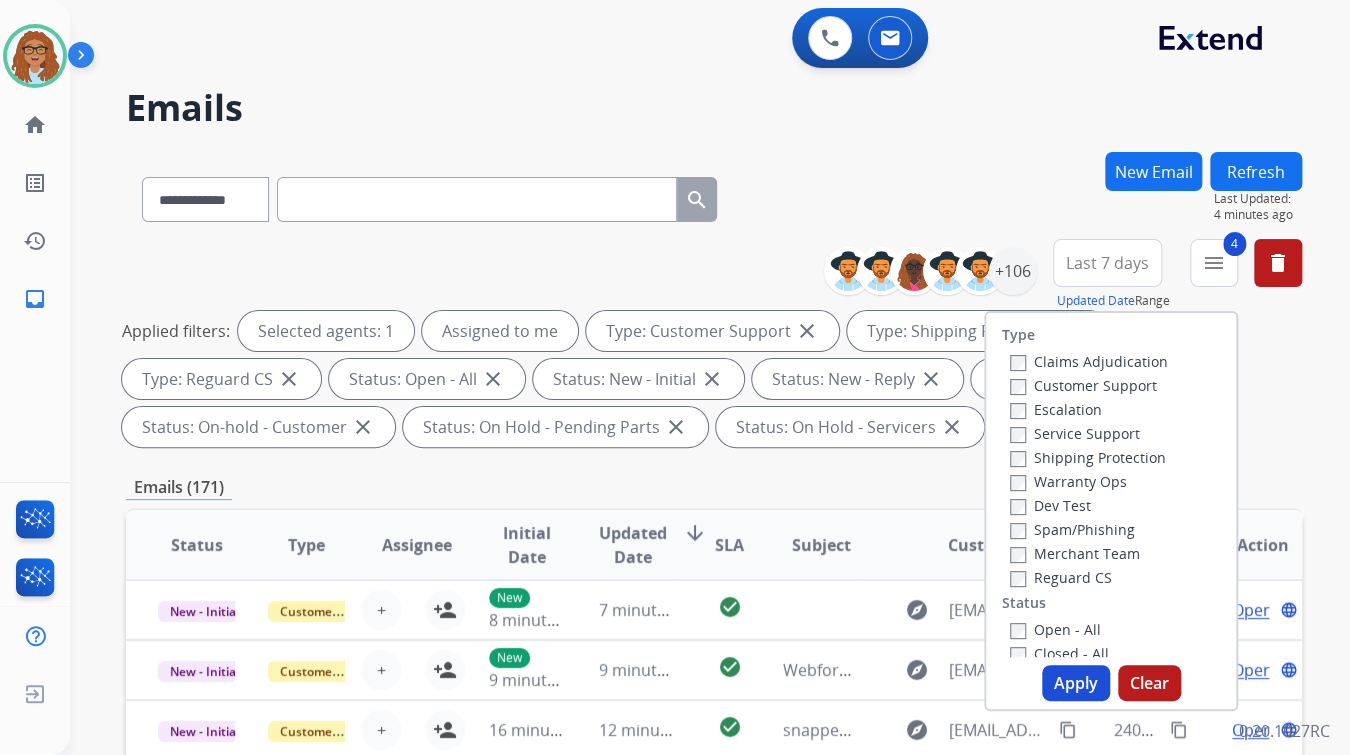 click on "Apply" at bounding box center (1076, 683) 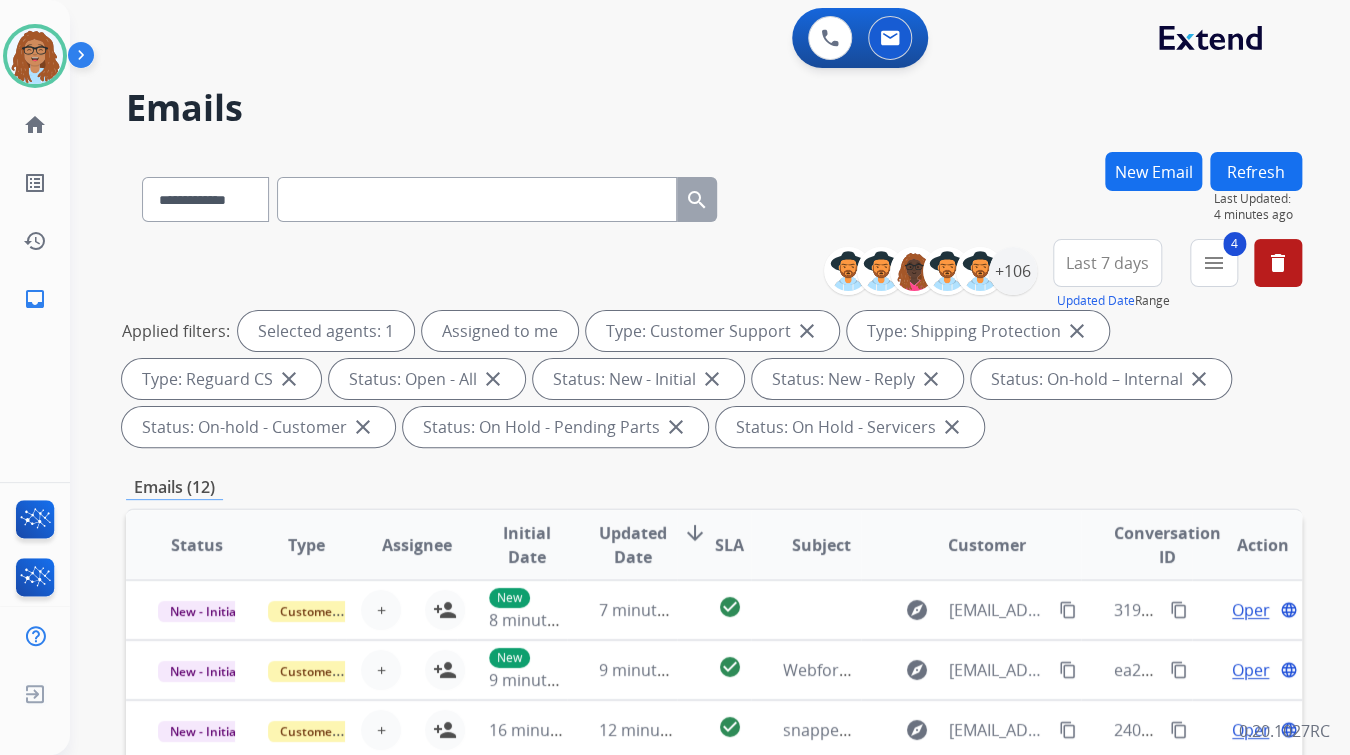 click on "Last 7 days" at bounding box center (1107, 263) 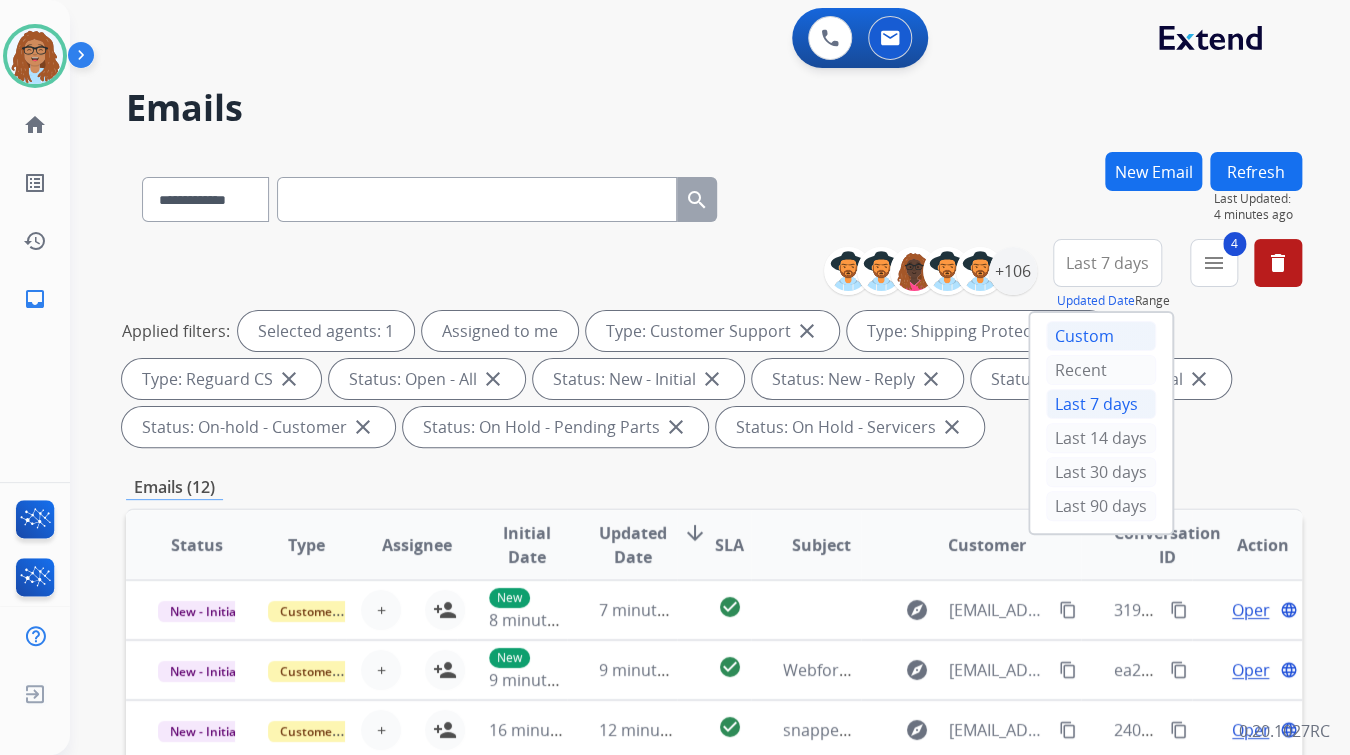 click on "Custom" at bounding box center (1101, 336) 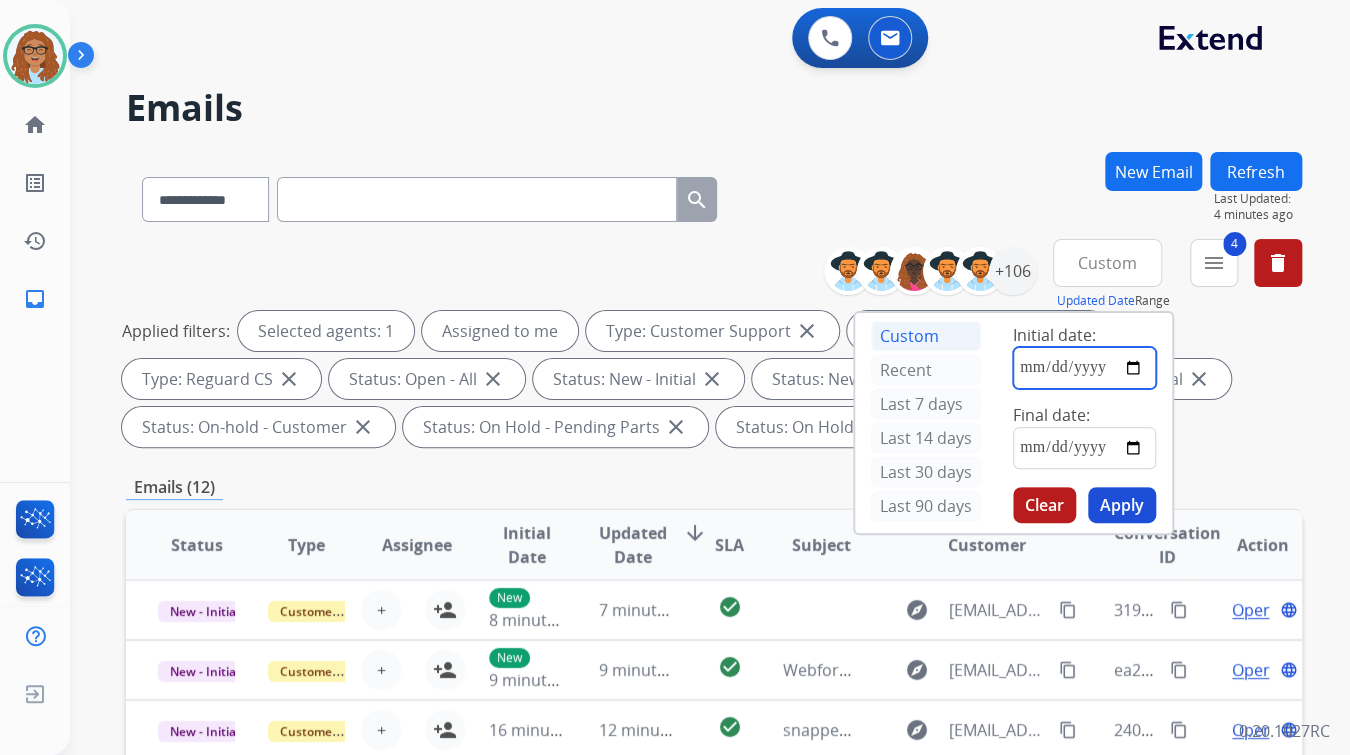 click at bounding box center [1084, 368] 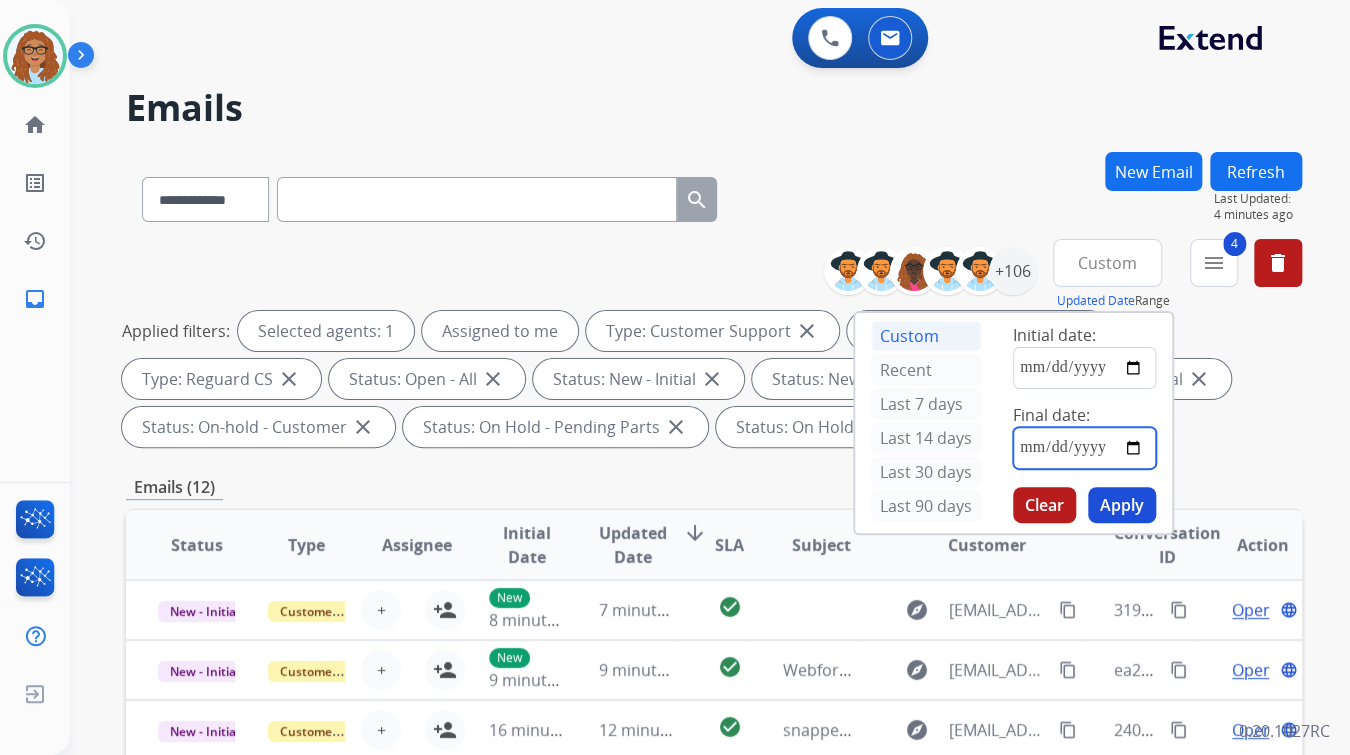 click at bounding box center (1084, 448) 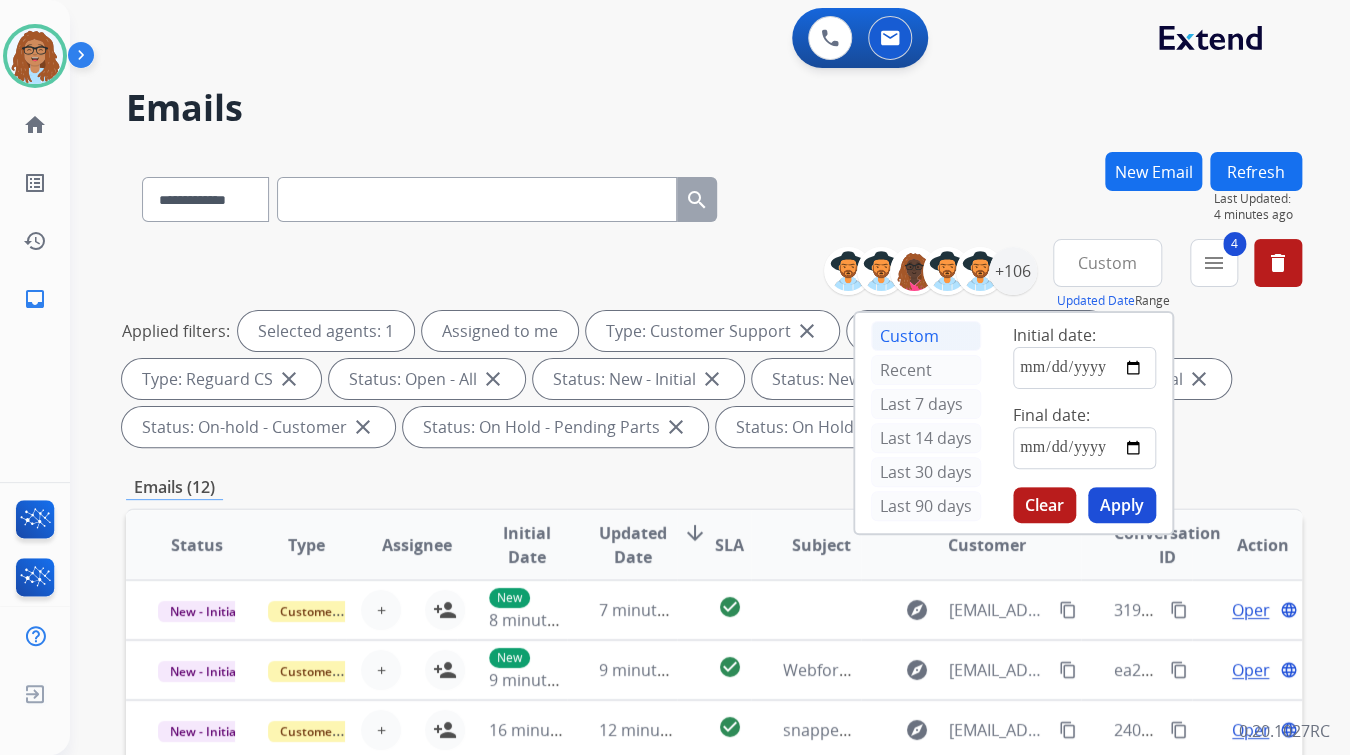click on "Apply" at bounding box center (1122, 505) 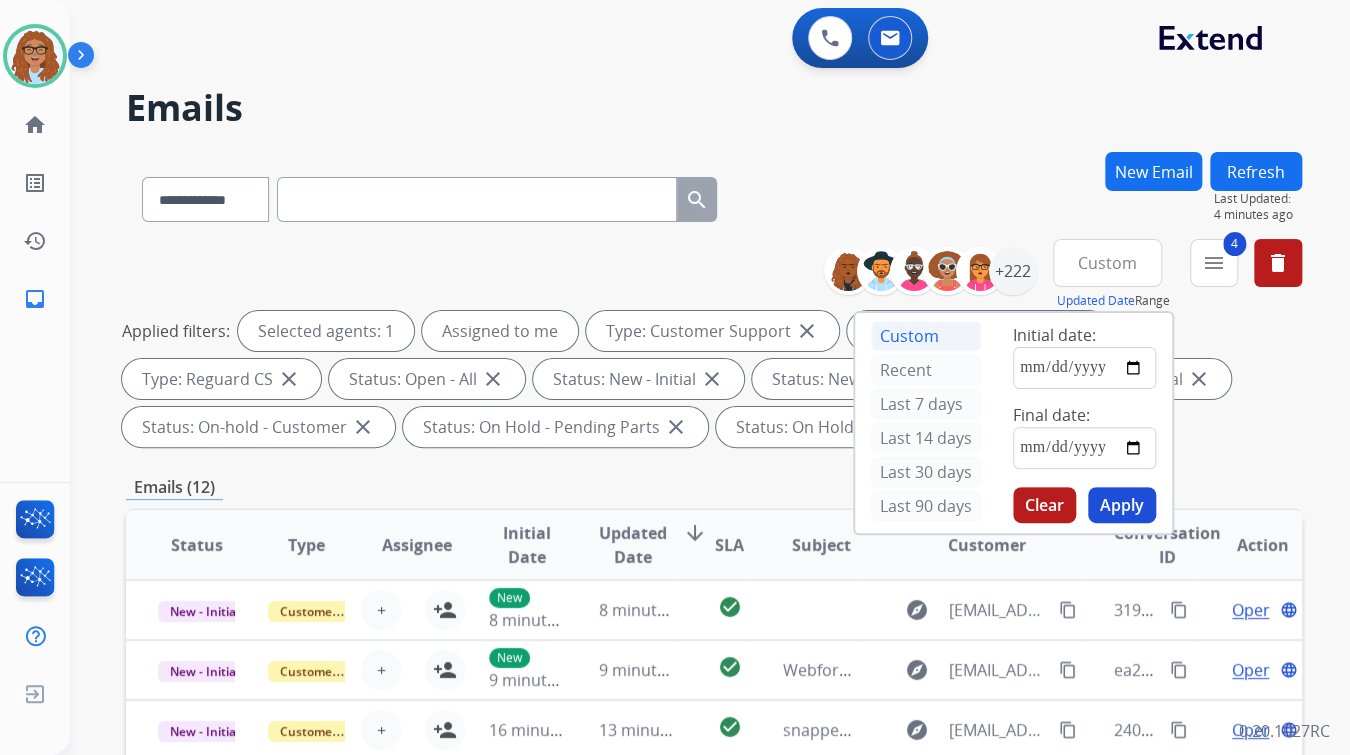 click on "**********" at bounding box center (714, 195) 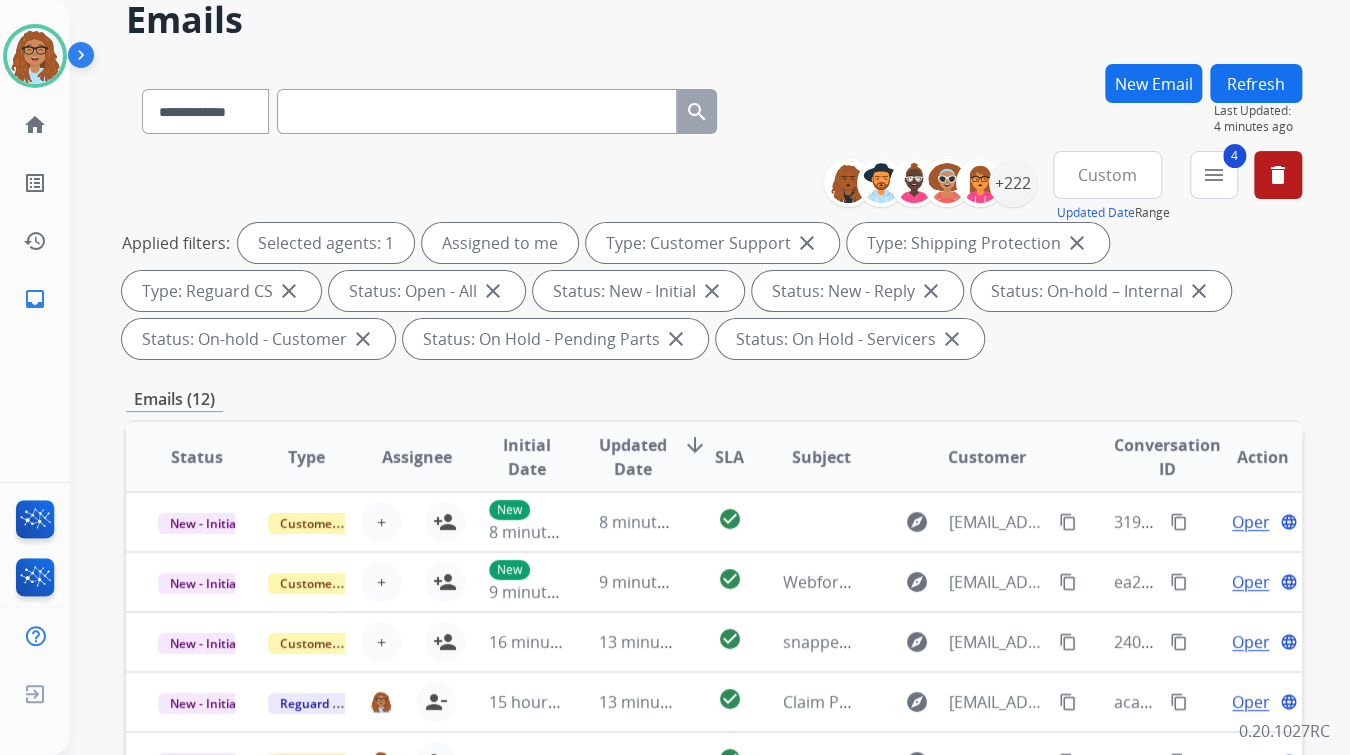 scroll, scrollTop: 0, scrollLeft: 0, axis: both 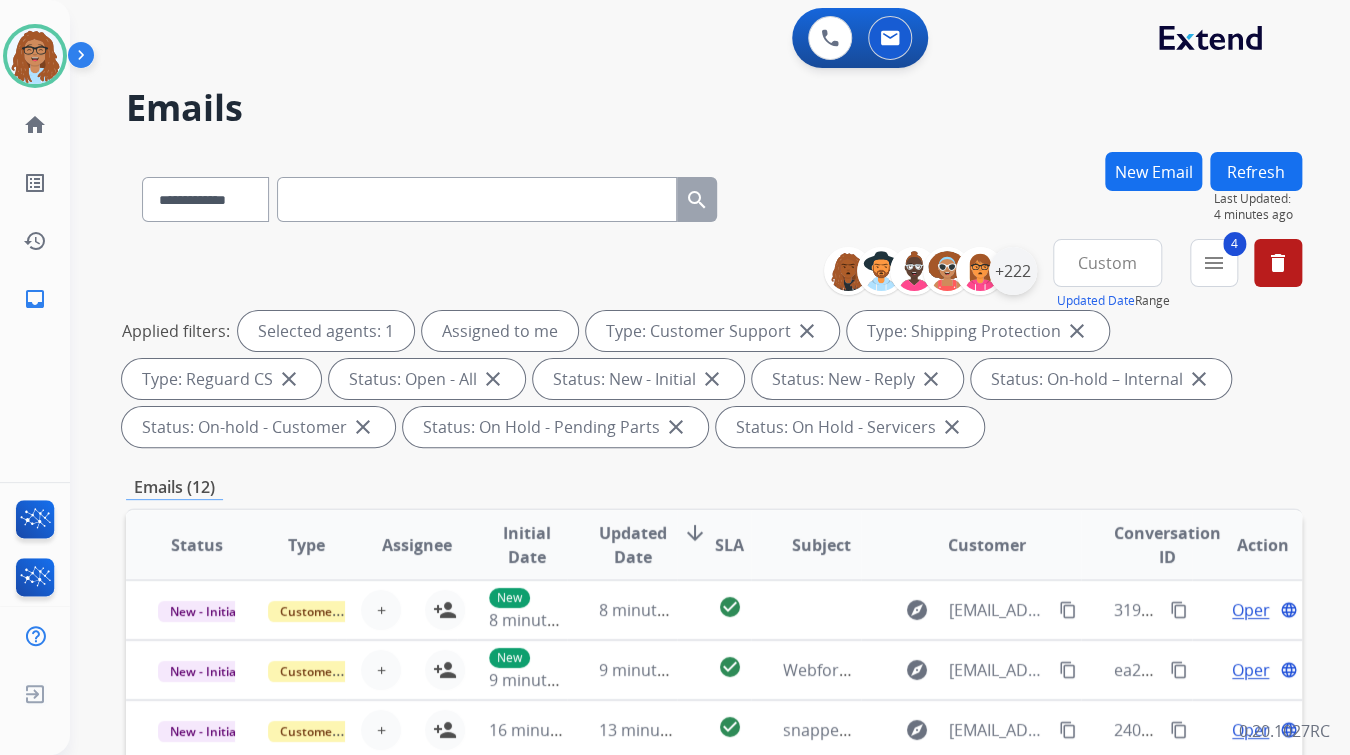 drag, startPoint x: 925, startPoint y: 344, endPoint x: 1022, endPoint y: 276, distance: 118.46096 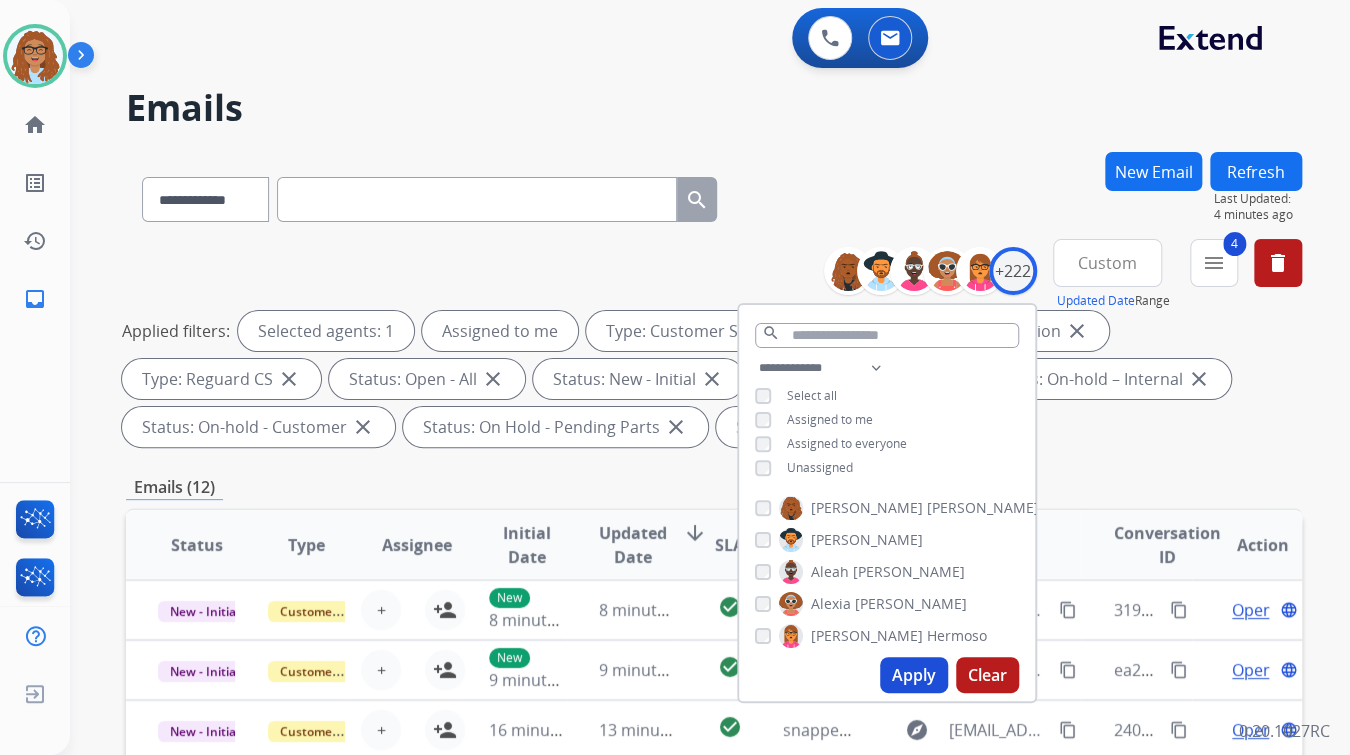 click on "Apply" at bounding box center (914, 675) 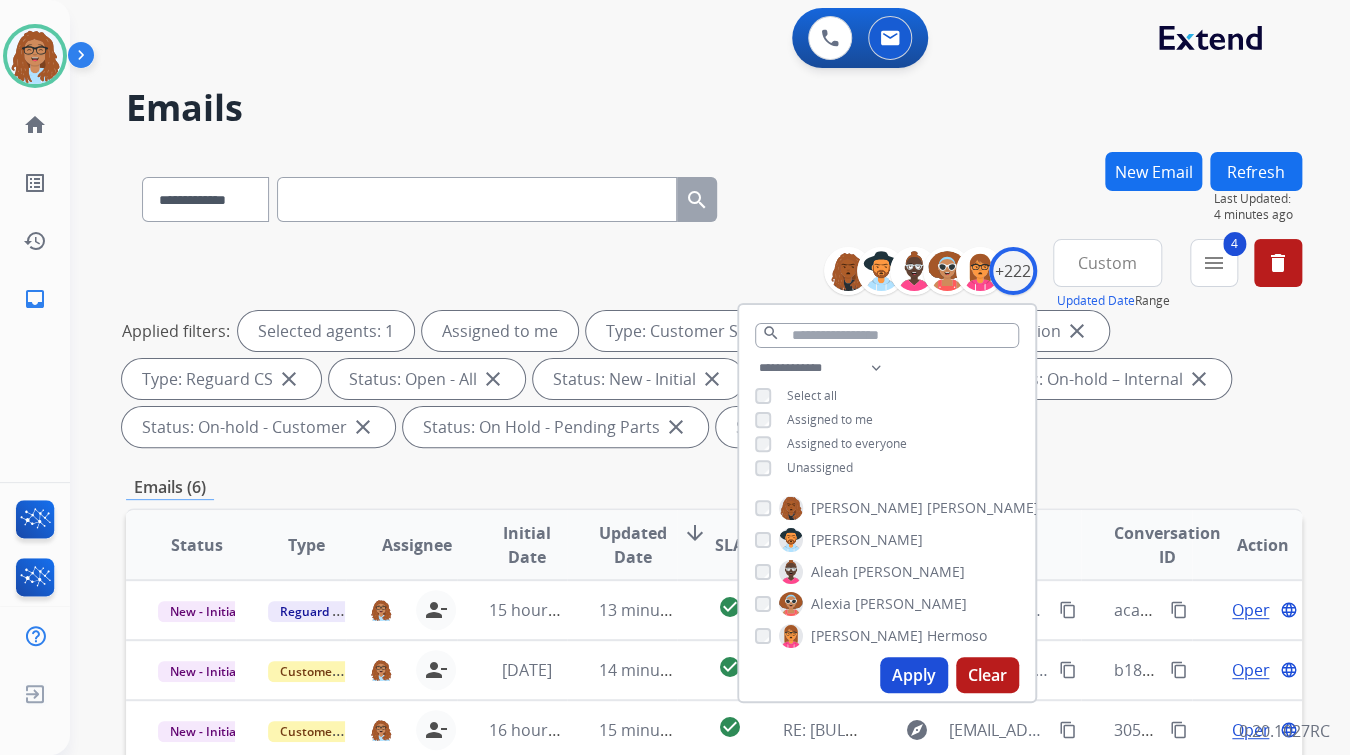 click on "**********" at bounding box center (714, 195) 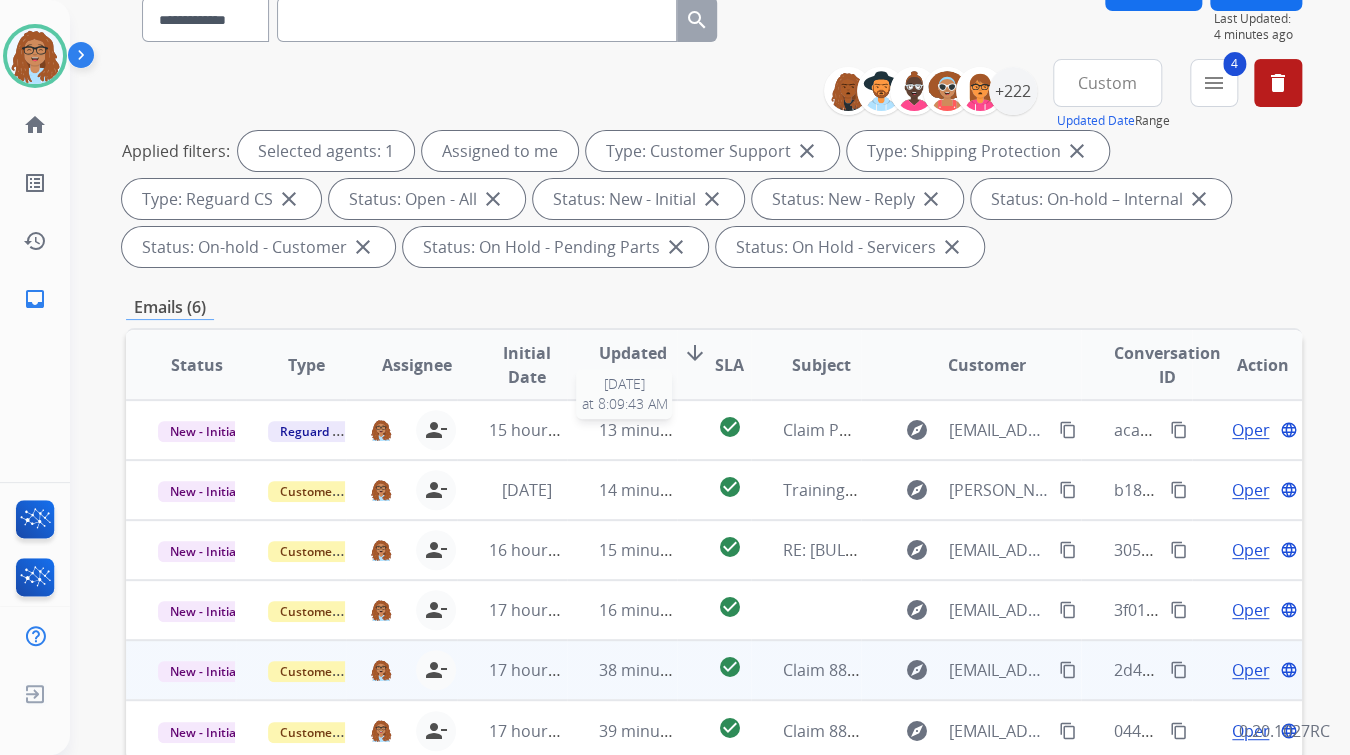 scroll, scrollTop: 240, scrollLeft: 0, axis: vertical 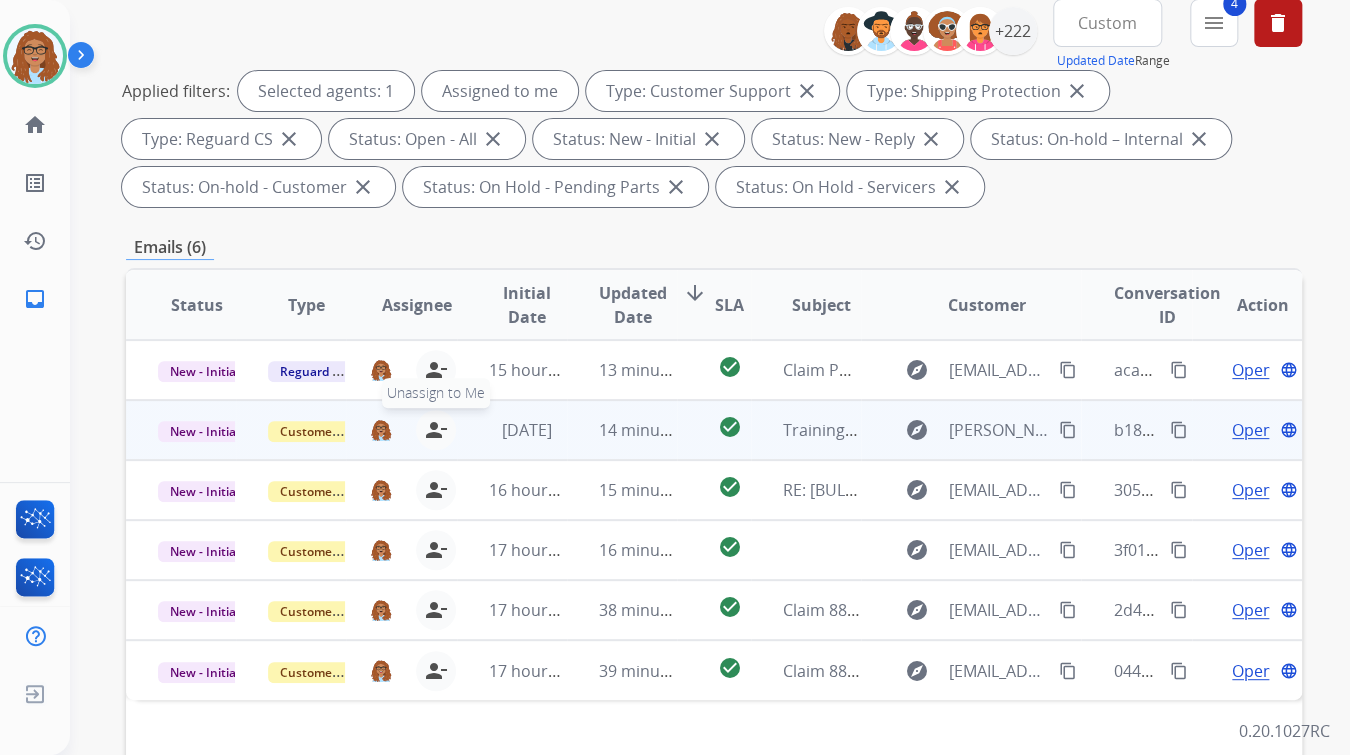 click on "person_remove" at bounding box center [436, 430] 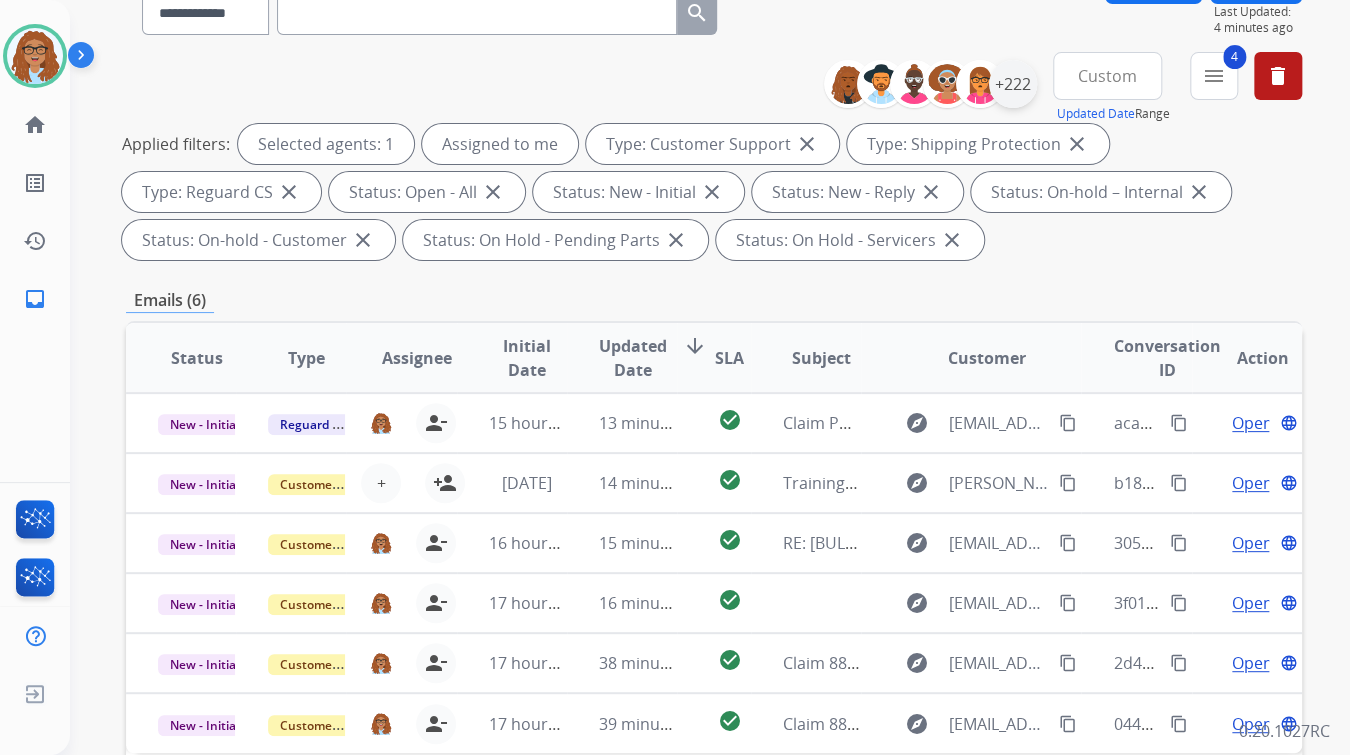 scroll, scrollTop: 160, scrollLeft: 0, axis: vertical 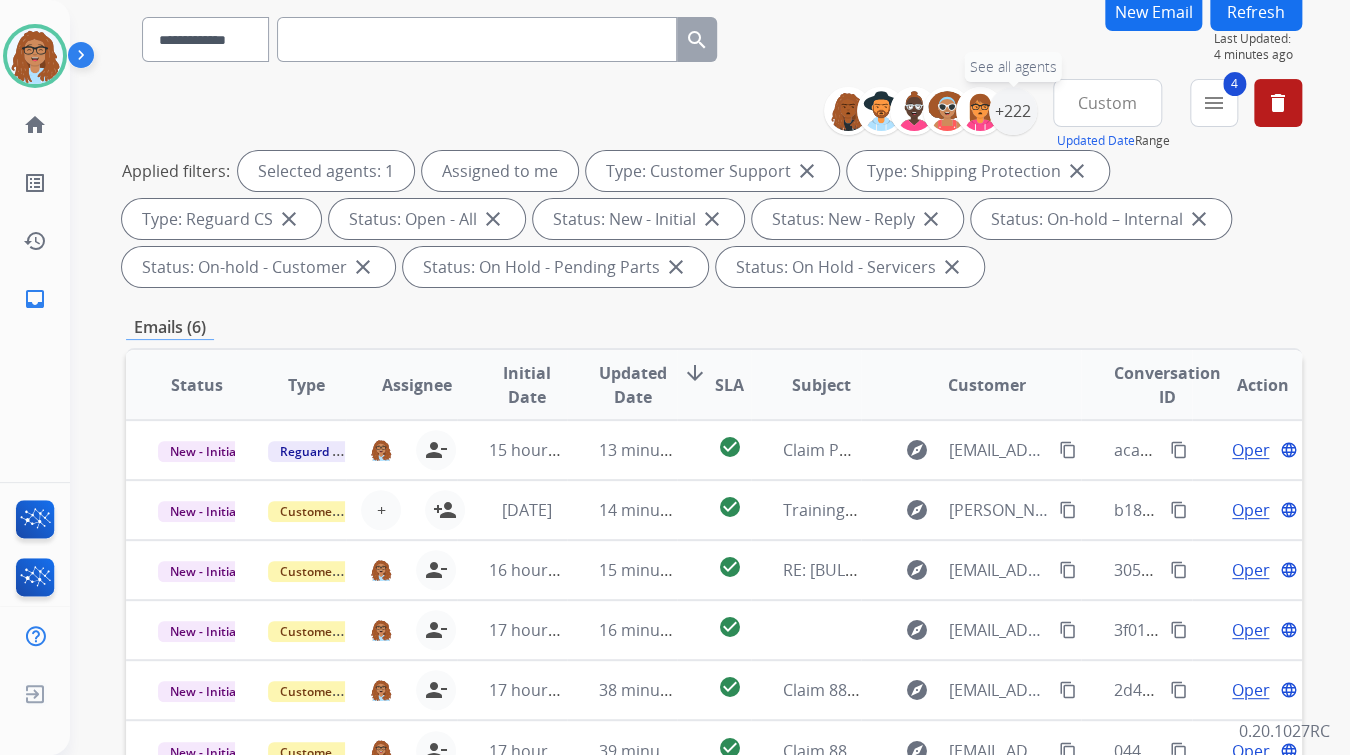 drag, startPoint x: 1010, startPoint y: 108, endPoint x: 988, endPoint y: 140, distance: 38.832977 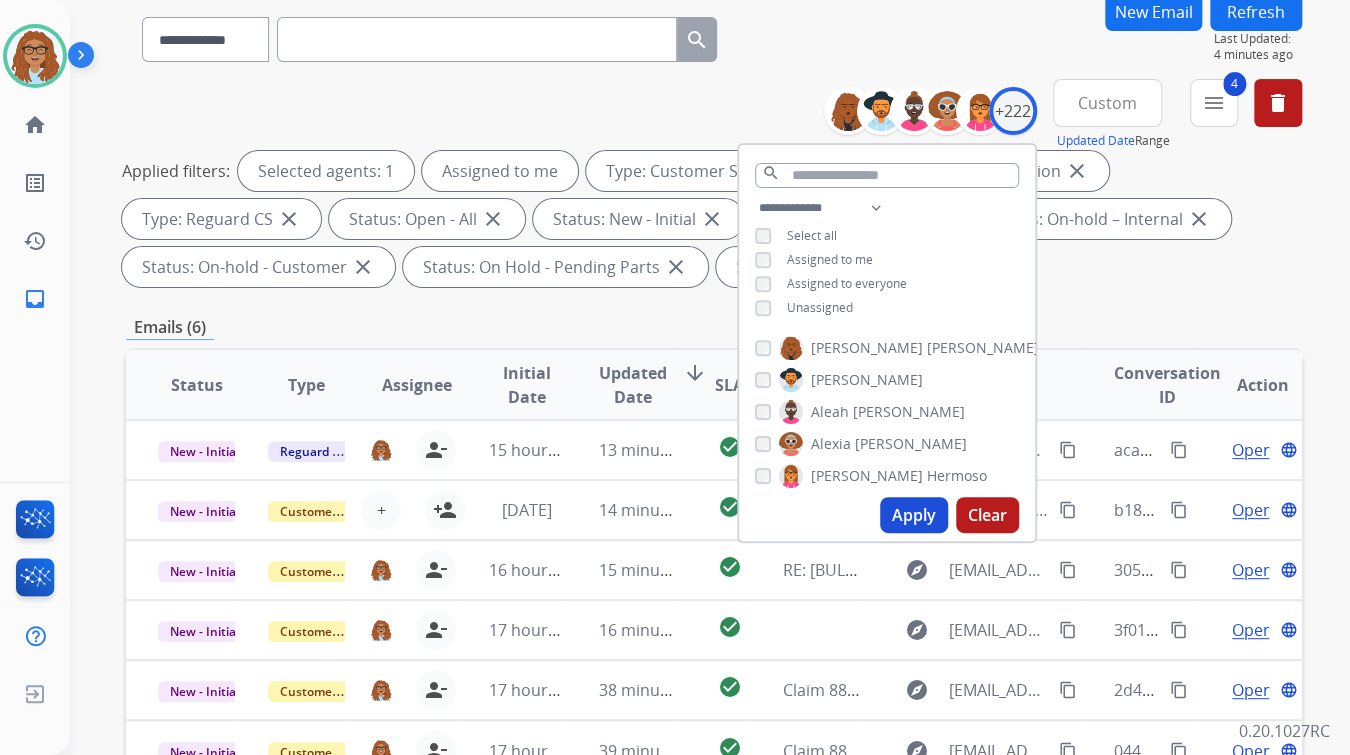 click on "Apply" at bounding box center [914, 515] 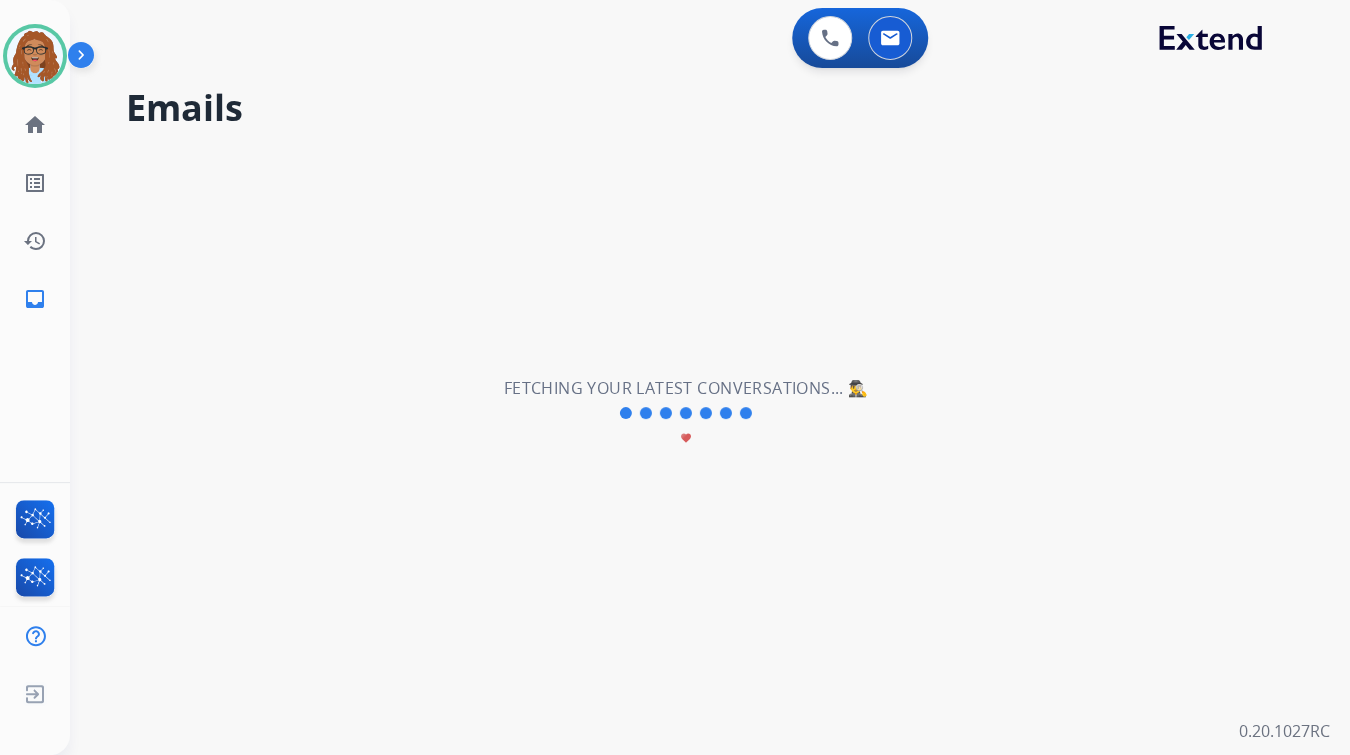 scroll, scrollTop: 0, scrollLeft: 0, axis: both 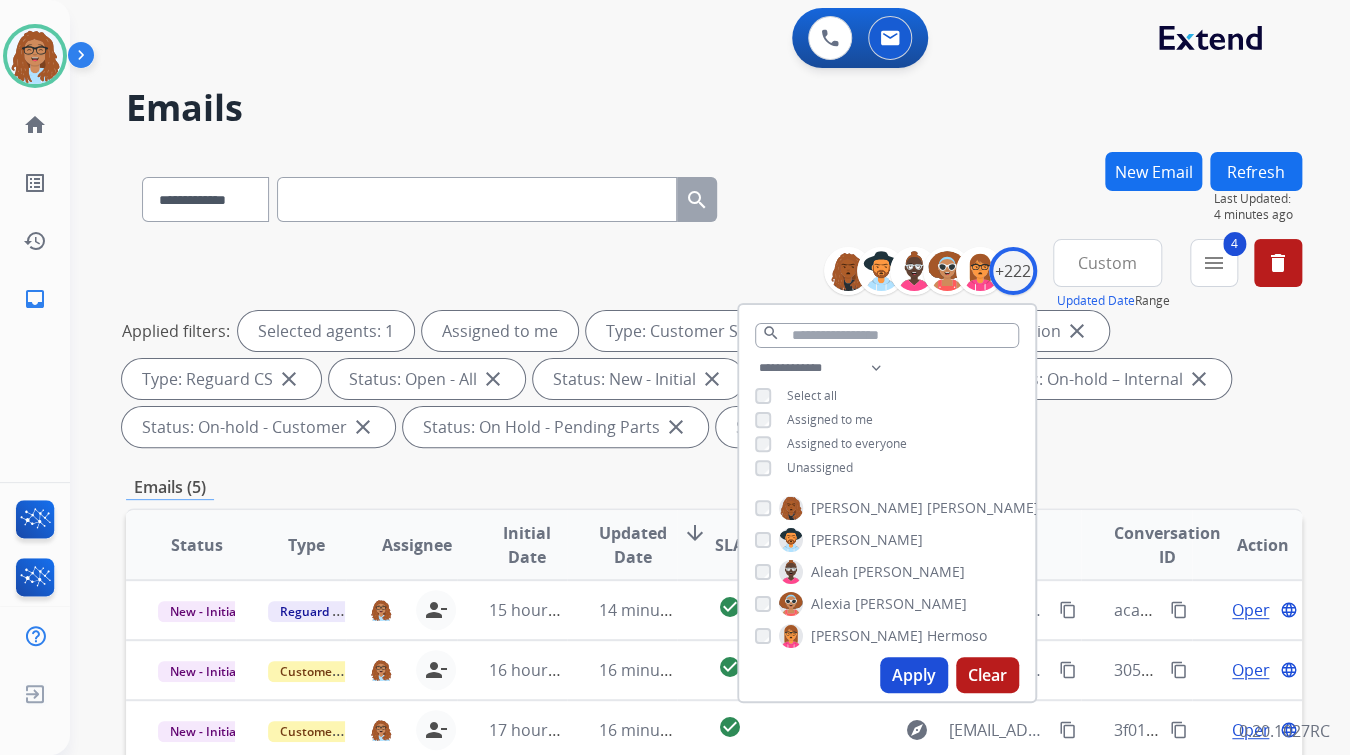 click on "**********" at bounding box center (714, 195) 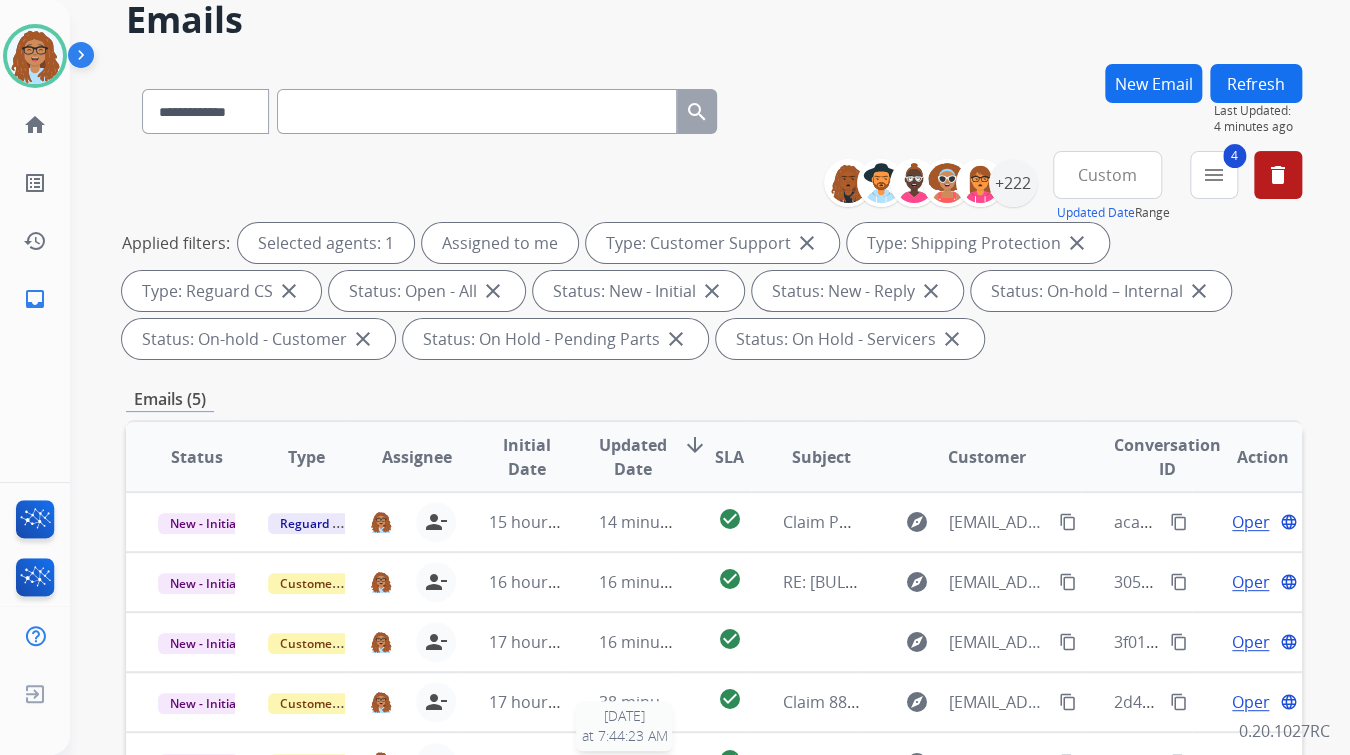 scroll, scrollTop: 320, scrollLeft: 0, axis: vertical 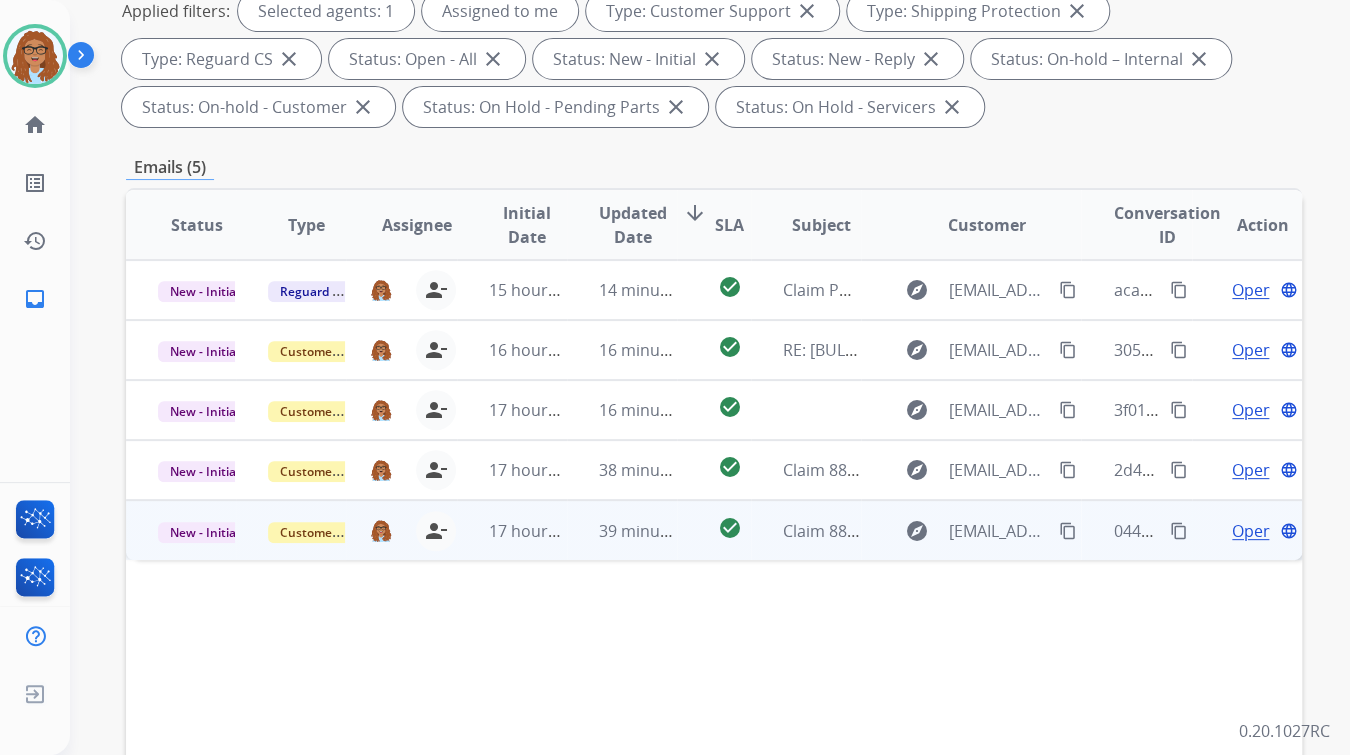 click on "content_copy" at bounding box center (1179, 531) 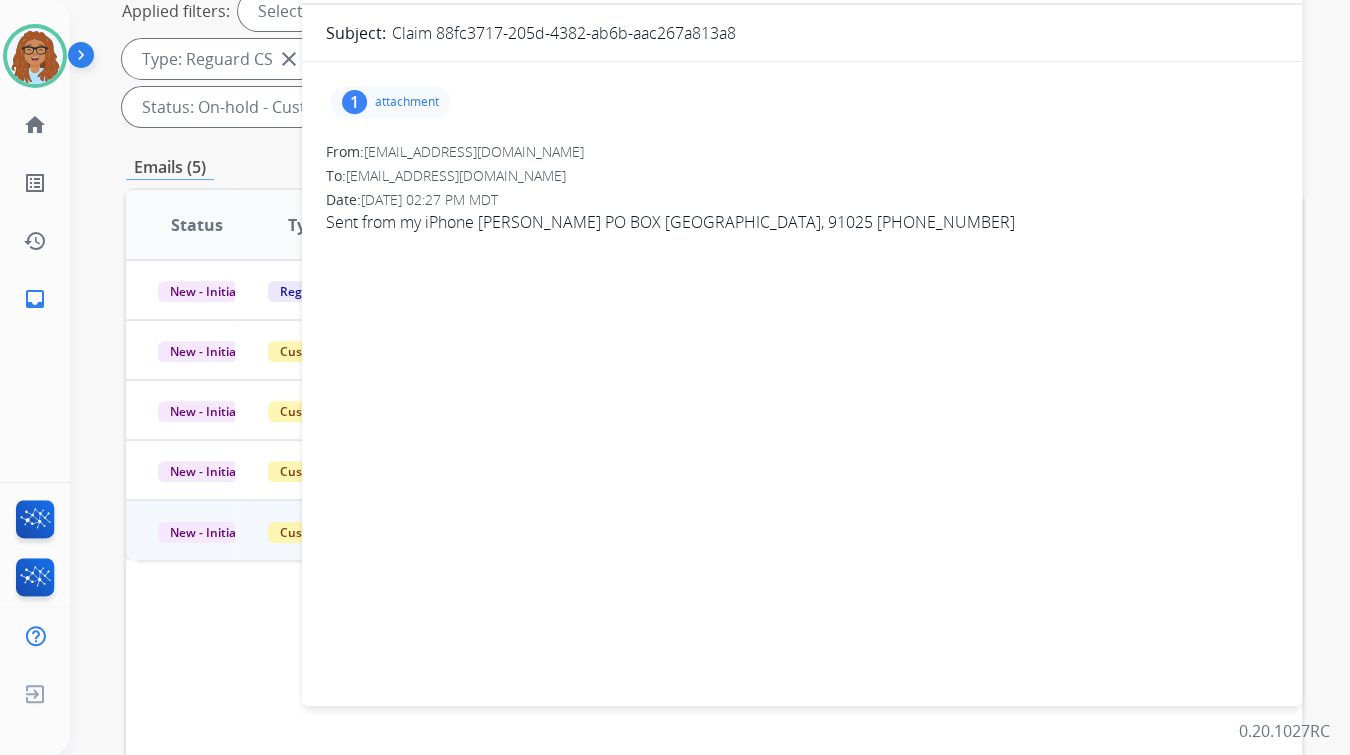 click on "1" at bounding box center [354, 102] 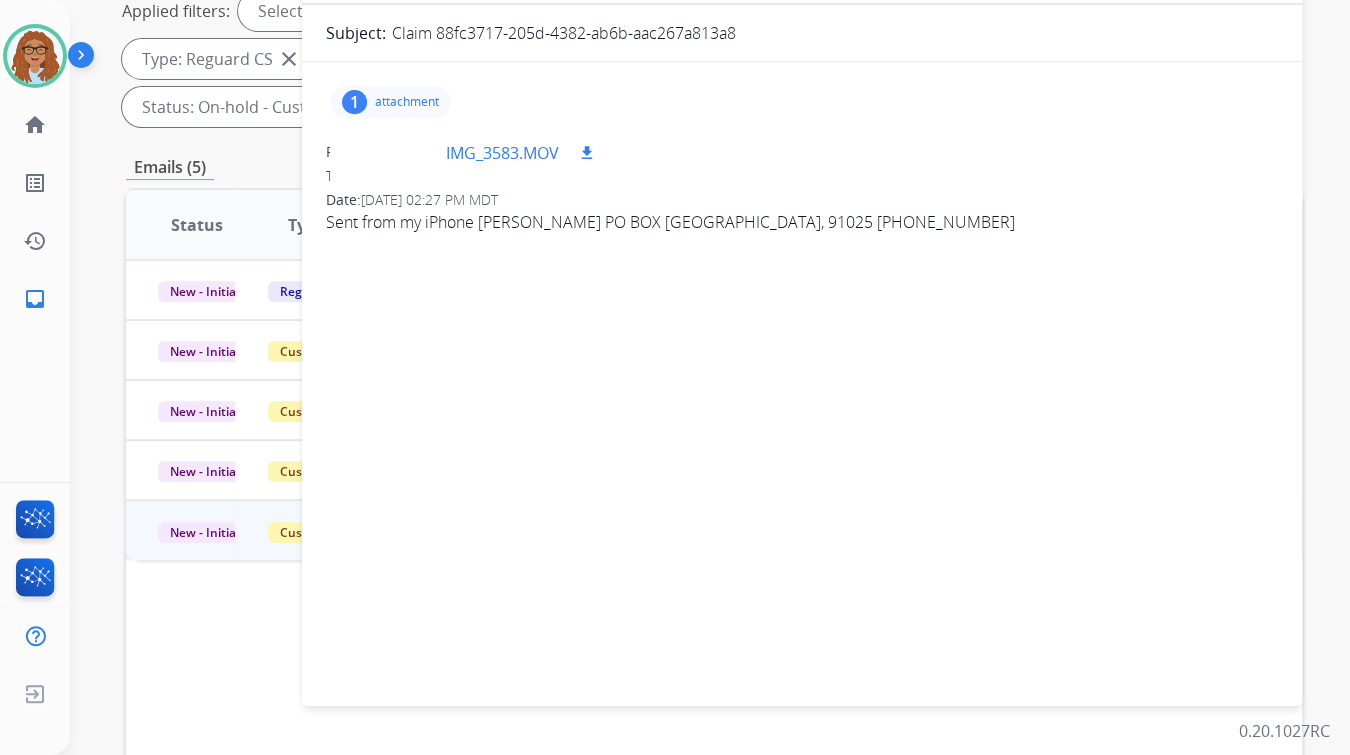 click on "download" at bounding box center (587, 153) 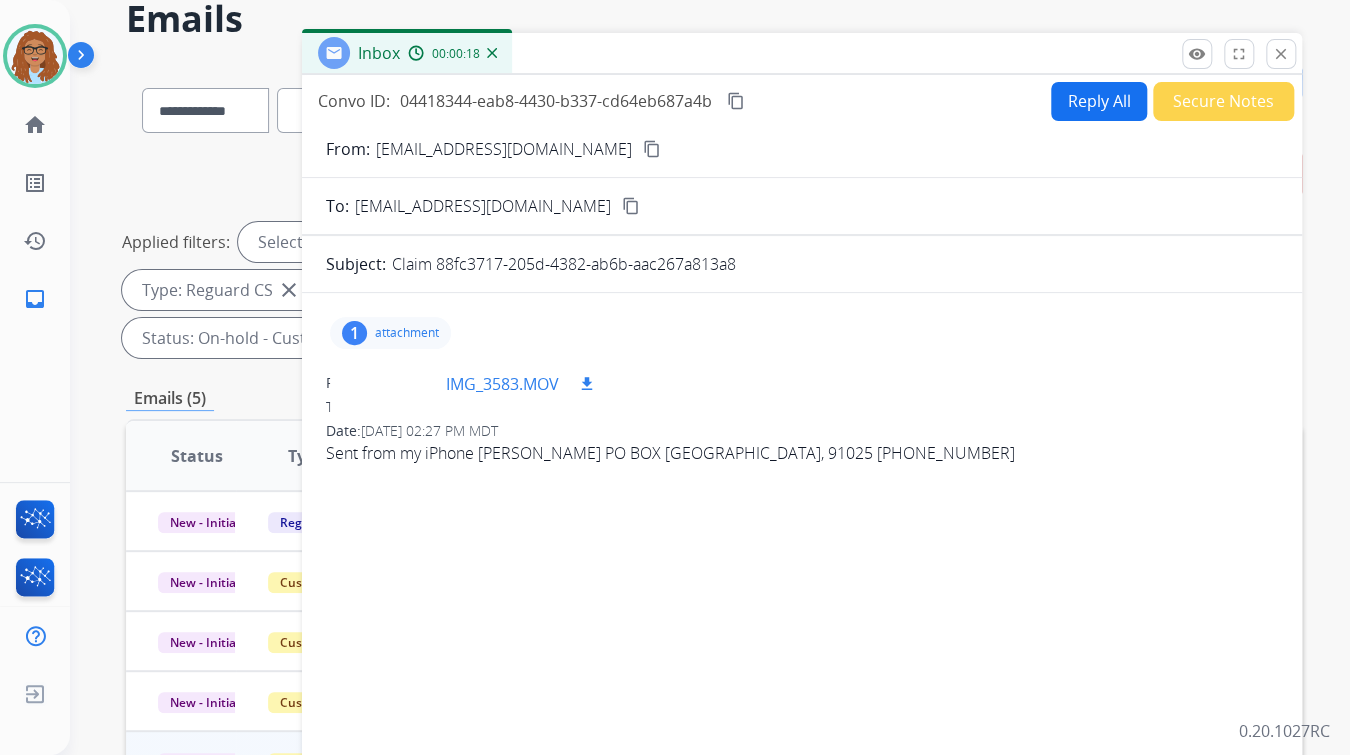 scroll, scrollTop: 80, scrollLeft: 0, axis: vertical 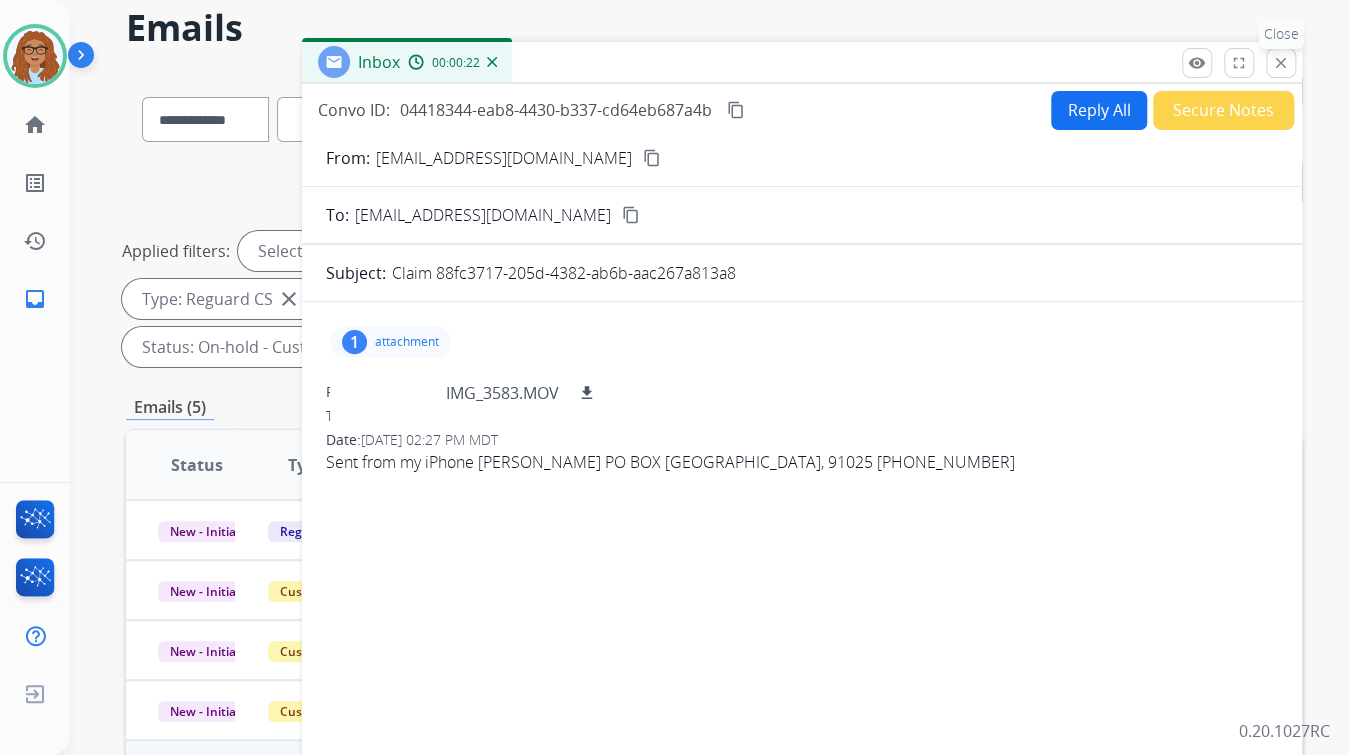 click on "close" at bounding box center (1281, 63) 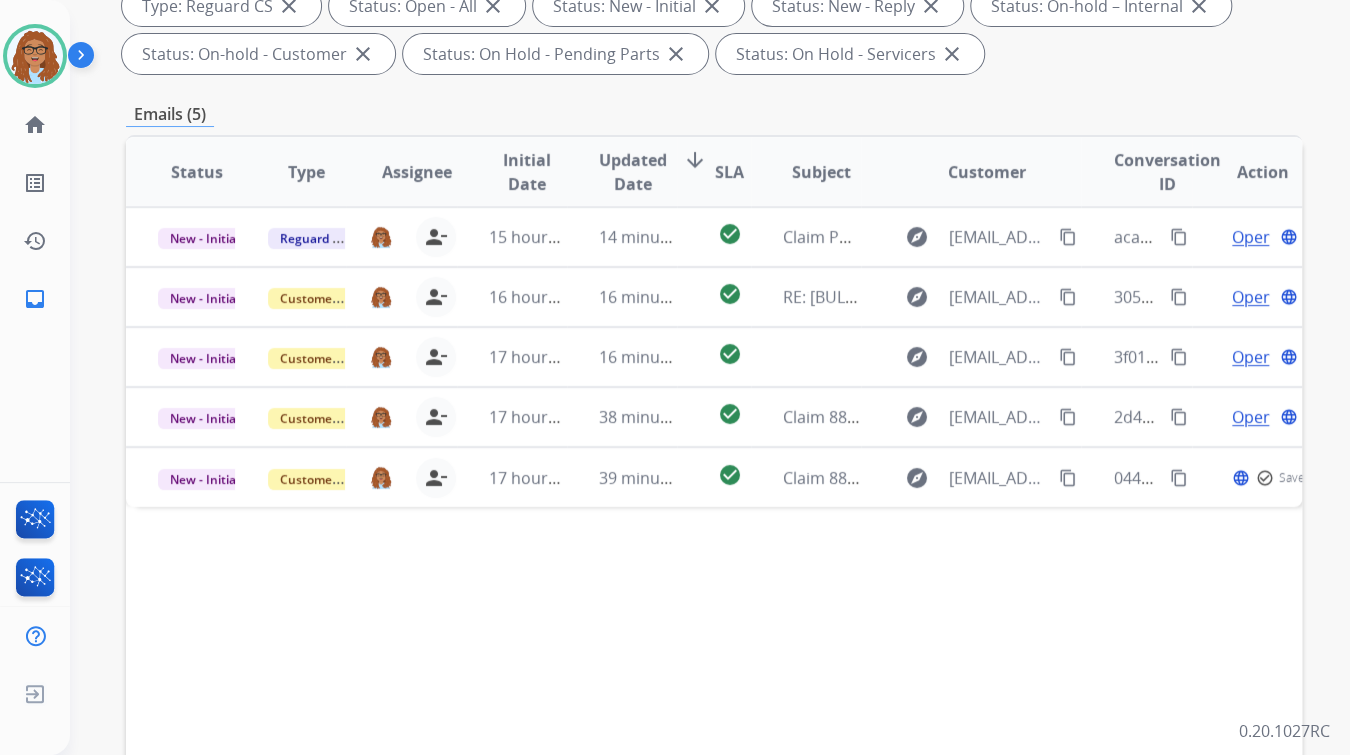 scroll, scrollTop: 480, scrollLeft: 0, axis: vertical 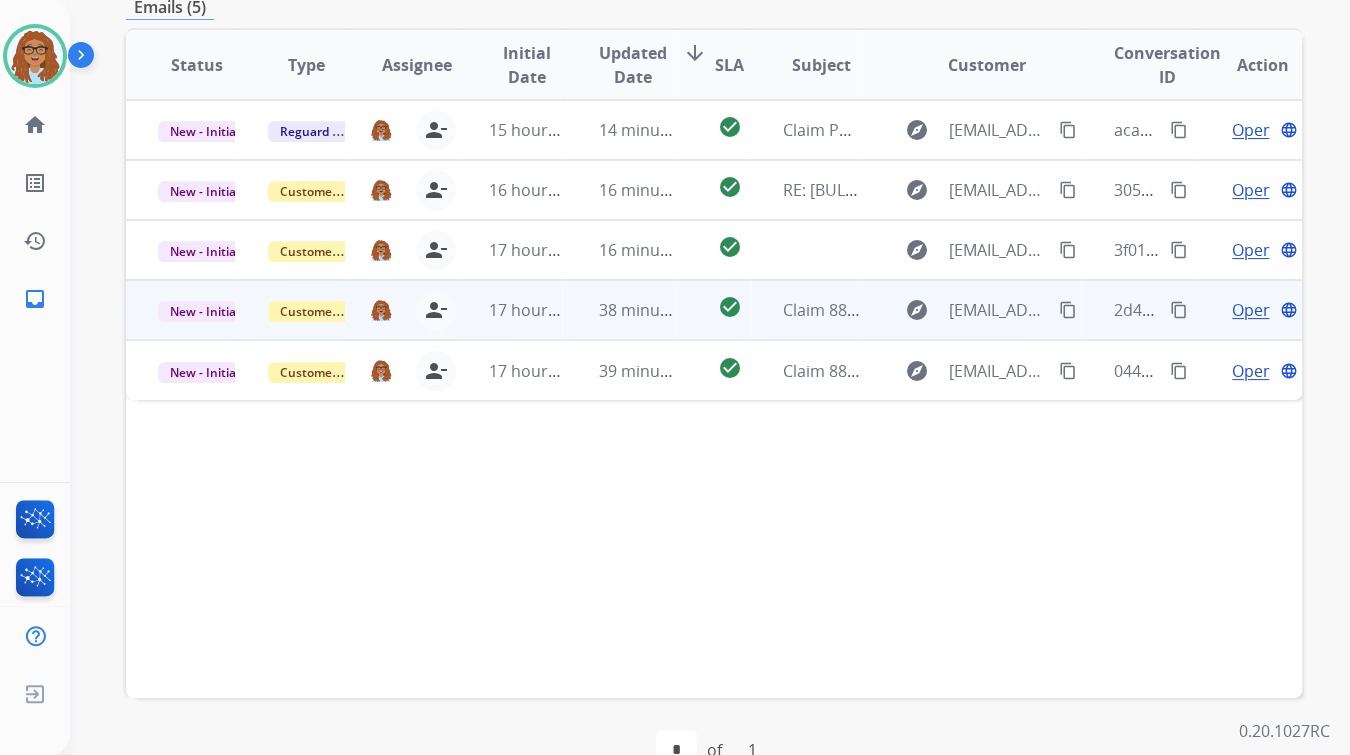 click on "Open" at bounding box center [1252, 310] 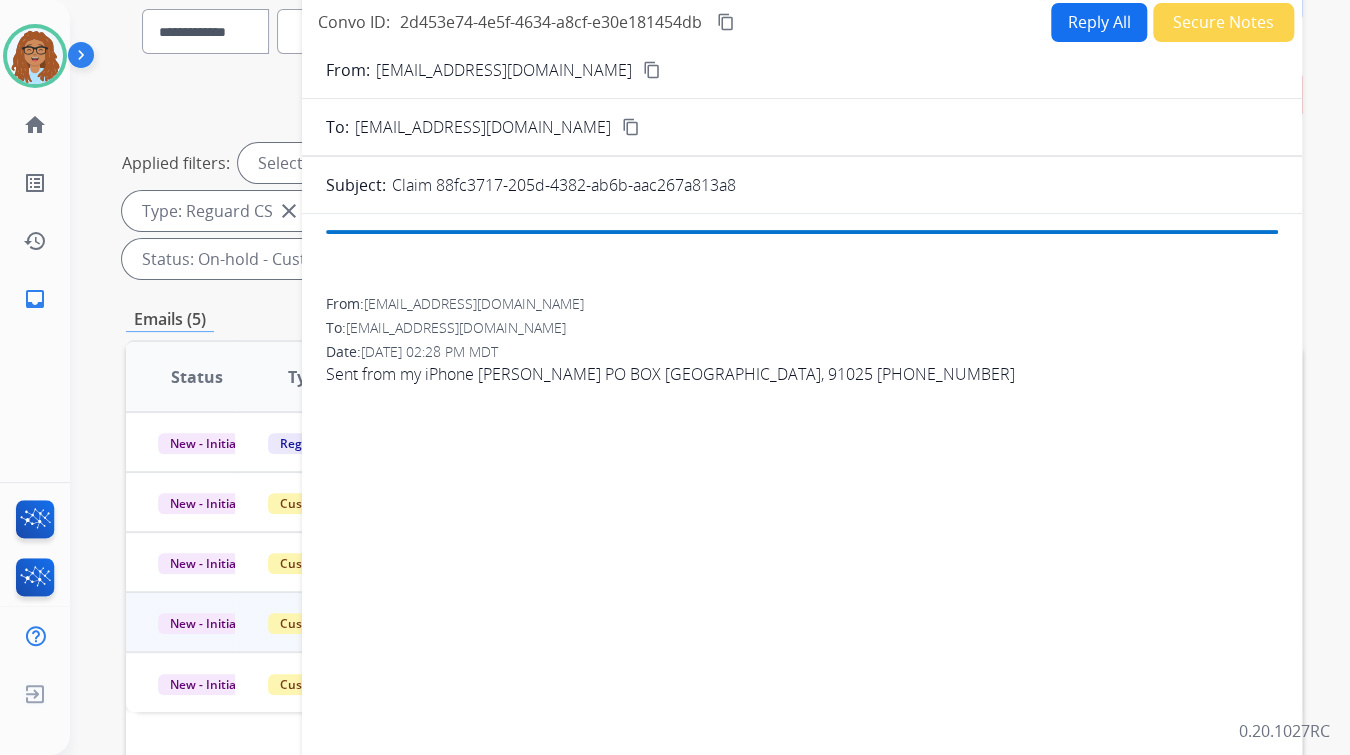 scroll, scrollTop: 160, scrollLeft: 0, axis: vertical 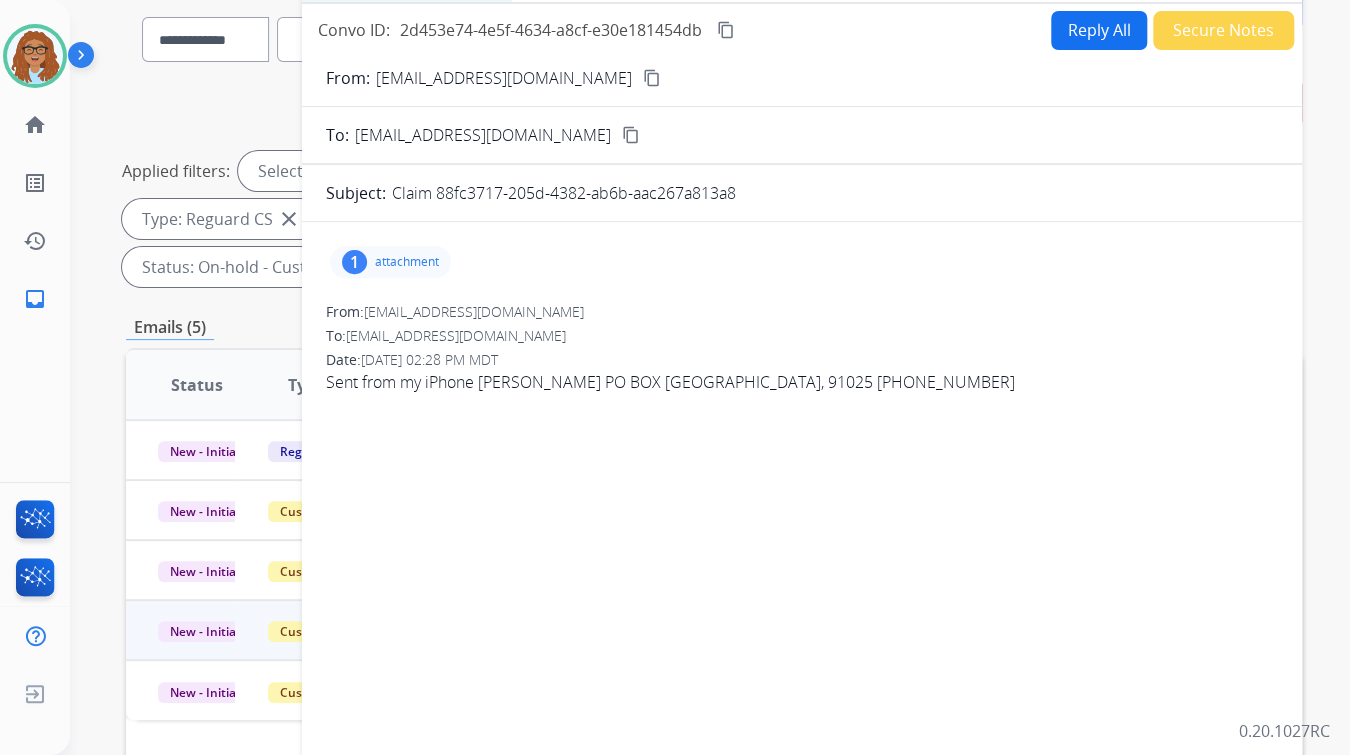 click on "1" at bounding box center (354, 262) 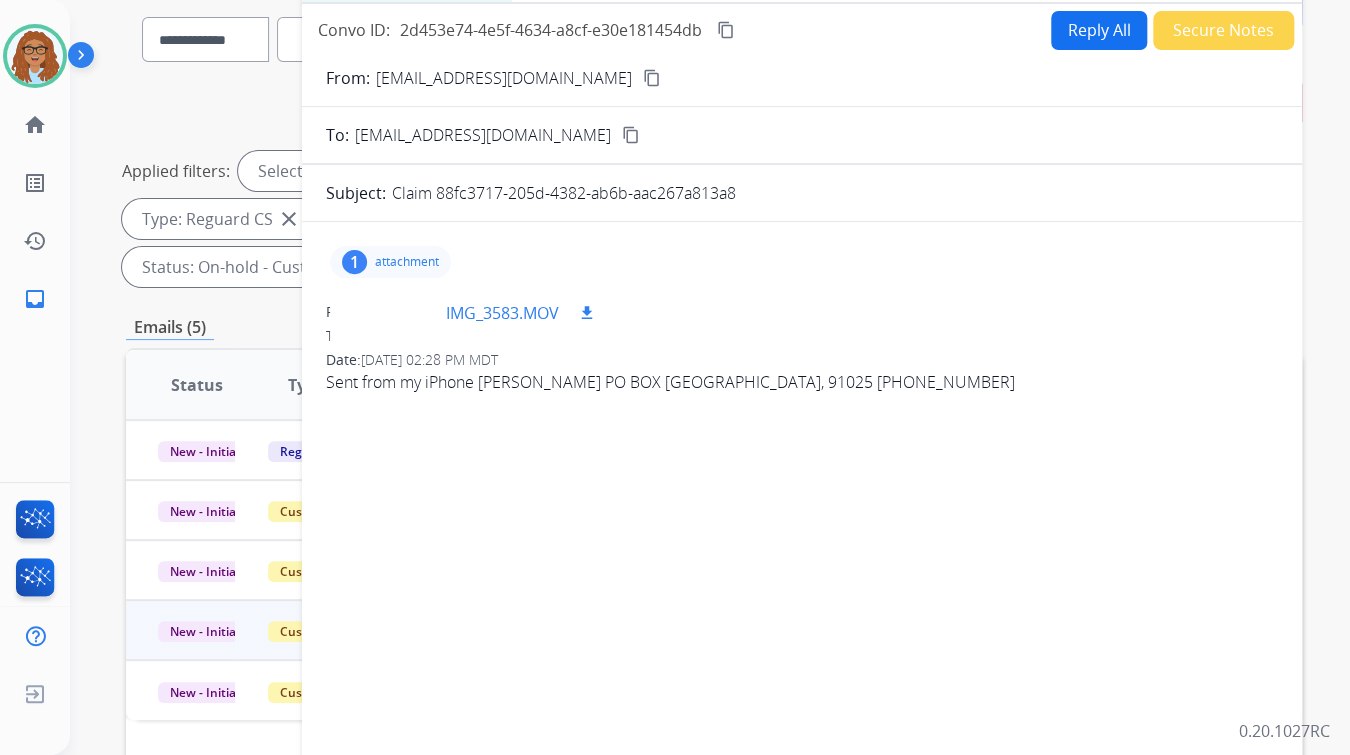 click on "download" at bounding box center [587, 313] 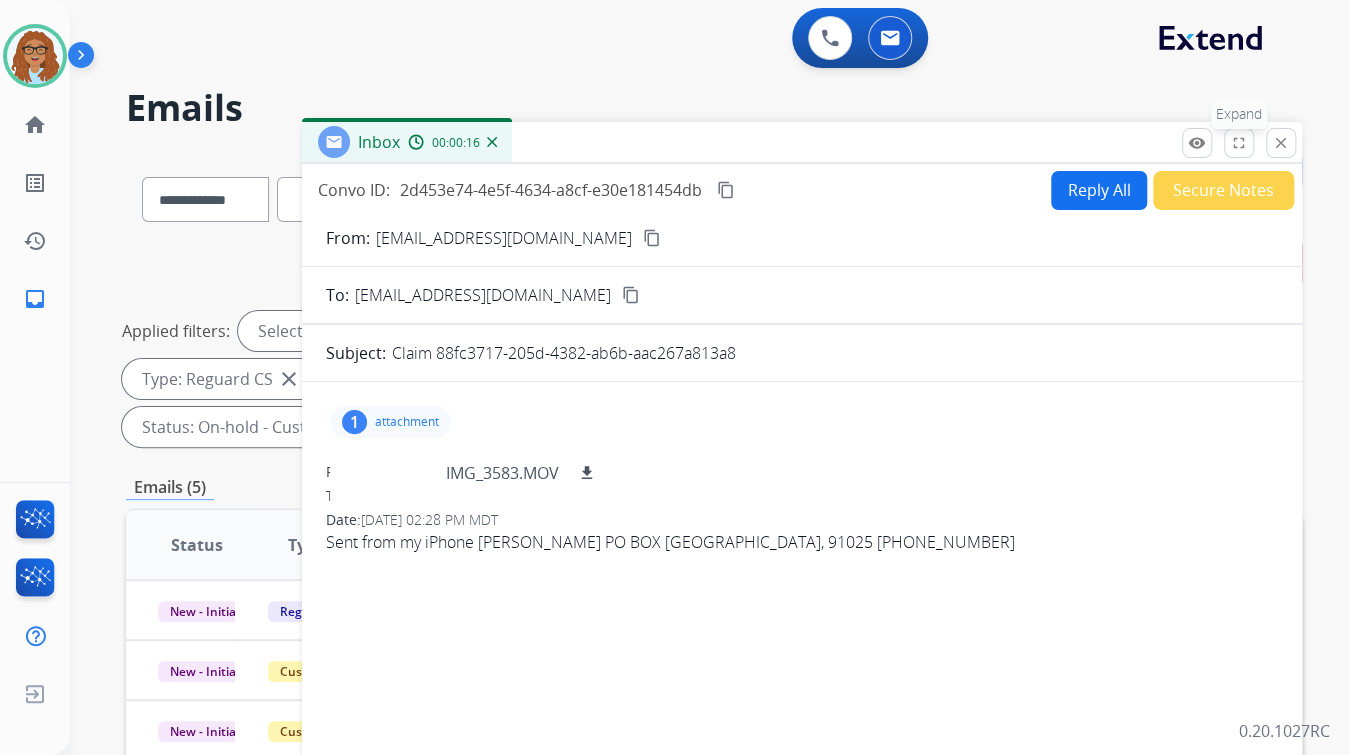 scroll, scrollTop: 0, scrollLeft: 0, axis: both 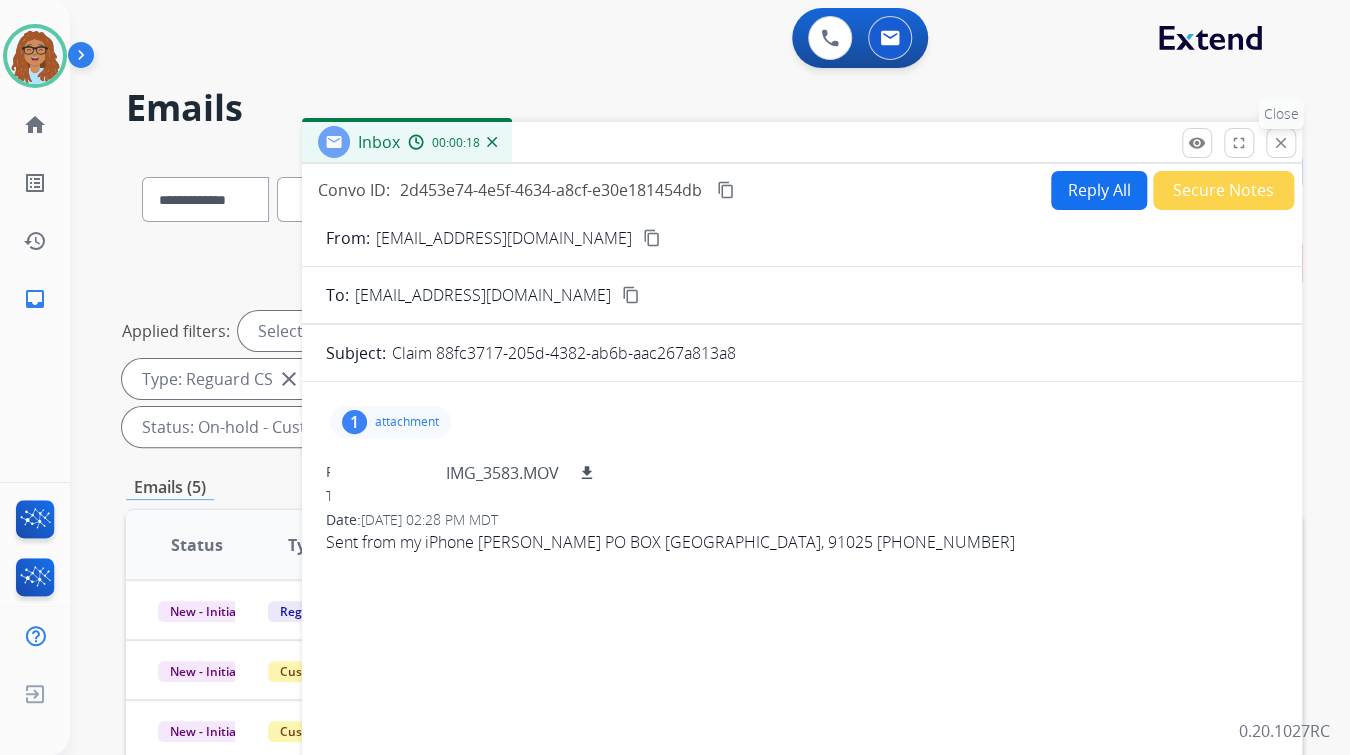 click on "close" at bounding box center (1281, 143) 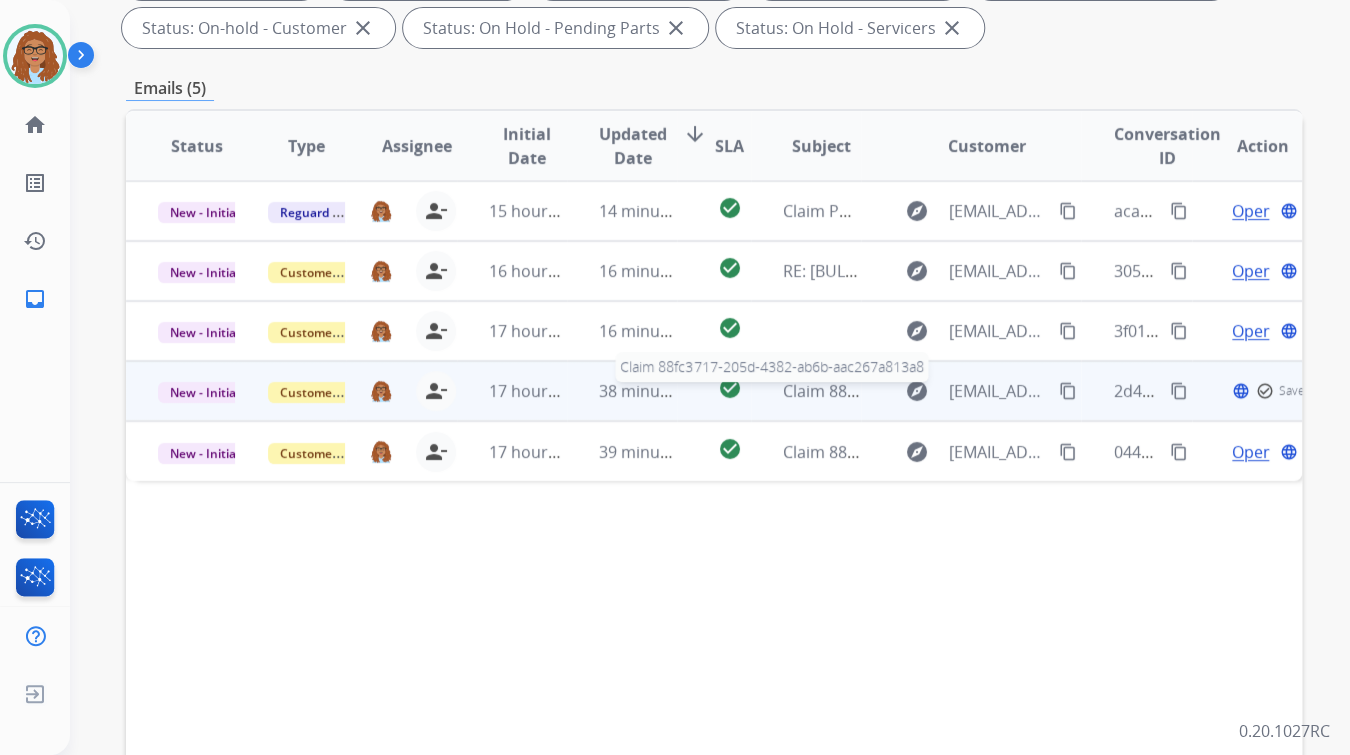 scroll, scrollTop: 400, scrollLeft: 0, axis: vertical 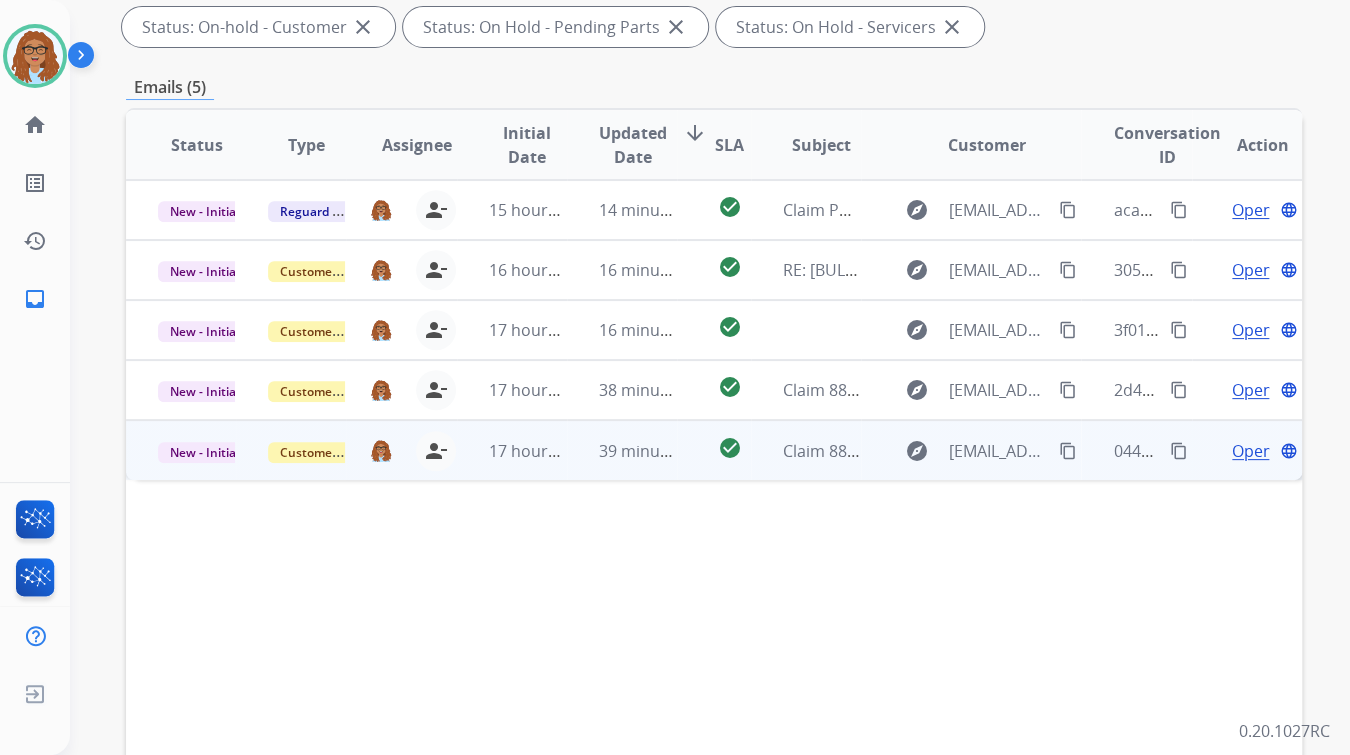 click on "content_copy" at bounding box center (1179, 451) 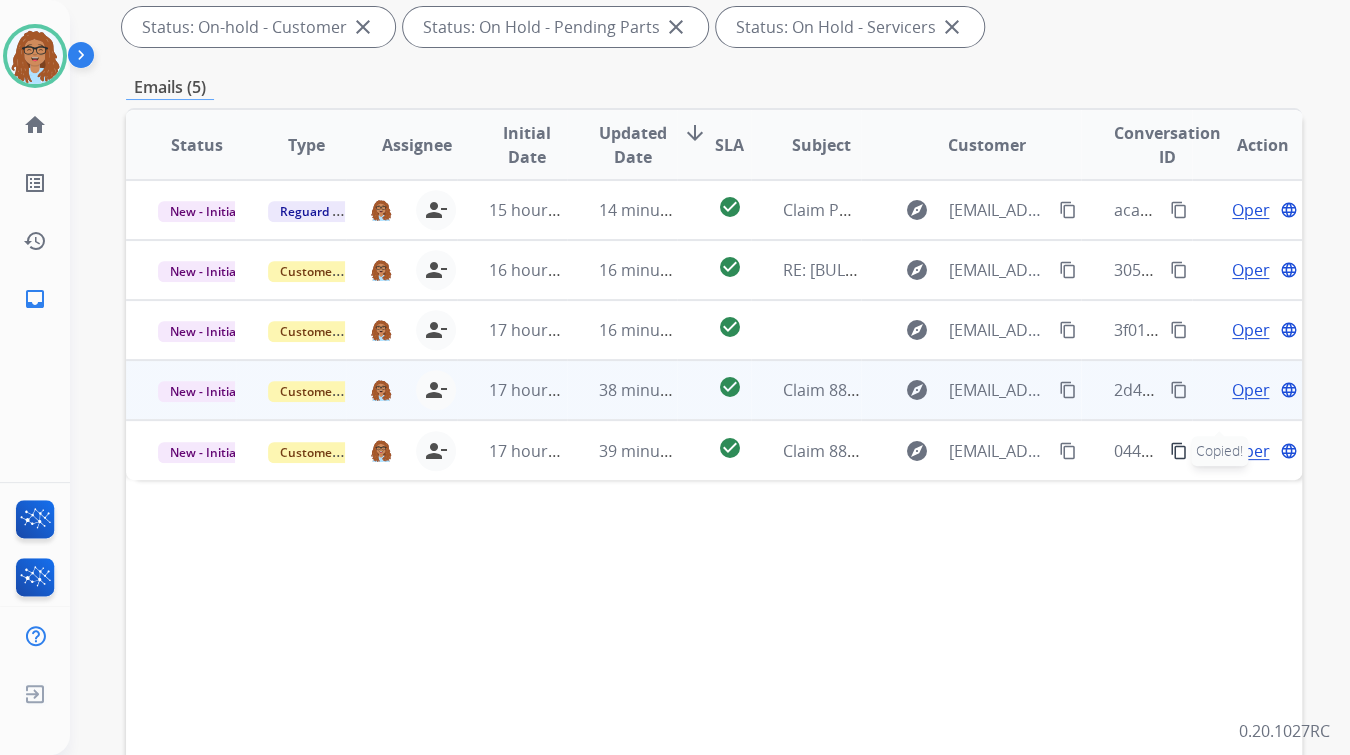 click on "Open" at bounding box center (1252, 390) 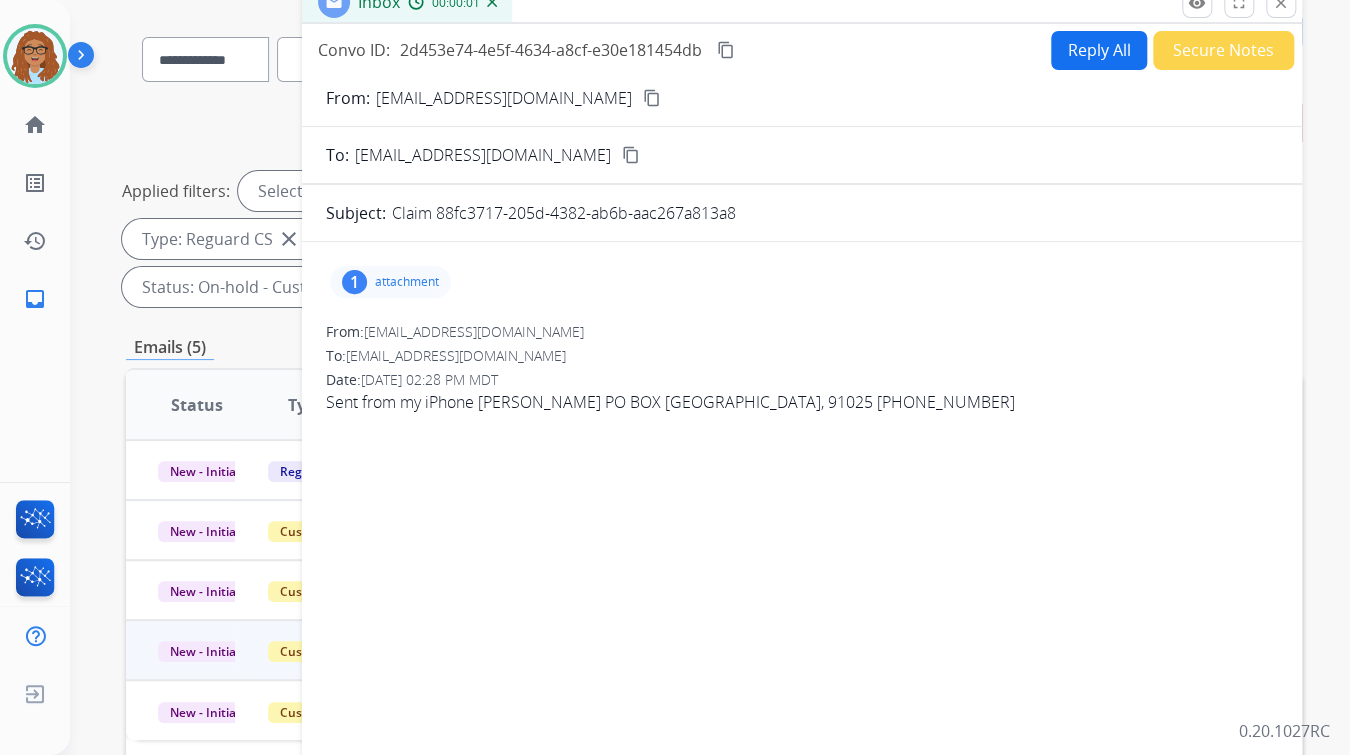 scroll, scrollTop: 80, scrollLeft: 0, axis: vertical 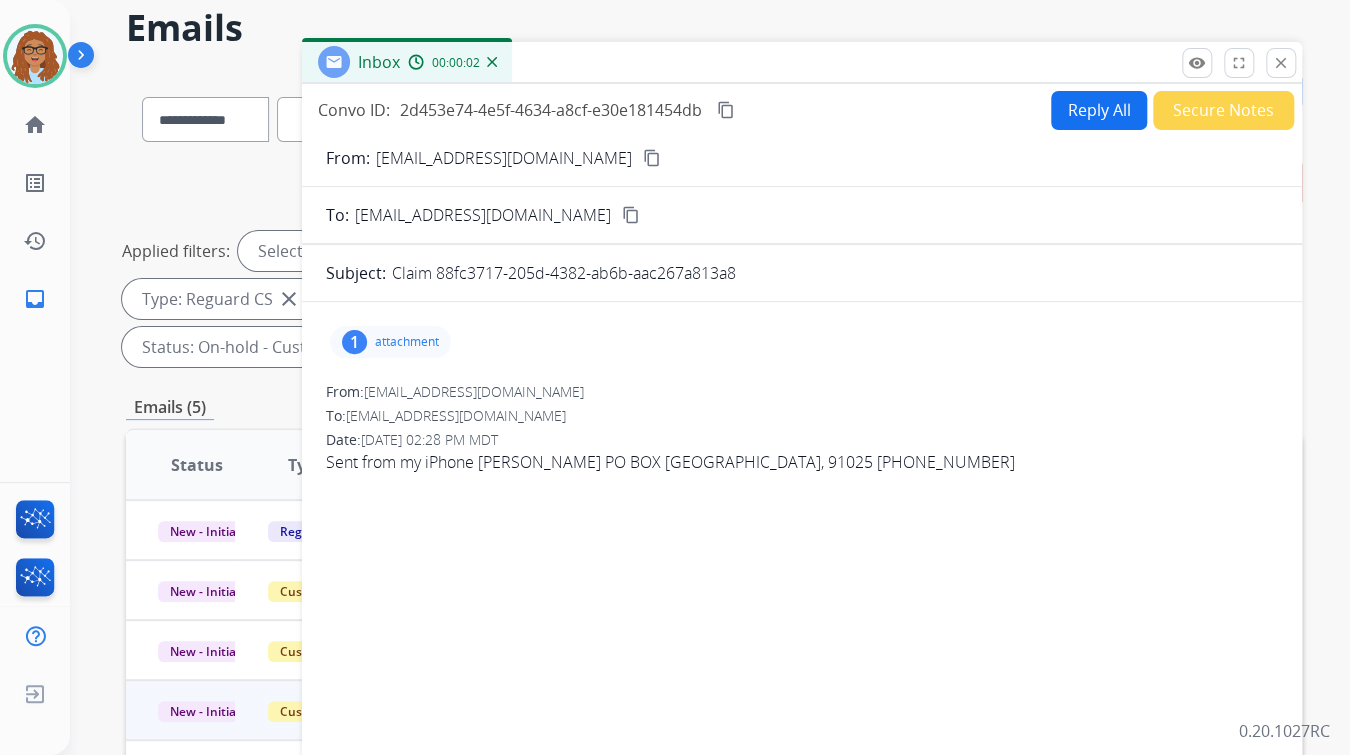 click on "Secure Notes" at bounding box center (1223, 110) 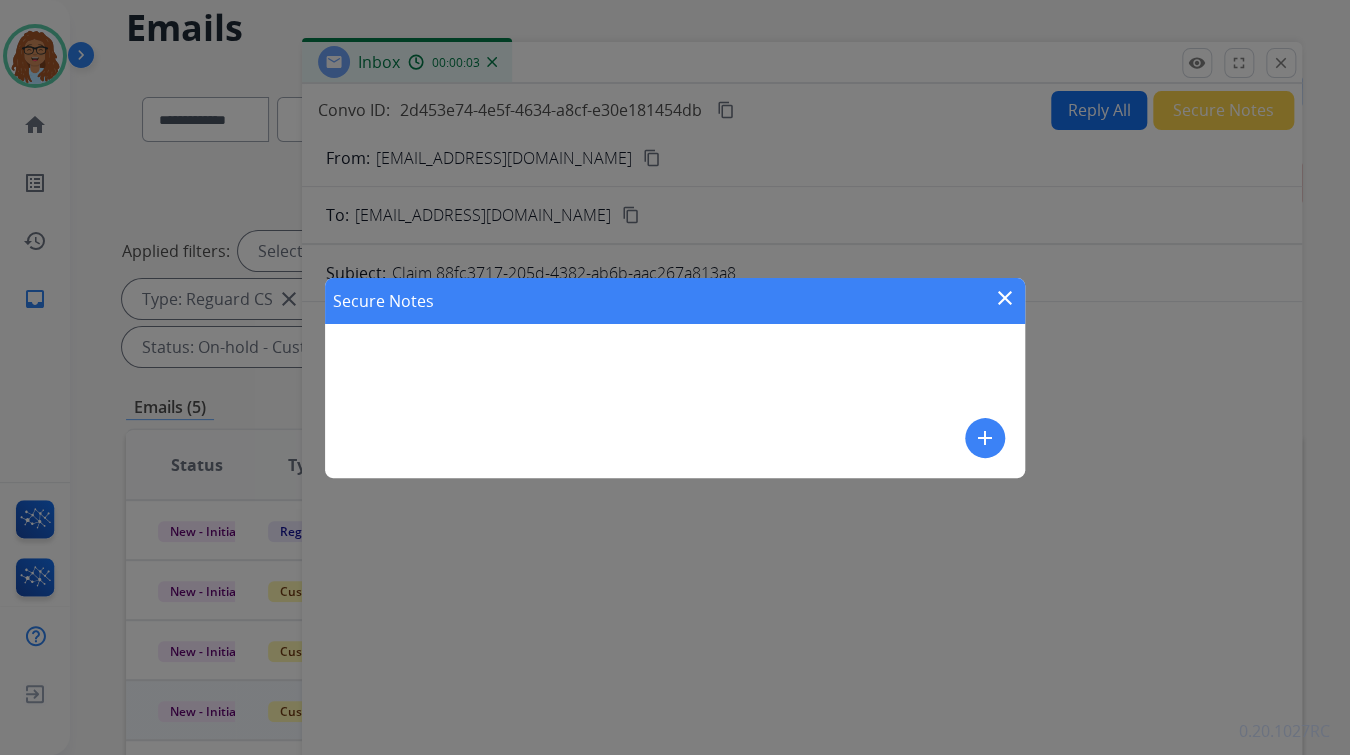 click on "add" at bounding box center (985, 438) 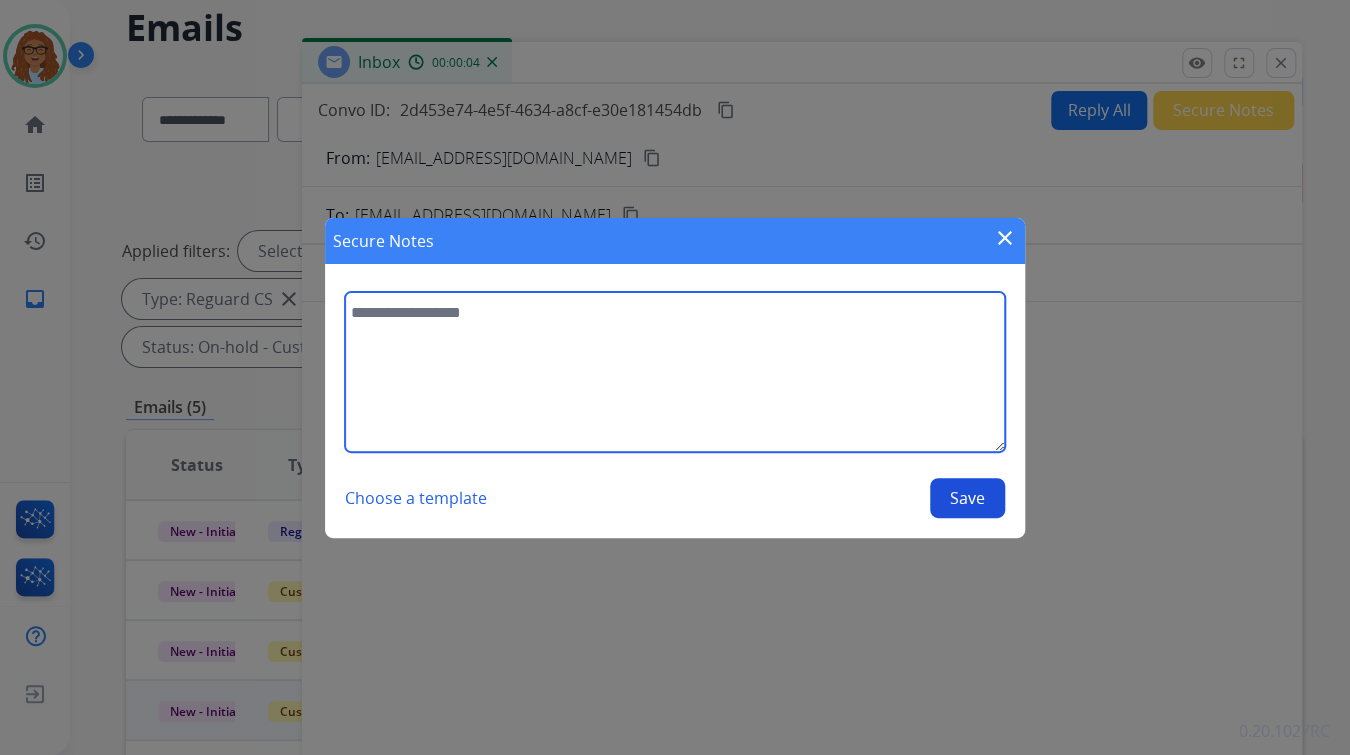 click at bounding box center [675, 372] 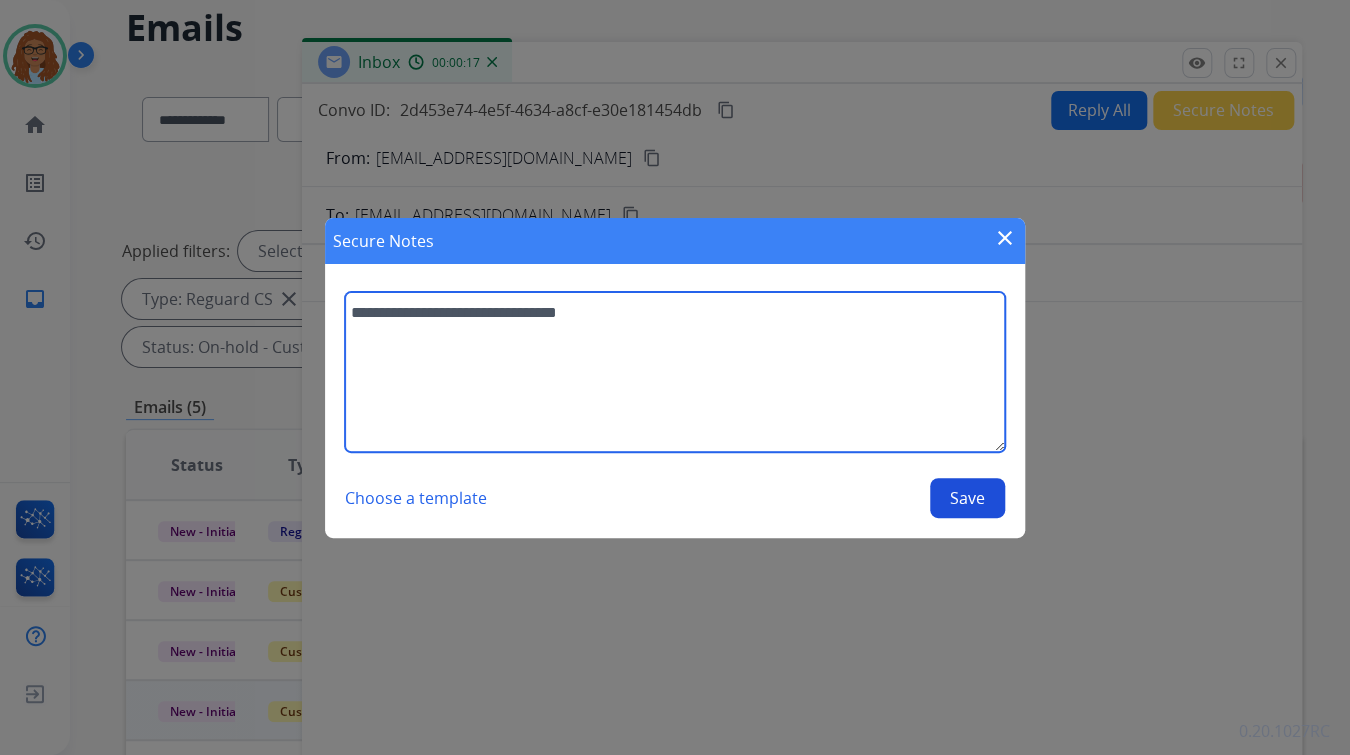 paste on "**********" 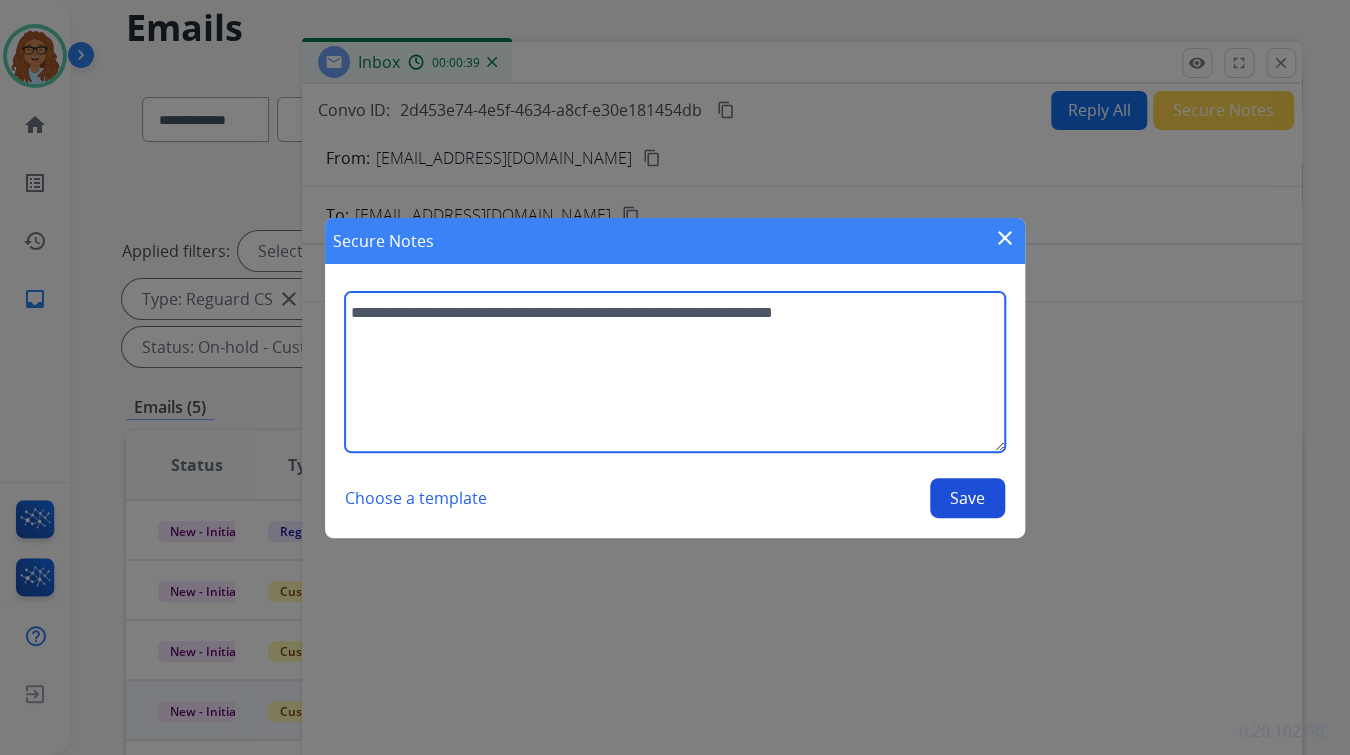 type on "**********" 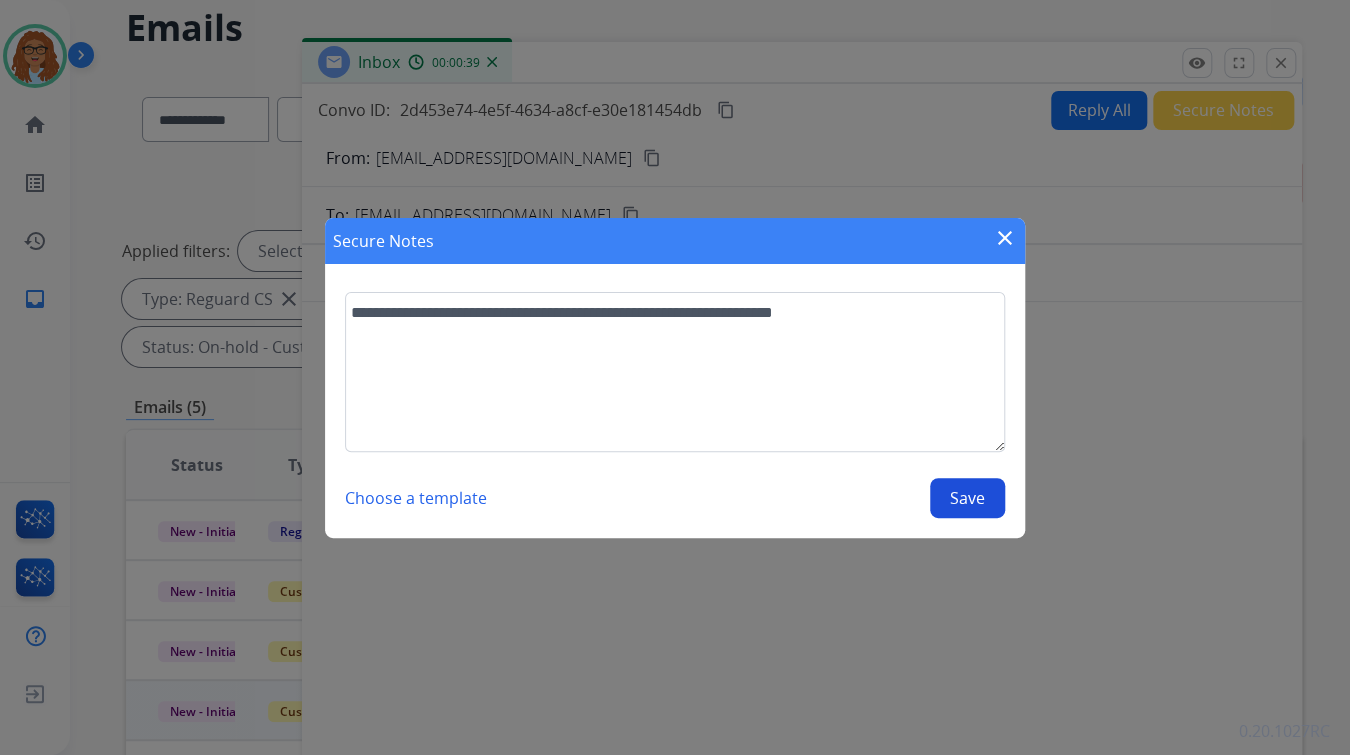 click on "Save" at bounding box center [967, 498] 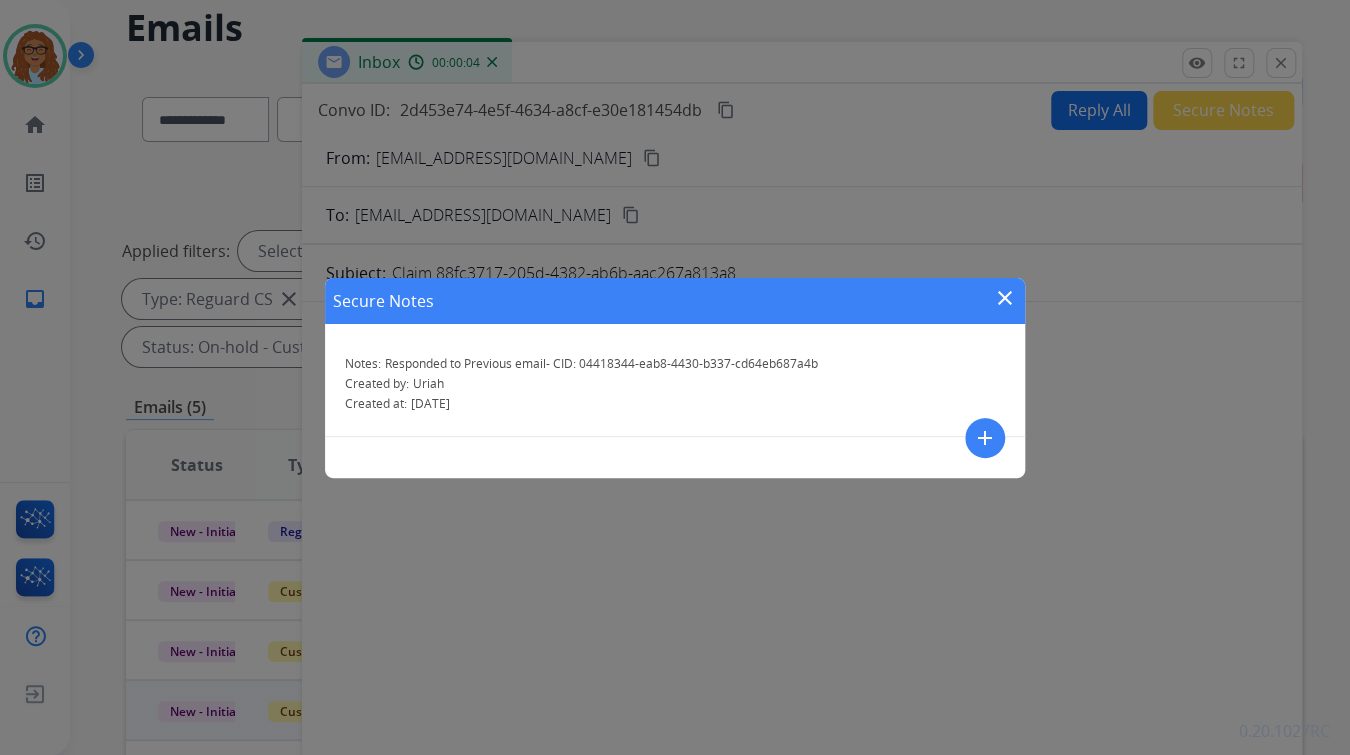 click on "close" at bounding box center (1005, 298) 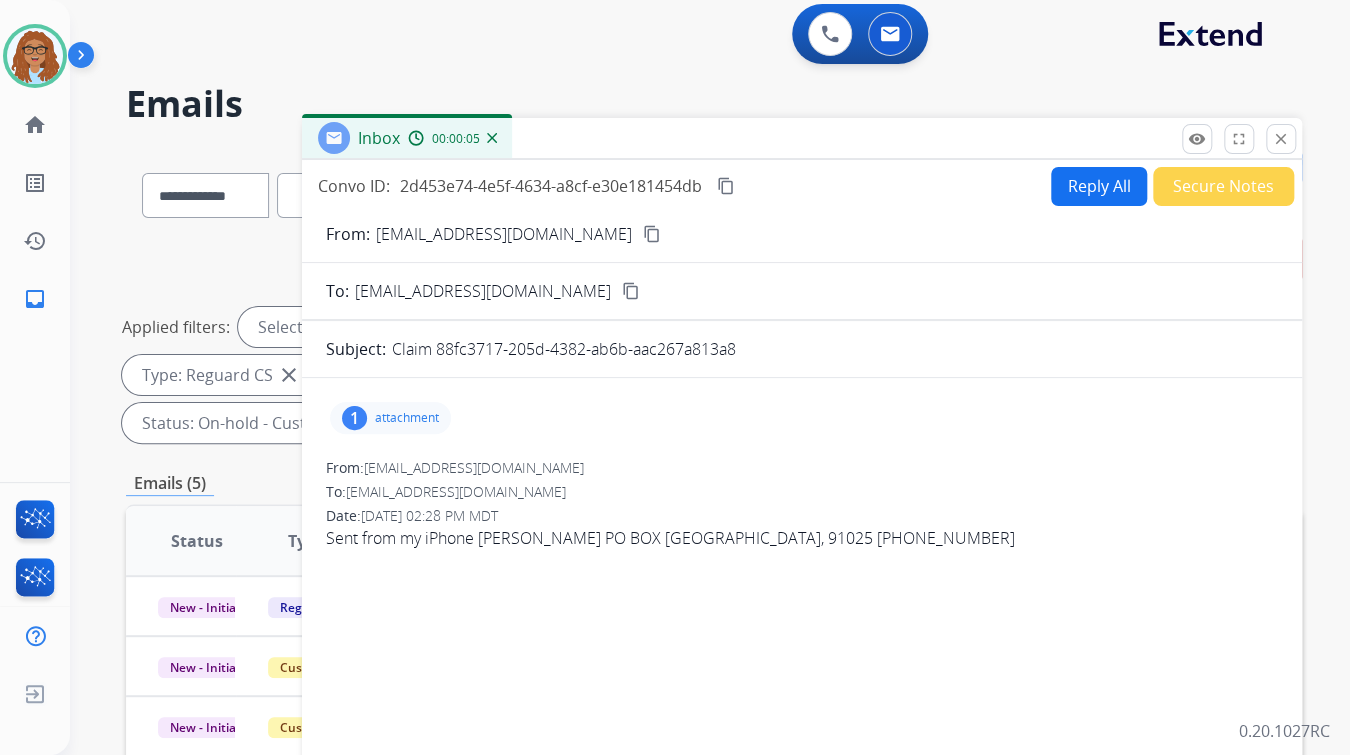scroll, scrollTop: 0, scrollLeft: 0, axis: both 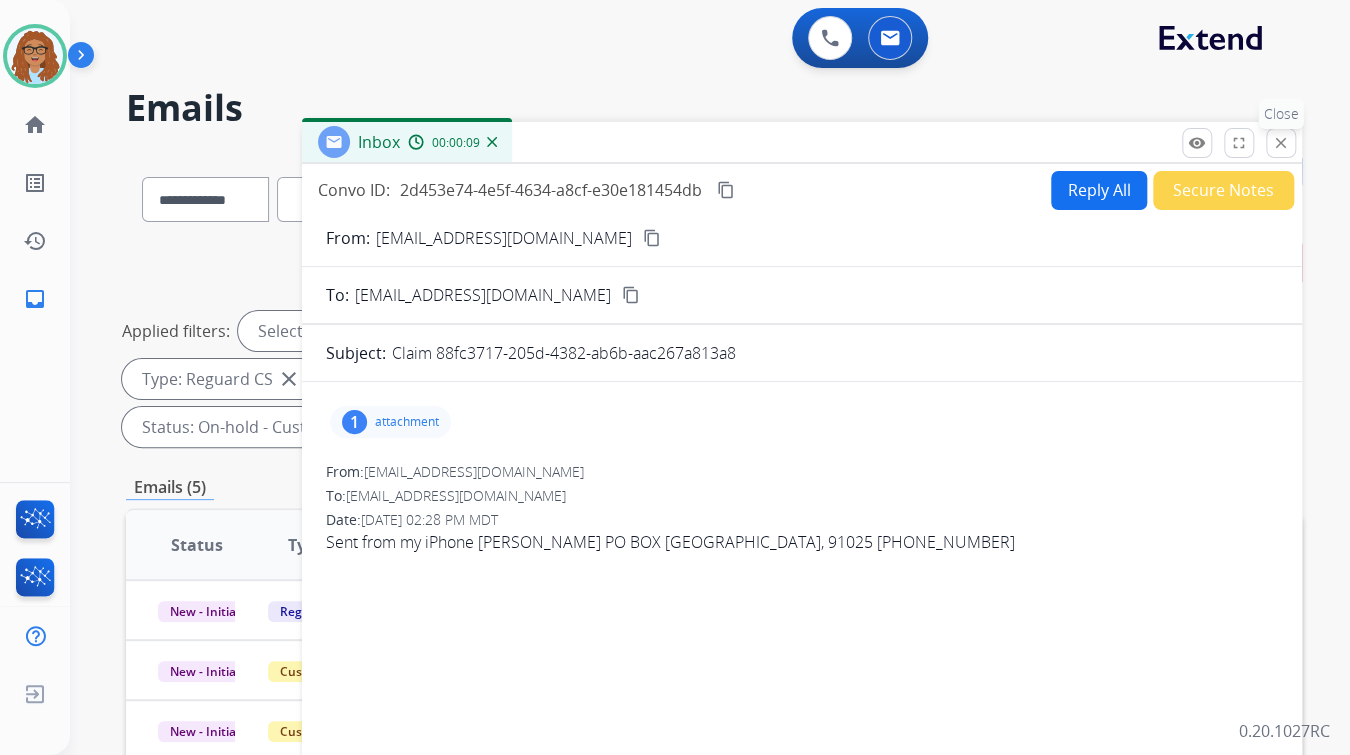 click on "close" at bounding box center (1281, 143) 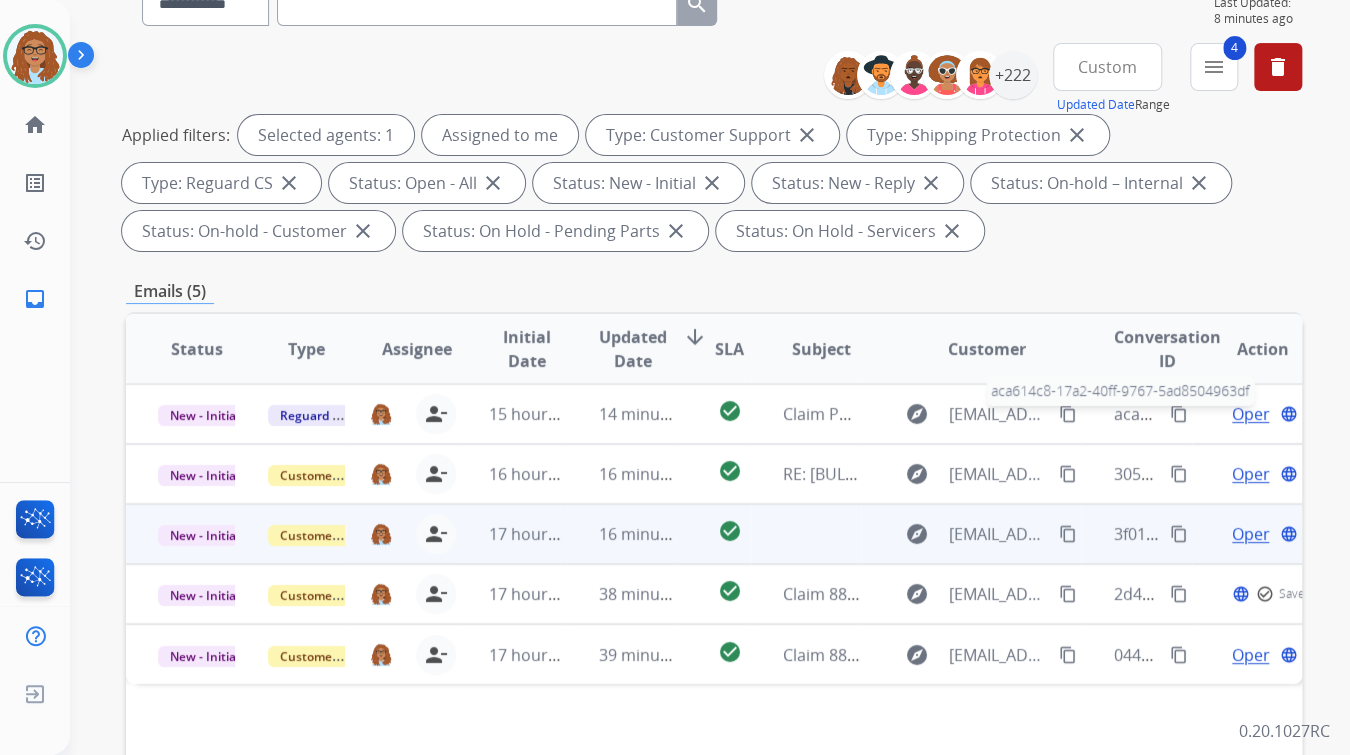 scroll, scrollTop: 320, scrollLeft: 0, axis: vertical 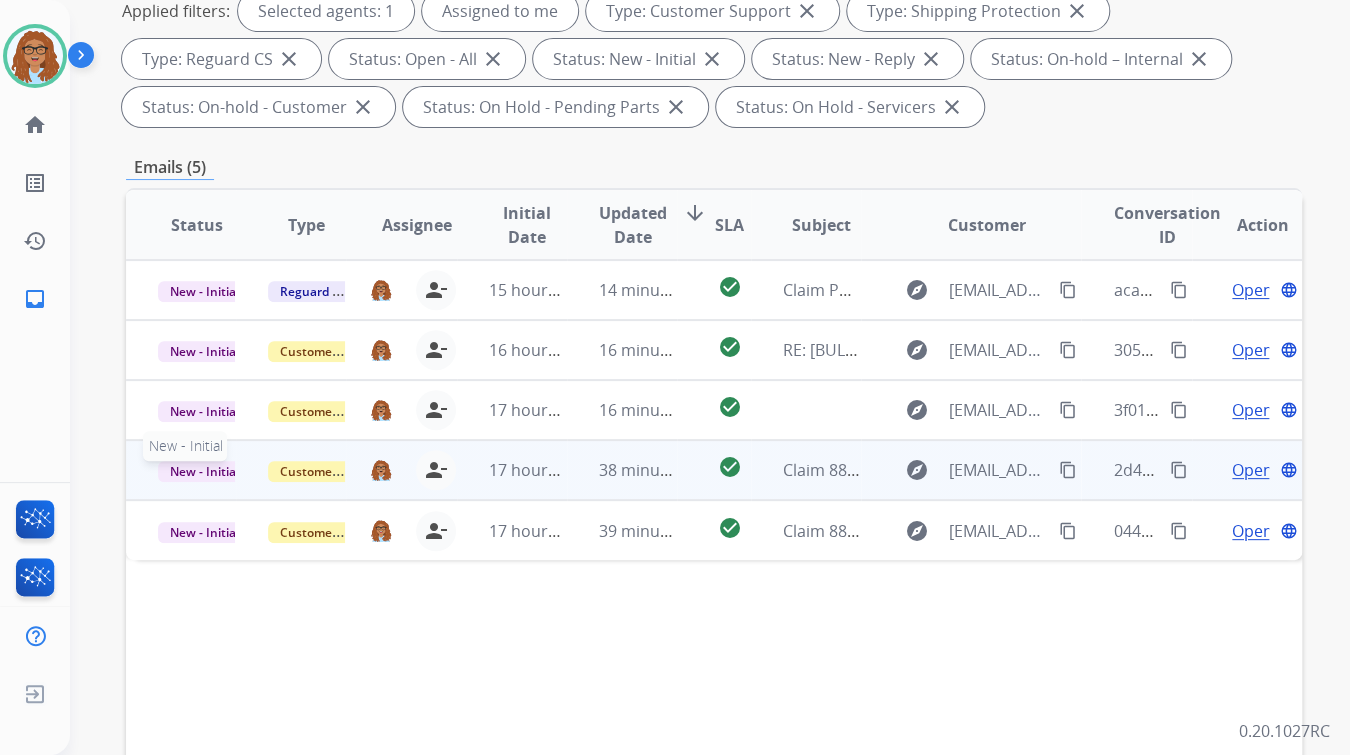 click on "New - Initial" at bounding box center [204, 471] 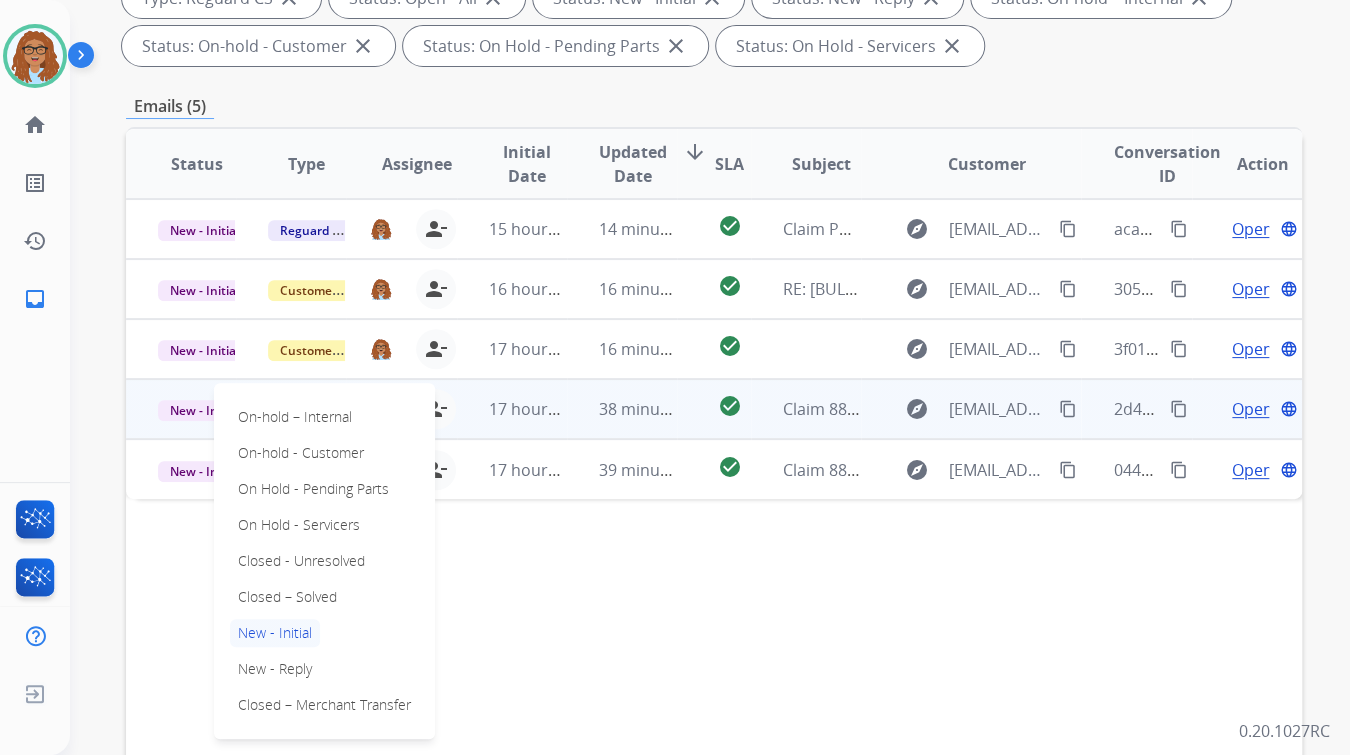 scroll, scrollTop: 400, scrollLeft: 0, axis: vertical 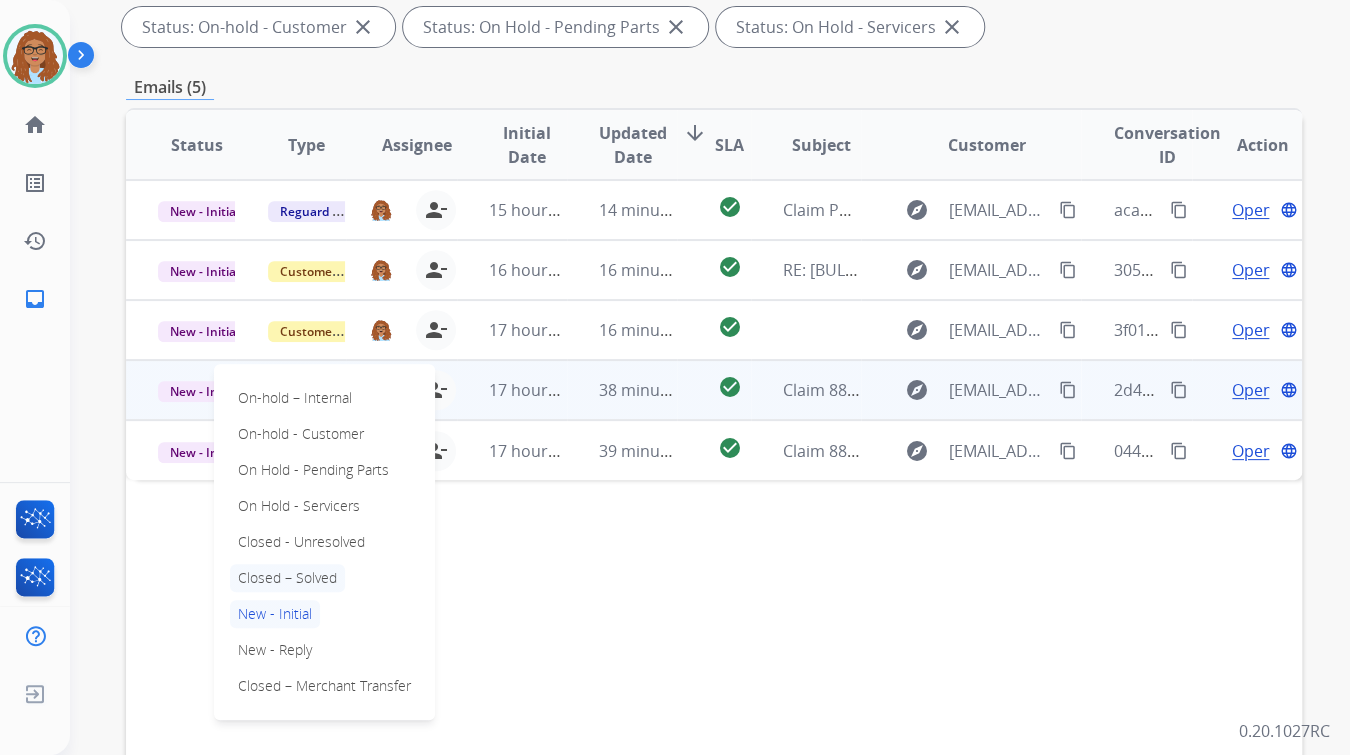click on "Closed – Solved" at bounding box center [287, 578] 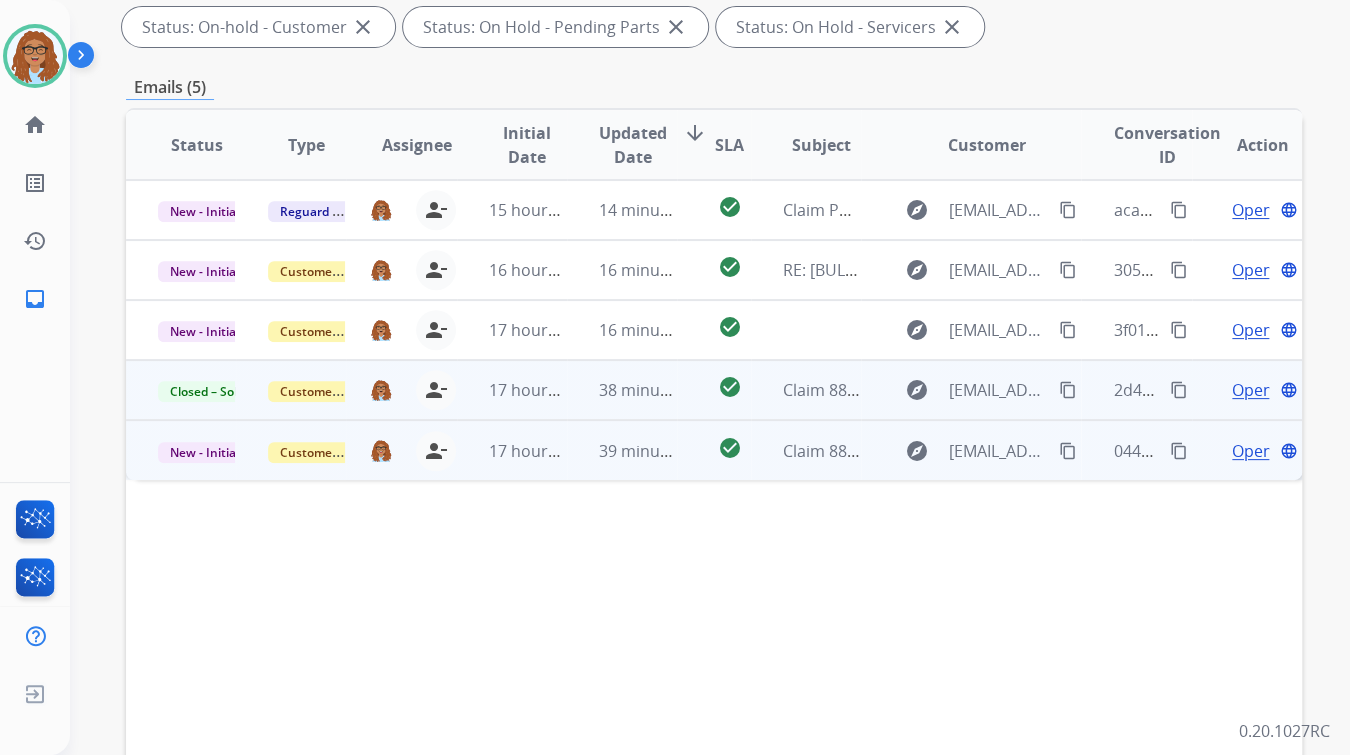 click on "Open" at bounding box center [1252, 451] 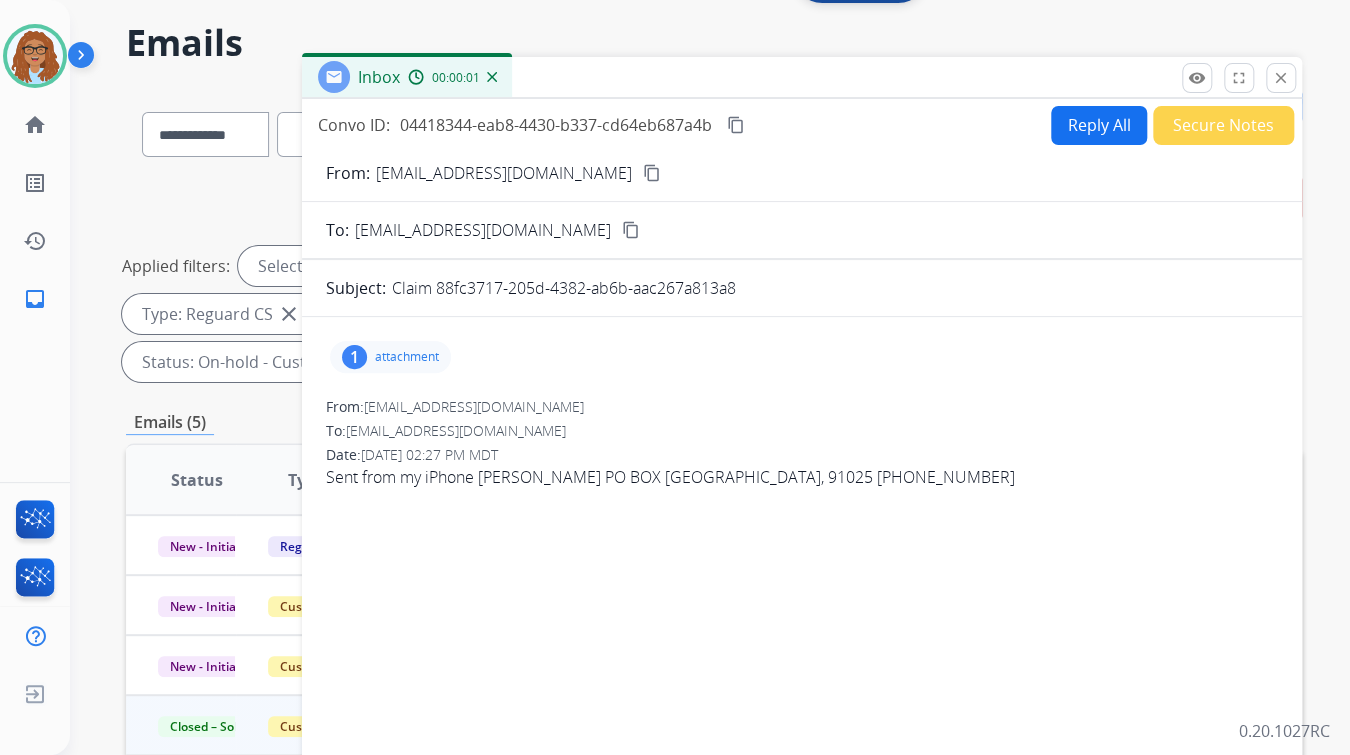 scroll, scrollTop: 0, scrollLeft: 0, axis: both 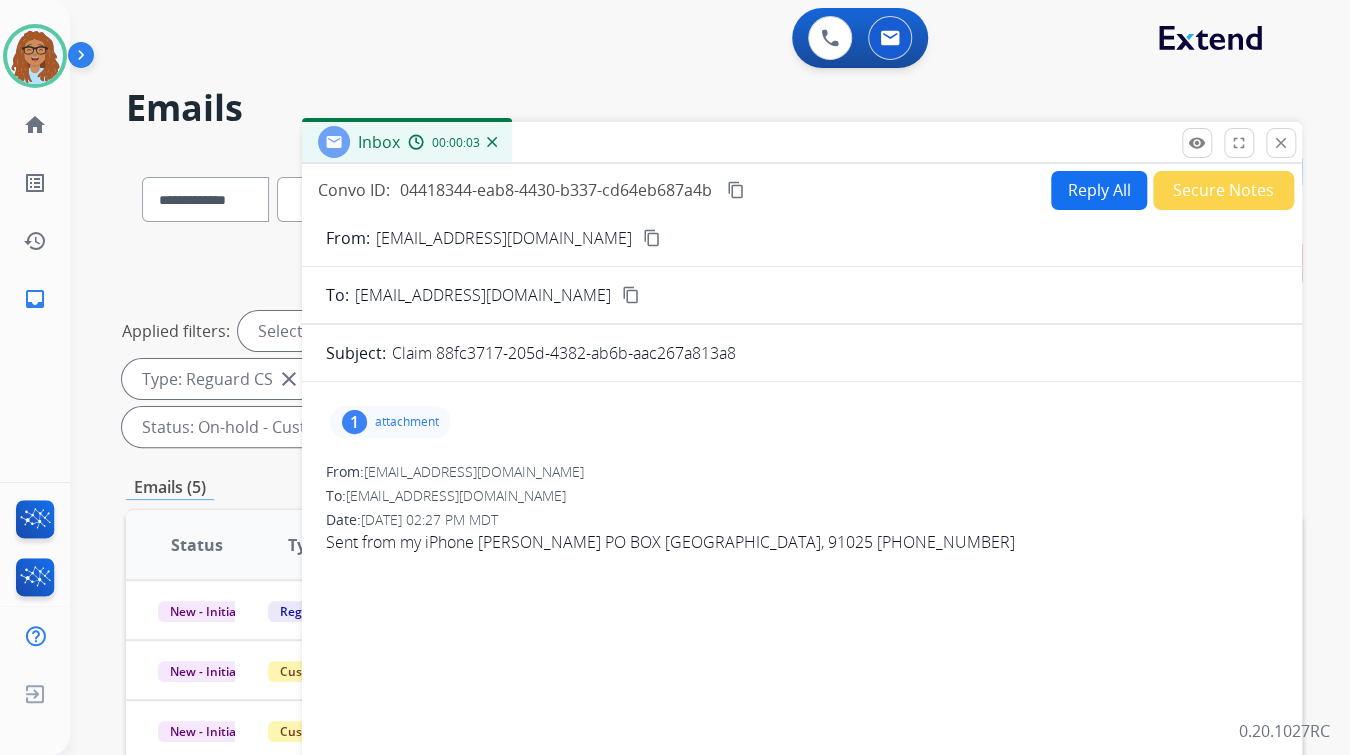 click on "content_copy" at bounding box center [652, 238] 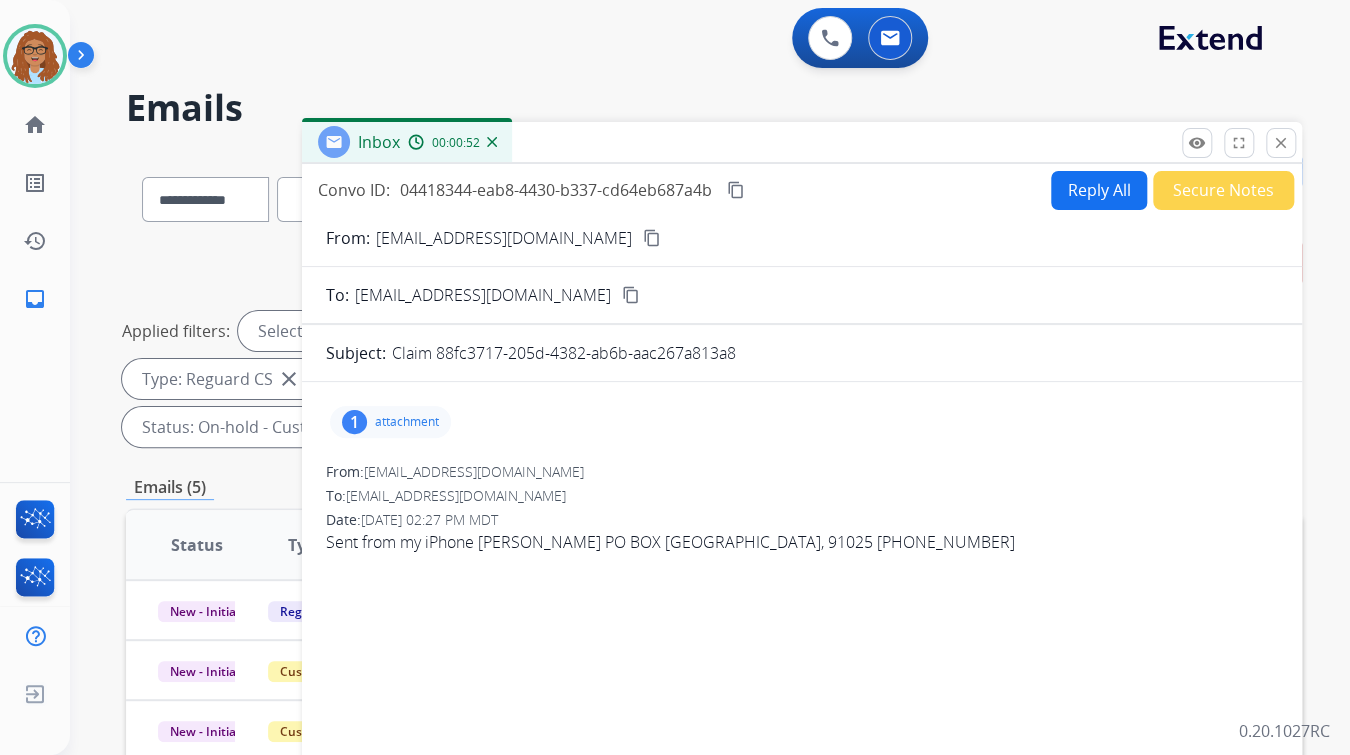 click on "content_copy" at bounding box center [652, 238] 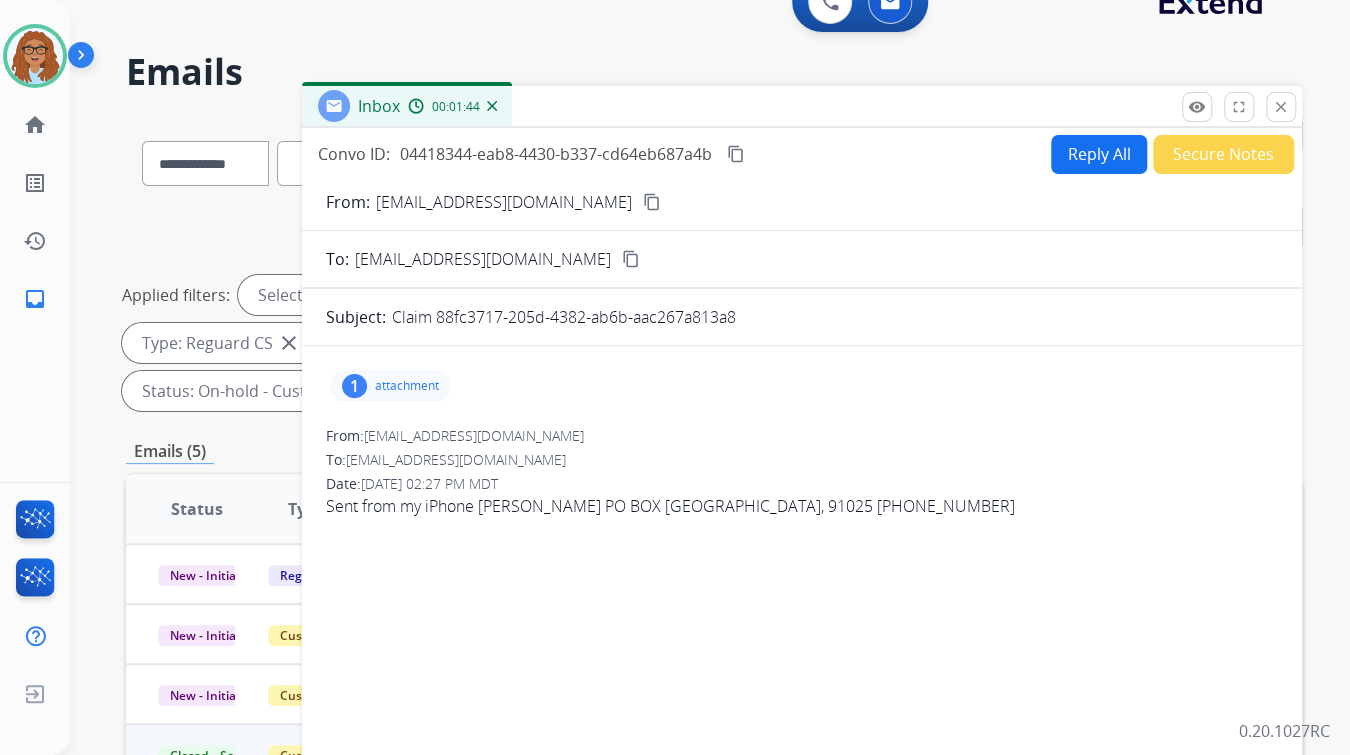 scroll, scrollTop: 0, scrollLeft: 0, axis: both 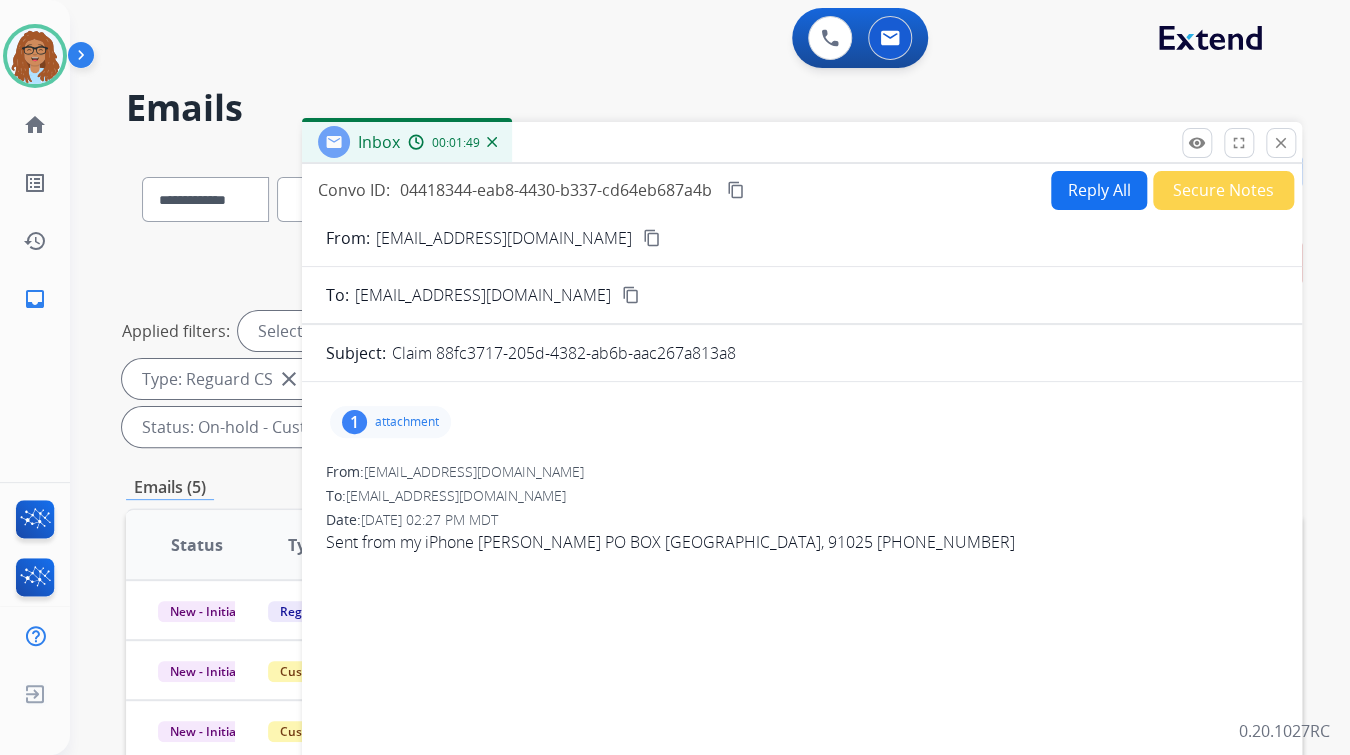 click on "Reply All" at bounding box center [1099, 190] 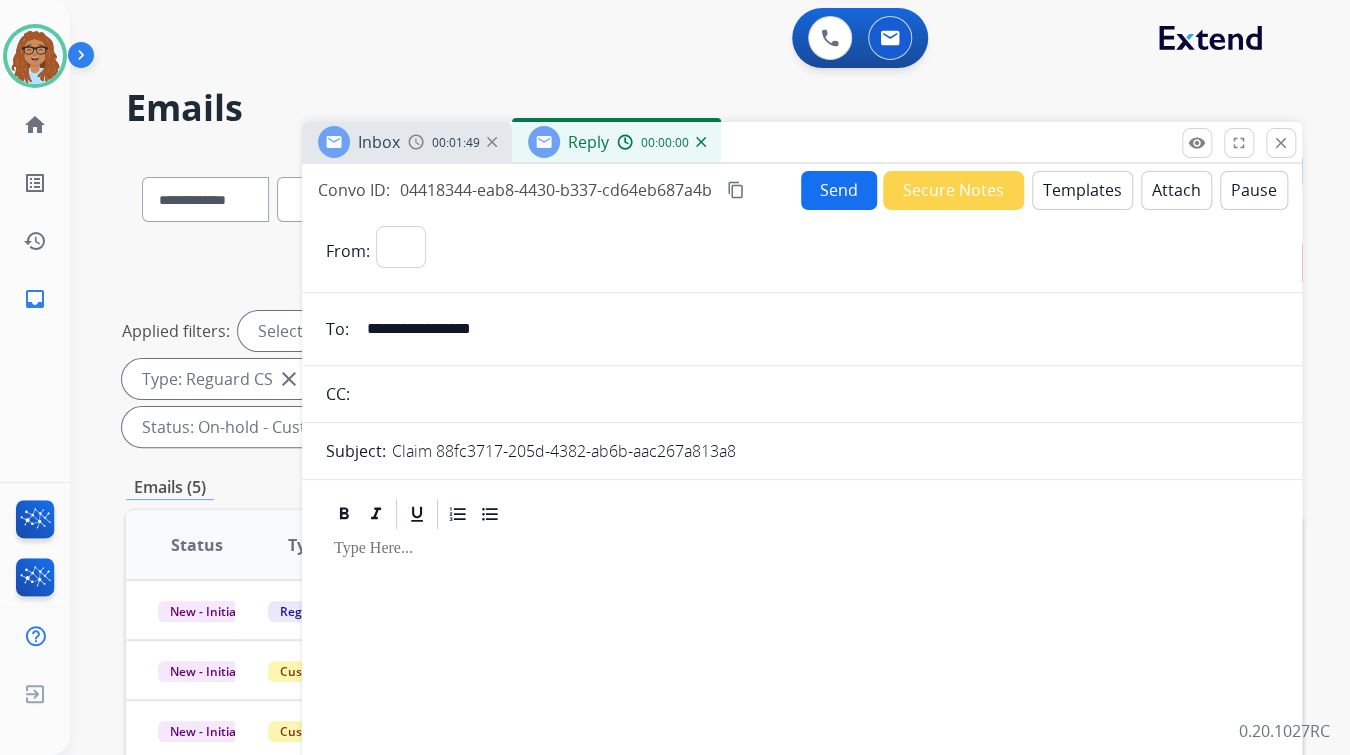 select on "**********" 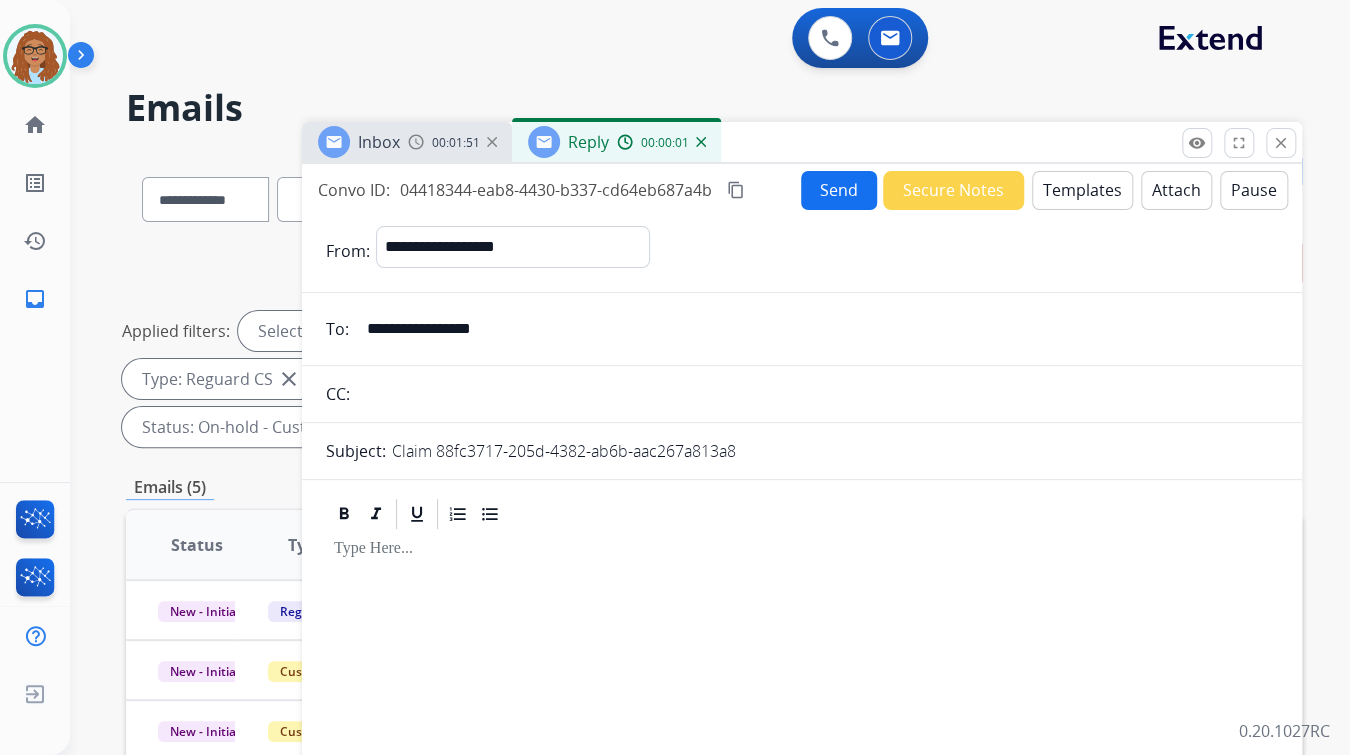 click at bounding box center (817, 394) 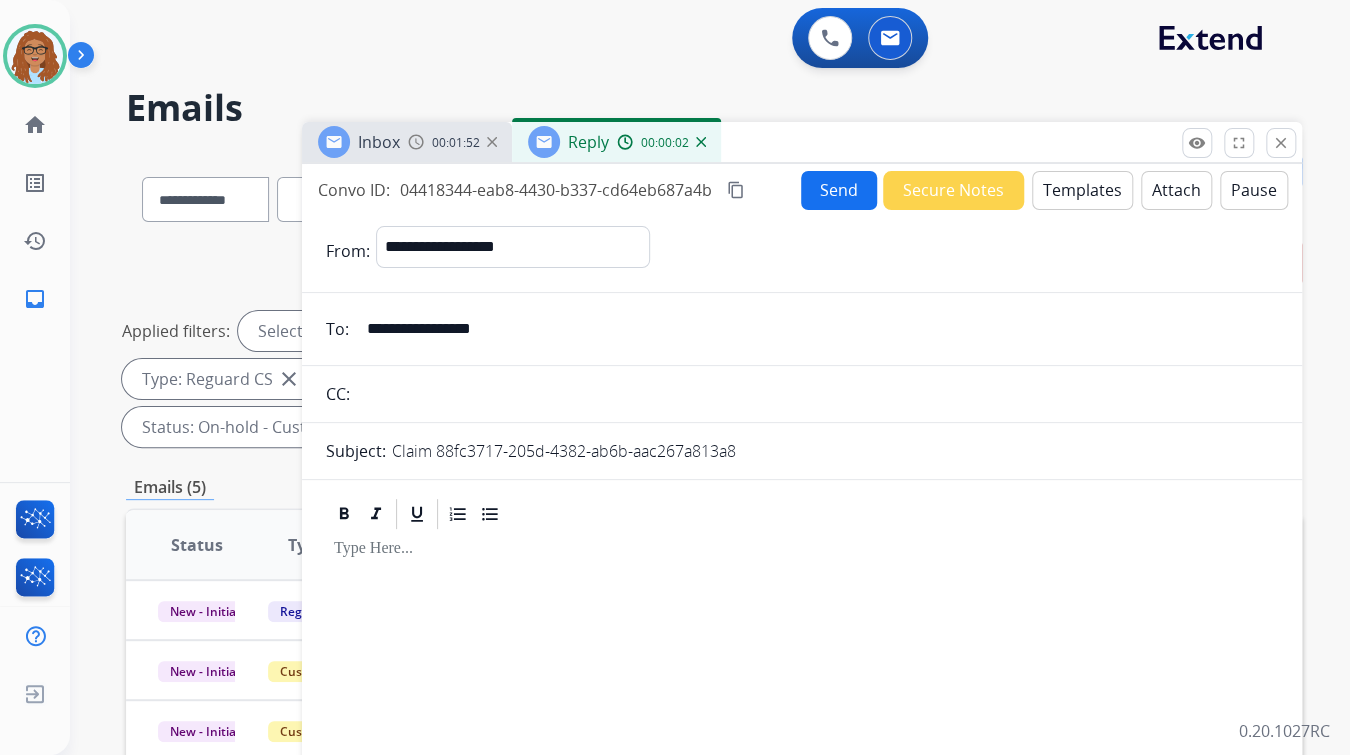 paste on "**********" 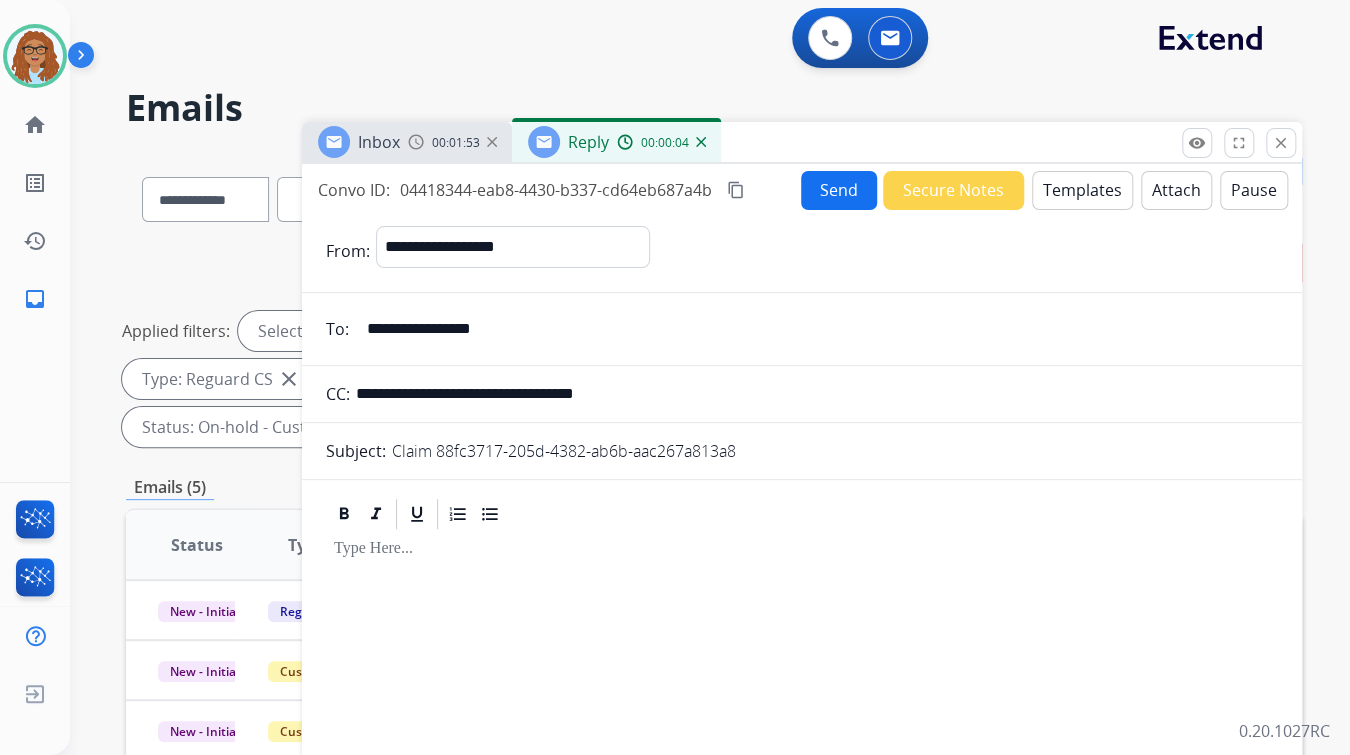 drag, startPoint x: 656, startPoint y: 400, endPoint x: 352, endPoint y: 405, distance: 304.0411 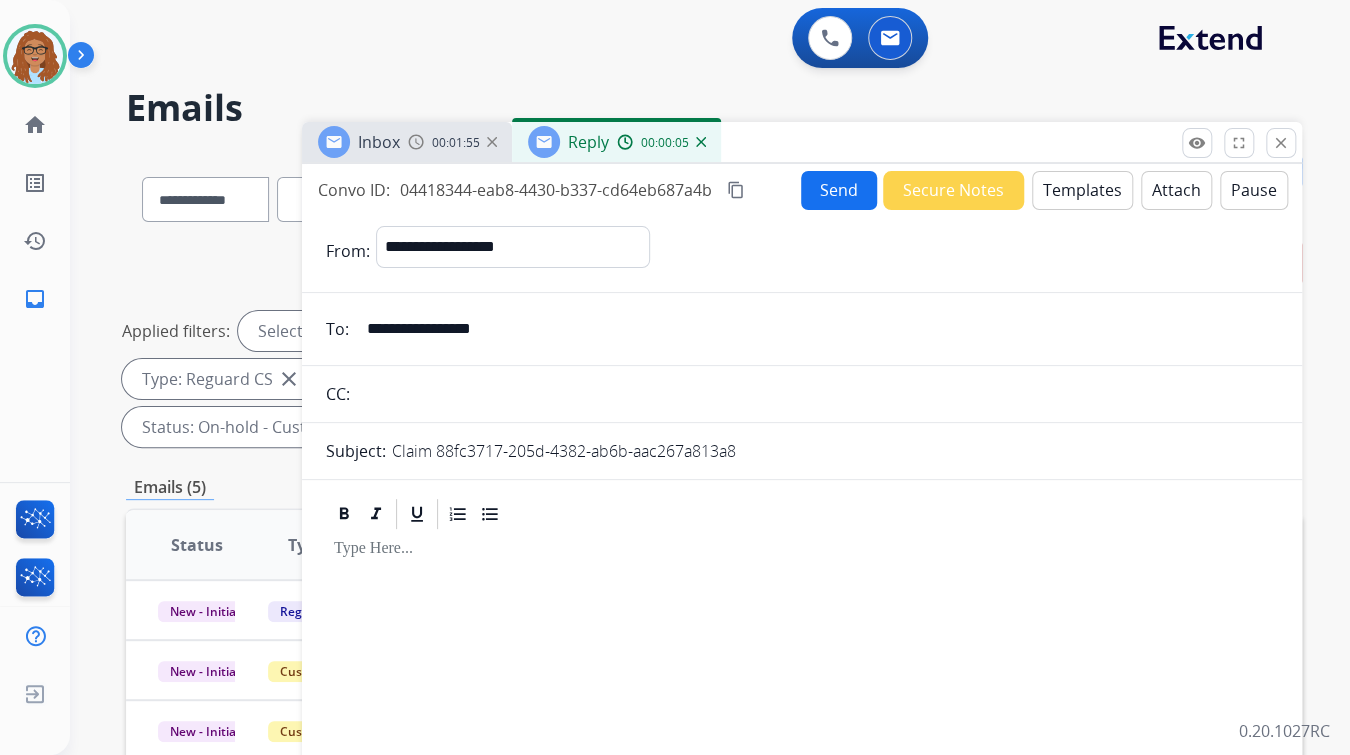 drag, startPoint x: 555, startPoint y: 332, endPoint x: 285, endPoint y: 332, distance: 270 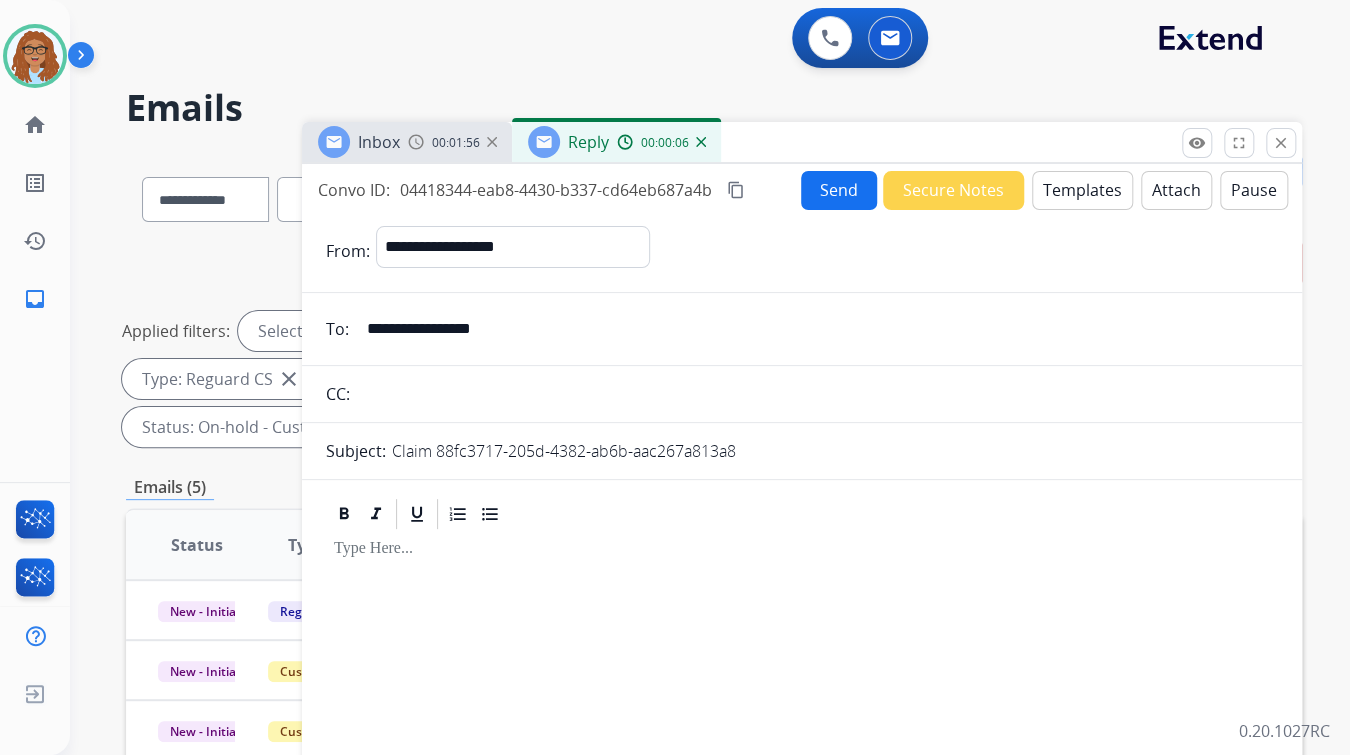 click at bounding box center [817, 394] 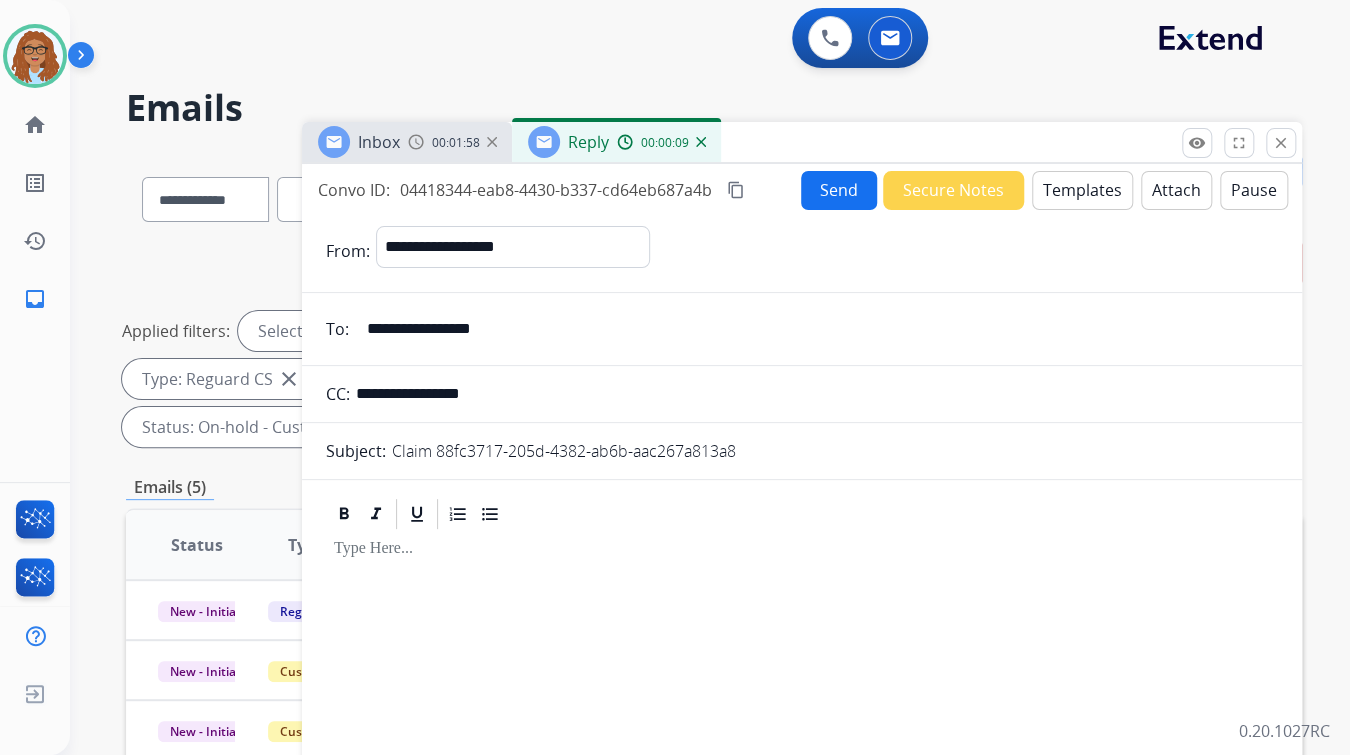 type on "**********" 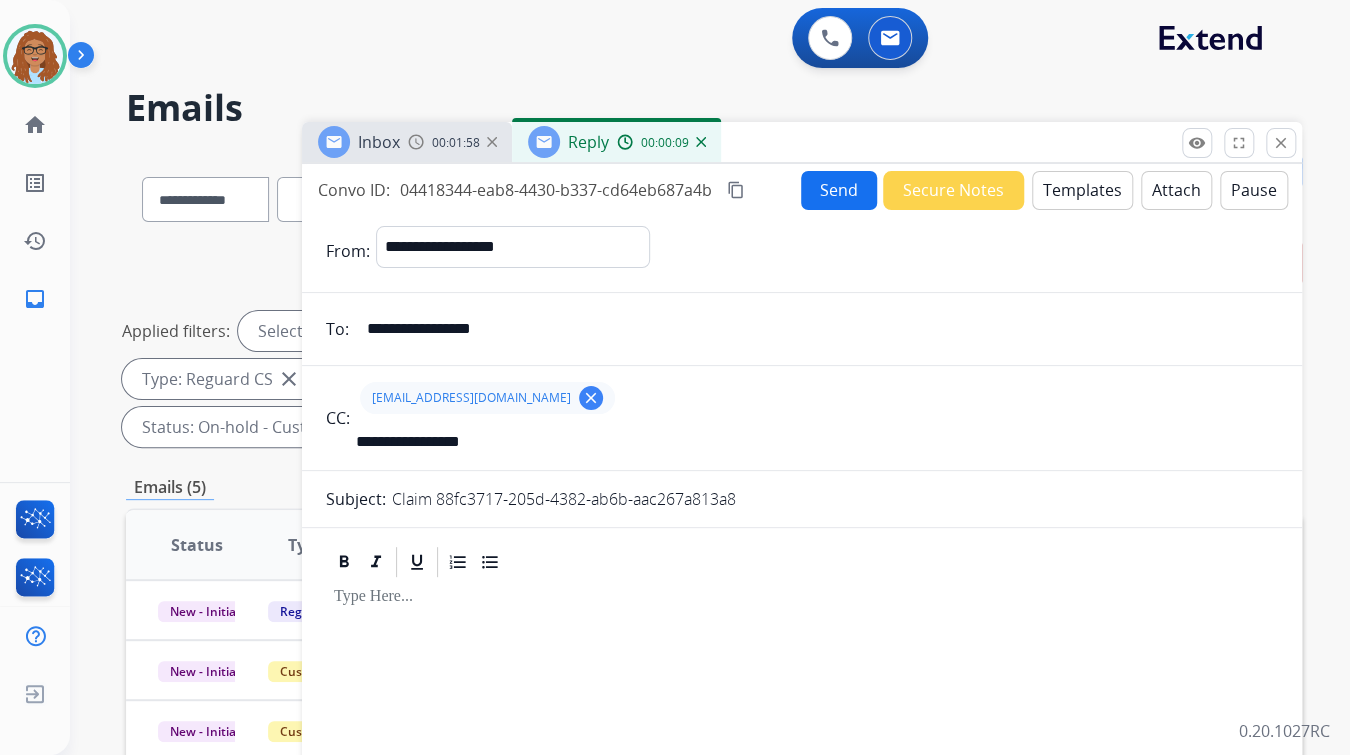 type 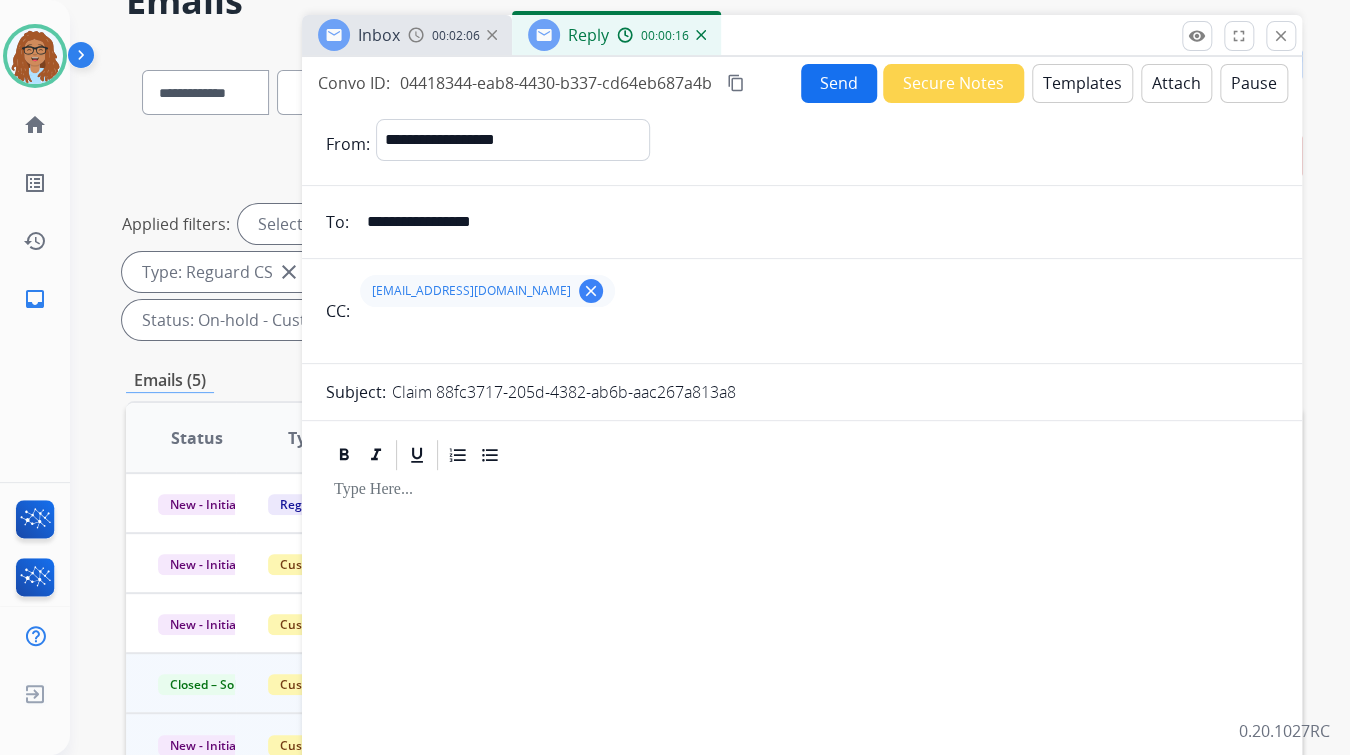 scroll, scrollTop: 0, scrollLeft: 0, axis: both 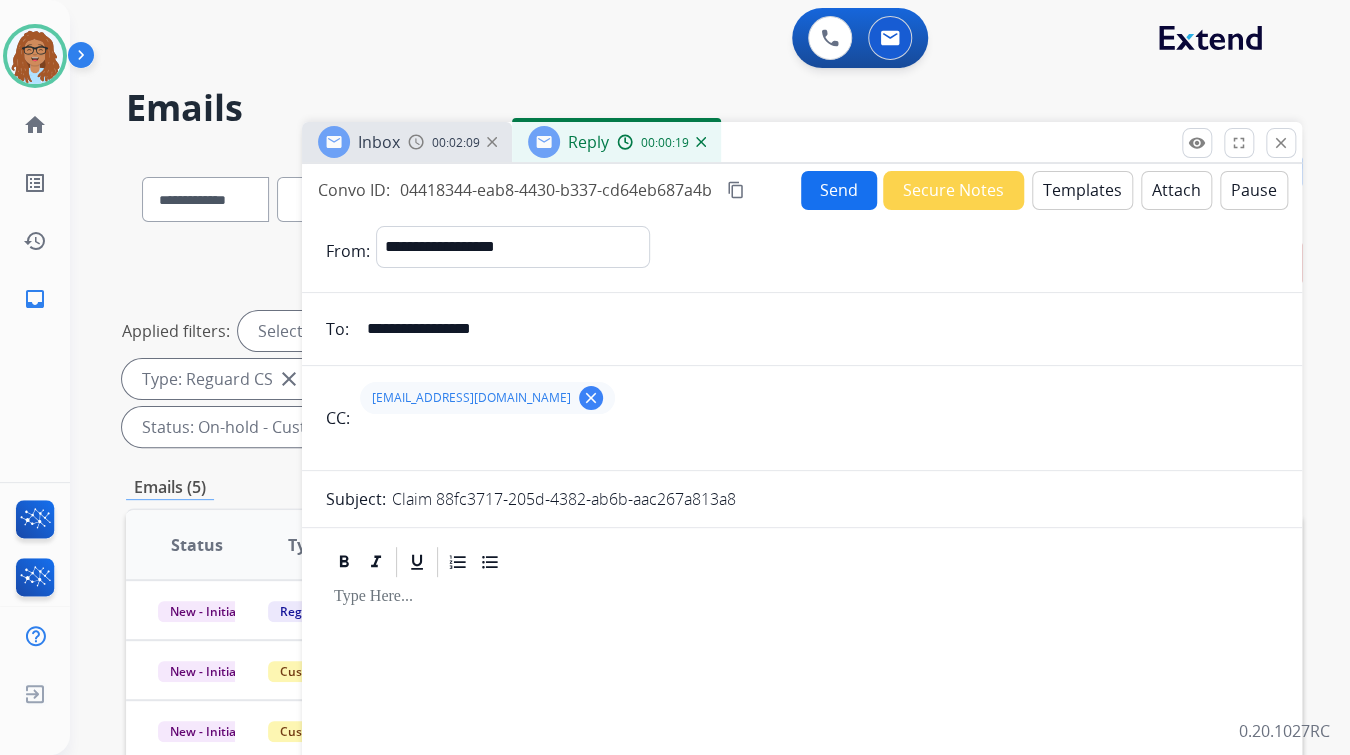 click on "Templates" at bounding box center [1082, 190] 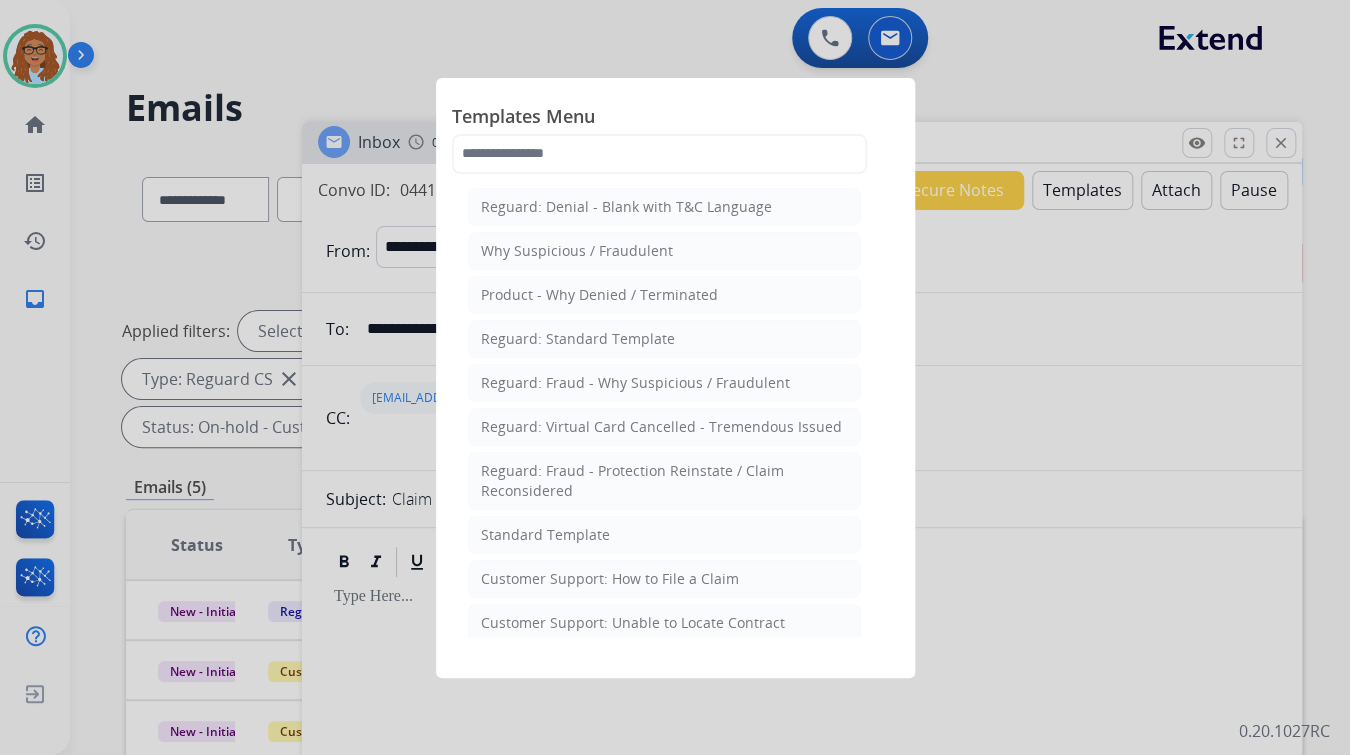 drag, startPoint x: 577, startPoint y: 333, endPoint x: 591, endPoint y: 337, distance: 14.56022 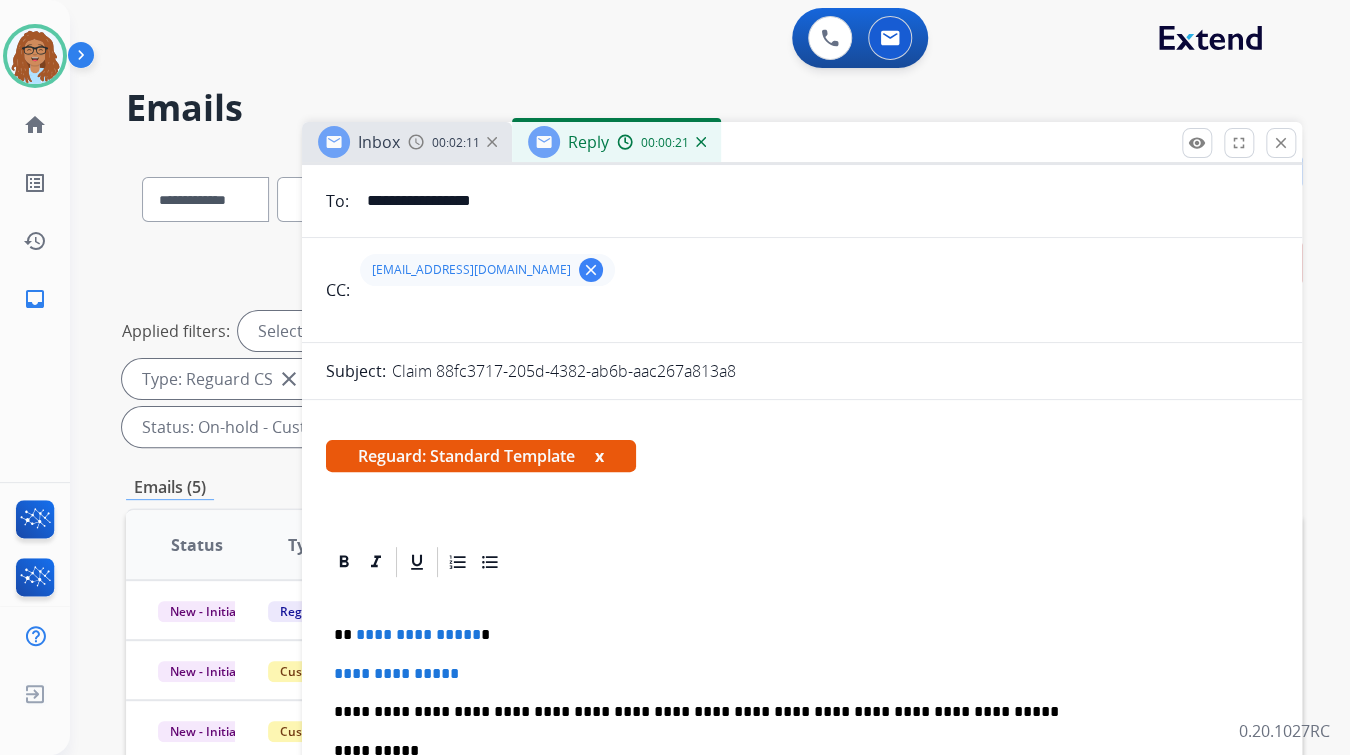 scroll, scrollTop: 192, scrollLeft: 0, axis: vertical 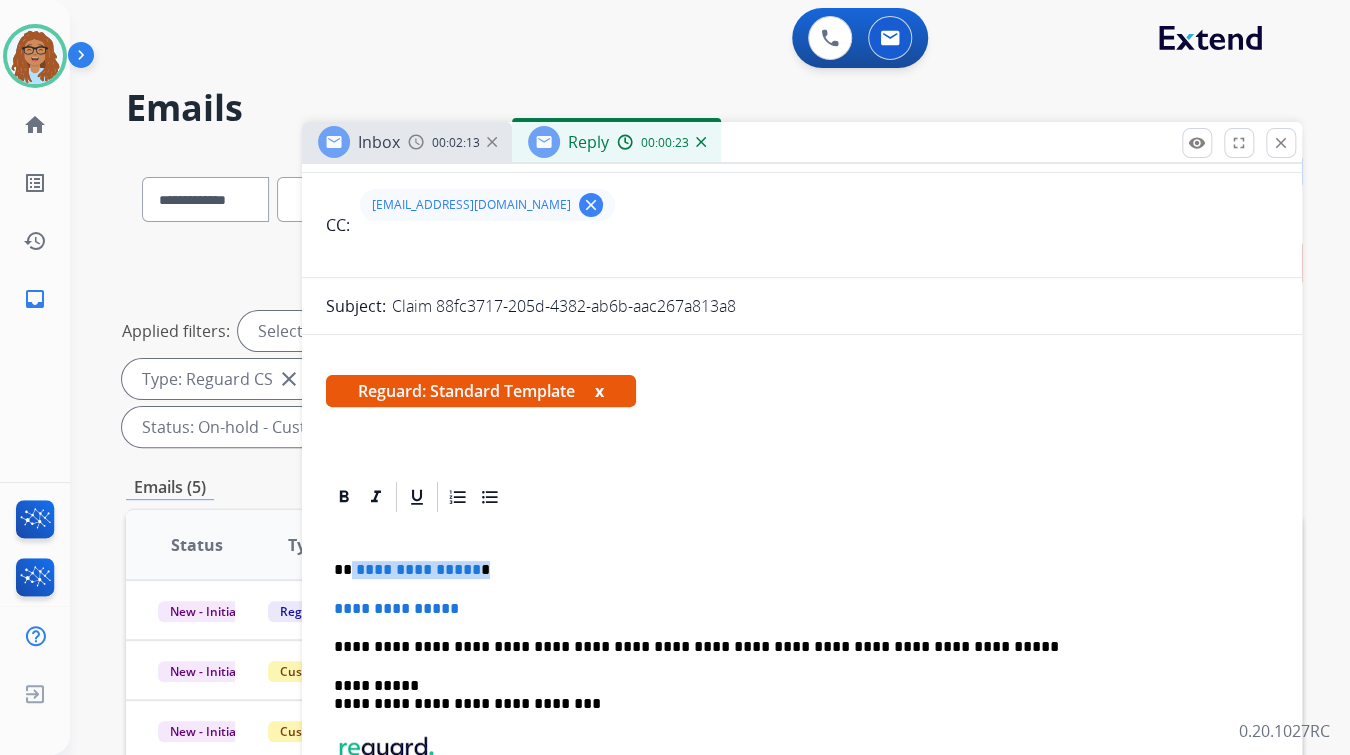 drag, startPoint x: 478, startPoint y: 568, endPoint x: 349, endPoint y: 572, distance: 129.062 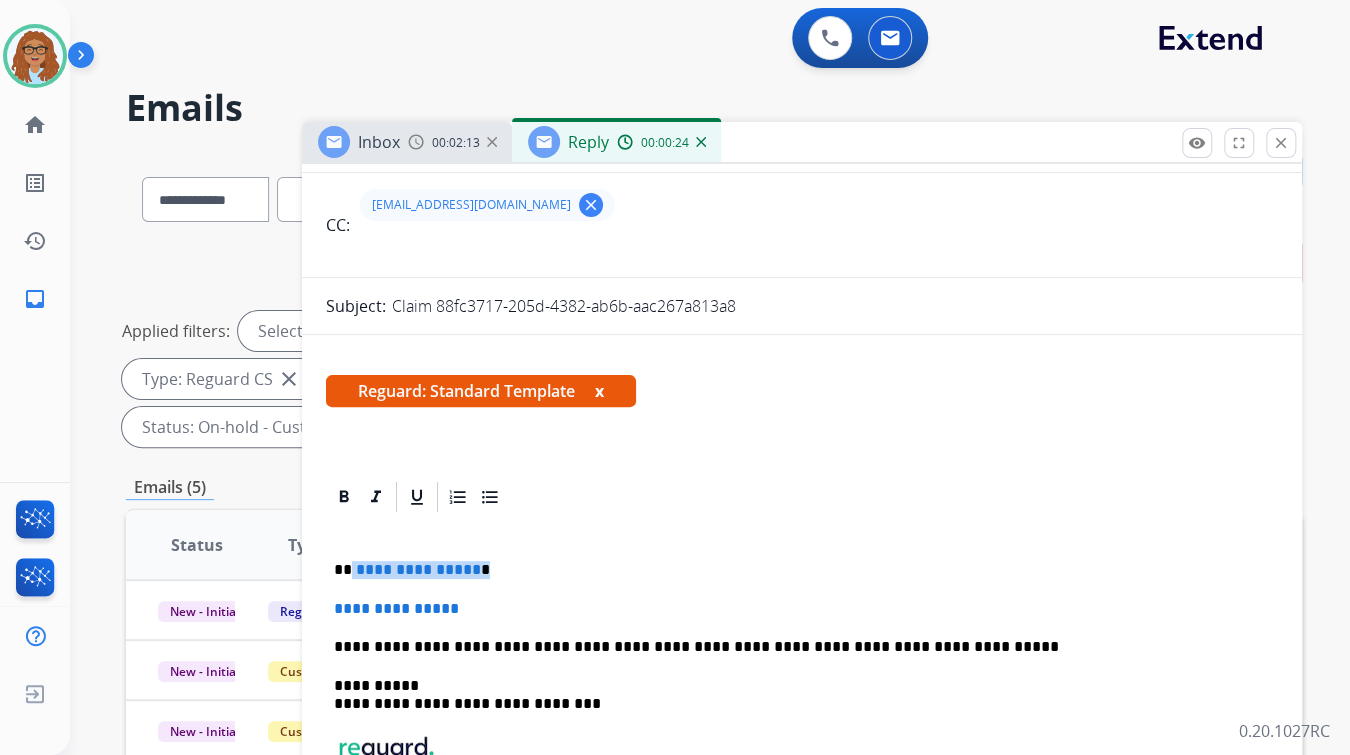 paste 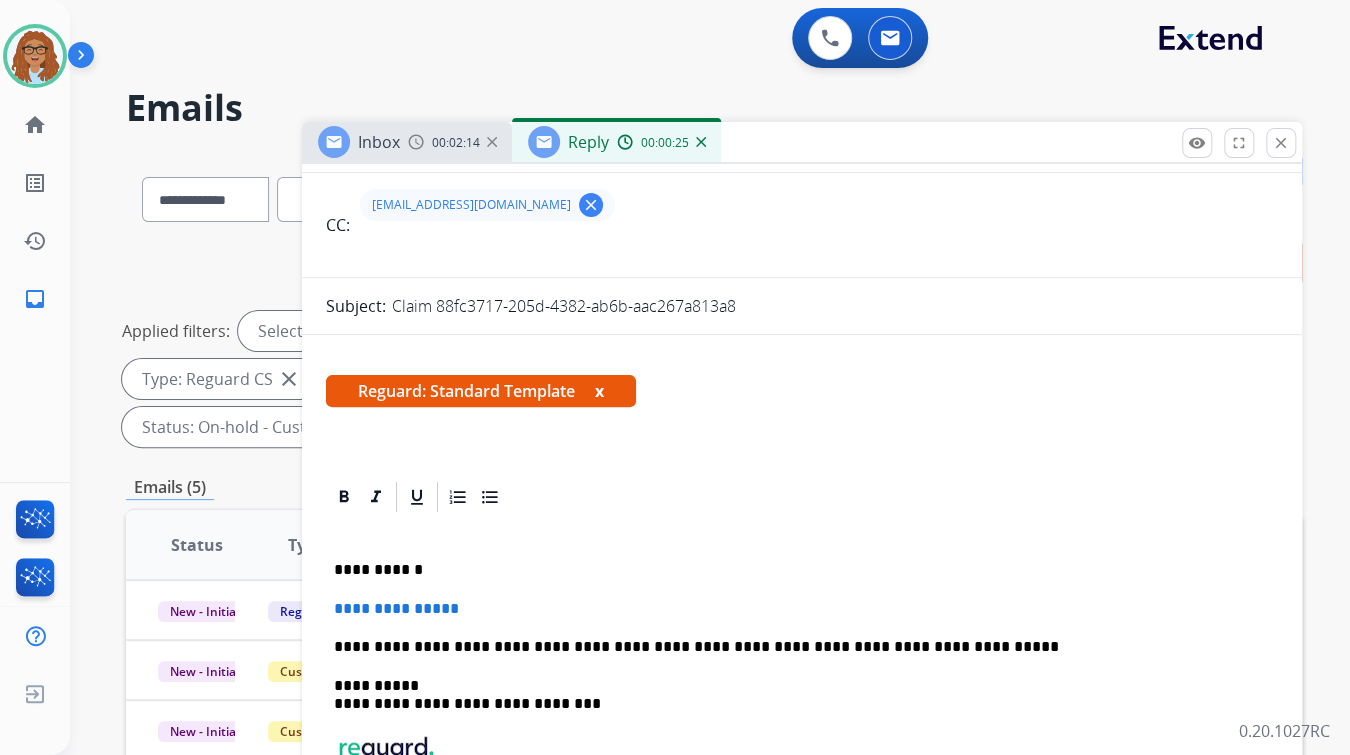 click on "**********" at bounding box center (794, 570) 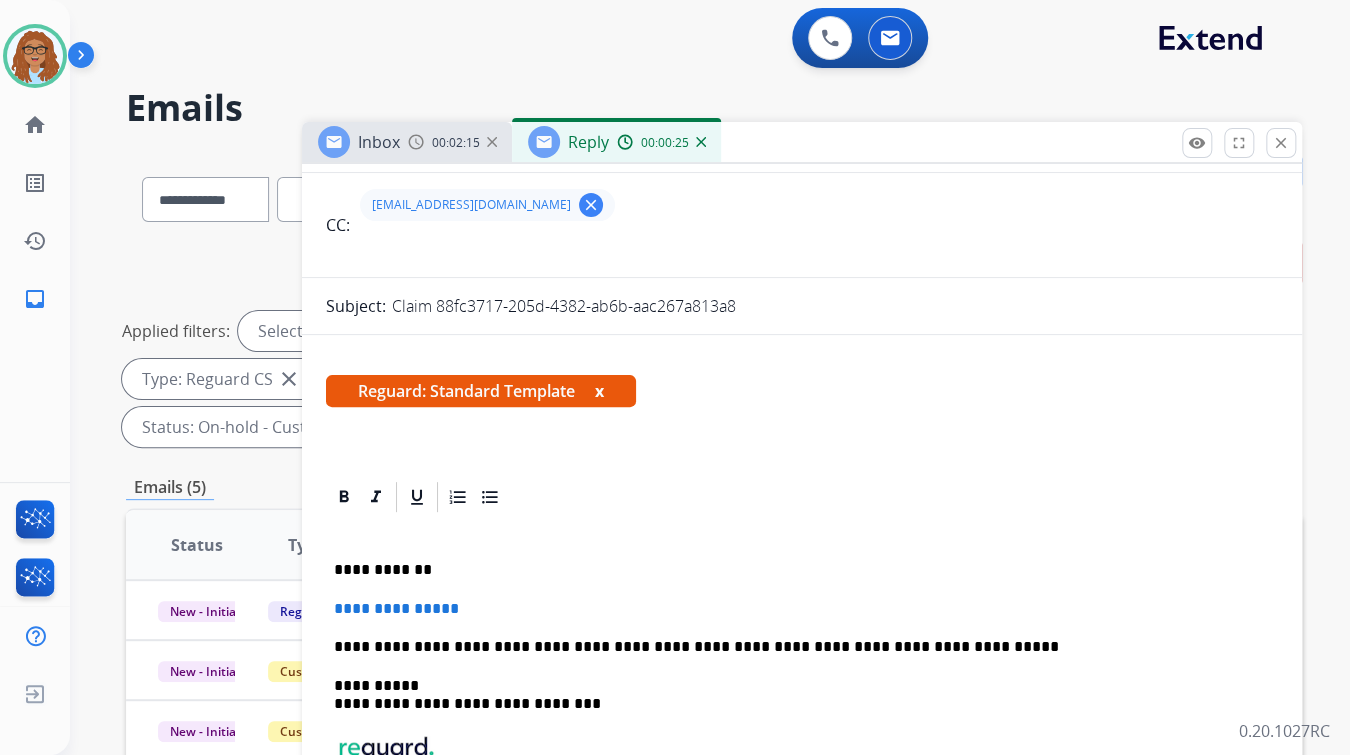 click on "**********" at bounding box center [794, 570] 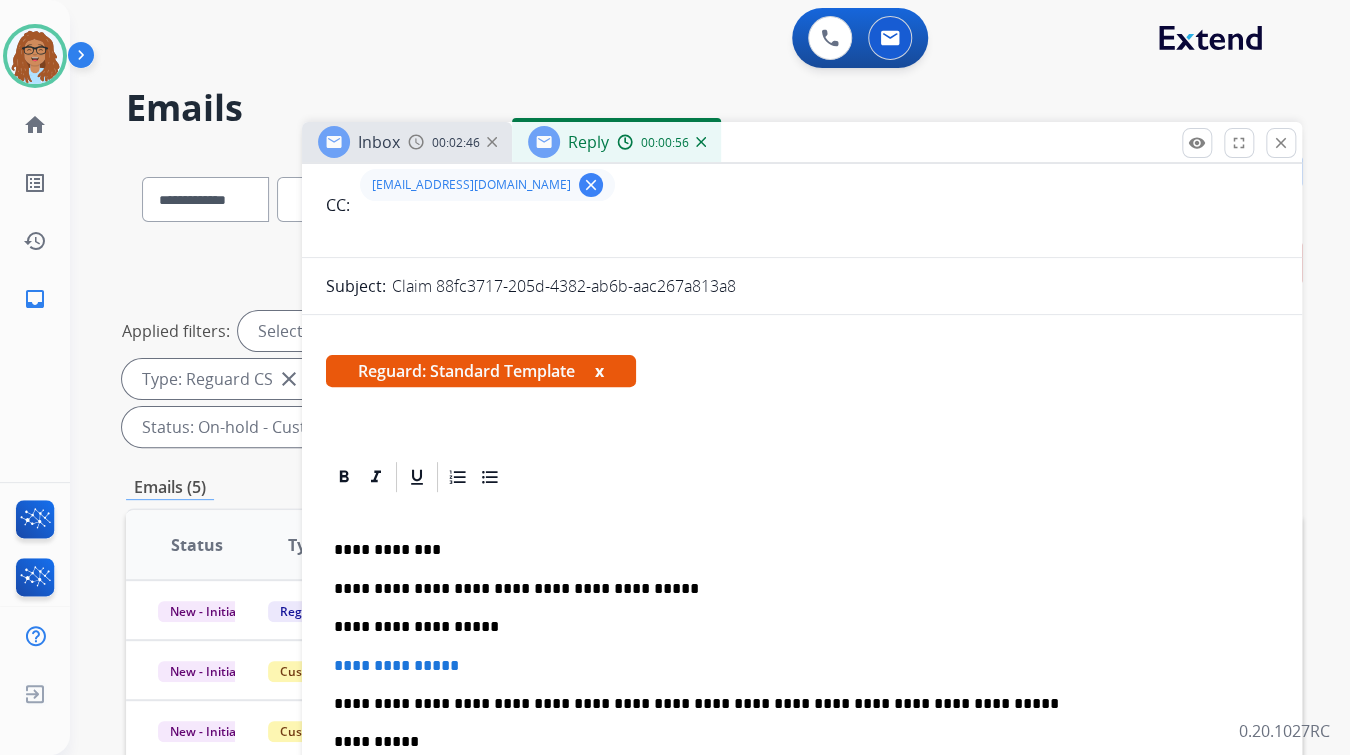 scroll, scrollTop: 269, scrollLeft: 0, axis: vertical 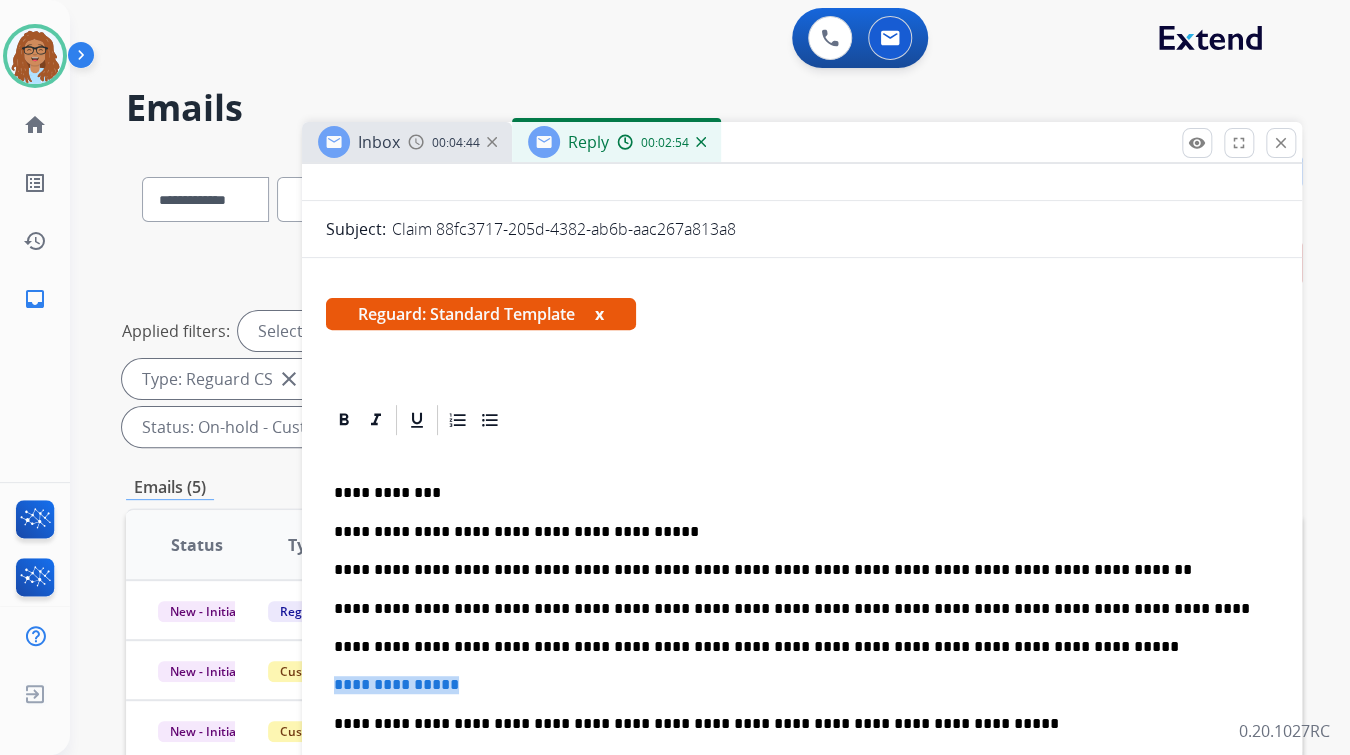 drag, startPoint x: 475, startPoint y: 683, endPoint x: 328, endPoint y: 680, distance: 147.03061 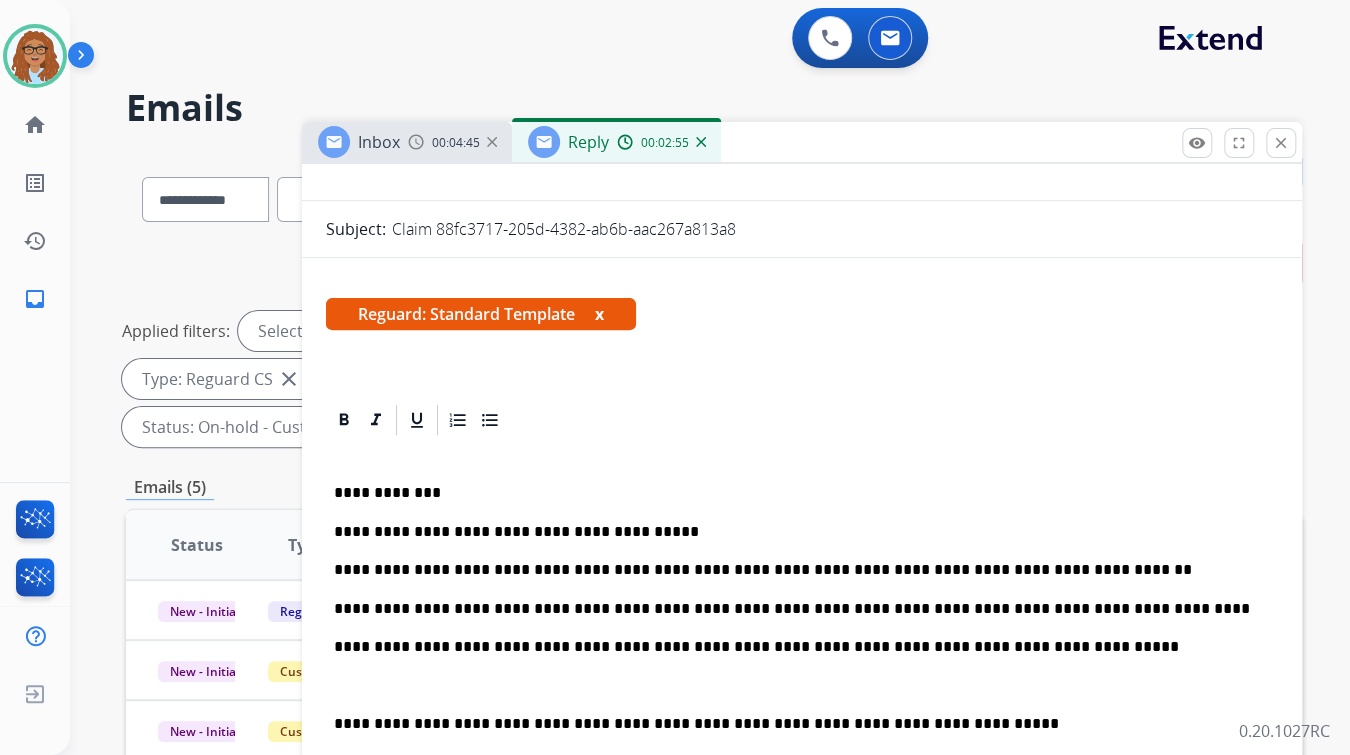 click on "**********" at bounding box center (794, 724) 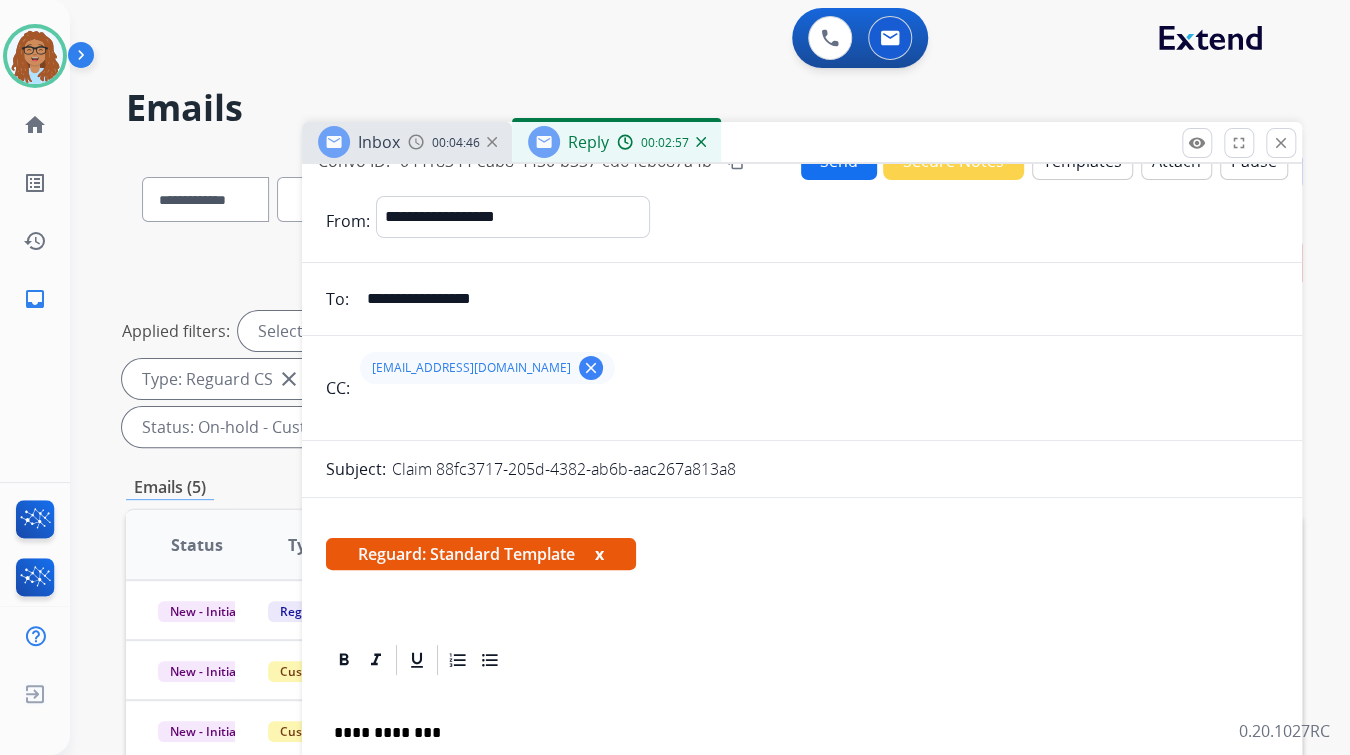 scroll, scrollTop: 0, scrollLeft: 0, axis: both 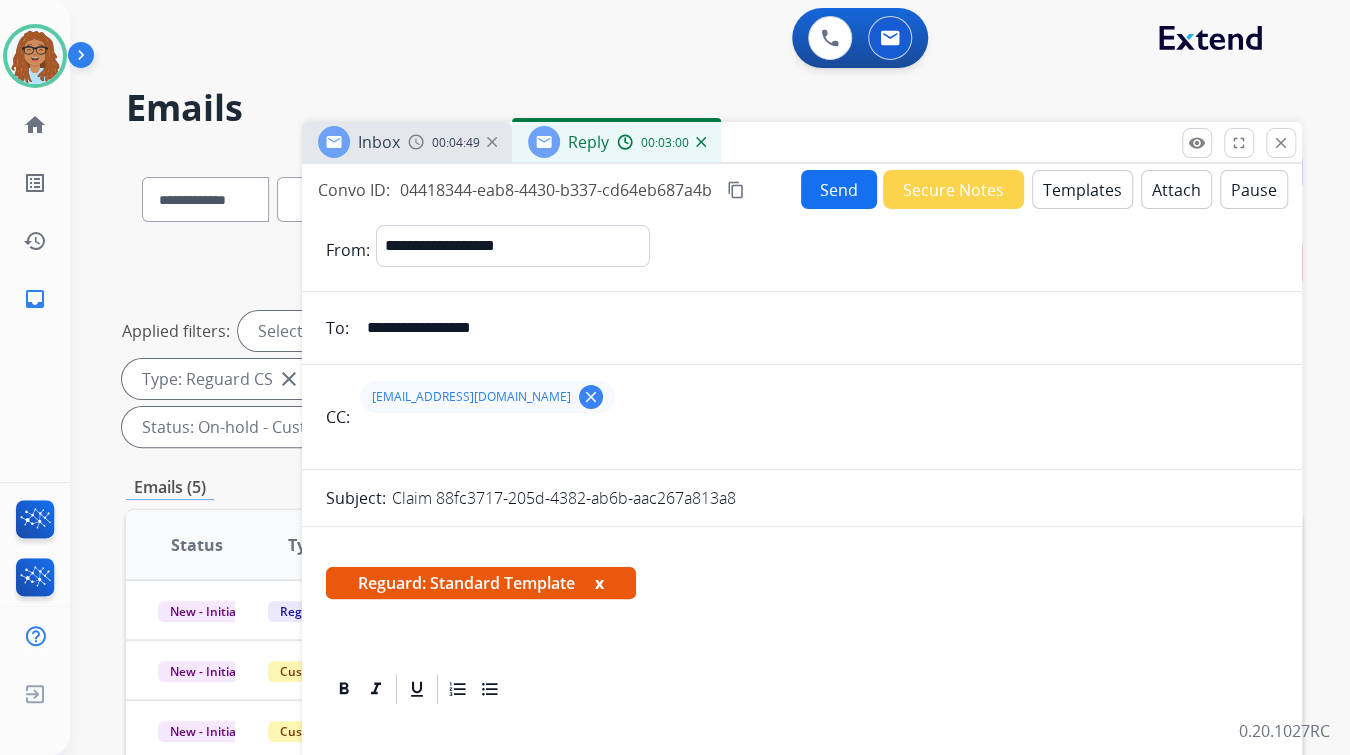 click on "content_copy" at bounding box center [736, 190] 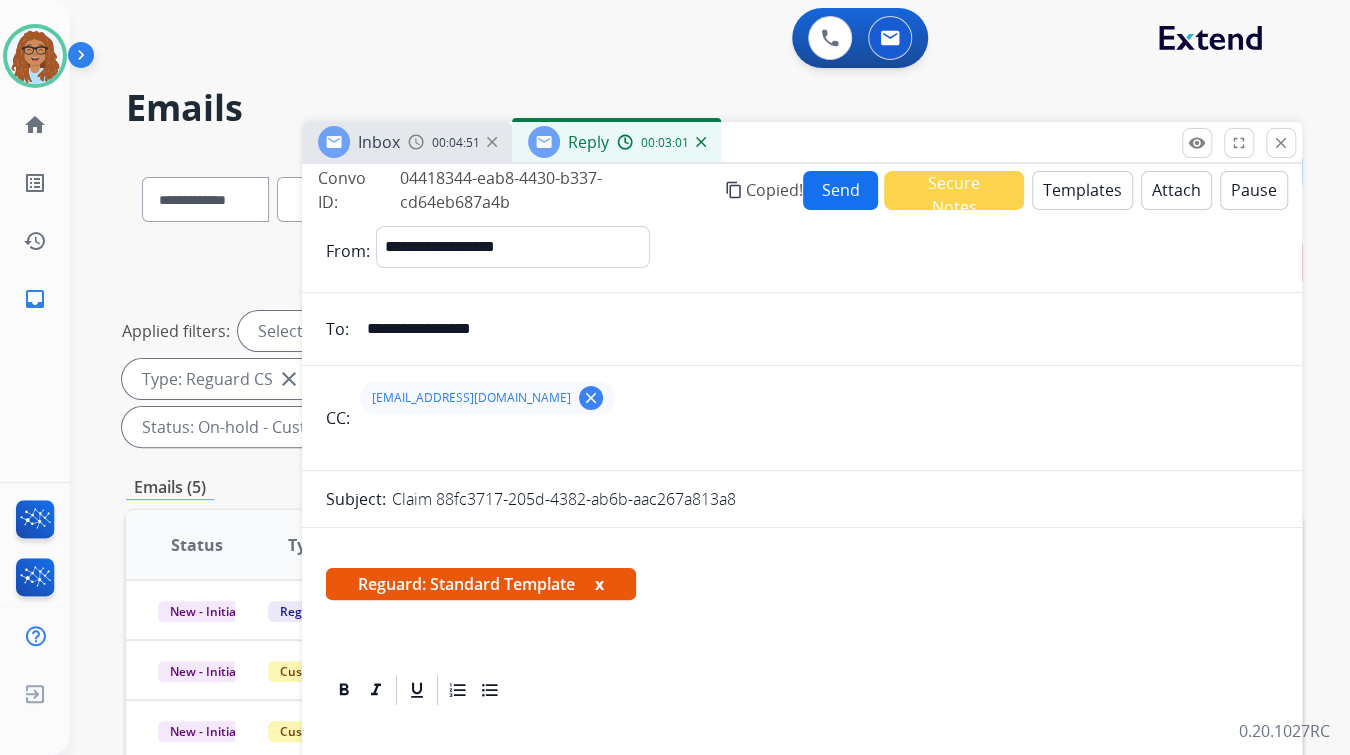 click on "Send" at bounding box center [840, 190] 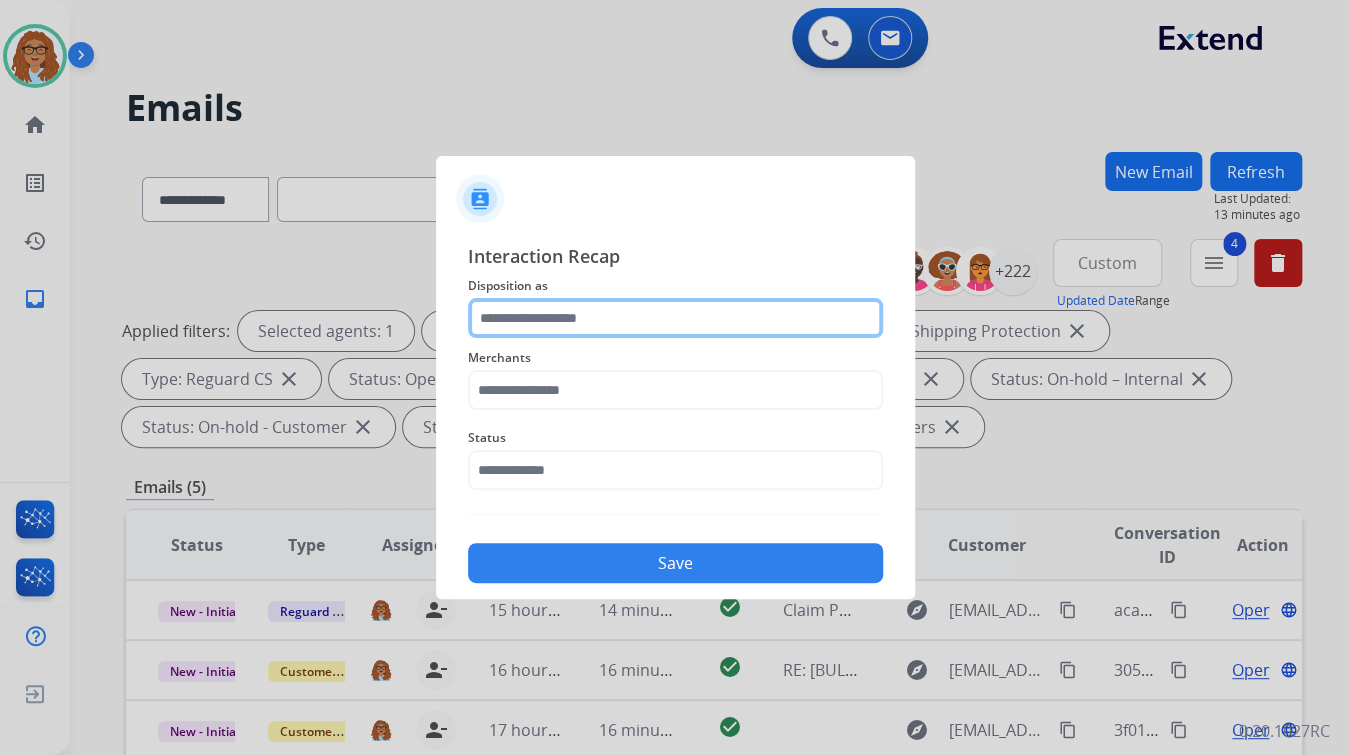 click 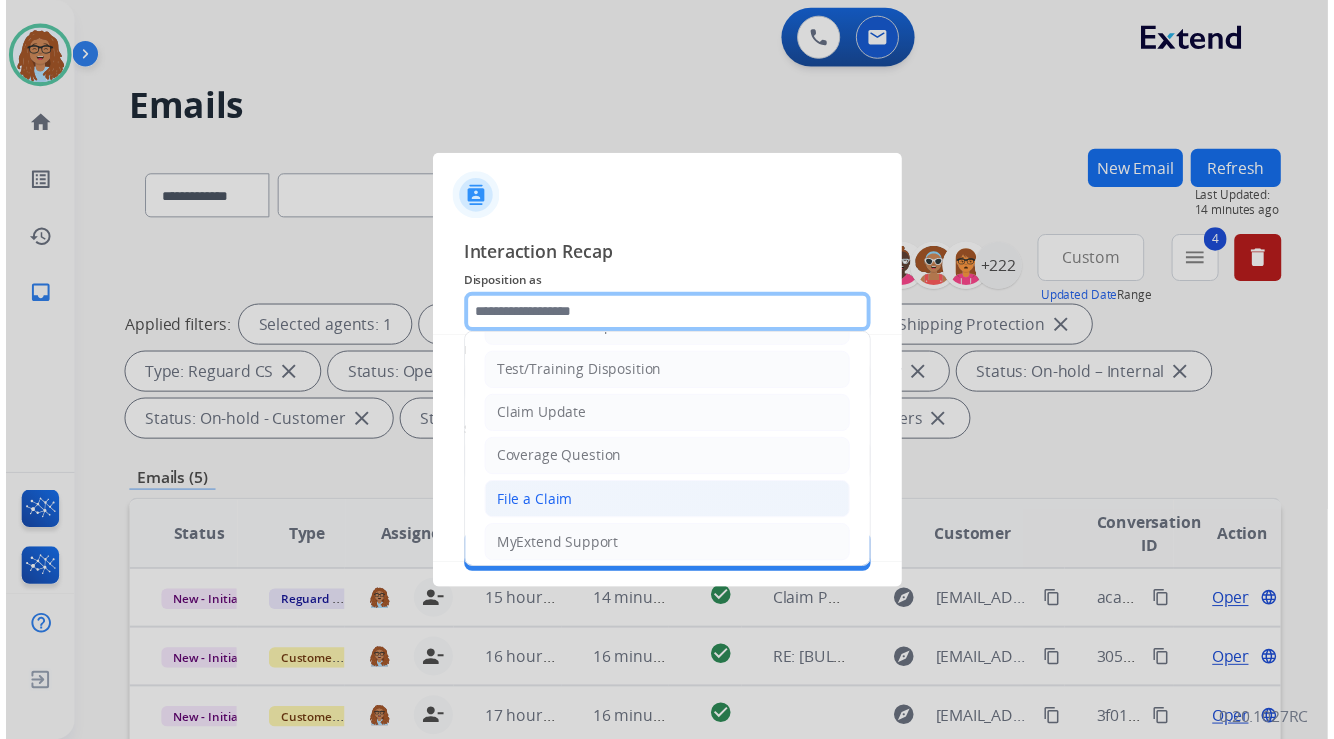 scroll, scrollTop: 0, scrollLeft: 0, axis: both 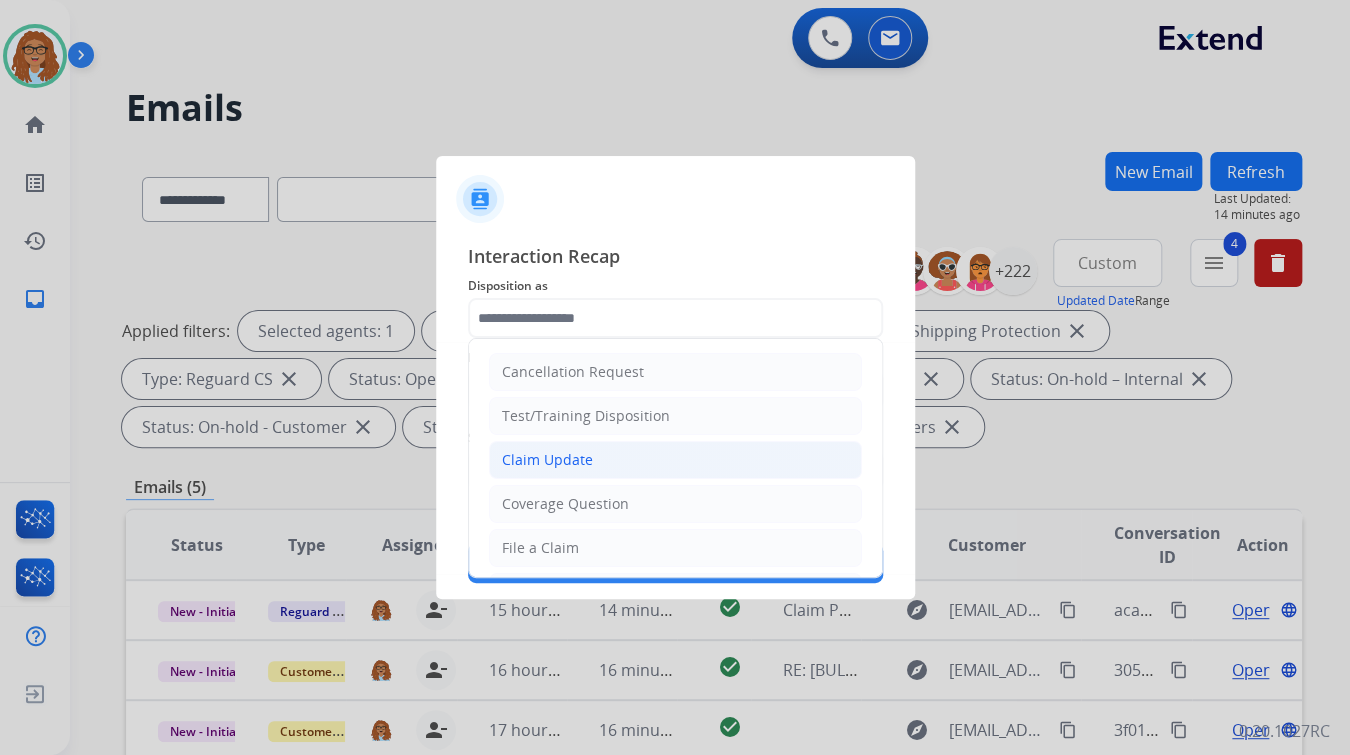 drag, startPoint x: 568, startPoint y: 458, endPoint x: 584, endPoint y: 436, distance: 27.202942 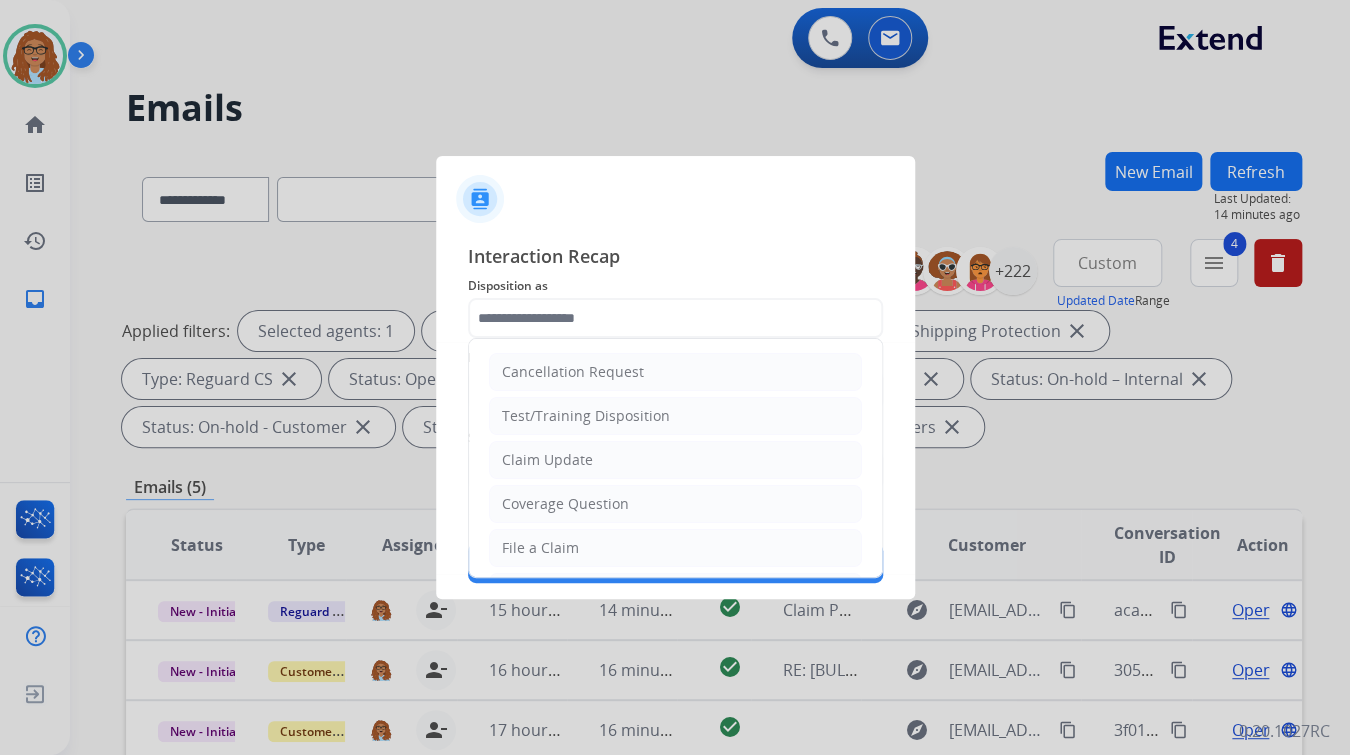 type on "**********" 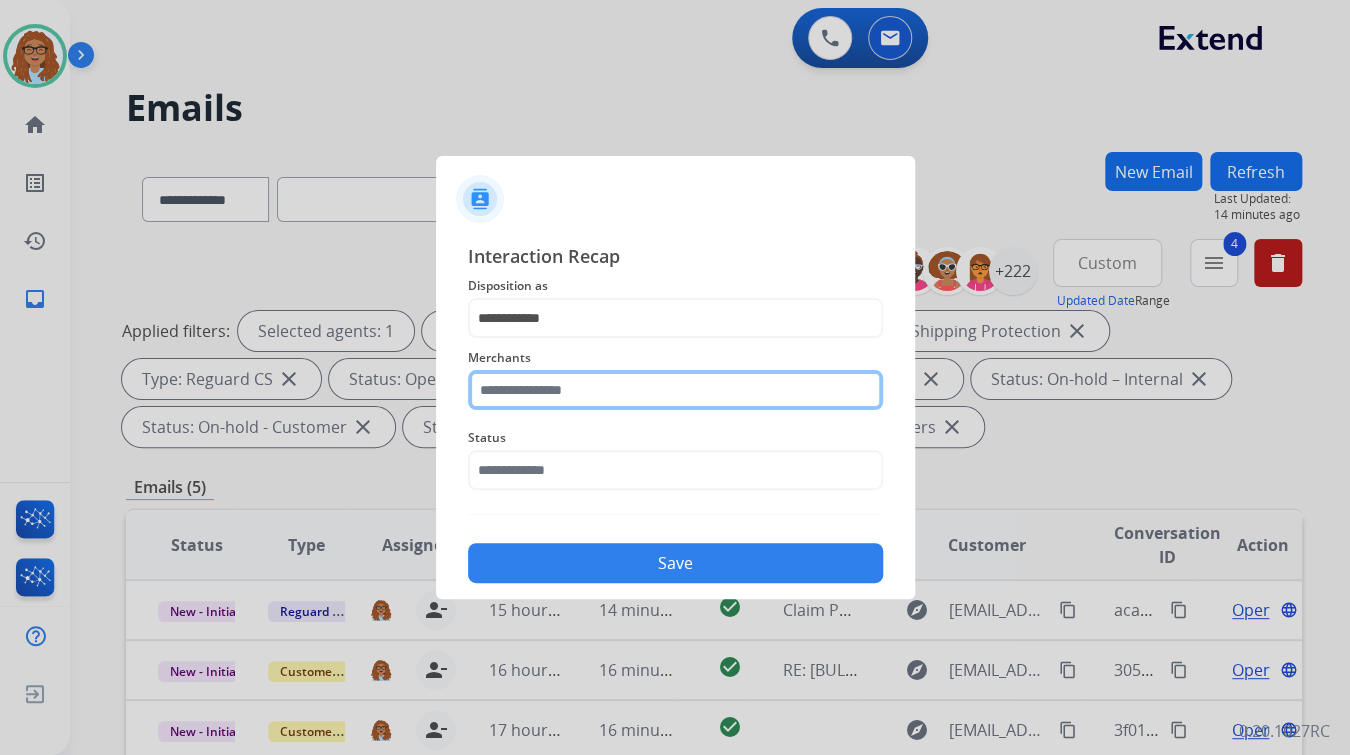 click 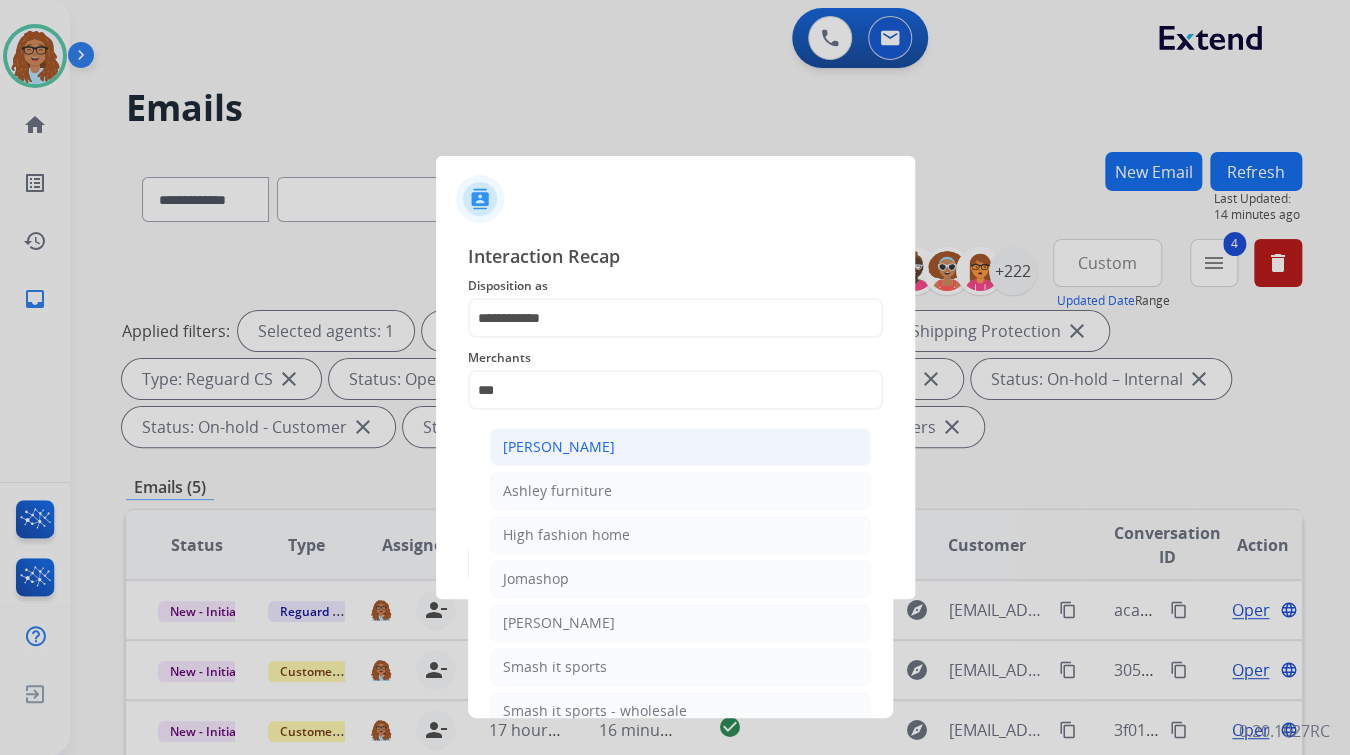 click on "[PERSON_NAME]" 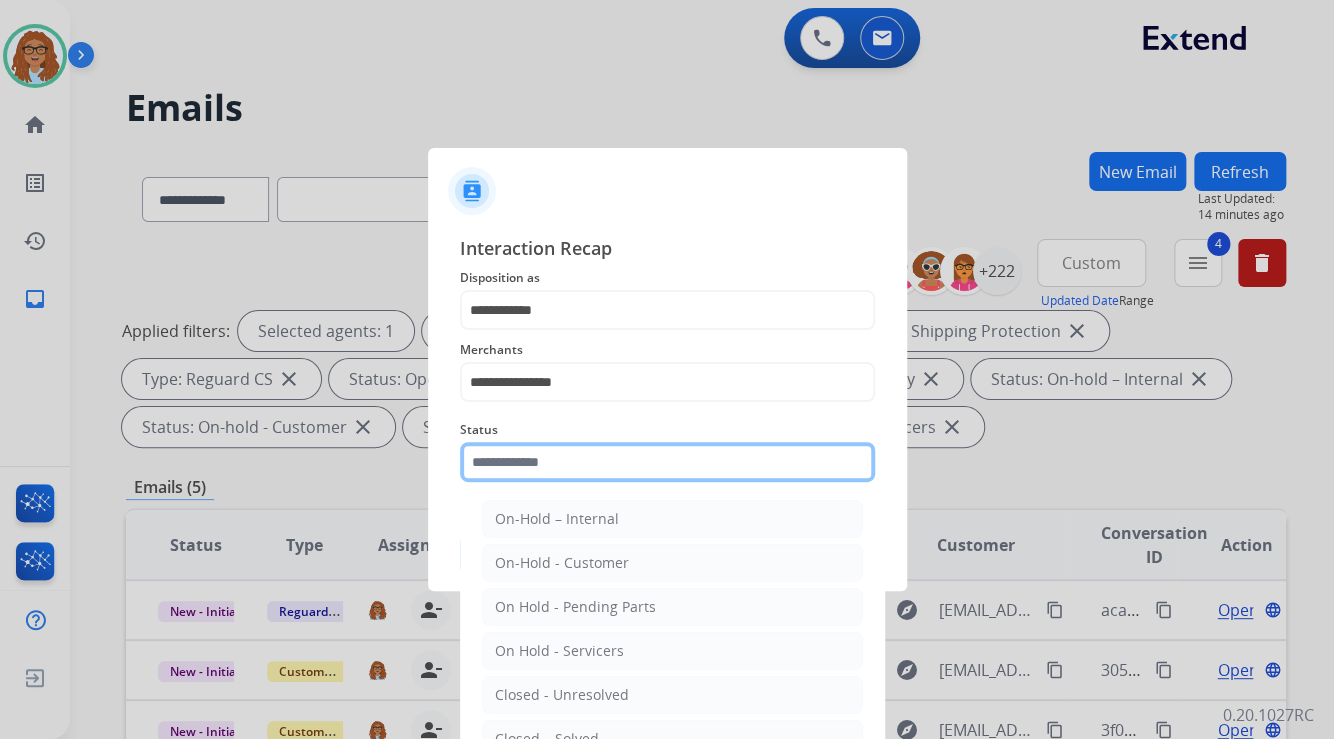 click 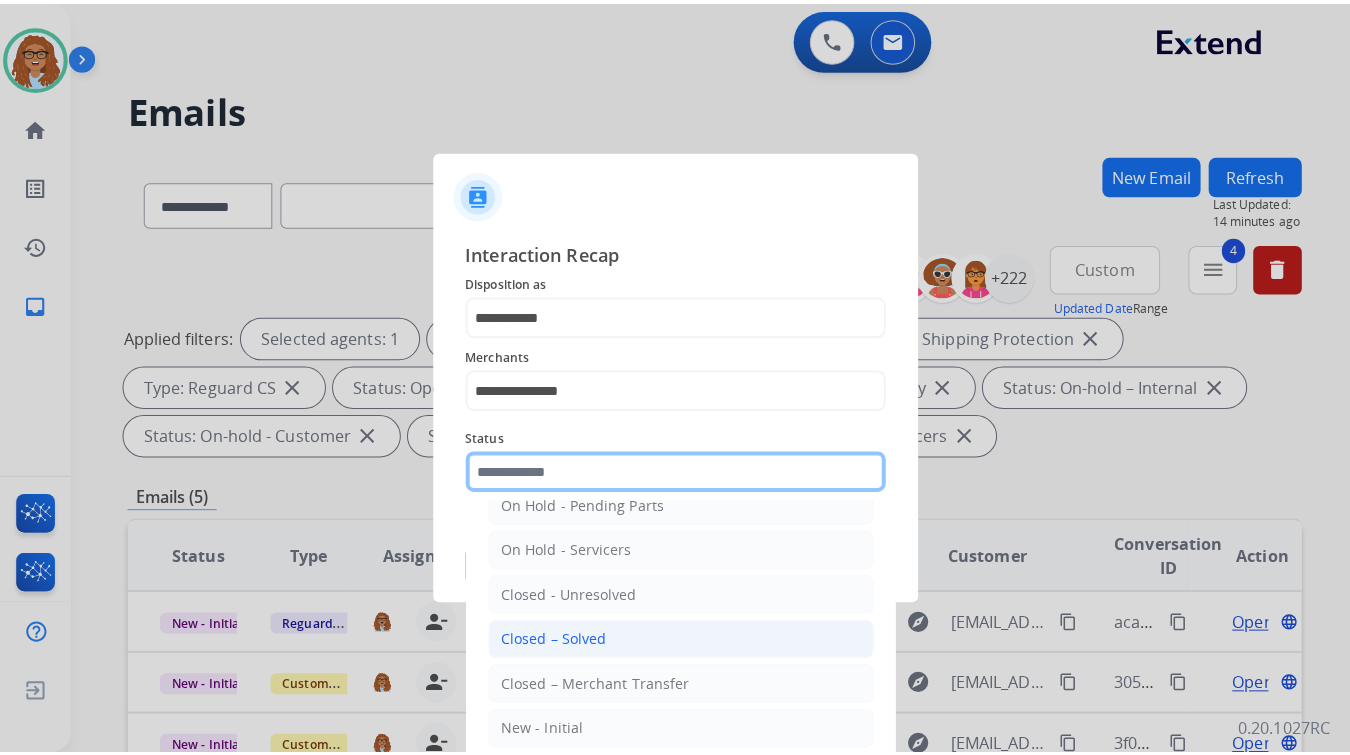 scroll, scrollTop: 116, scrollLeft: 0, axis: vertical 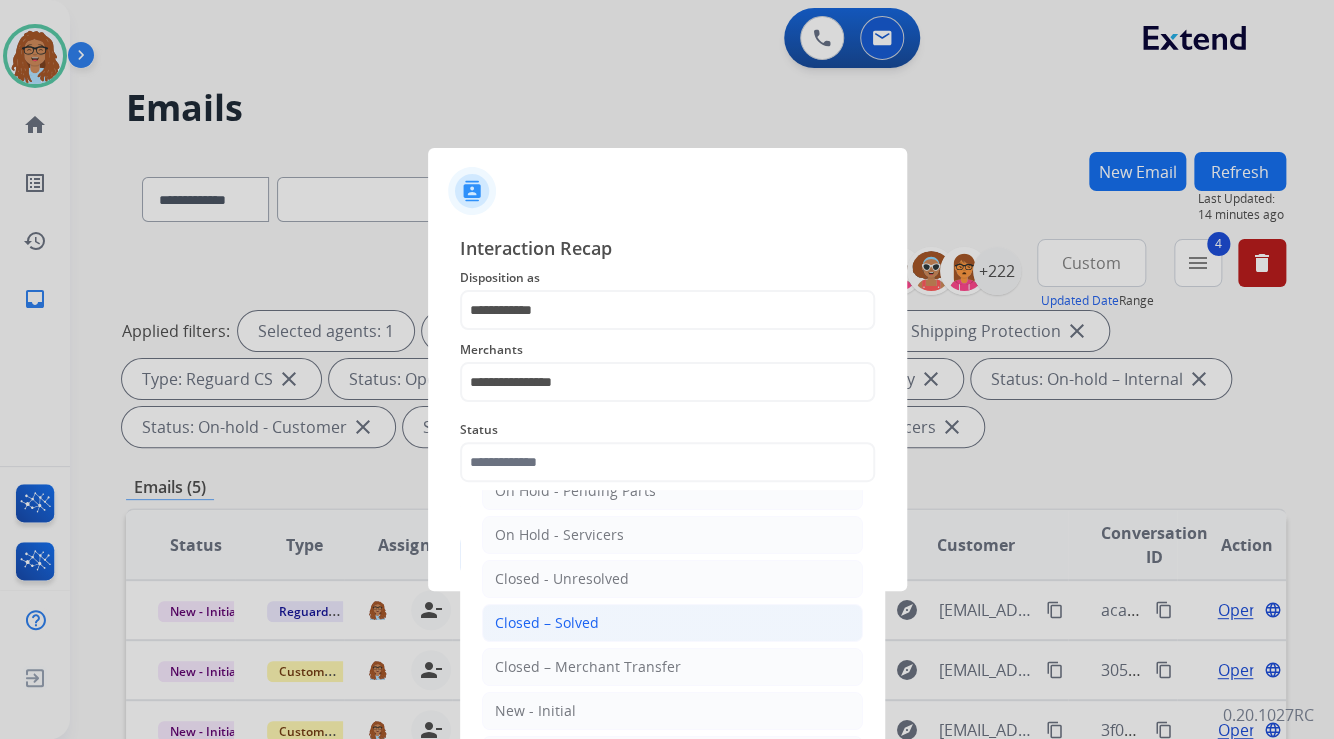 click on "Closed – Solved" 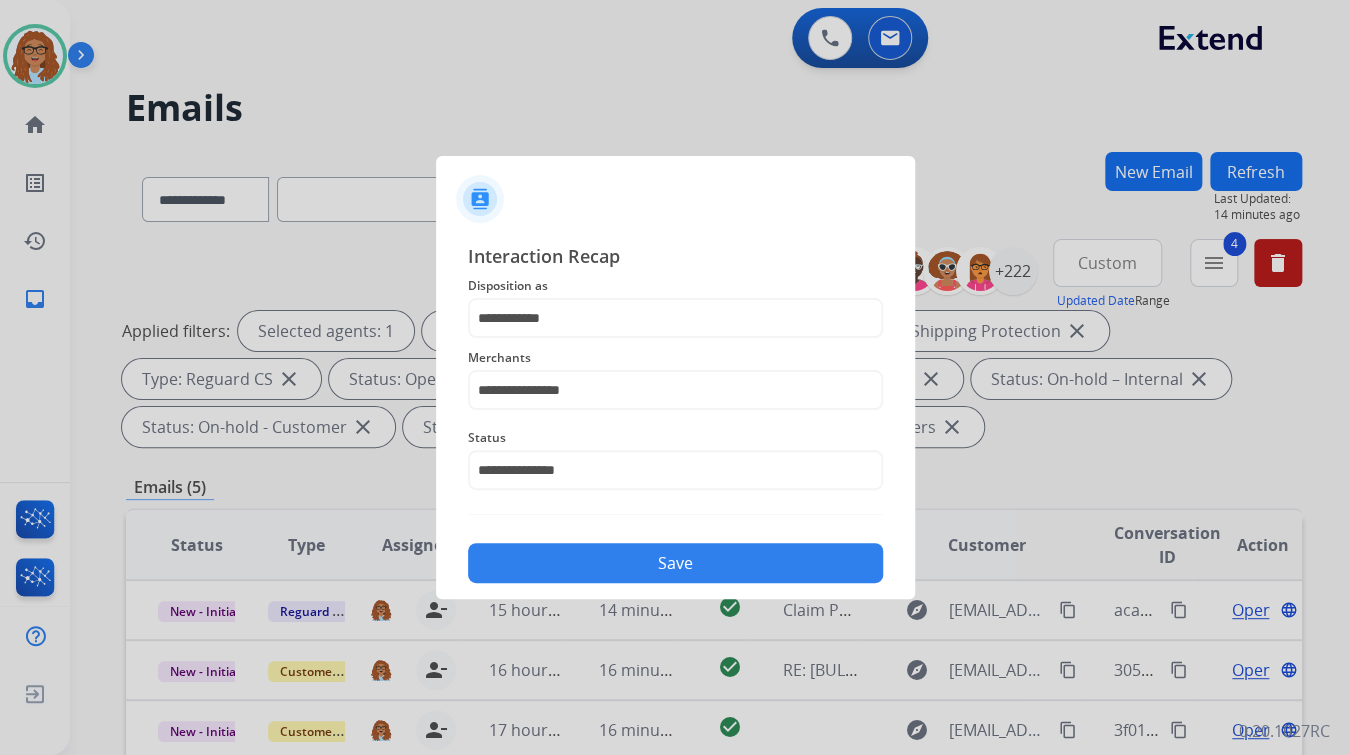 click on "Save" 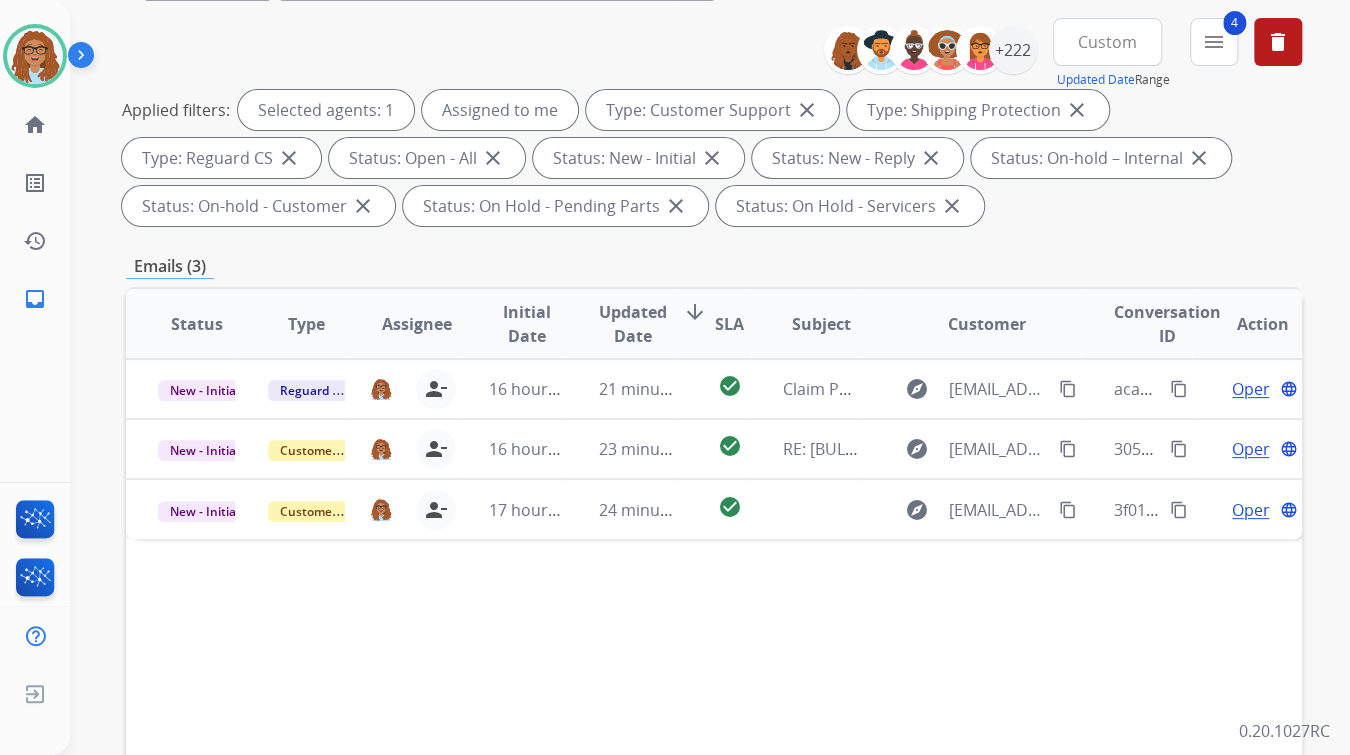 scroll, scrollTop: 240, scrollLeft: 0, axis: vertical 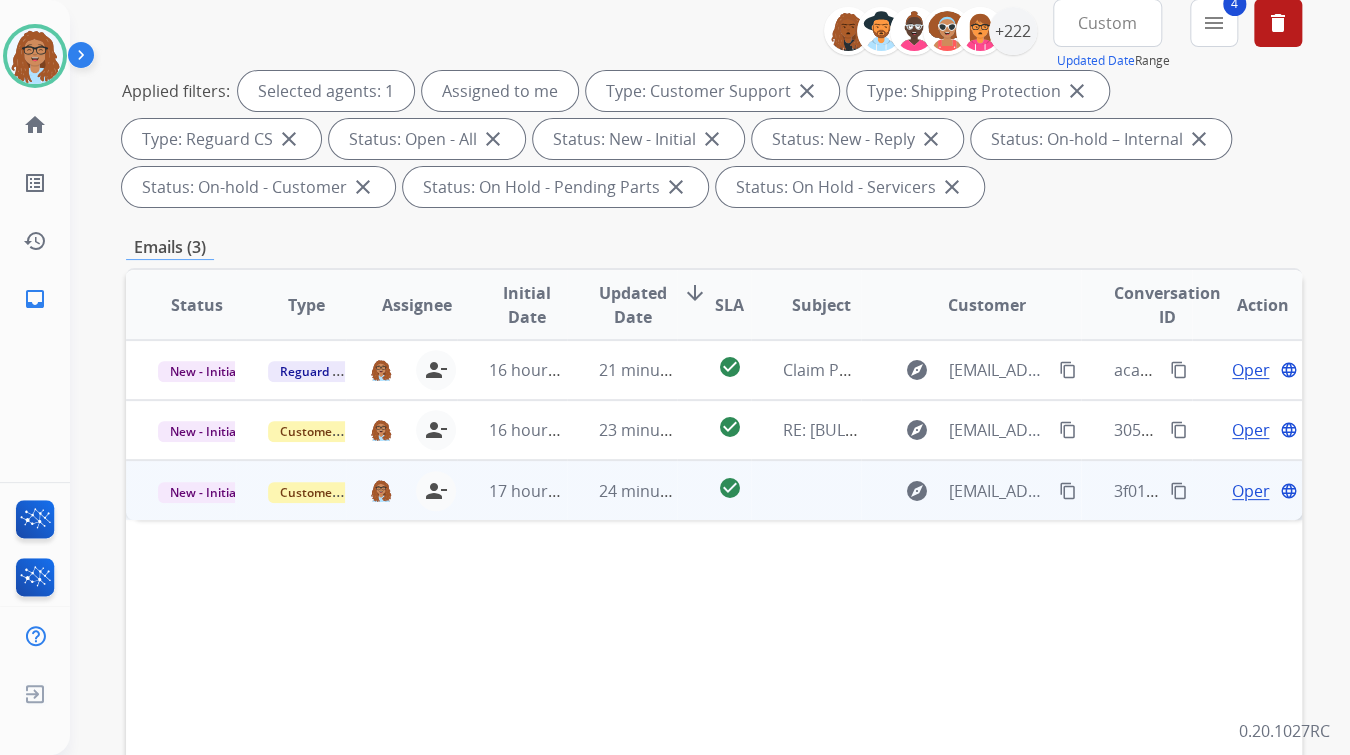 click on "content_copy" at bounding box center (1179, 491) 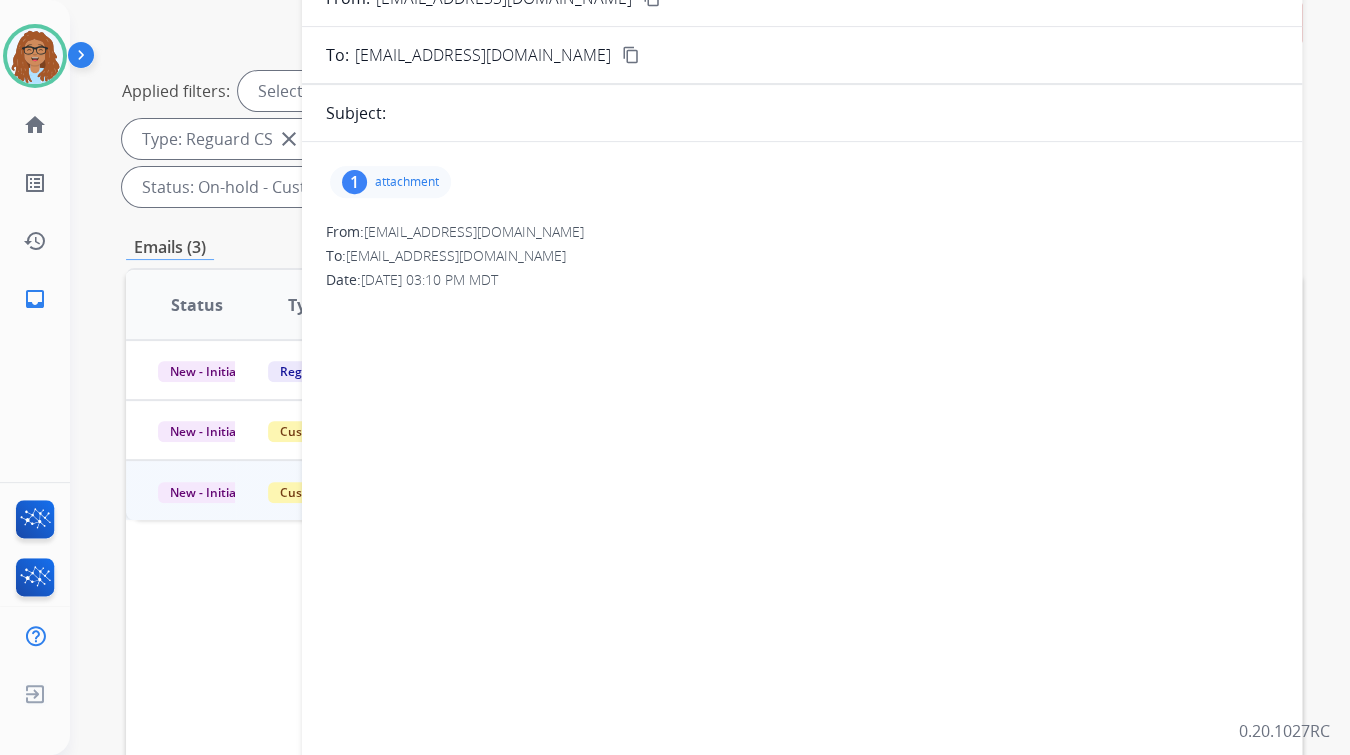 click on "1" at bounding box center (354, 182) 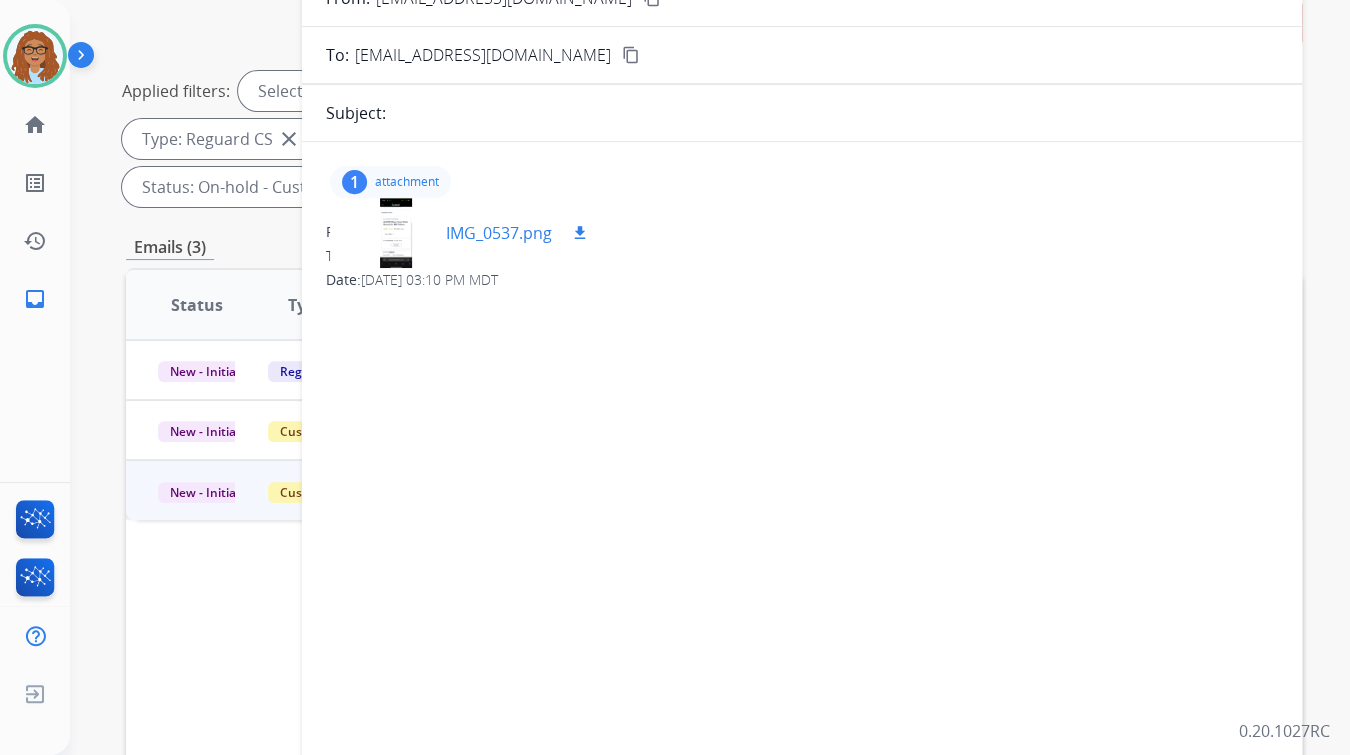click at bounding box center [396, 233] 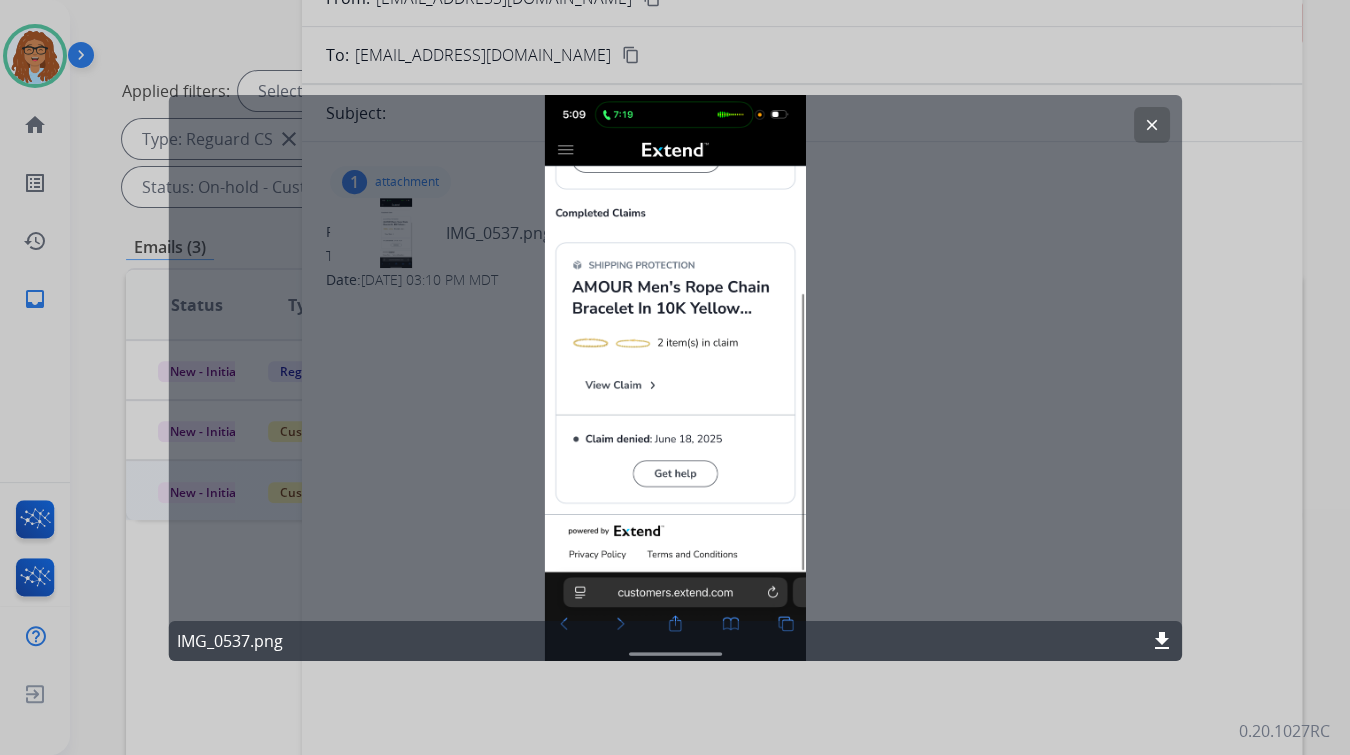 click on "clear" 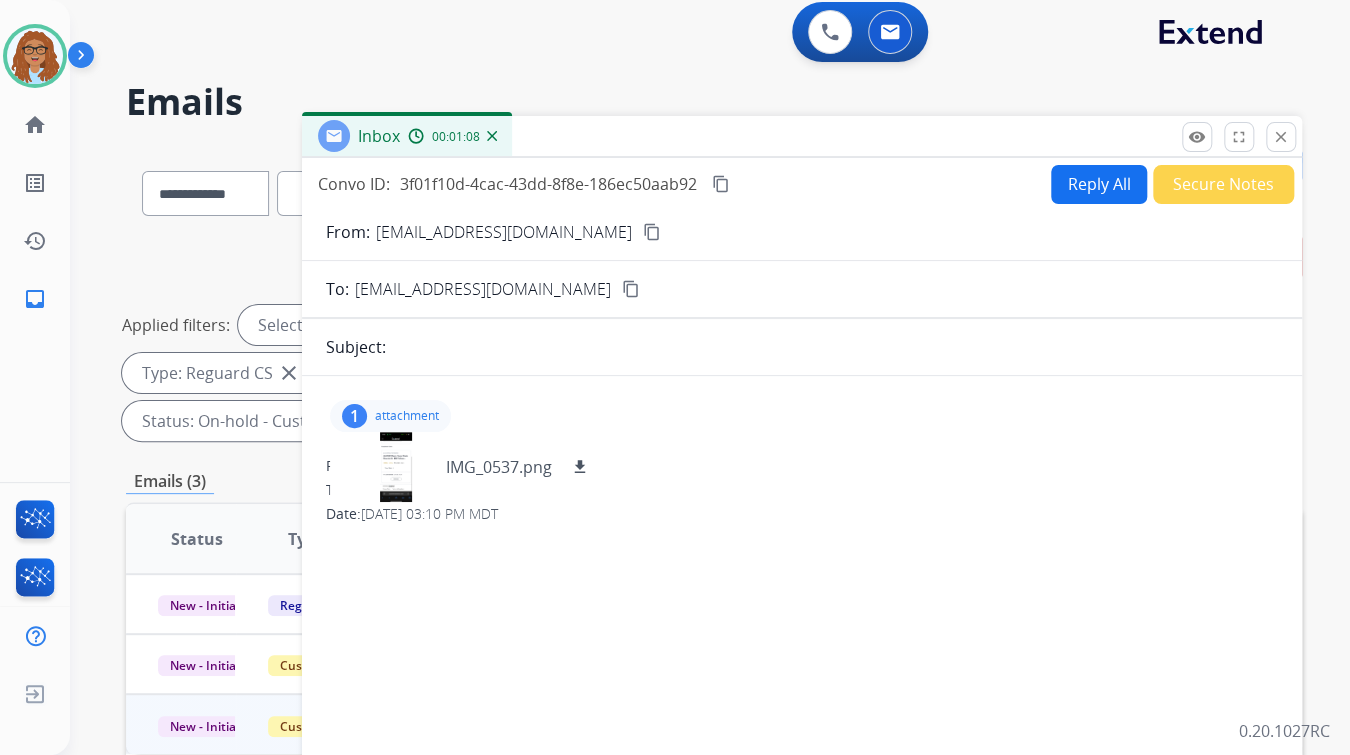scroll, scrollTop: 0, scrollLeft: 0, axis: both 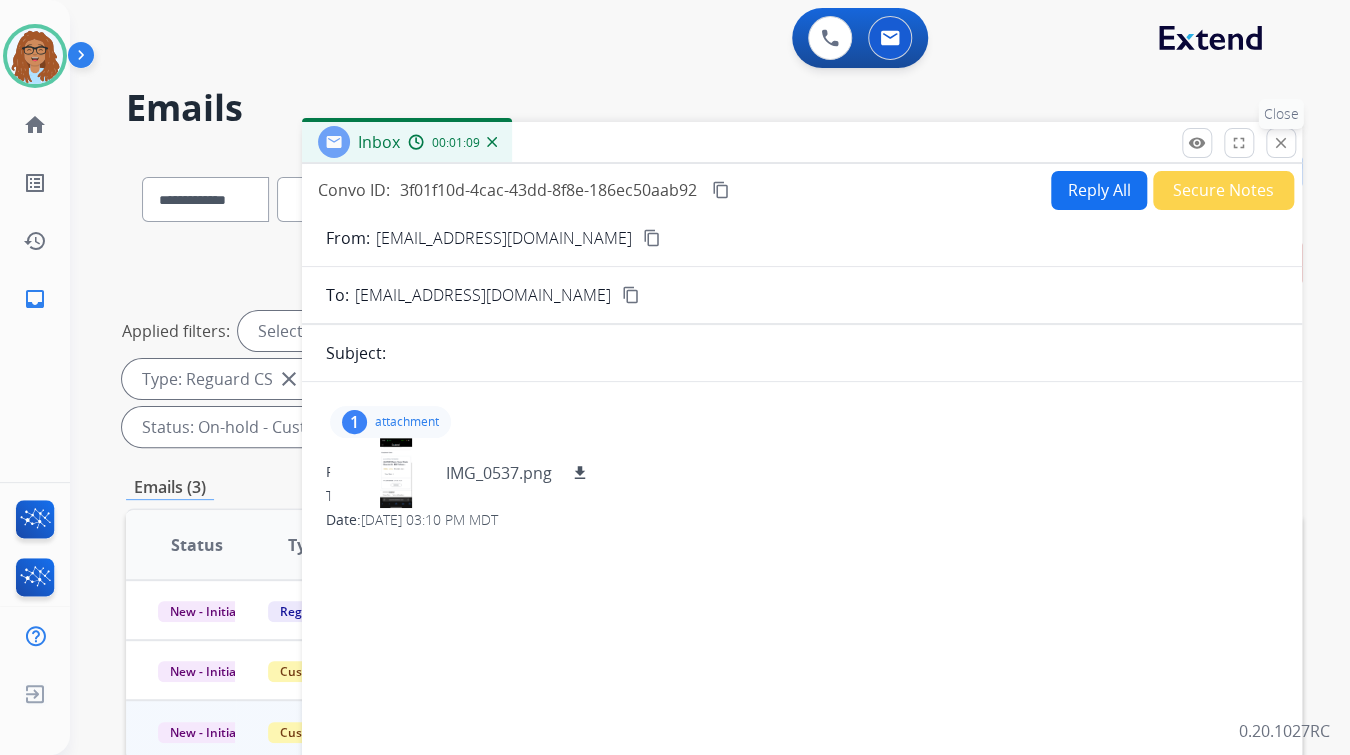 click on "close" at bounding box center [1281, 143] 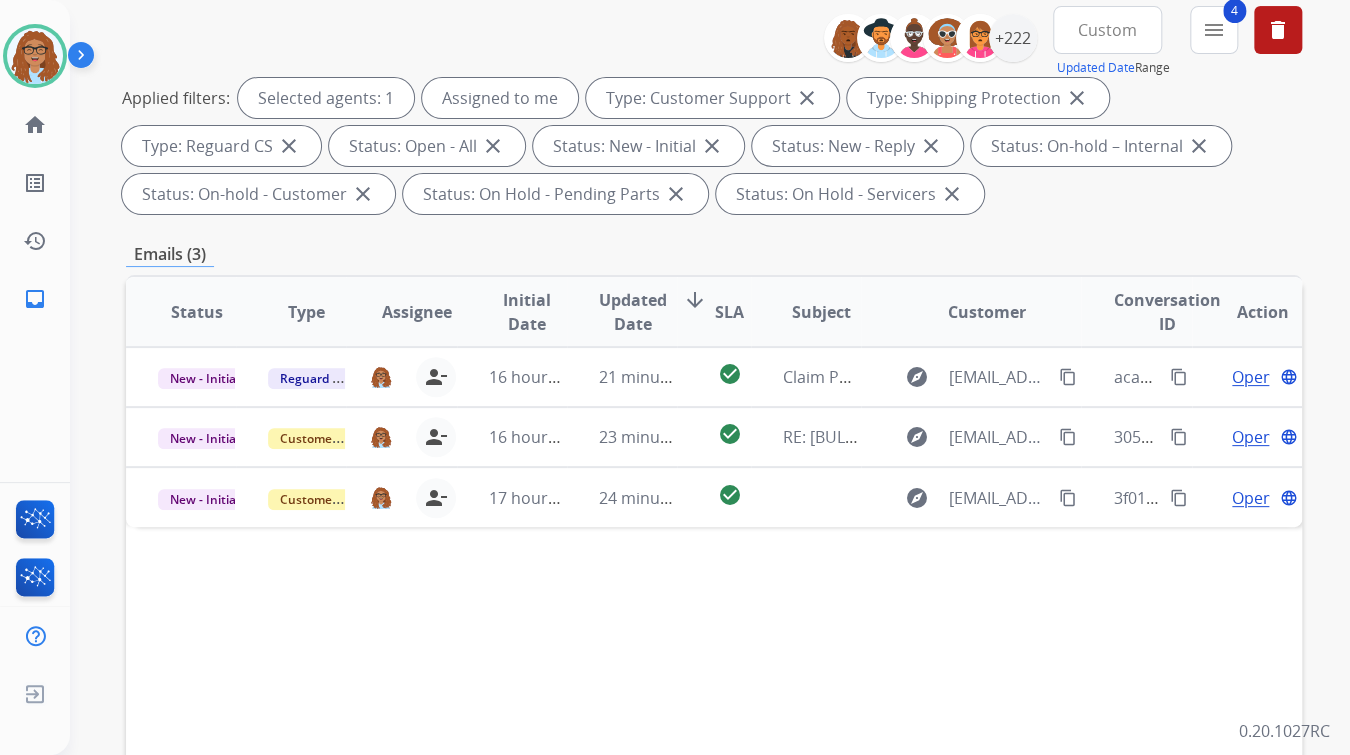 scroll, scrollTop: 240, scrollLeft: 0, axis: vertical 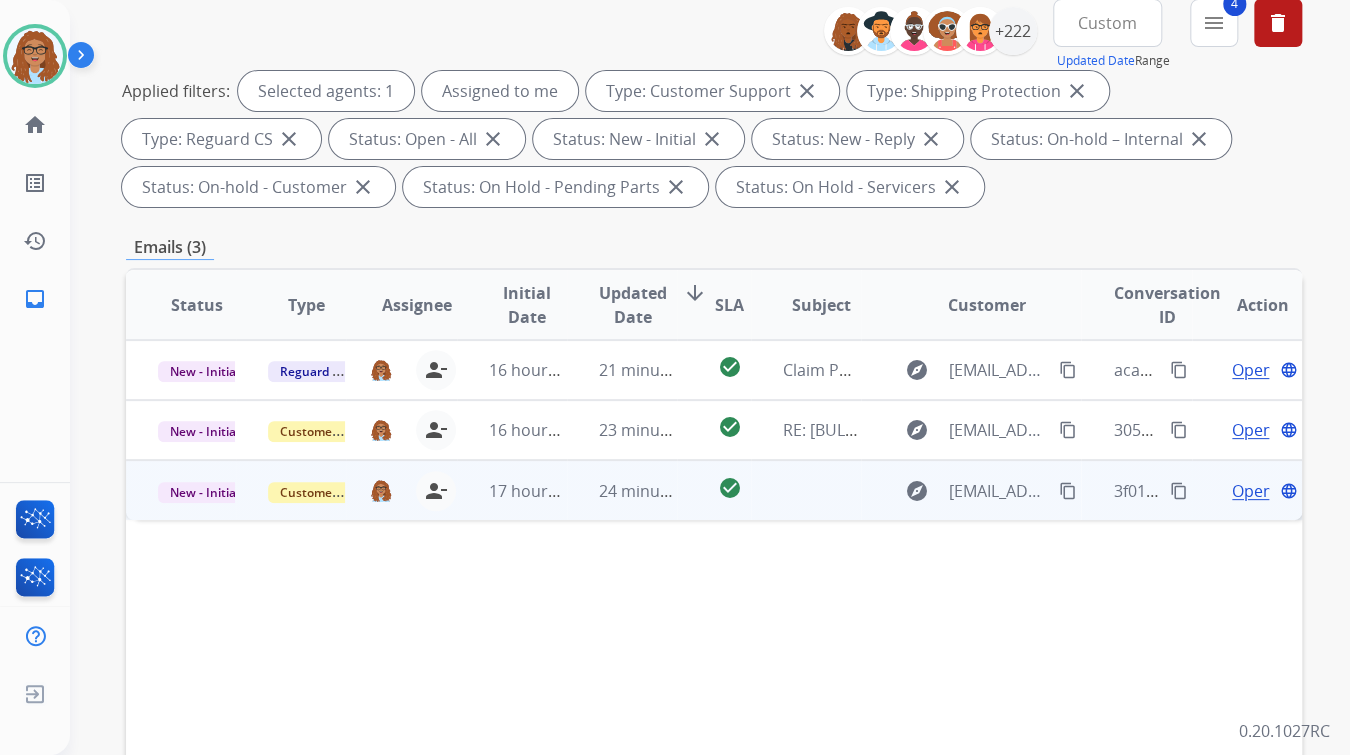 click on "Open" at bounding box center (1252, 491) 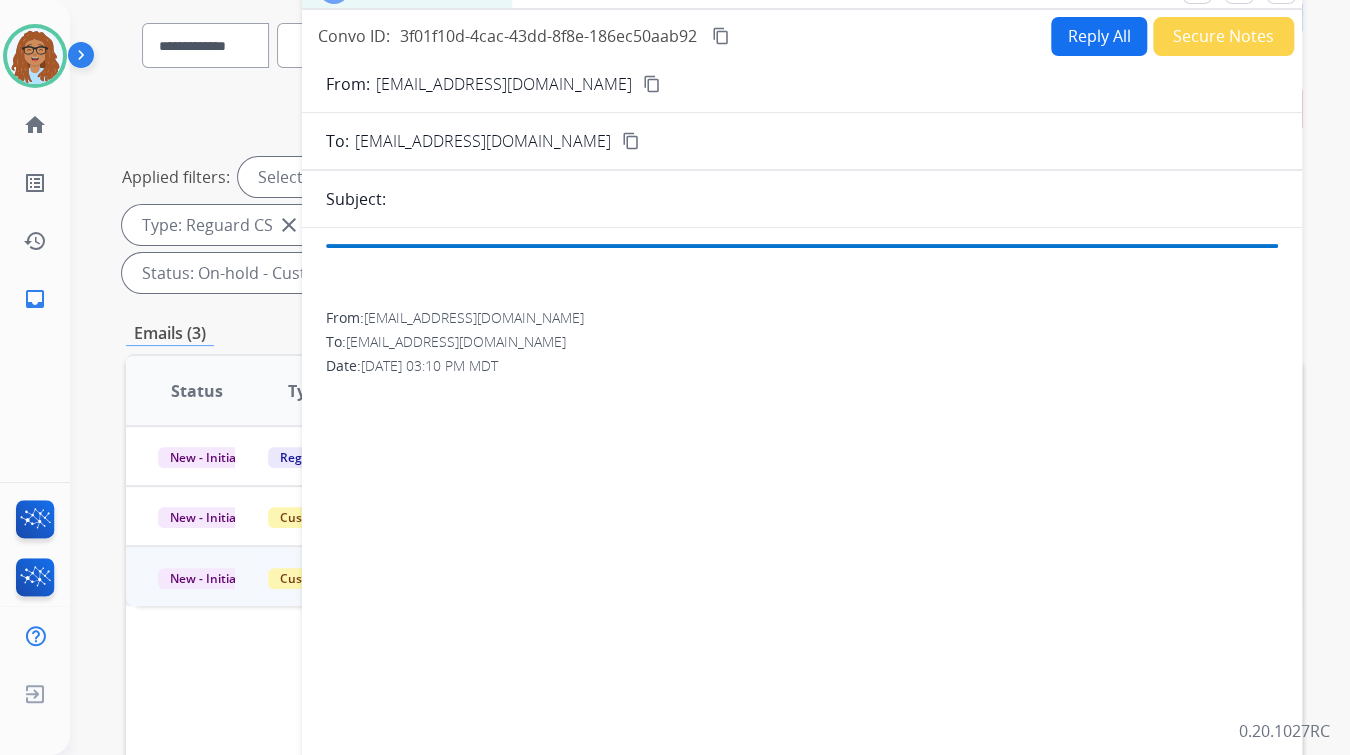 scroll, scrollTop: 80, scrollLeft: 0, axis: vertical 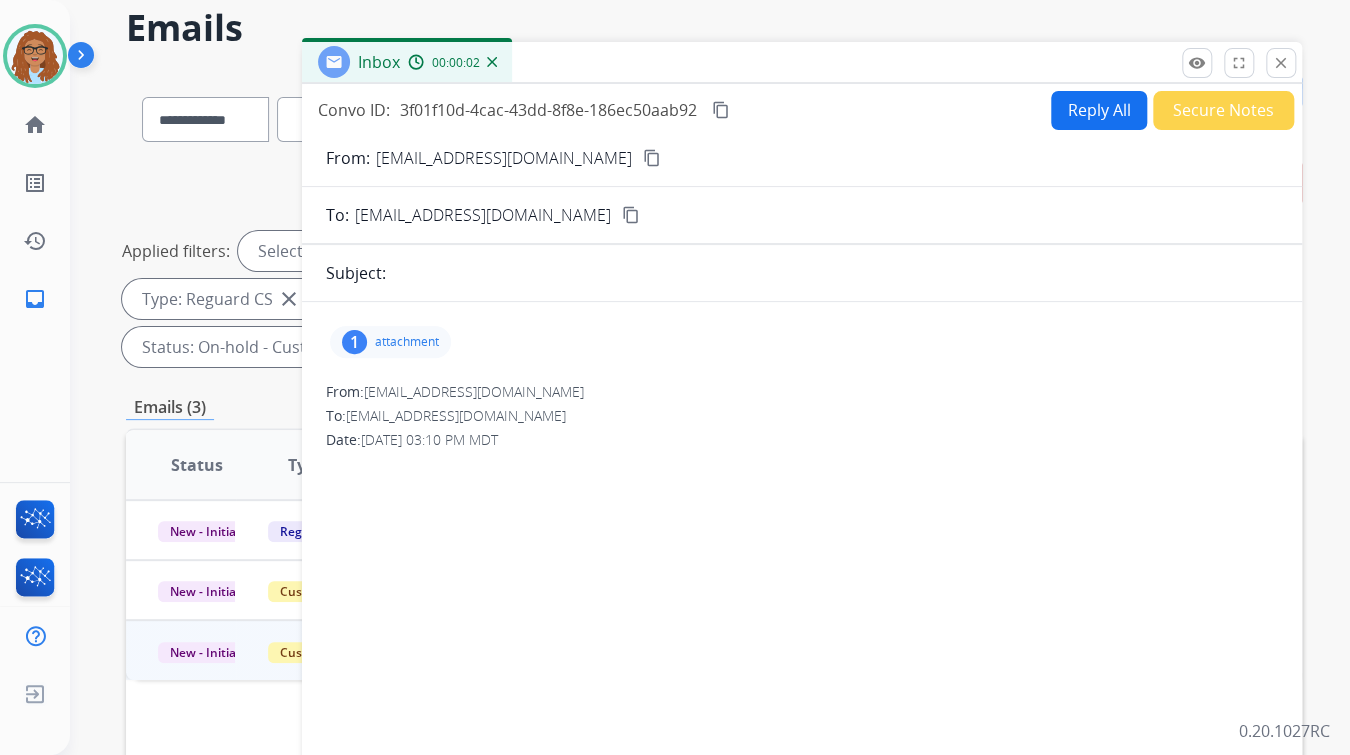 click on "Reply All" at bounding box center [1099, 110] 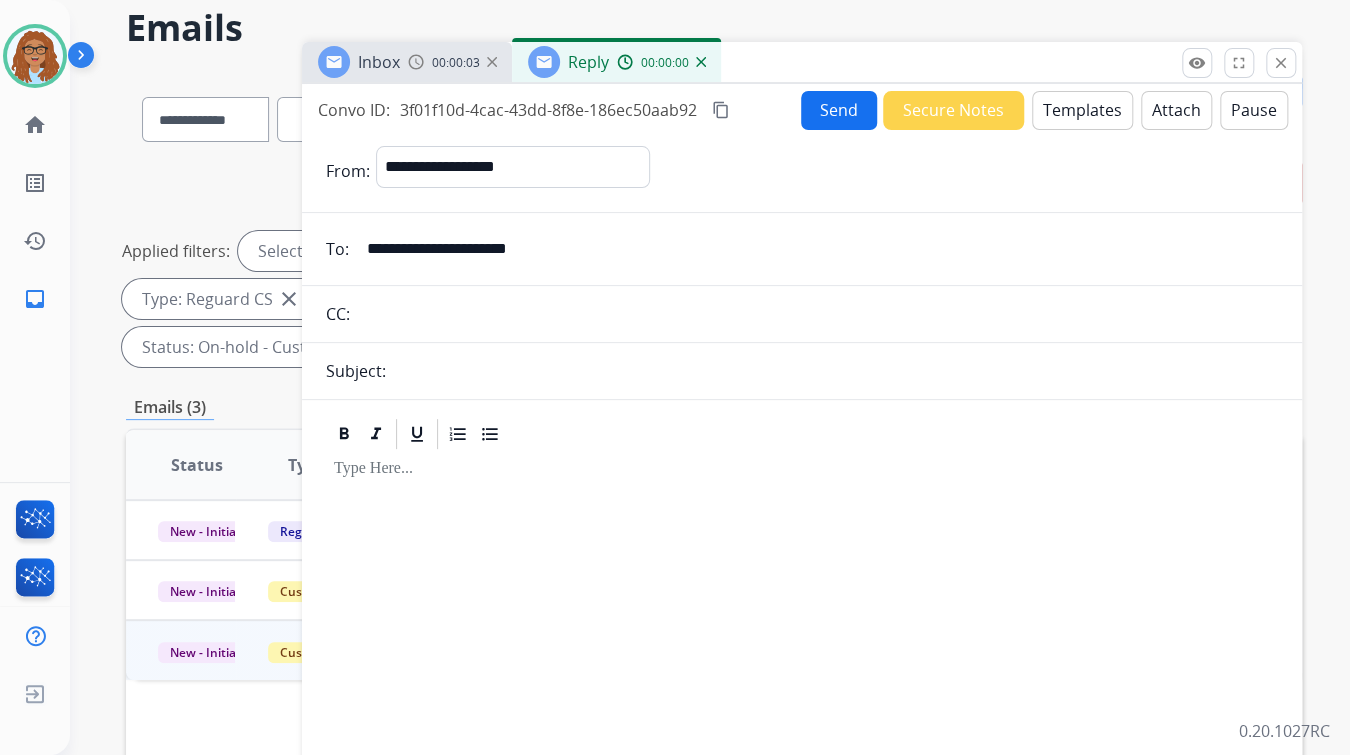 drag, startPoint x: 568, startPoint y: 245, endPoint x: 300, endPoint y: 240, distance: 268.04663 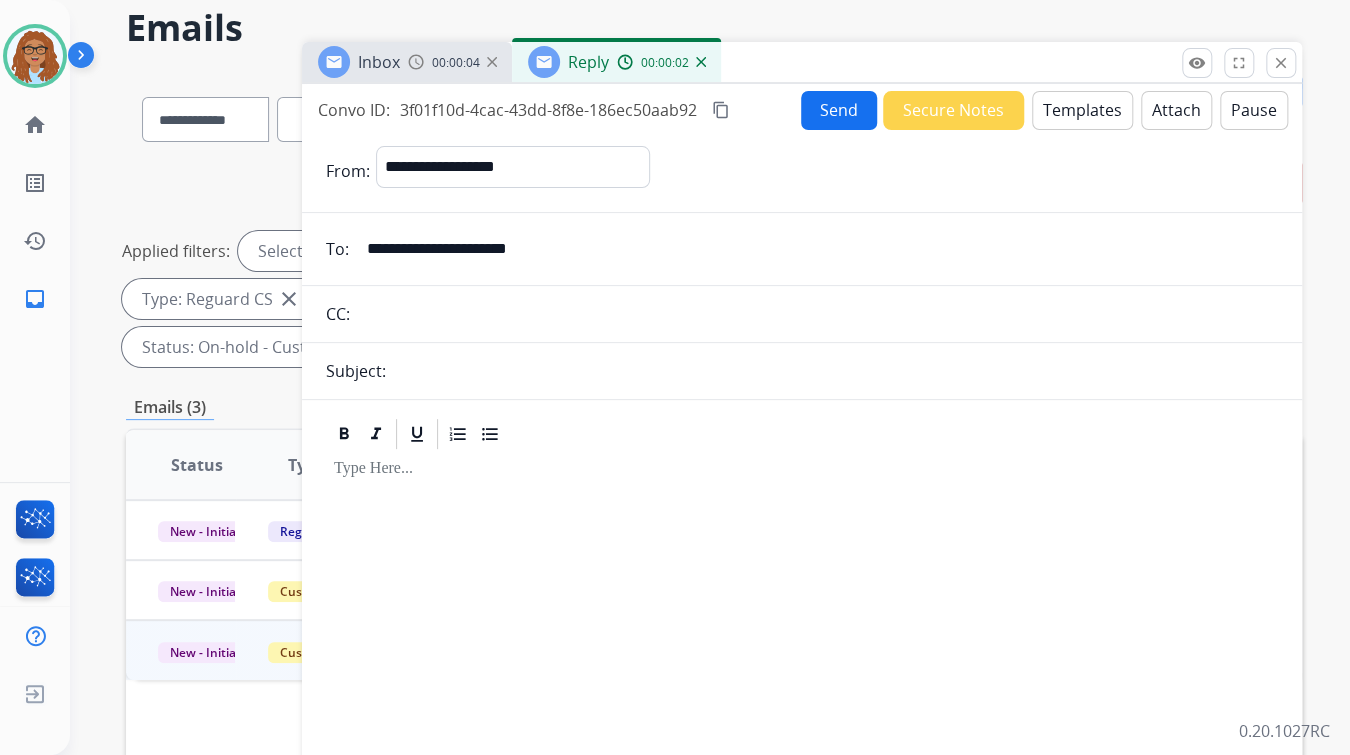 click on "**********" at bounding box center (802, 534) 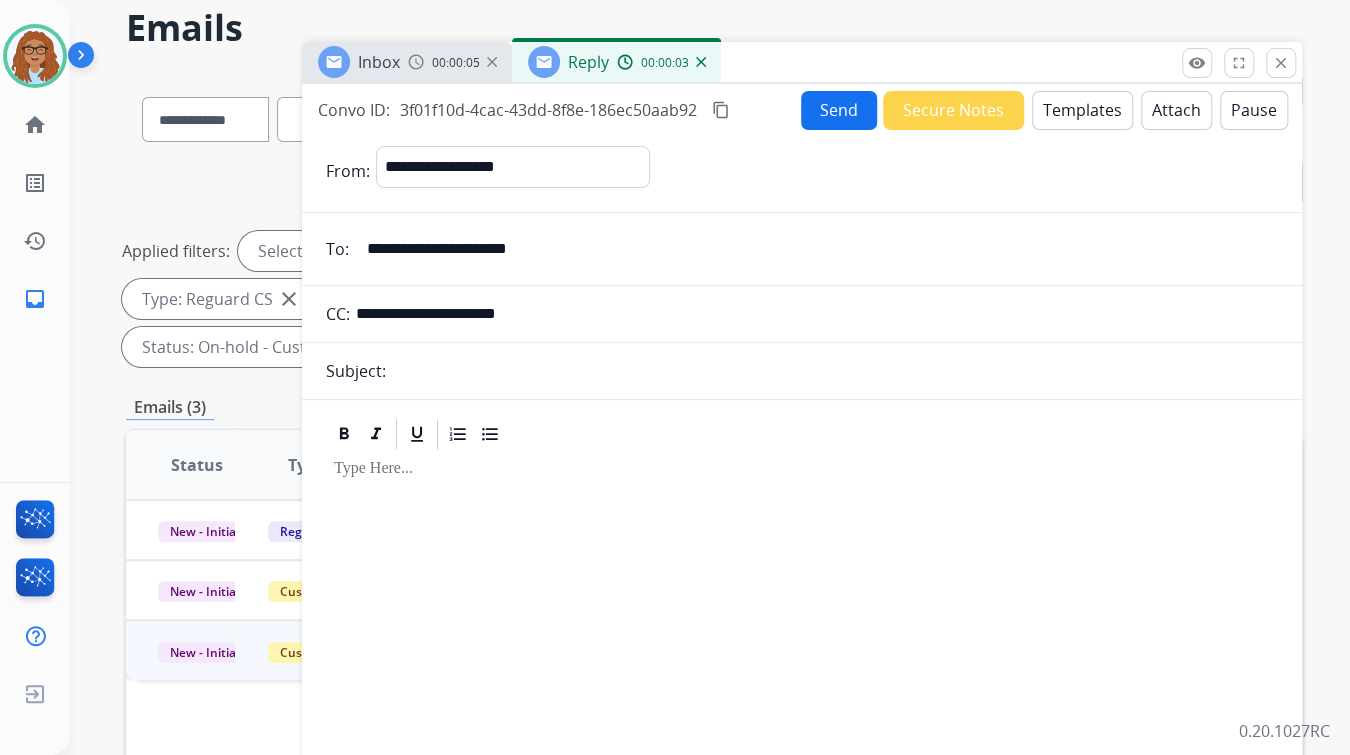 type on "**********" 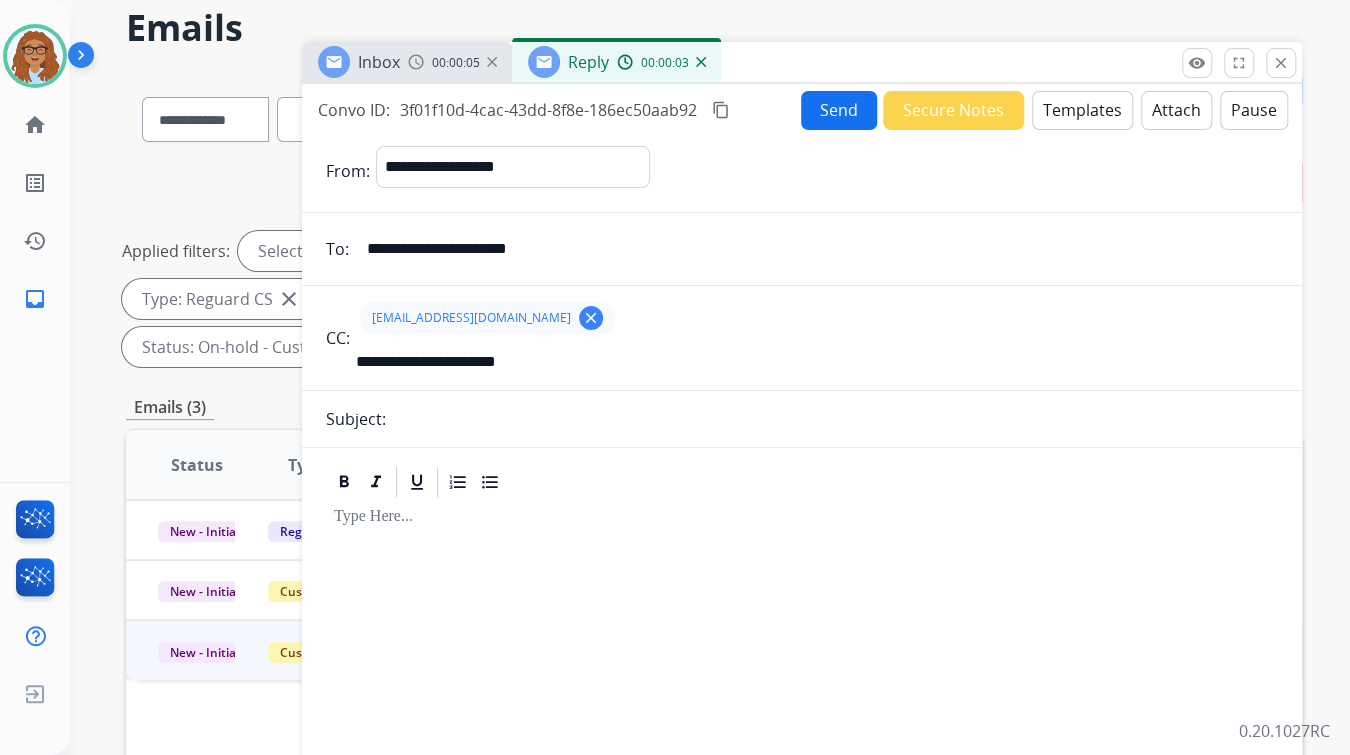 type 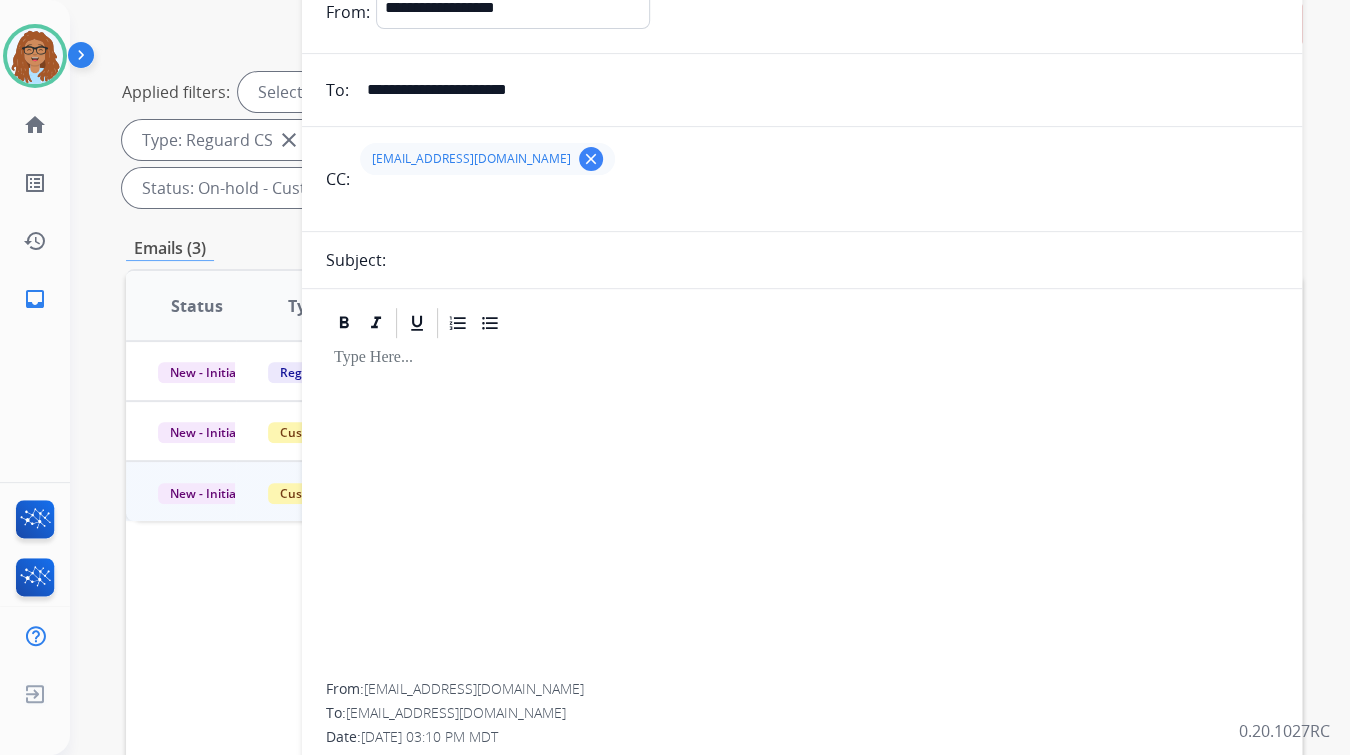 scroll, scrollTop: 240, scrollLeft: 0, axis: vertical 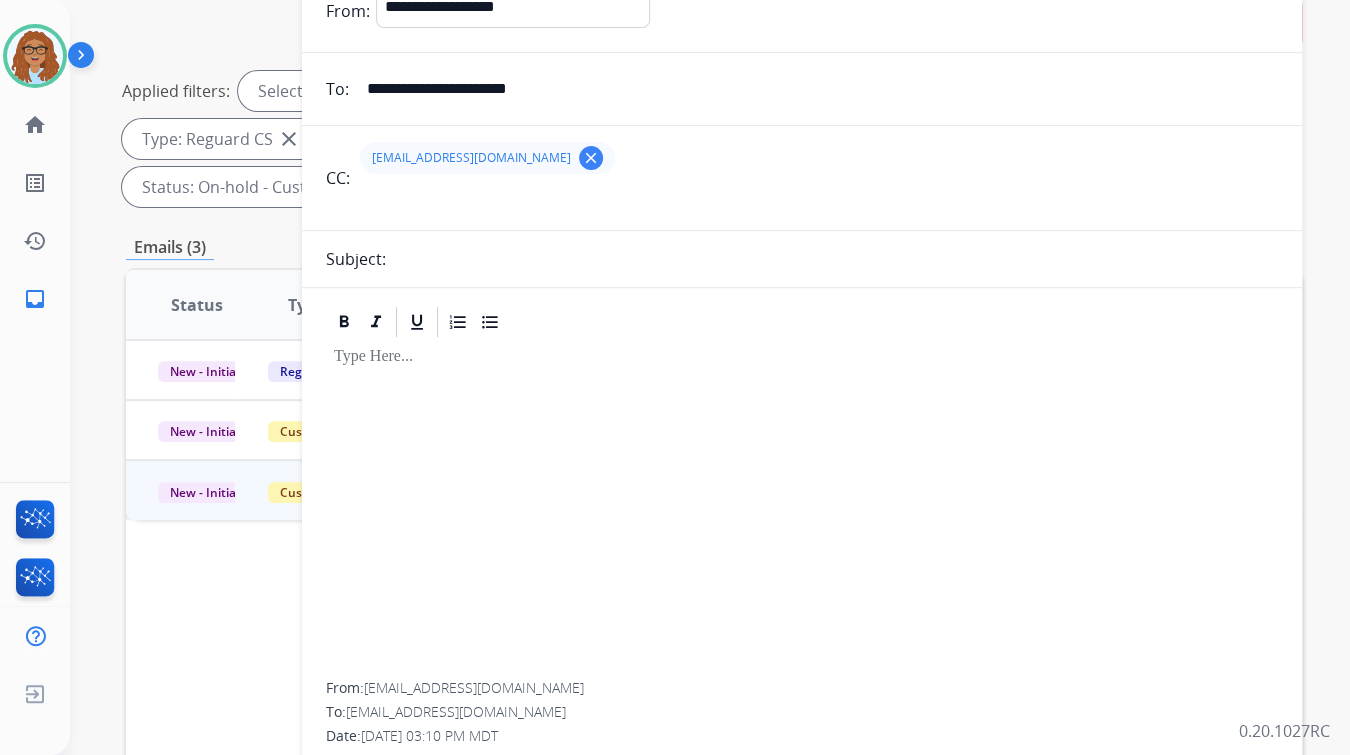 click on "Subject:" at bounding box center [802, 259] 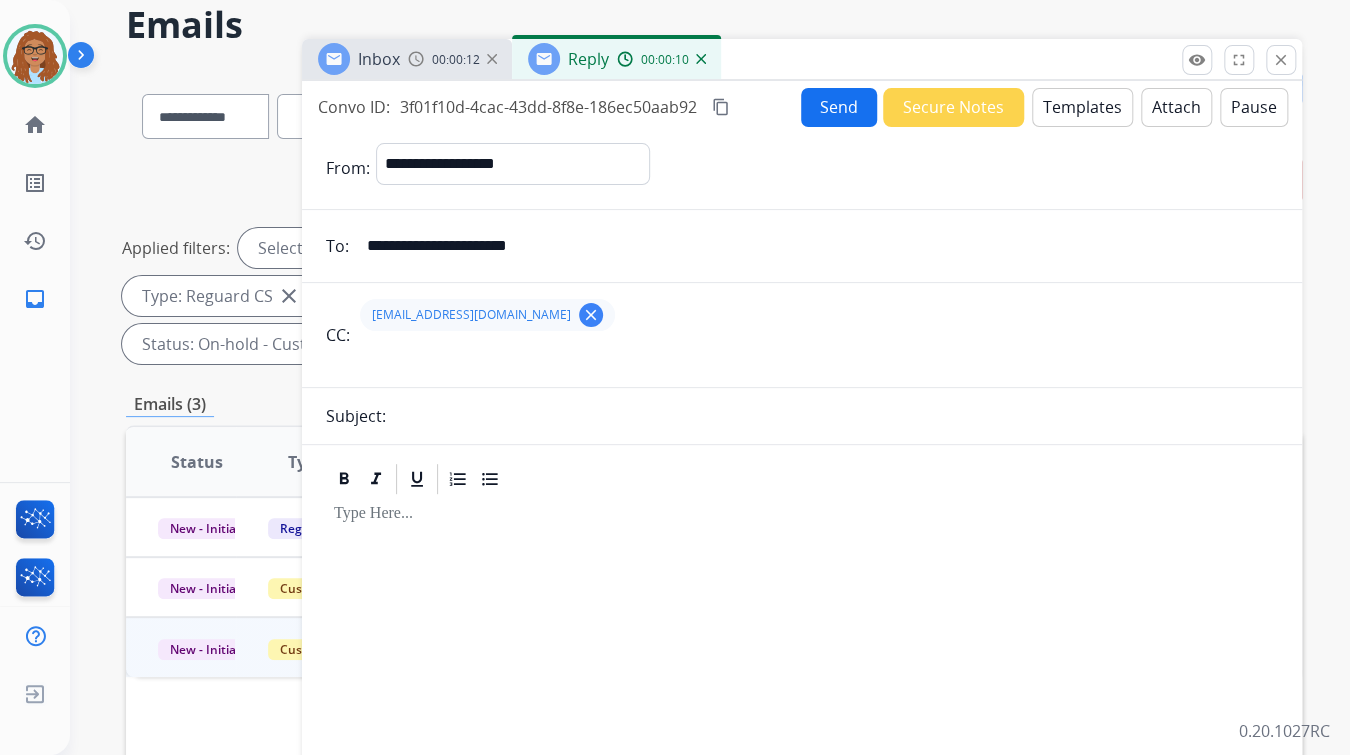 scroll, scrollTop: 0, scrollLeft: 0, axis: both 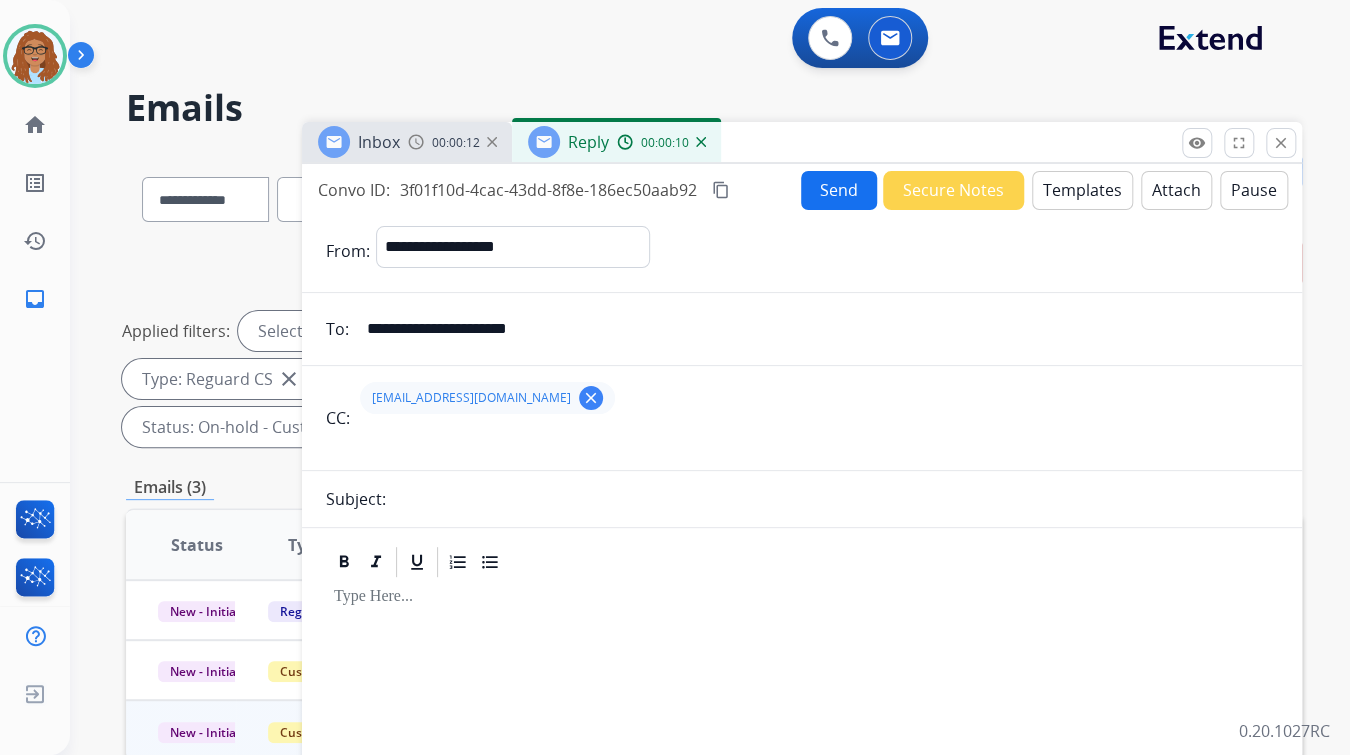 click on "Templates" at bounding box center (1082, 190) 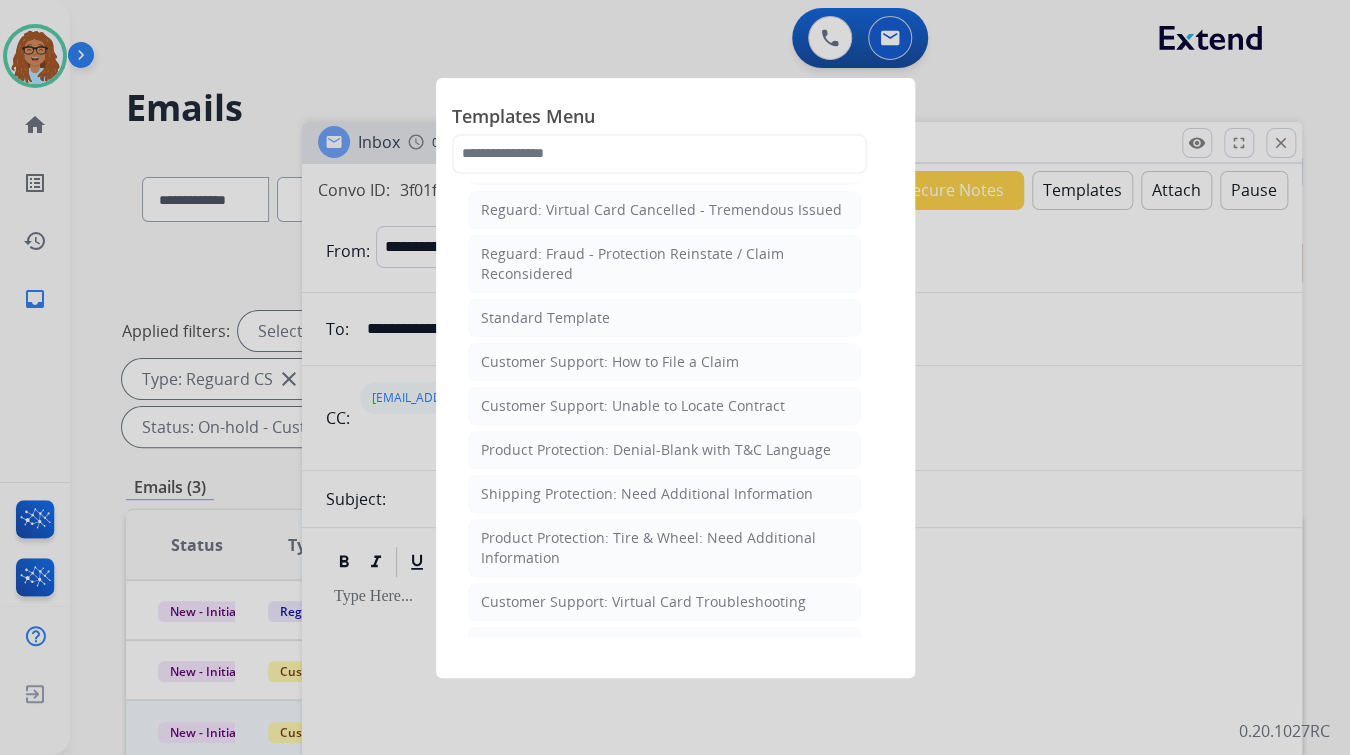 scroll, scrollTop: 240, scrollLeft: 0, axis: vertical 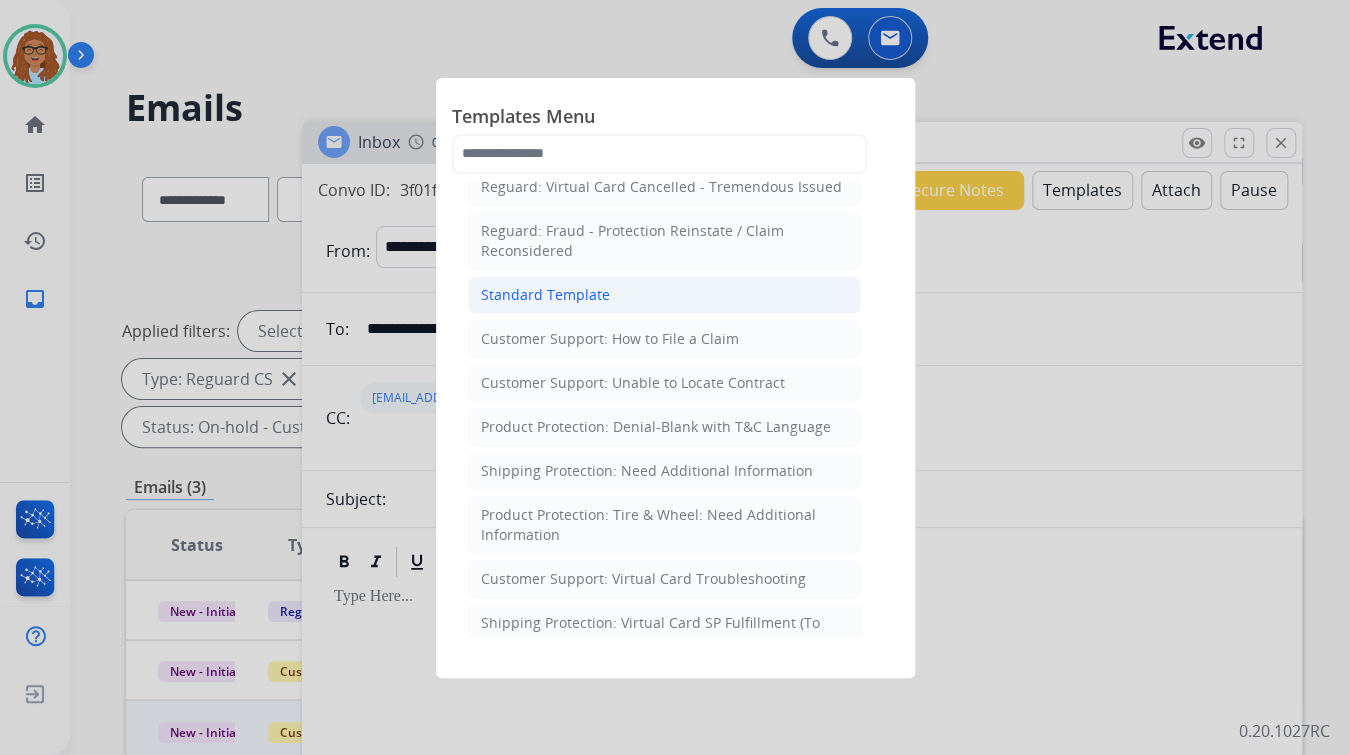 click on "Standard Template" 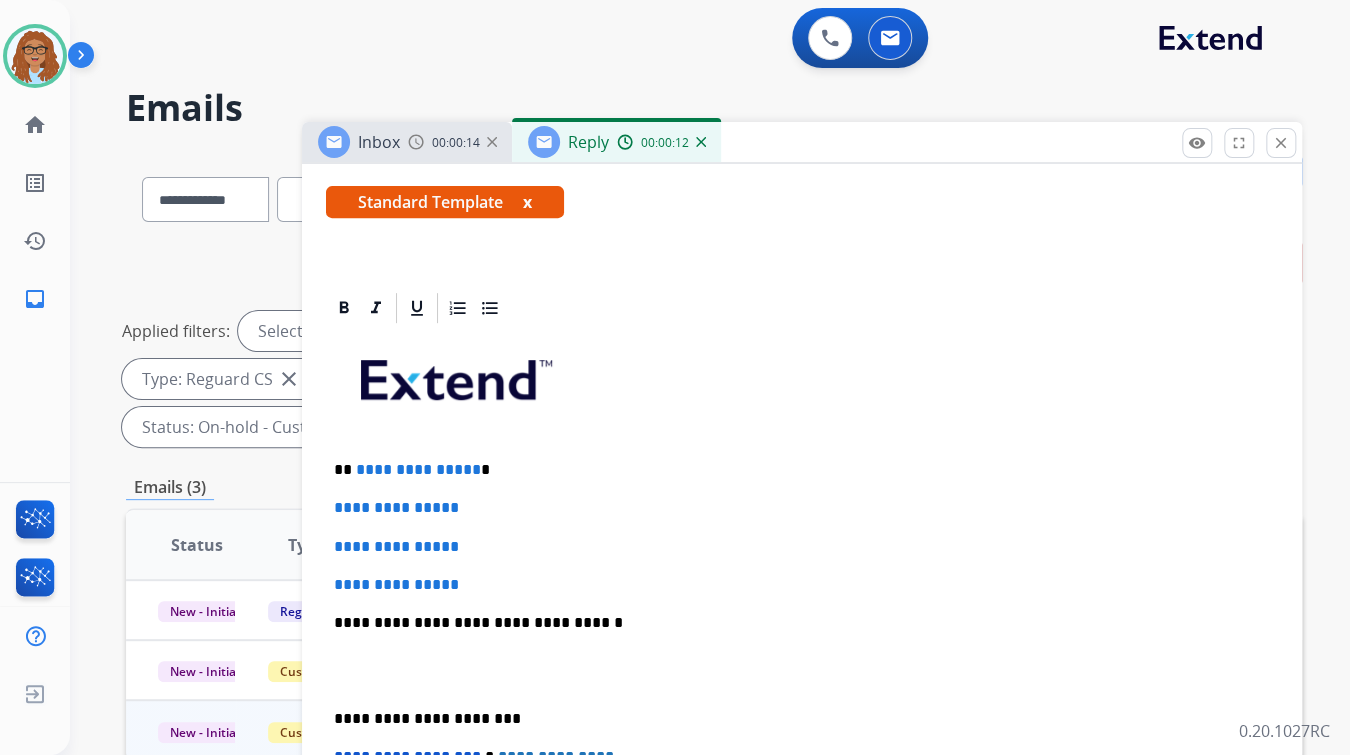 scroll, scrollTop: 400, scrollLeft: 0, axis: vertical 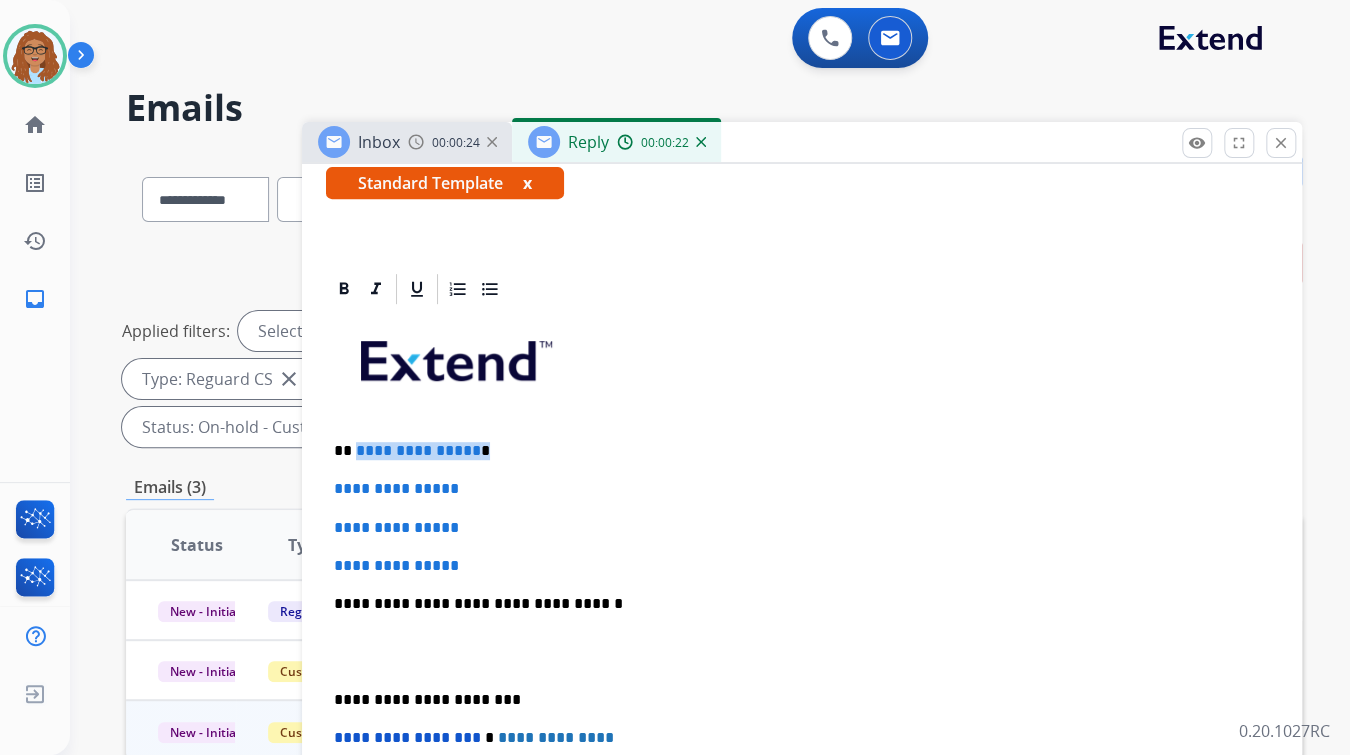 drag, startPoint x: 476, startPoint y: 448, endPoint x: 352, endPoint y: 453, distance: 124.10077 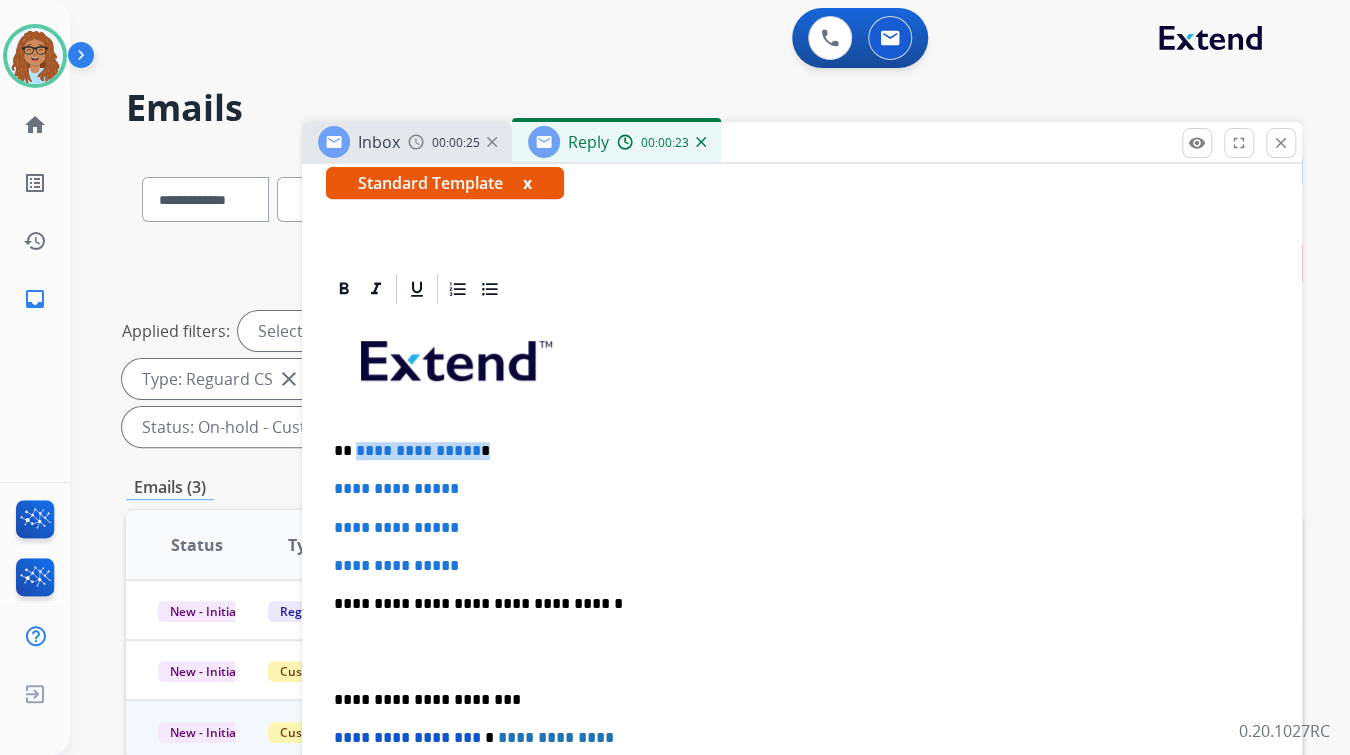paste 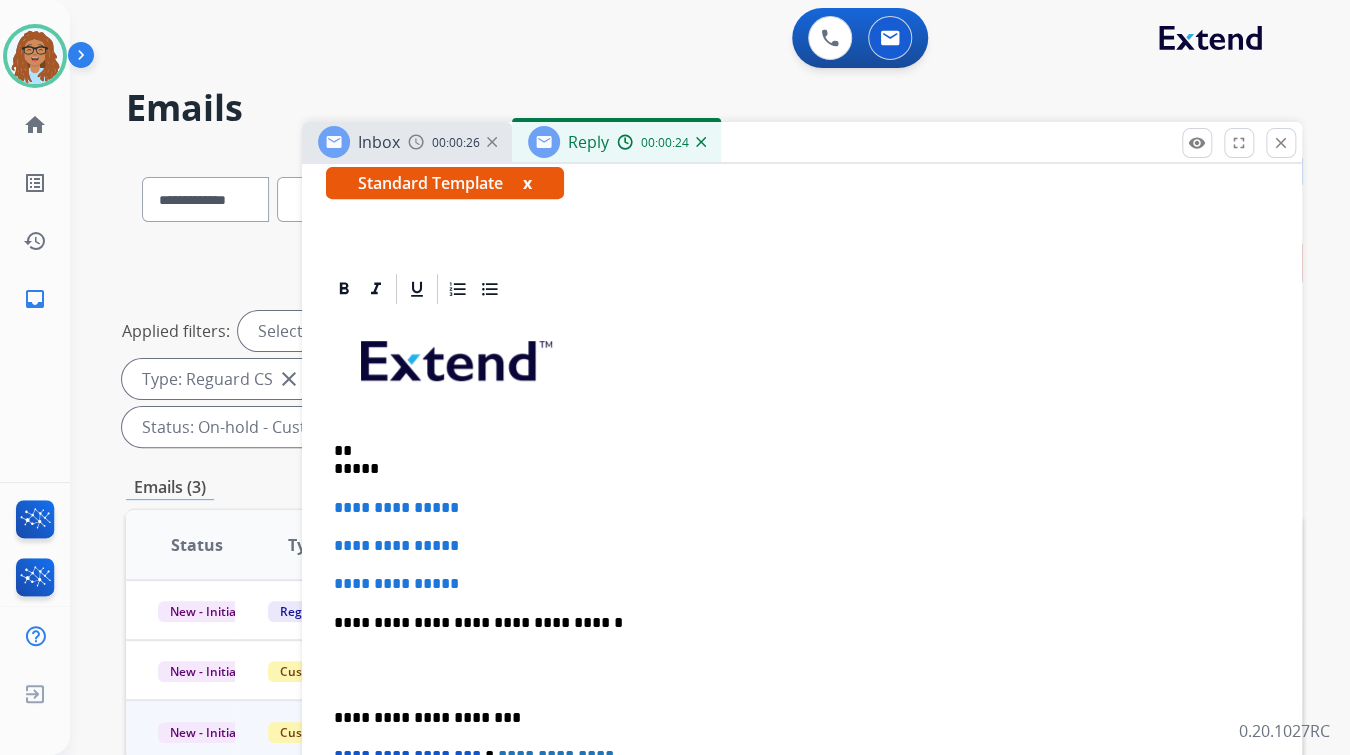 click on "**********" at bounding box center (802, 660) 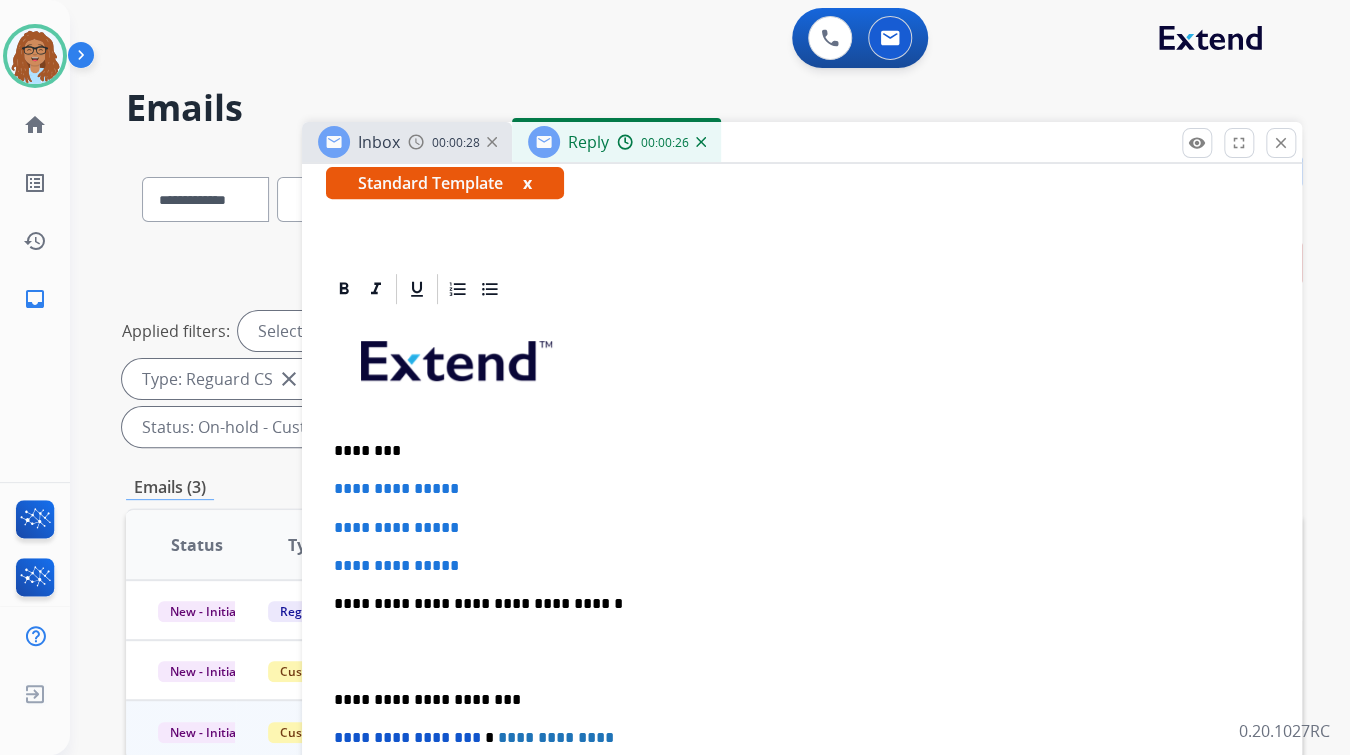type 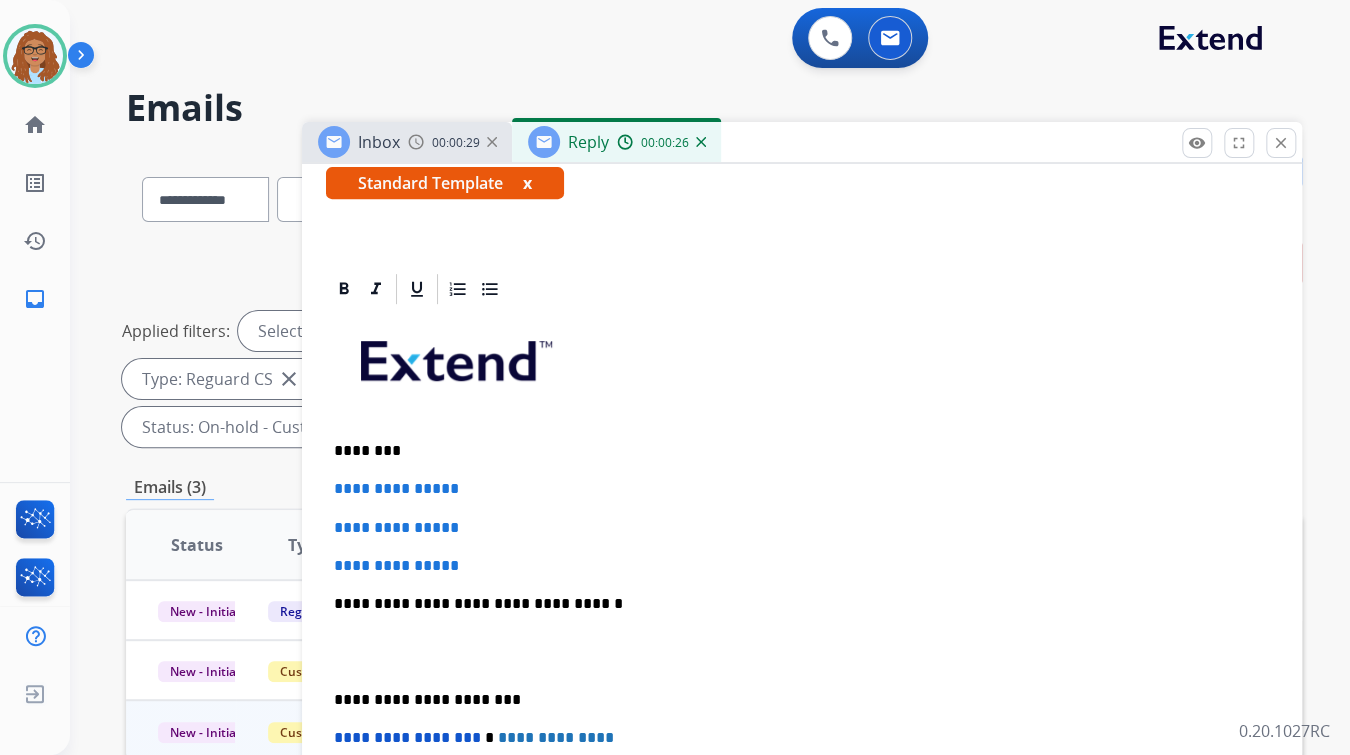 click on "********" at bounding box center [794, 451] 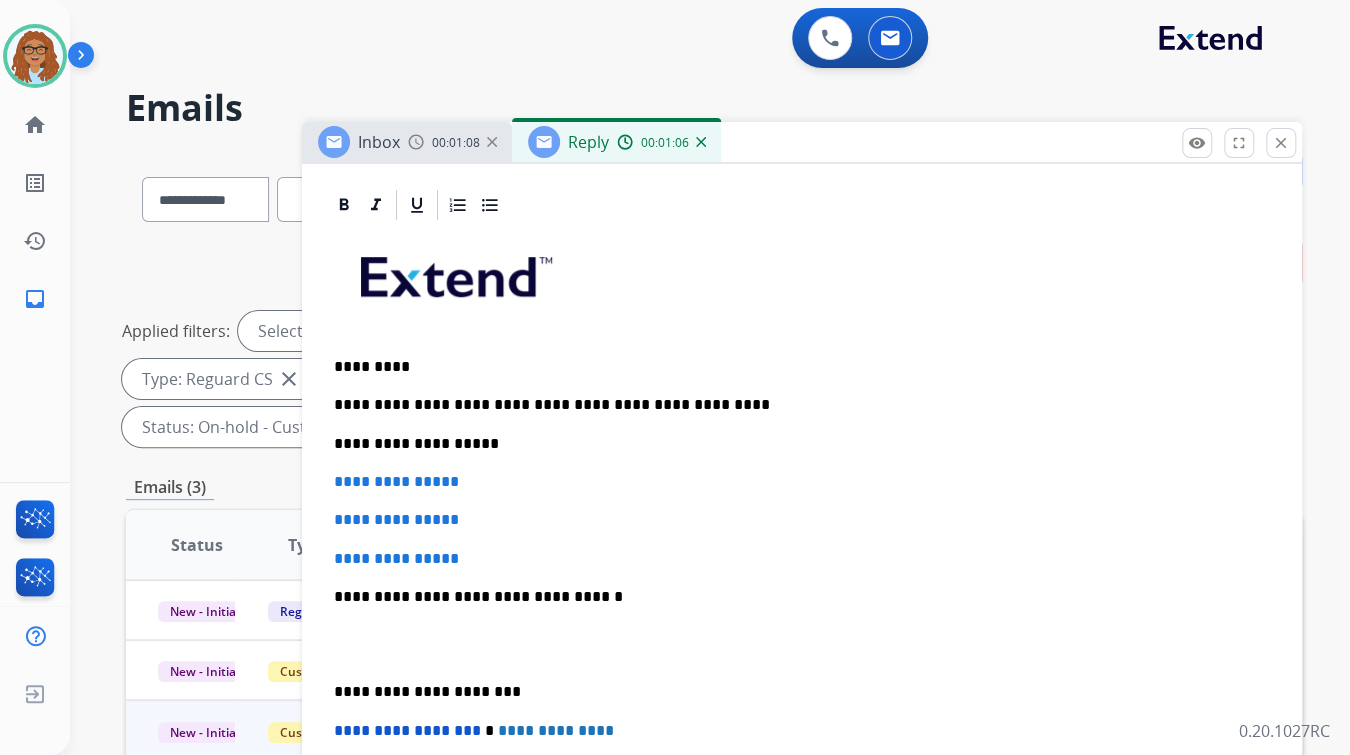 scroll, scrollTop: 537, scrollLeft: 0, axis: vertical 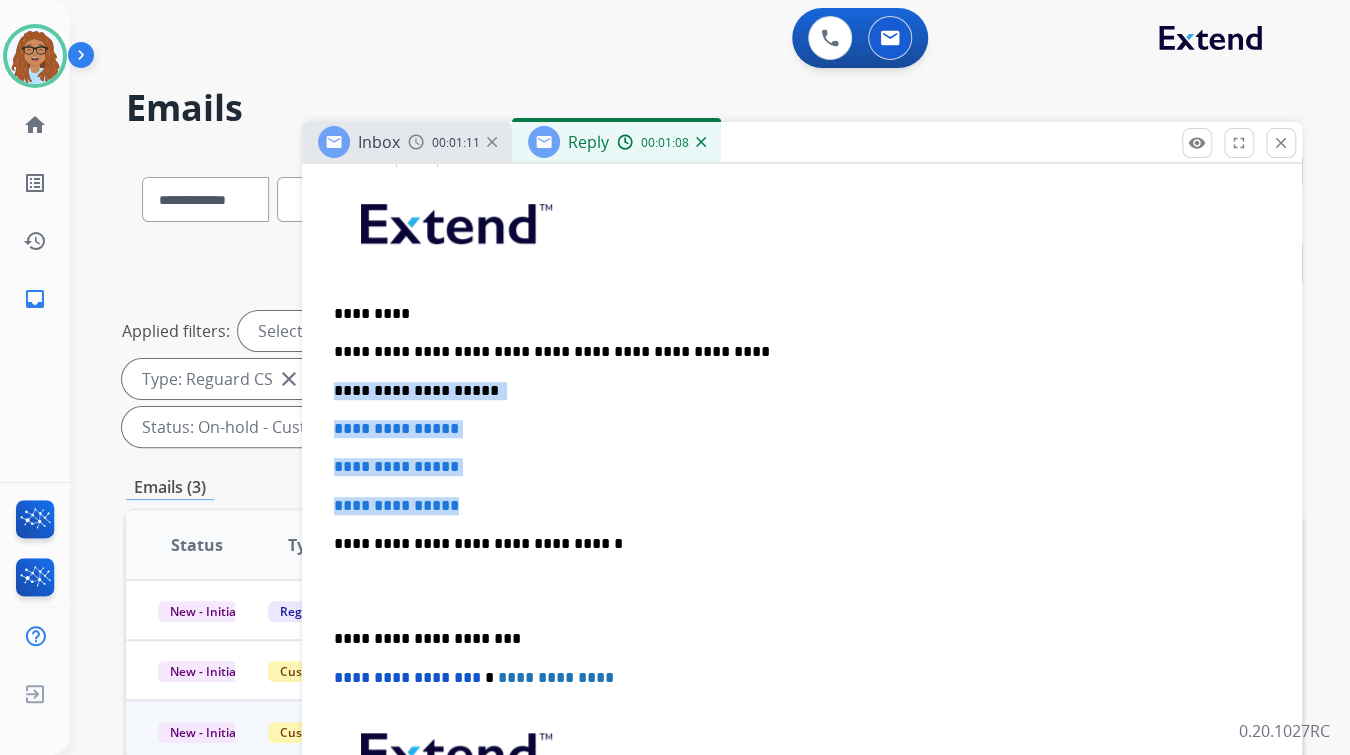 drag, startPoint x: 476, startPoint y: 508, endPoint x: 330, endPoint y: 375, distance: 197.49684 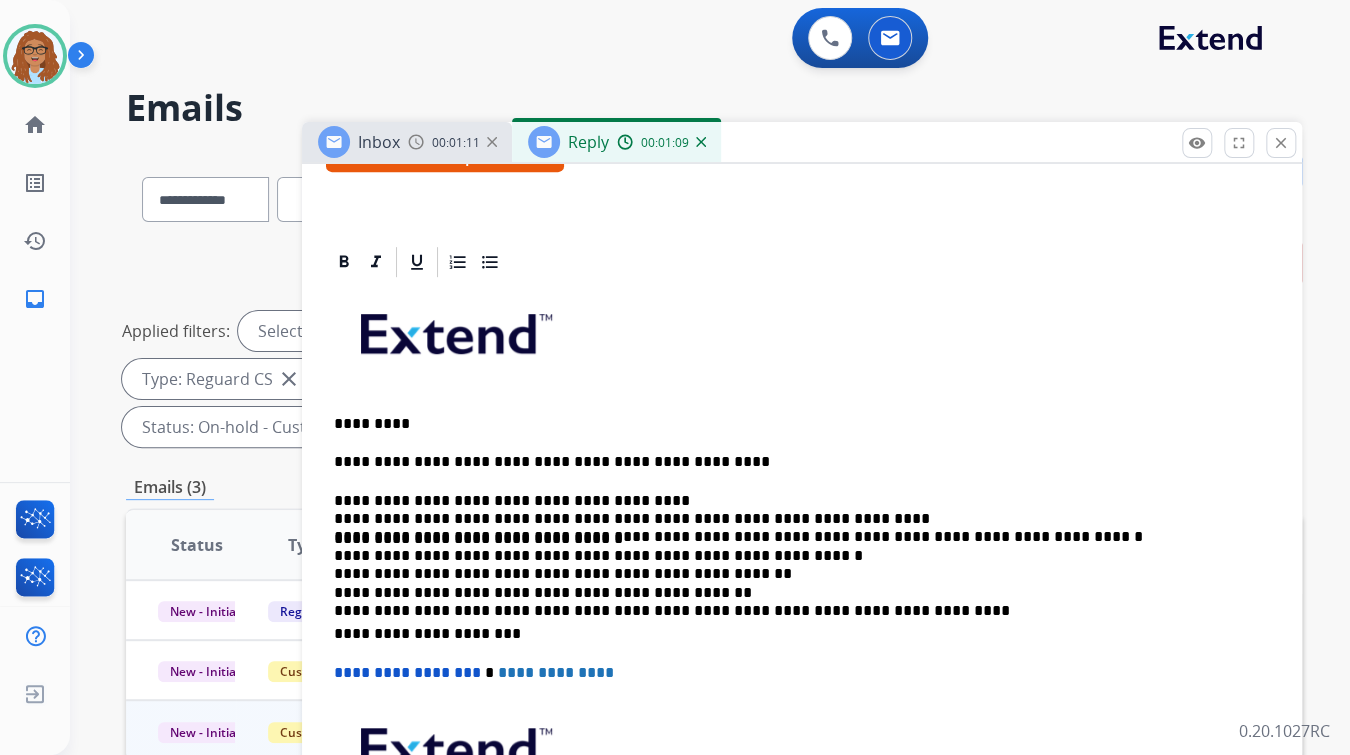scroll, scrollTop: 532, scrollLeft: 0, axis: vertical 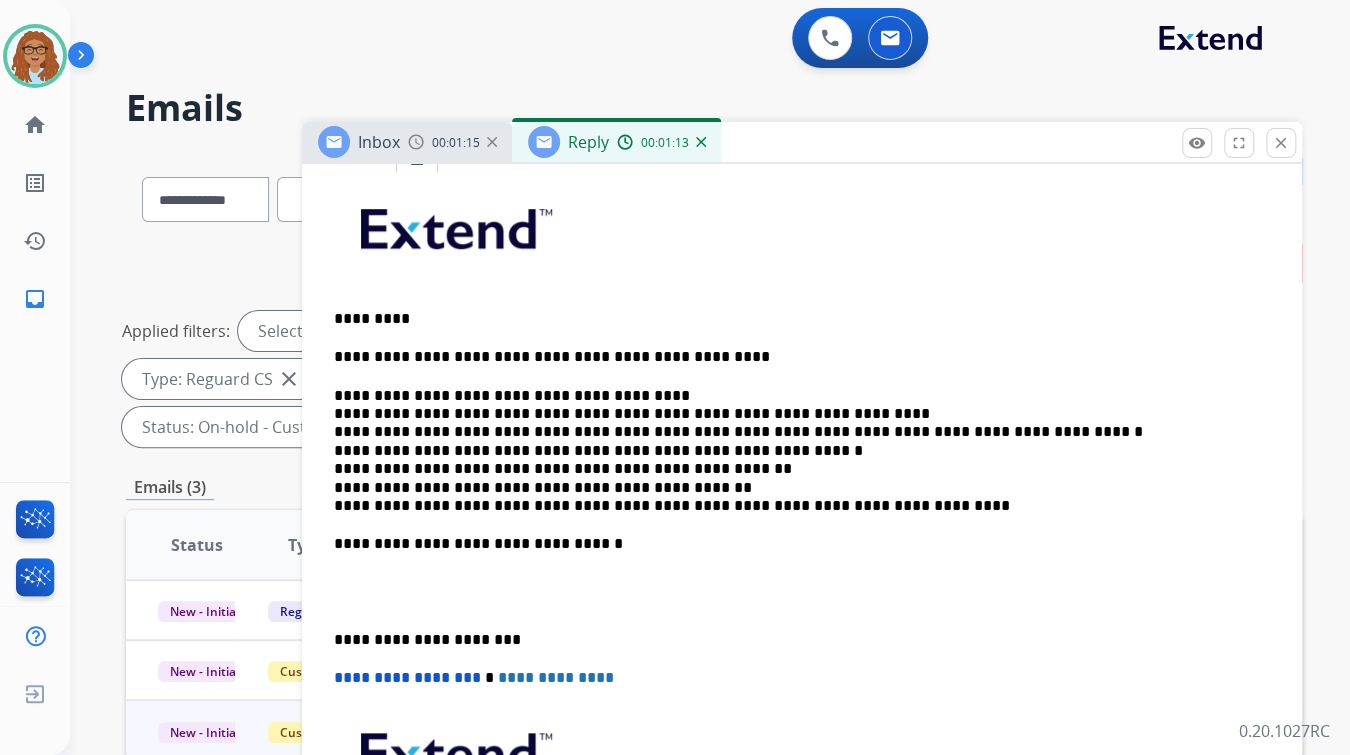click on "**********" at bounding box center [794, 451] 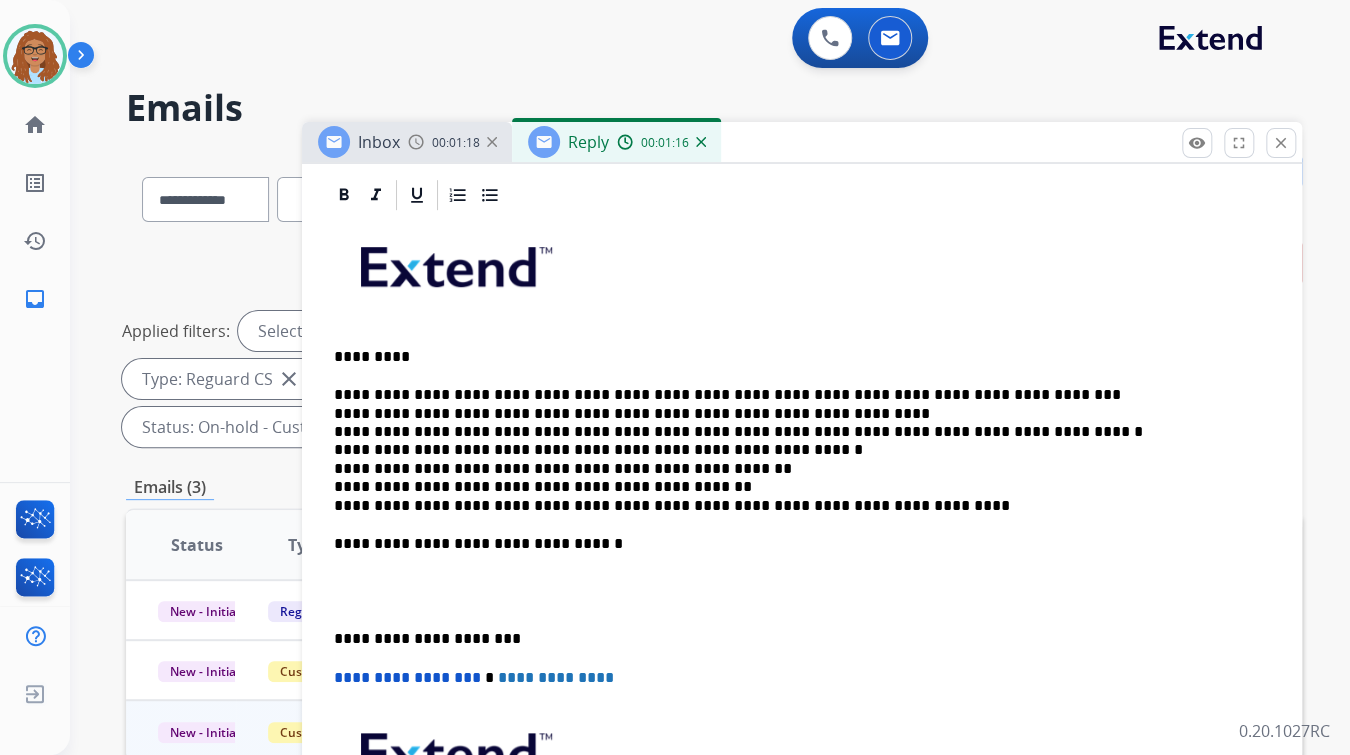 scroll, scrollTop: 532, scrollLeft: 0, axis: vertical 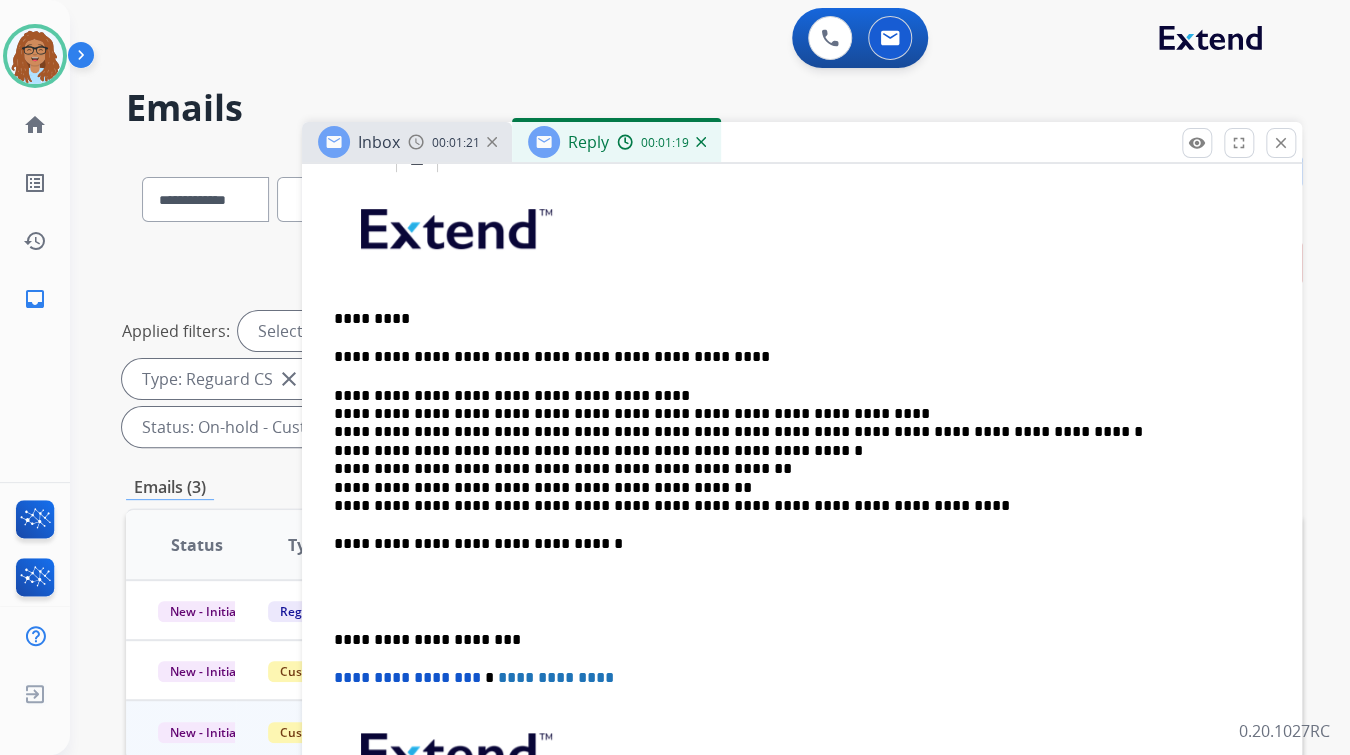 click on "**********" at bounding box center [794, 451] 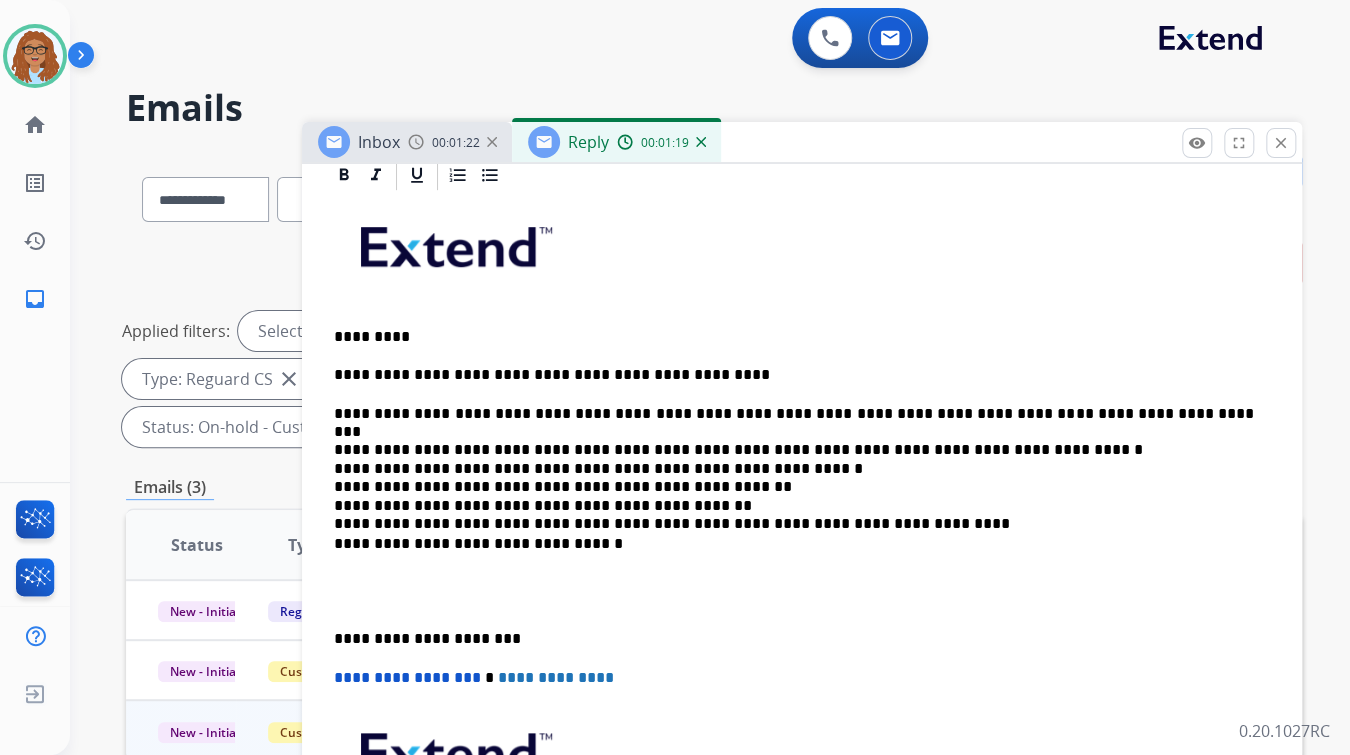 scroll, scrollTop: 537, scrollLeft: 0, axis: vertical 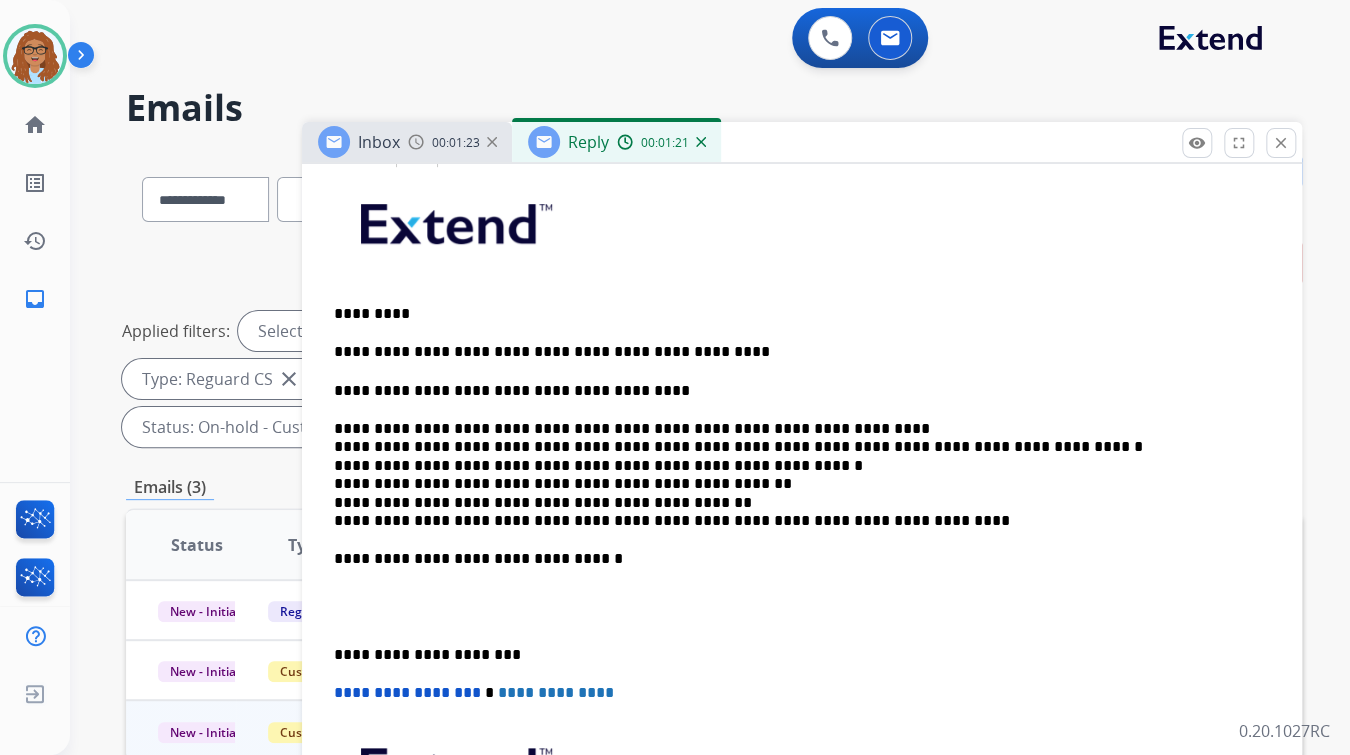 click on "**********" at bounding box center (802, 560) 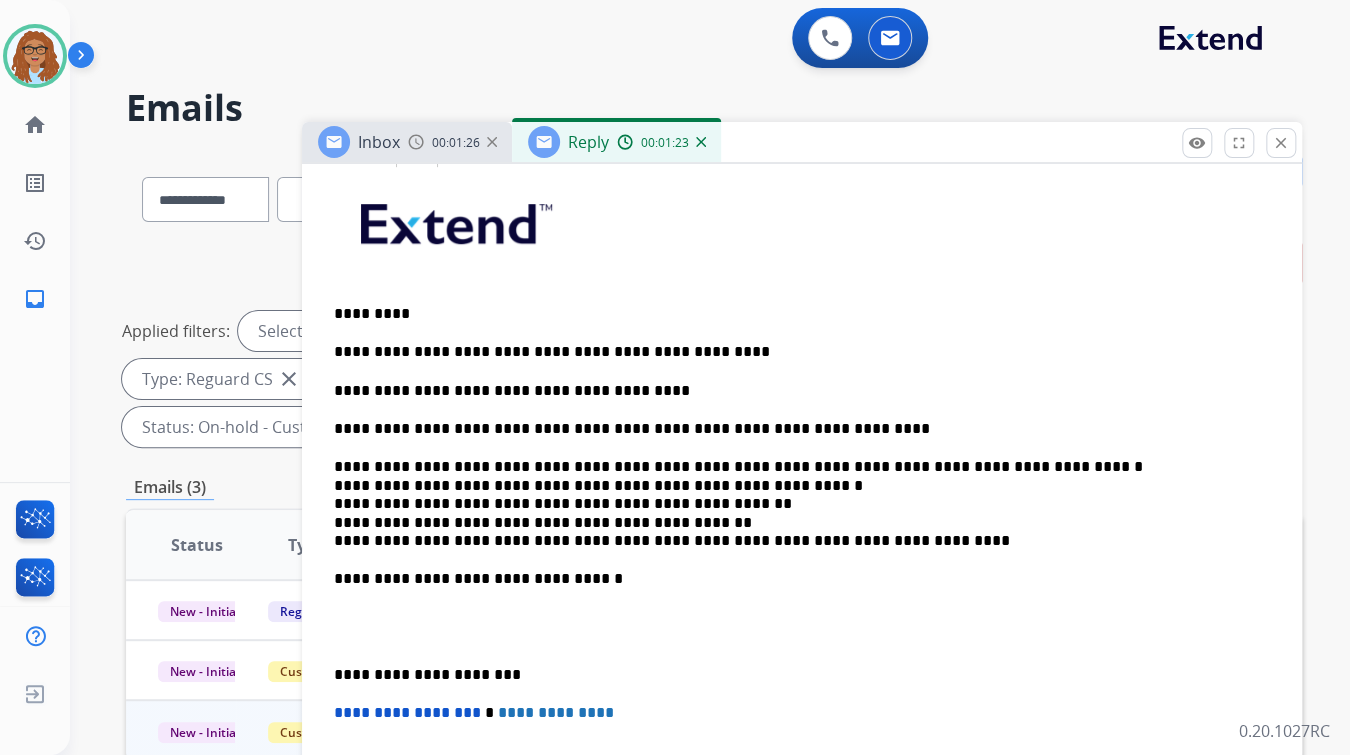 click on "**********" at bounding box center (802, 570) 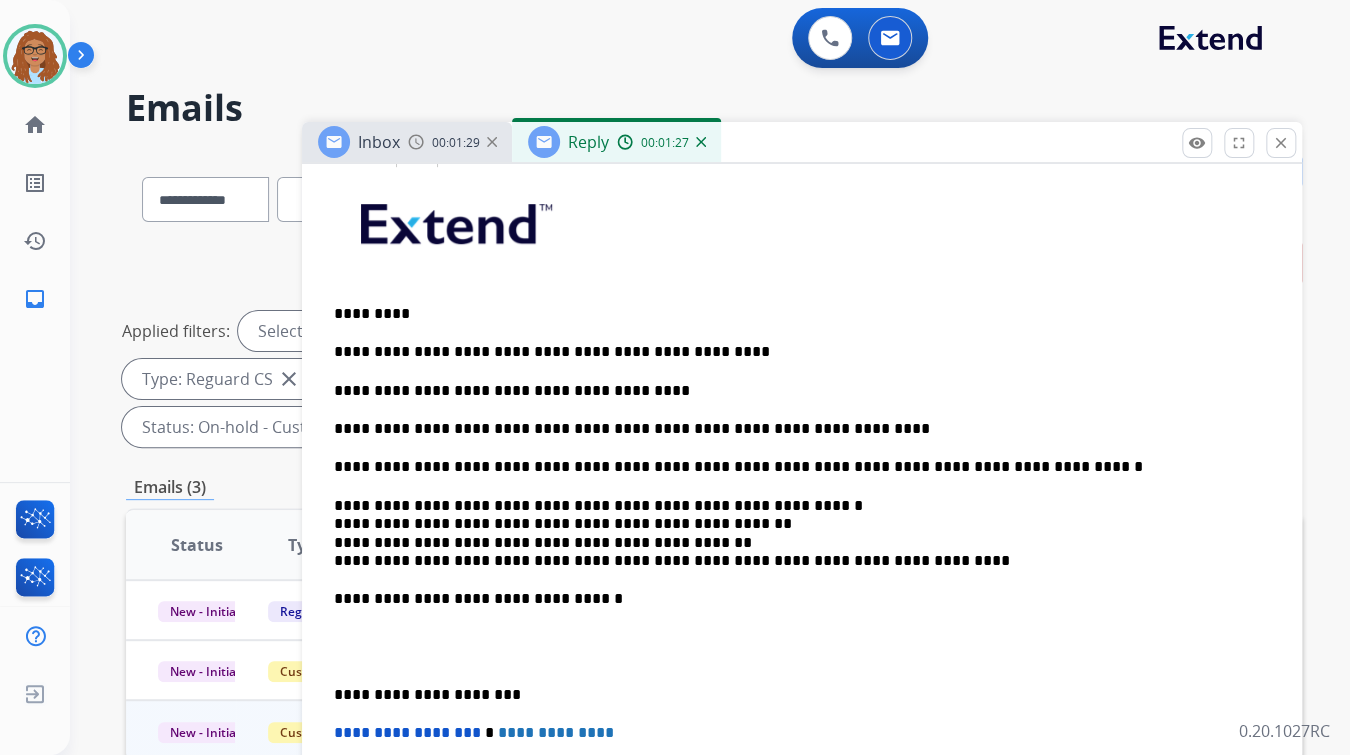 click on "**********" at bounding box center [794, 534] 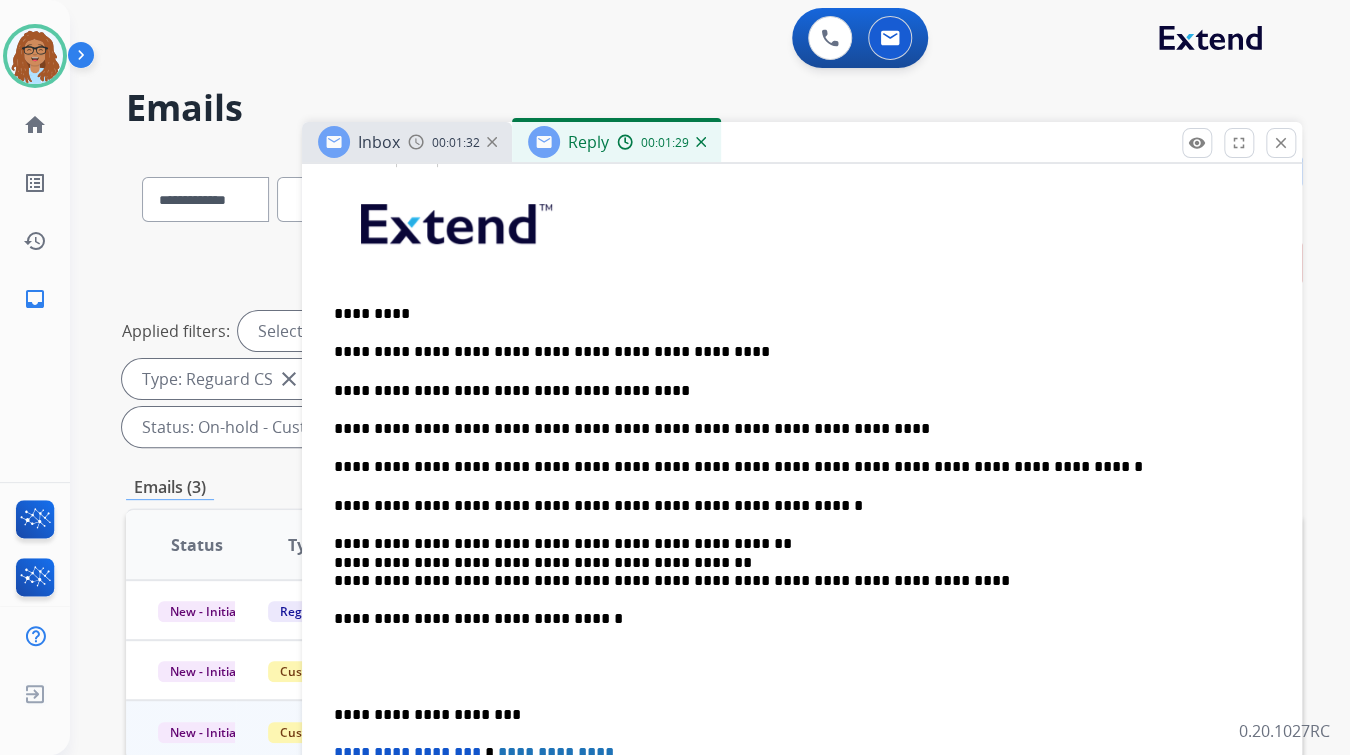 click on "**********" at bounding box center (802, 590) 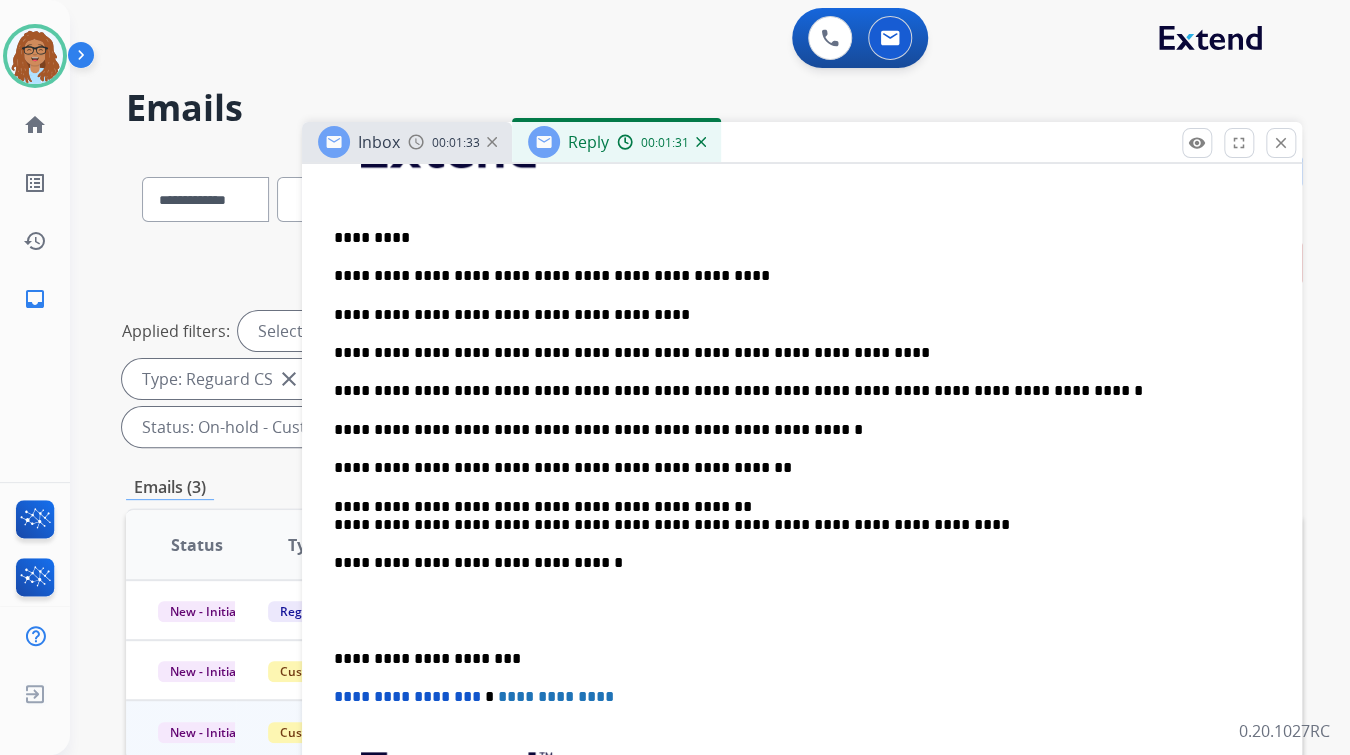 scroll, scrollTop: 617, scrollLeft: 0, axis: vertical 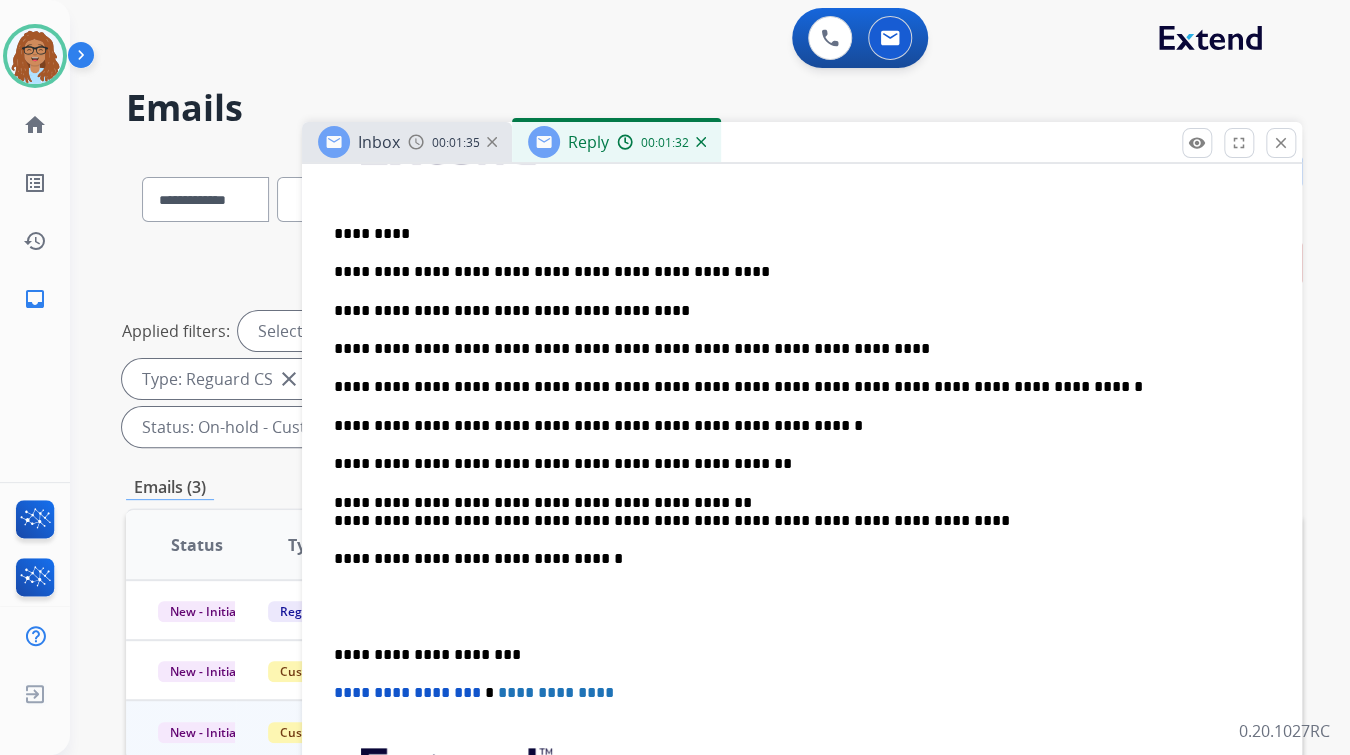 click on "**********" at bounding box center [802, 520] 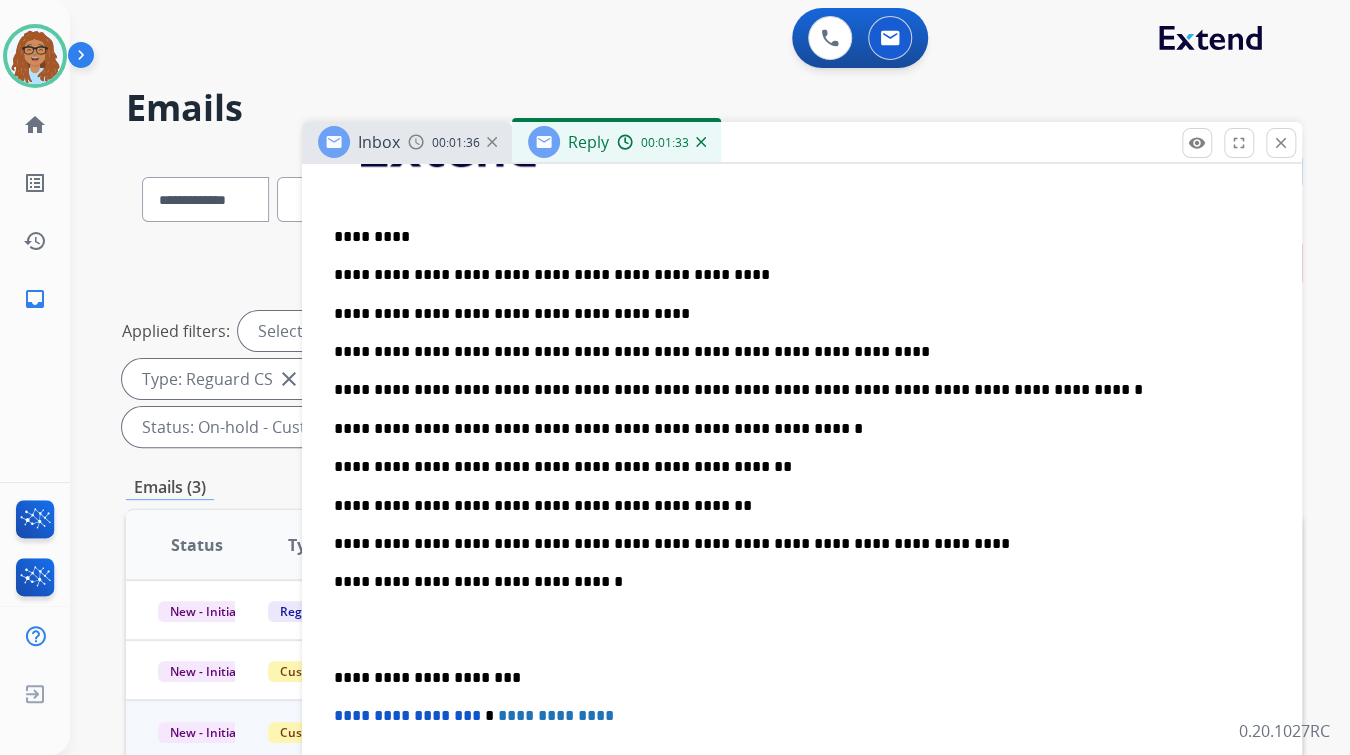 scroll, scrollTop: 617, scrollLeft: 0, axis: vertical 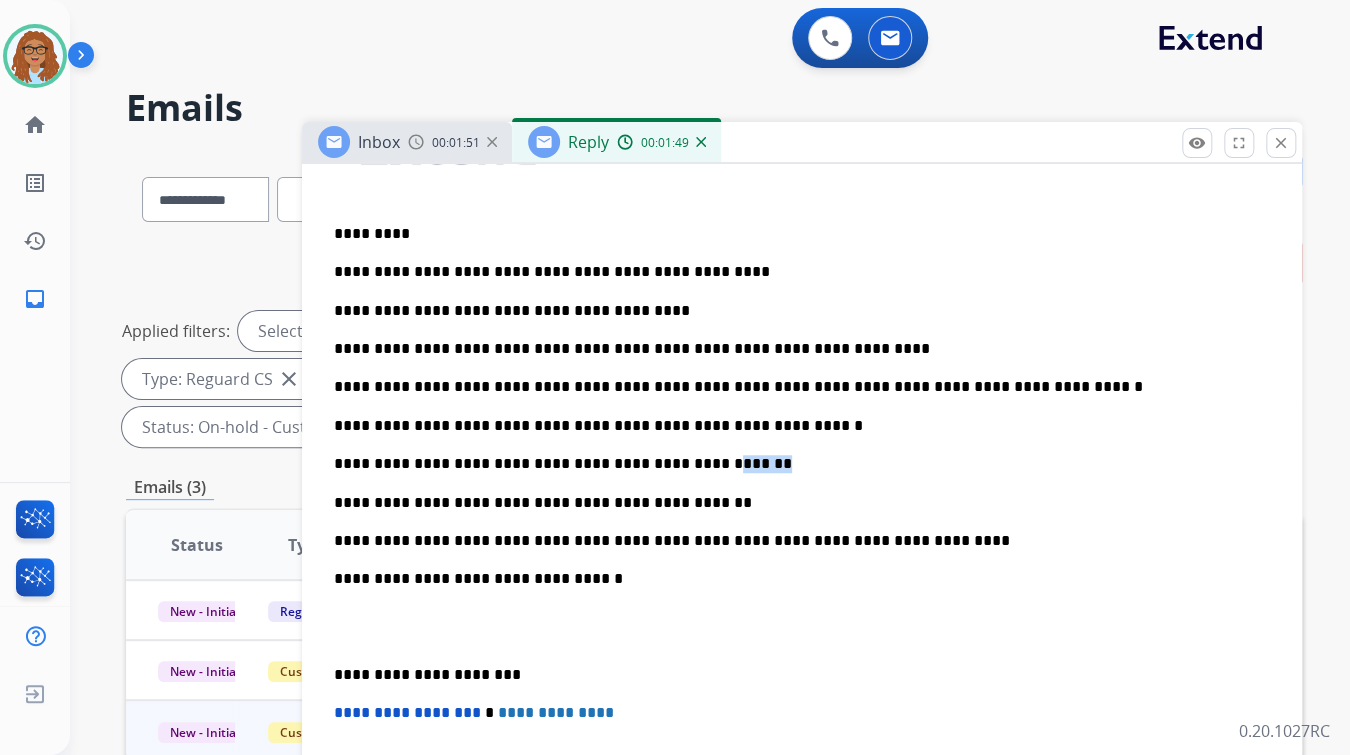 drag, startPoint x: 711, startPoint y: 461, endPoint x: 672, endPoint y: 462, distance: 39.012817 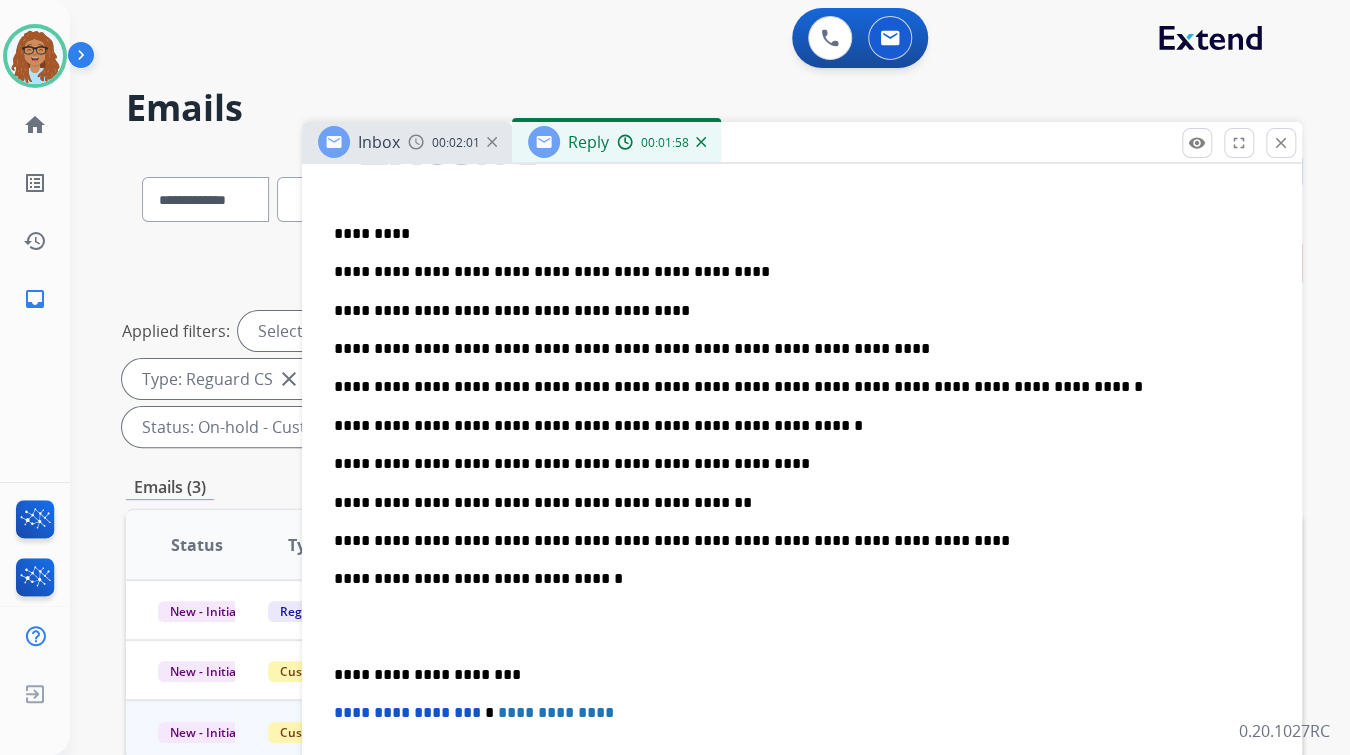 click on "**********" at bounding box center (794, 464) 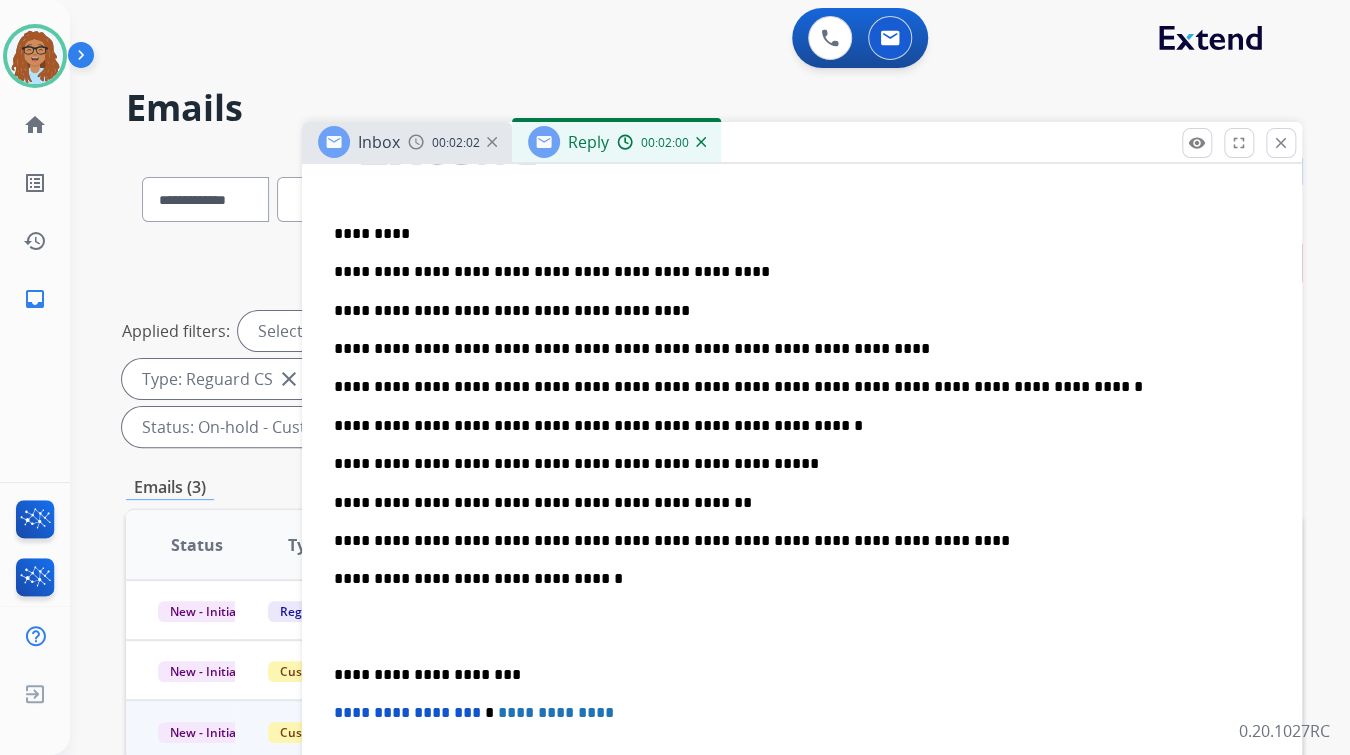click on "**********" at bounding box center (794, 464) 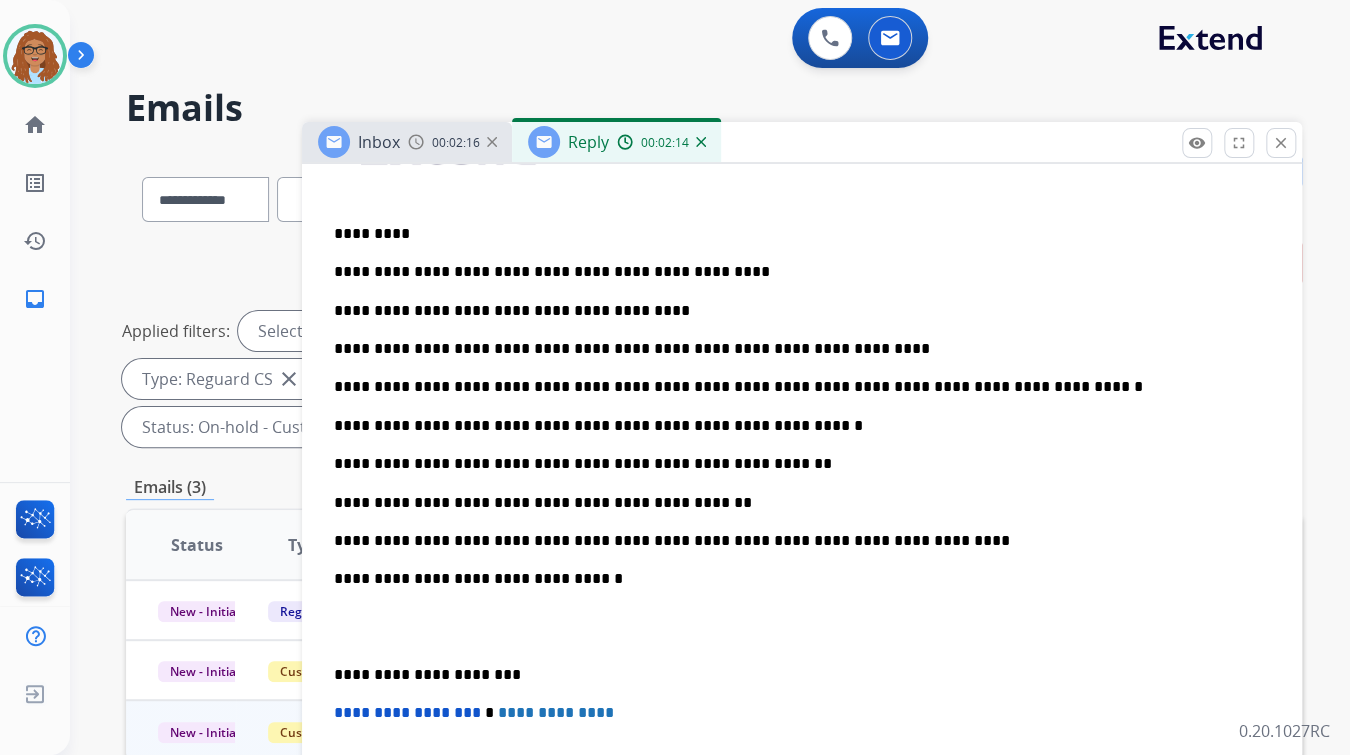 click on "**********" at bounding box center (794, 503) 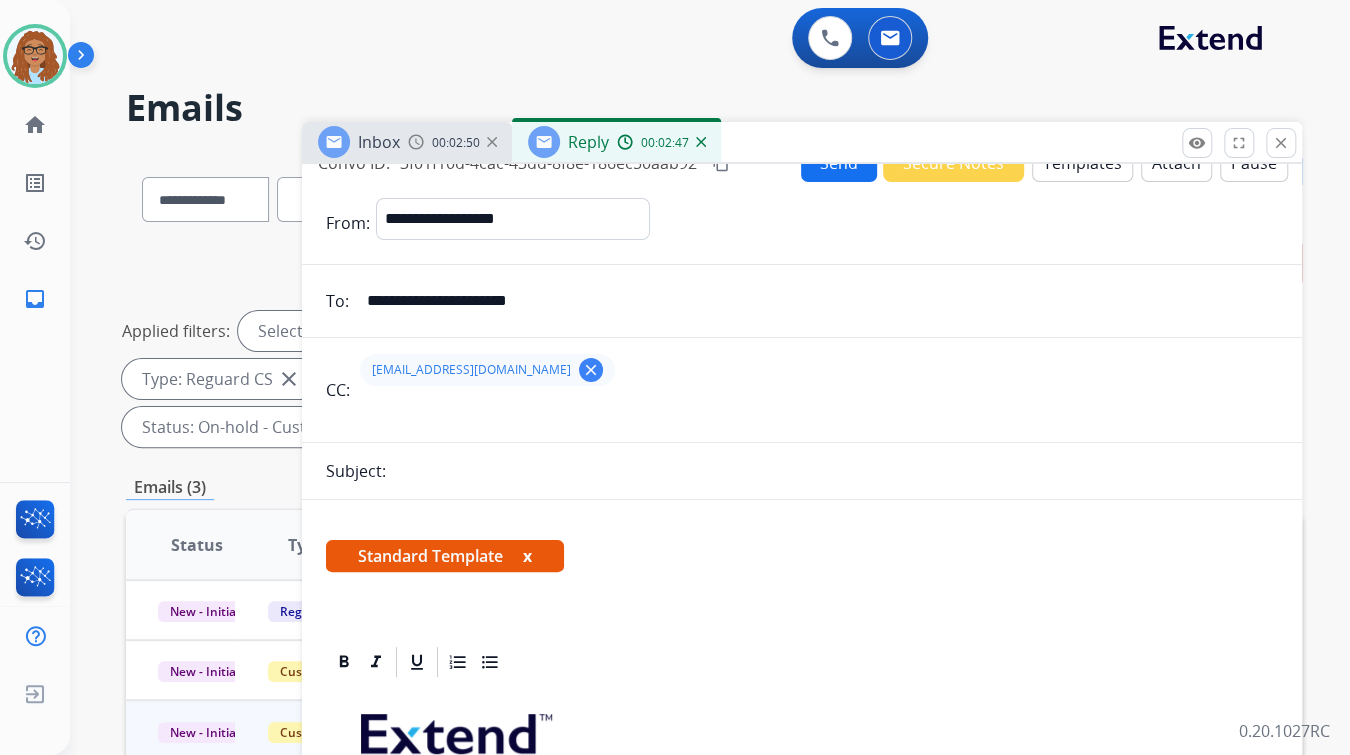 scroll, scrollTop: 0, scrollLeft: 0, axis: both 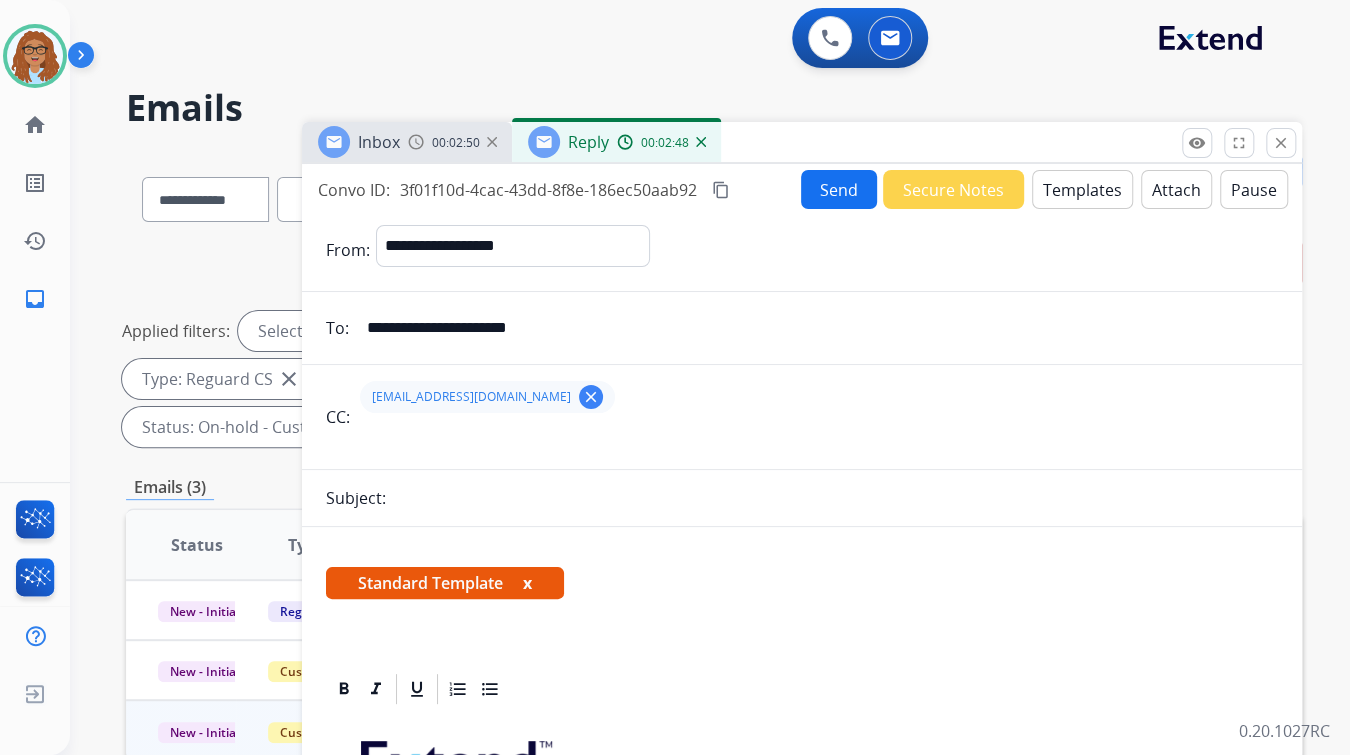 click on "Send" at bounding box center [839, 189] 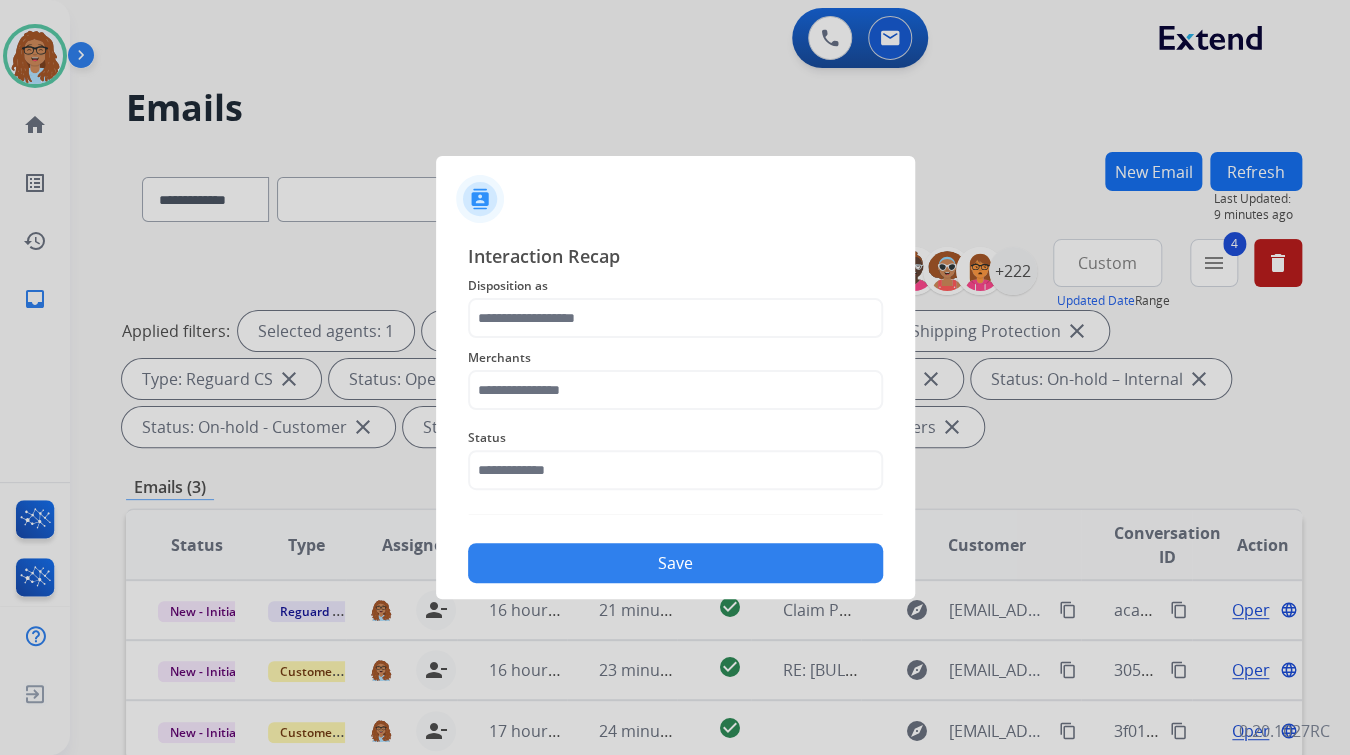 click on "Disposition as" 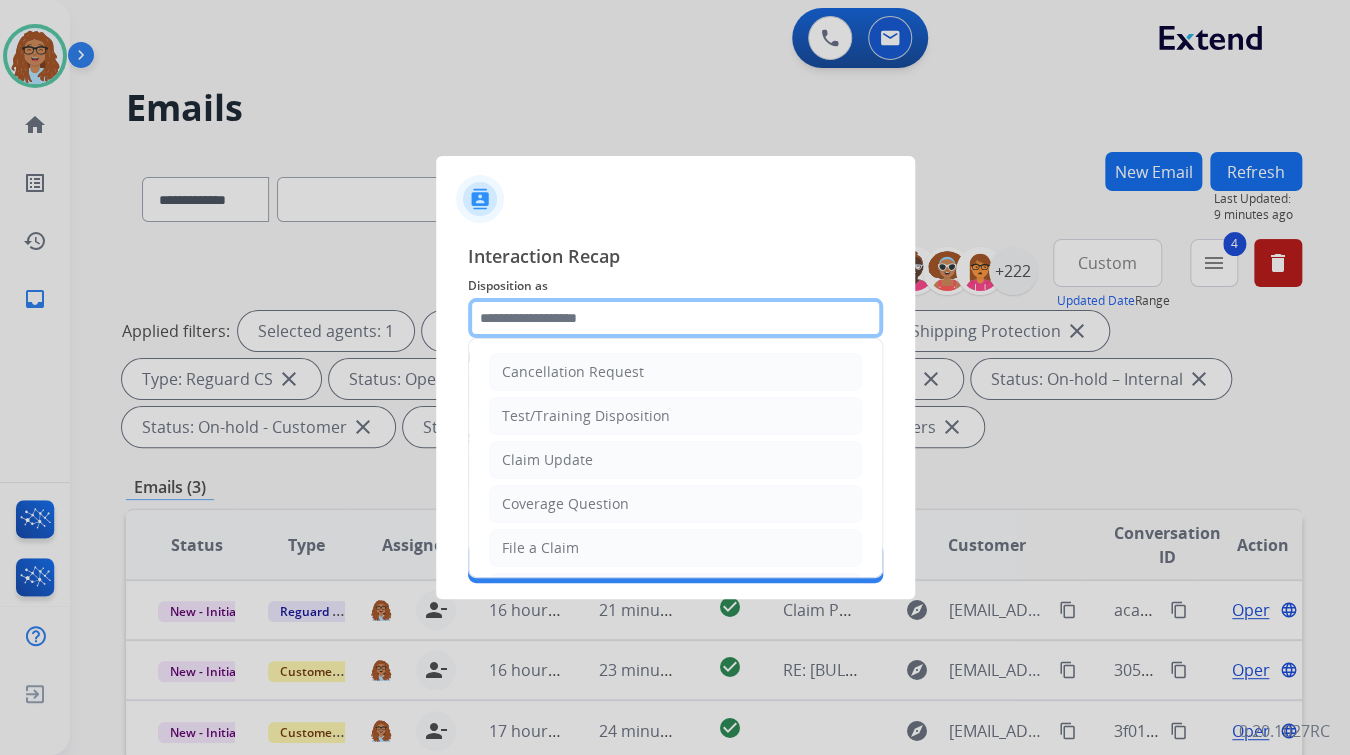 click 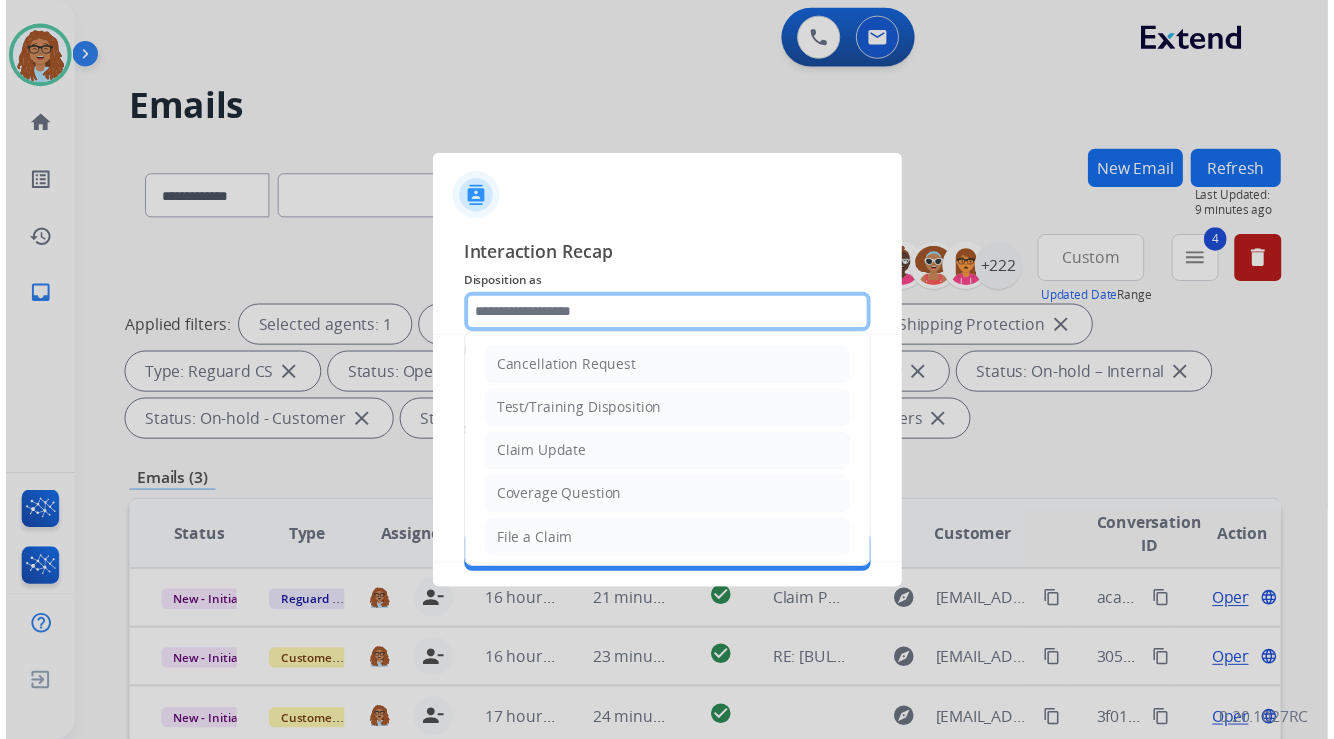 scroll, scrollTop: 80, scrollLeft: 0, axis: vertical 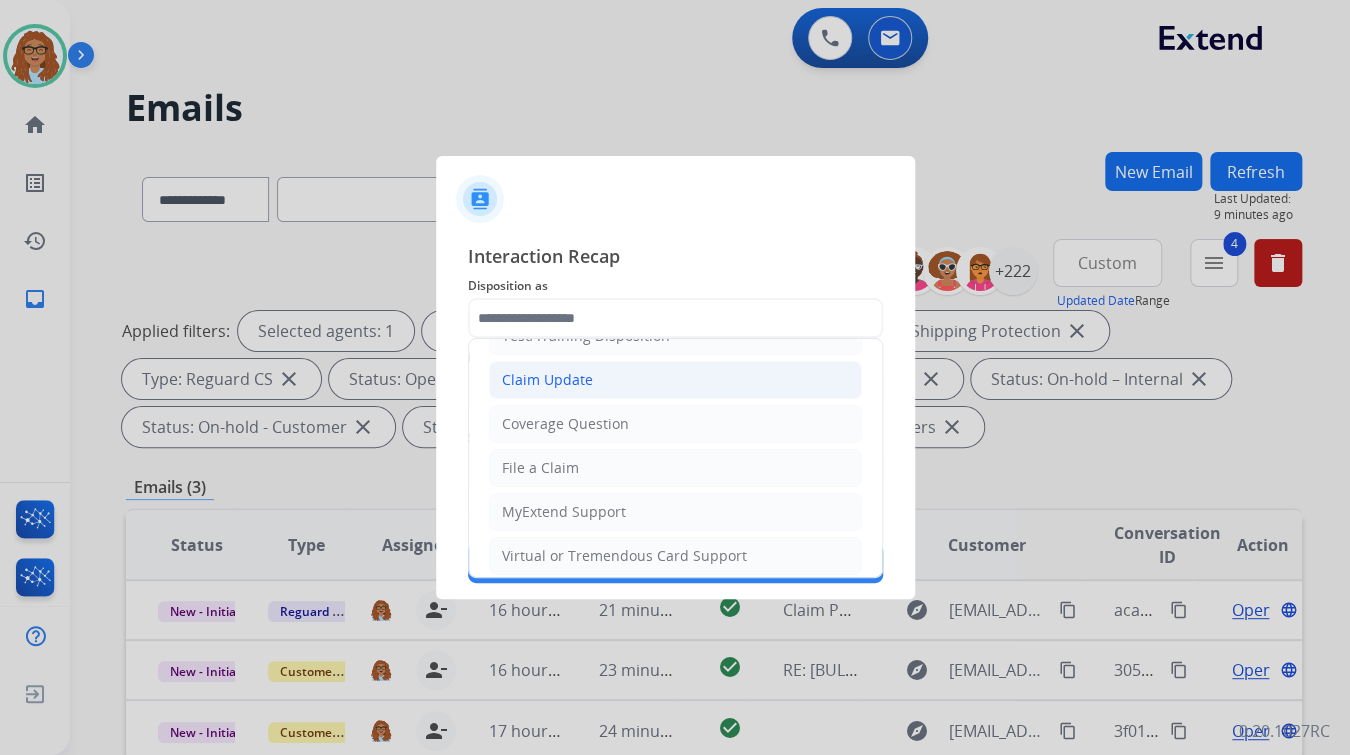 click on "Claim Update" 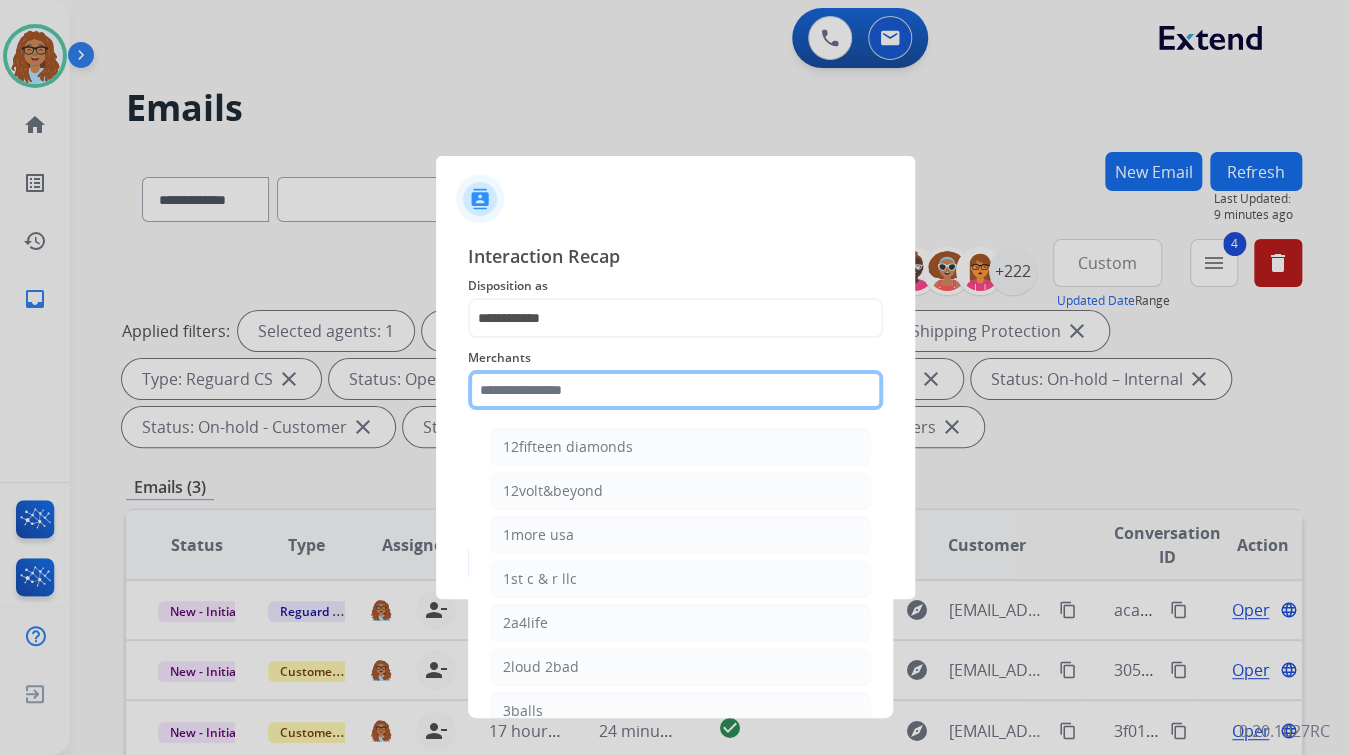 click 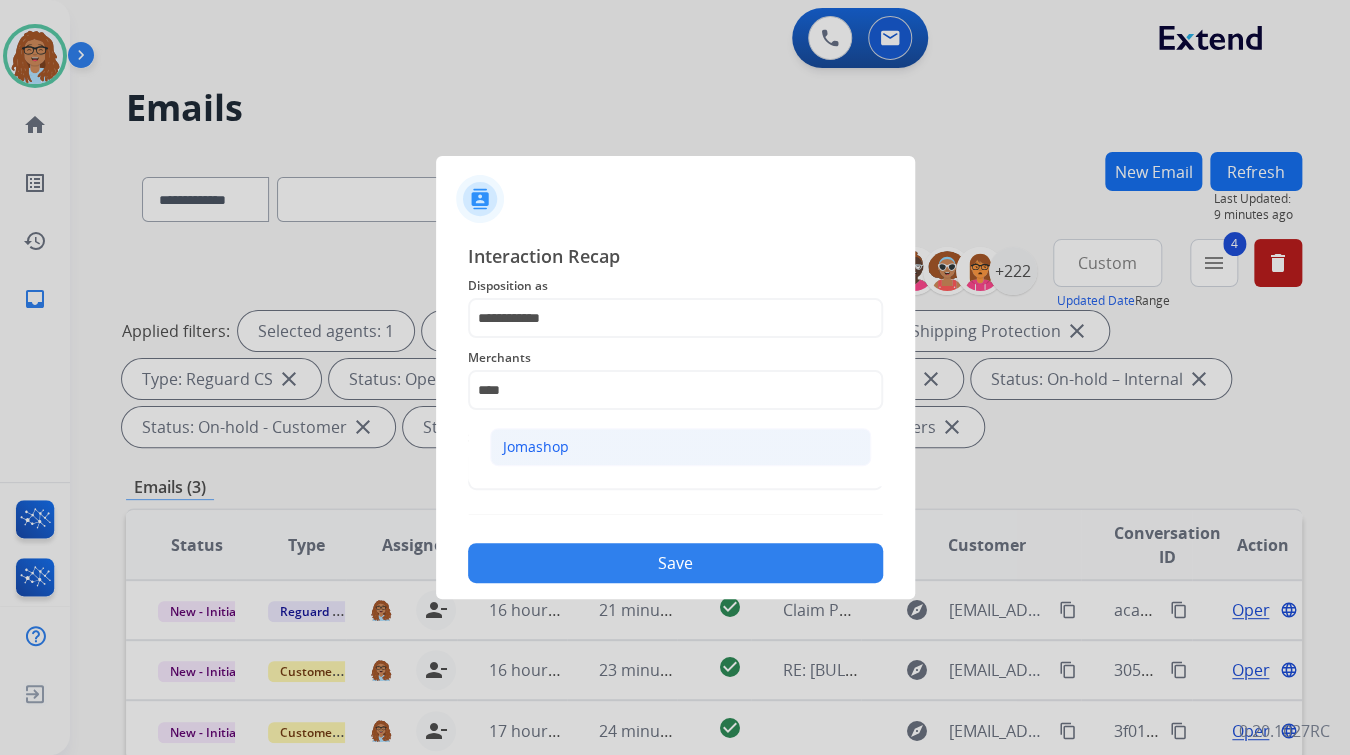 click on "Jomashop" 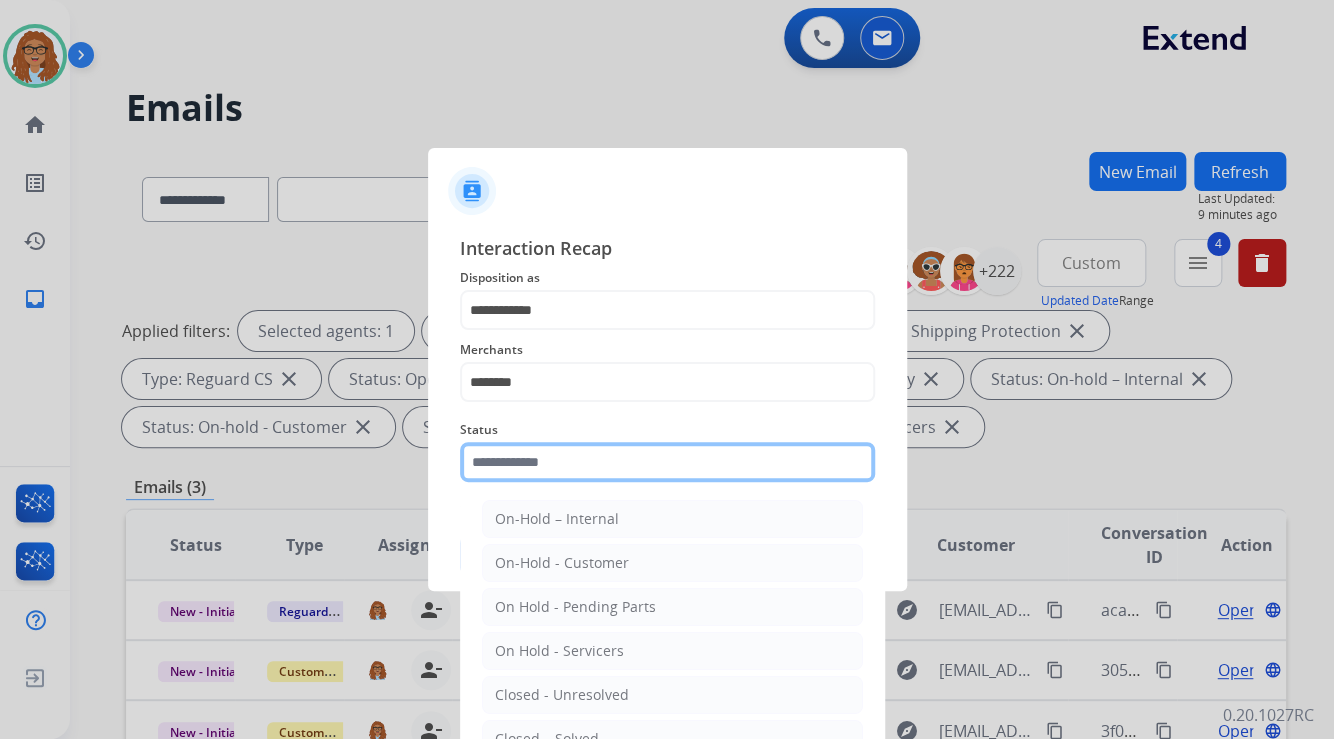 click 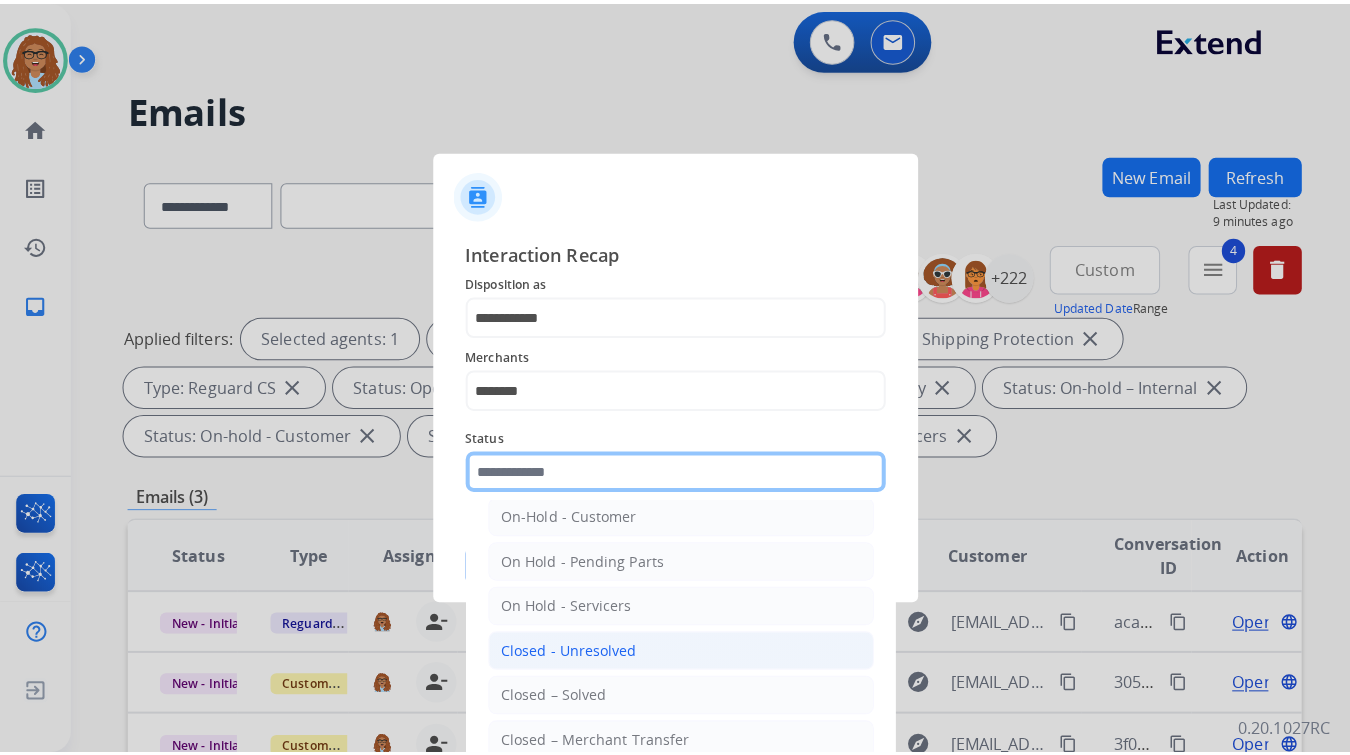 scroll, scrollTop: 116, scrollLeft: 0, axis: vertical 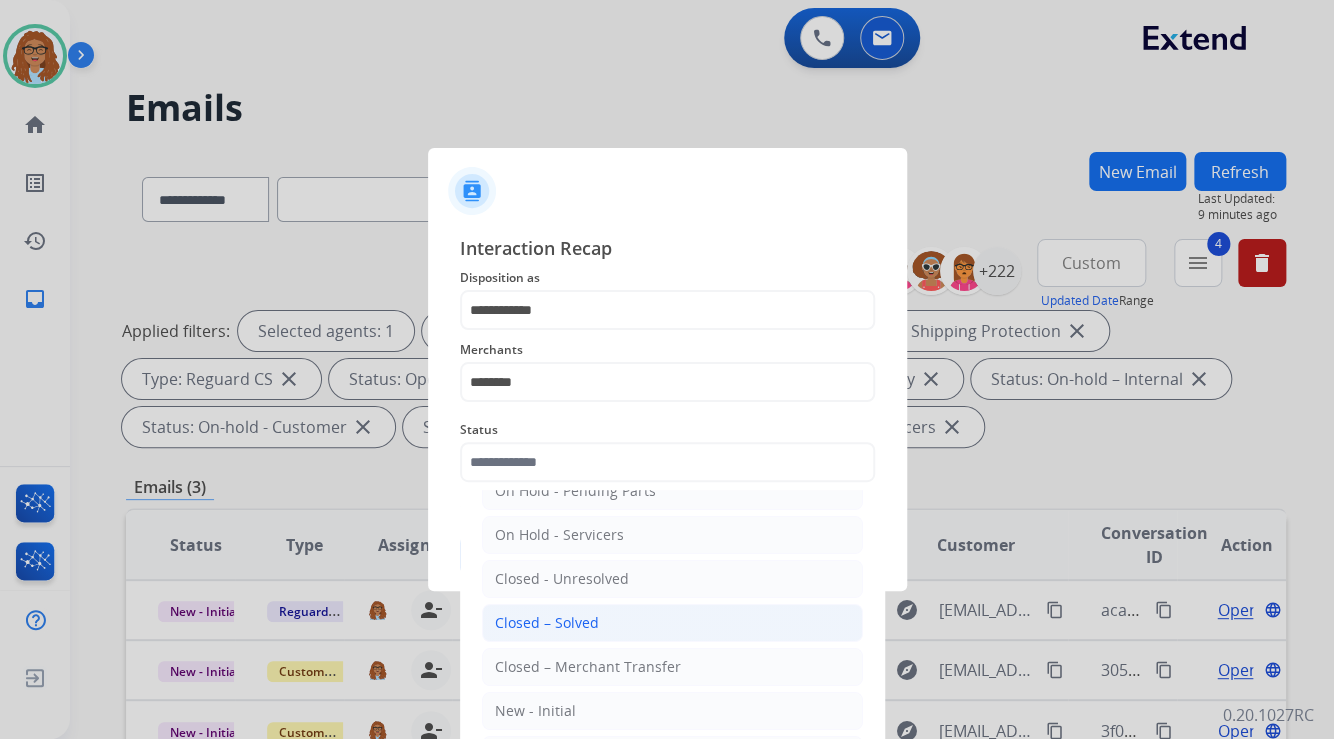click on "Closed – Solved" 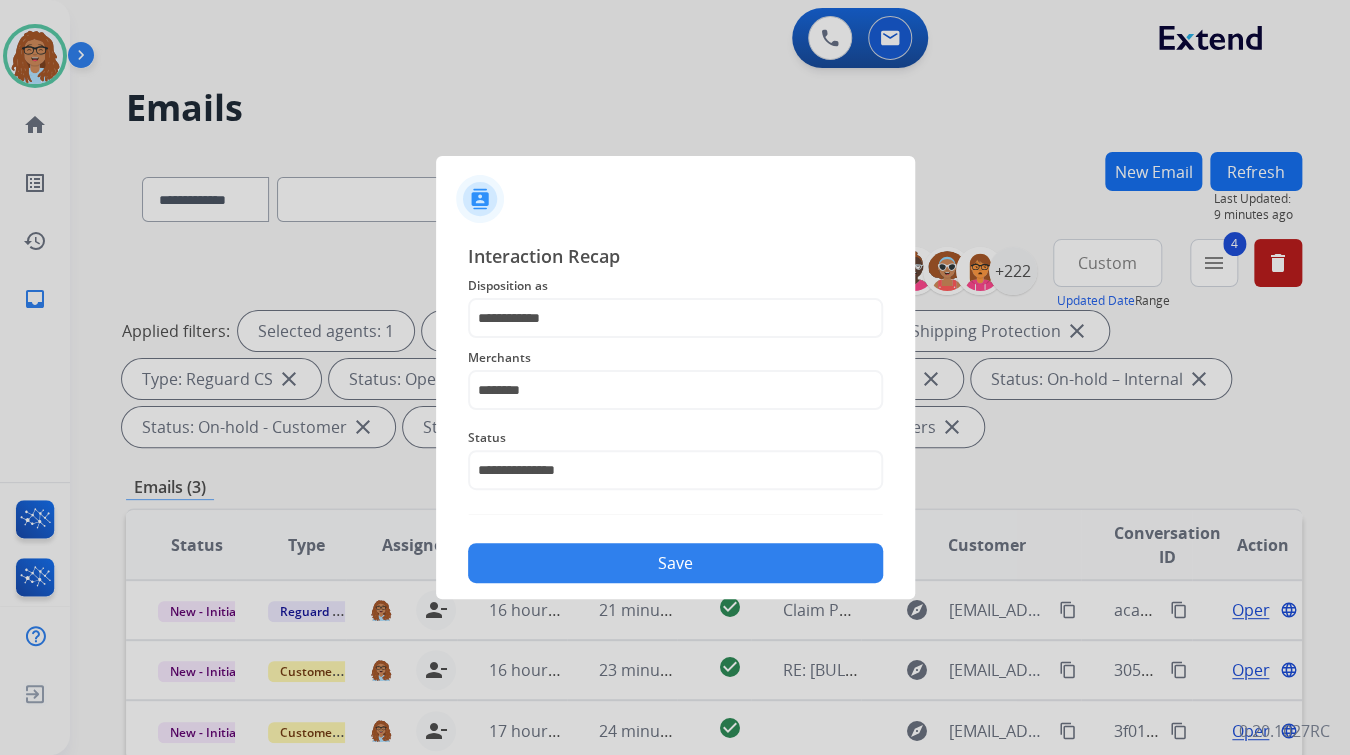 click on "Save" 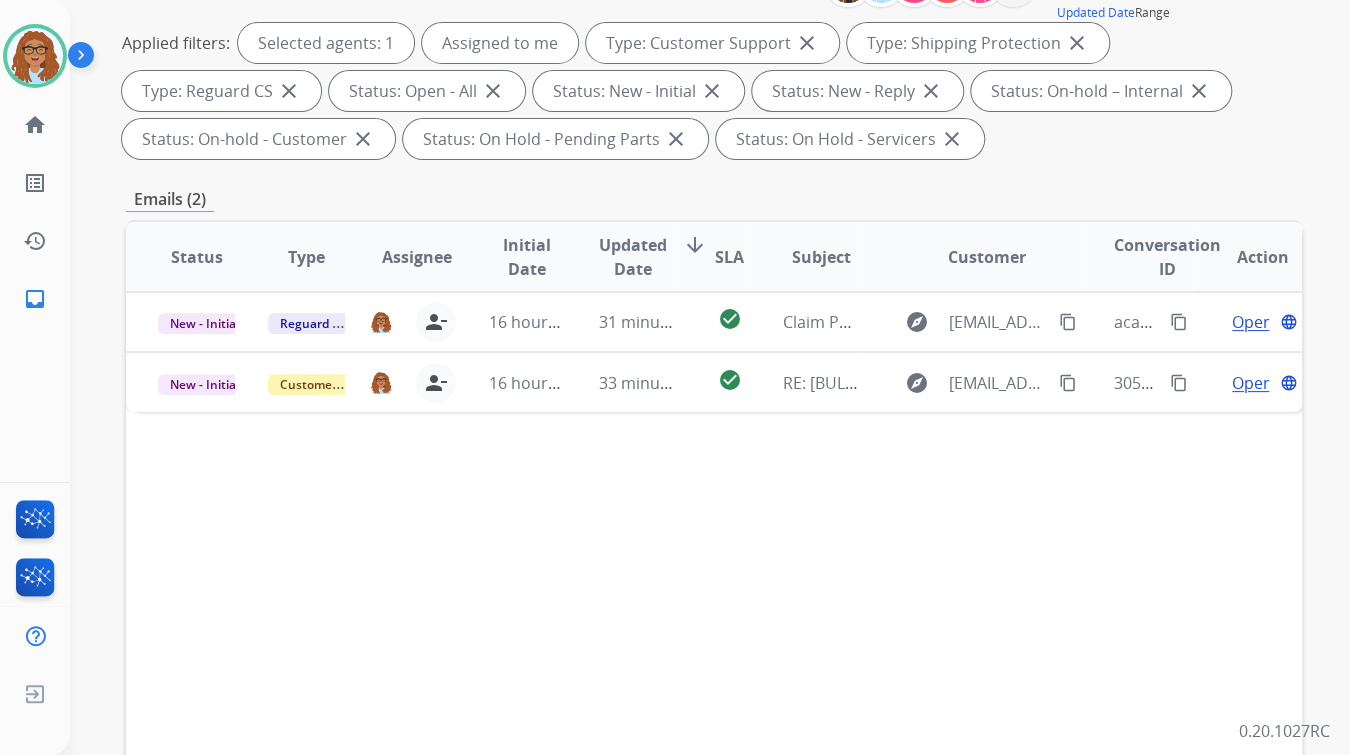 scroll, scrollTop: 320, scrollLeft: 0, axis: vertical 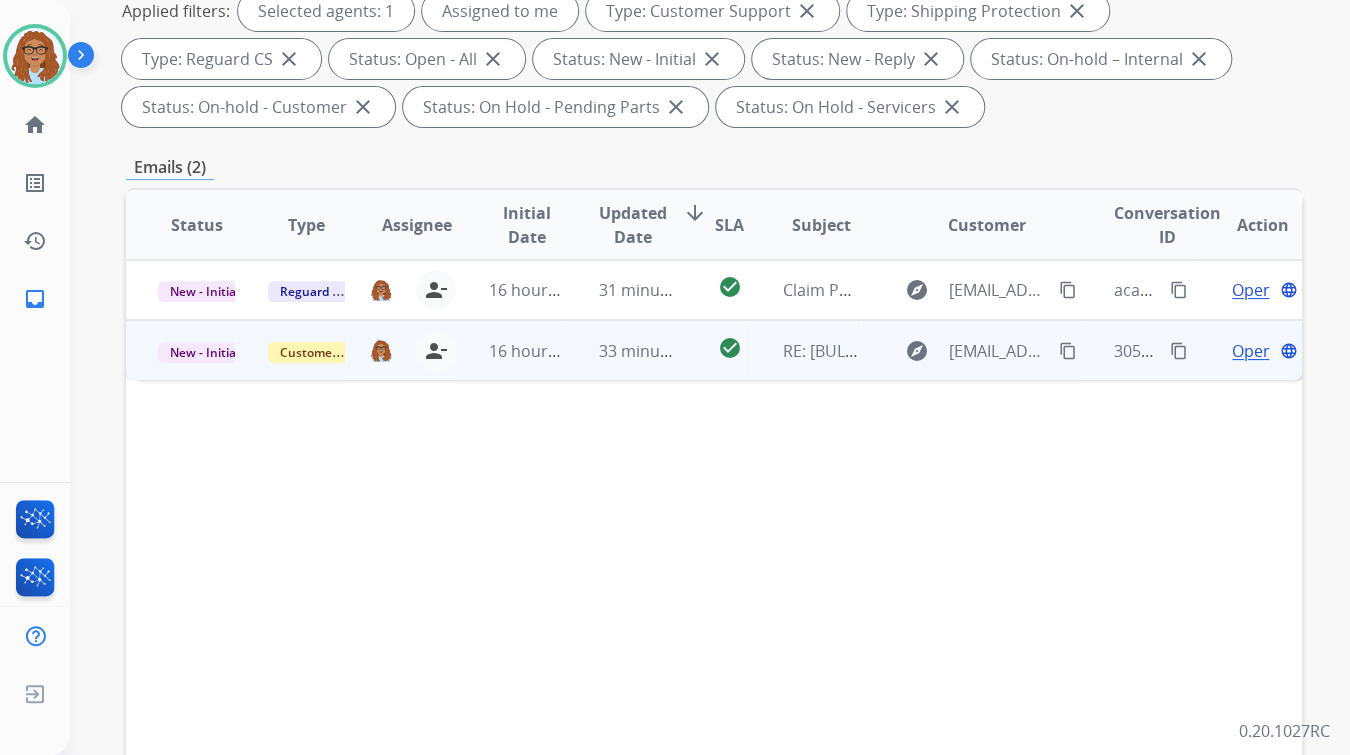 click on "content_copy" at bounding box center (1179, 351) 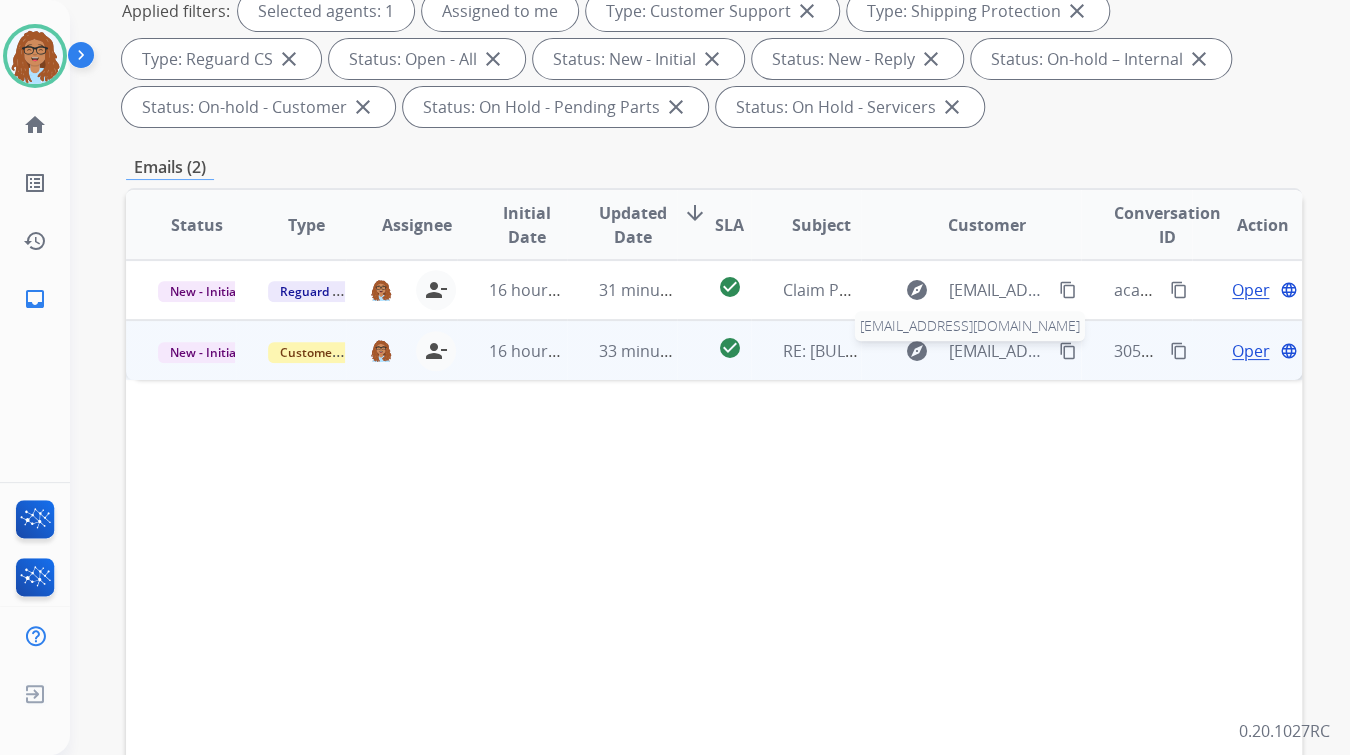 click on "[EMAIL_ADDRESS][DOMAIN_NAME]" at bounding box center [999, 351] 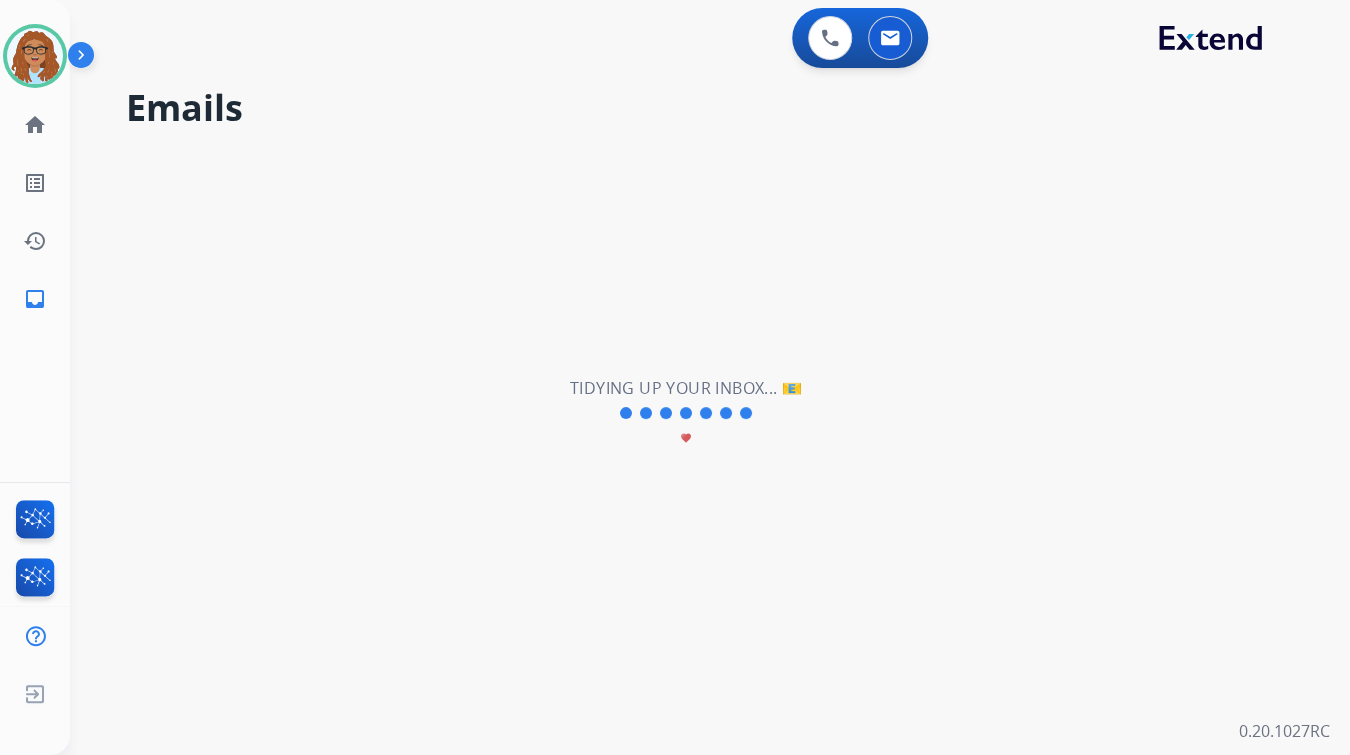 scroll, scrollTop: 0, scrollLeft: 0, axis: both 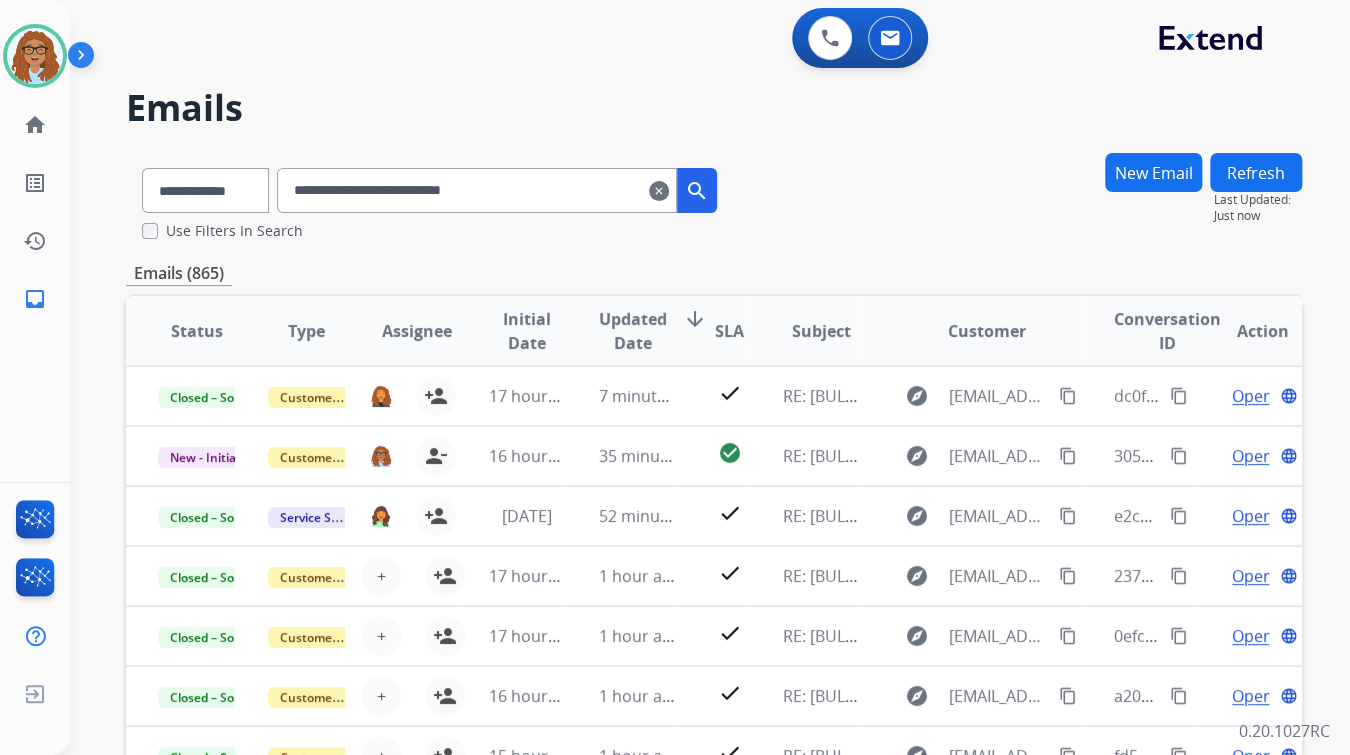 click on "clear" at bounding box center (659, 191) 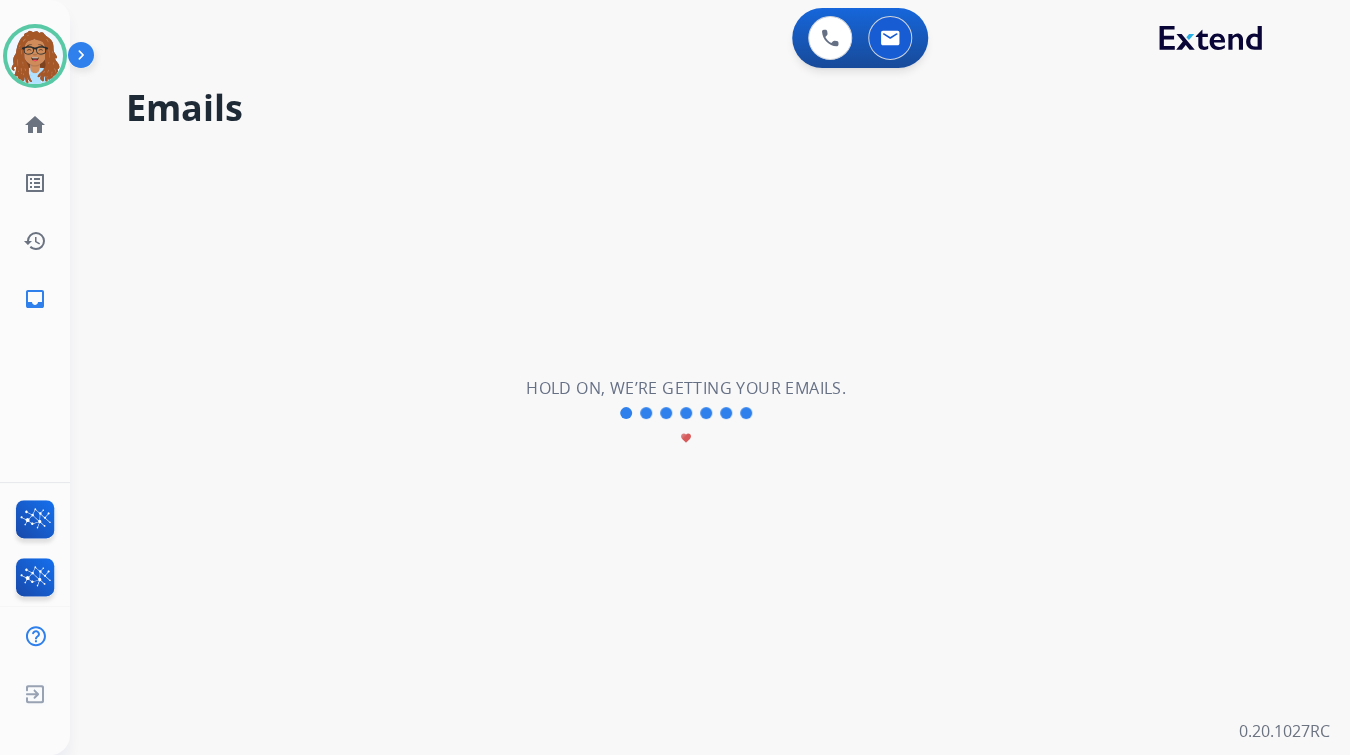type 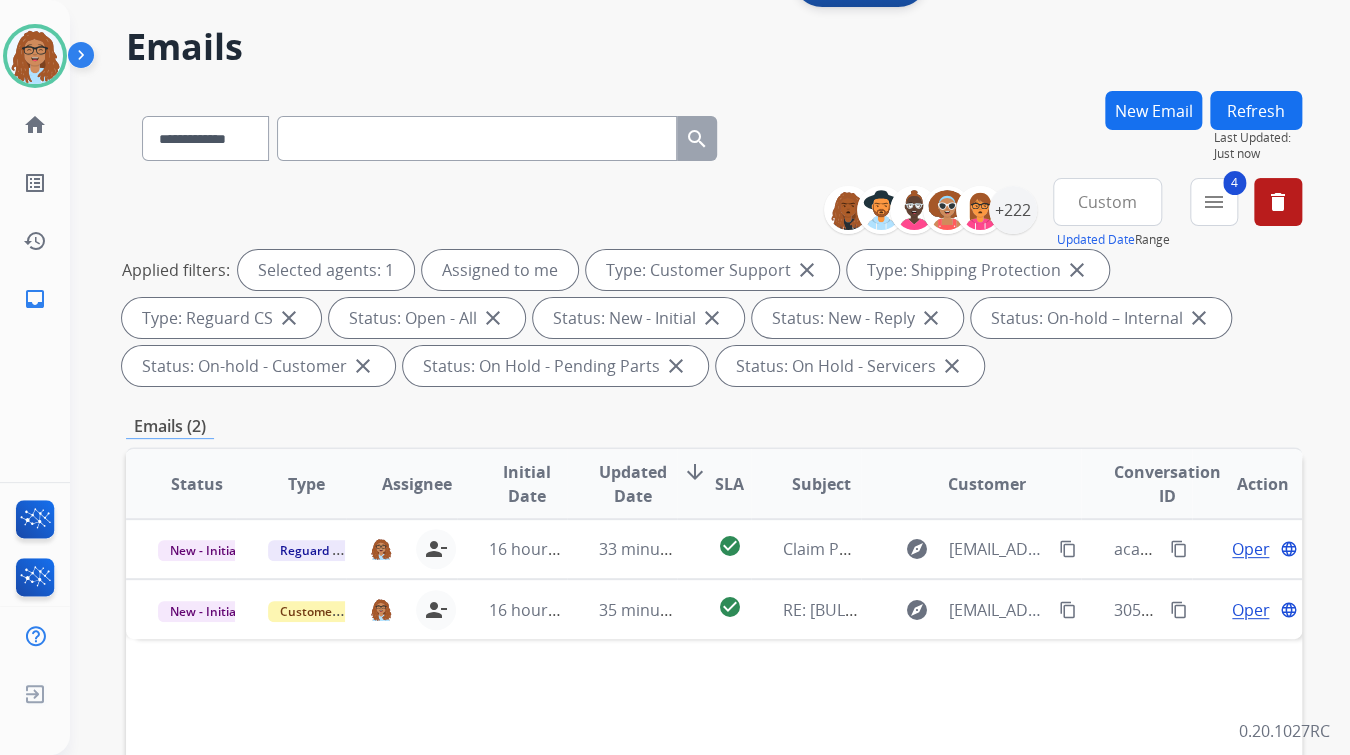 scroll, scrollTop: 80, scrollLeft: 0, axis: vertical 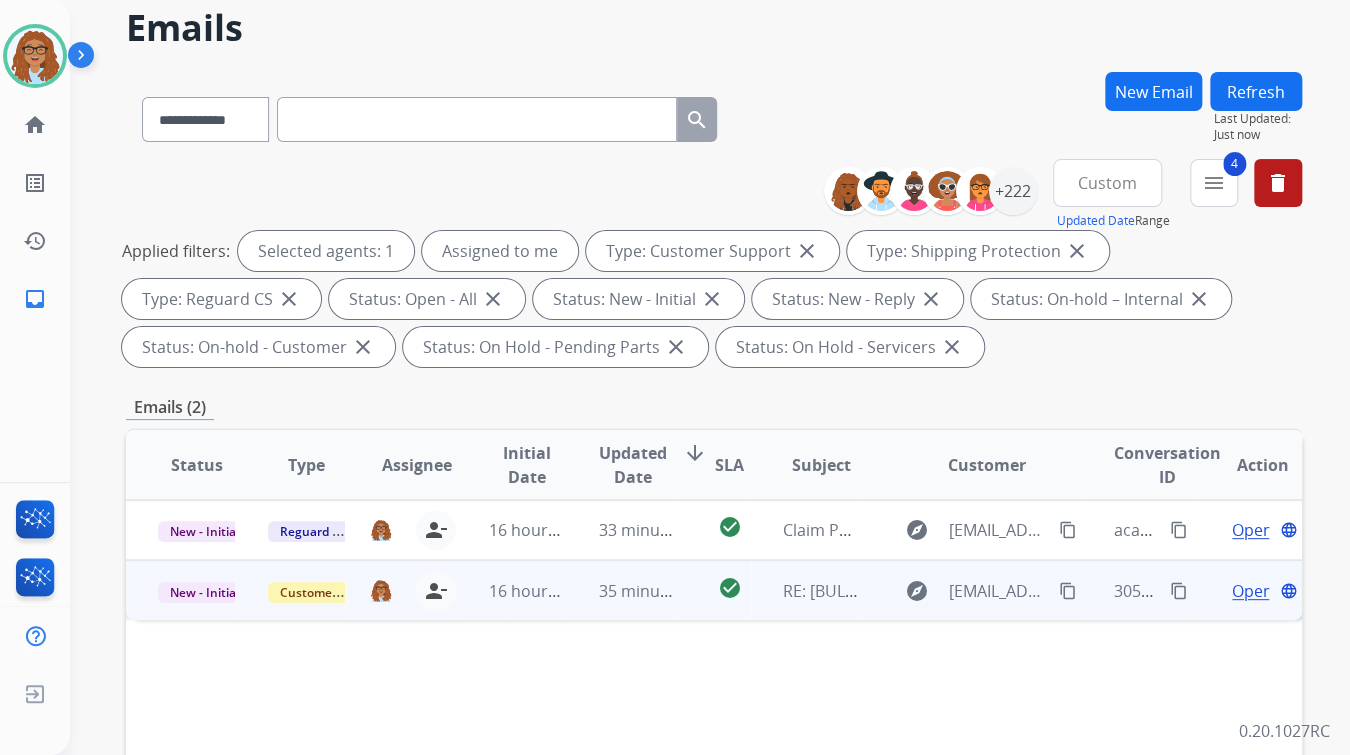 click on "Open" at bounding box center [1252, 591] 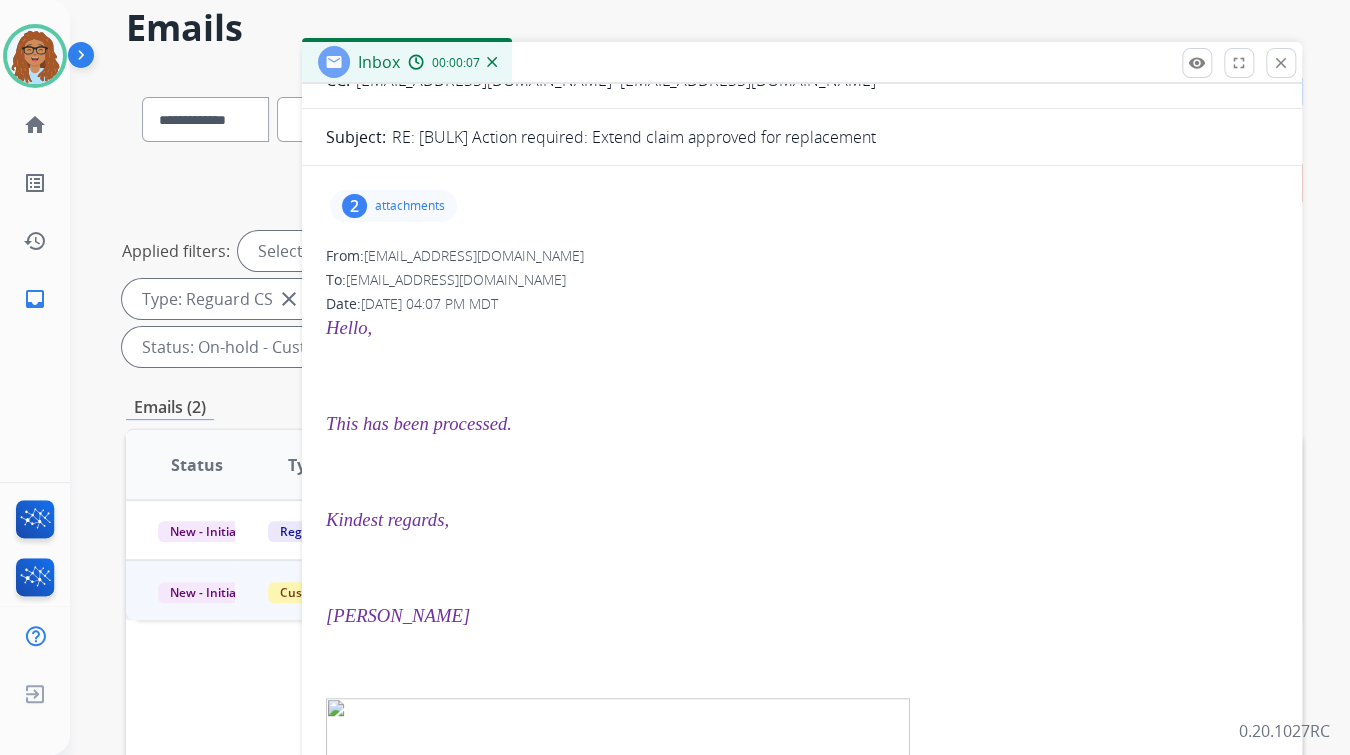 scroll, scrollTop: 160, scrollLeft: 0, axis: vertical 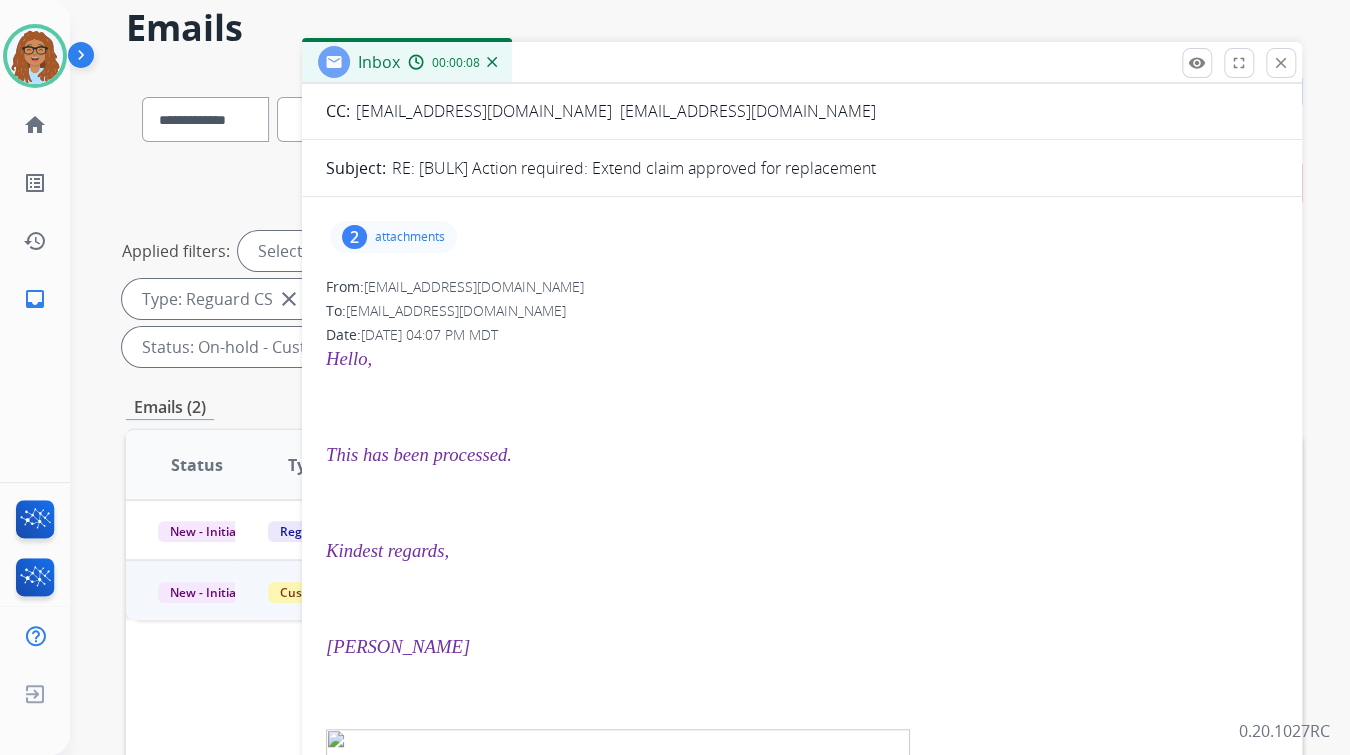 click on "2" at bounding box center [354, 237] 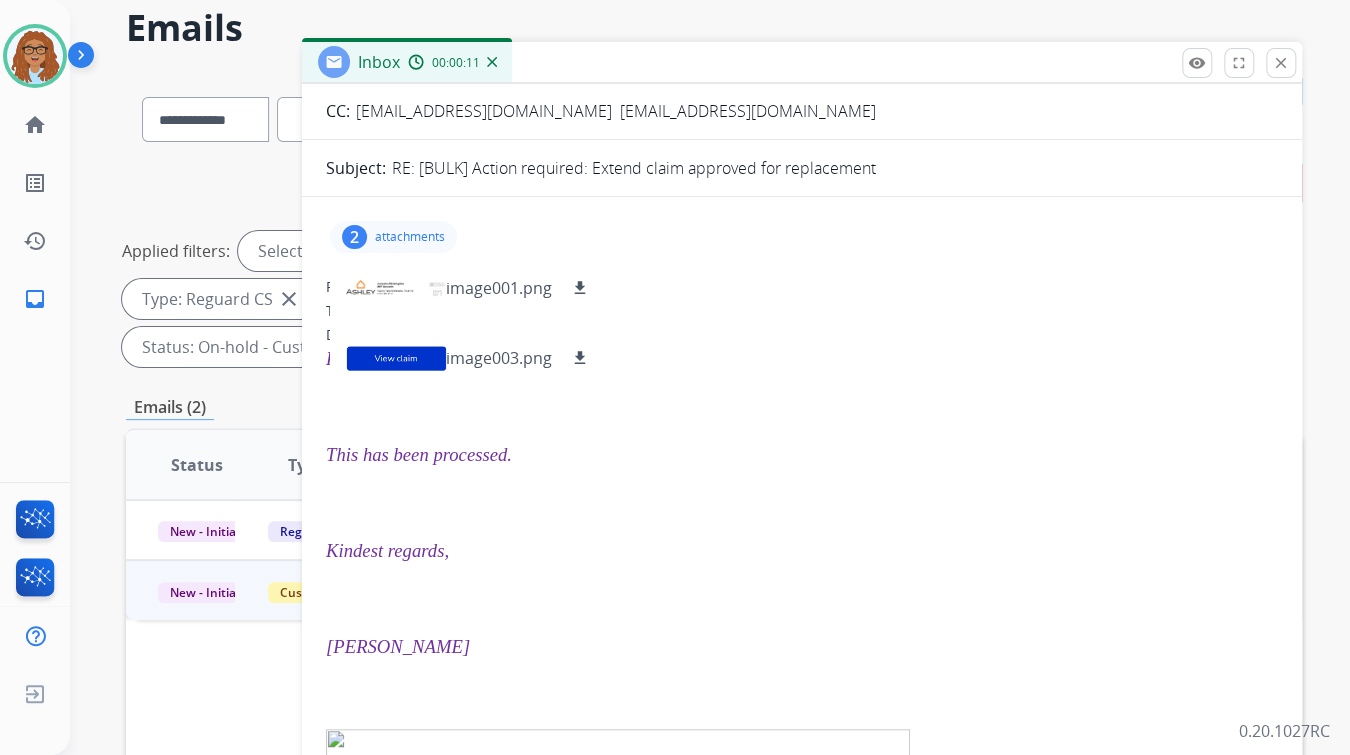 click on "From:  Extend.warranty@ashleydsg.com   To:  support@extend.com  Date:  07/09/2025 - 04:07 PM MDT
Hello,
This has been processed.
Kindest regards,
Latasha
From:  Extend <support@extend.com>
Sent:  Tuesday, July 8, 2025 3:59 PM
To:  Extended Warranty <extend.warranty@ashleydsg.com>
Subject:  [BULK] Action required: Extend claim approved for replacement
CAUTION:  This e-mail originated from outside TDG/DSG. Do not click any links or buttons, or open any attachments unless you are certain it
is safe. If suspicious, please forward to
emailabuse@dufresne.ca
A new service order has been assigned.
A claim has been approved for replacement
A claim has been approved for replacement" at bounding box center (802, 1628) 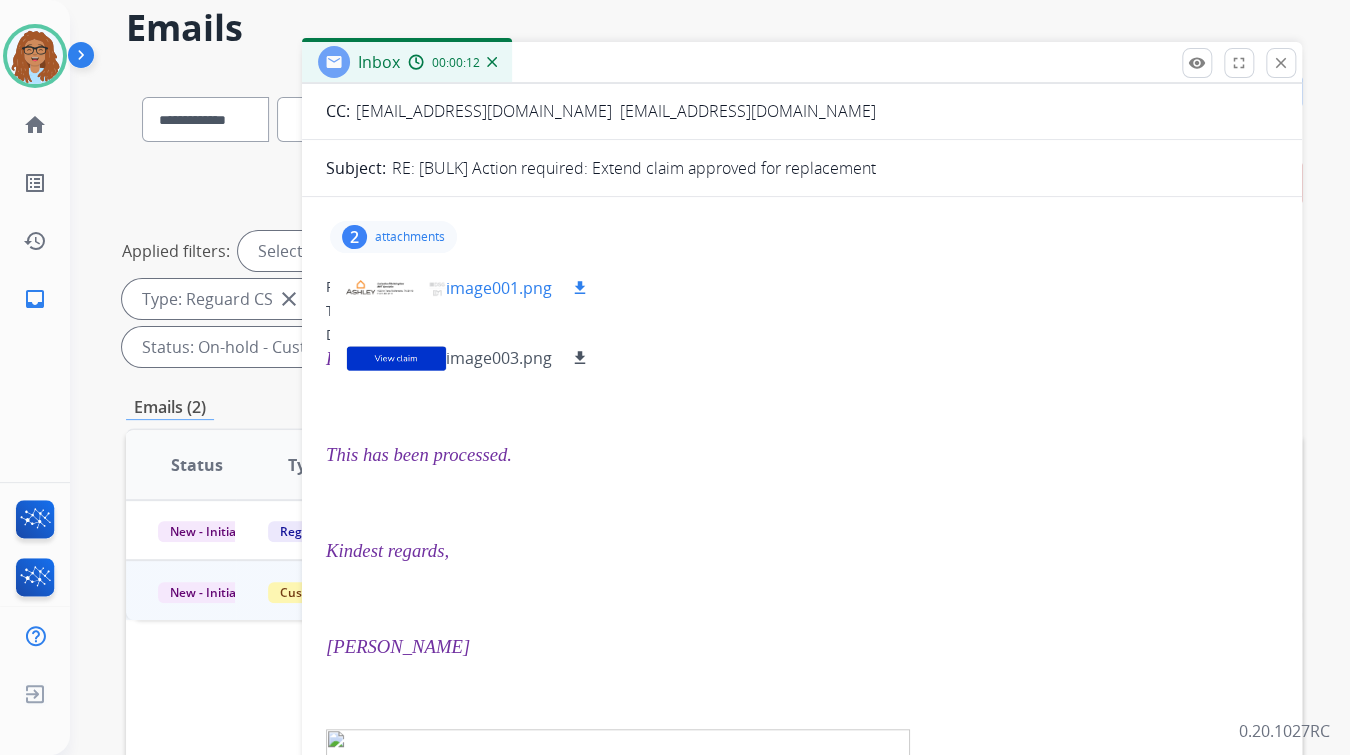 click at bounding box center (396, 288) 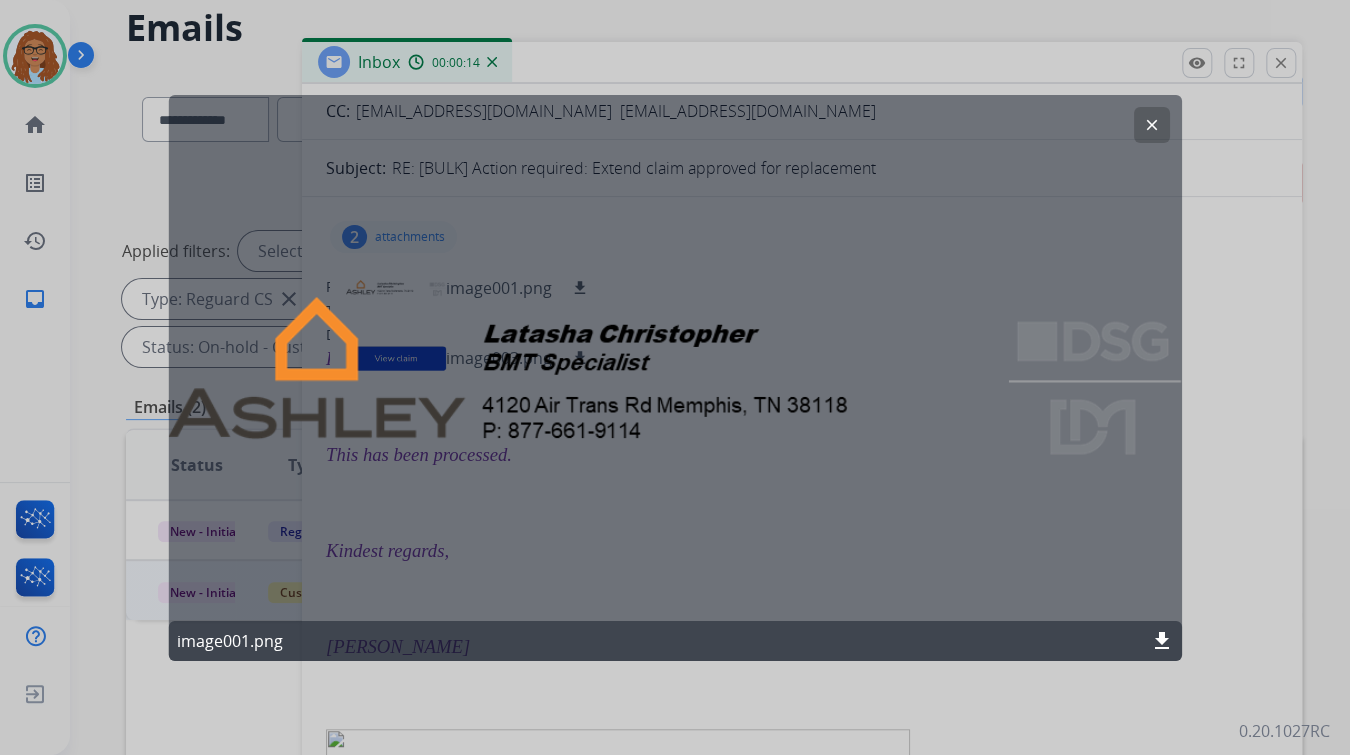 click on "clear" 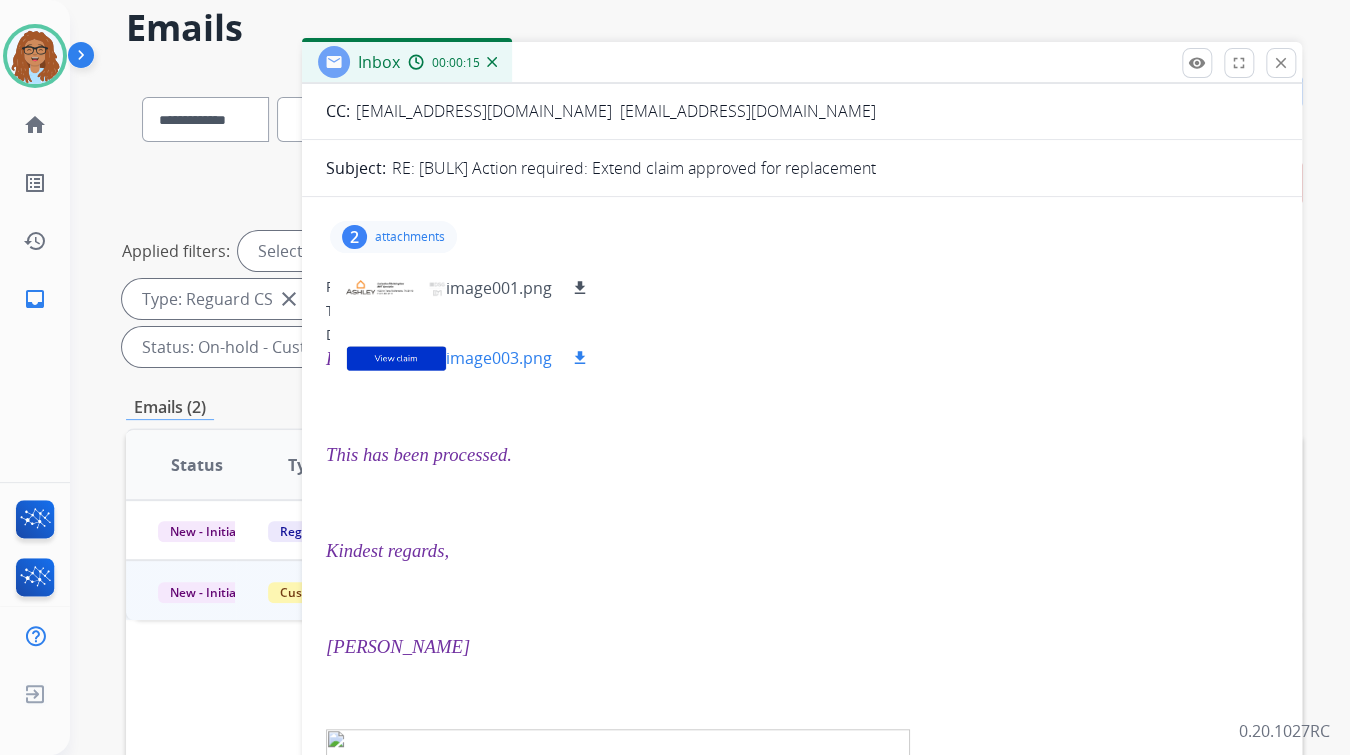 click at bounding box center (396, 358) 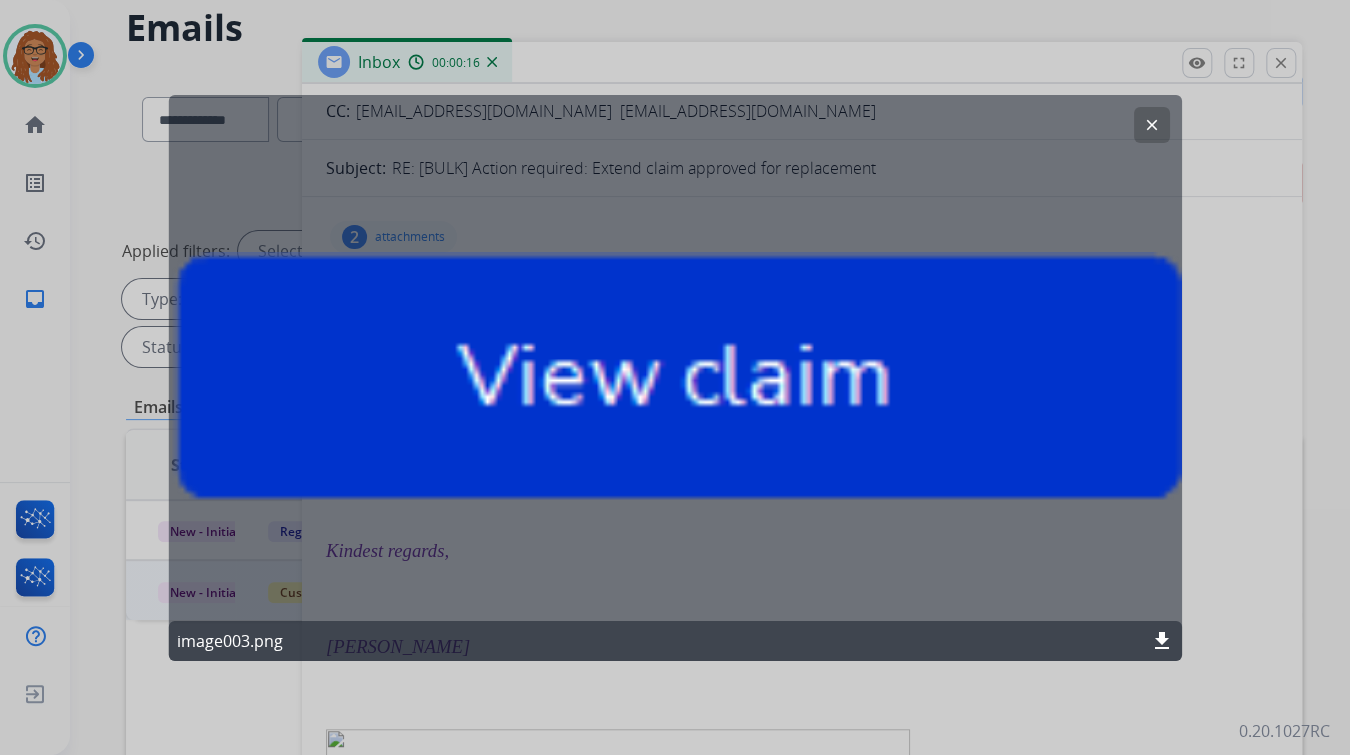 click on "clear" 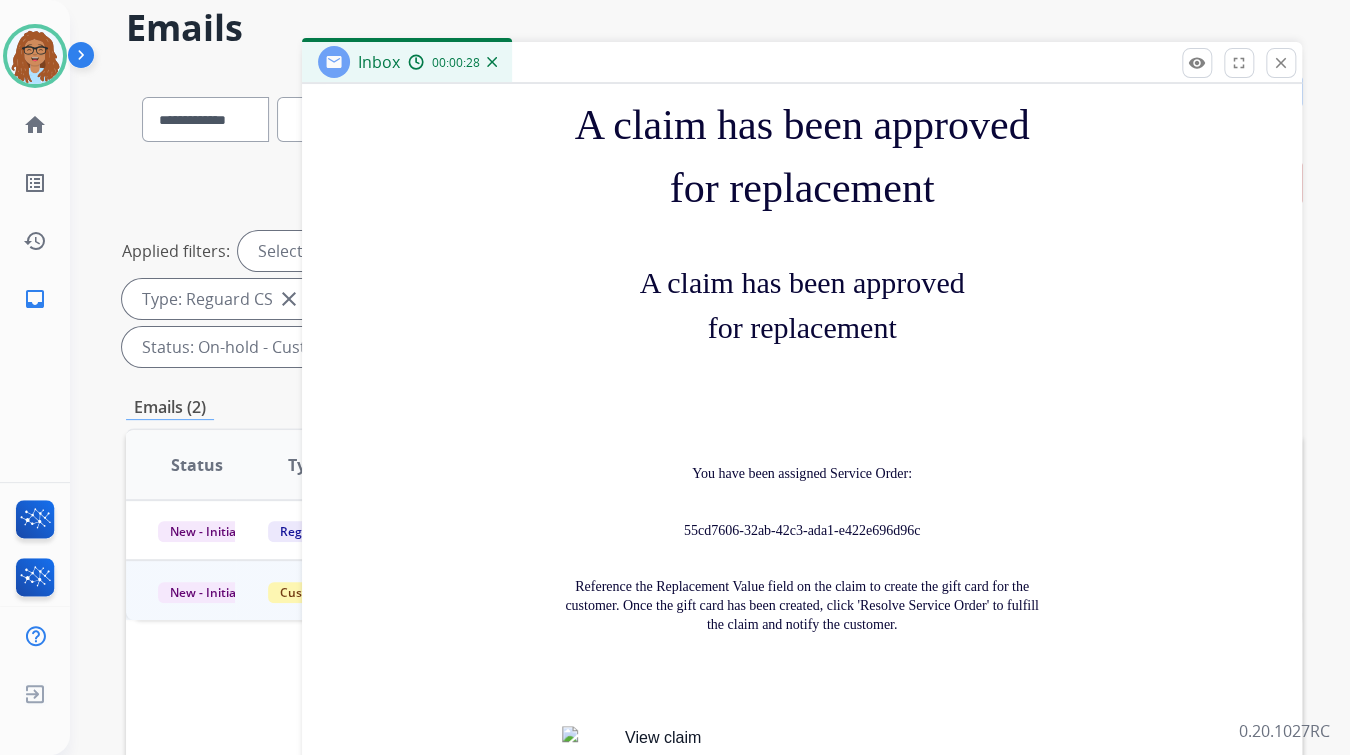 scroll, scrollTop: 1520, scrollLeft: 0, axis: vertical 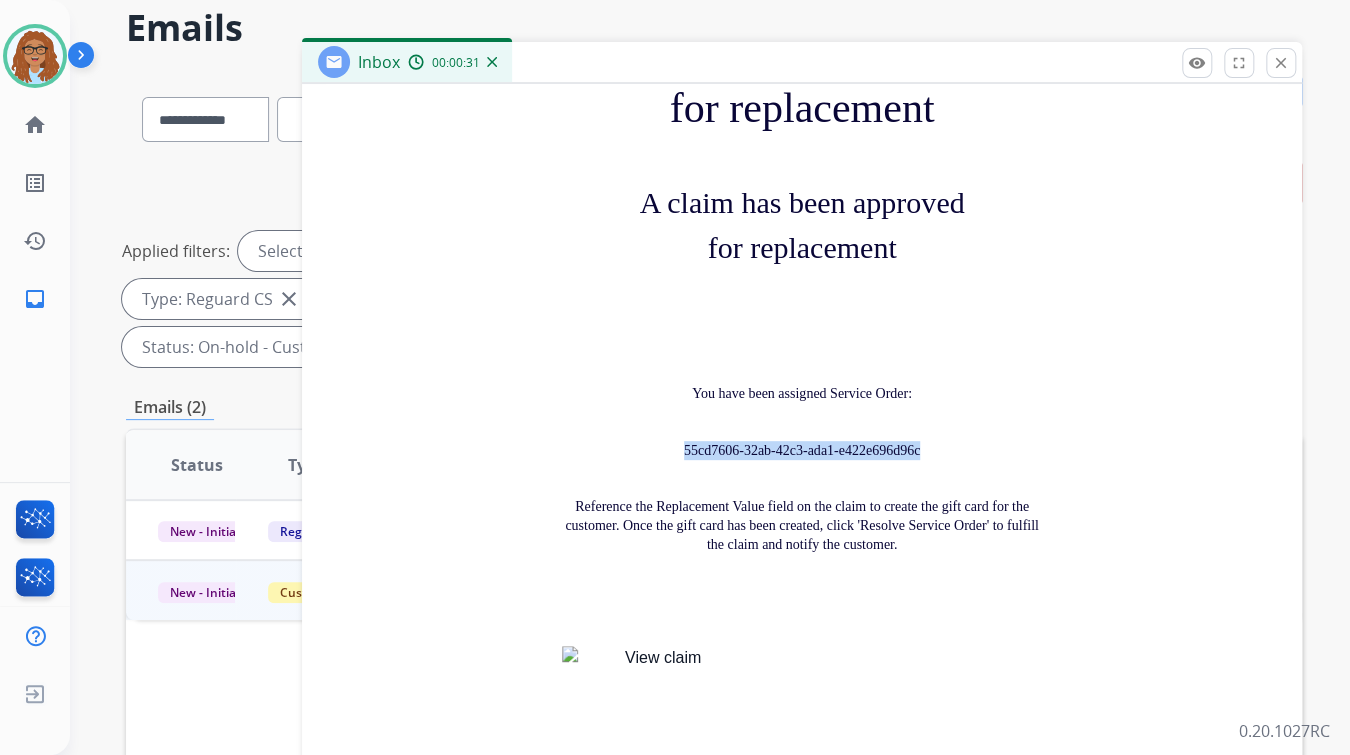 drag, startPoint x: 915, startPoint y: 420, endPoint x: 675, endPoint y: 426, distance: 240.07498 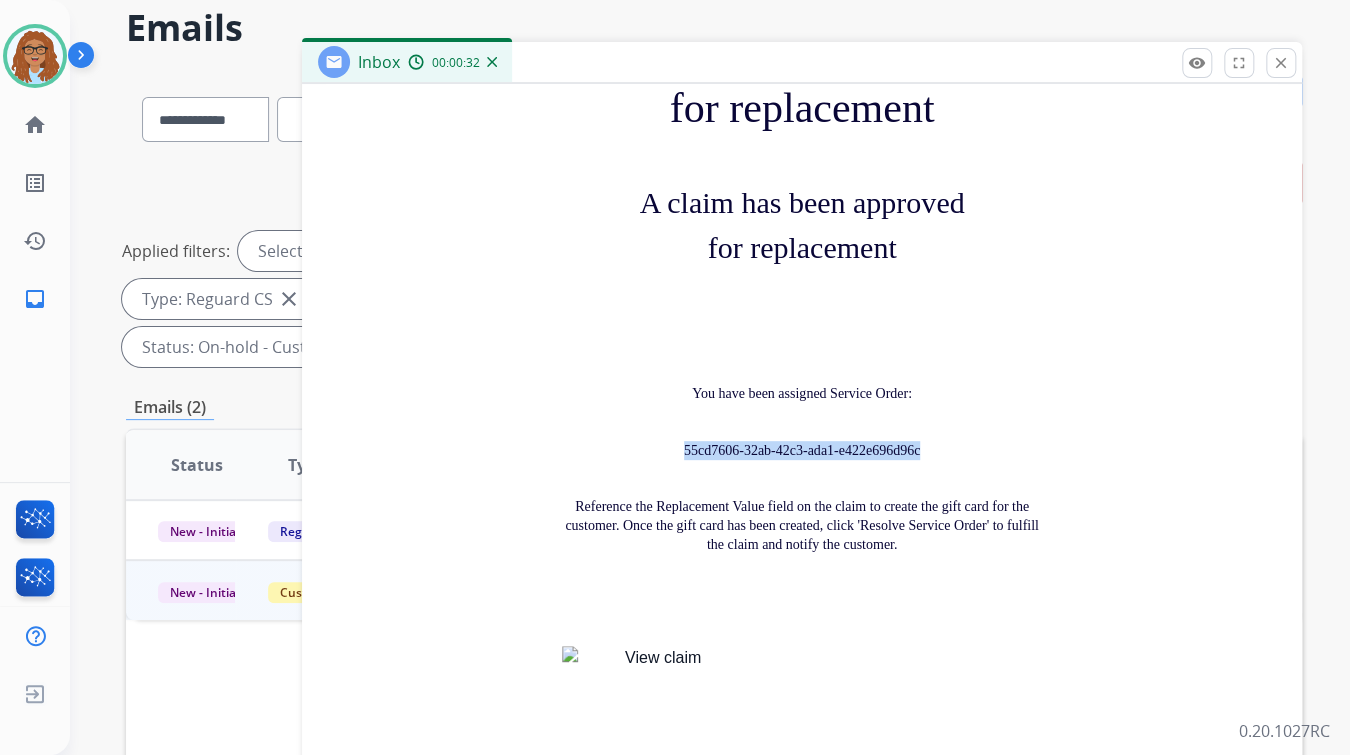 copy on "55cd7606-32ab-42c3-ada1-e422e696d96c" 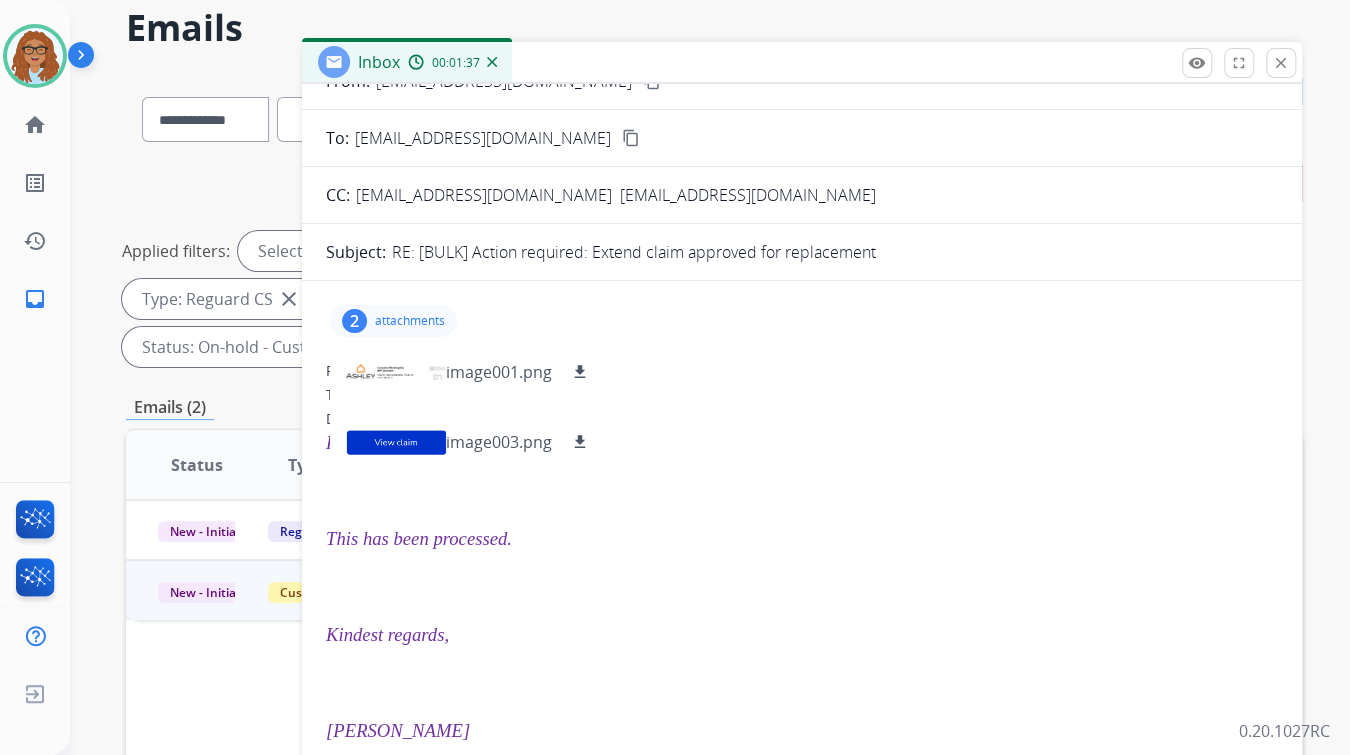 scroll, scrollTop: 0, scrollLeft: 0, axis: both 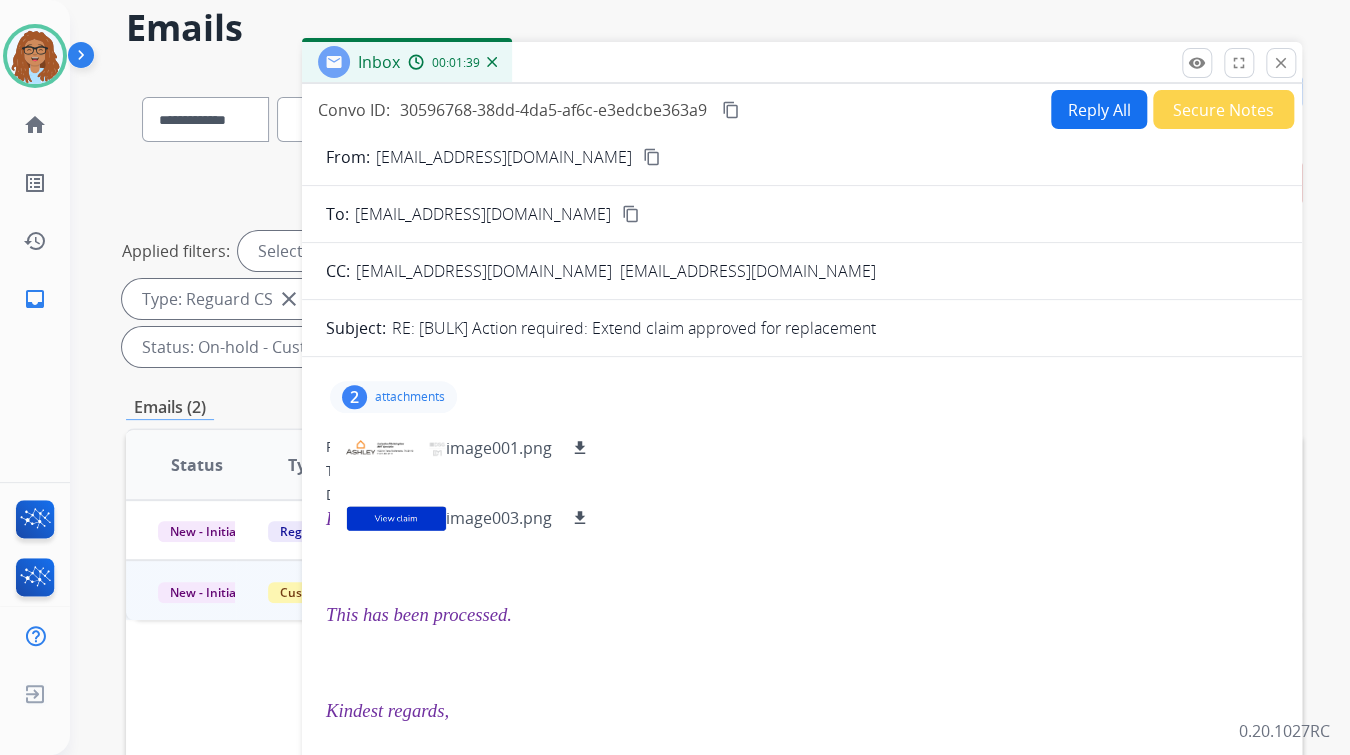 click on "Reply All" at bounding box center [1099, 109] 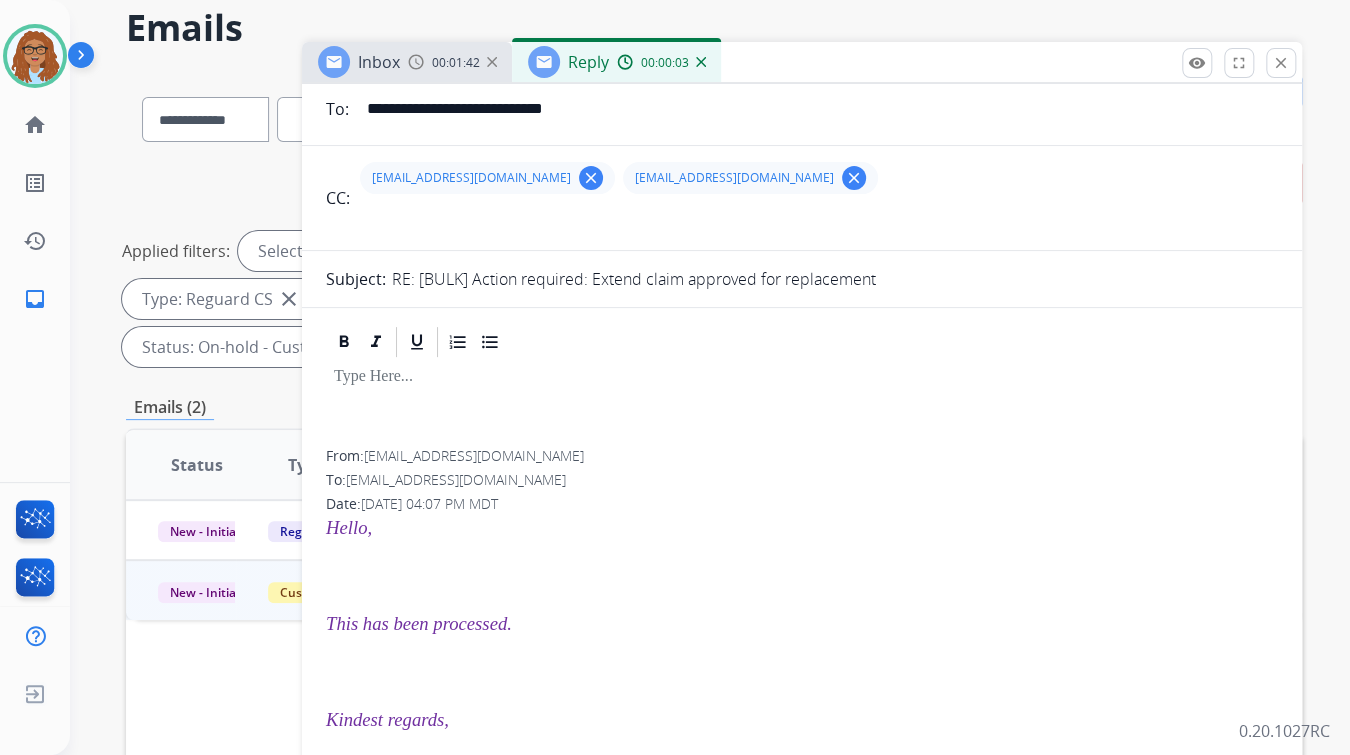 scroll, scrollTop: 0, scrollLeft: 0, axis: both 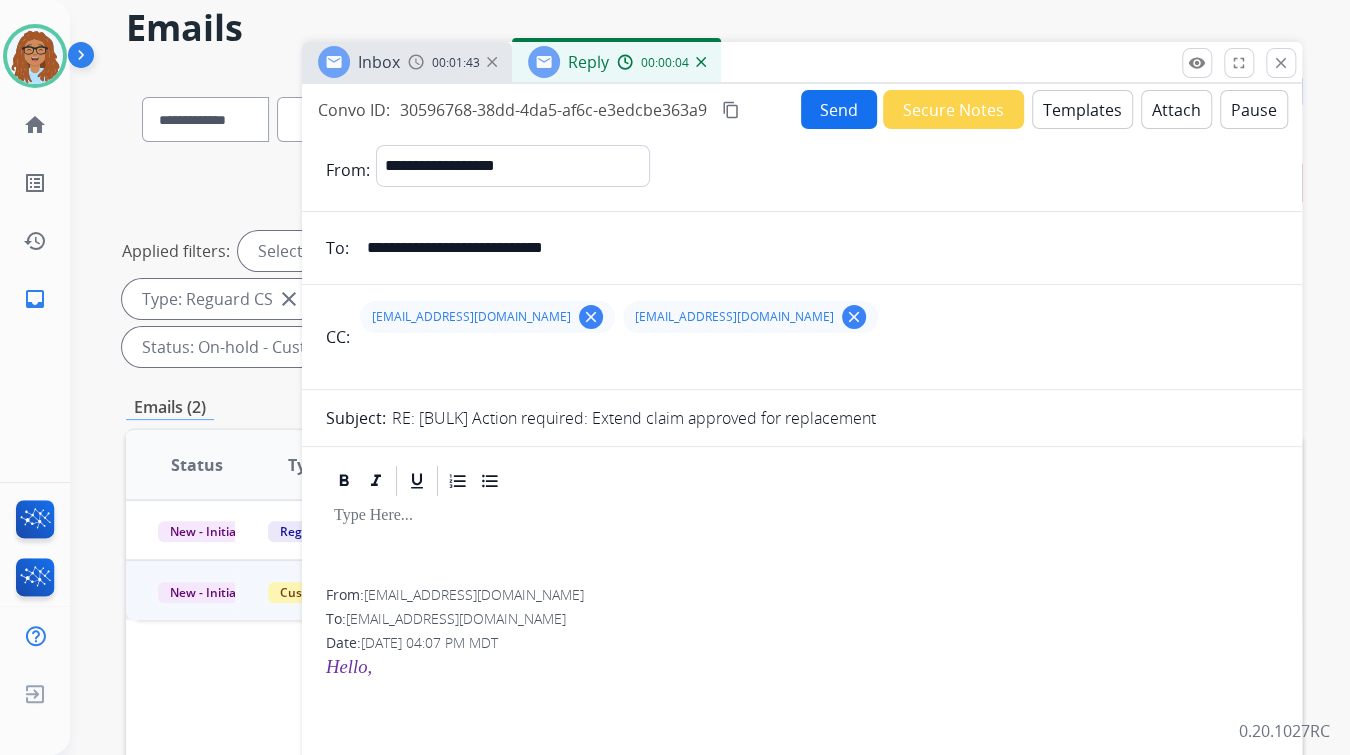 click on "Templates" at bounding box center (1082, 109) 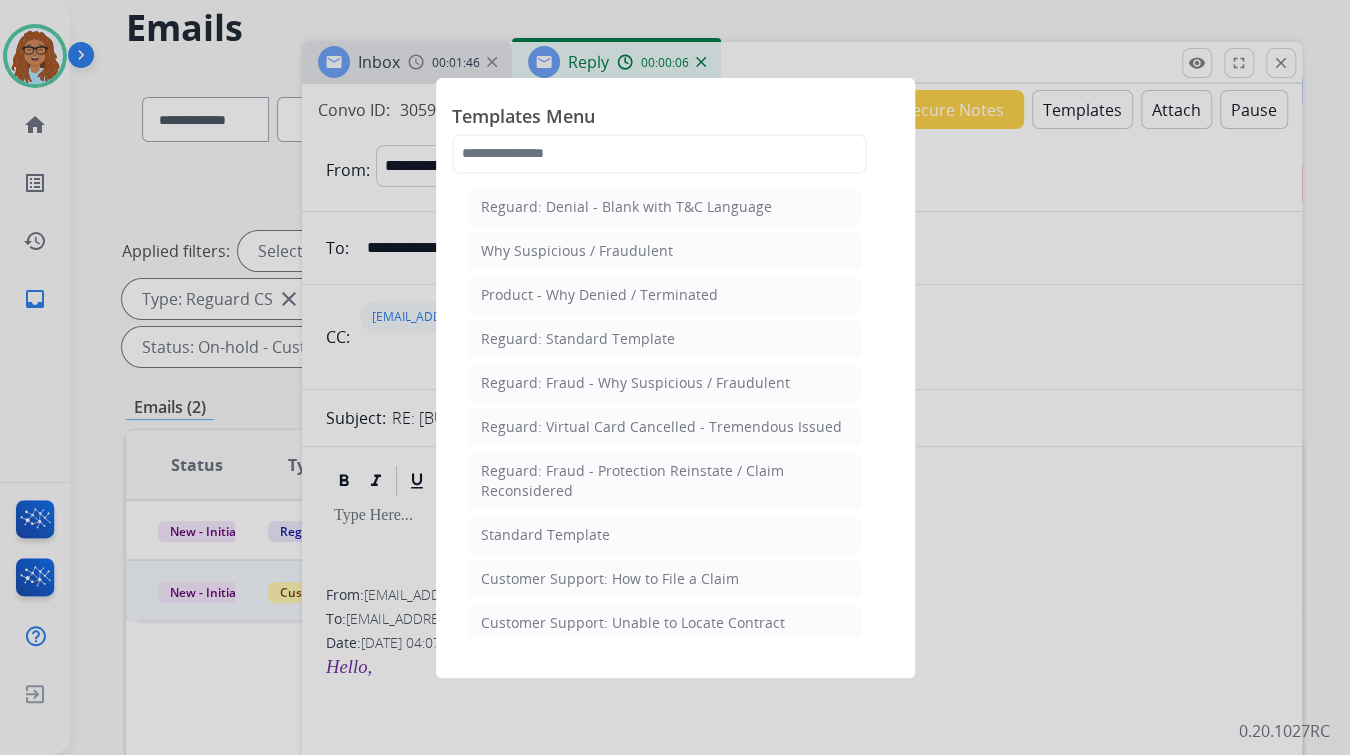 click 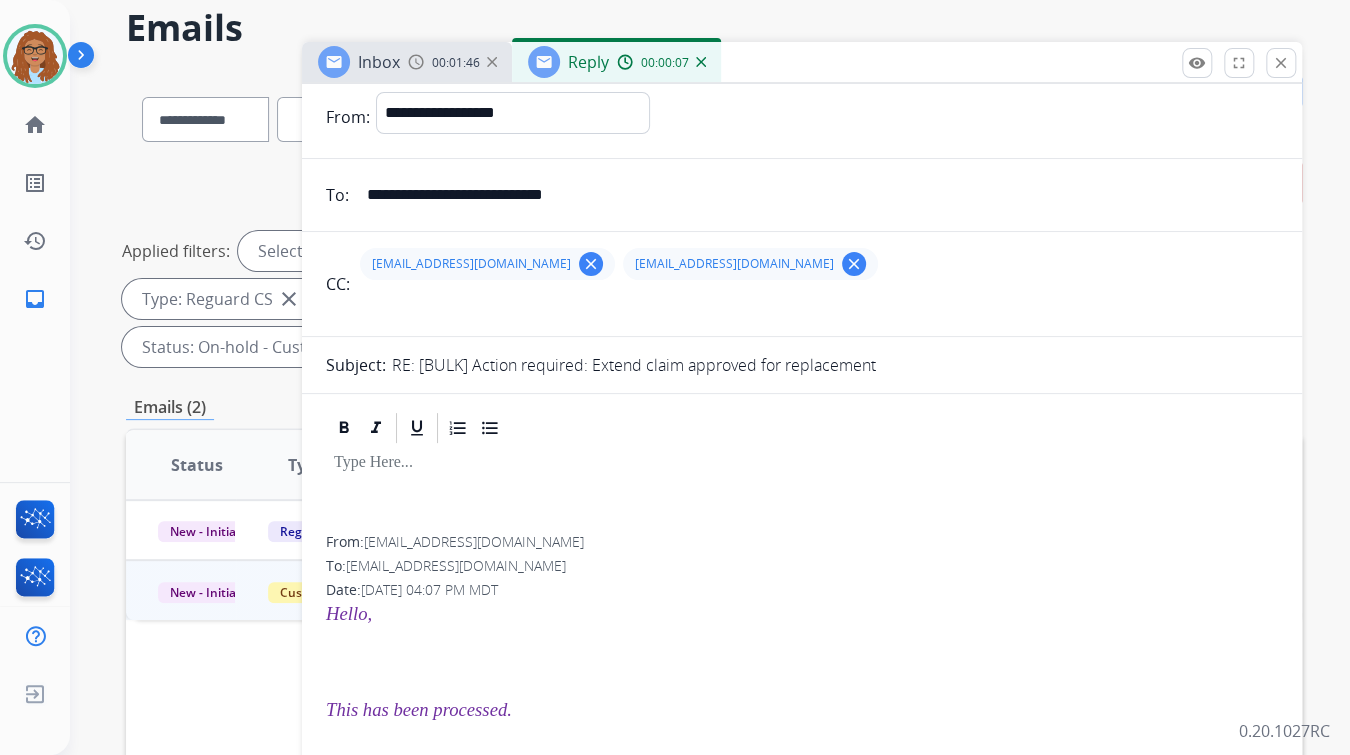 scroll, scrollTop: 80, scrollLeft: 0, axis: vertical 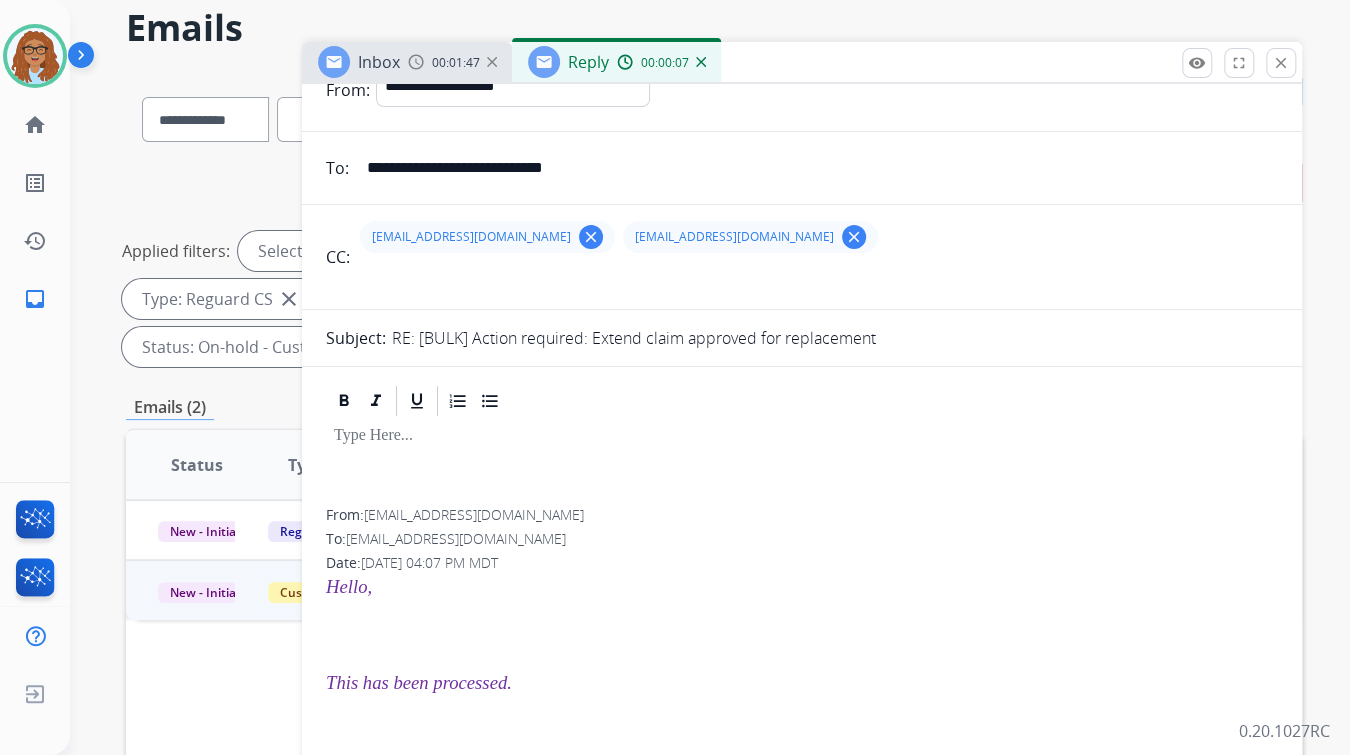 click at bounding box center [802, 436] 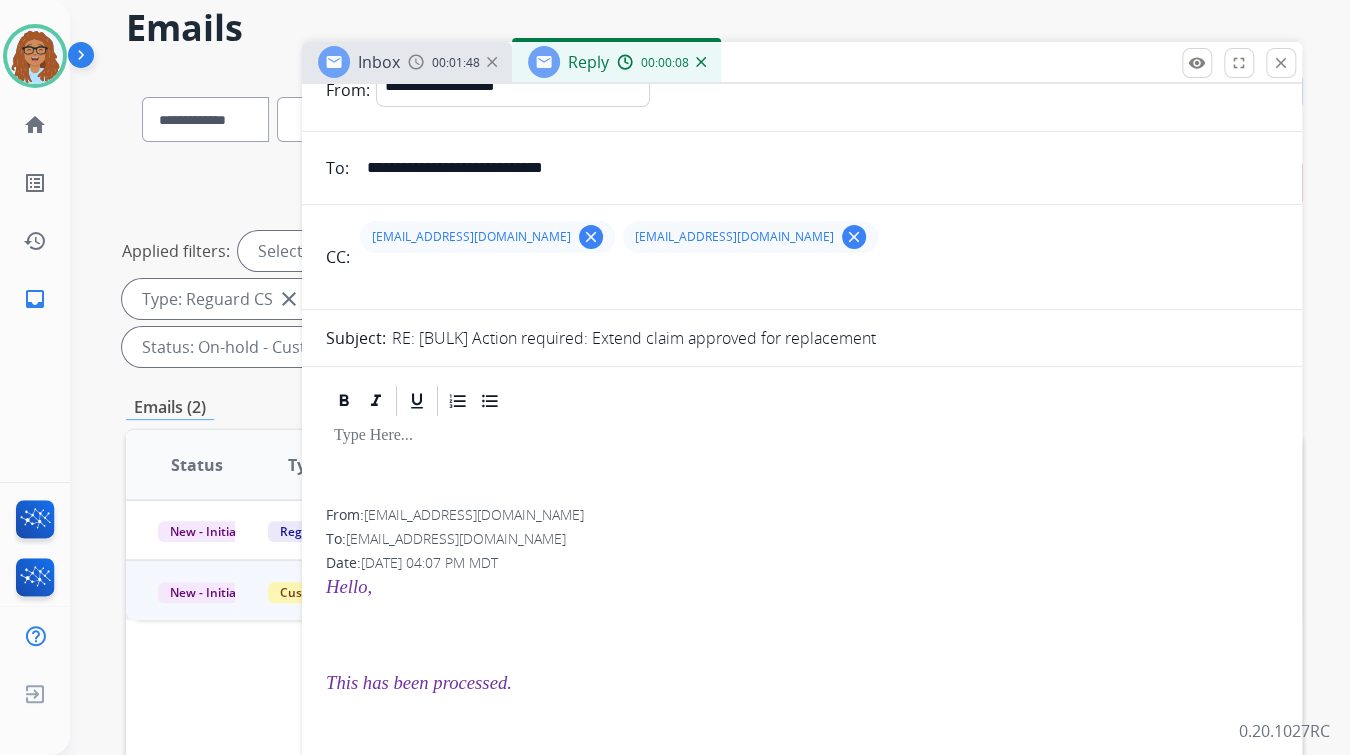 type 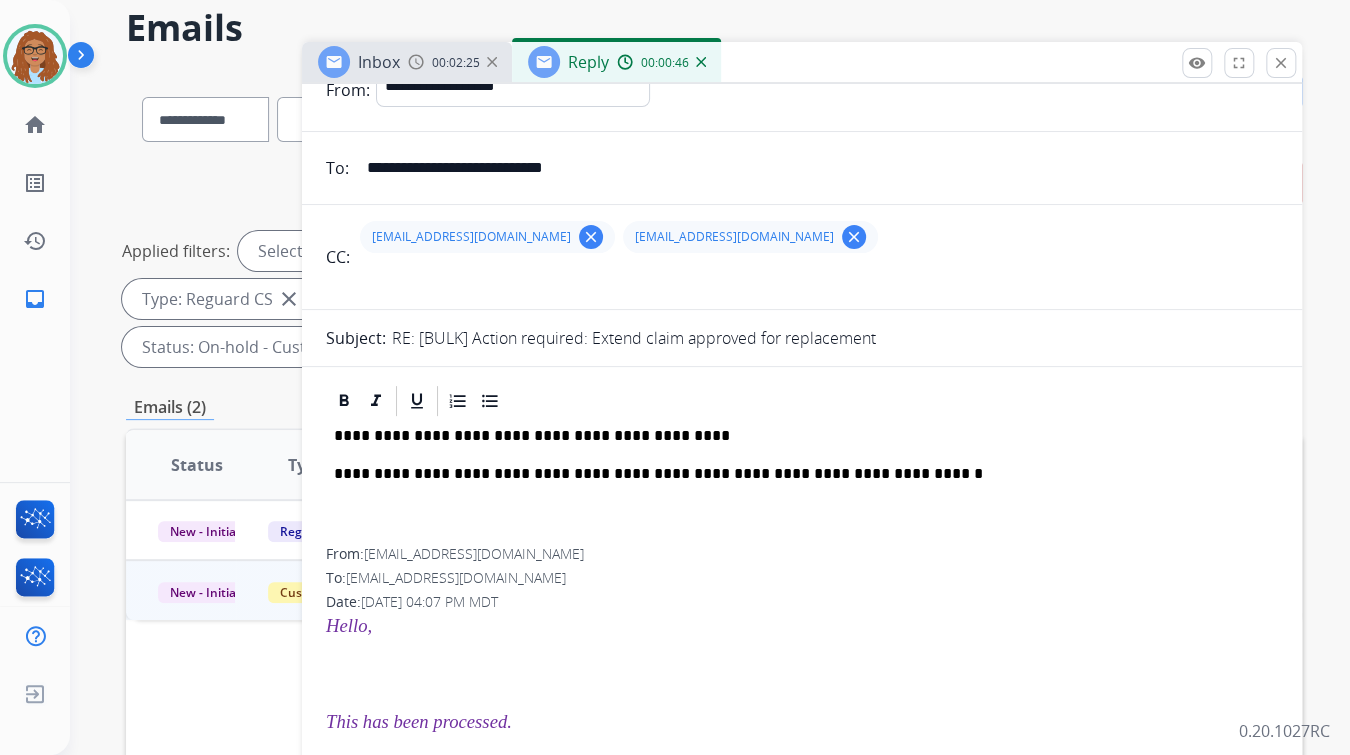 click on "**********" at bounding box center (794, 474) 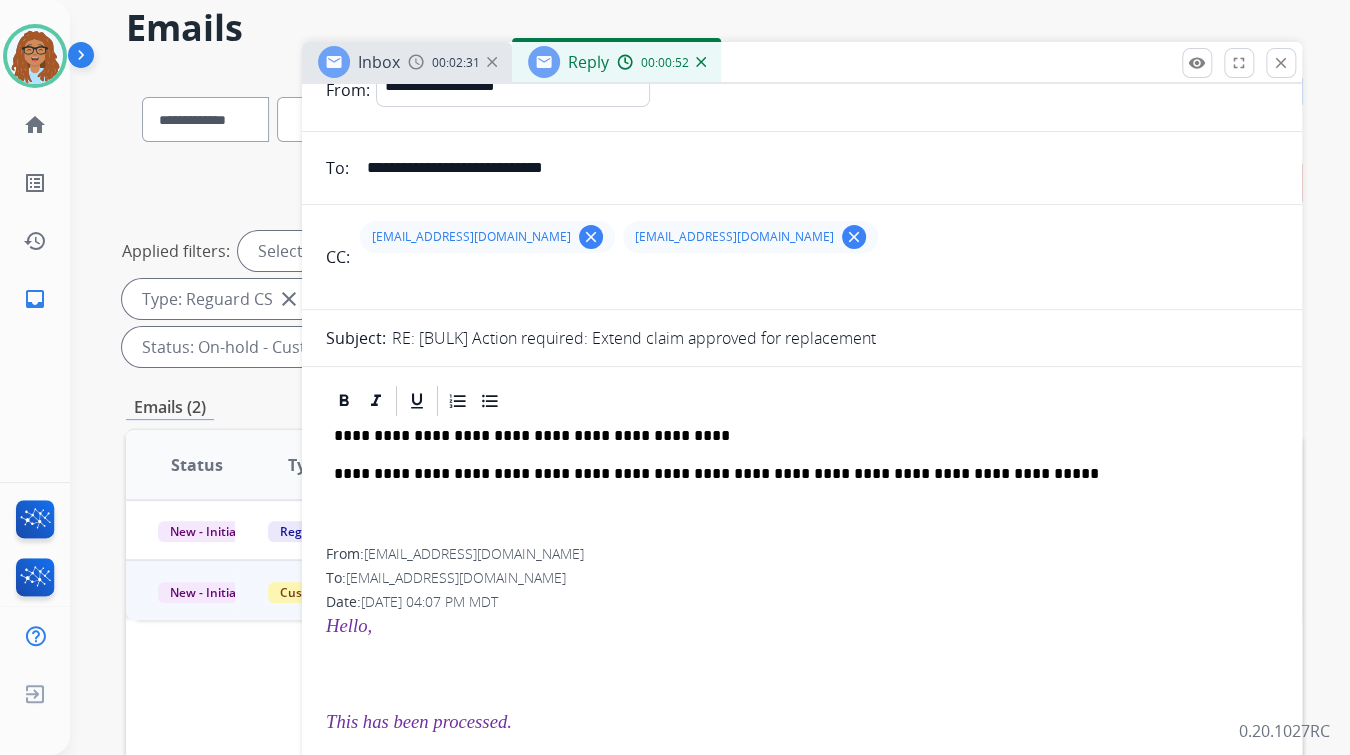 click on "**********" at bounding box center [794, 474] 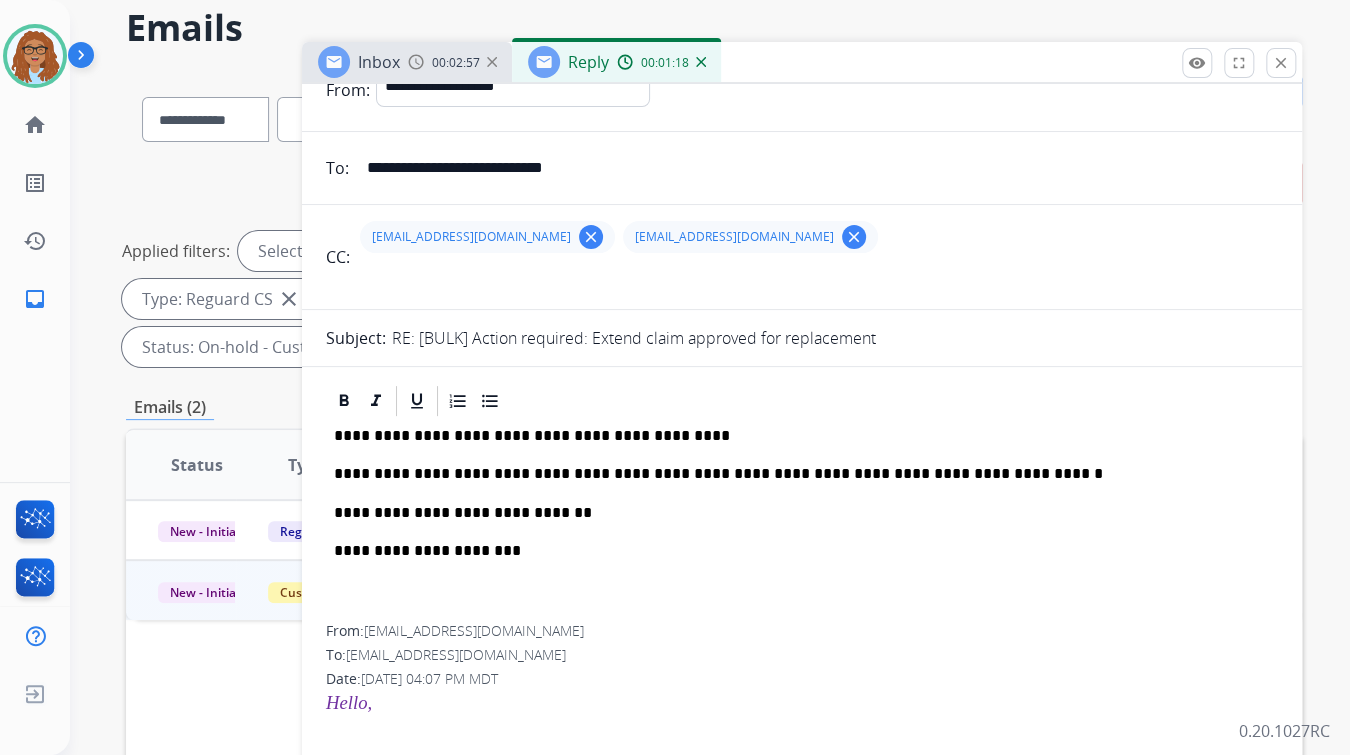 click on "**********" at bounding box center [794, 551] 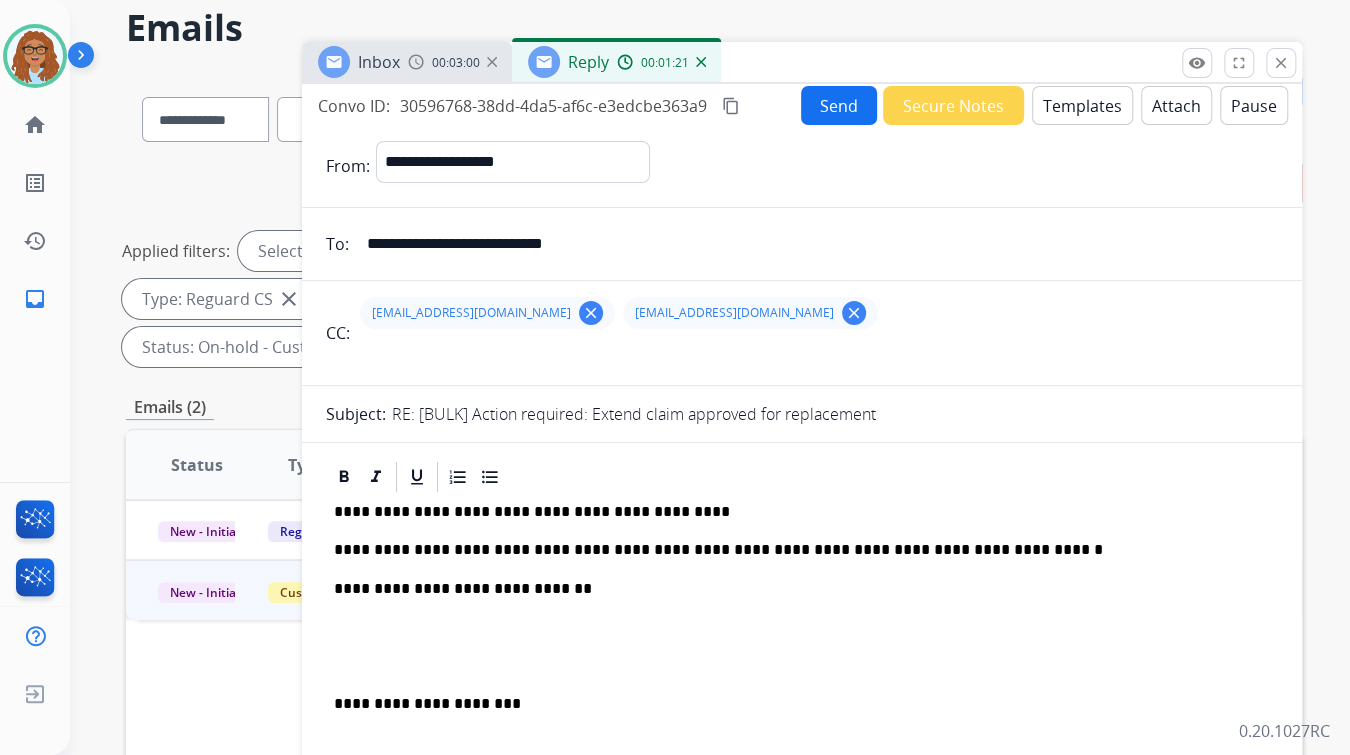 scroll, scrollTop: 0, scrollLeft: 0, axis: both 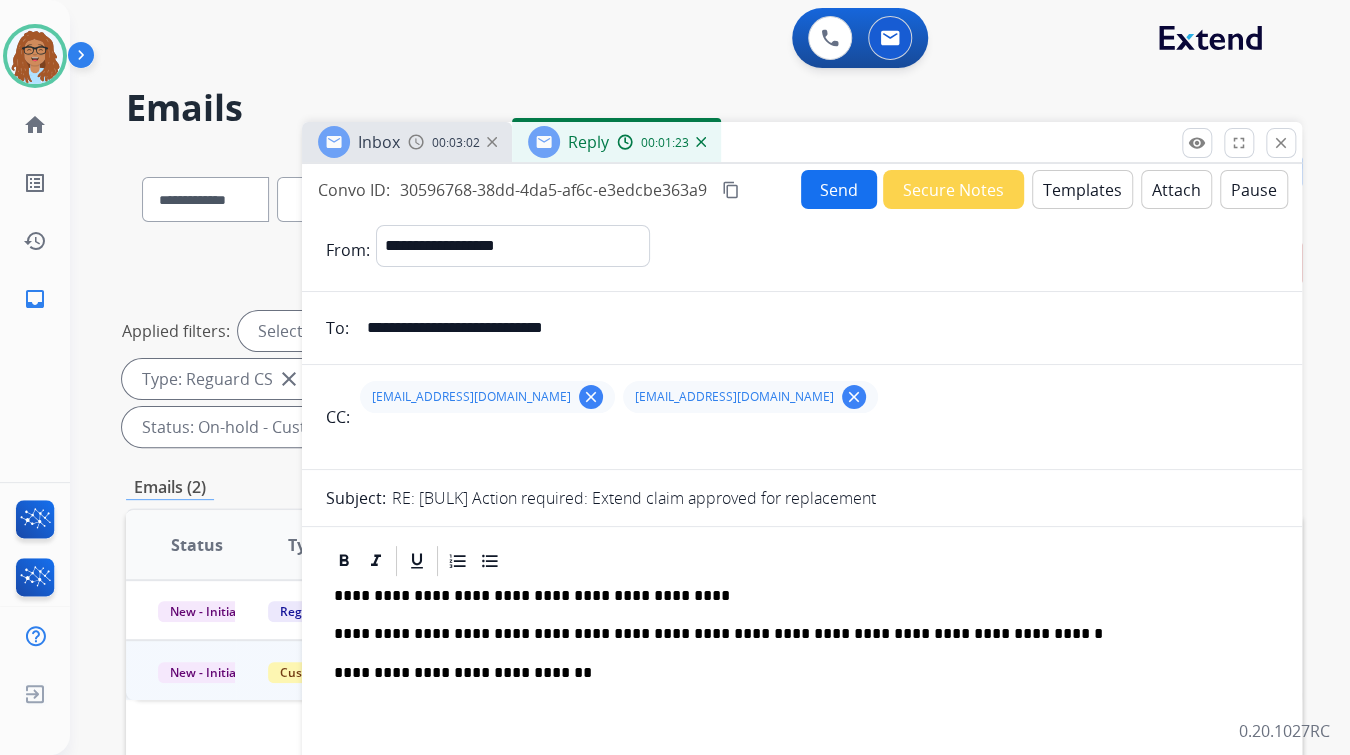 click on "Send" at bounding box center [839, 189] 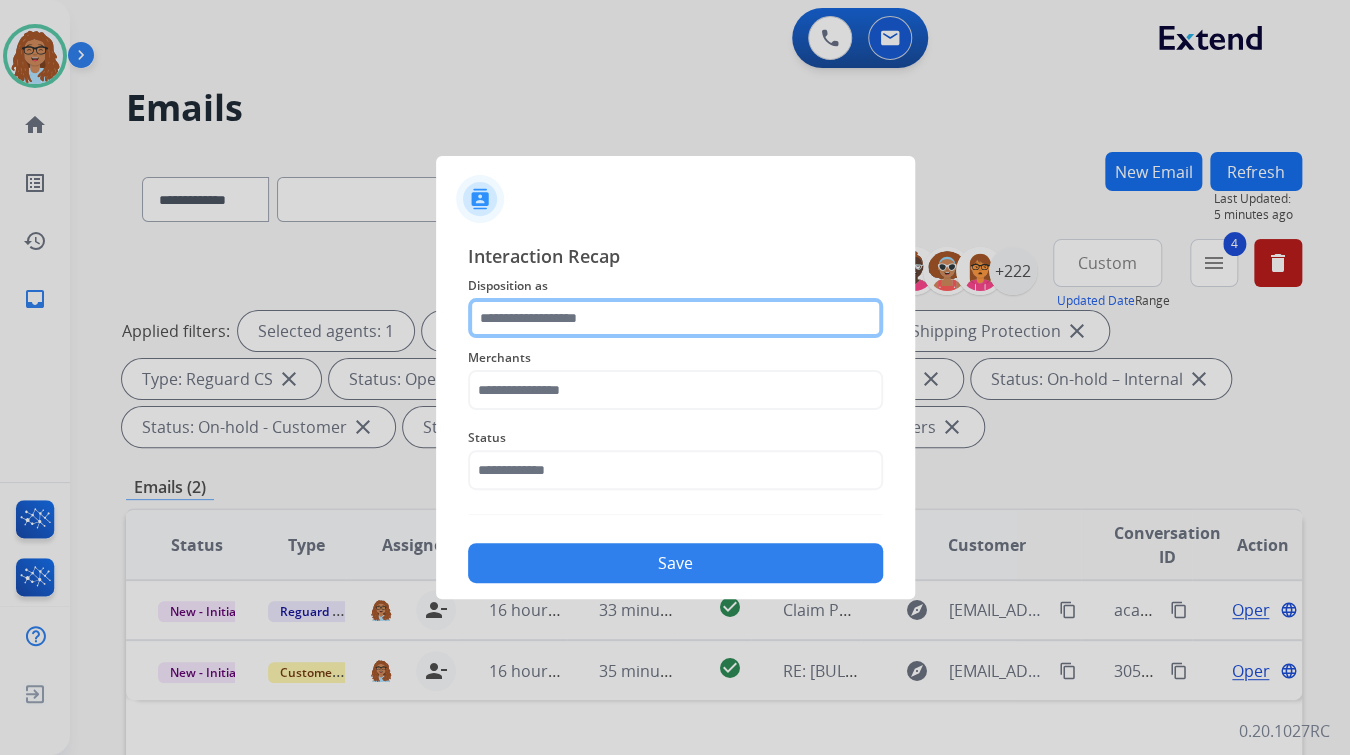 click 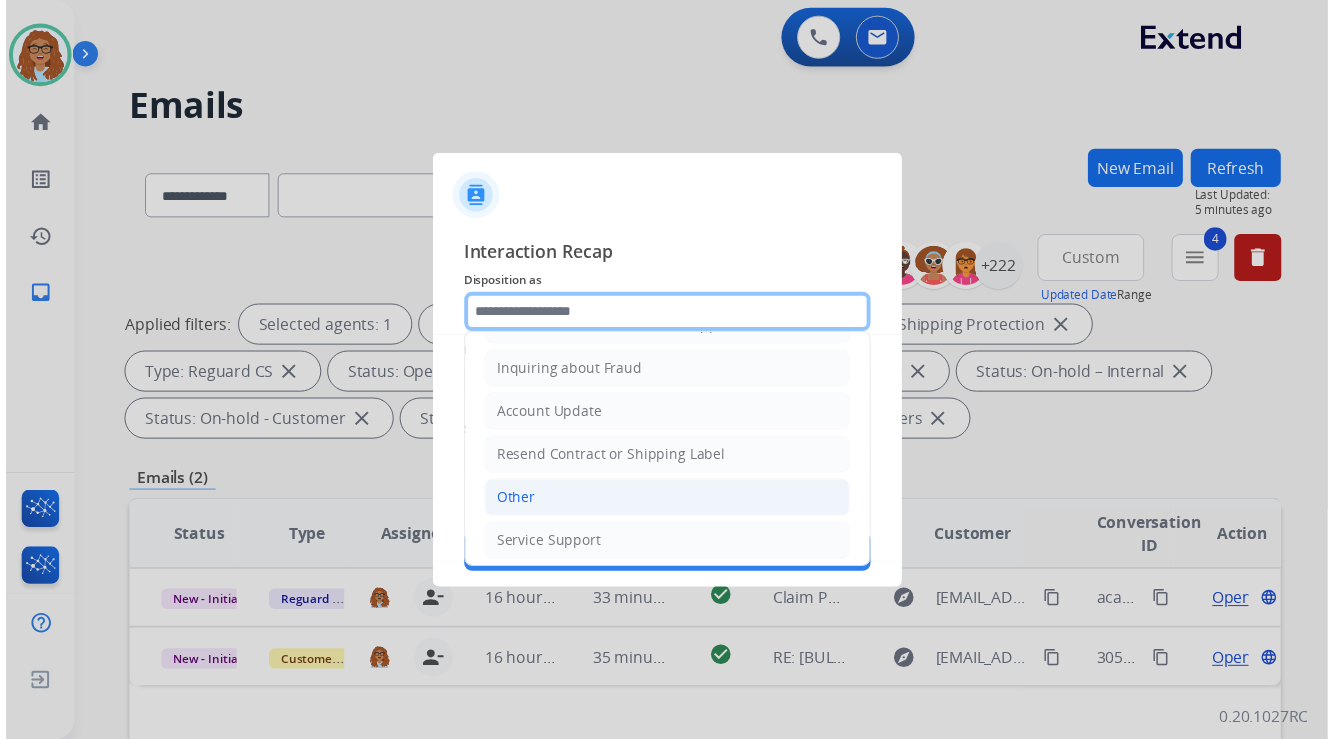 scroll, scrollTop: 306, scrollLeft: 0, axis: vertical 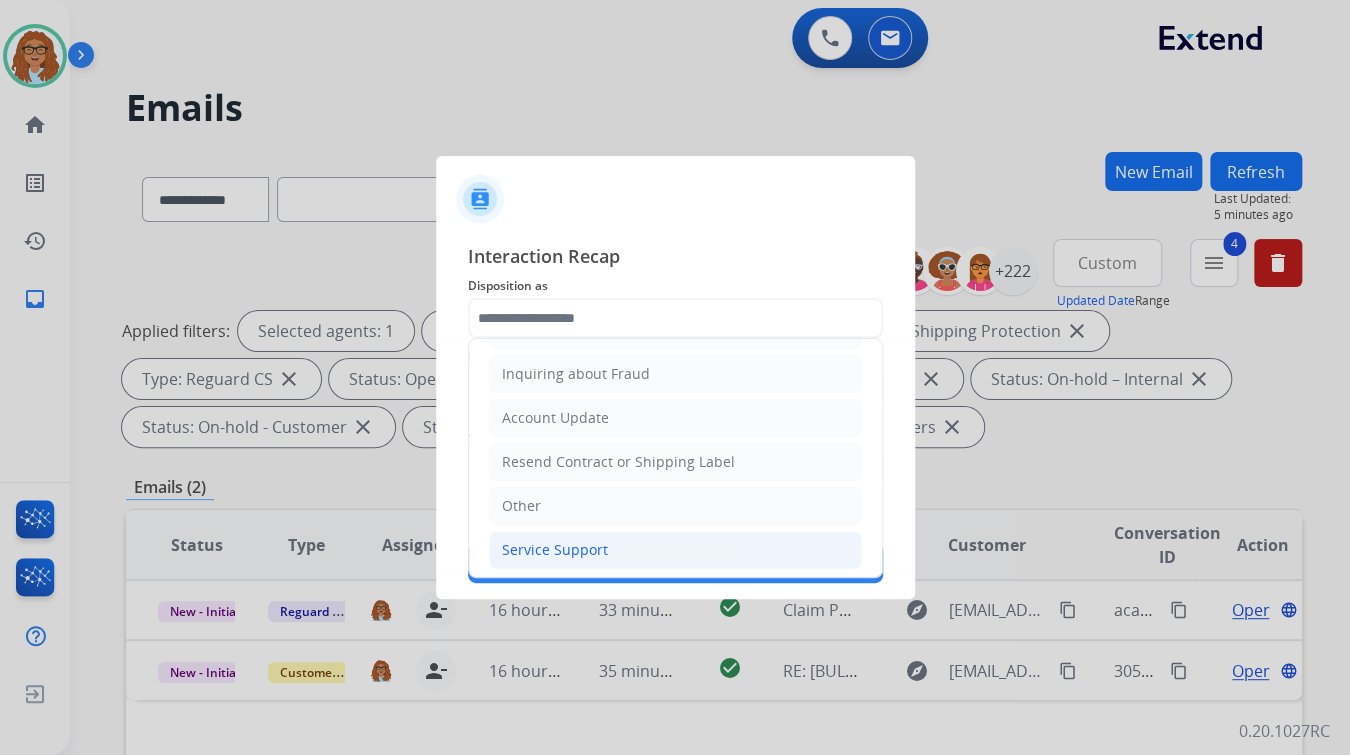 drag, startPoint x: 540, startPoint y: 540, endPoint x: 540, endPoint y: 528, distance: 12 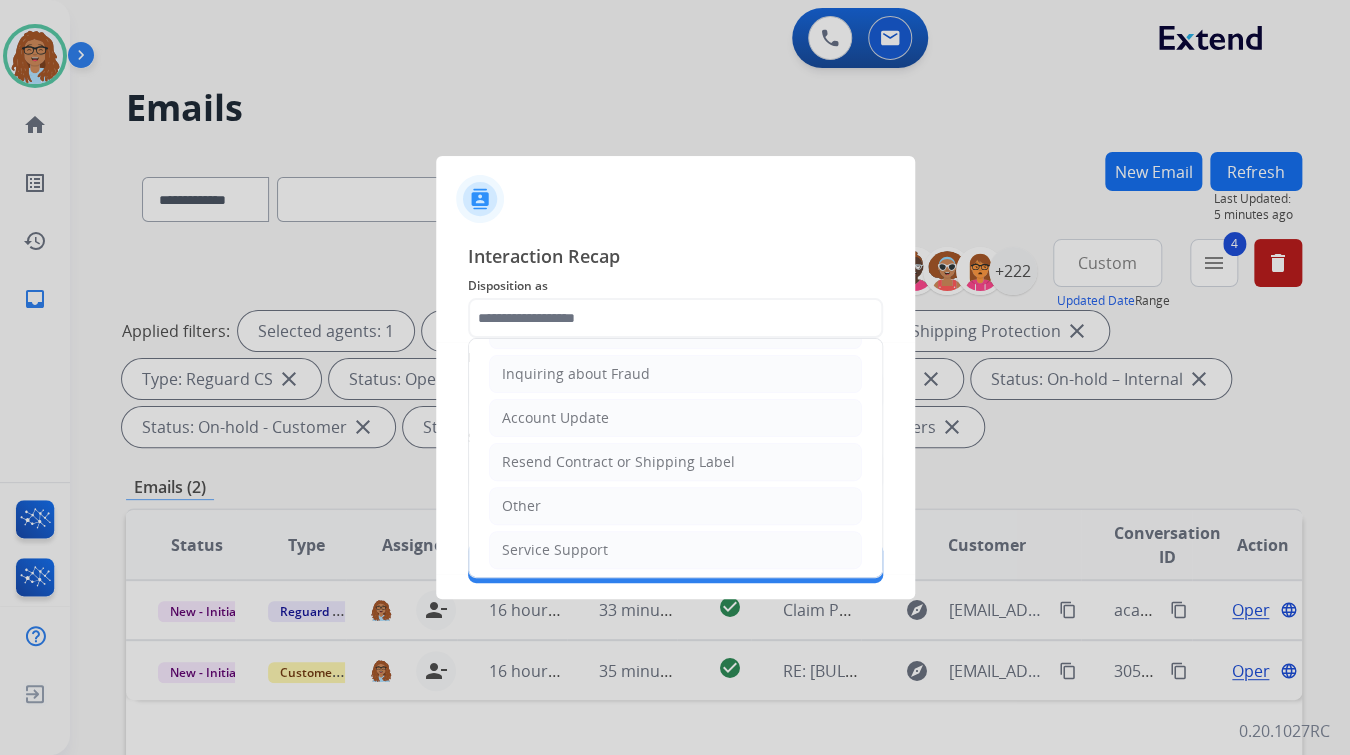 type on "**********" 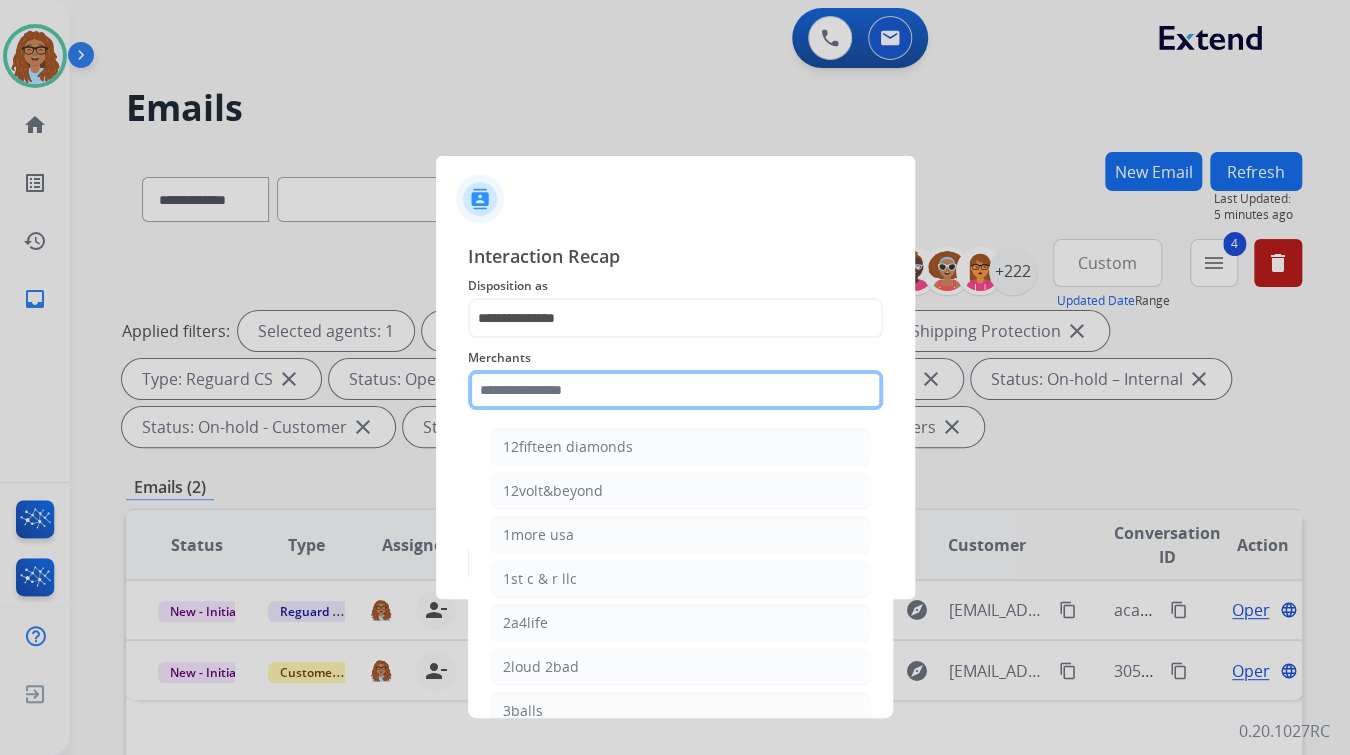 click 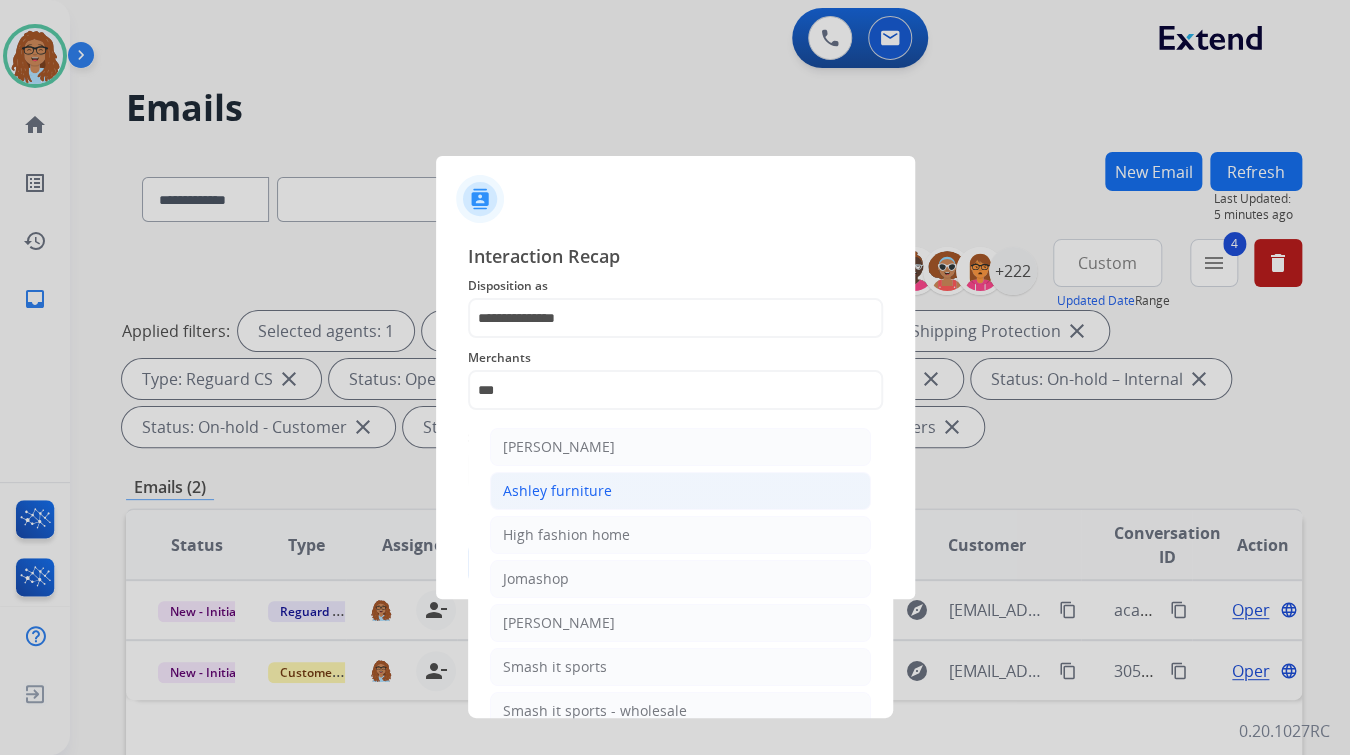 click on "Ashley furniture" 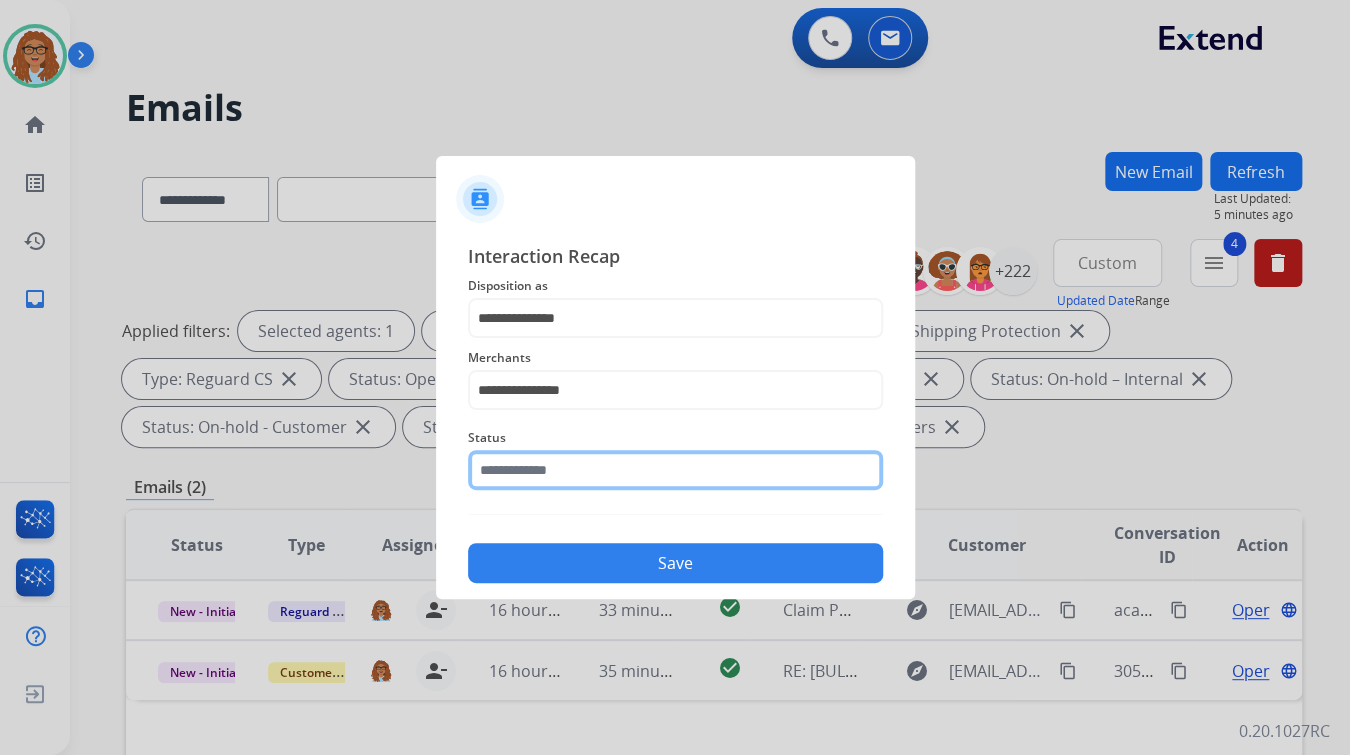 click 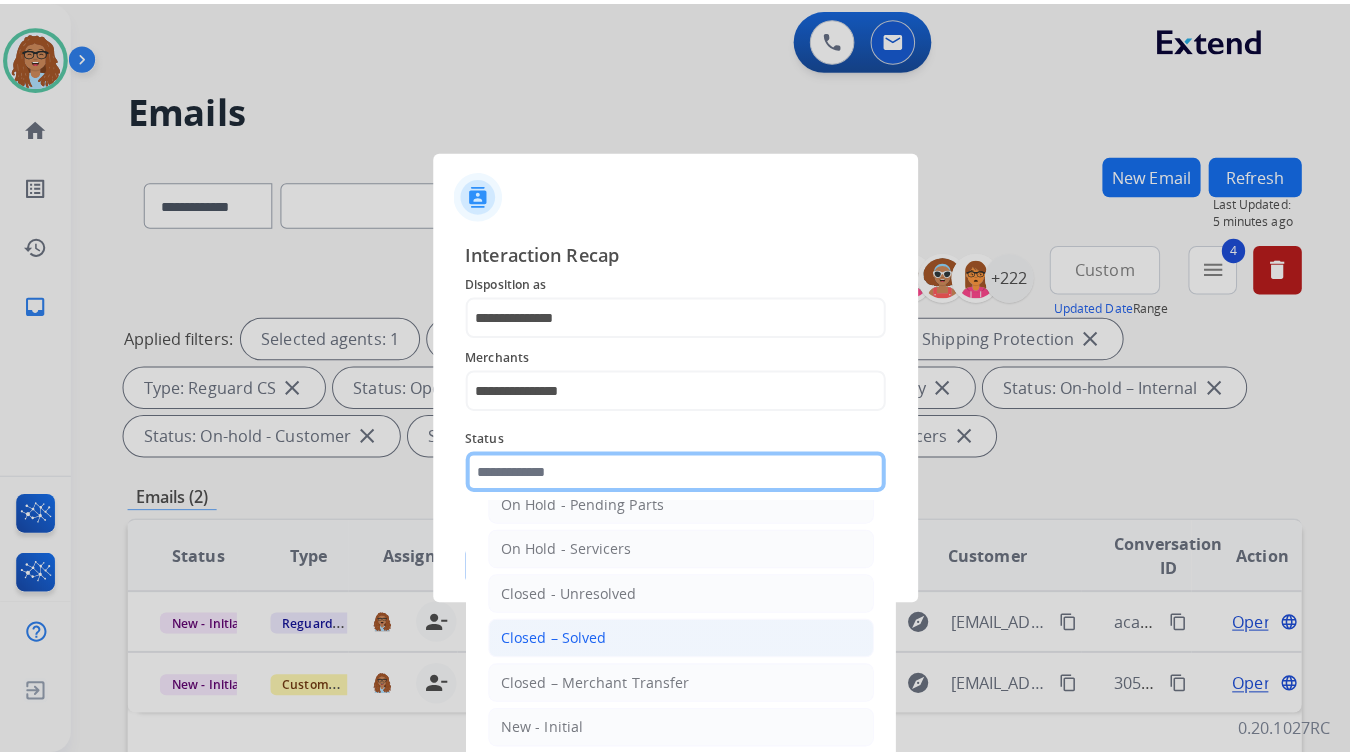 scroll, scrollTop: 116, scrollLeft: 0, axis: vertical 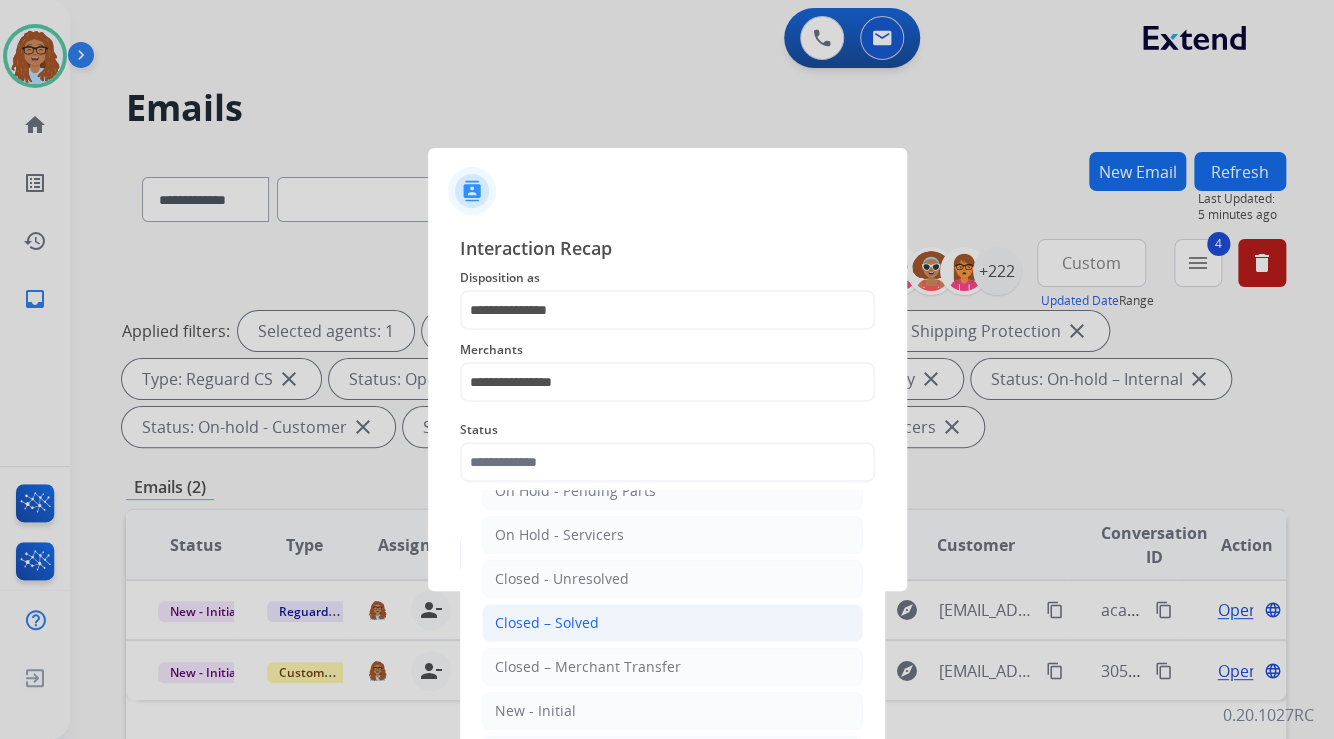 click on "Closed – Solved" 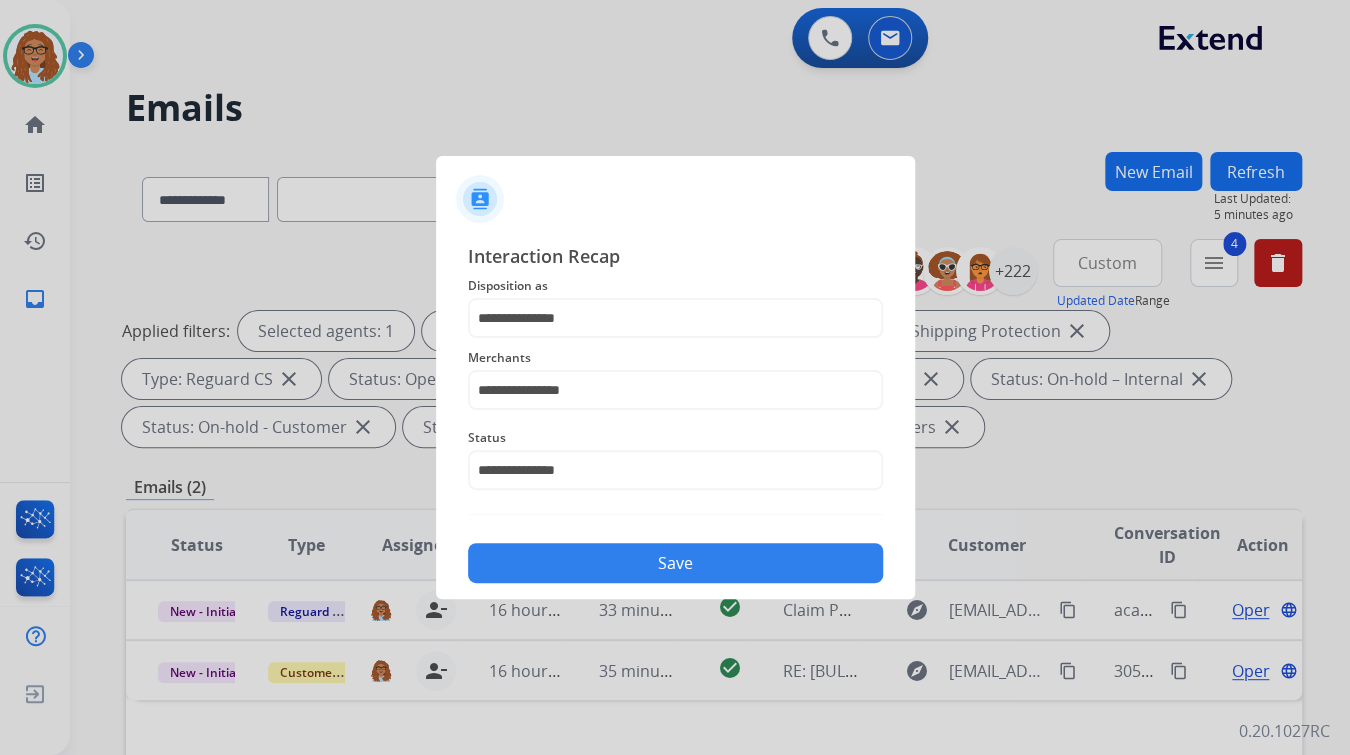 click on "Save" 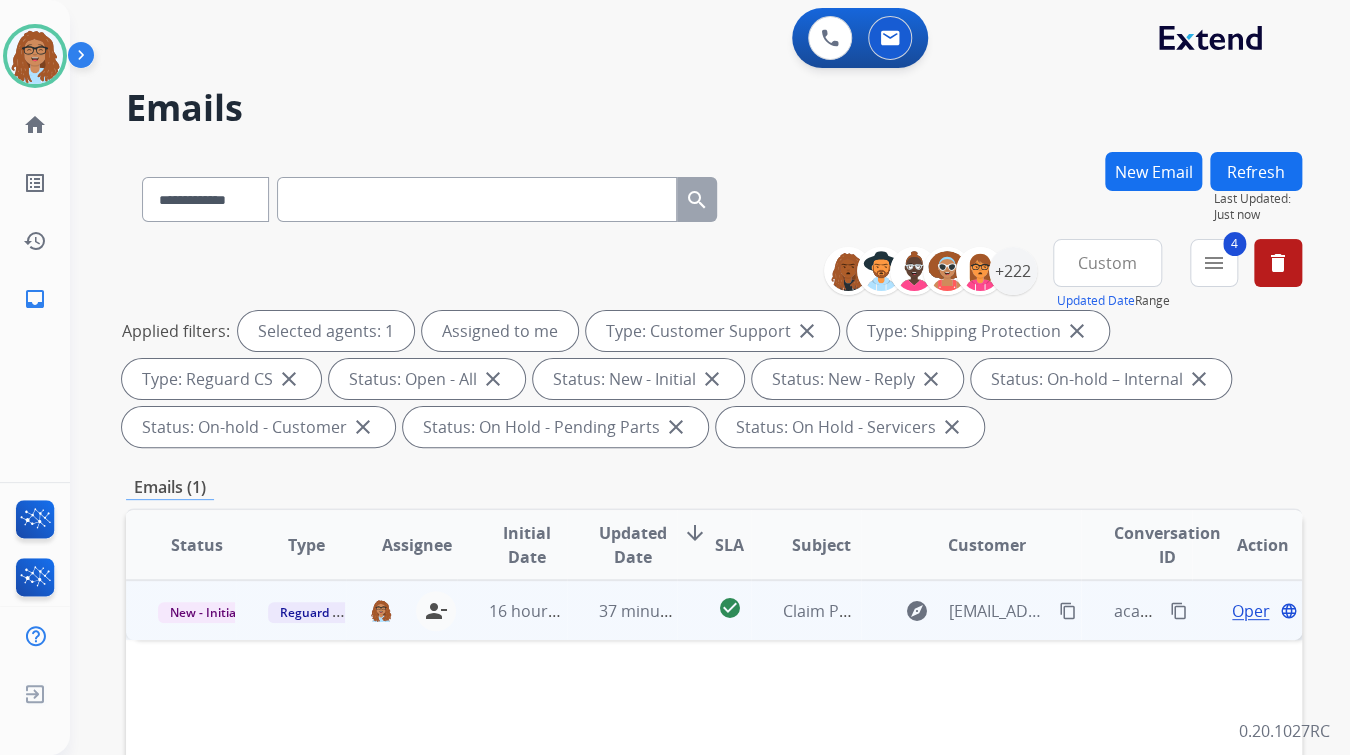 drag, startPoint x: 1160, startPoint y: 606, endPoint x: 1172, endPoint y: 601, distance: 13 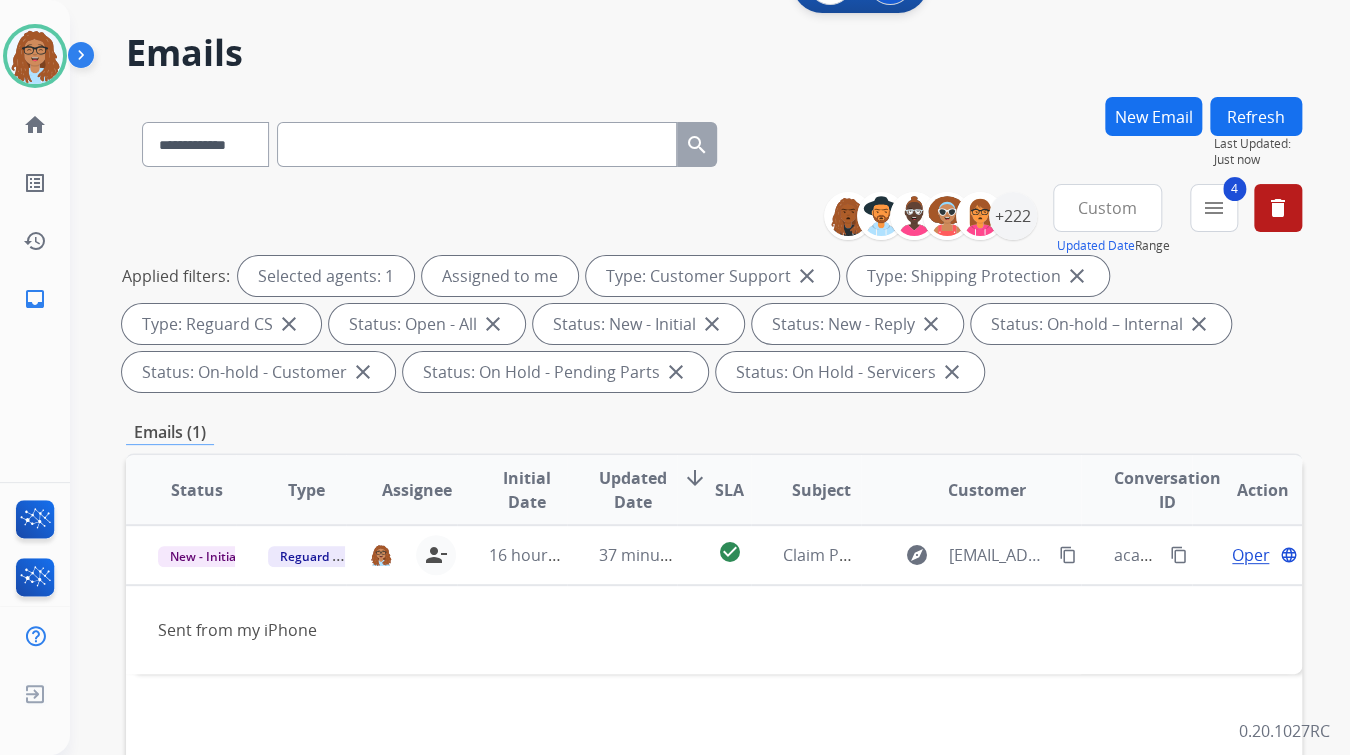 scroll, scrollTop: 160, scrollLeft: 0, axis: vertical 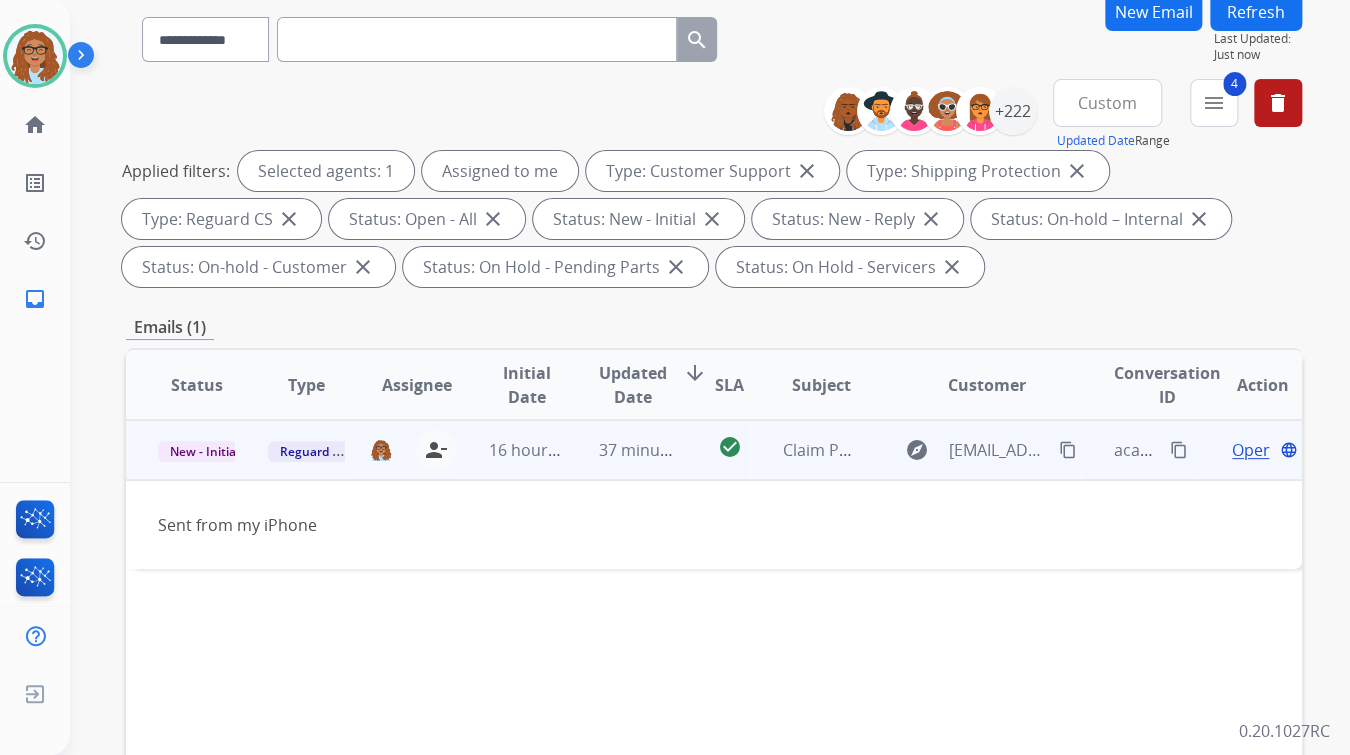 click on "Open" at bounding box center [1252, 450] 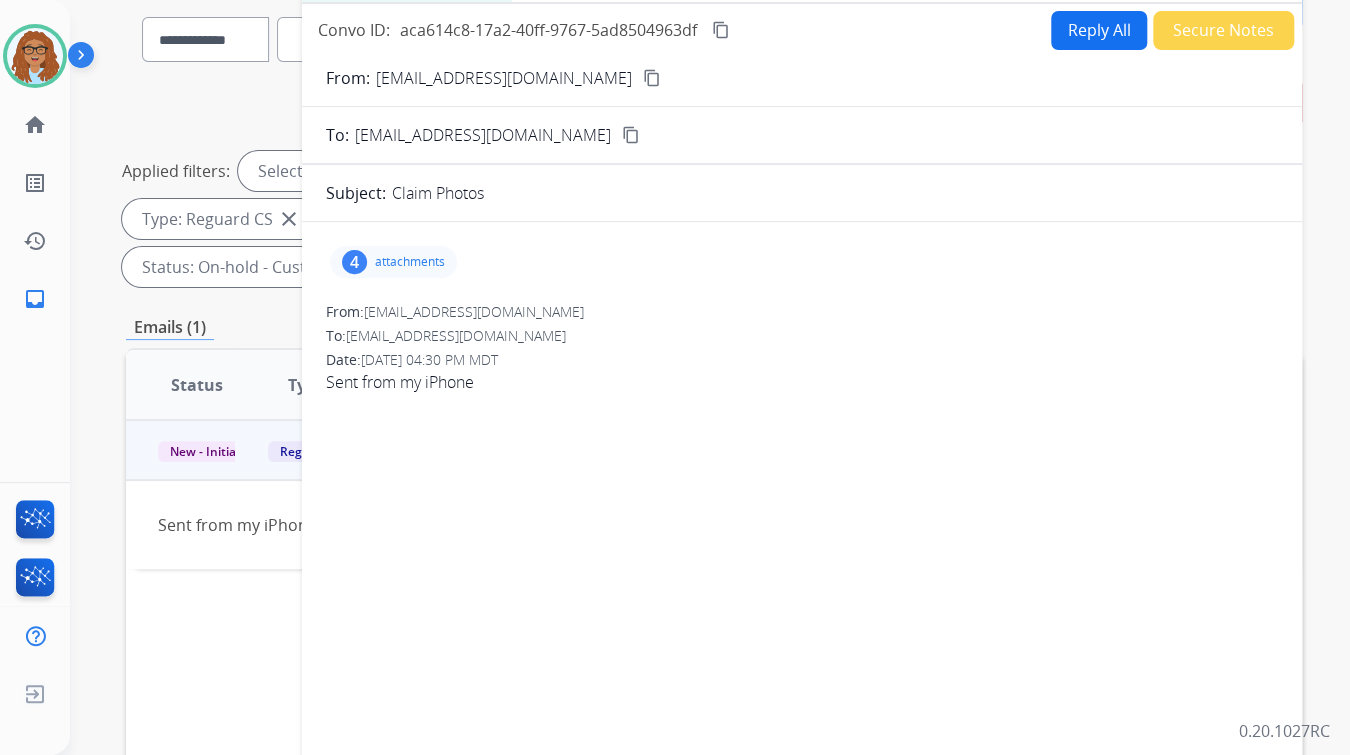 click on "4" at bounding box center (354, 262) 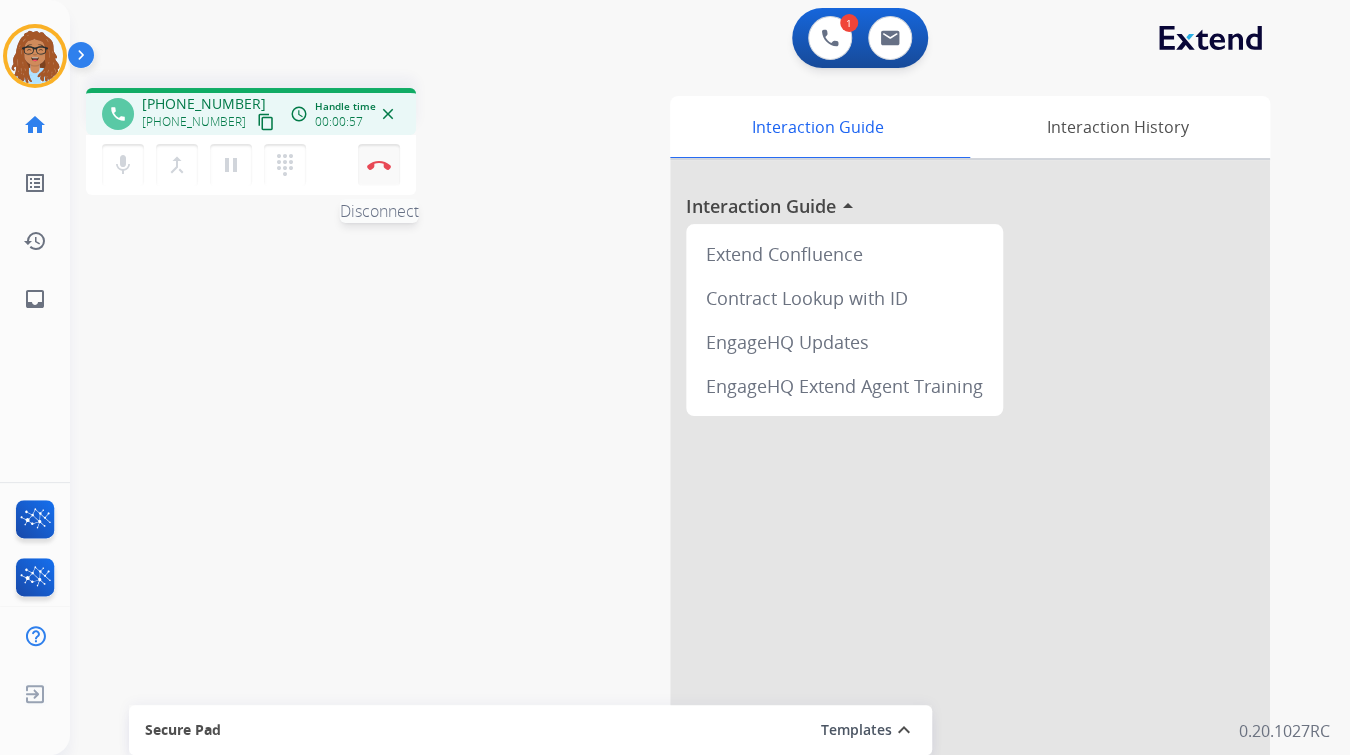 click on "Disconnect" at bounding box center (379, 165) 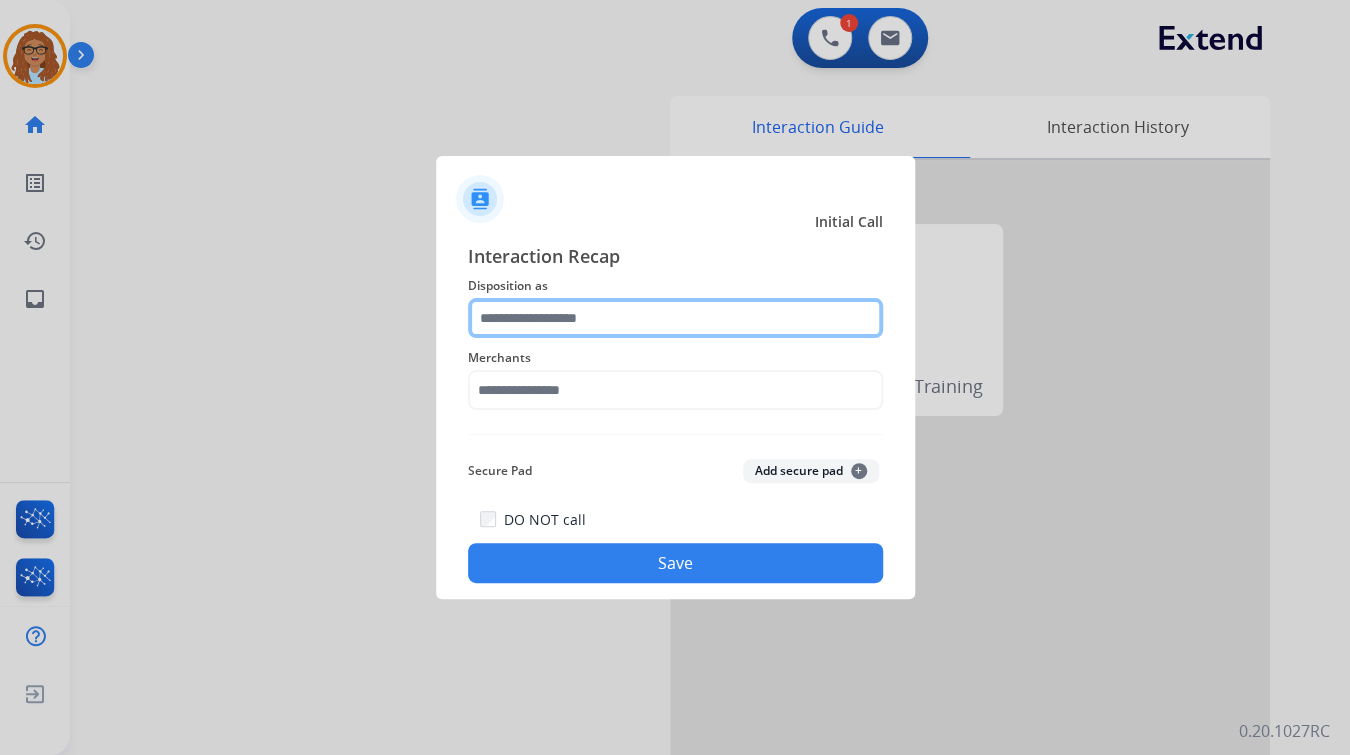 click 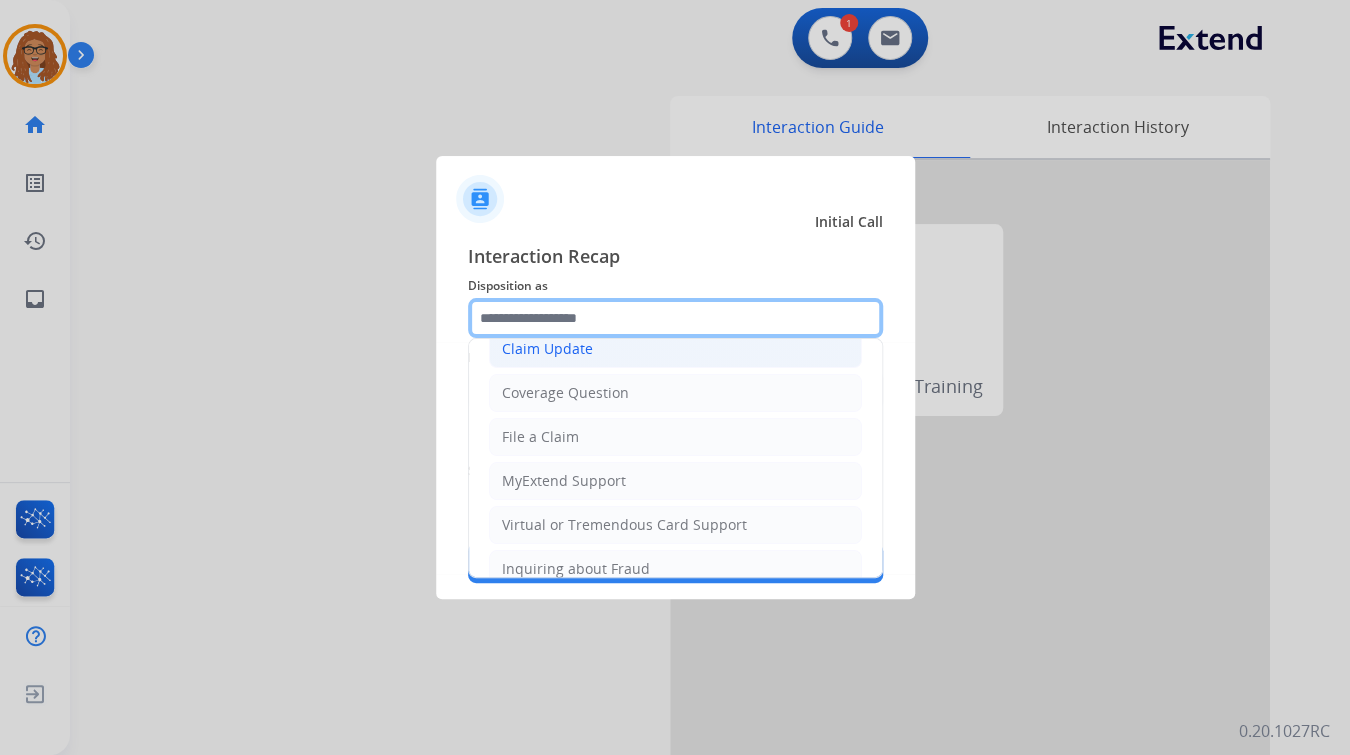 scroll, scrollTop: 0, scrollLeft: 0, axis: both 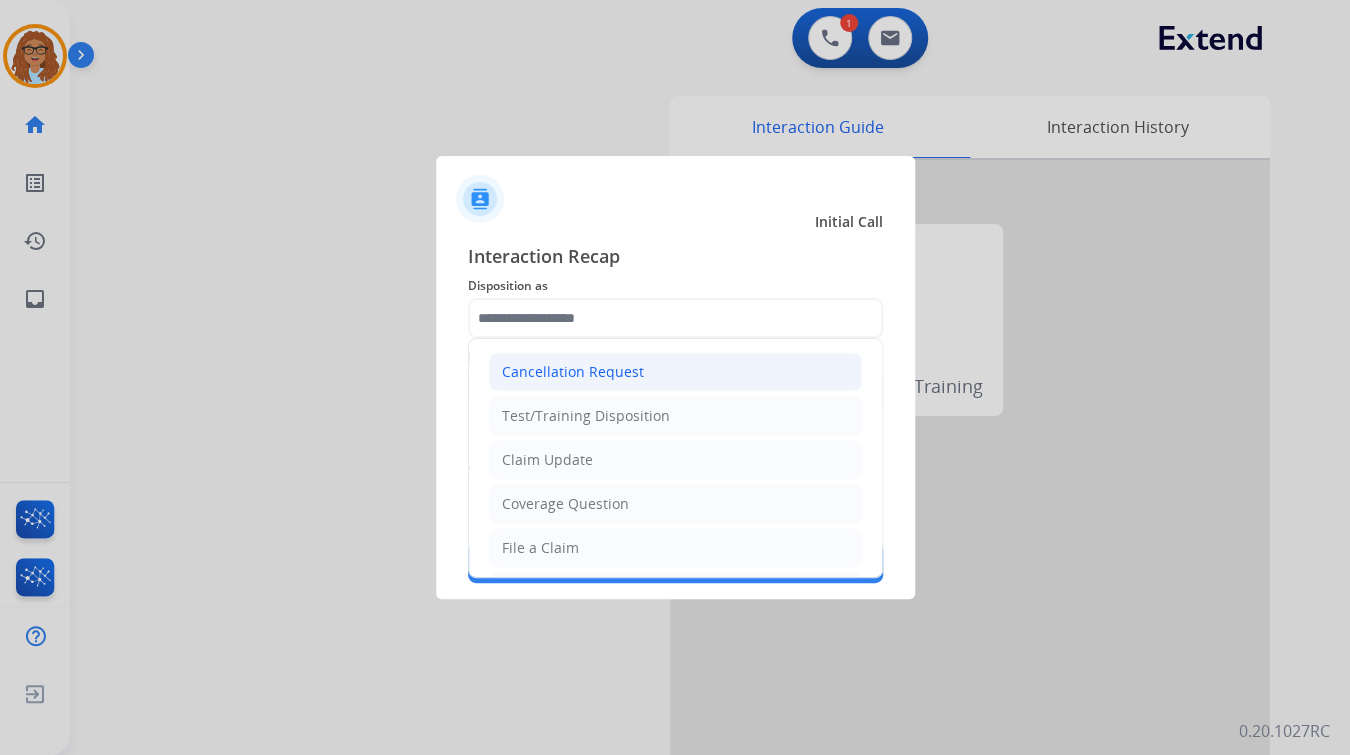 click on "Cancellation Request" 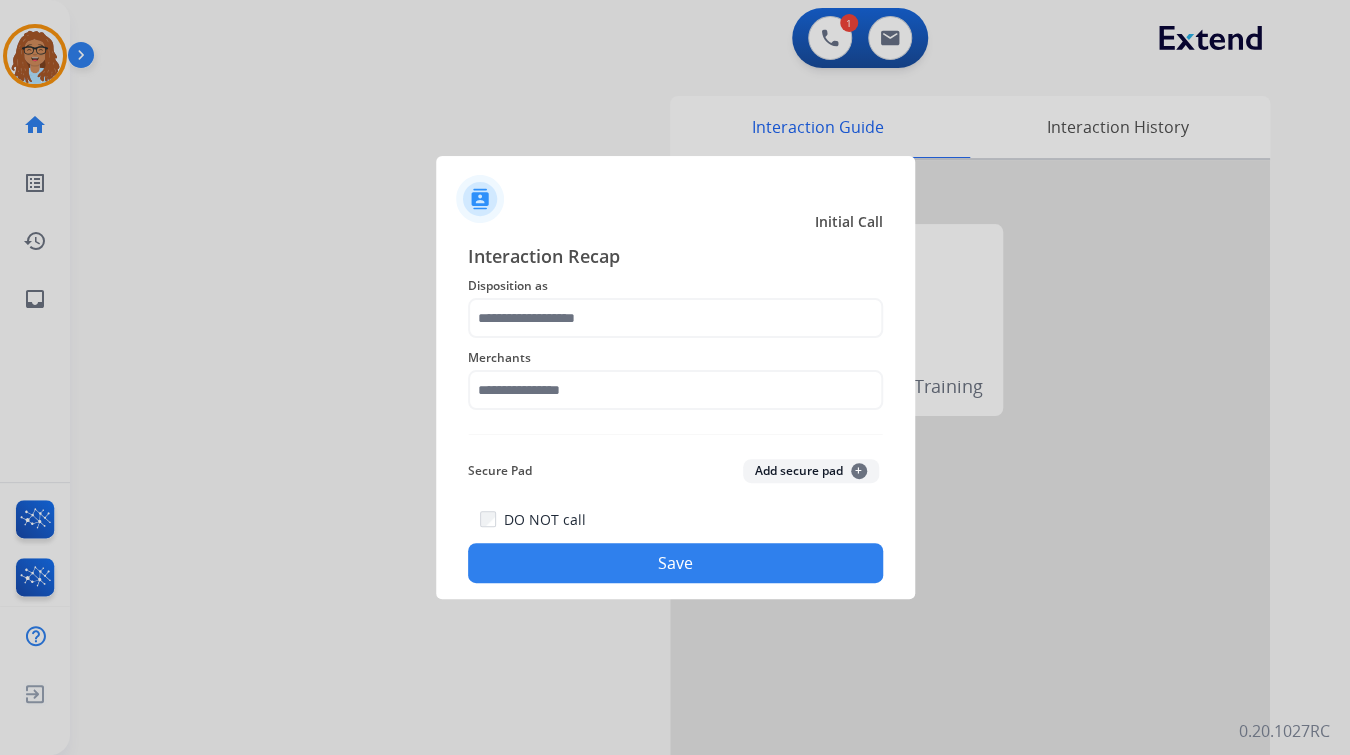 type on "**********" 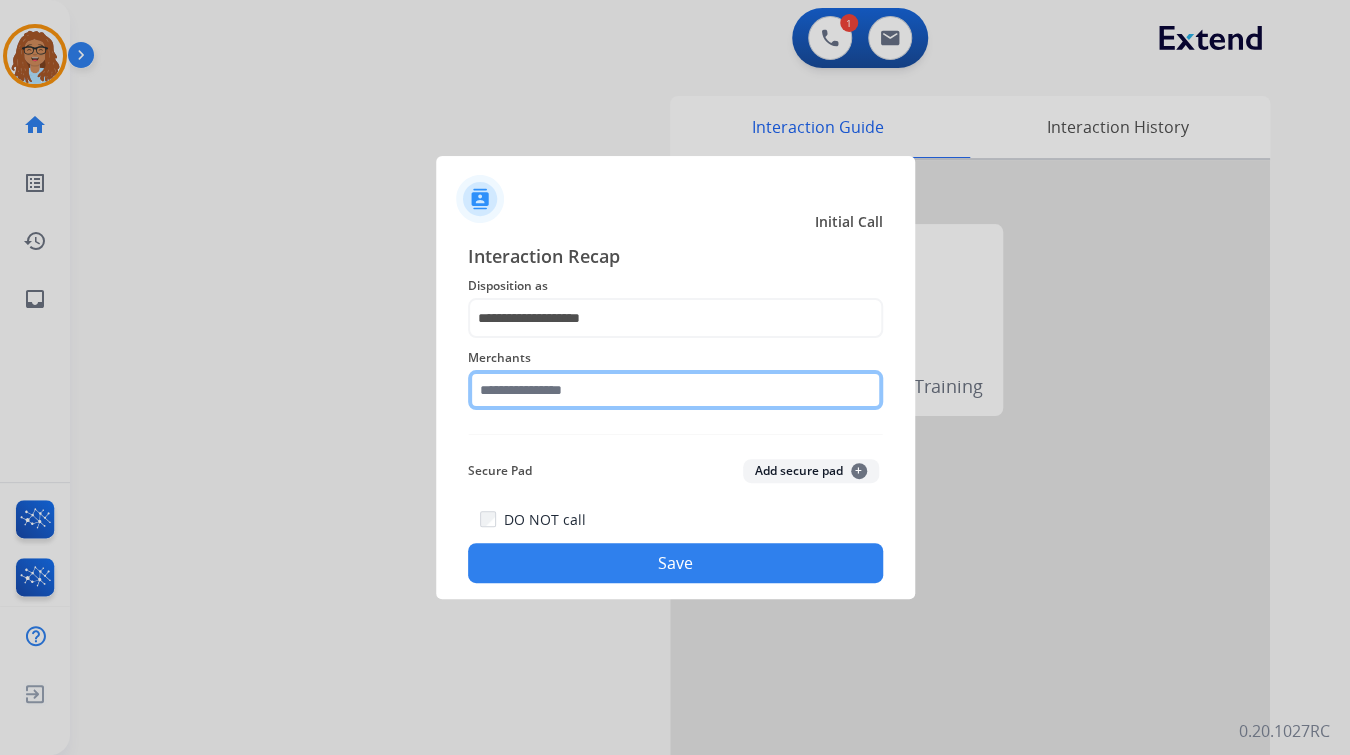 click 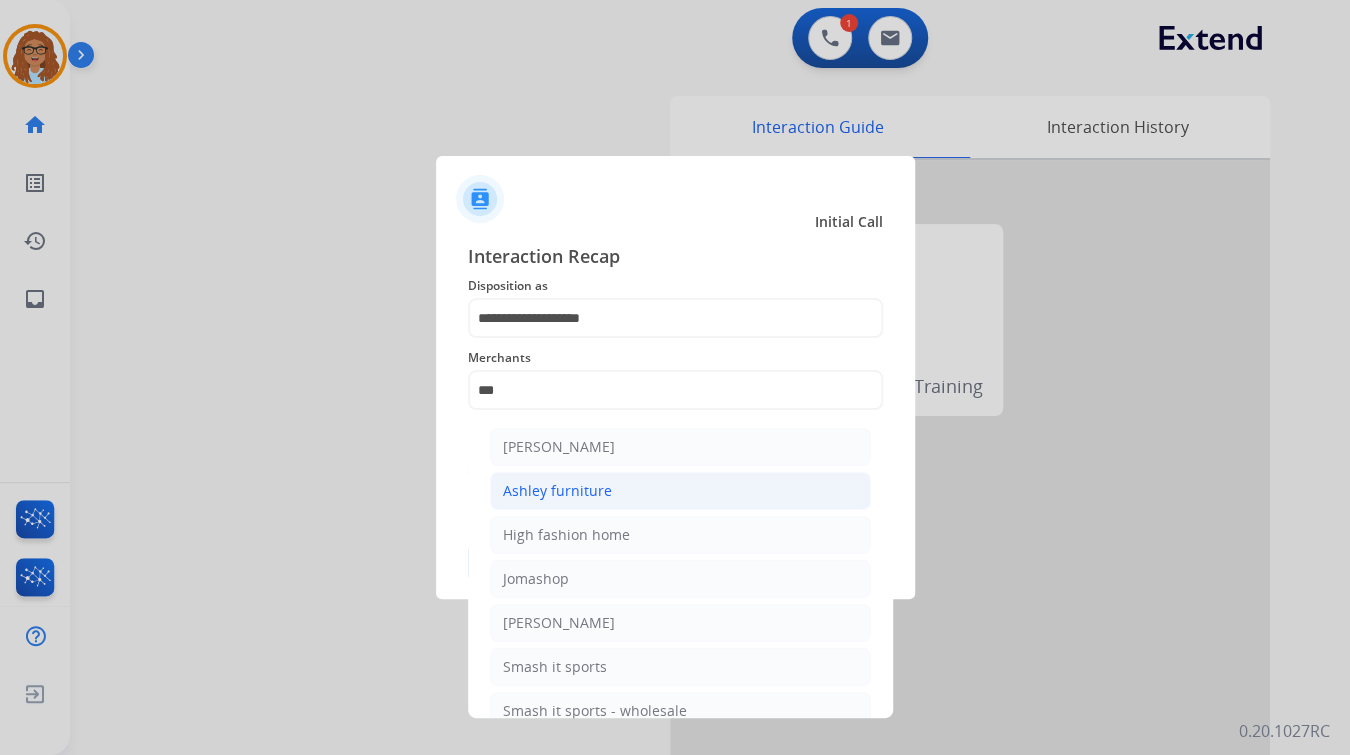 click on "Ashley furniture" 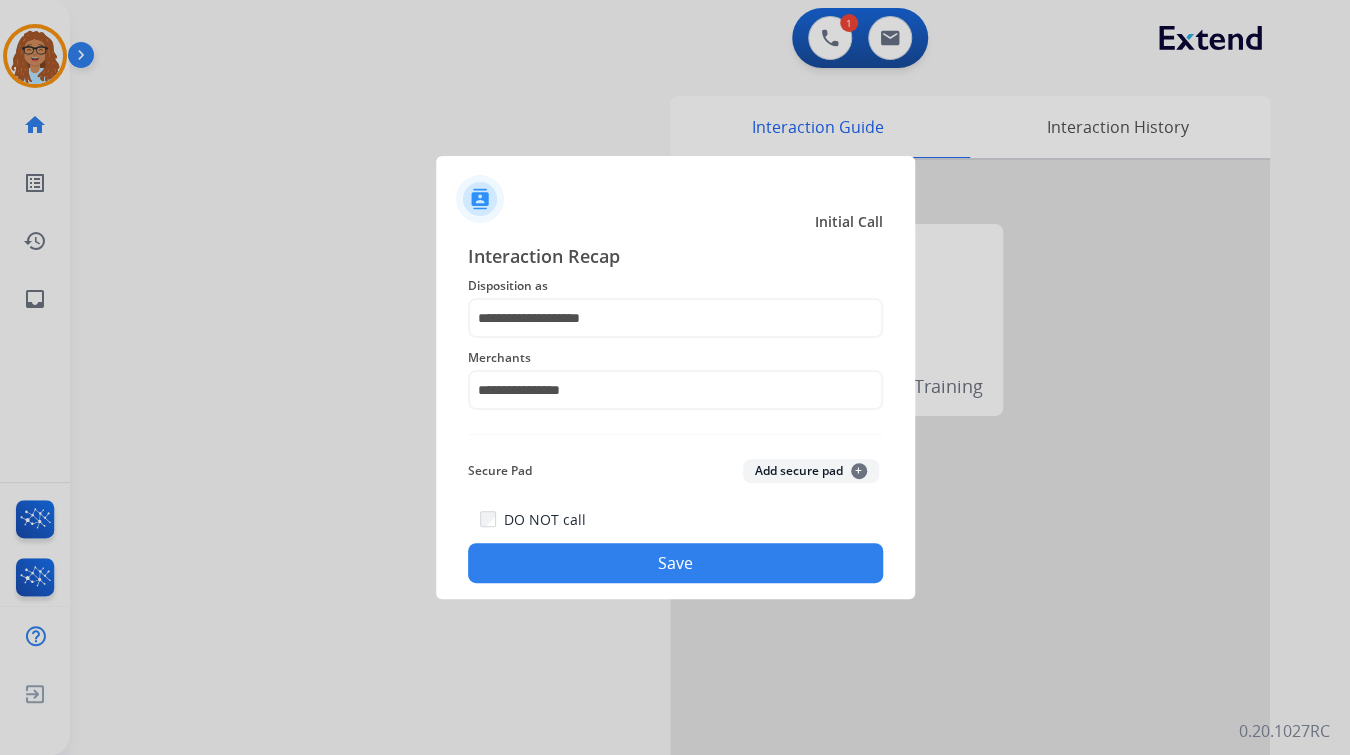 click on "Save" 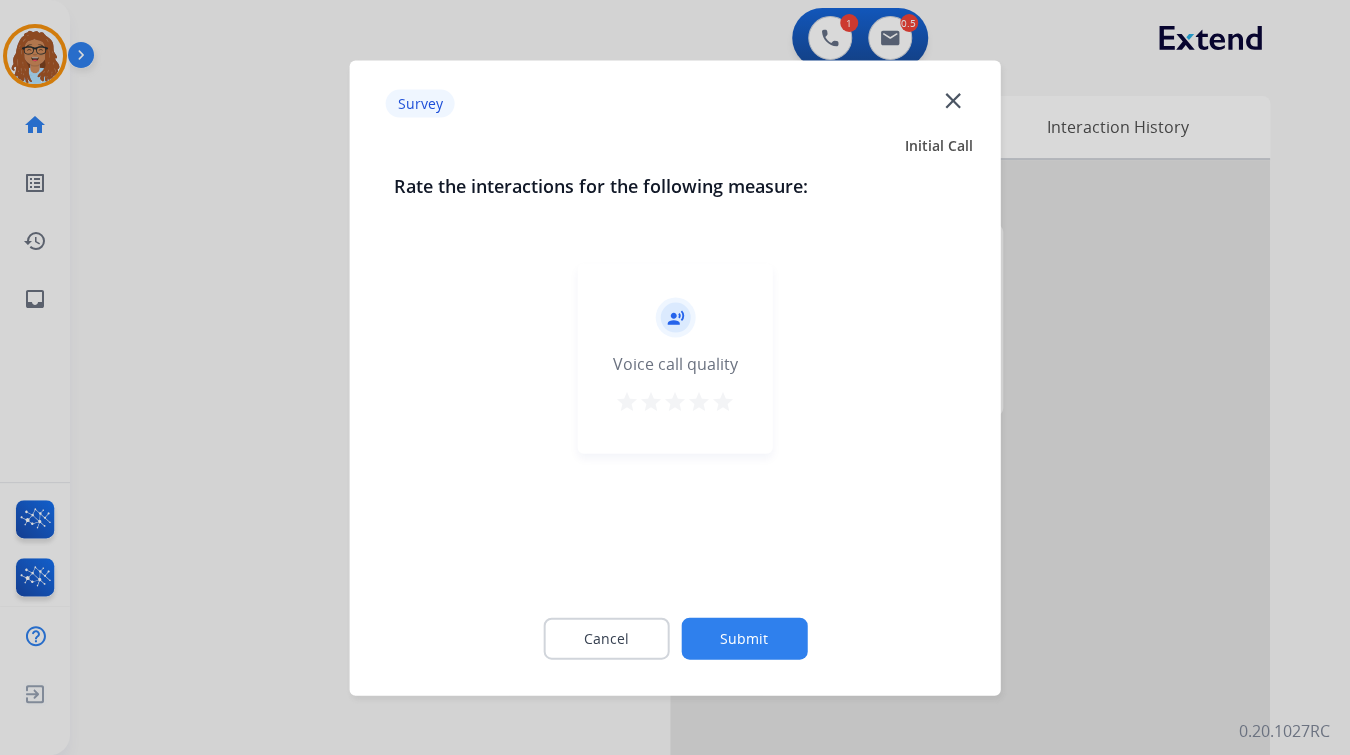 click on "close" 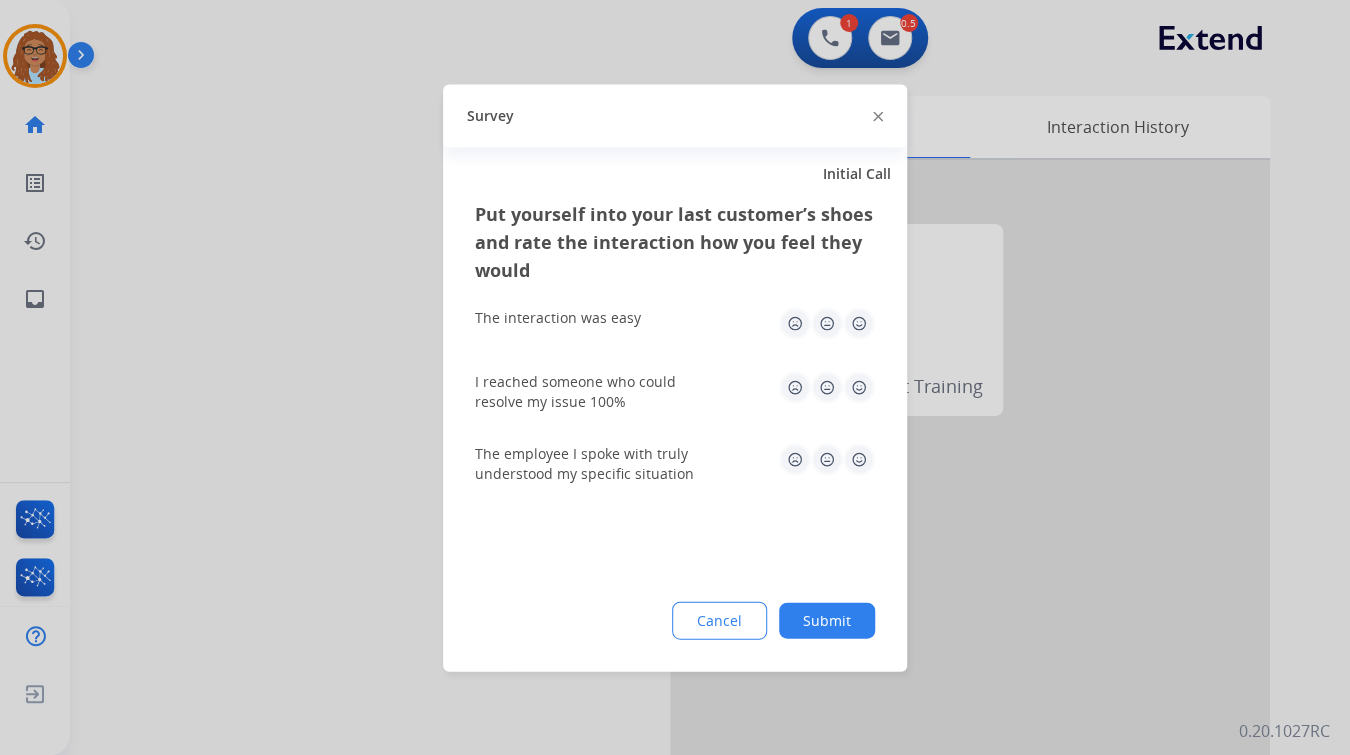 click 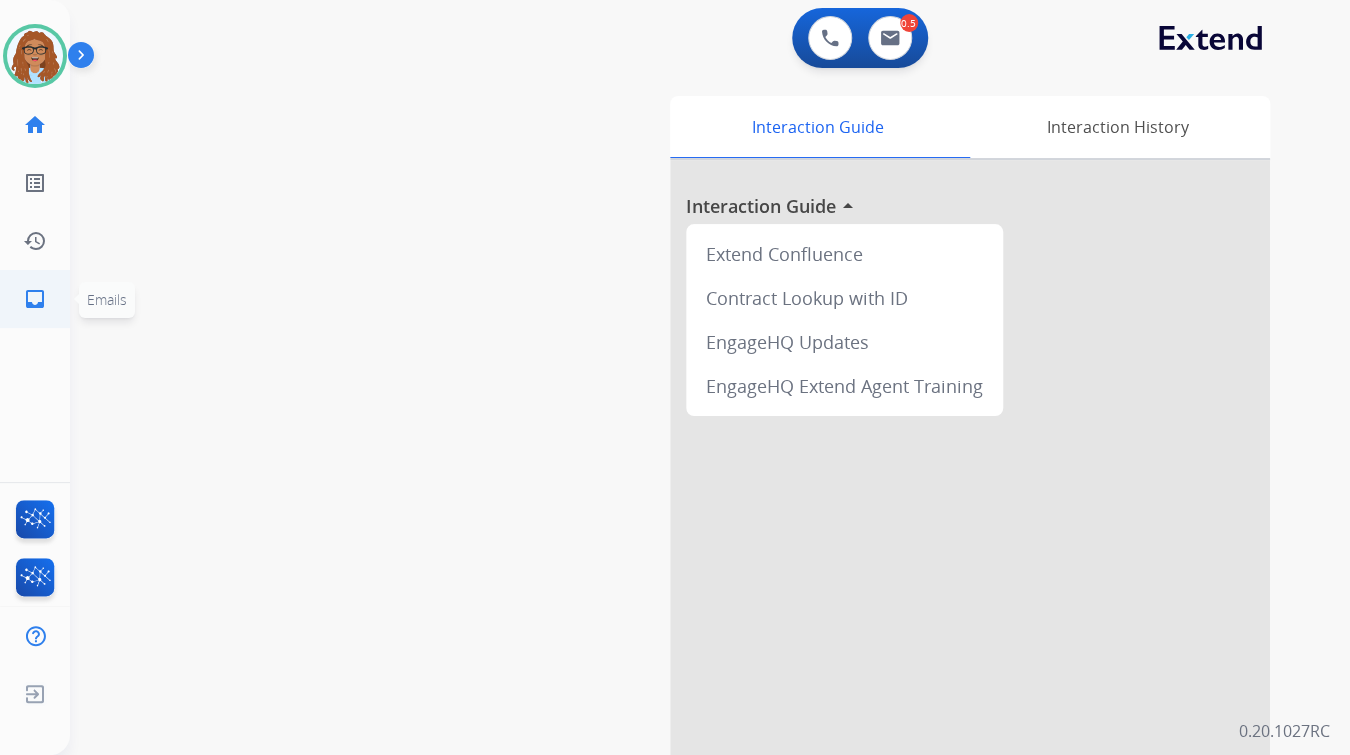 click on "inbox" 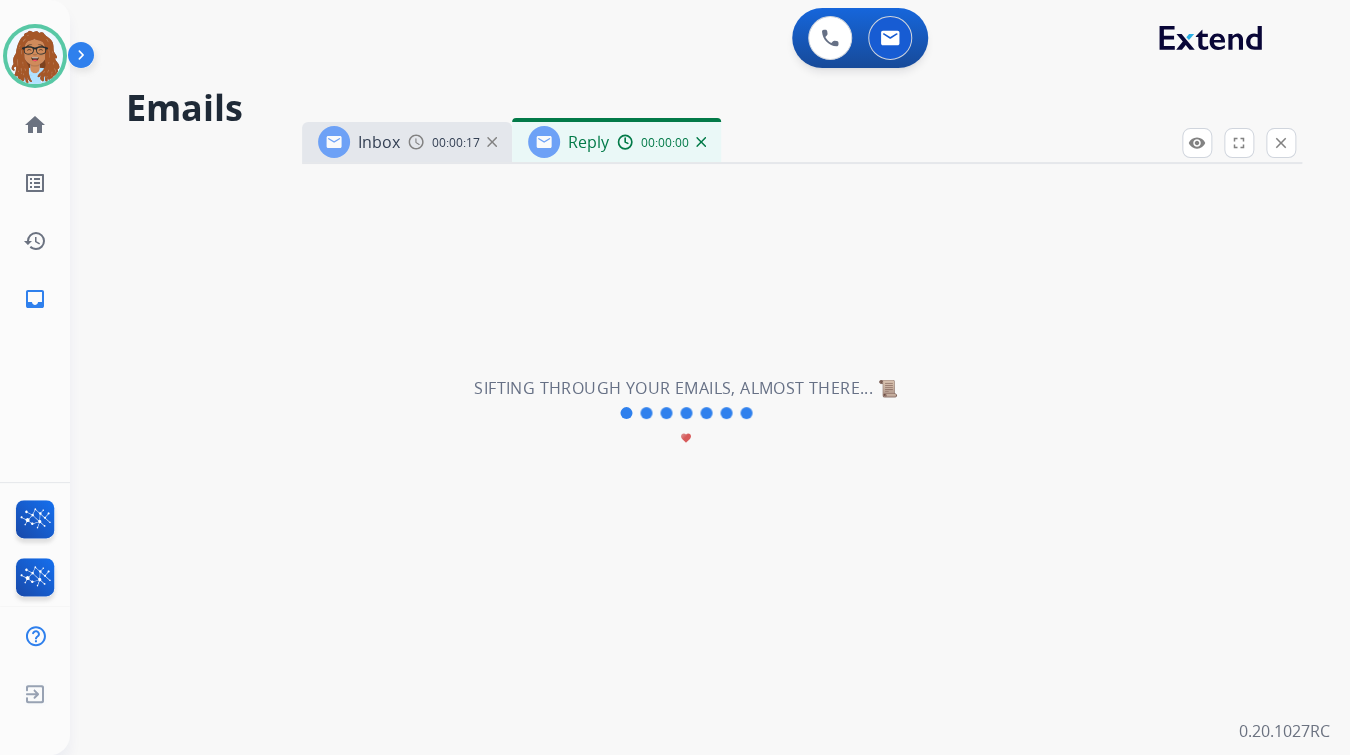 select on "**********" 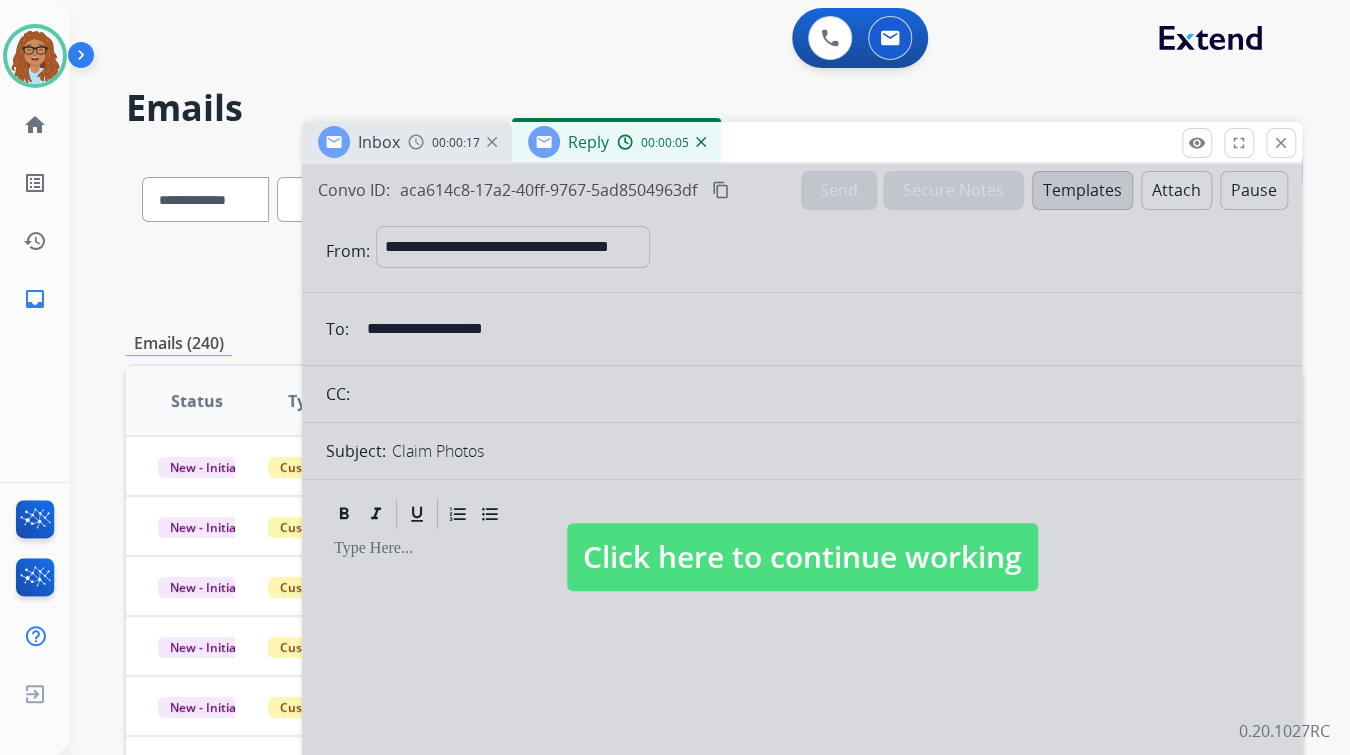 drag, startPoint x: 443, startPoint y: 149, endPoint x: 449, endPoint y: 174, distance: 25.70992 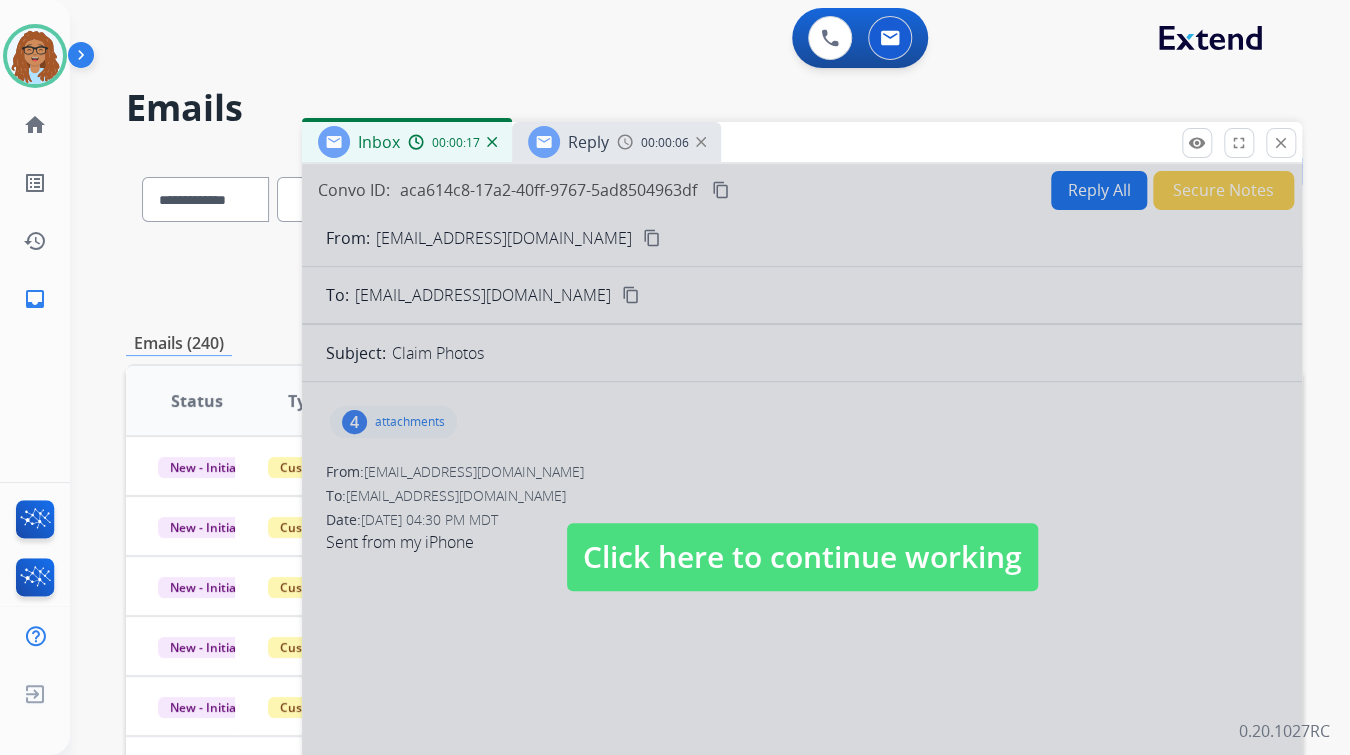 click on "Click here to continue working" at bounding box center [802, 557] 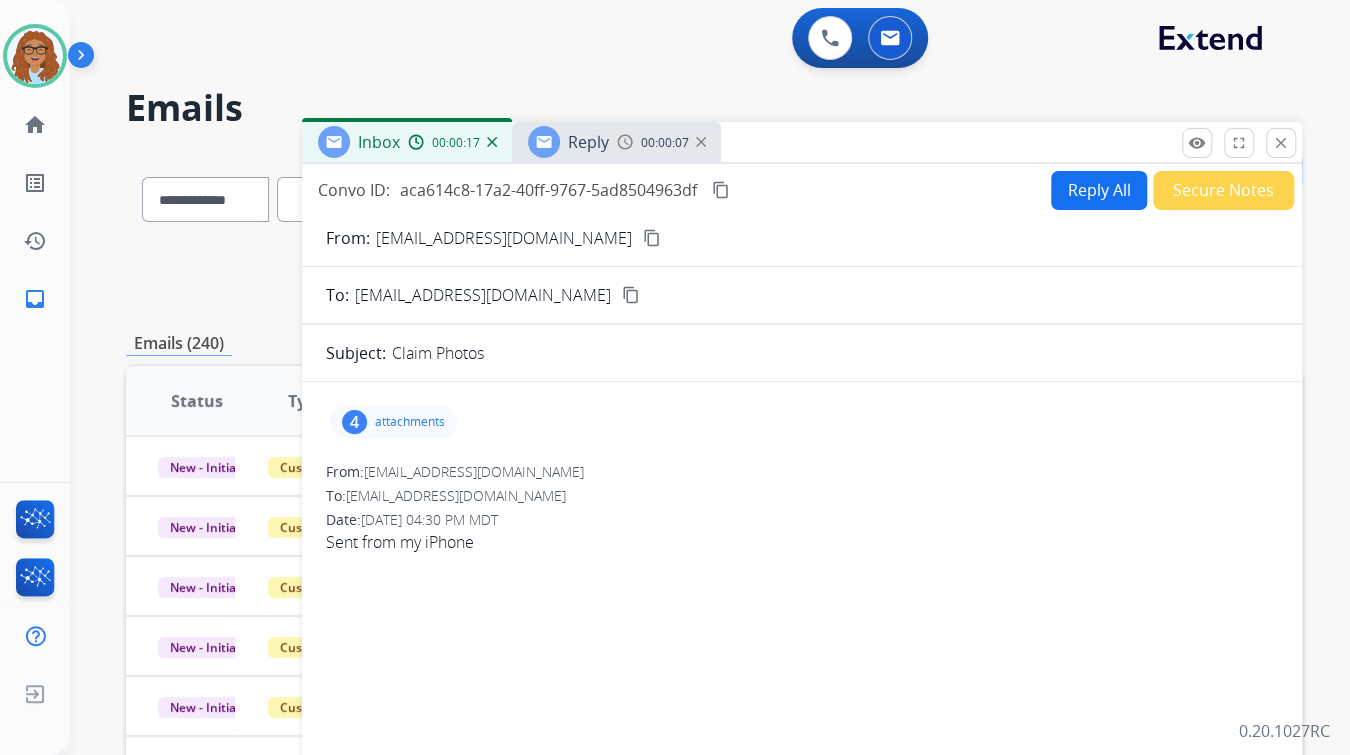 click on "4" at bounding box center [354, 422] 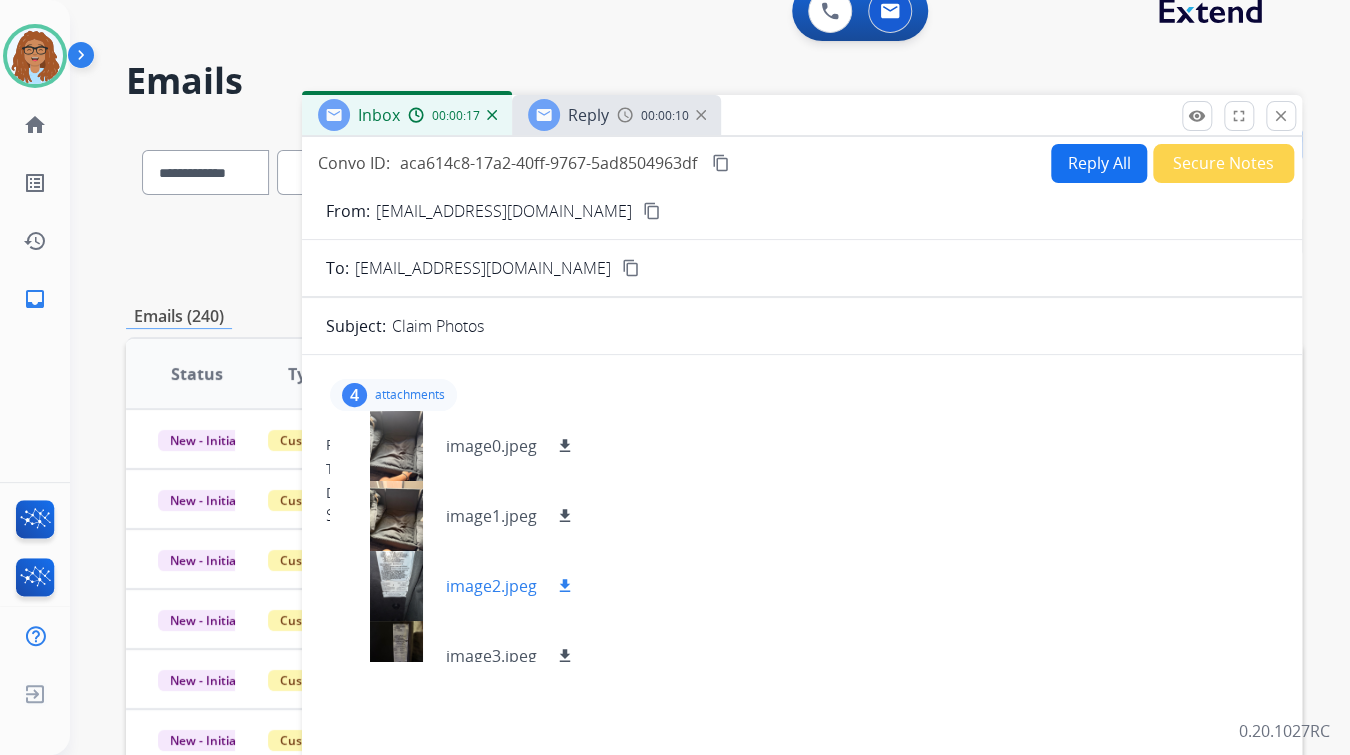 scroll, scrollTop: 0, scrollLeft: 0, axis: both 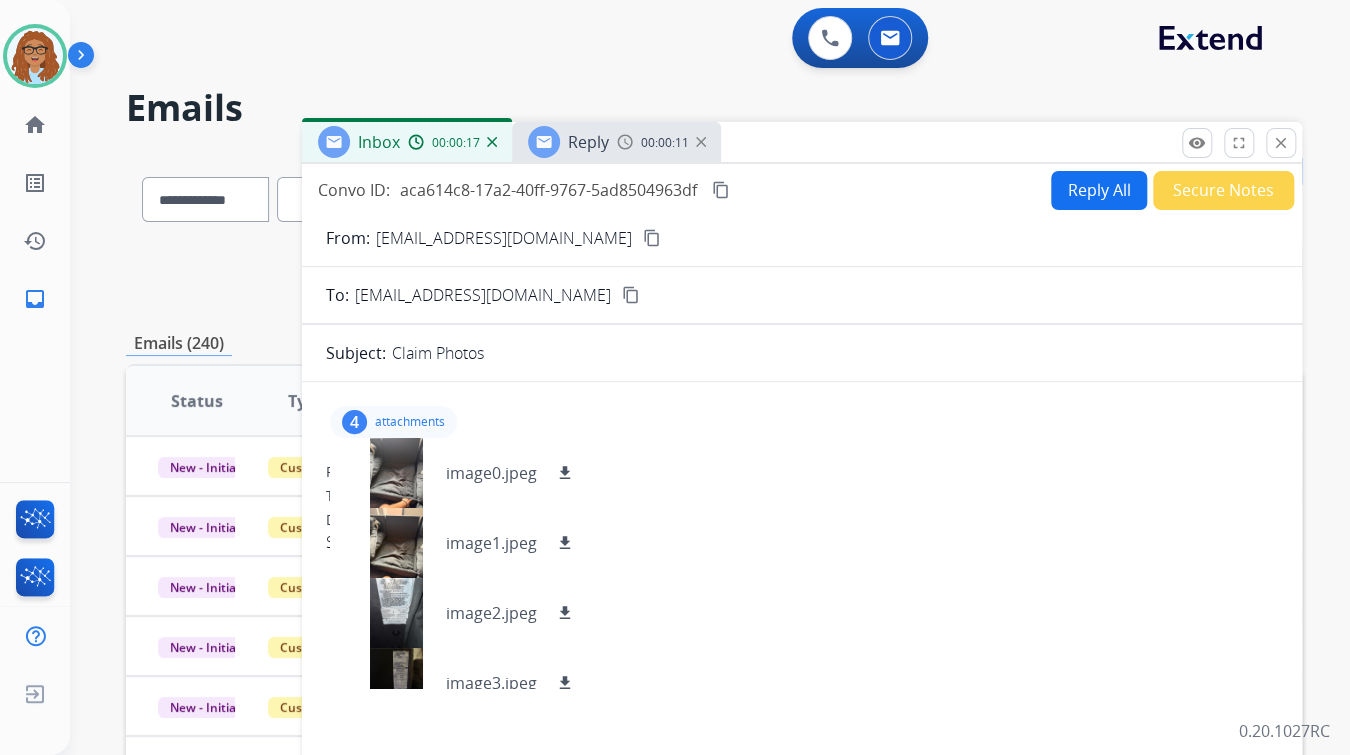 click at bounding box center (701, 142) 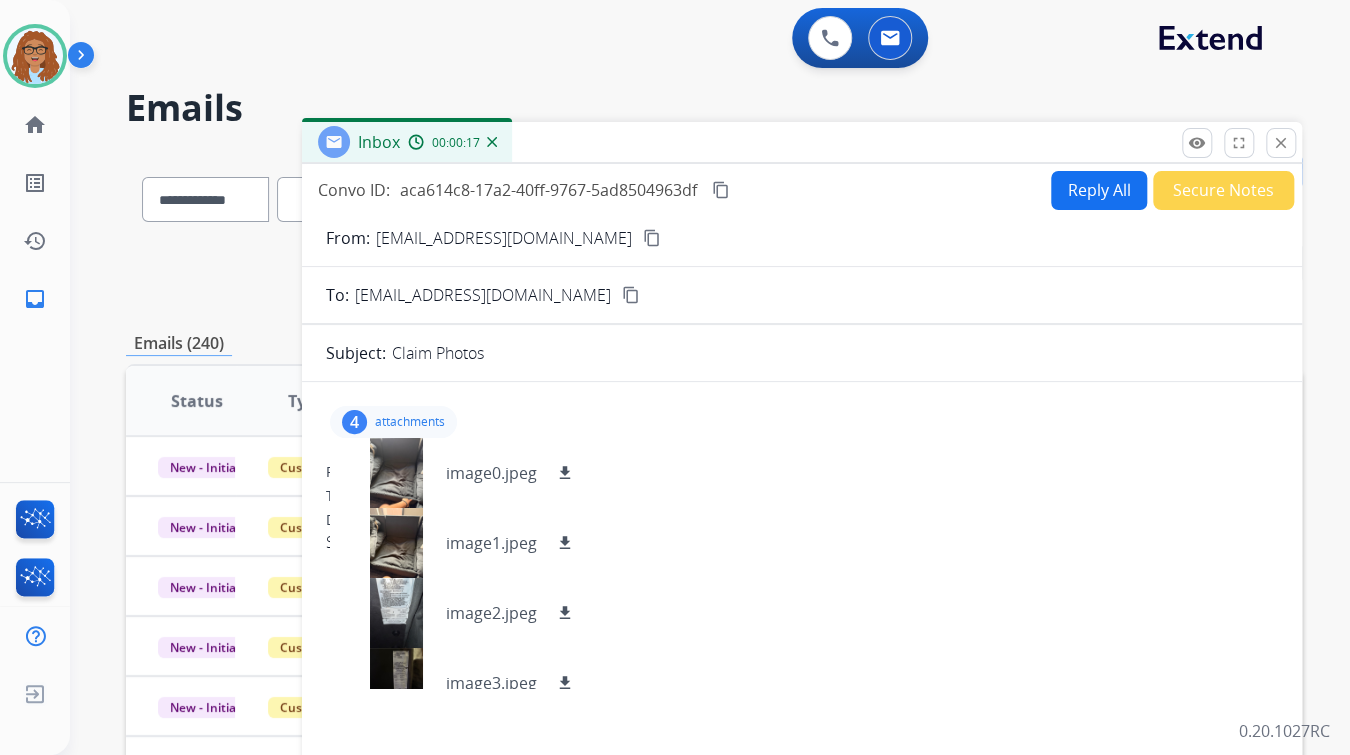 scroll, scrollTop: 160, scrollLeft: 0, axis: vertical 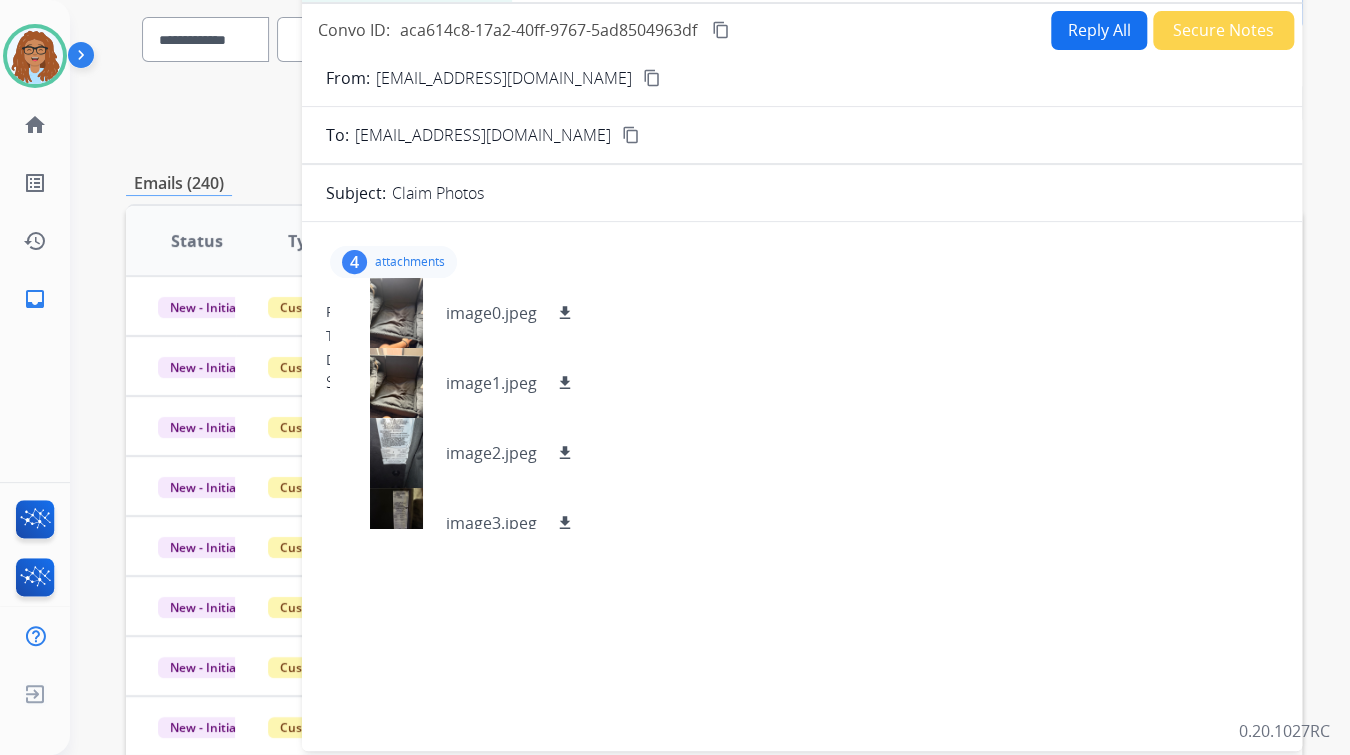 click on "4" at bounding box center (354, 262) 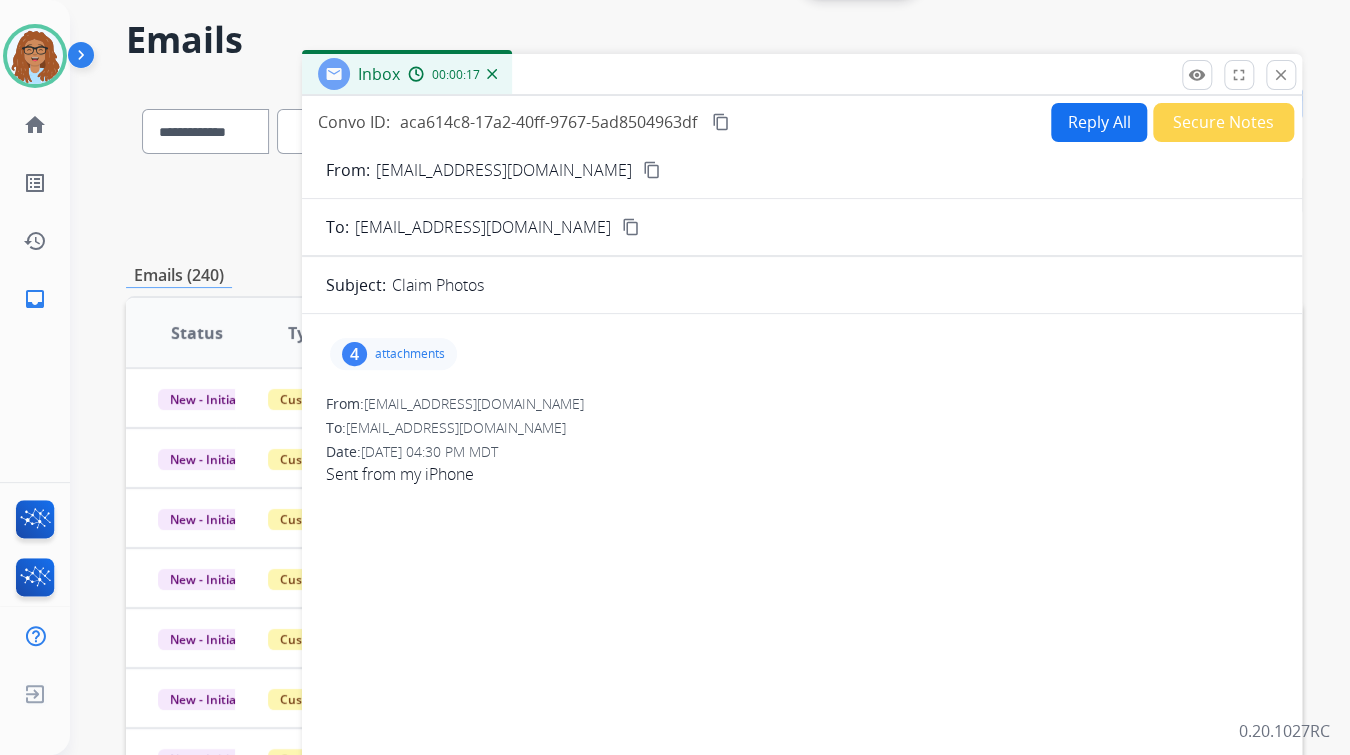 scroll, scrollTop: 0, scrollLeft: 0, axis: both 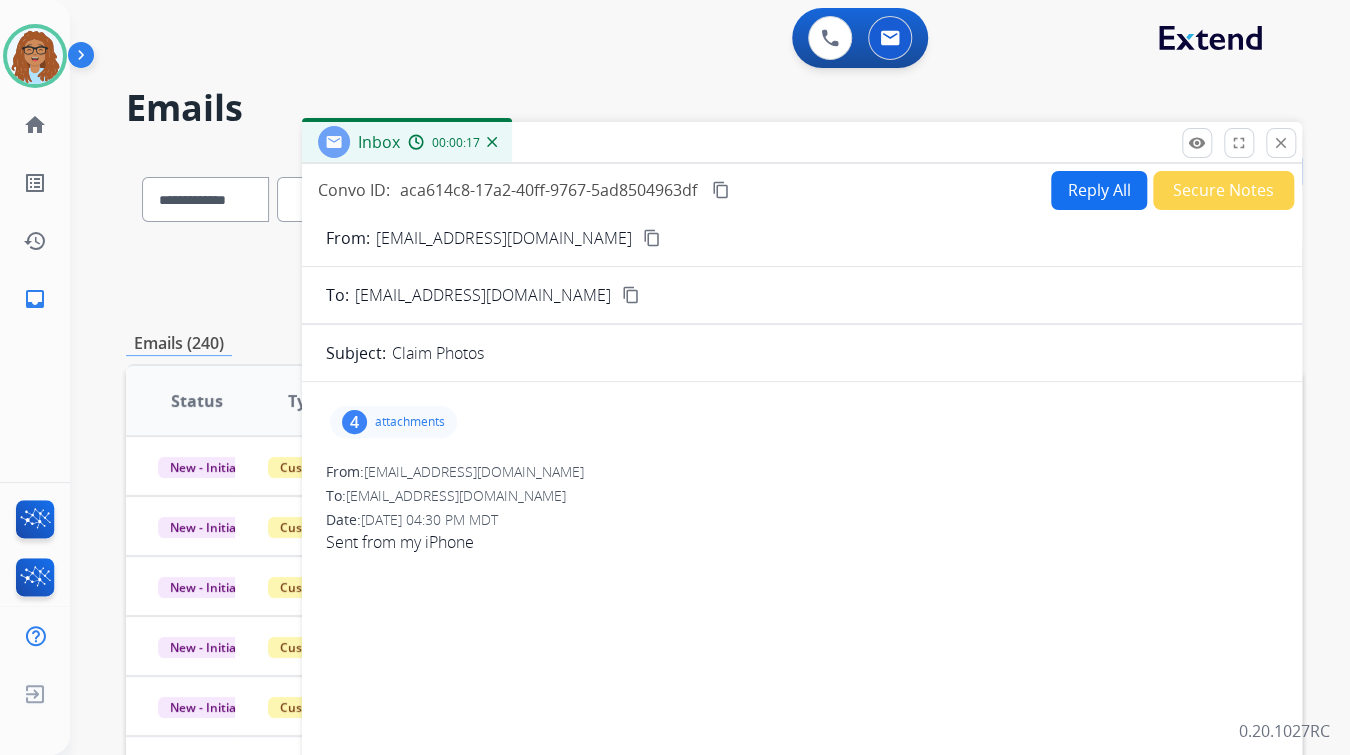 click on "4" at bounding box center (354, 422) 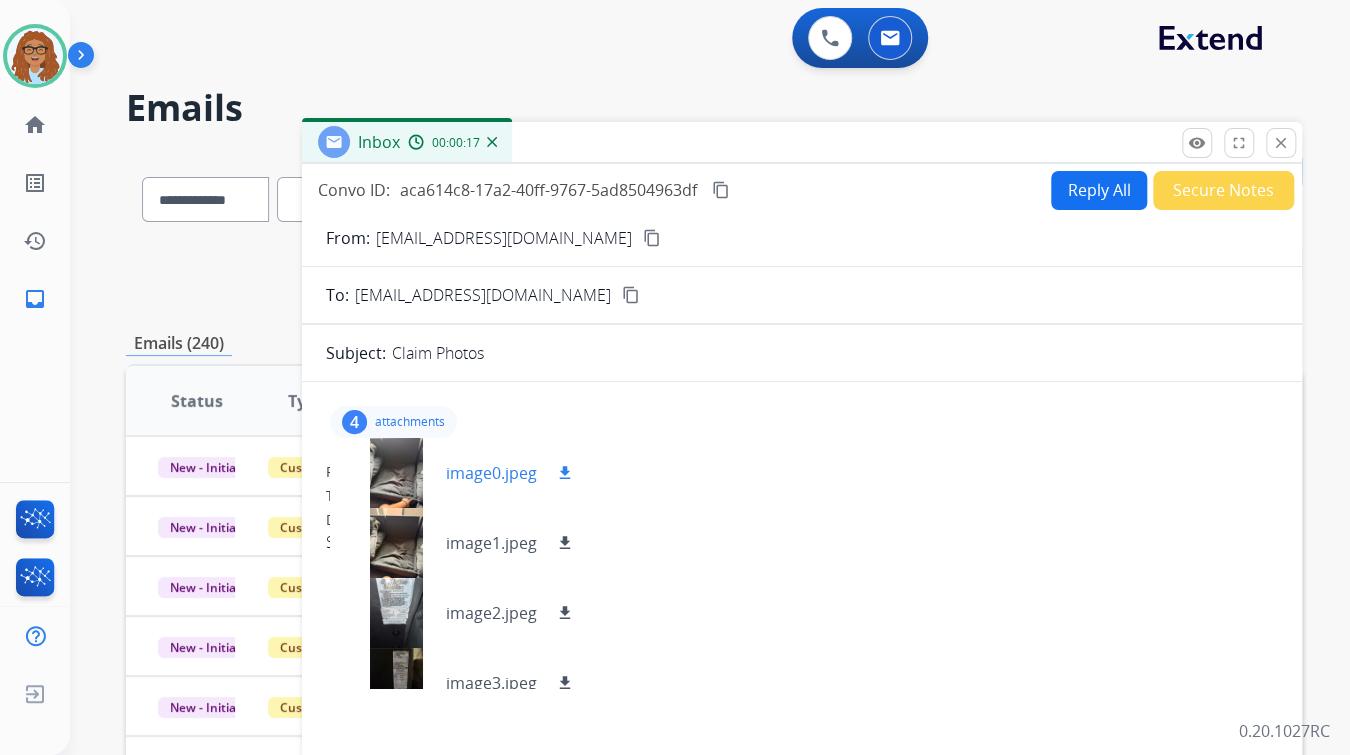 click at bounding box center (396, 473) 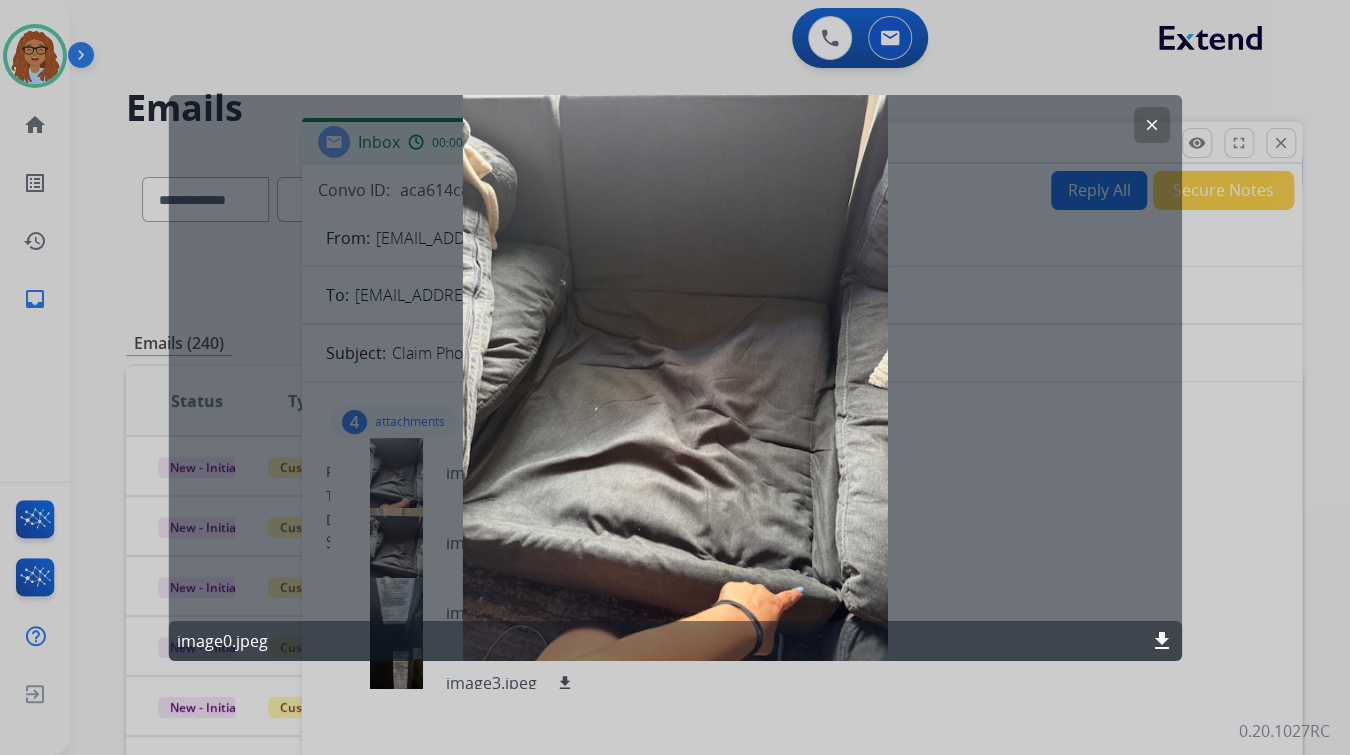 click on "clear" 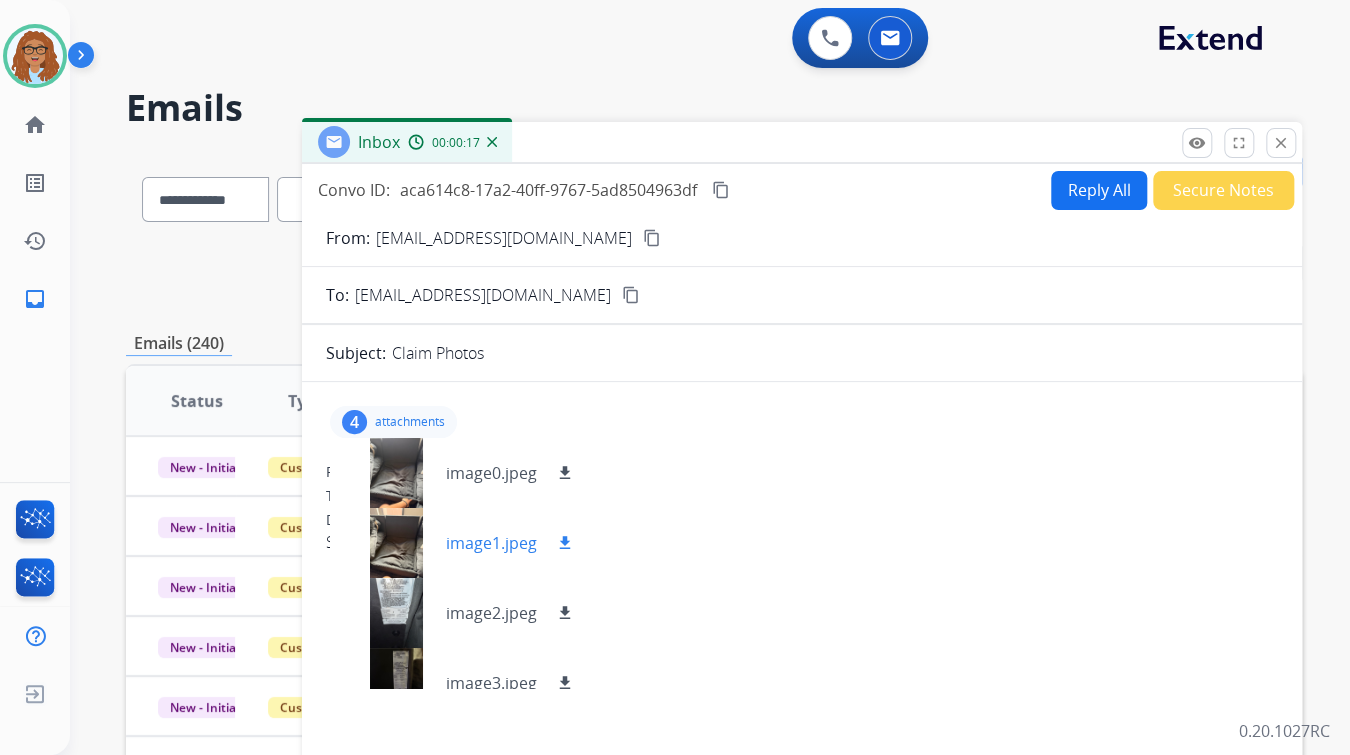 click at bounding box center (396, 543) 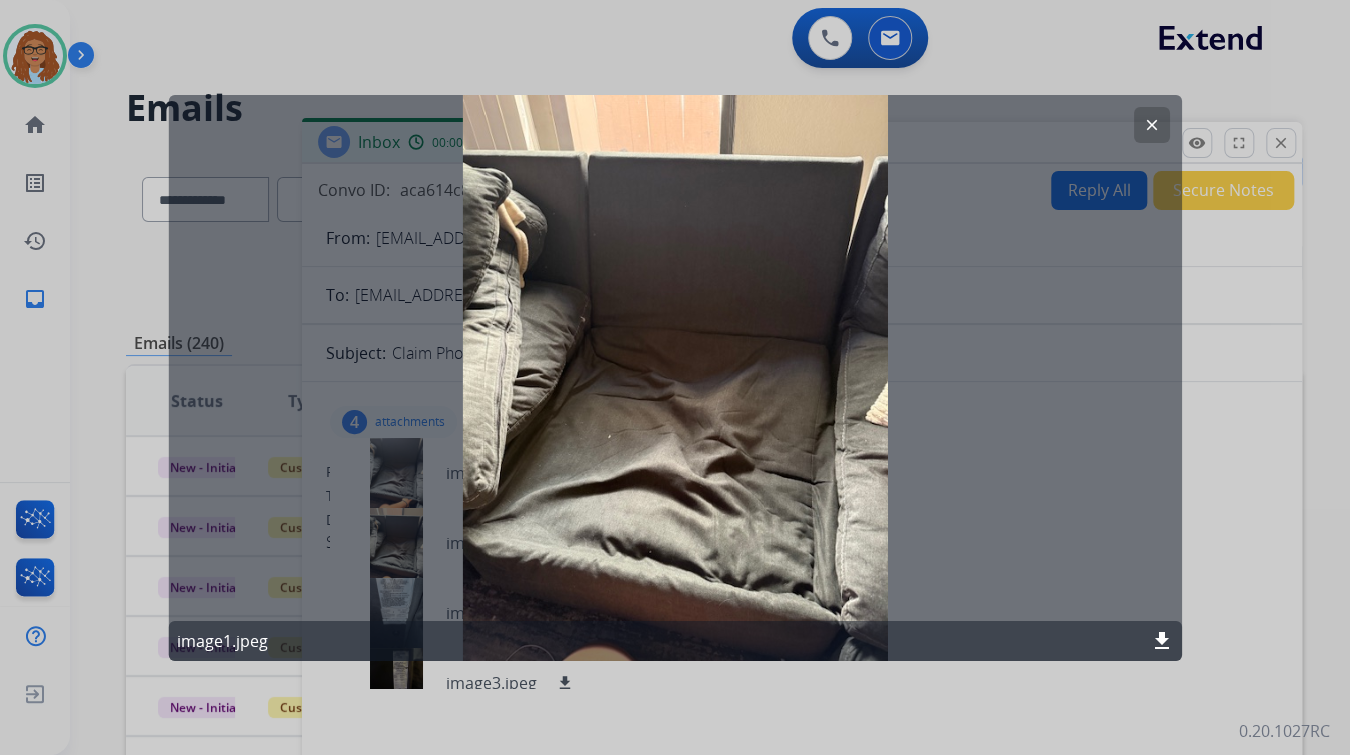 click on "clear" 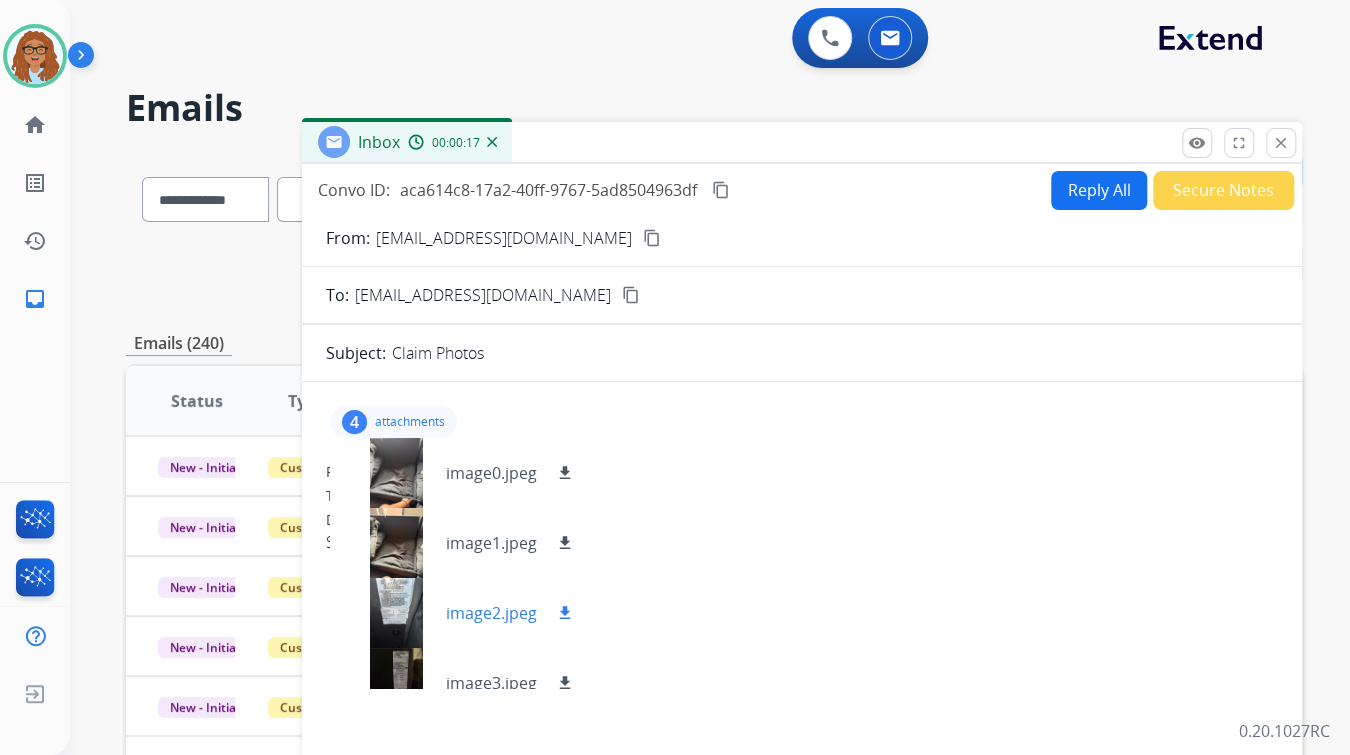 click at bounding box center (396, 613) 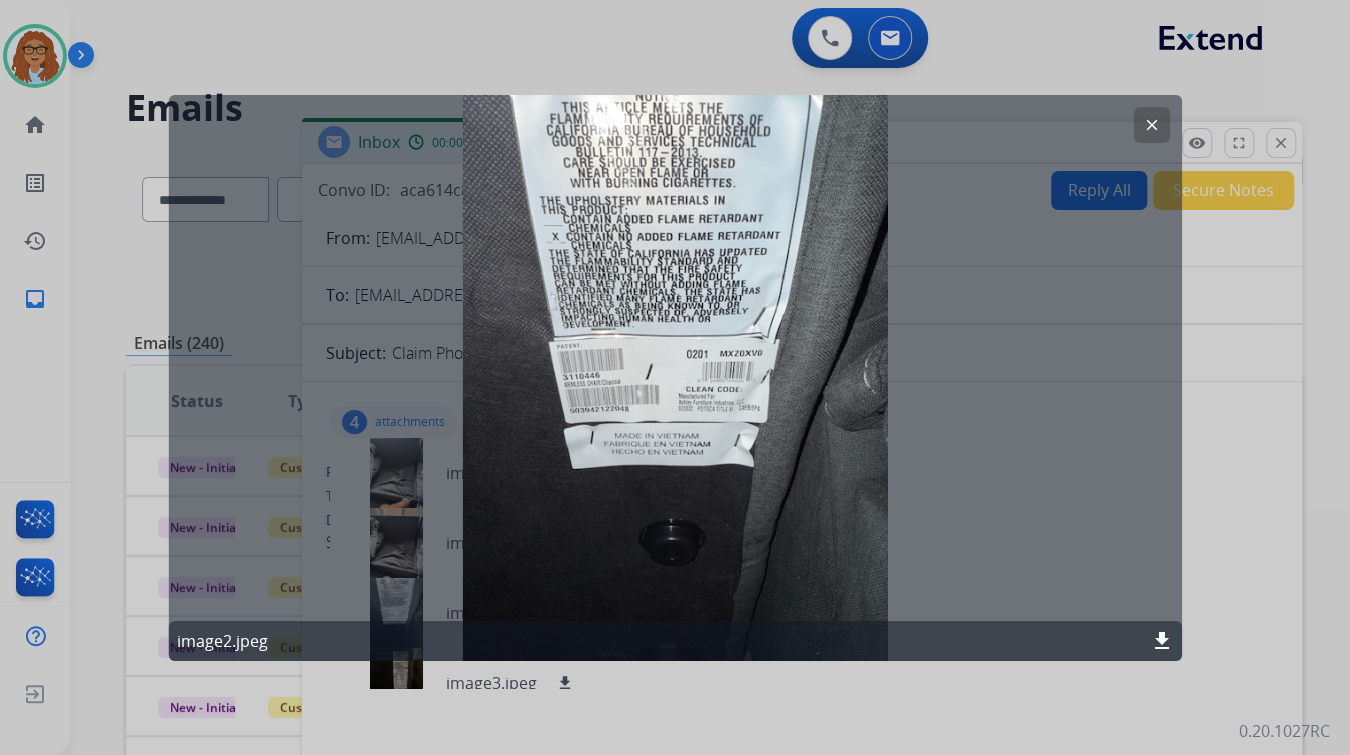 click on "clear" 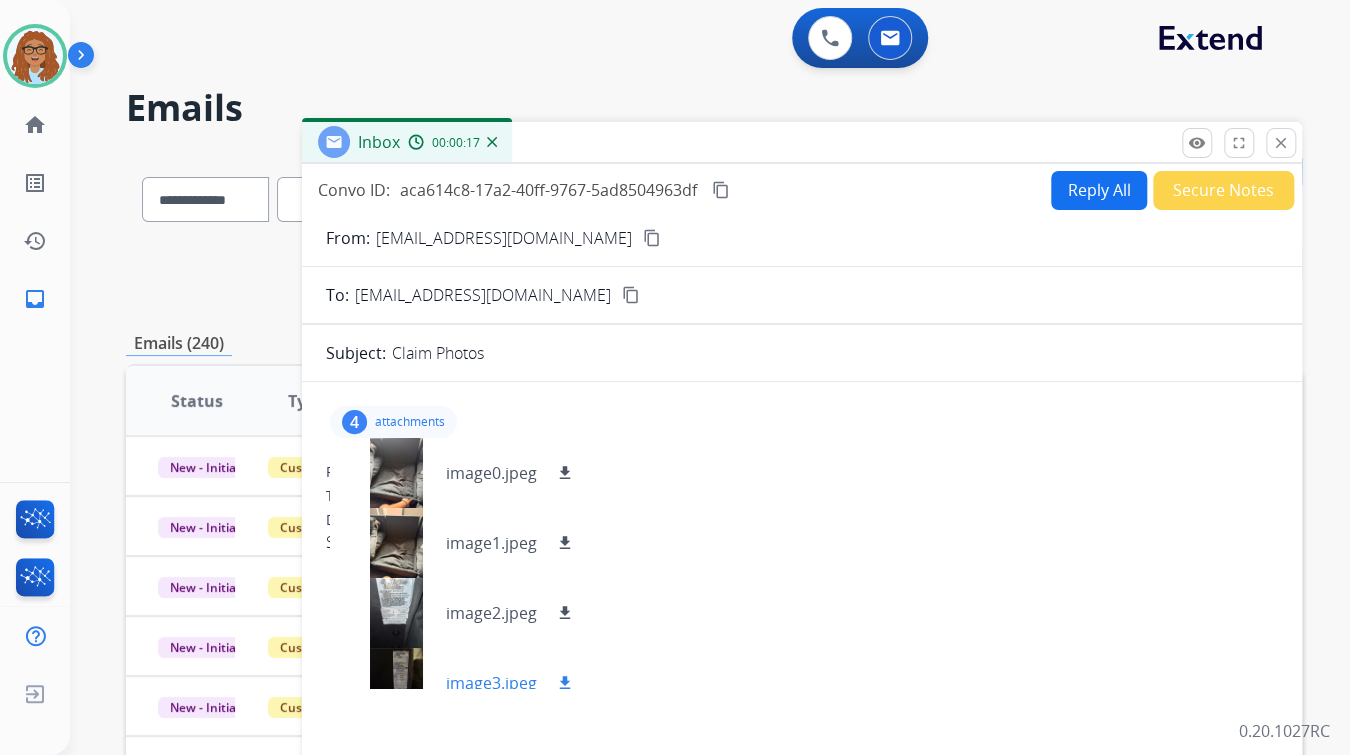 click at bounding box center [396, 683] 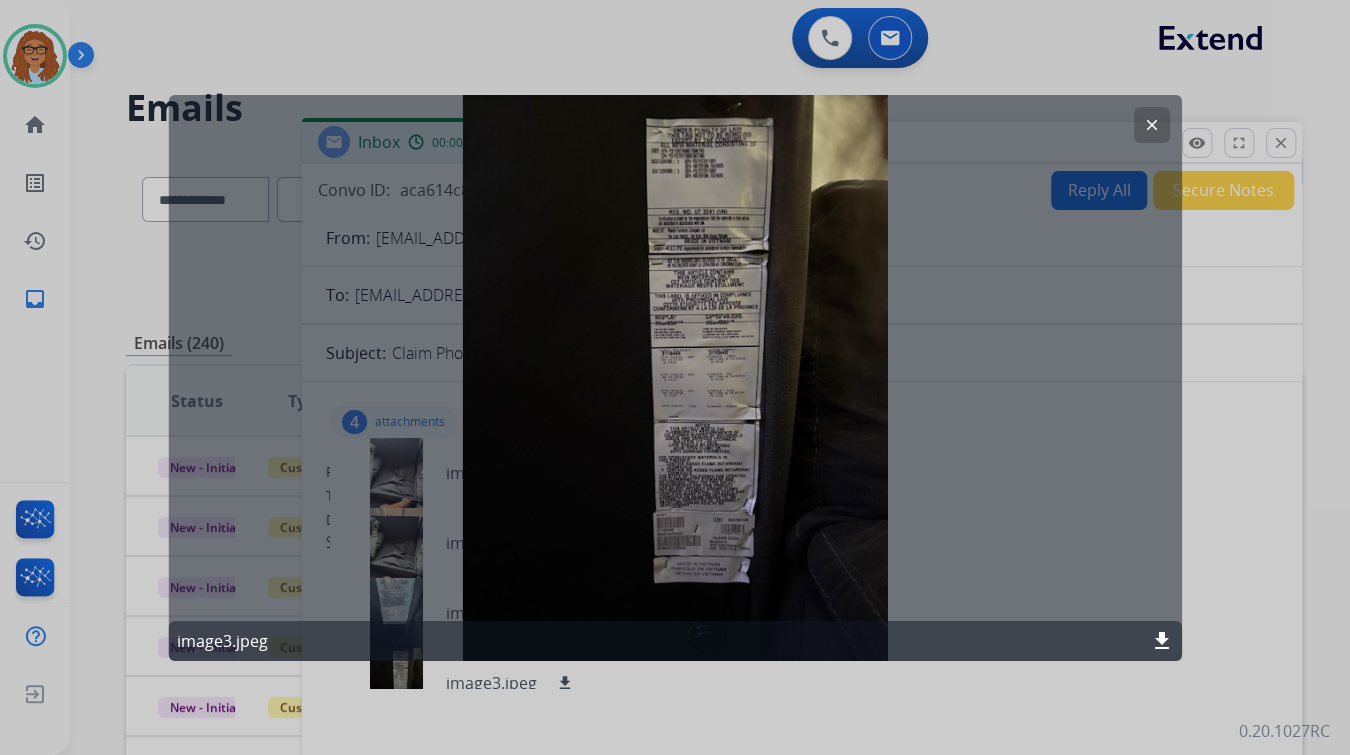 click on "clear" 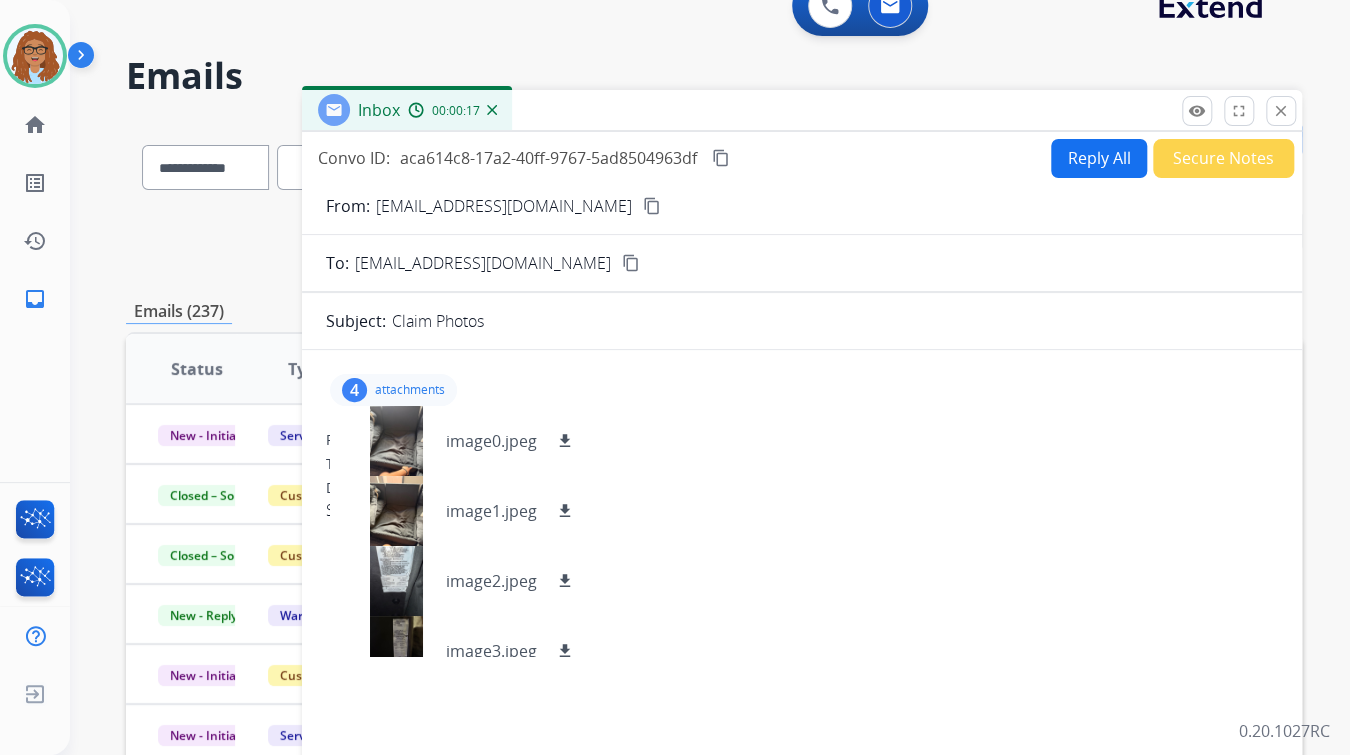 scroll, scrollTop: 0, scrollLeft: 0, axis: both 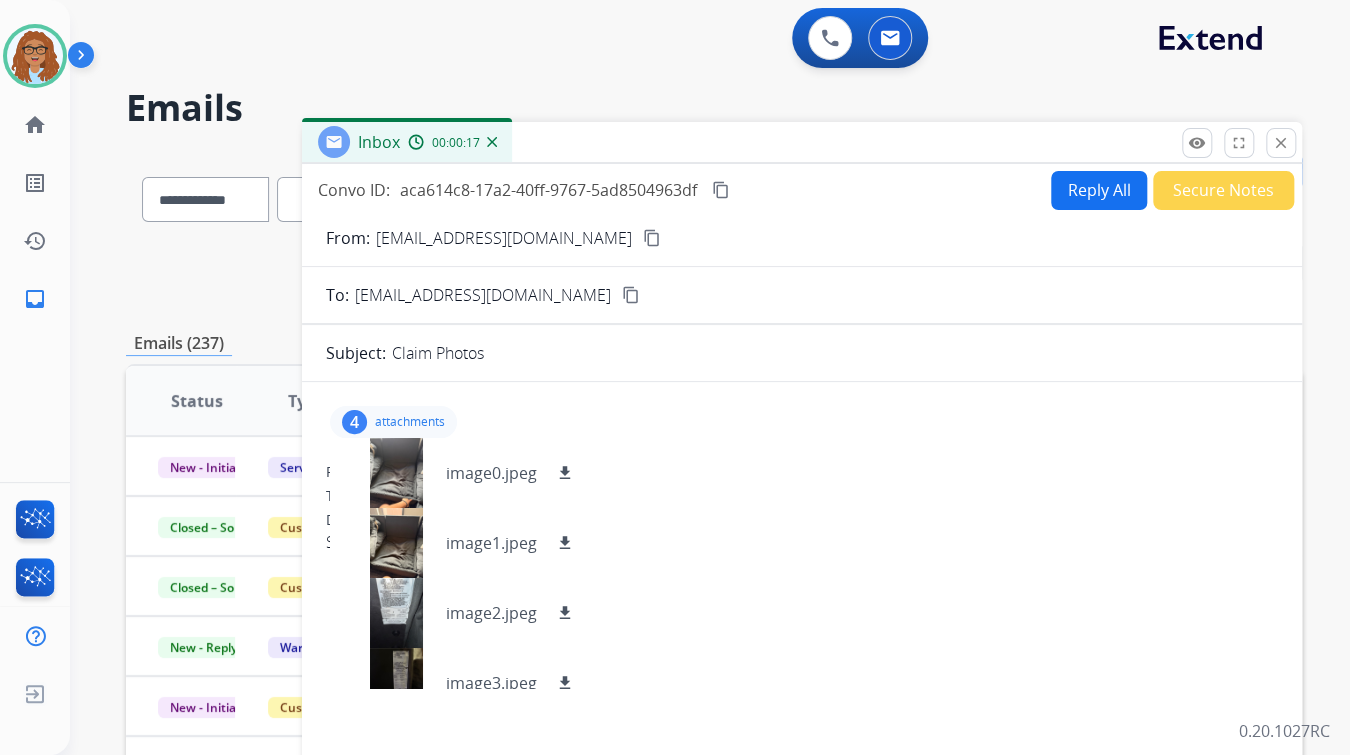 click on "Reply All" at bounding box center [1099, 190] 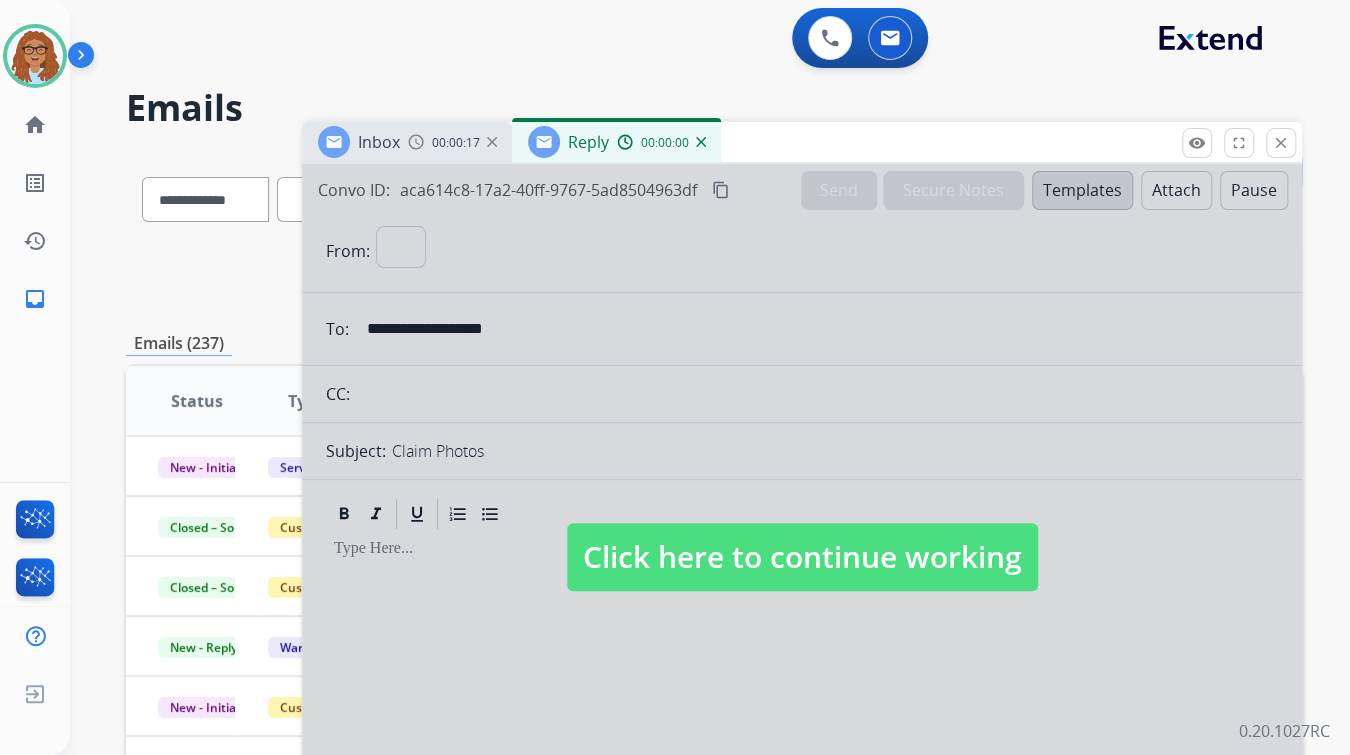 select on "**********" 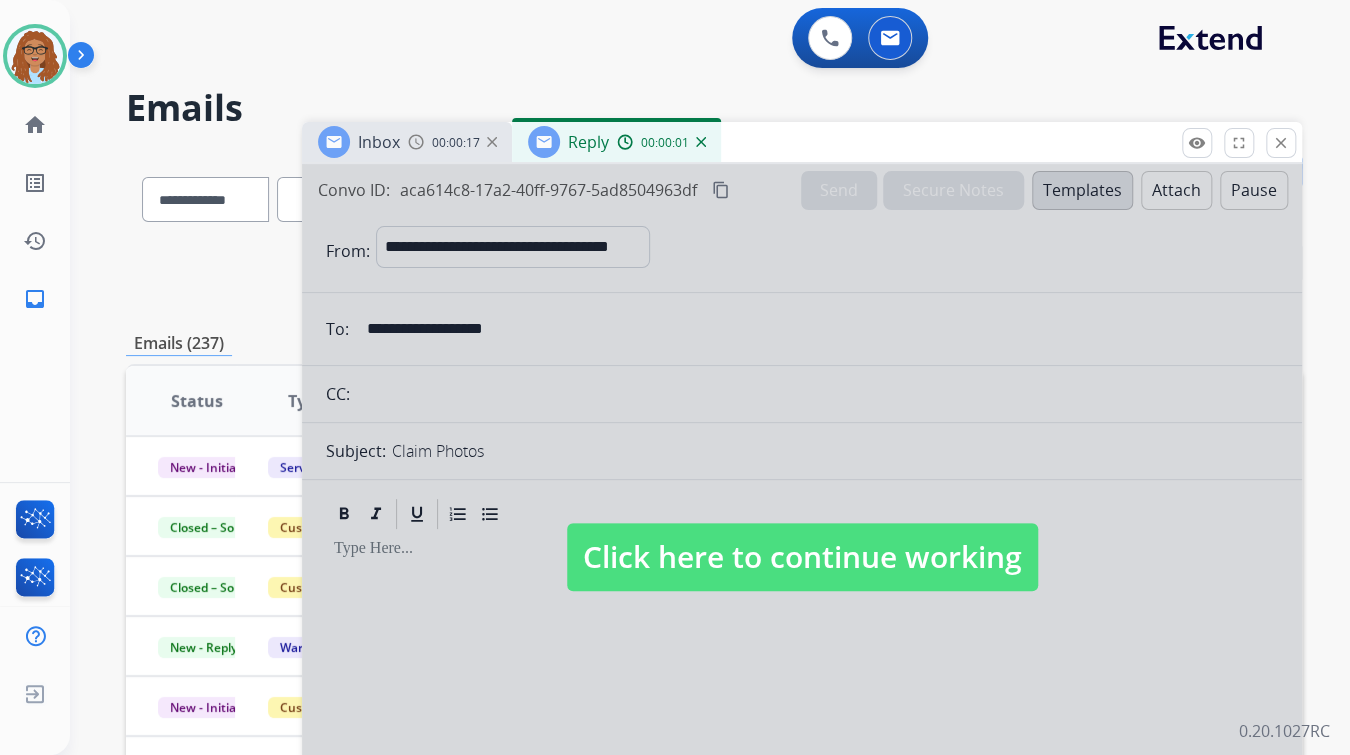 click on "Click here to continue working" at bounding box center [802, 557] 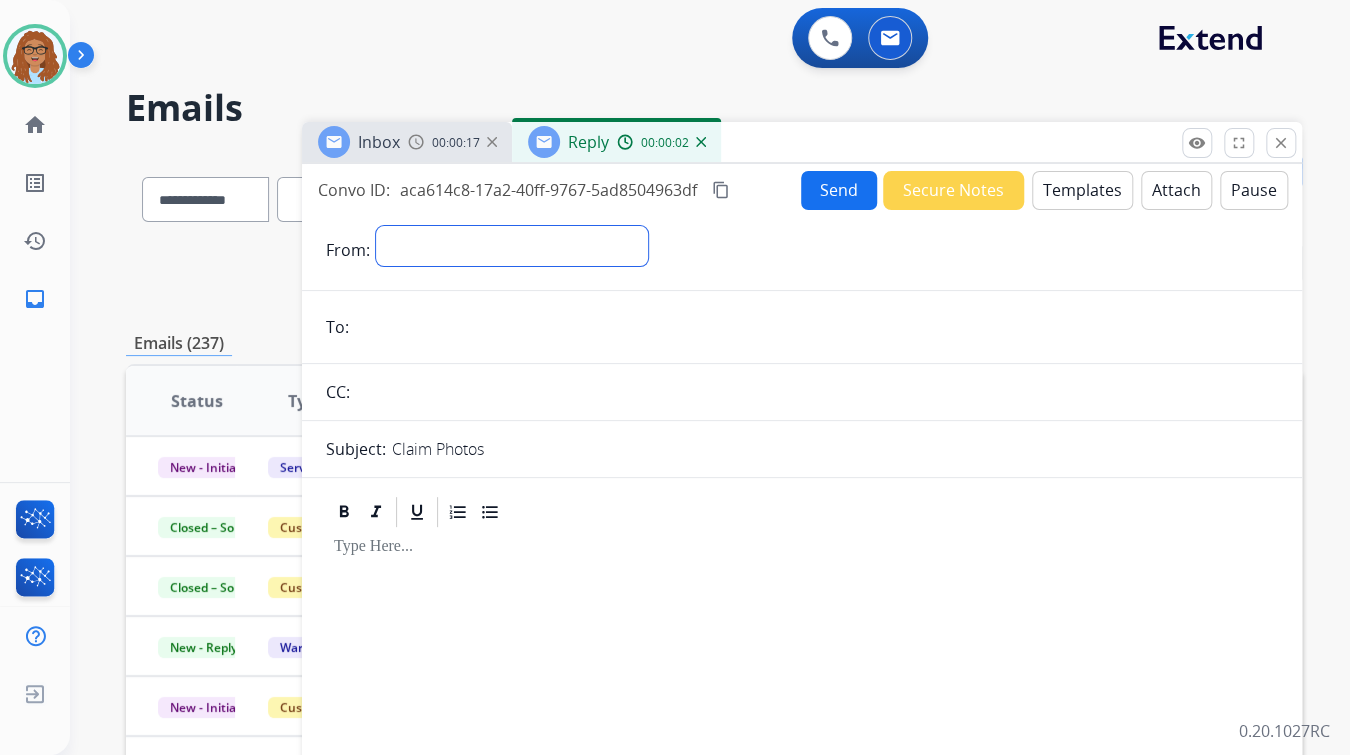 drag, startPoint x: 516, startPoint y: 236, endPoint x: 516, endPoint y: 257, distance: 21 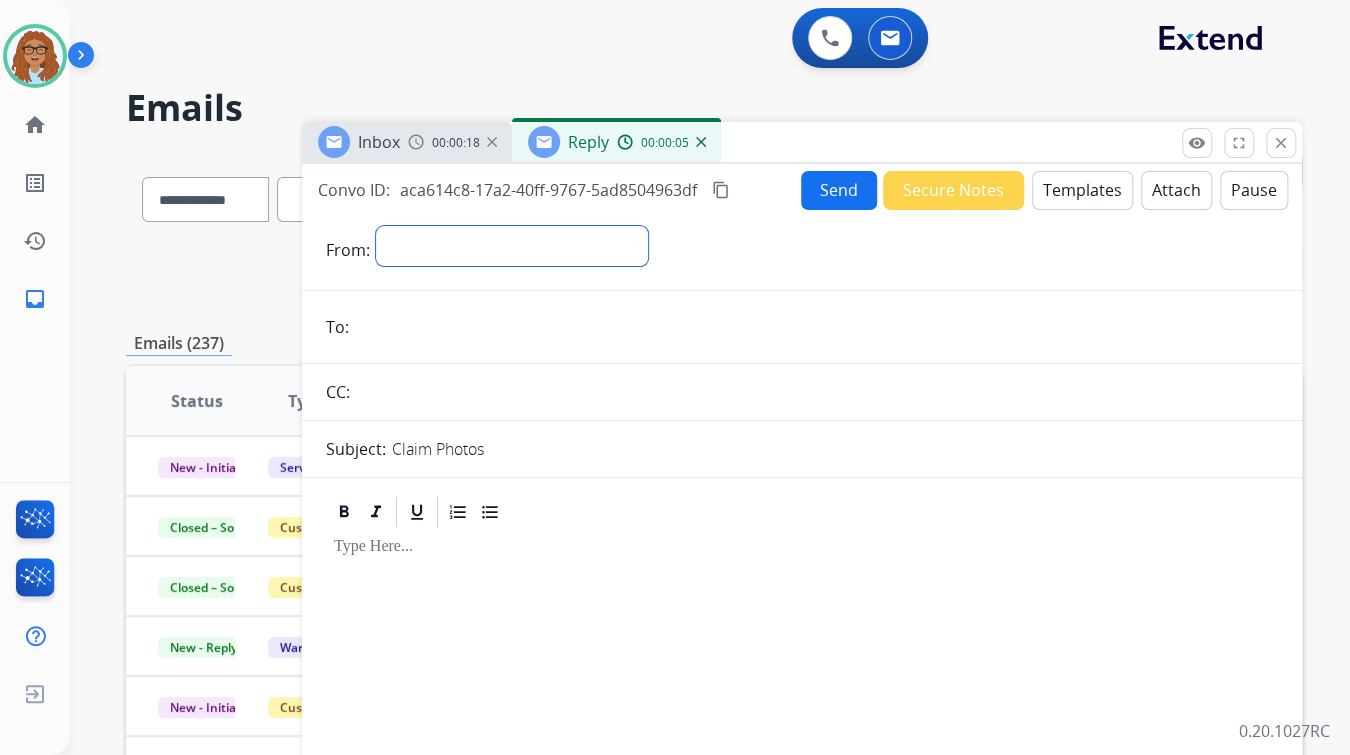 select on "**********" 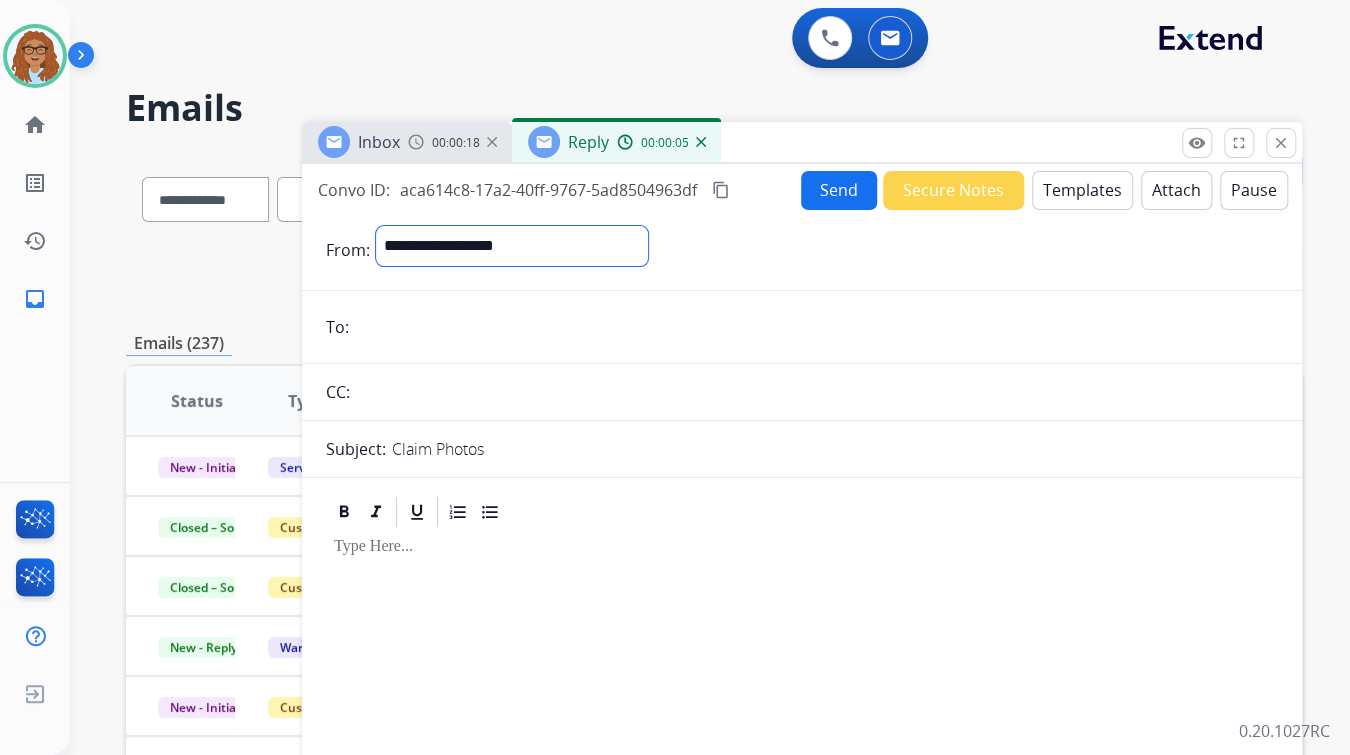 click on "**********" at bounding box center [512, 246] 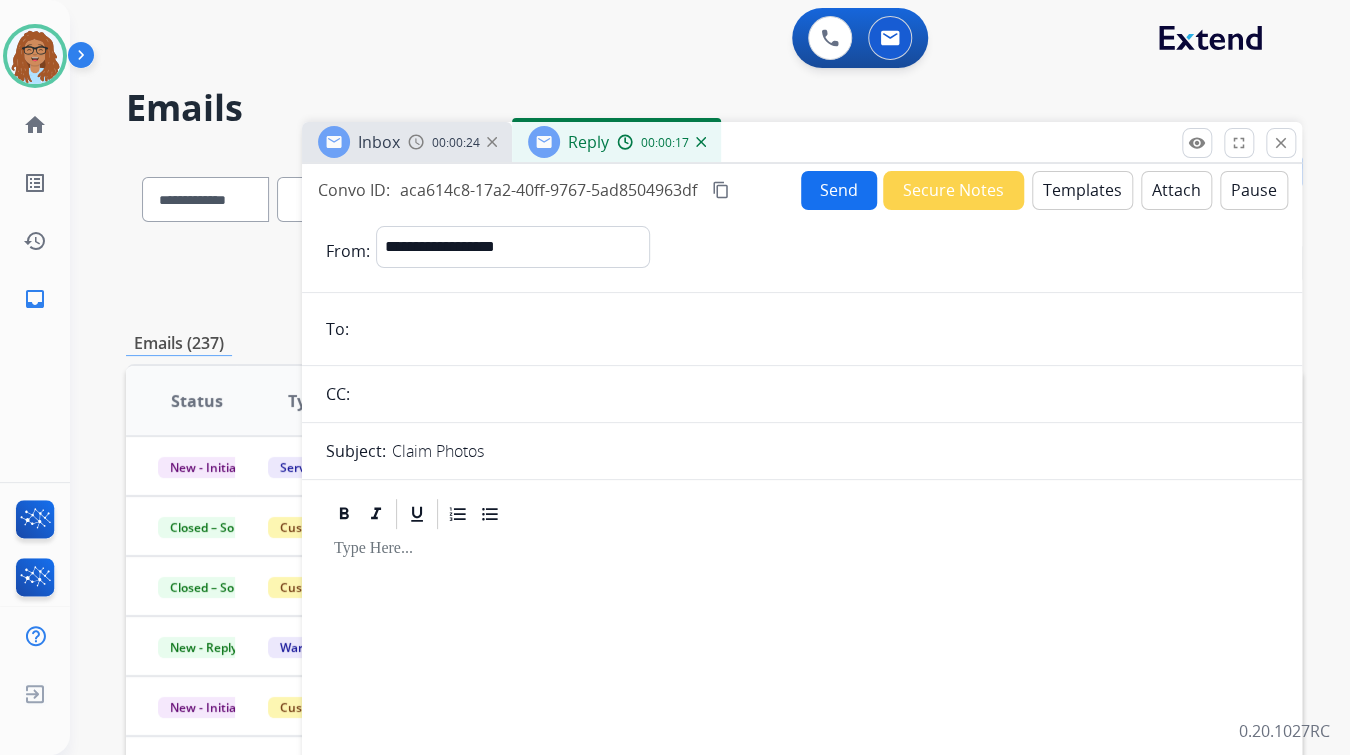 click at bounding box center (816, 329) 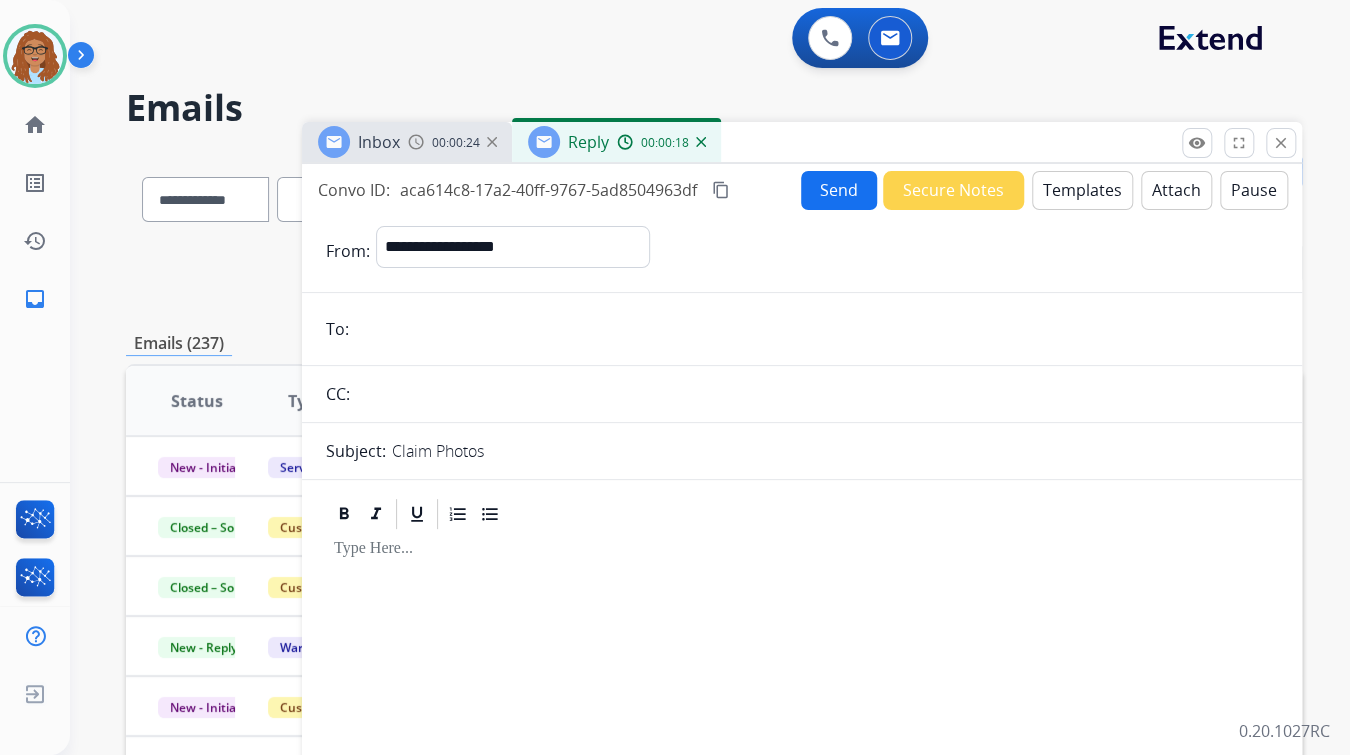 paste on "**********" 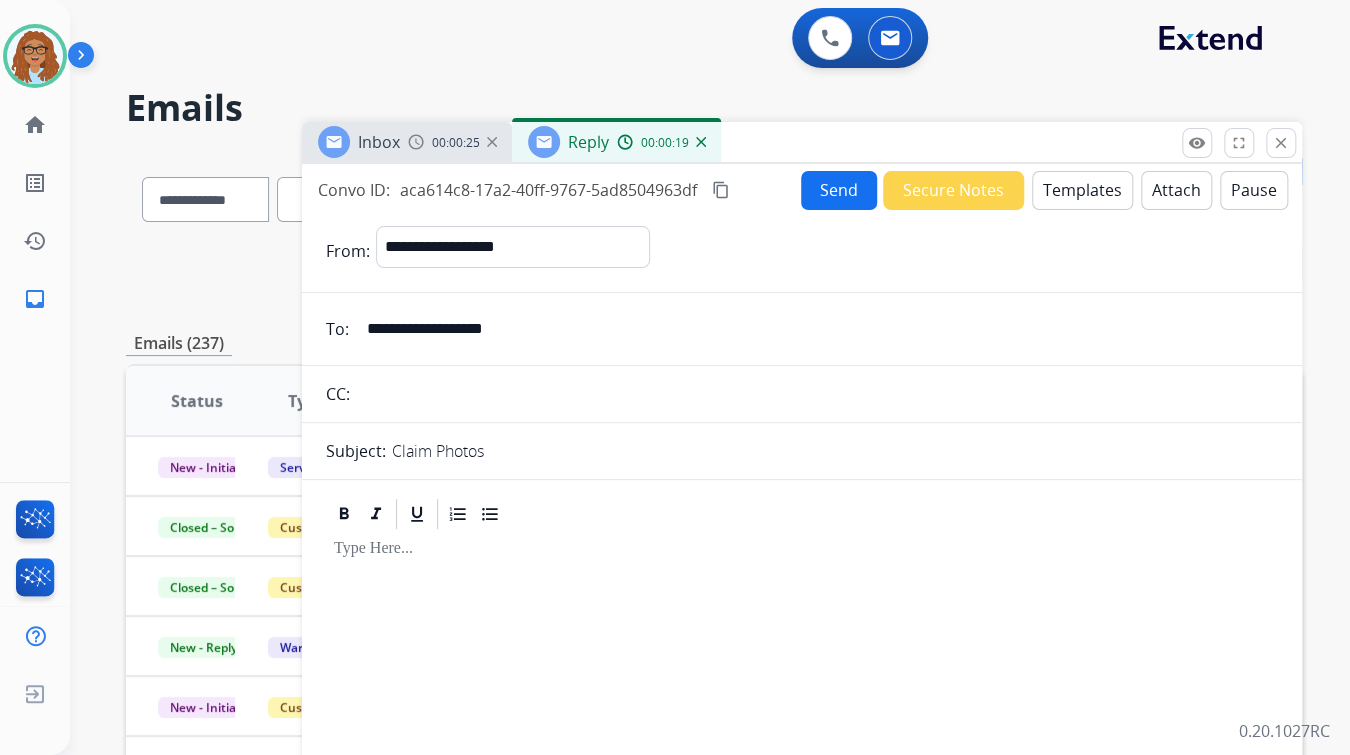 type on "**********" 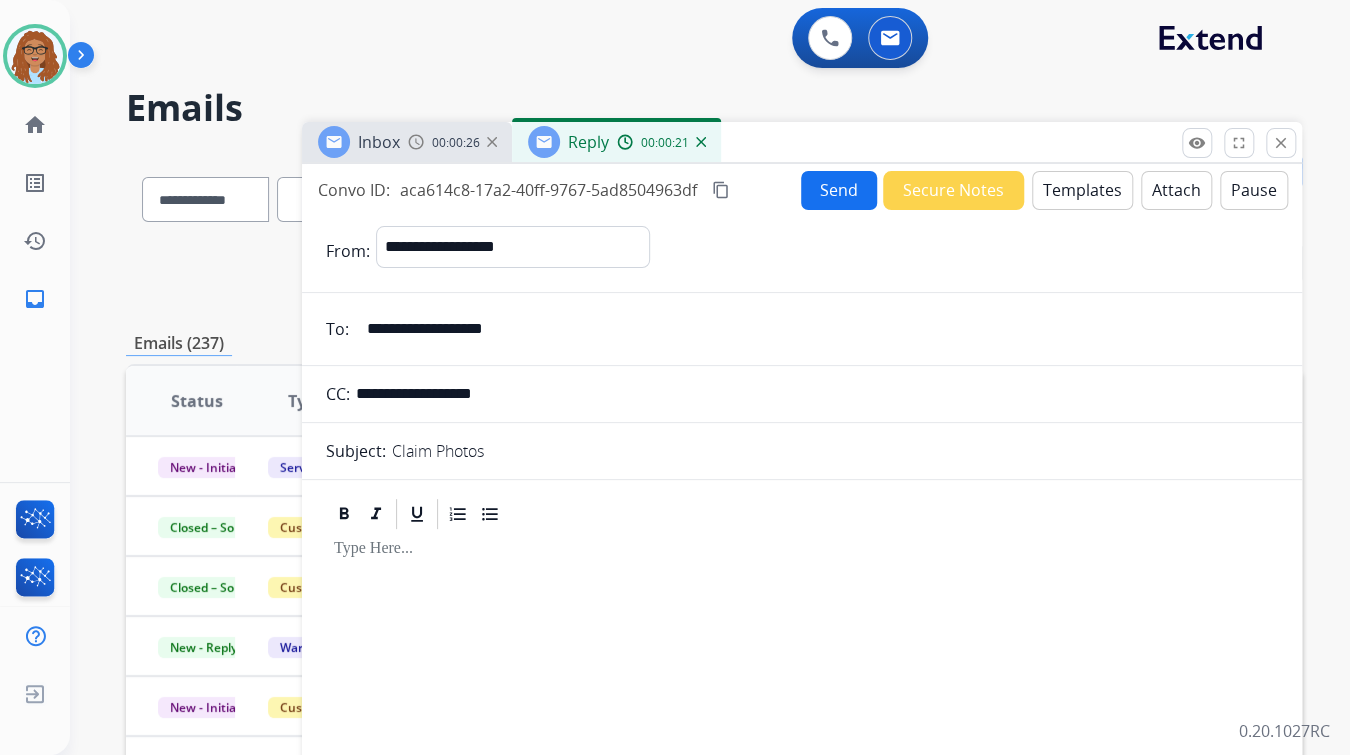 type on "**********" 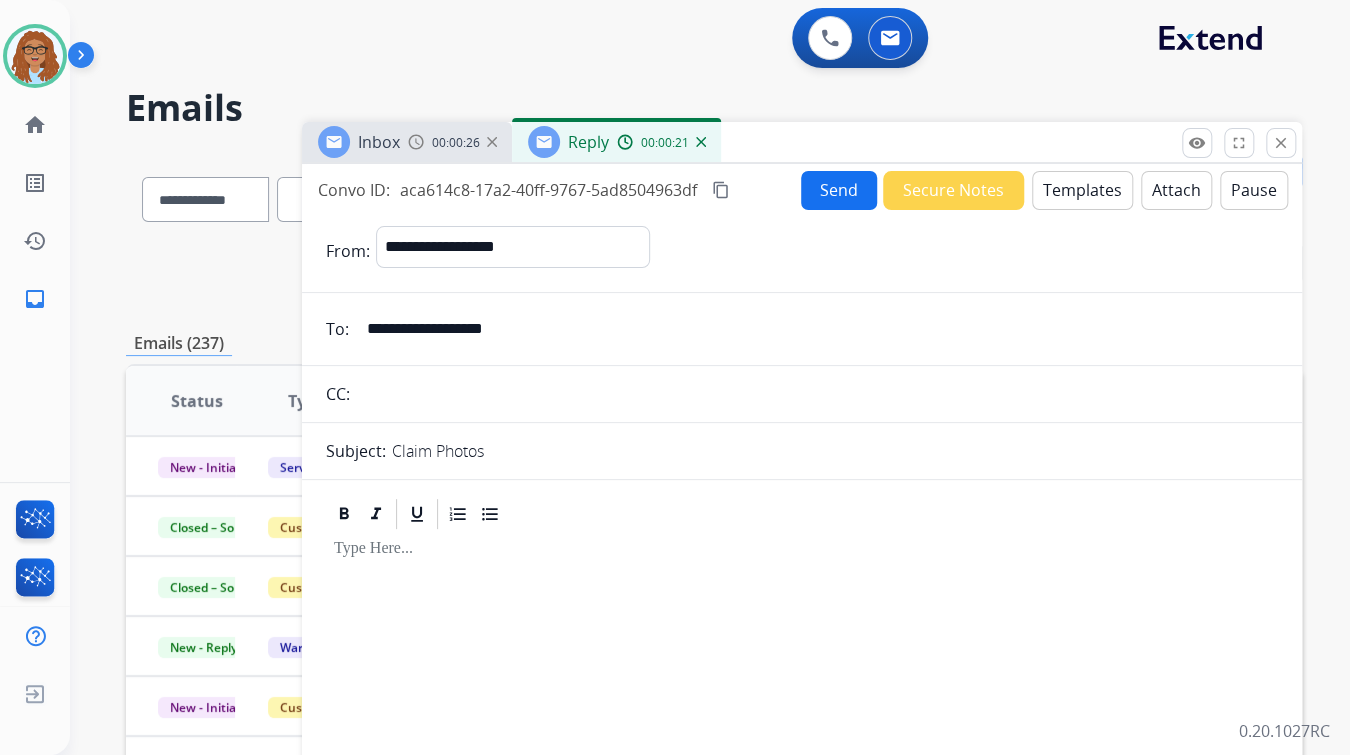 click on "Templates" at bounding box center (1082, 190) 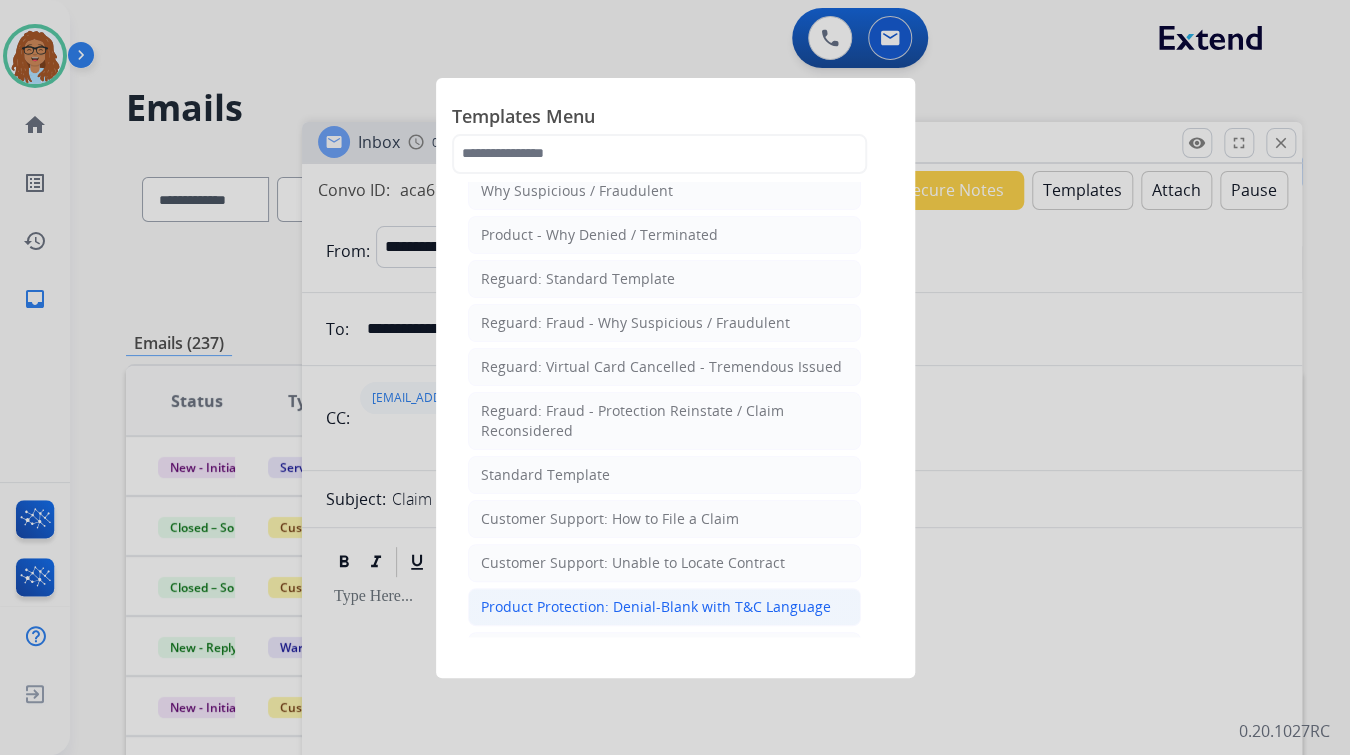 scroll, scrollTop: 0, scrollLeft: 0, axis: both 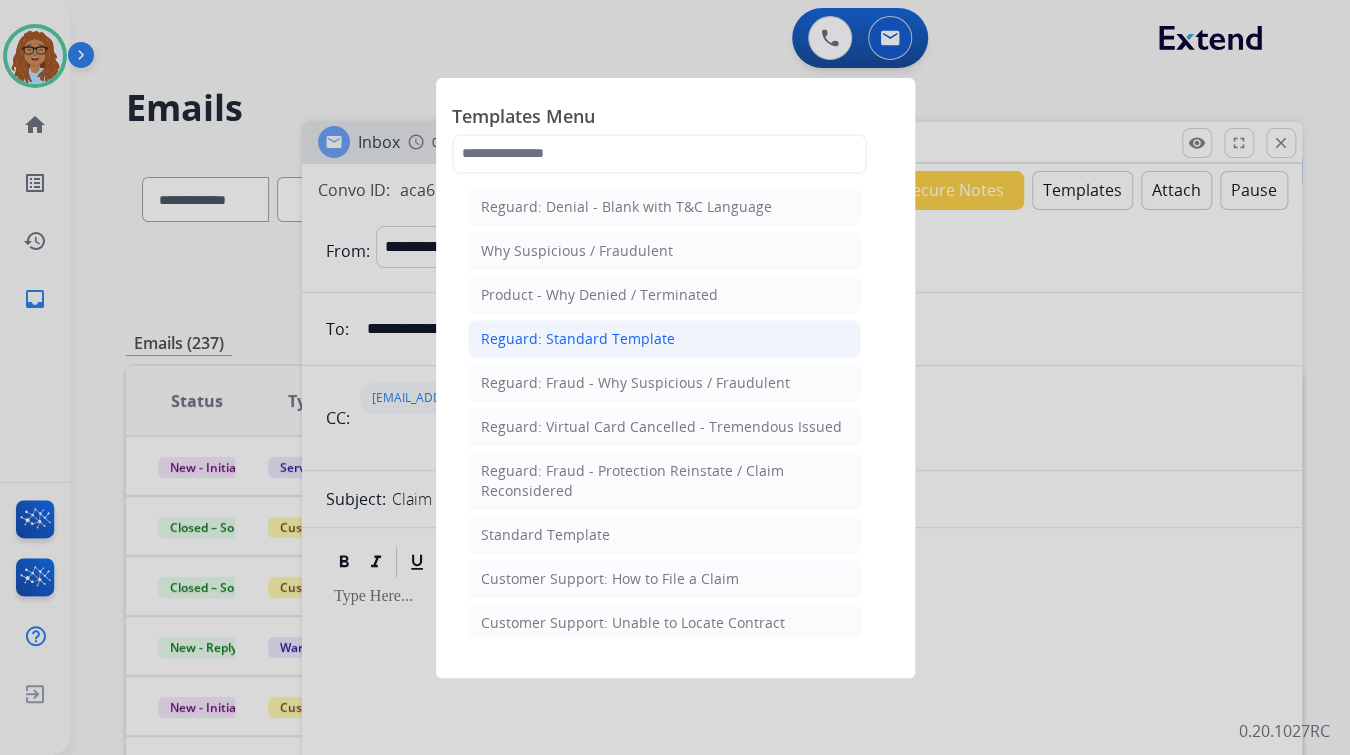 click on "Reguard: Standard Template" 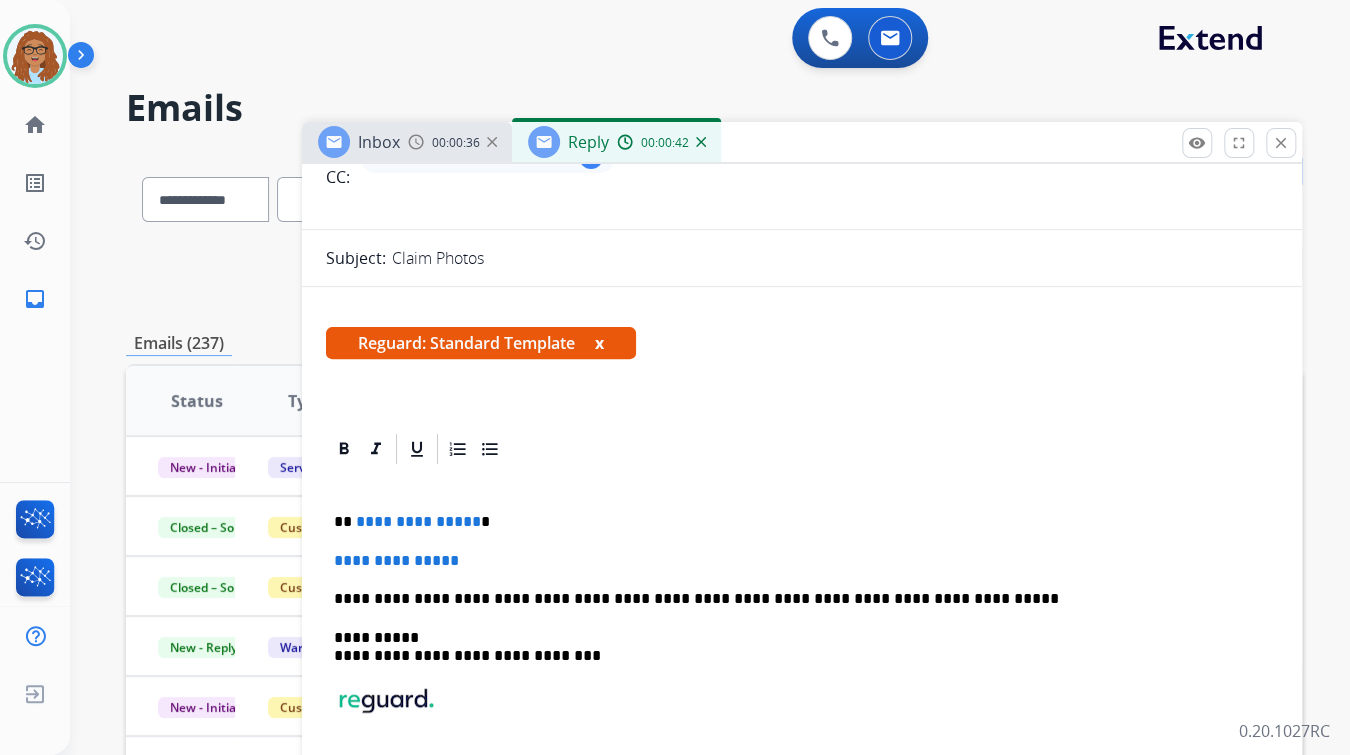 scroll, scrollTop: 308, scrollLeft: 0, axis: vertical 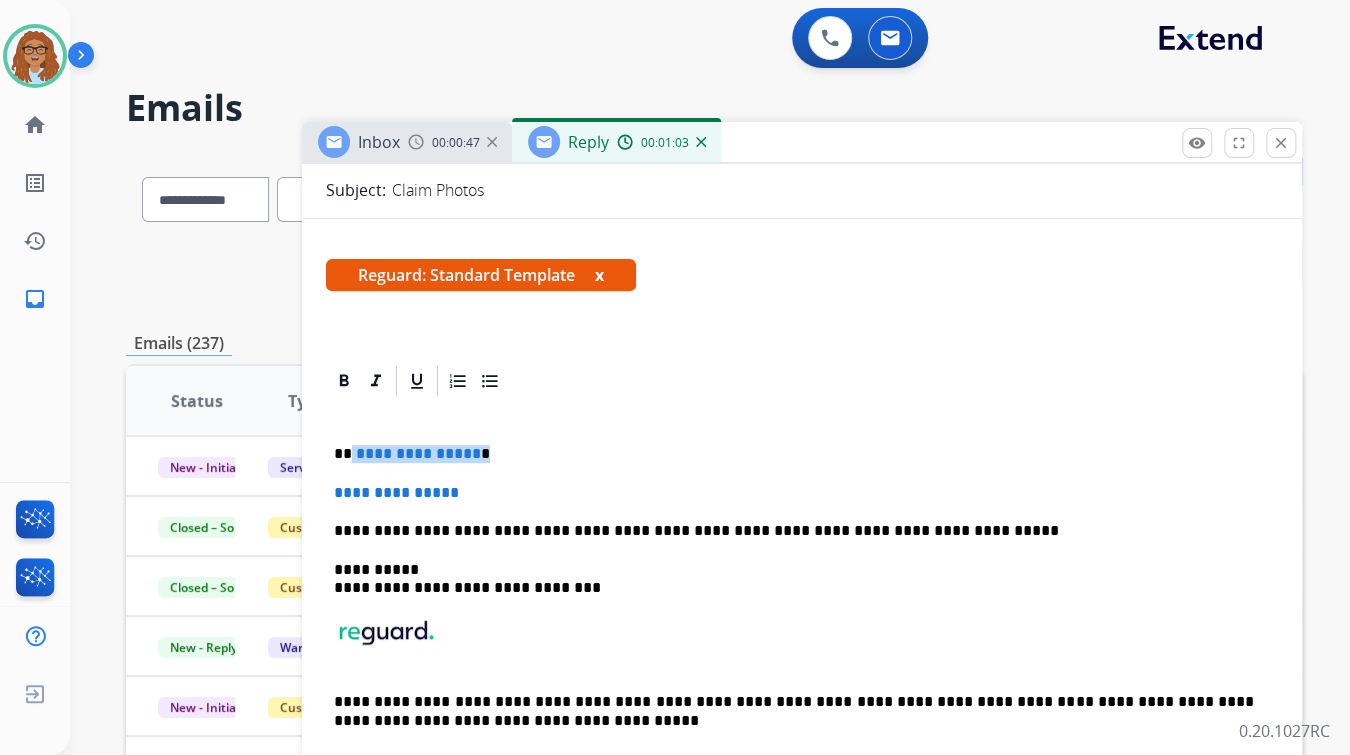 drag, startPoint x: 479, startPoint y: 455, endPoint x: 351, endPoint y: 456, distance: 128.0039 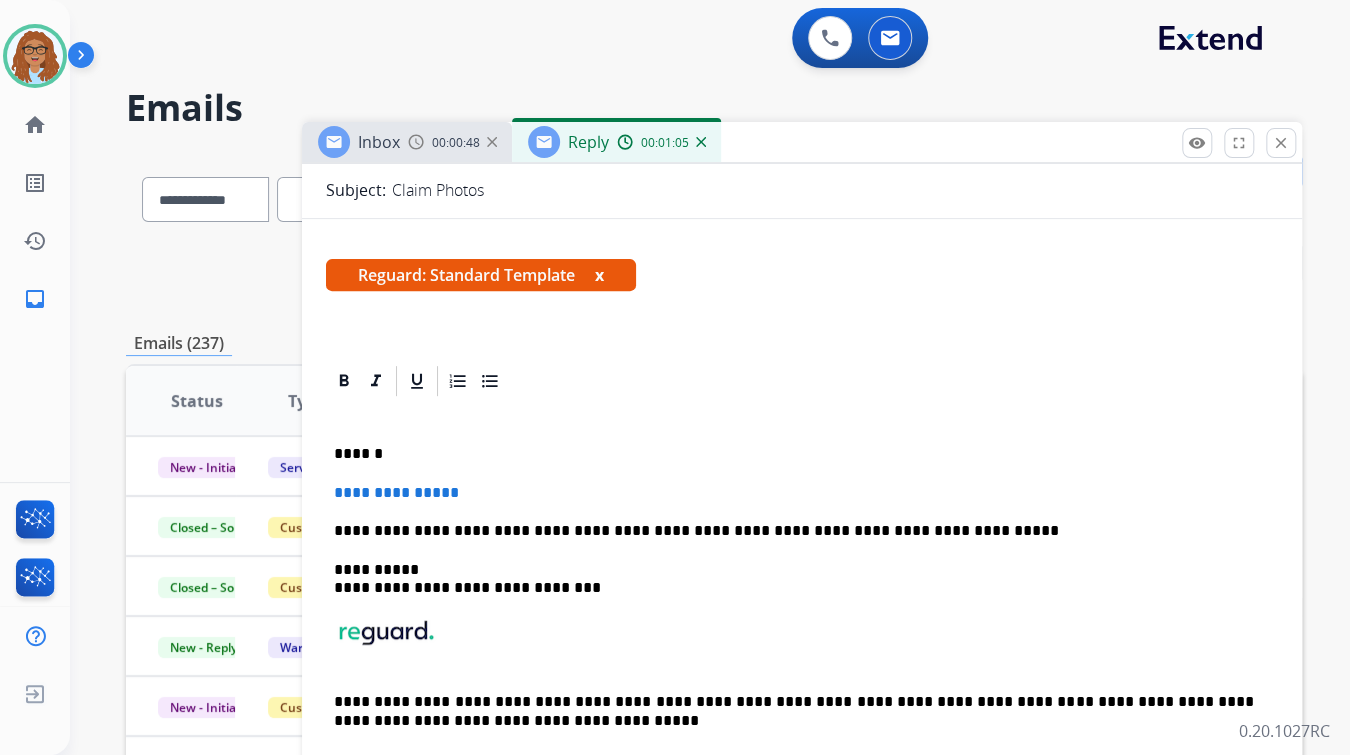click on "******" at bounding box center [794, 454] 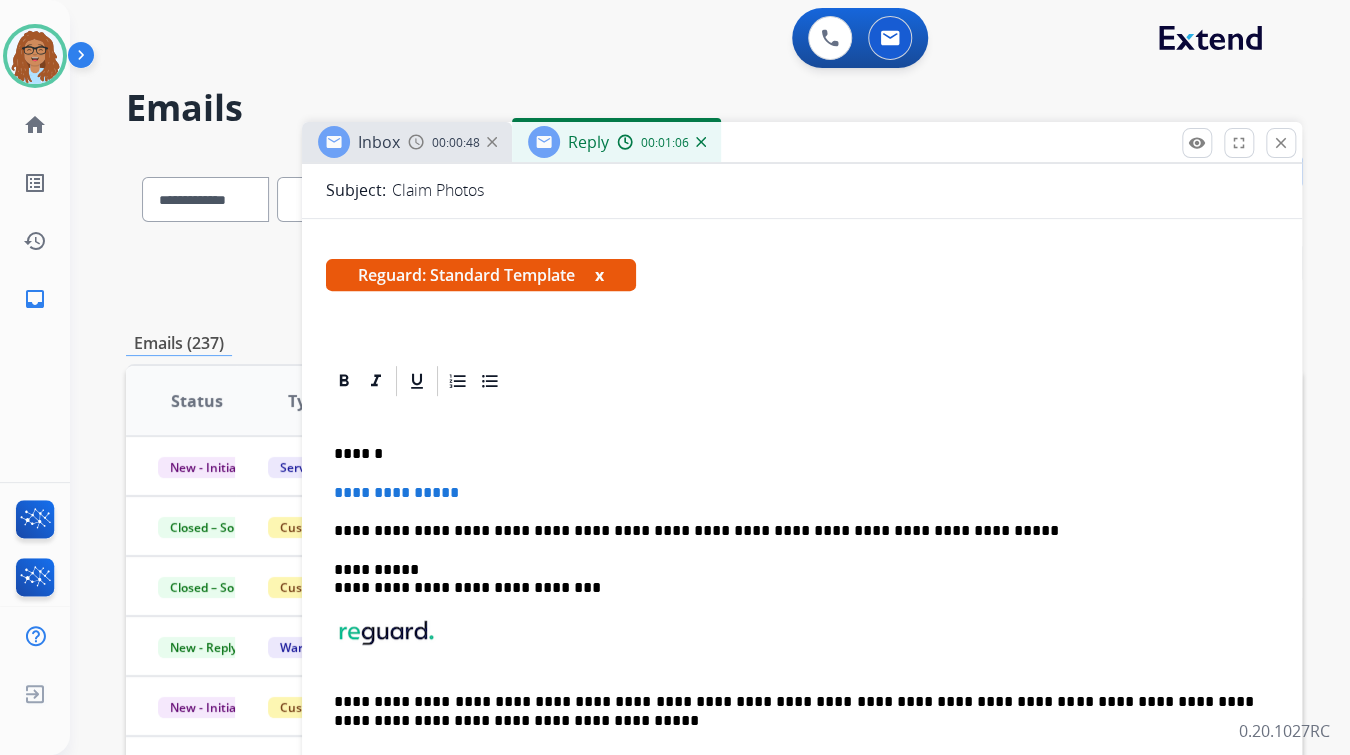 type 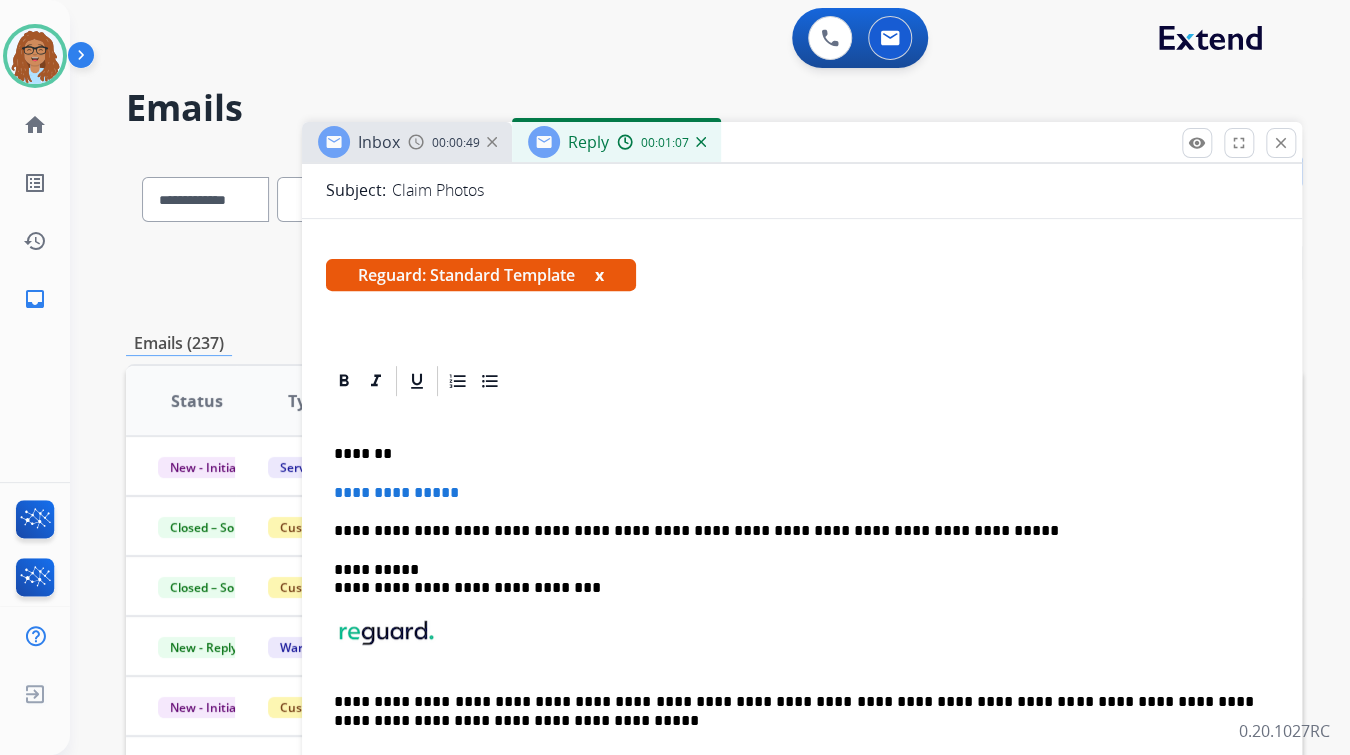 drag, startPoint x: 402, startPoint y: 452, endPoint x: 433, endPoint y: 452, distance: 31 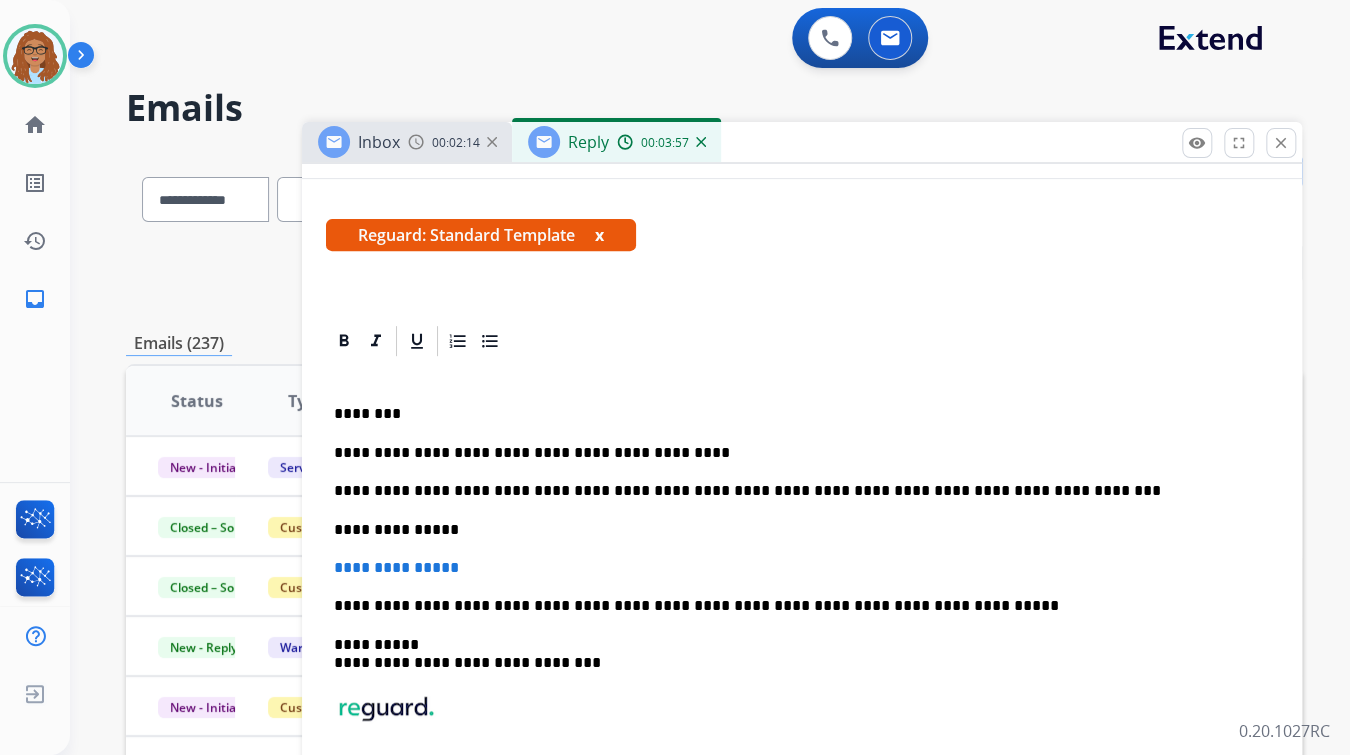 scroll, scrollTop: 388, scrollLeft: 0, axis: vertical 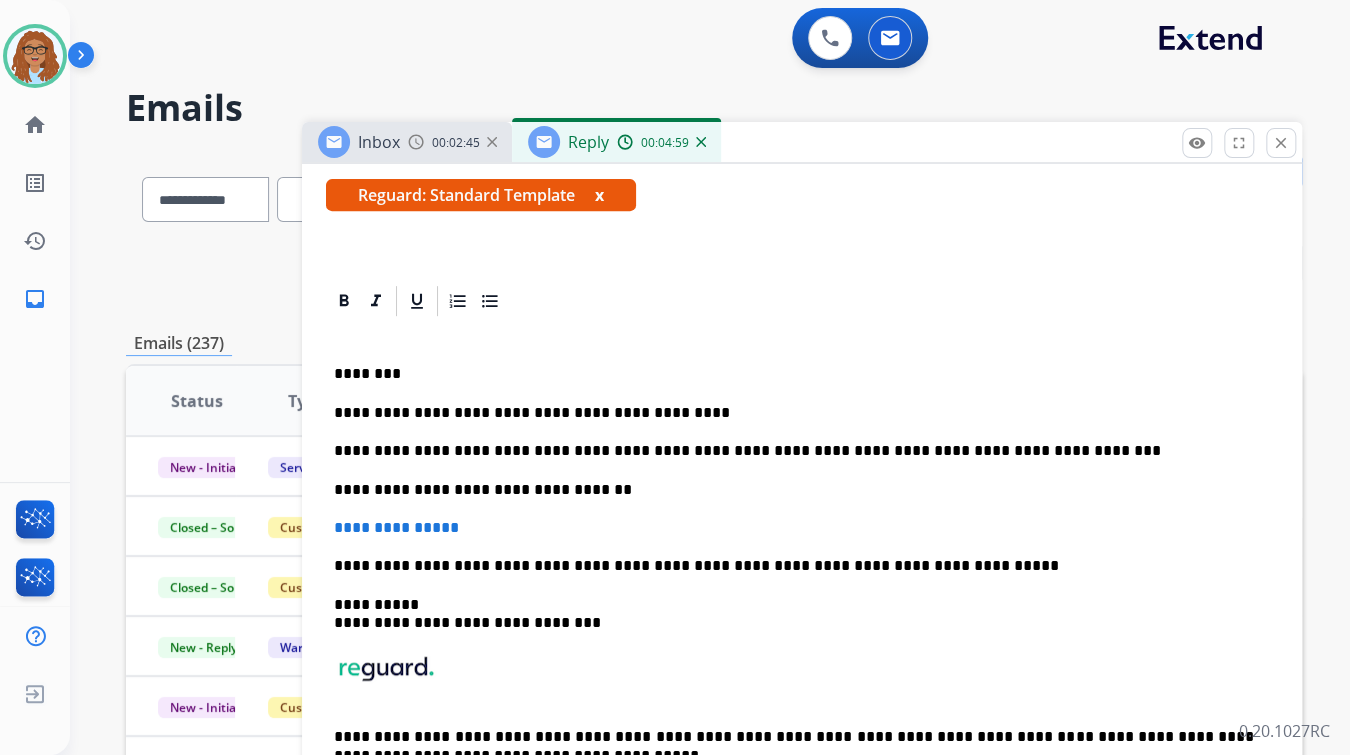 click on "**********" at bounding box center [794, 490] 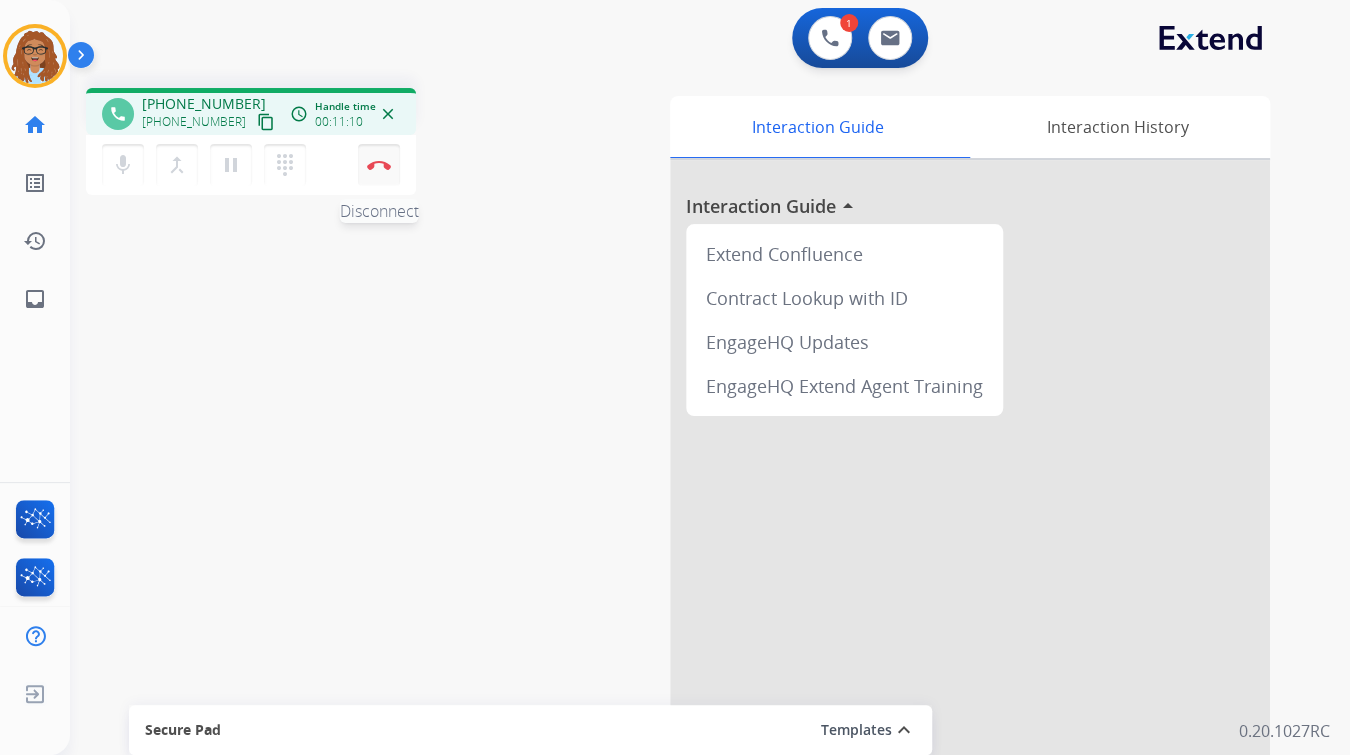 click on "Disconnect" at bounding box center [379, 165] 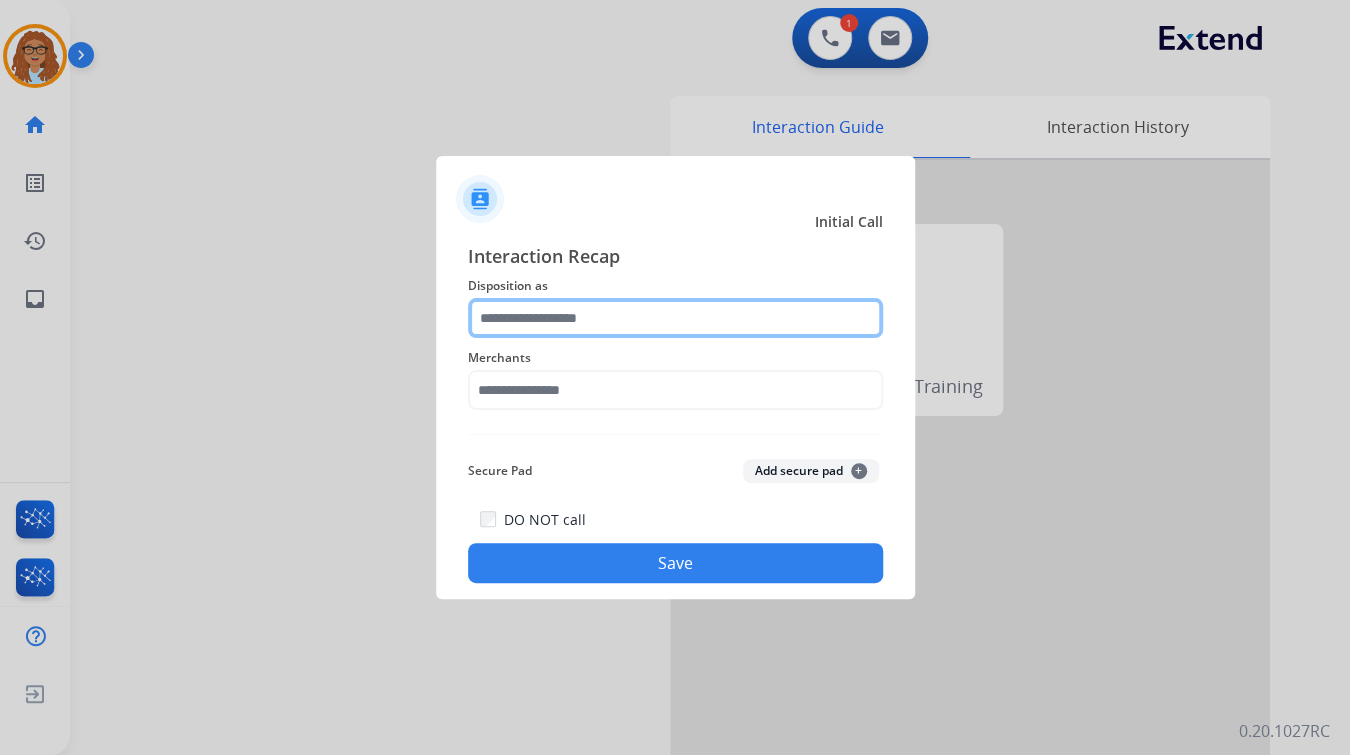 click 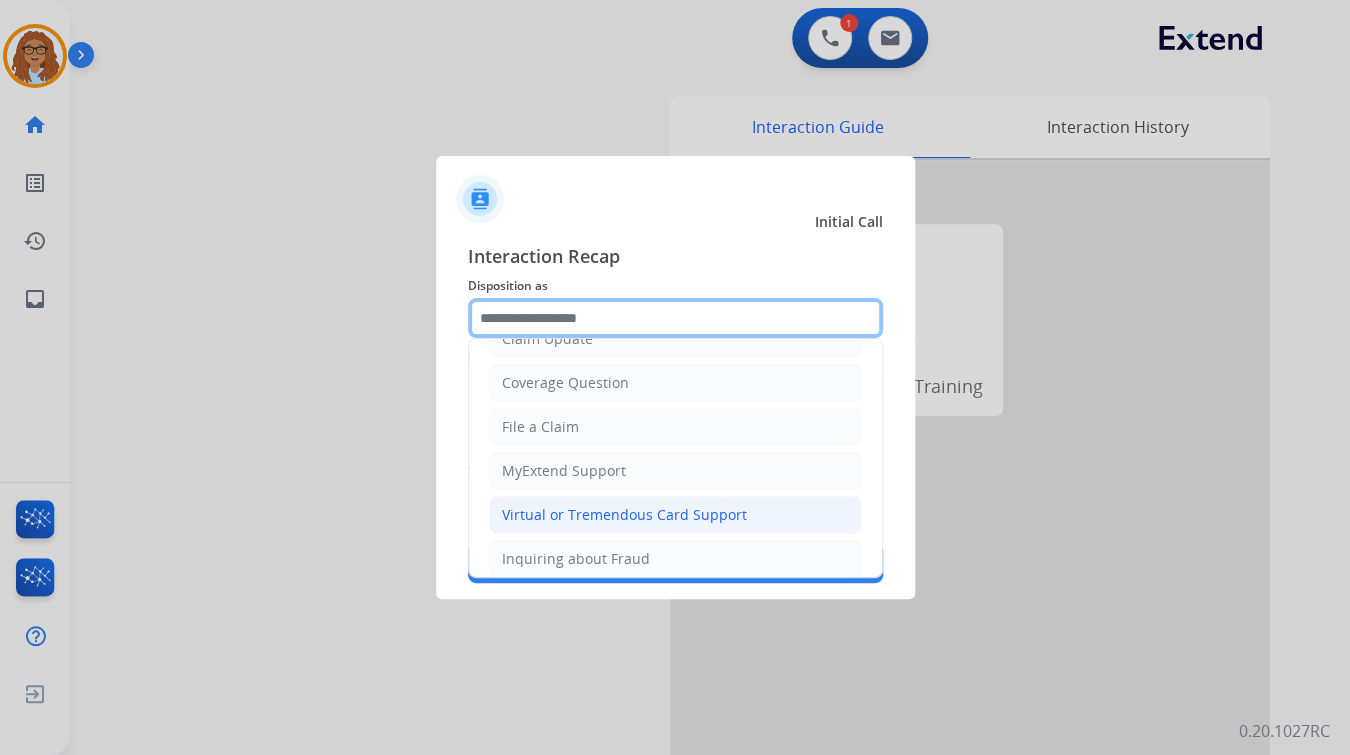 scroll, scrollTop: 306, scrollLeft: 0, axis: vertical 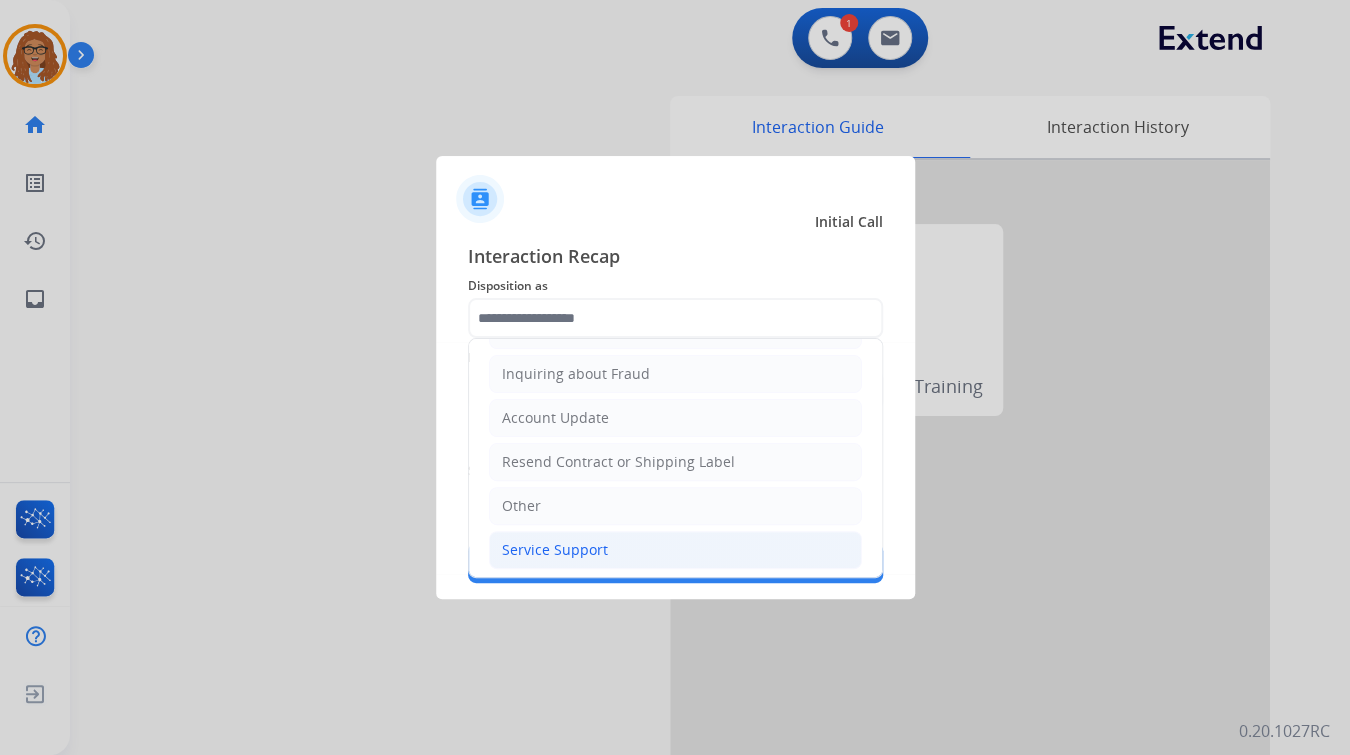 click on "Service Support" 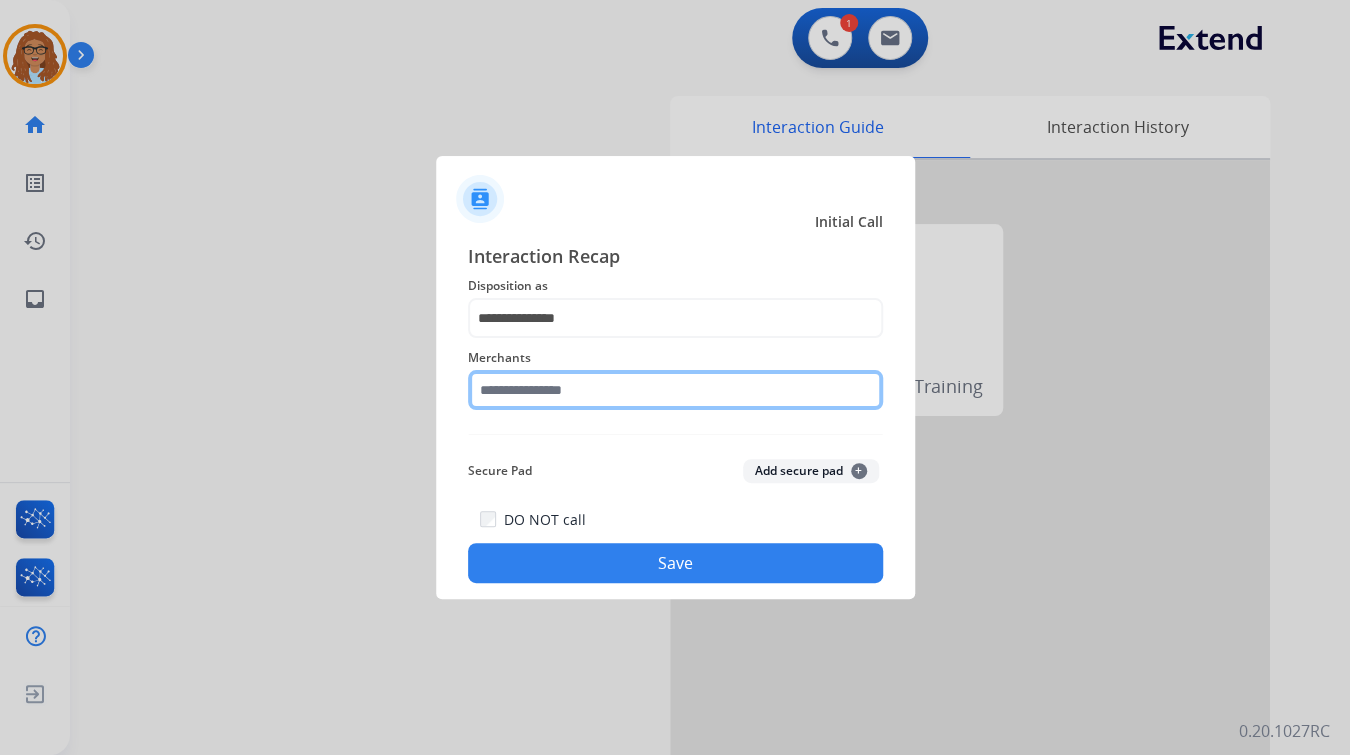 click 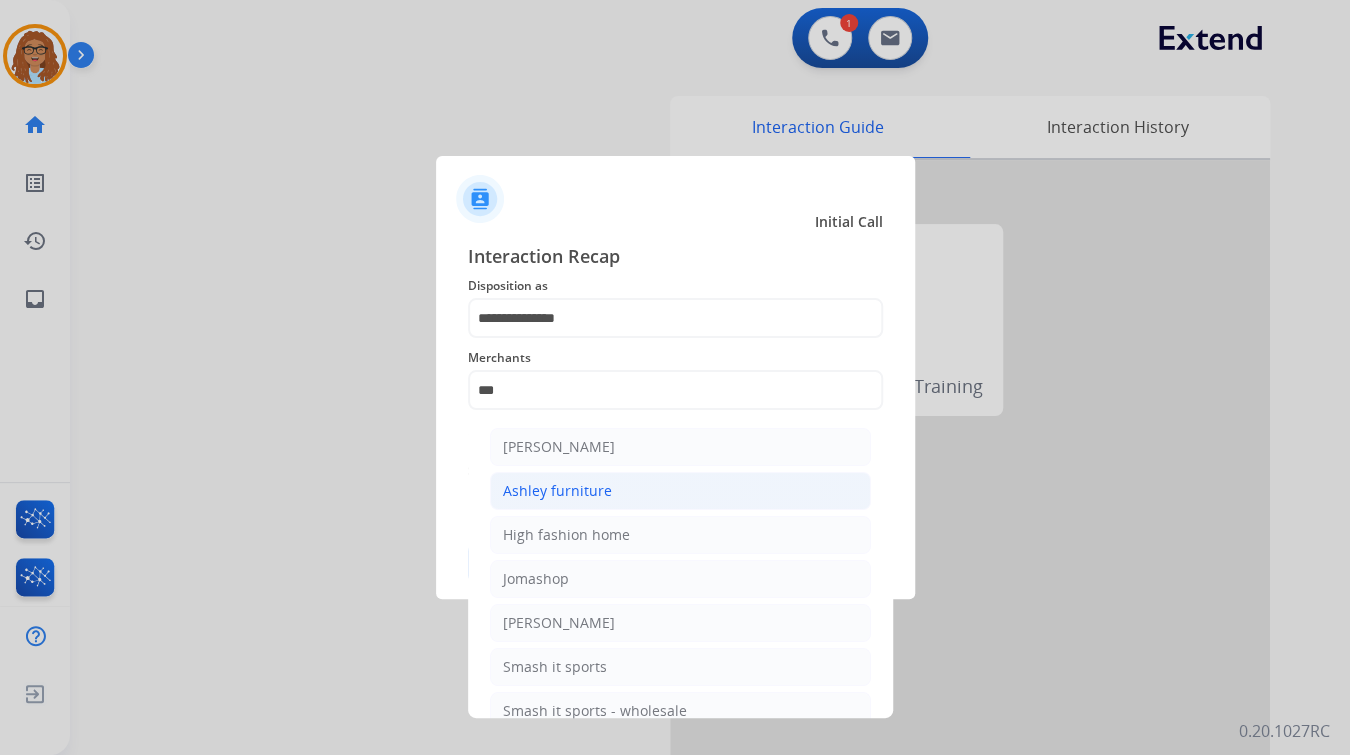 click on "Ashley furniture" 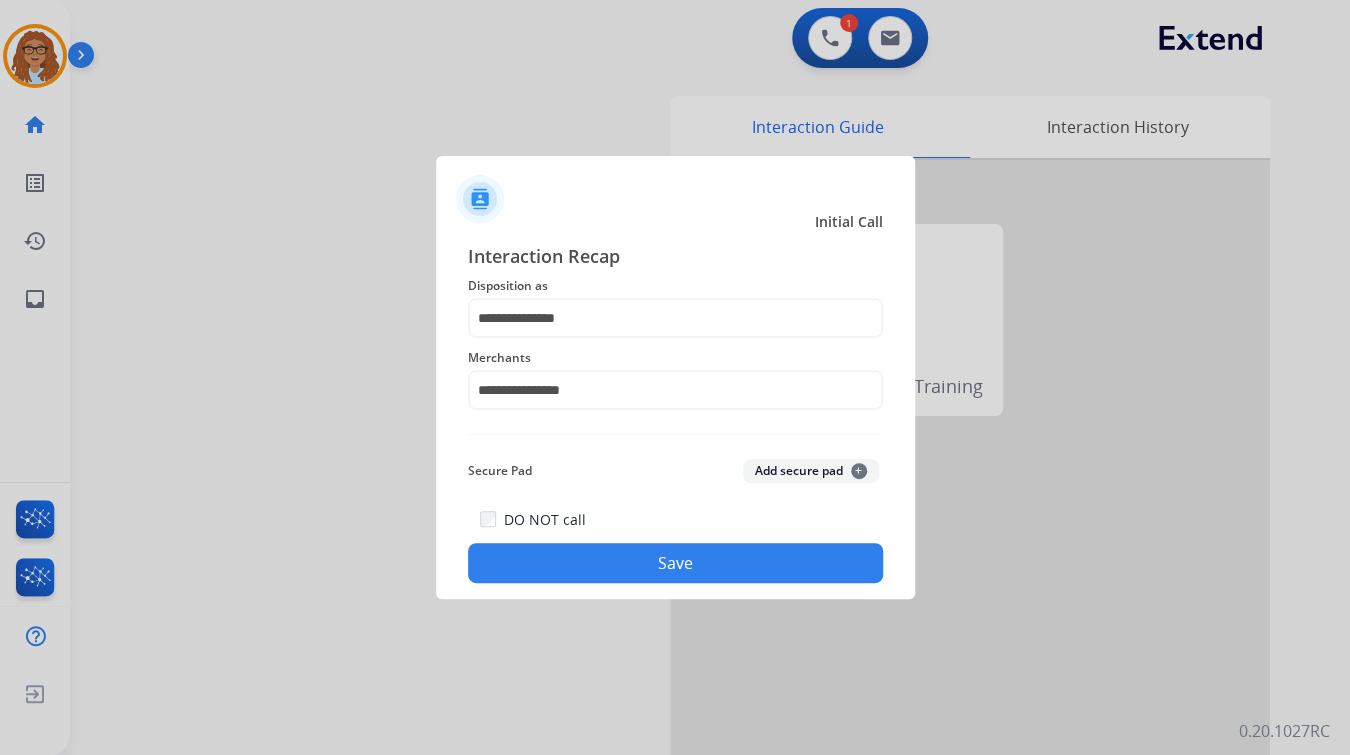 click on "Save" 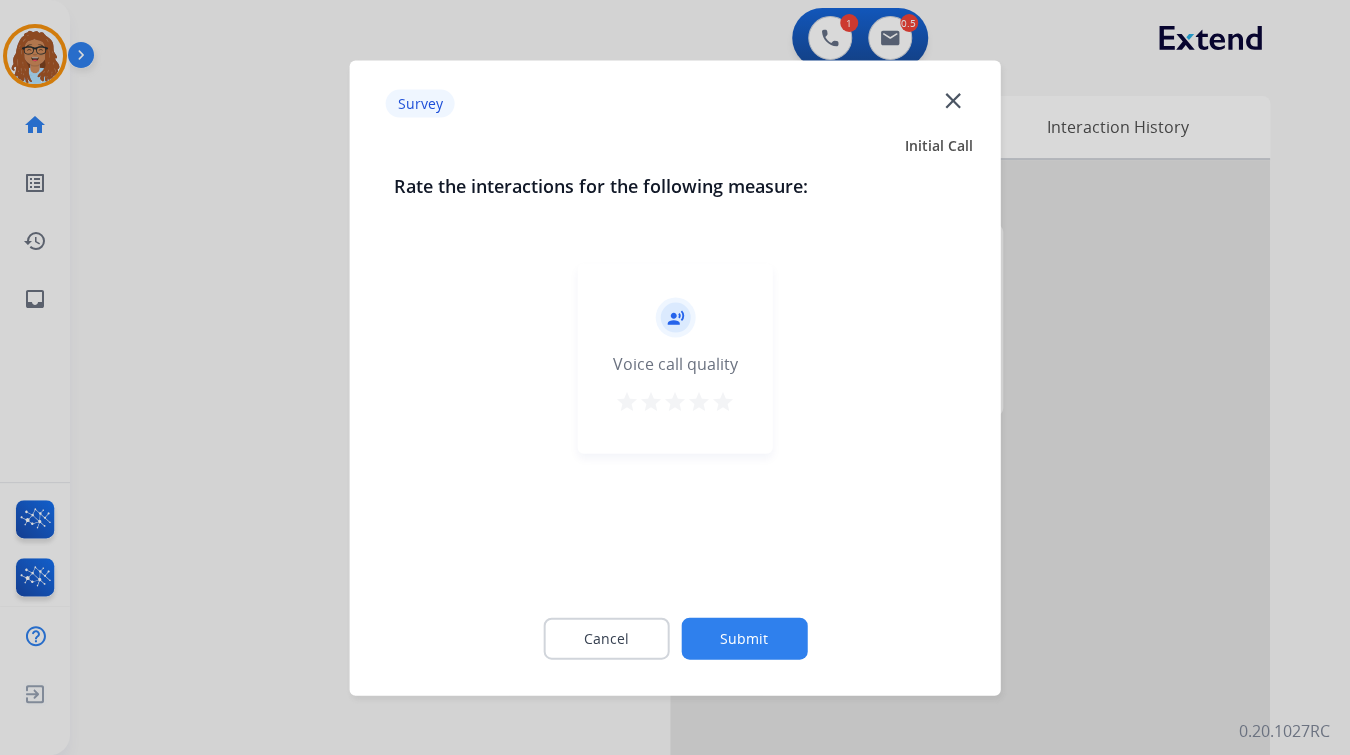 click on "close" 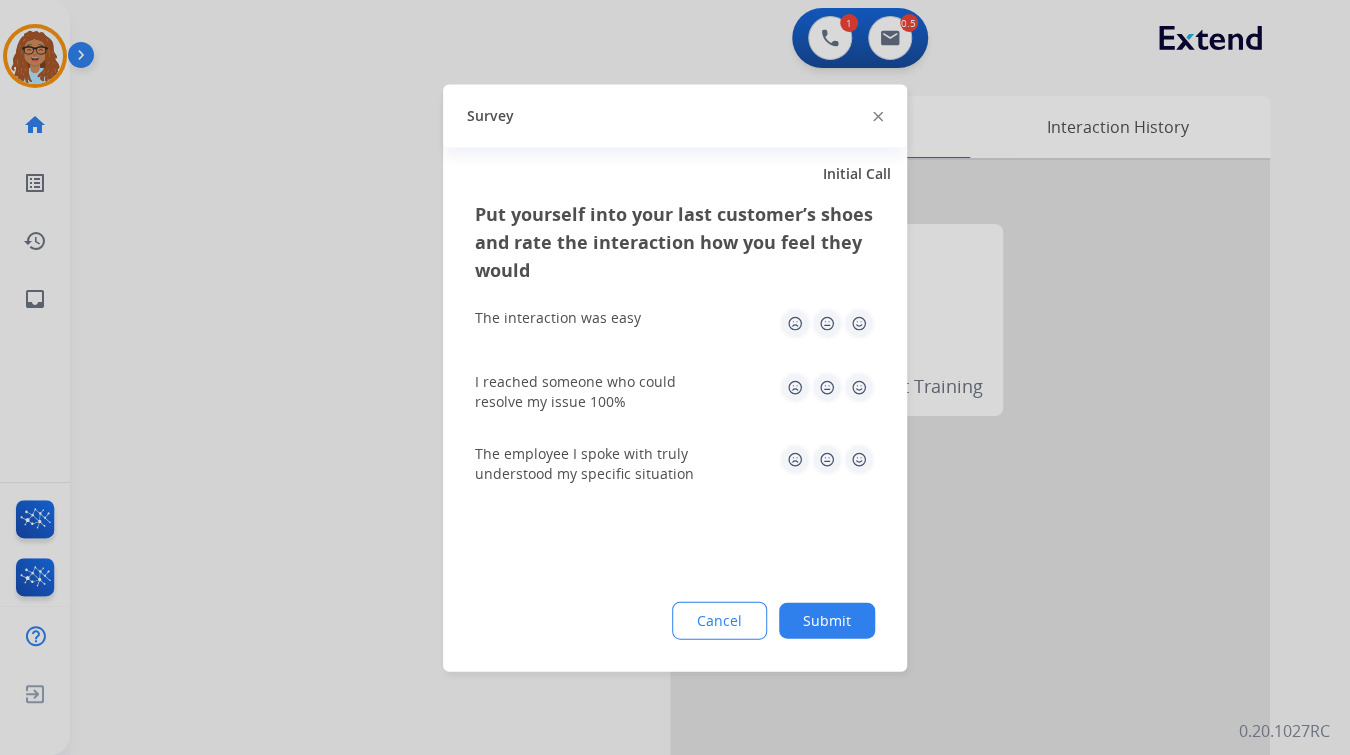 click 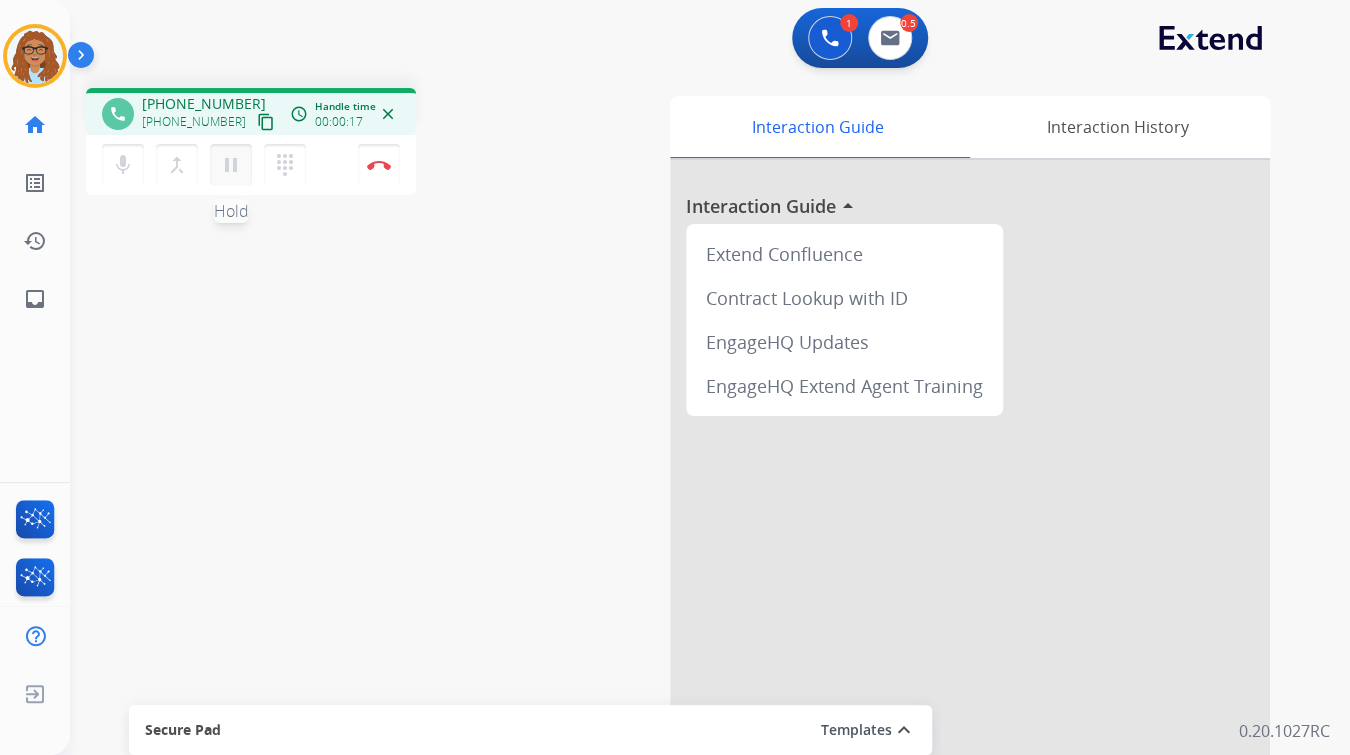 click on "pause" at bounding box center [231, 165] 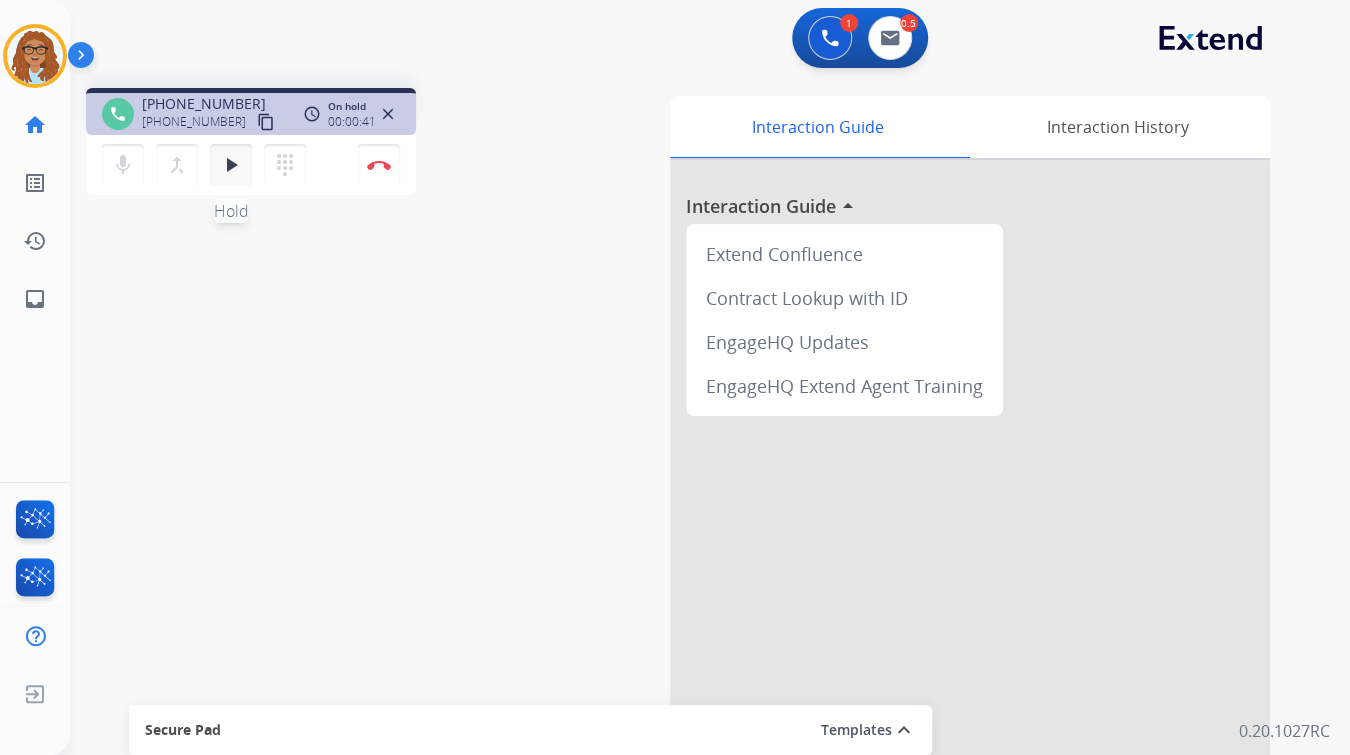 click on "play_arrow" at bounding box center [231, 165] 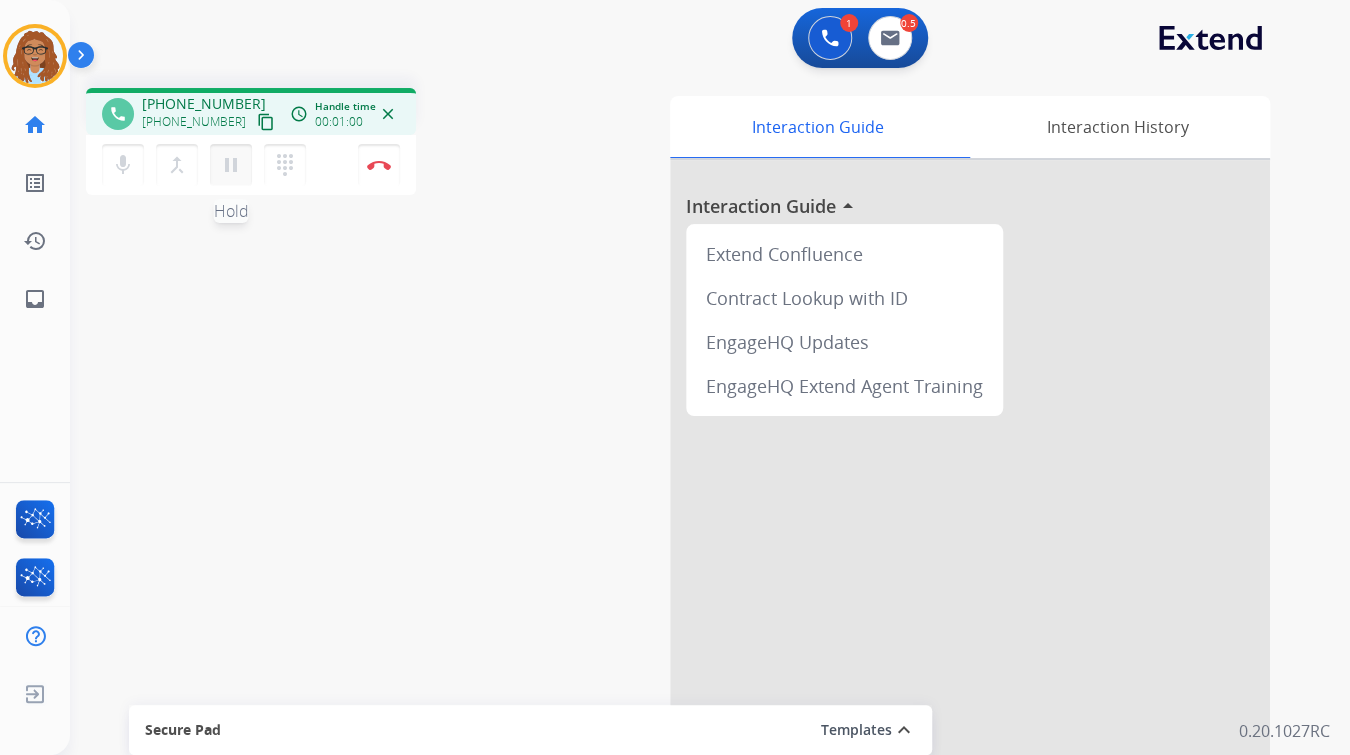 type 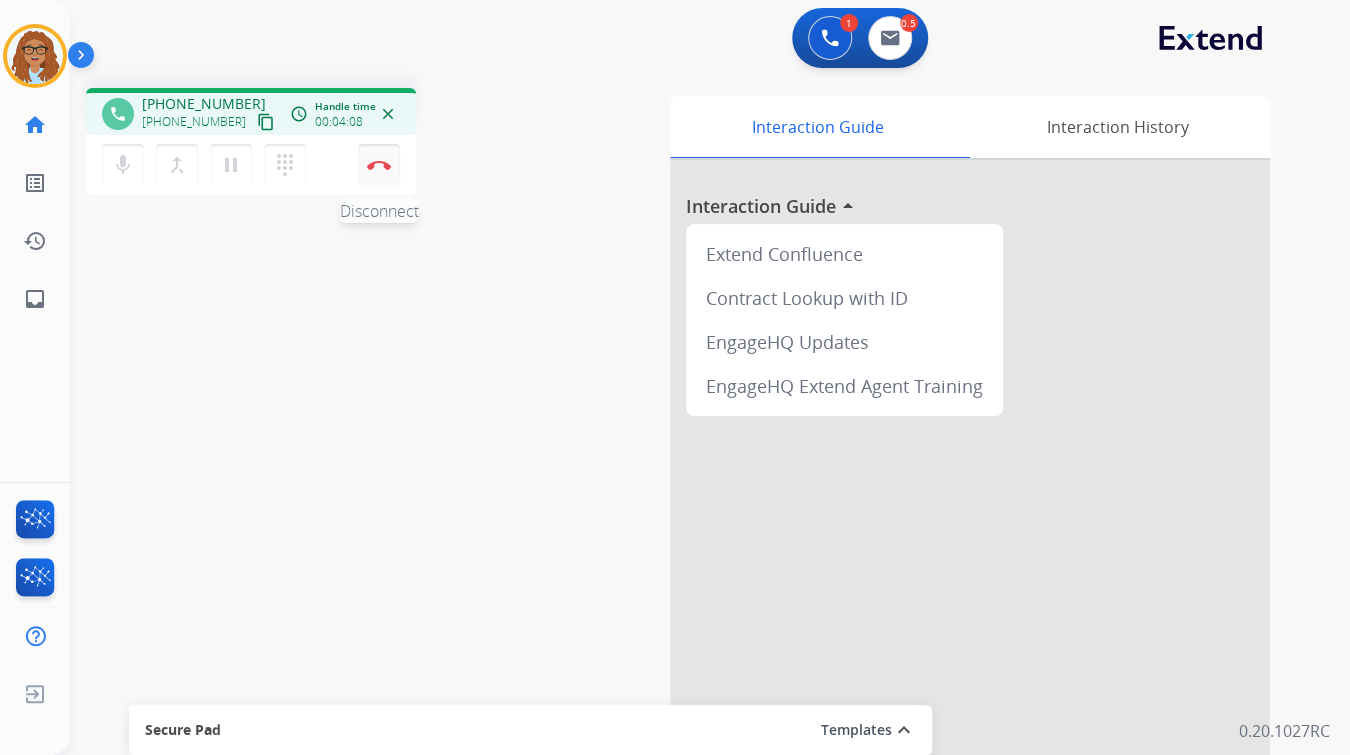 click on "Disconnect" at bounding box center [379, 165] 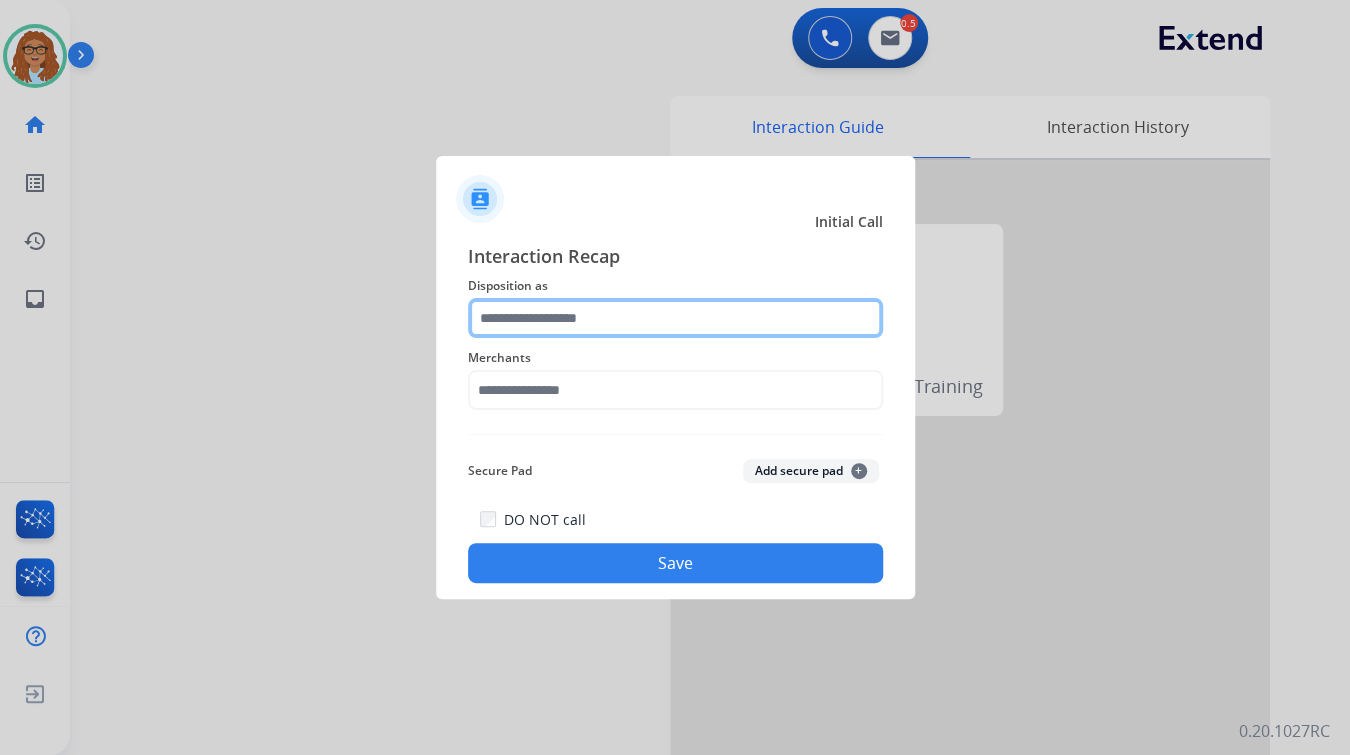 click 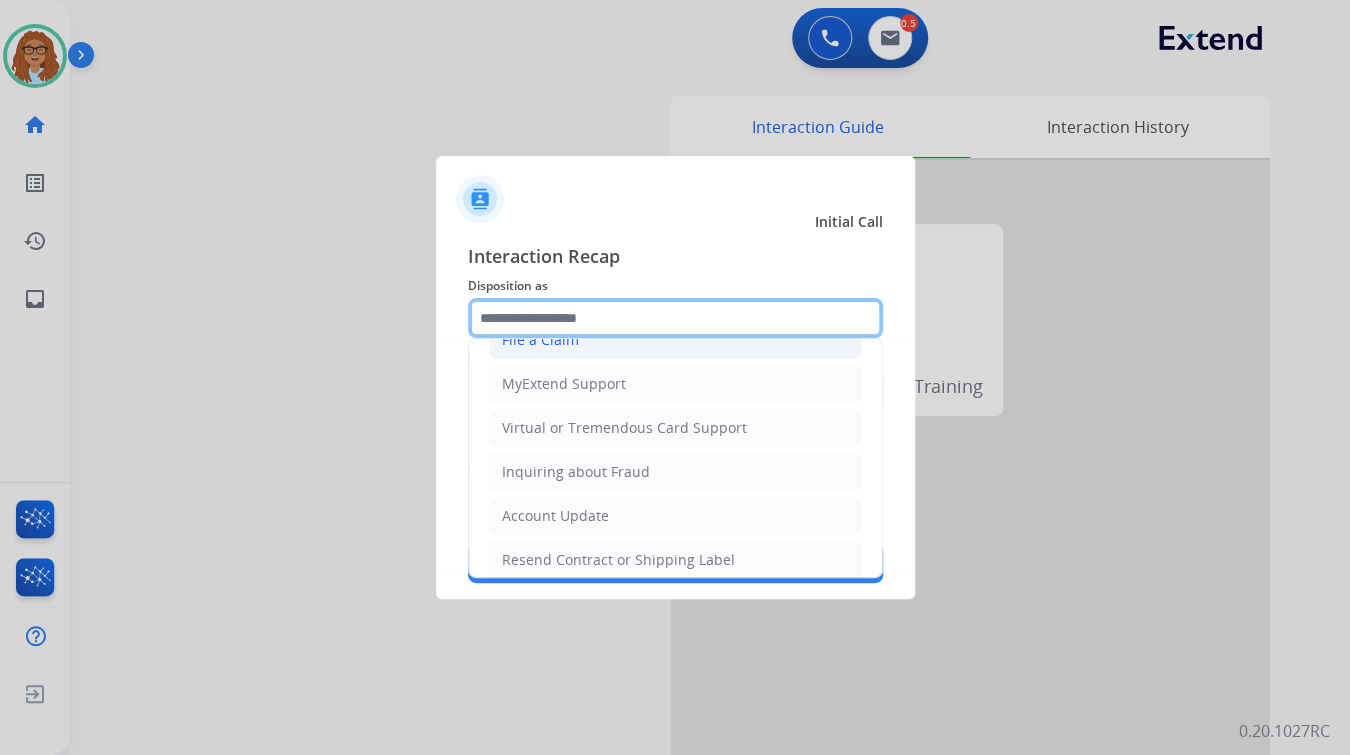 scroll, scrollTop: 306, scrollLeft: 0, axis: vertical 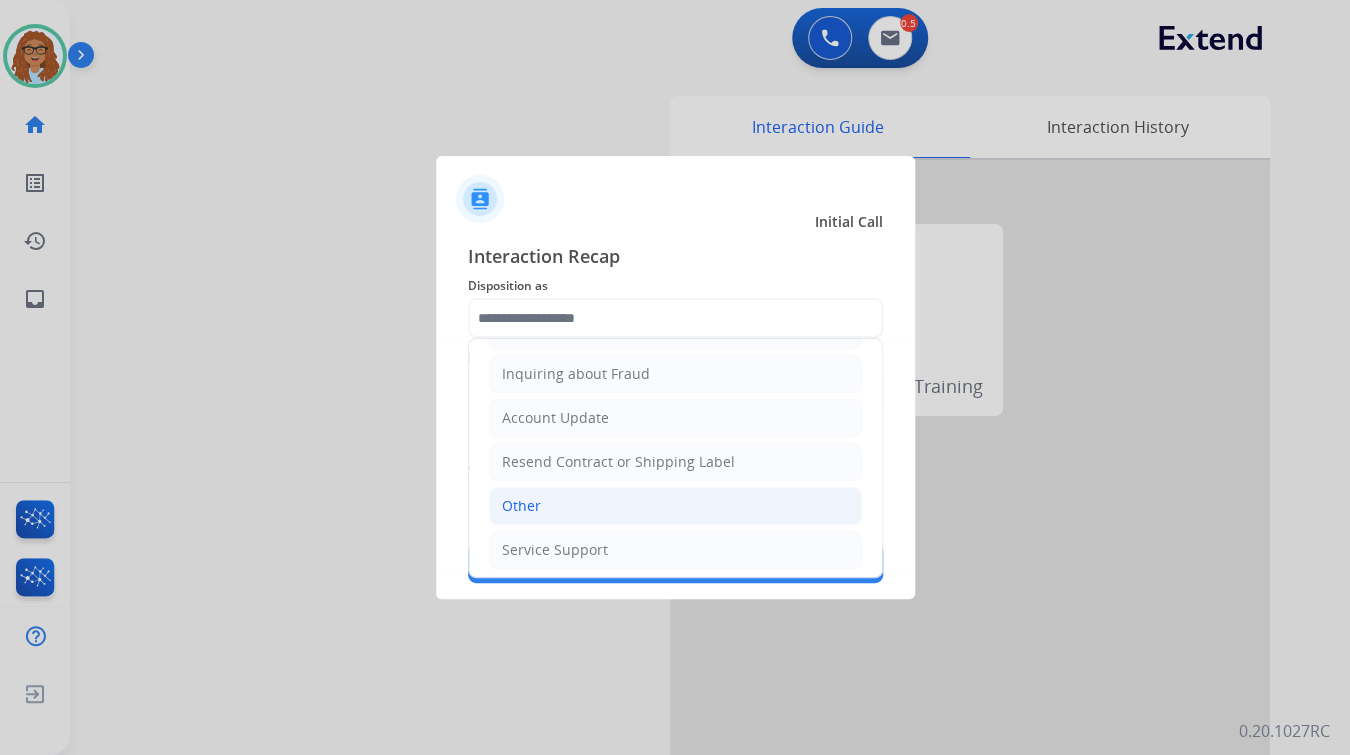 click on "Other" 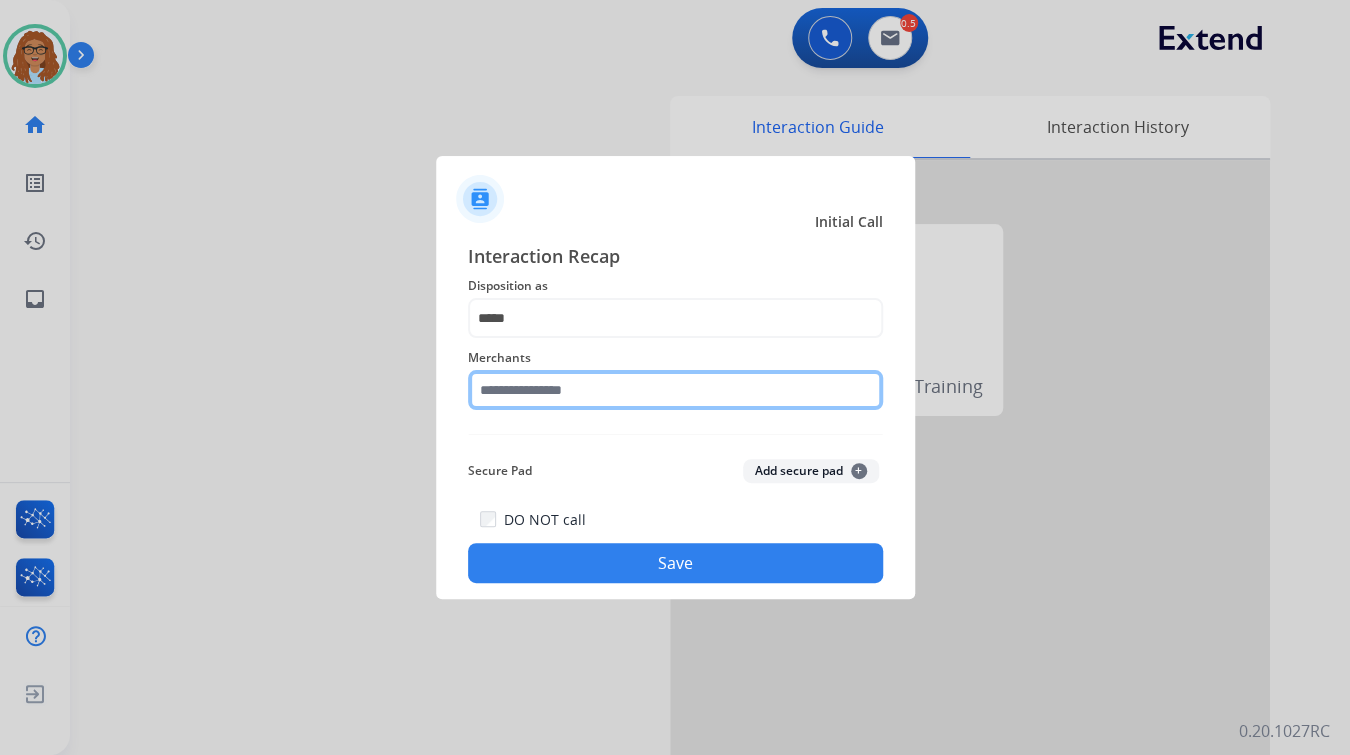 click 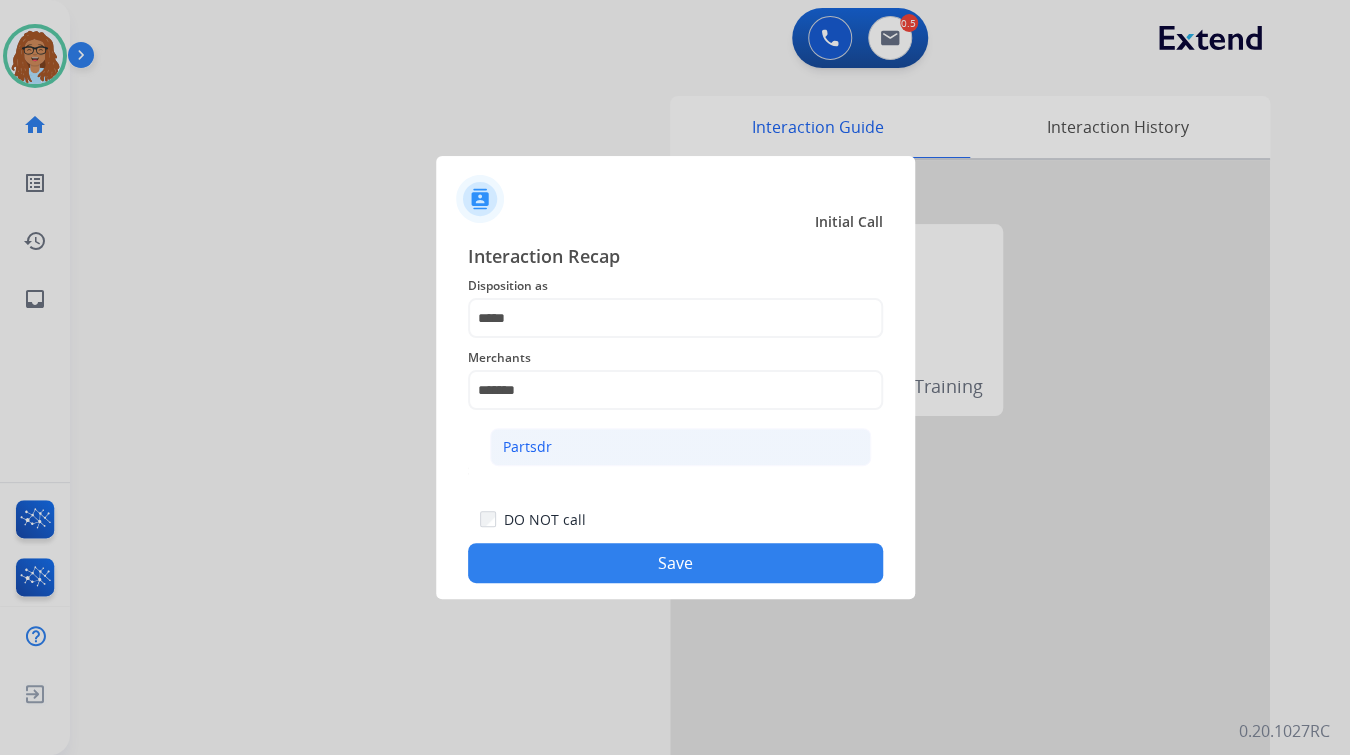 click on "Partsdr" 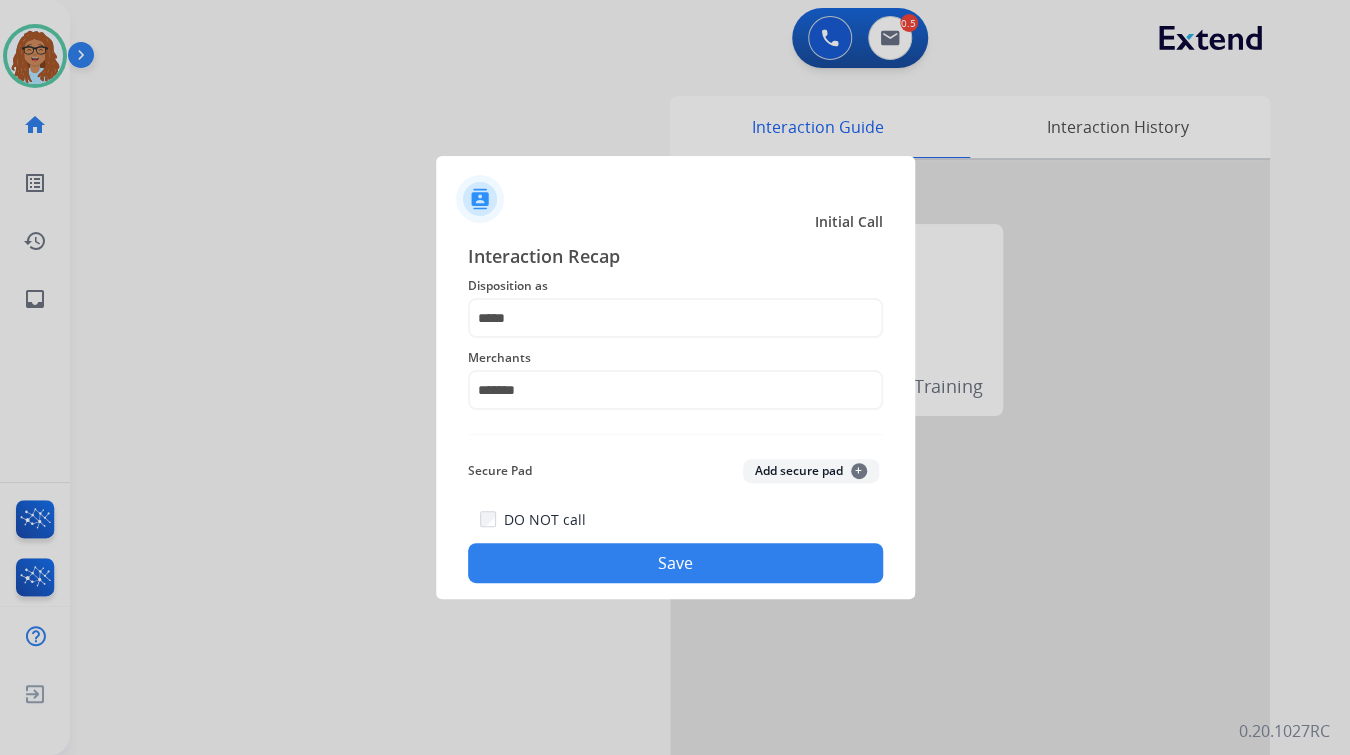 click on "Save" 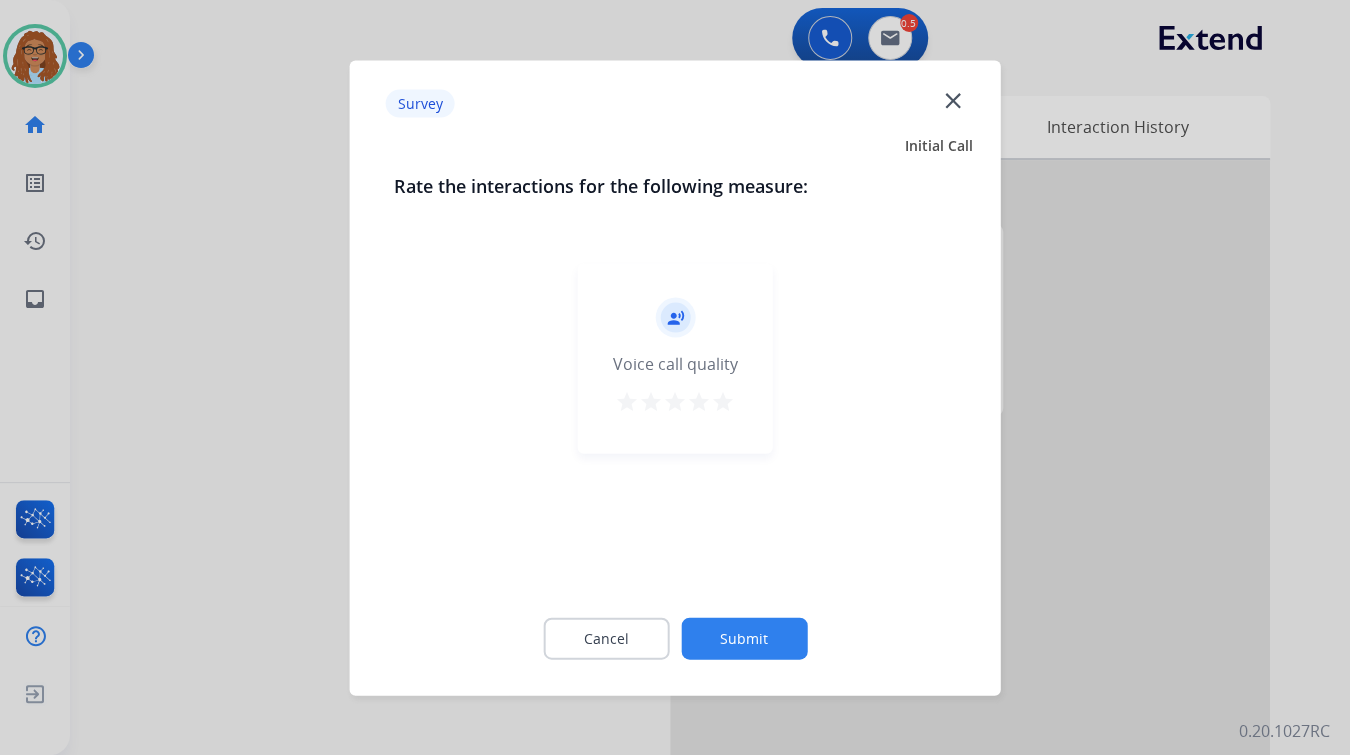 click on "close" 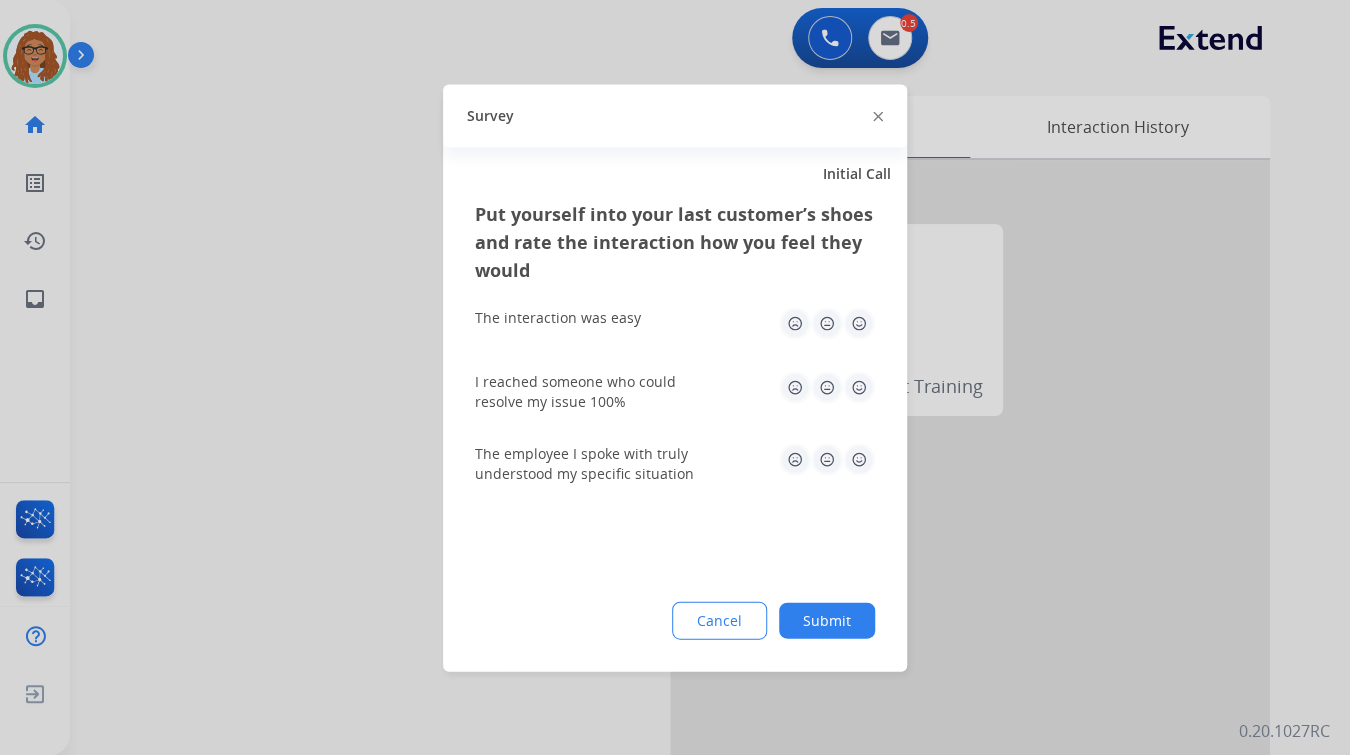click 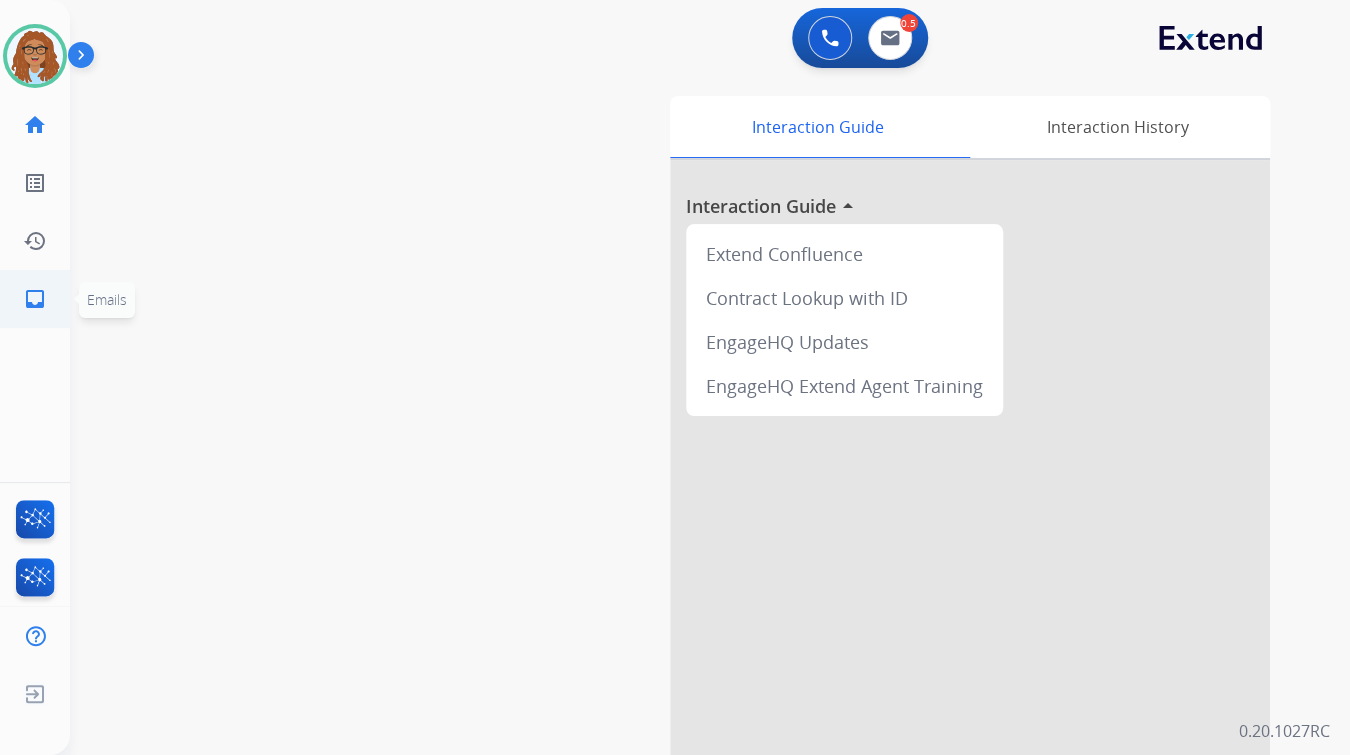 click on "inbox" 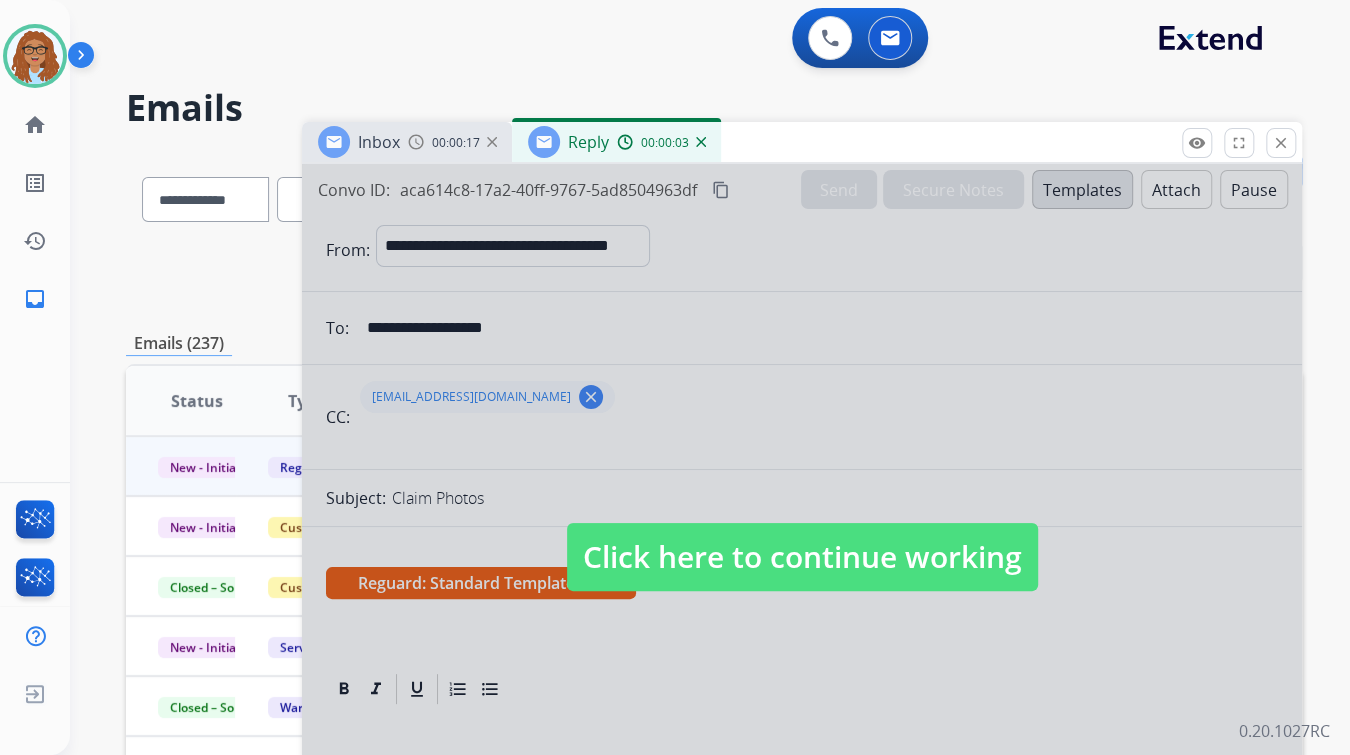 click on "Click here to continue working" at bounding box center [802, 557] 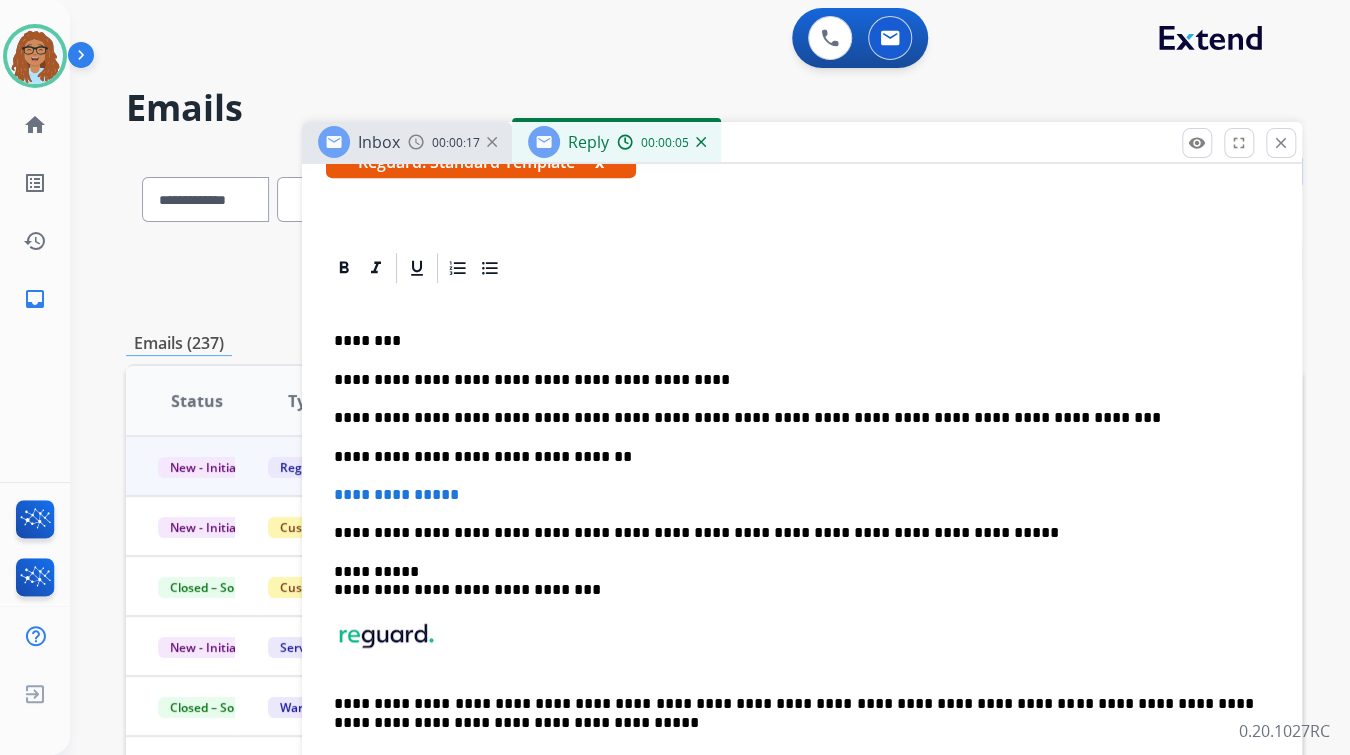 scroll, scrollTop: 423, scrollLeft: 0, axis: vertical 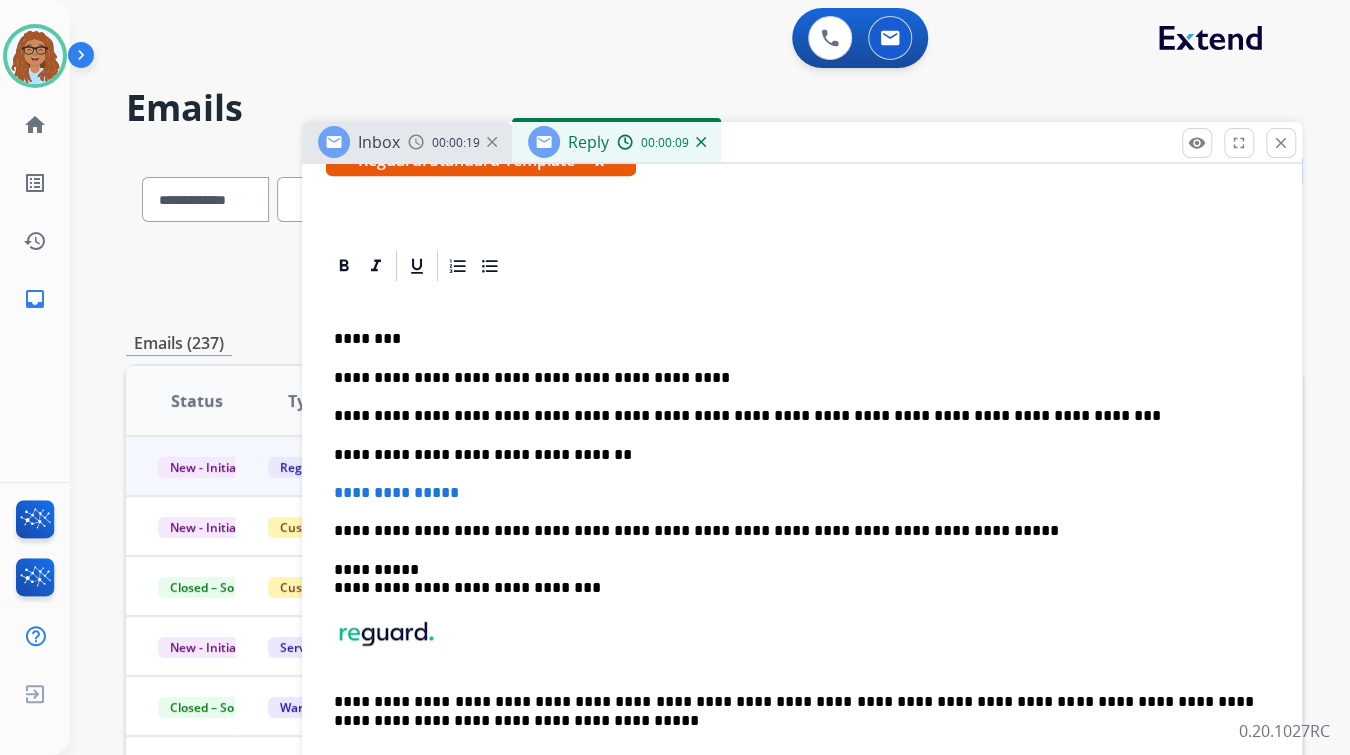 click on "**********" at bounding box center (794, 455) 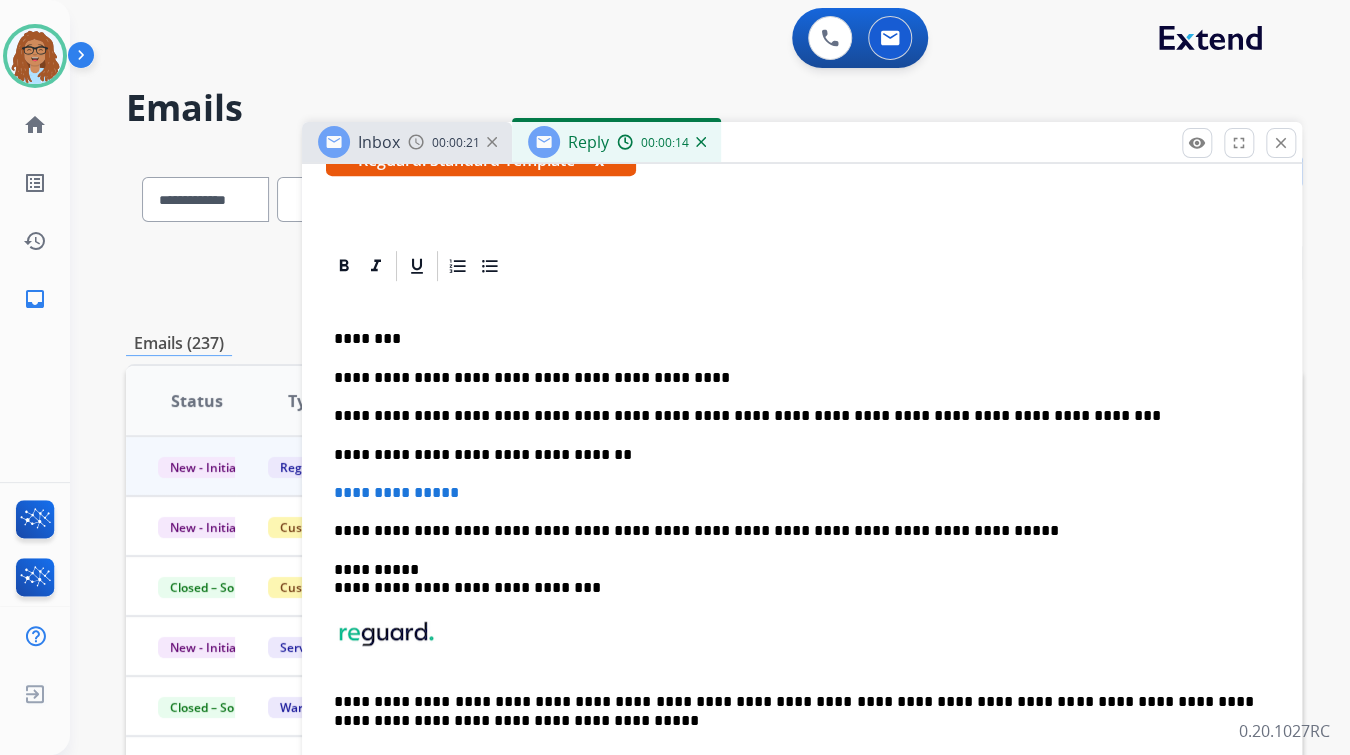 type 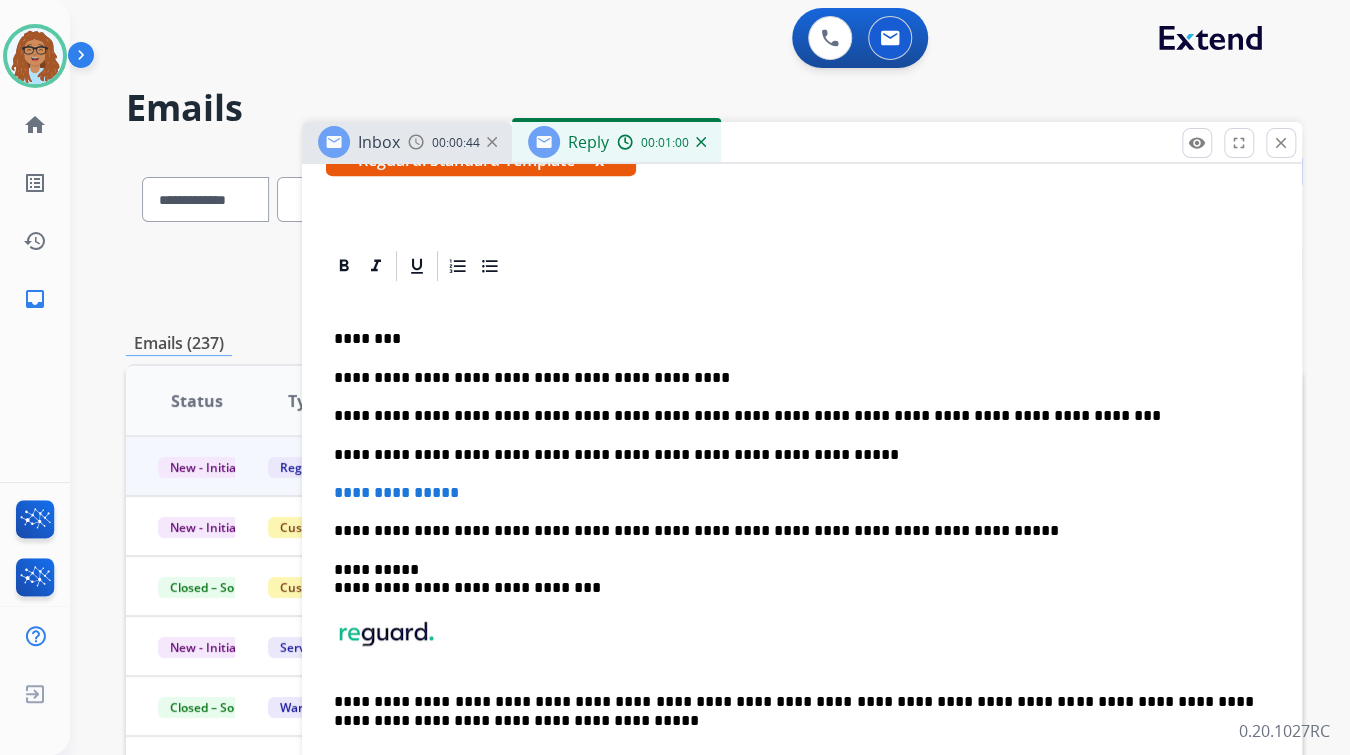 click on "**********" at bounding box center [794, 455] 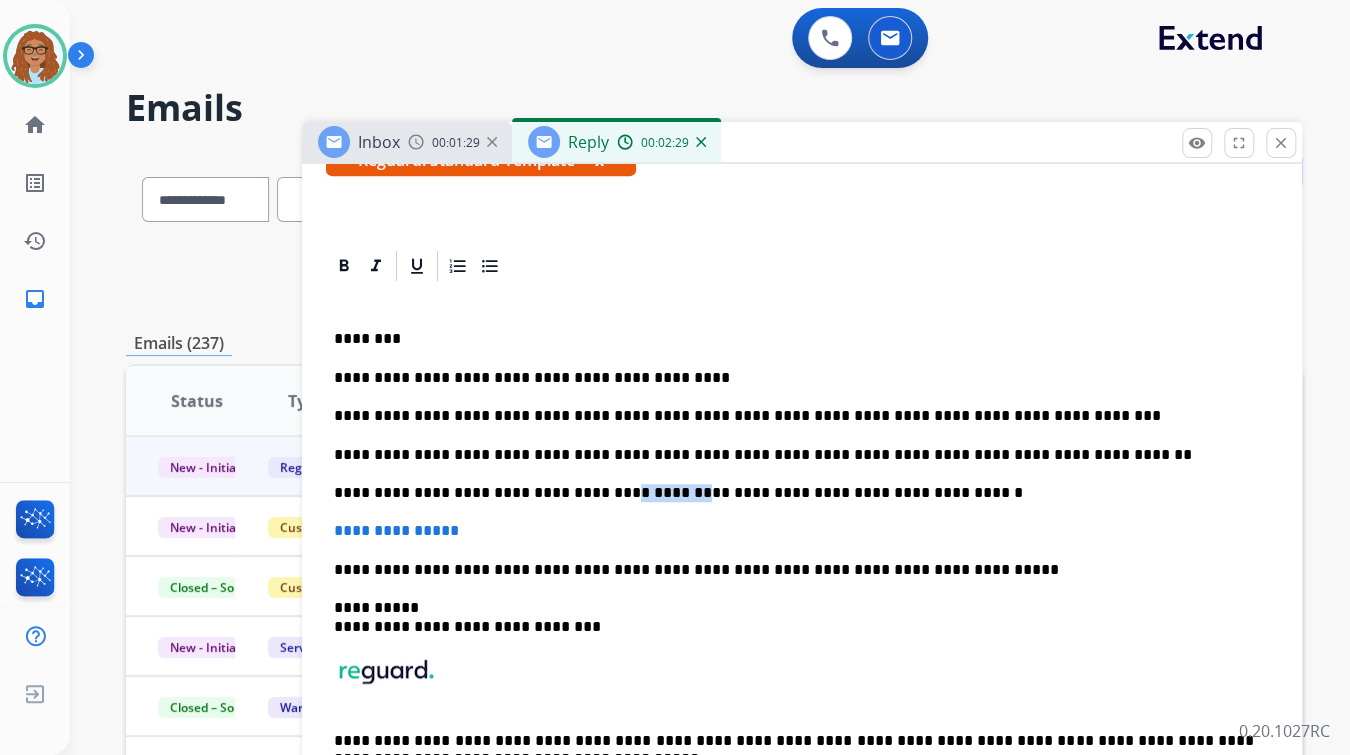 drag, startPoint x: 616, startPoint y: 488, endPoint x: 608, endPoint y: 497, distance: 12.0415945 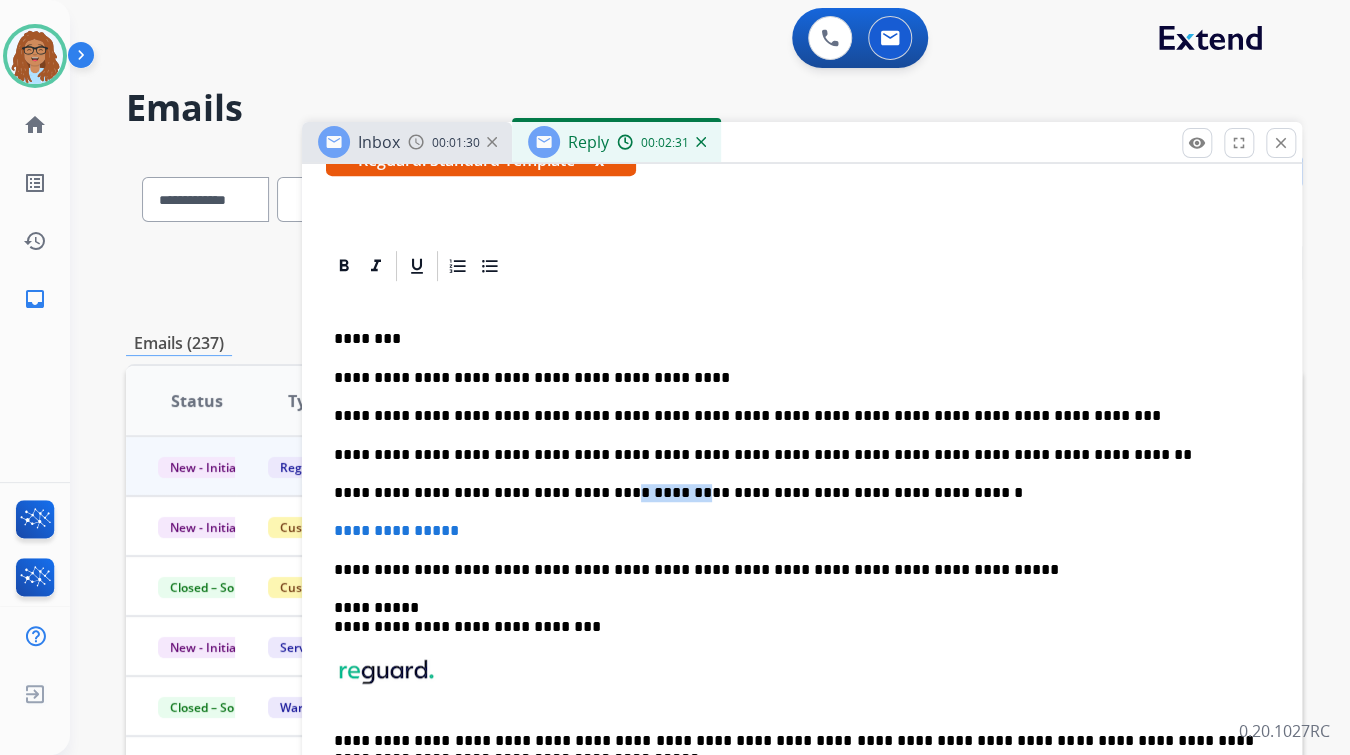 click on "**********" at bounding box center [794, 493] 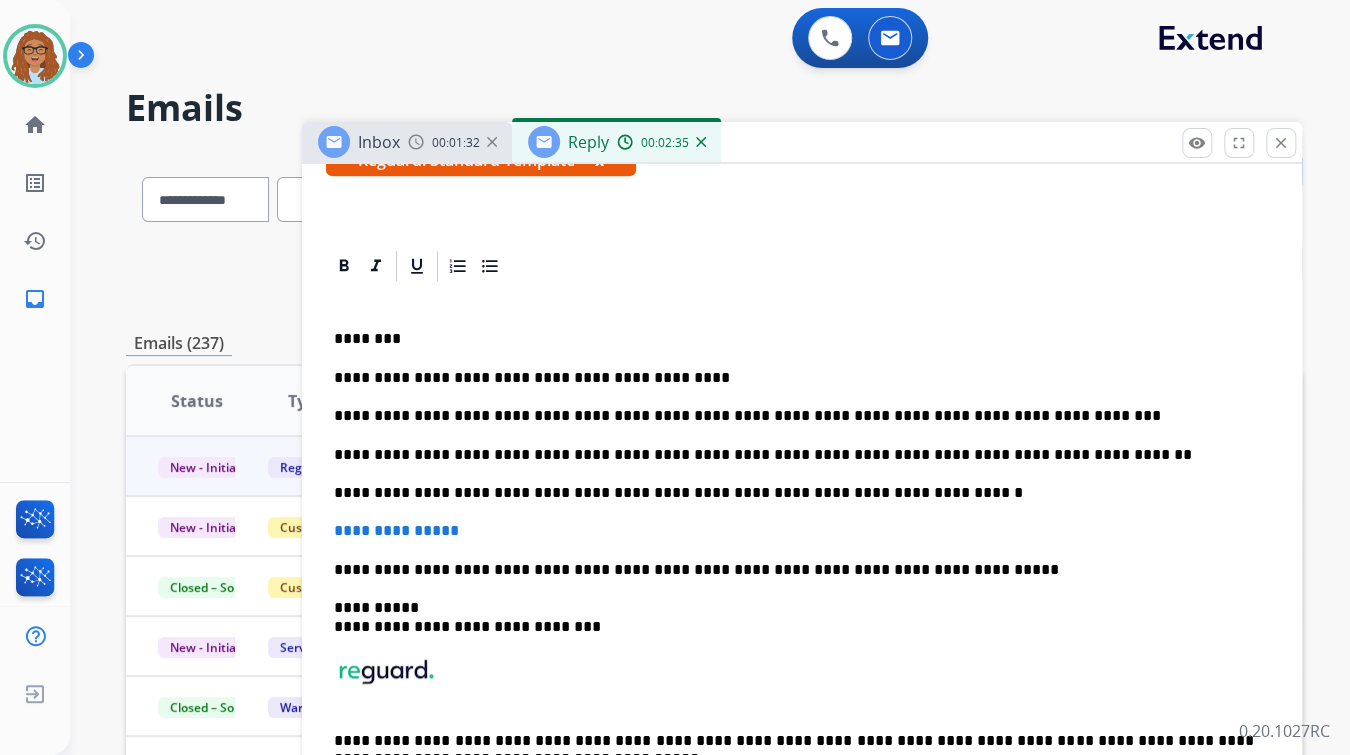 click on "**********" at bounding box center (794, 493) 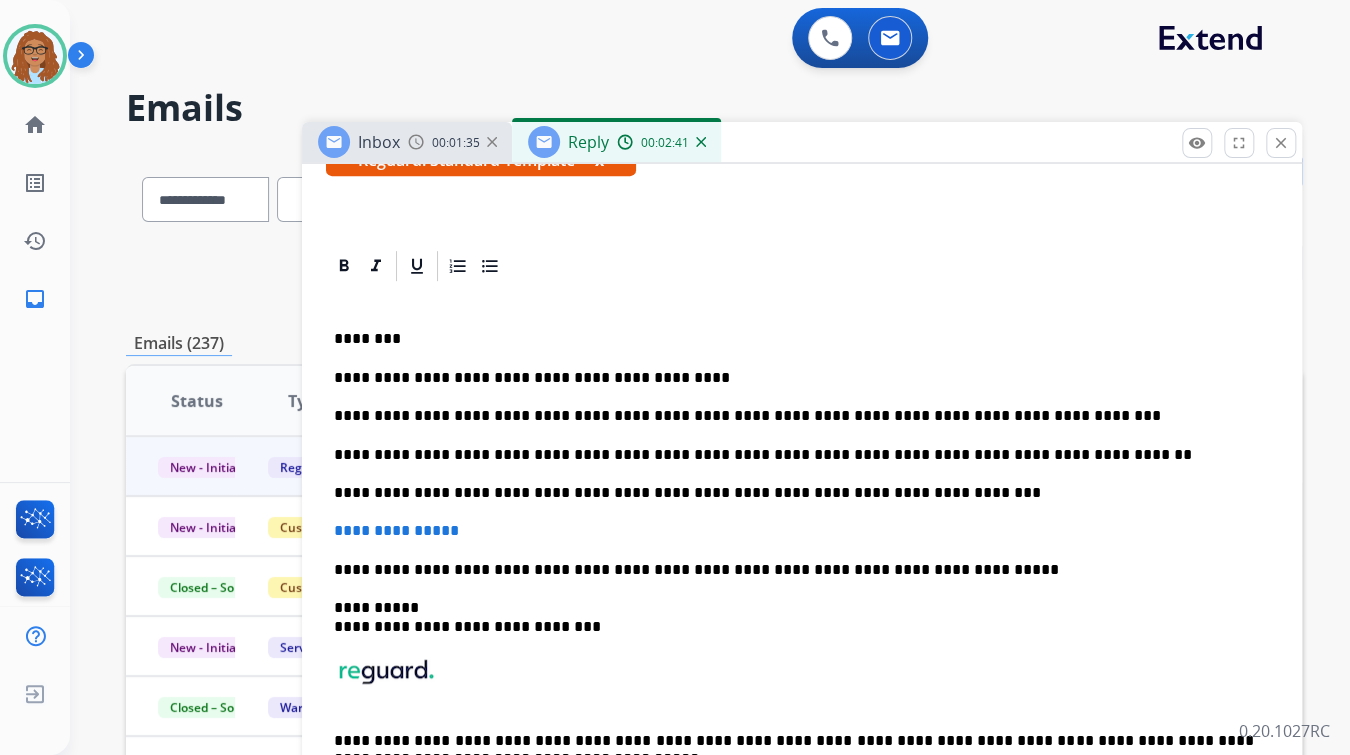 click on "**********" at bounding box center [794, 493] 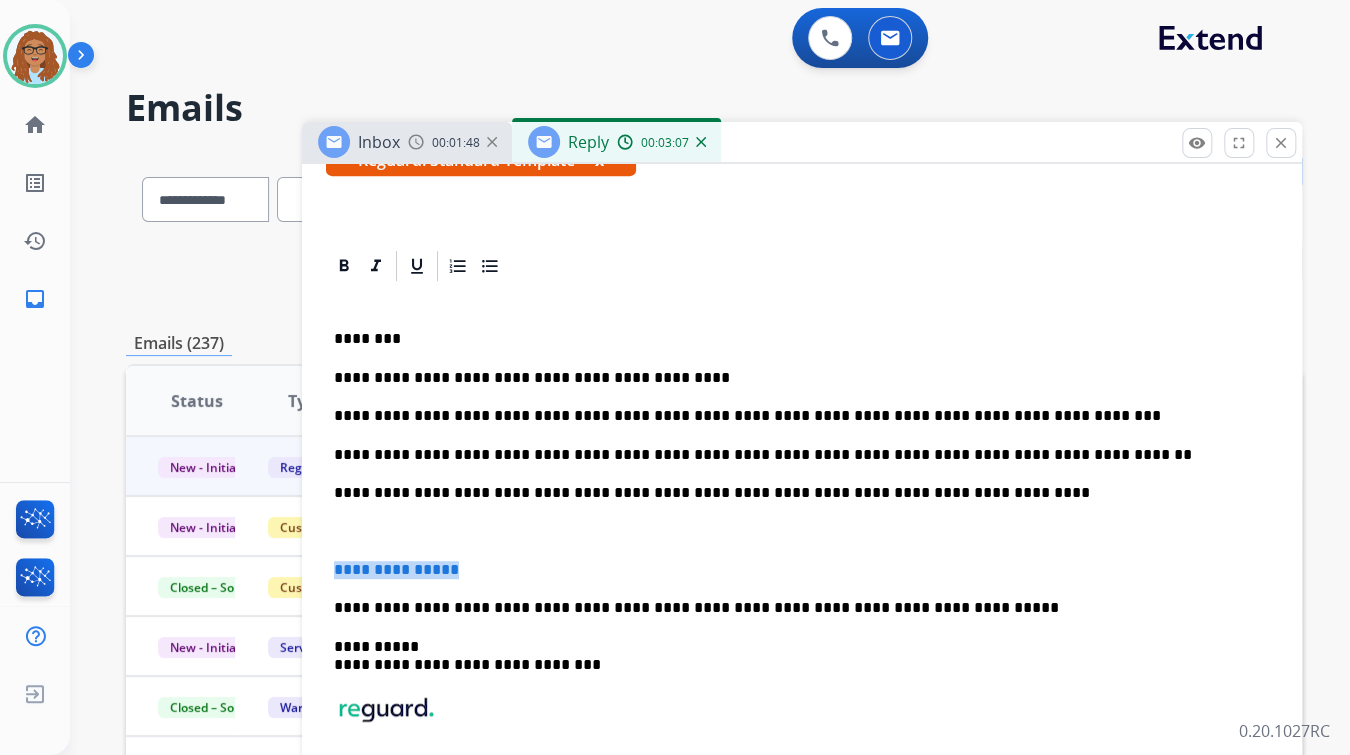 drag, startPoint x: 476, startPoint y: 571, endPoint x: 315, endPoint y: 568, distance: 161.02795 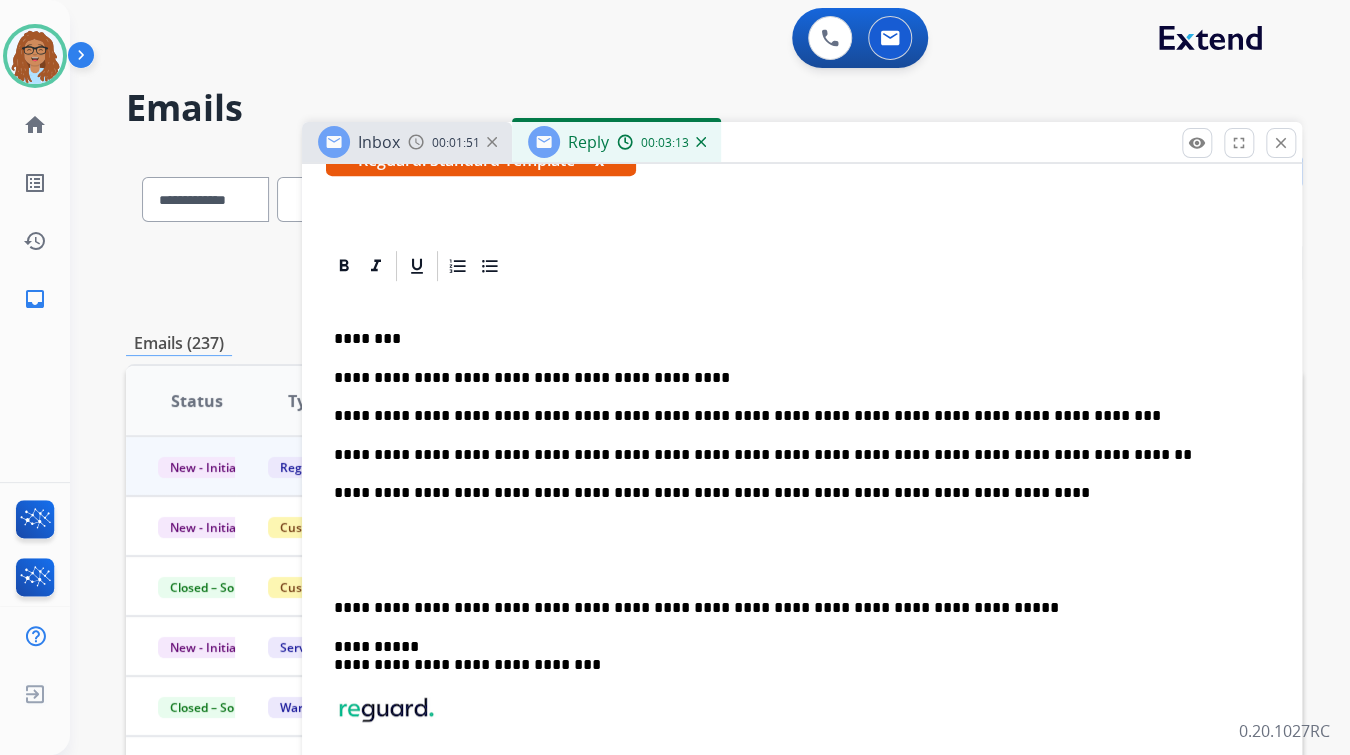 click on "**********" at bounding box center [794, 493] 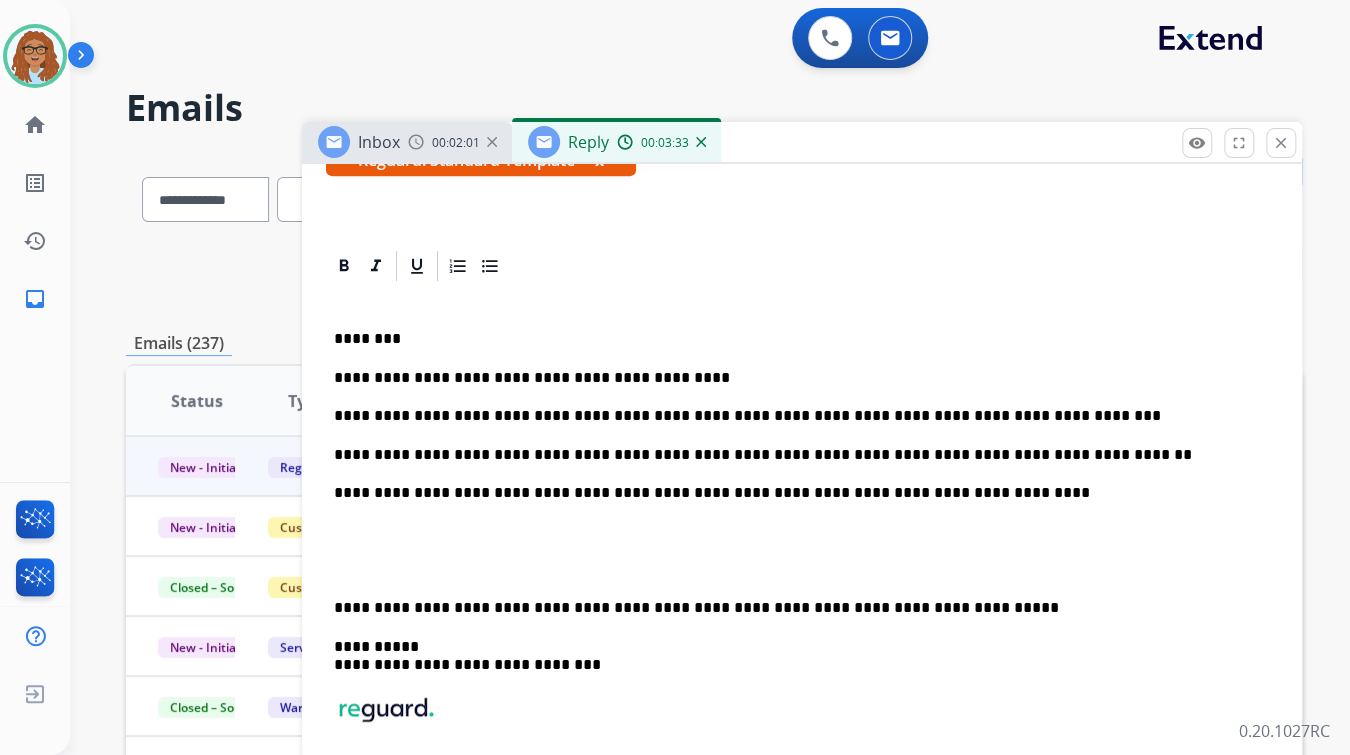 click on "**********" at bounding box center (794, 493) 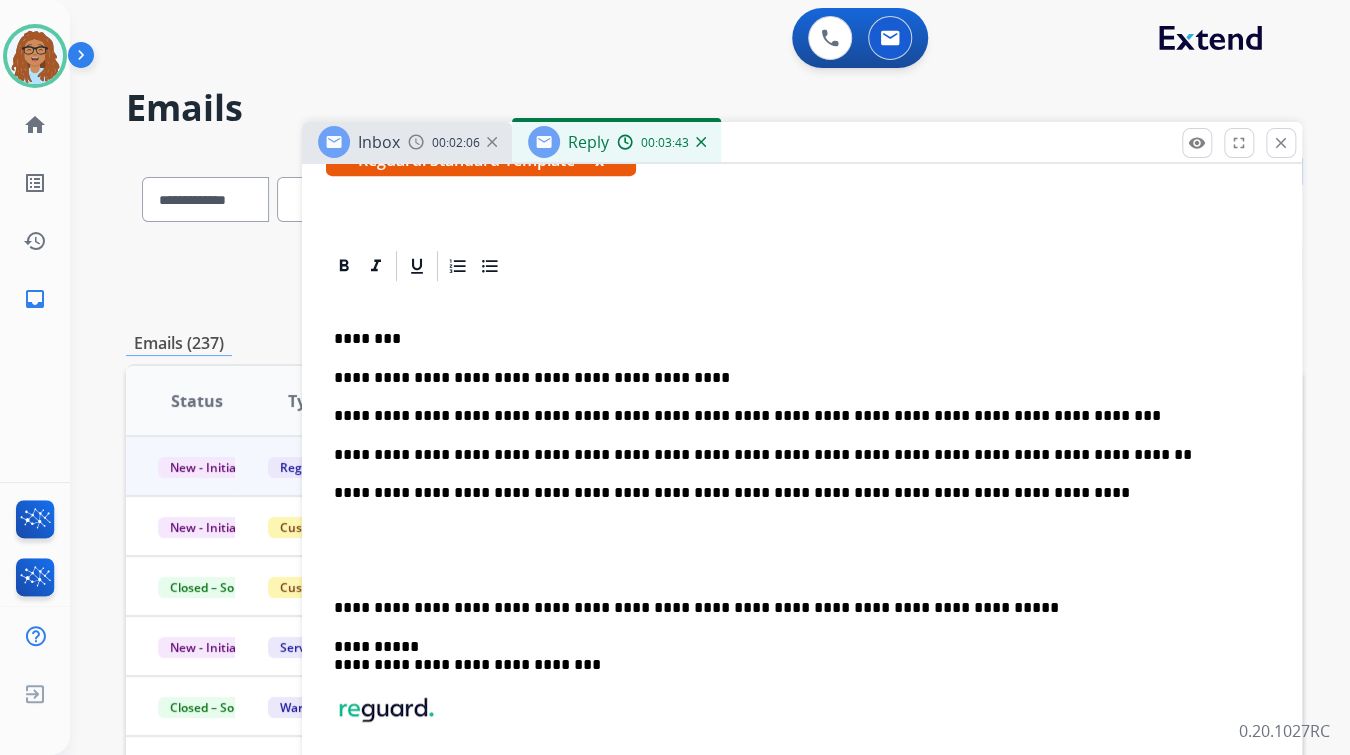 click on "**********" at bounding box center (794, 493) 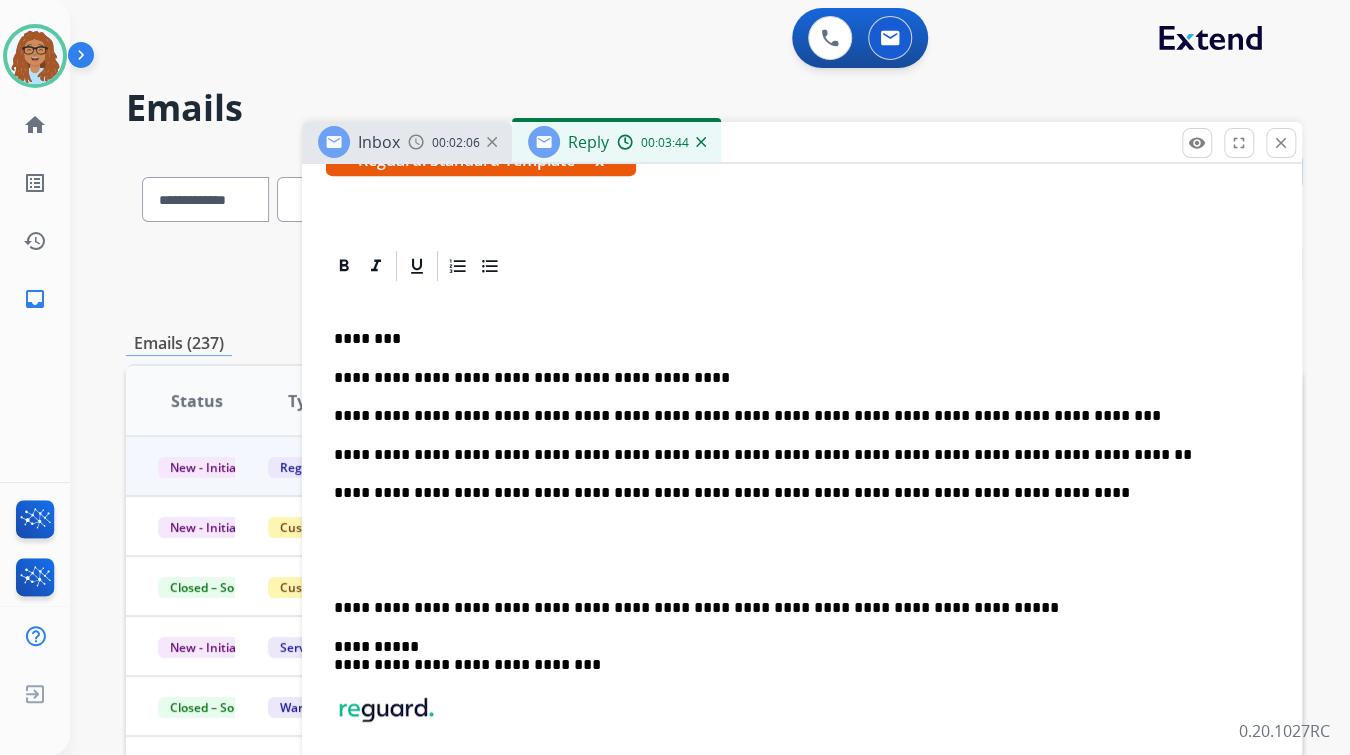 click on "**********" at bounding box center (794, 493) 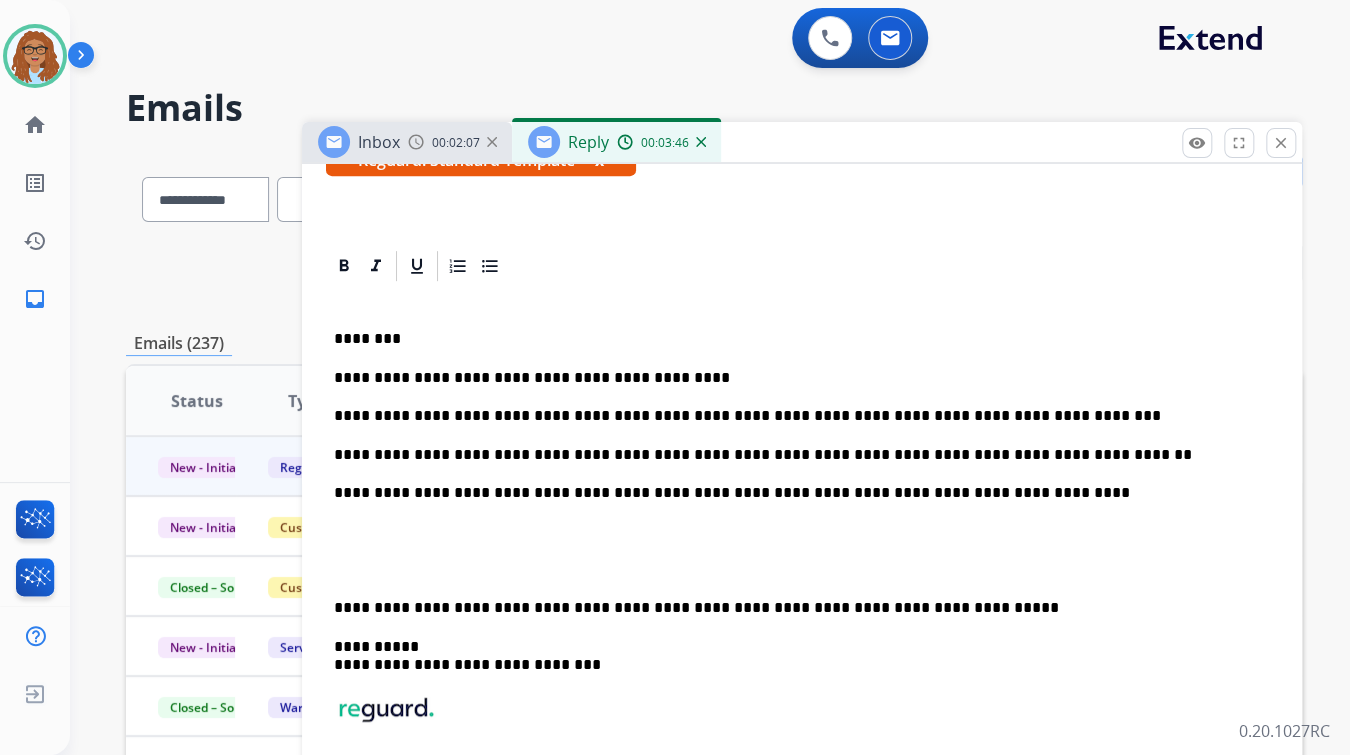 drag, startPoint x: 461, startPoint y: 493, endPoint x: 482, endPoint y: 490, distance: 21.213203 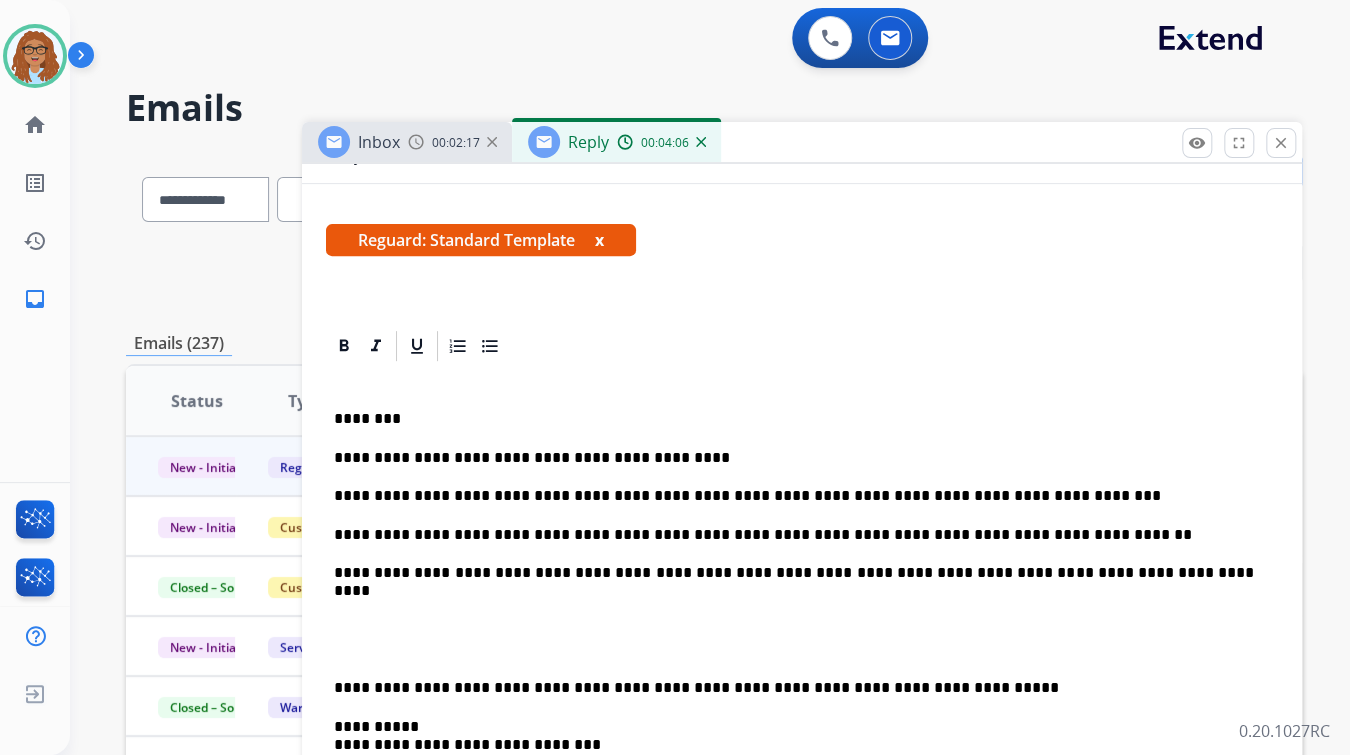 scroll, scrollTop: 423, scrollLeft: 0, axis: vertical 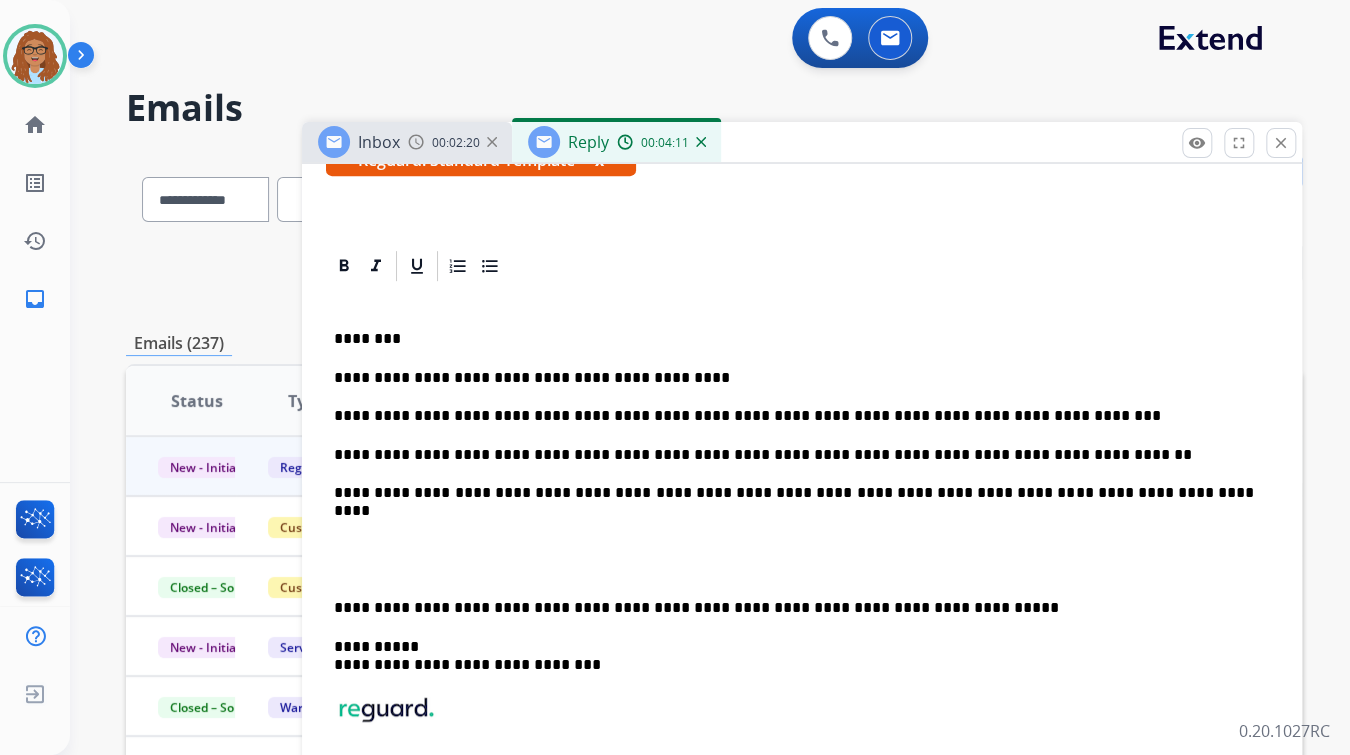 click on "**********" at bounding box center [794, 493] 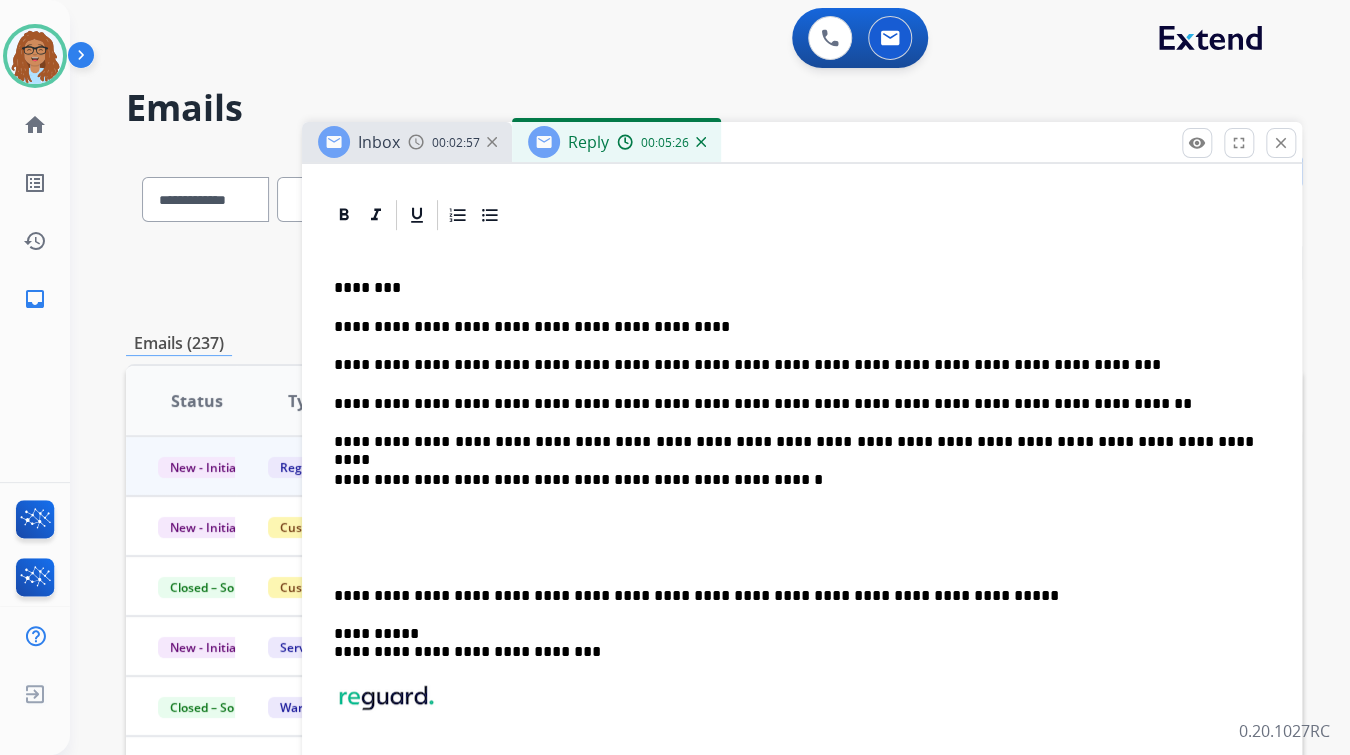 scroll, scrollTop: 503, scrollLeft: 0, axis: vertical 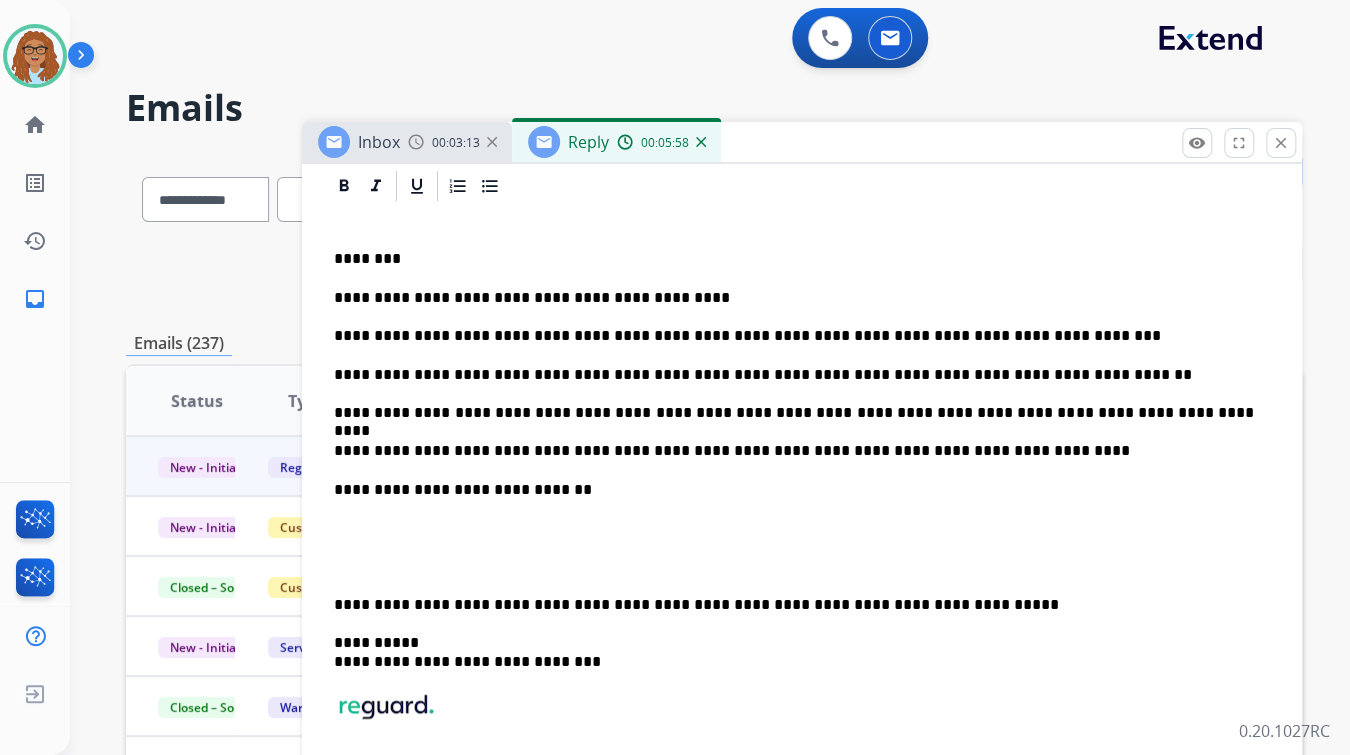 click on "**********" at bounding box center (794, 490) 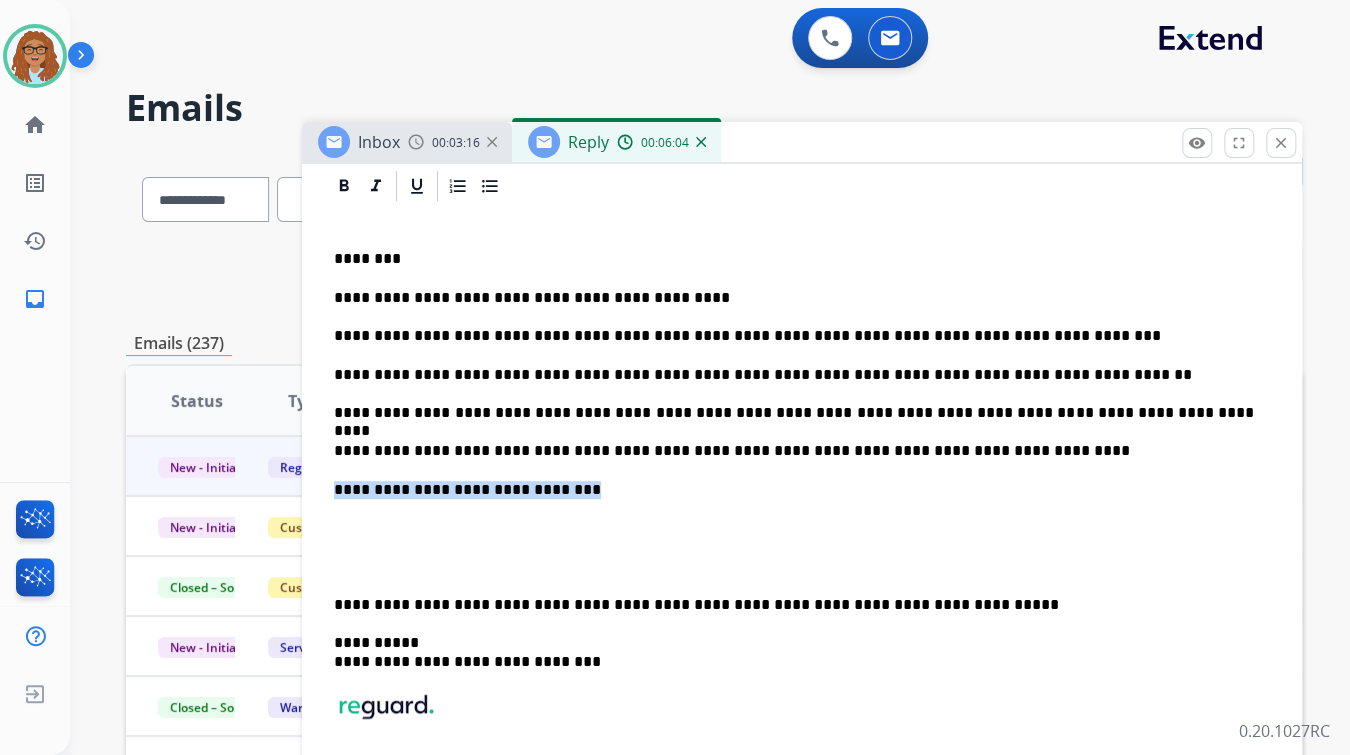 drag, startPoint x: 538, startPoint y: 491, endPoint x: 330, endPoint y: 494, distance: 208.02164 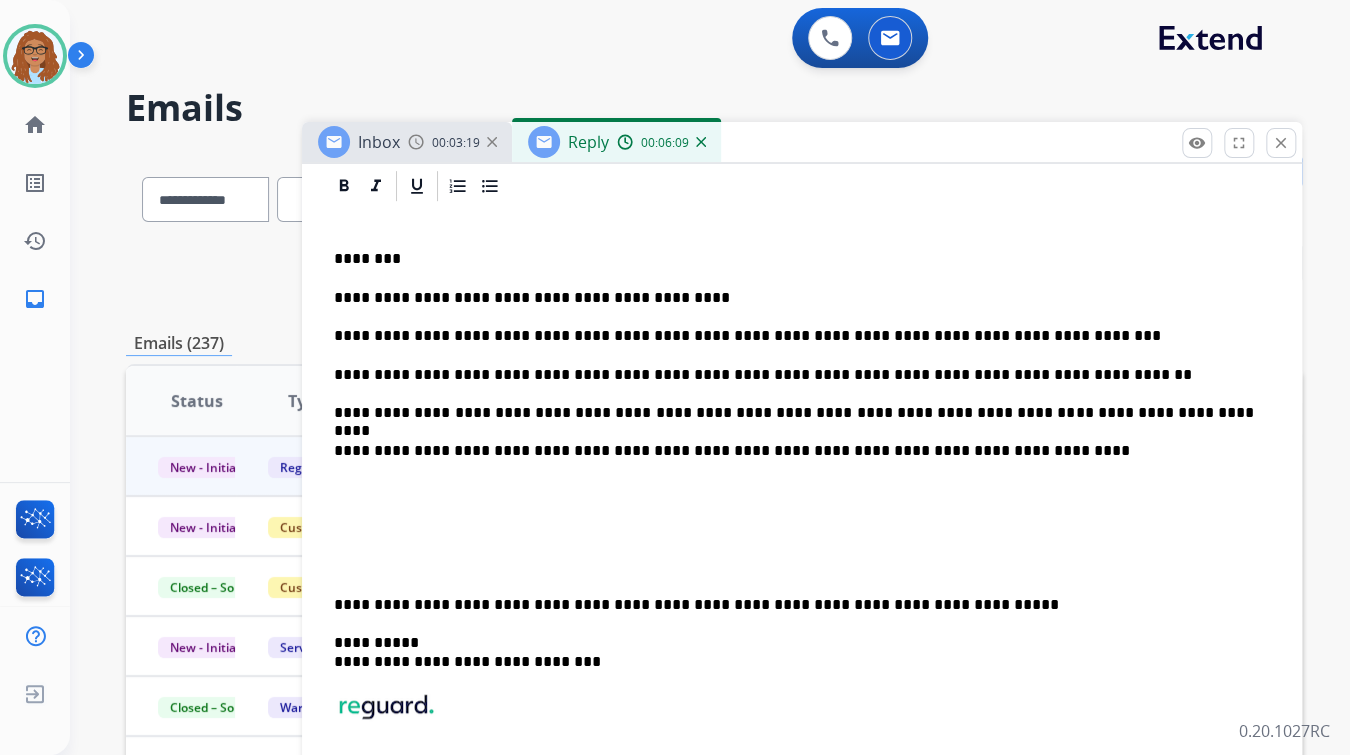 click on "**********" at bounding box center (794, 605) 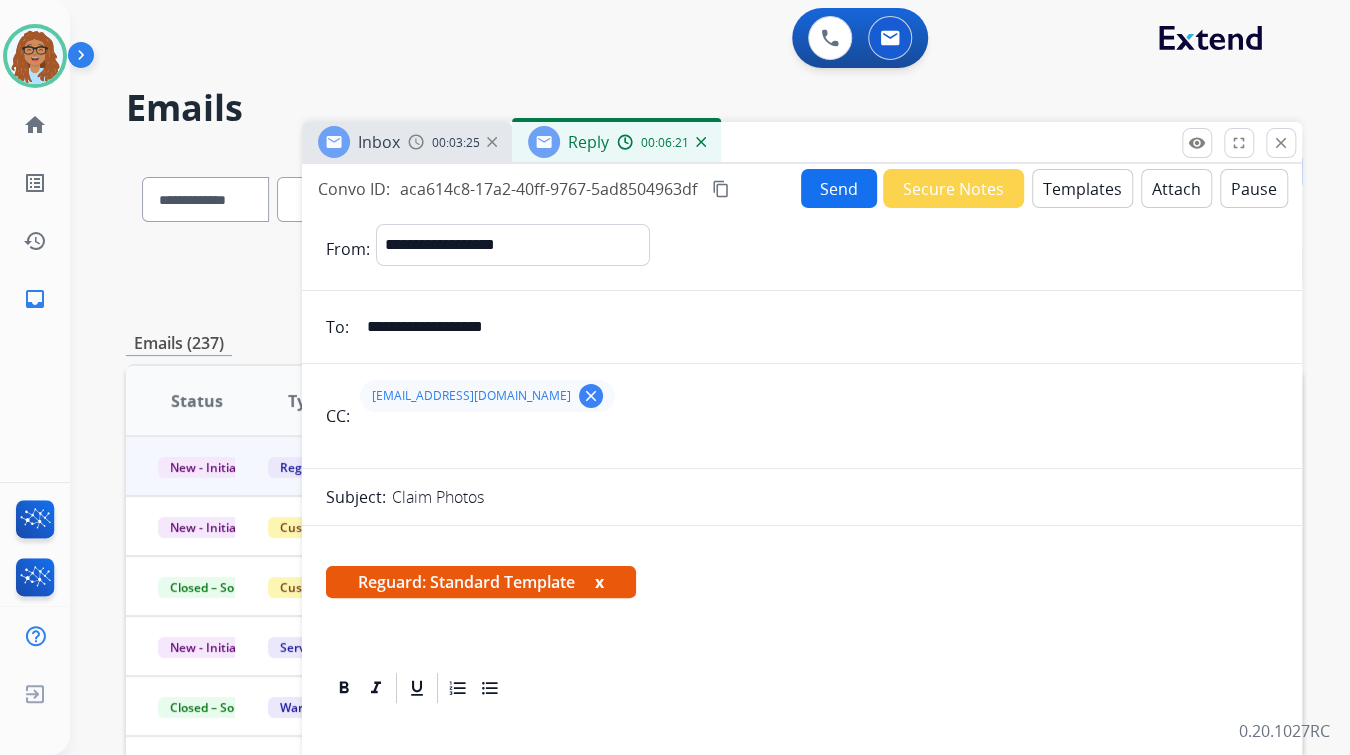 scroll, scrollTop: 0, scrollLeft: 0, axis: both 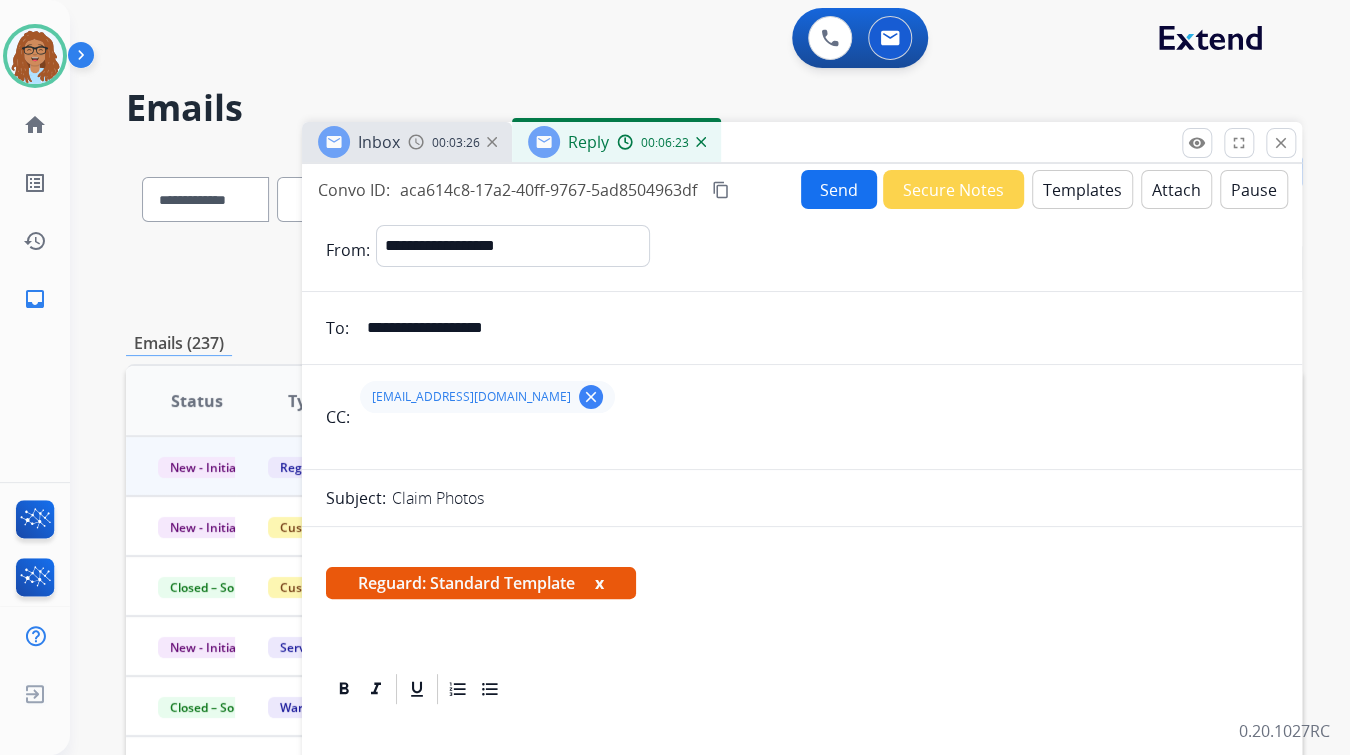 click on "Send" at bounding box center [839, 189] 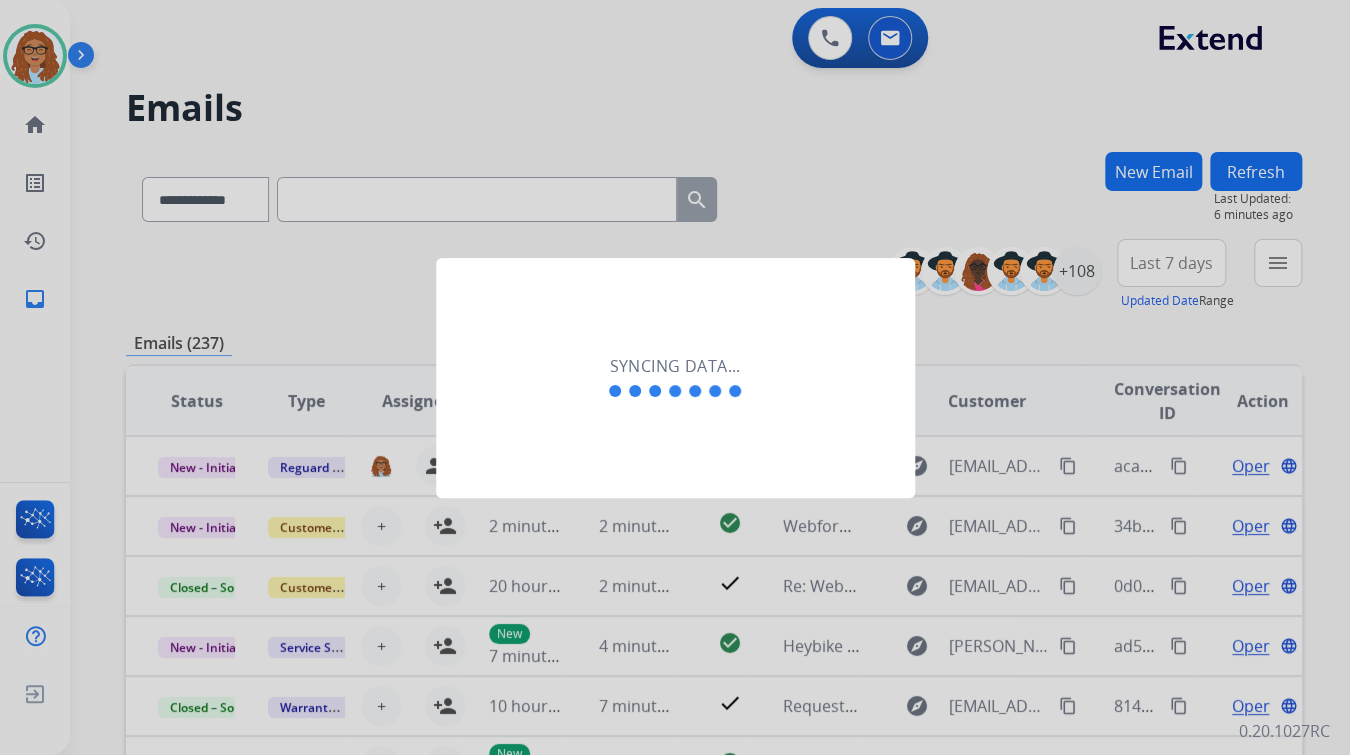 click at bounding box center [675, 377] 